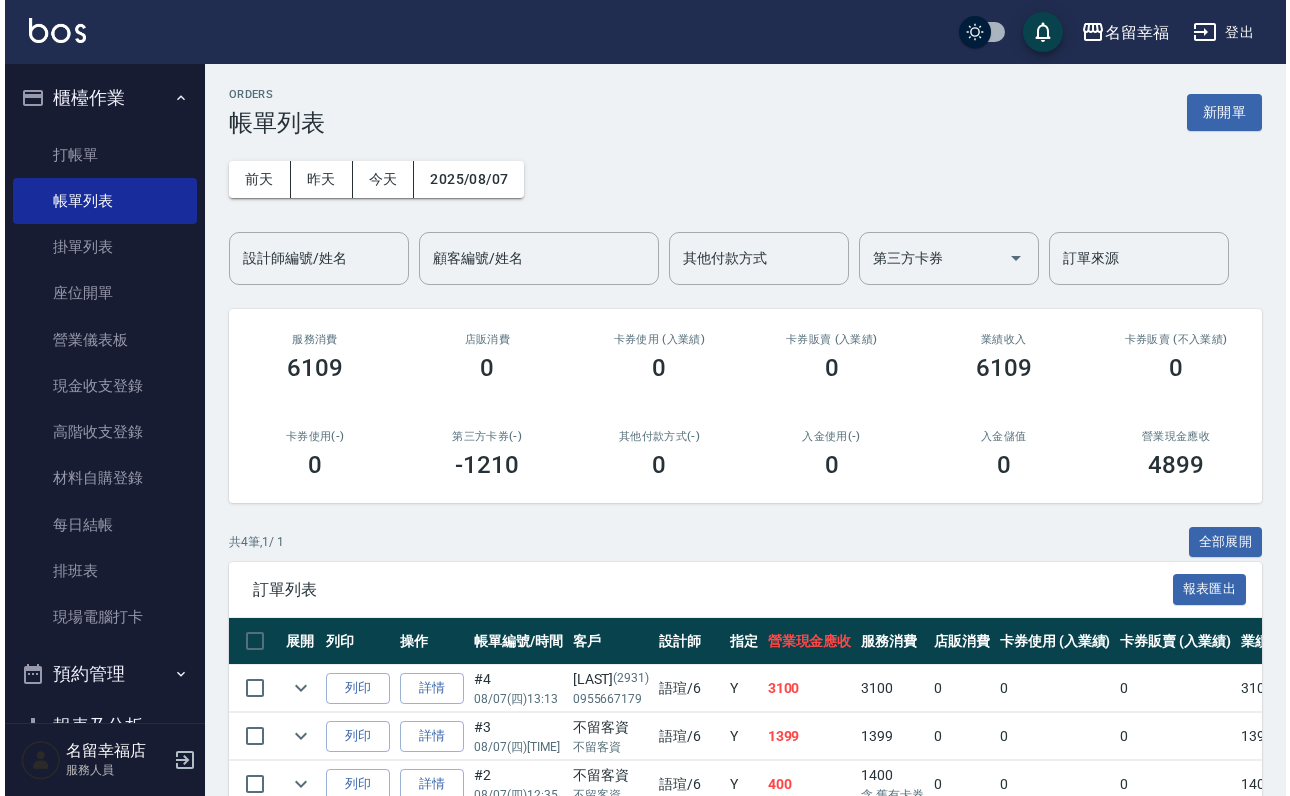 scroll, scrollTop: 0, scrollLeft: 0, axis: both 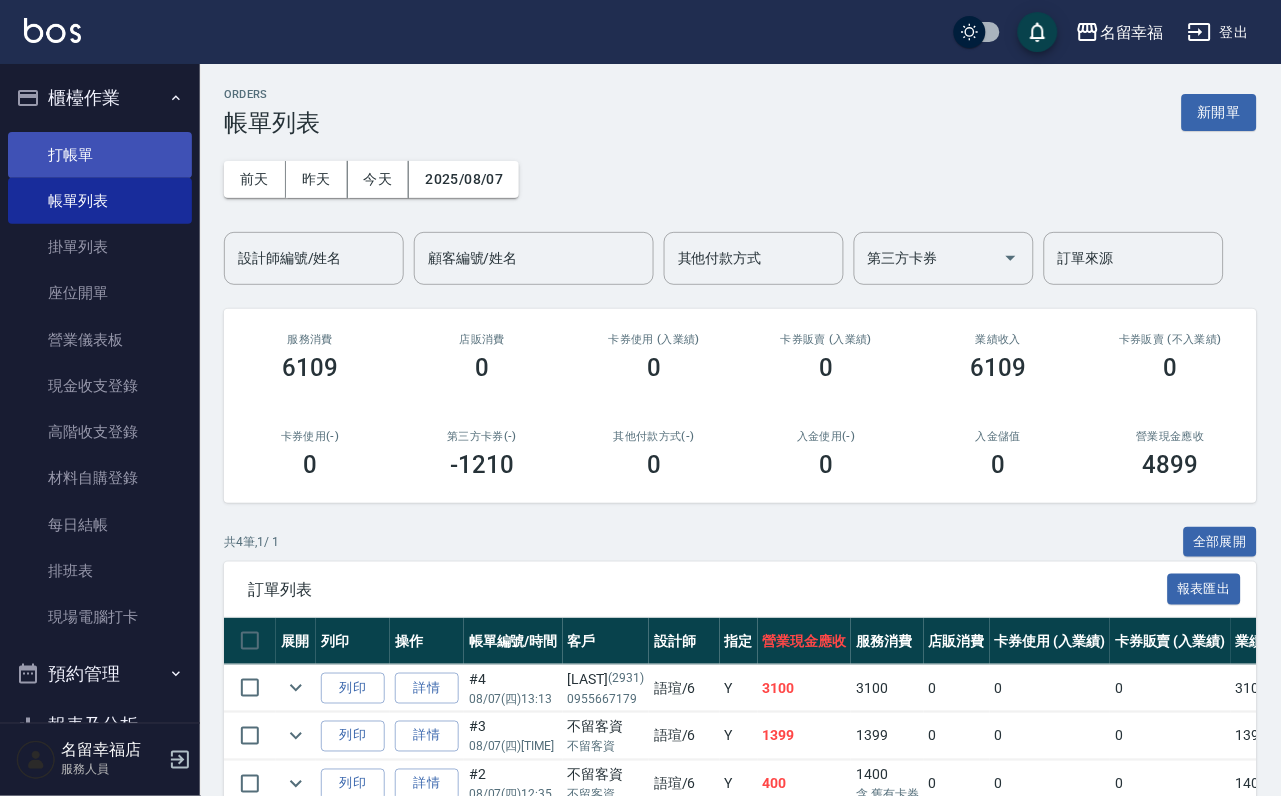 click on "打帳單" at bounding box center [100, 155] 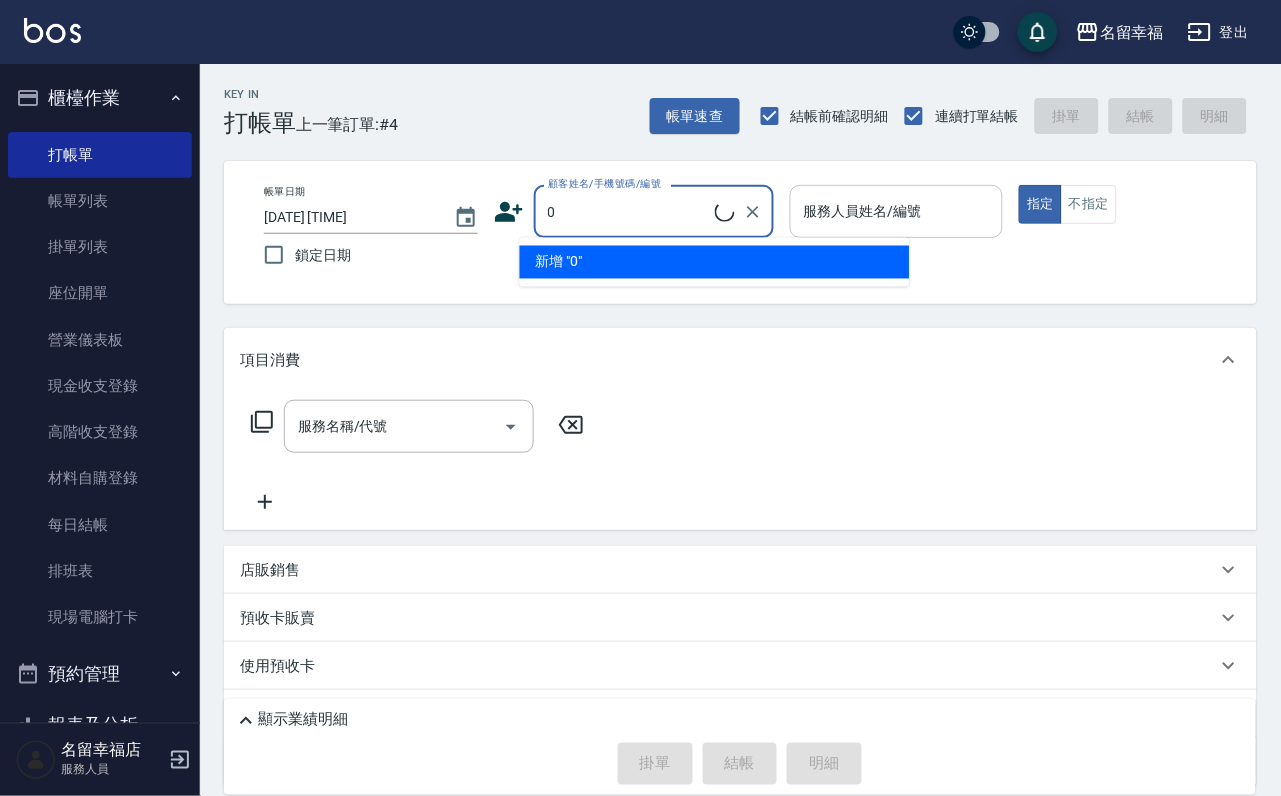 type on "0" 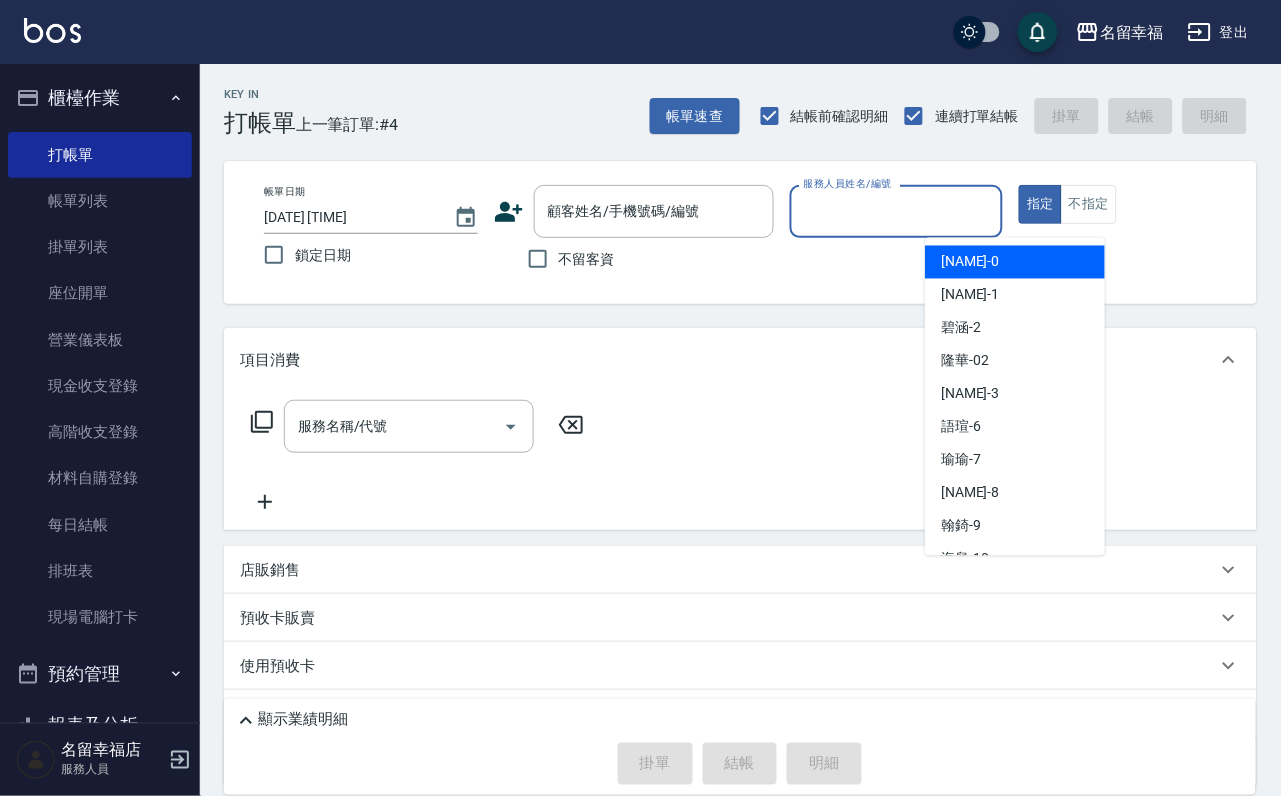 click on "服務人員姓名/編號" at bounding box center [897, 211] 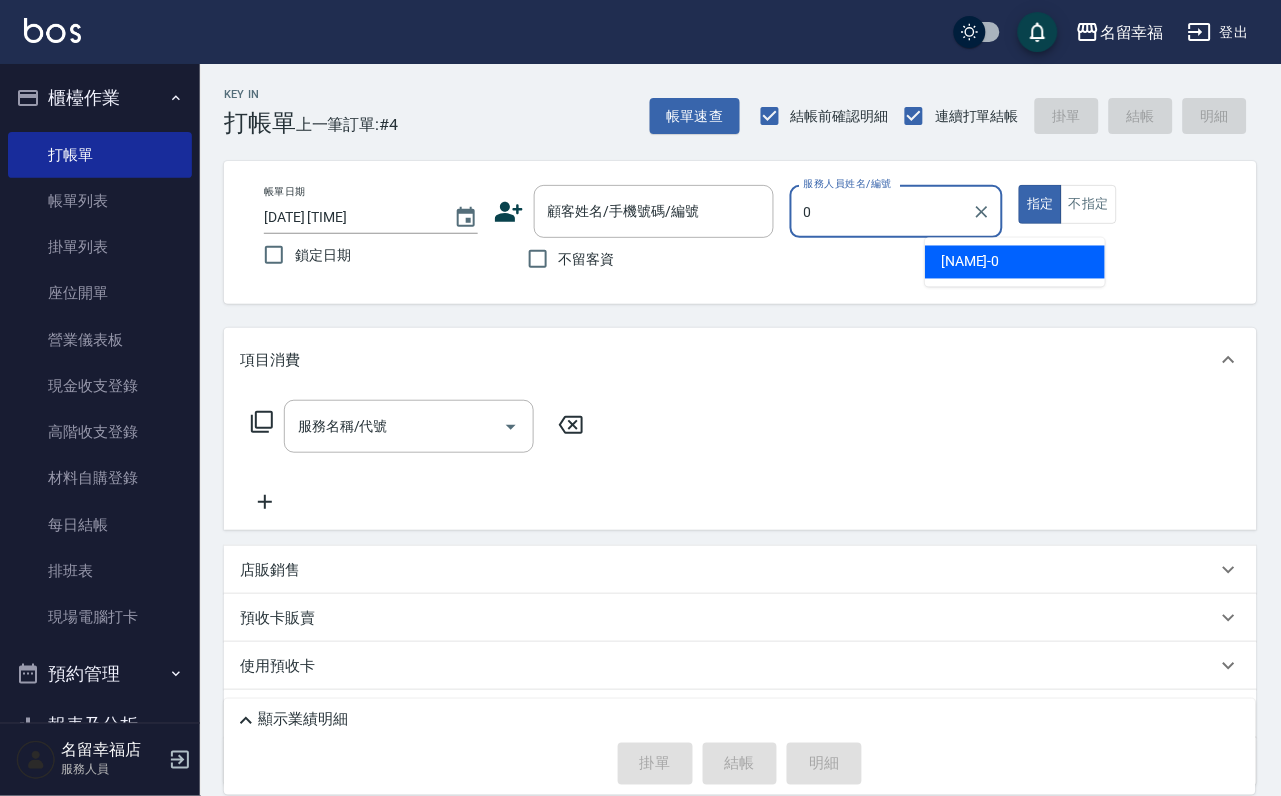 type on "小靜-0" 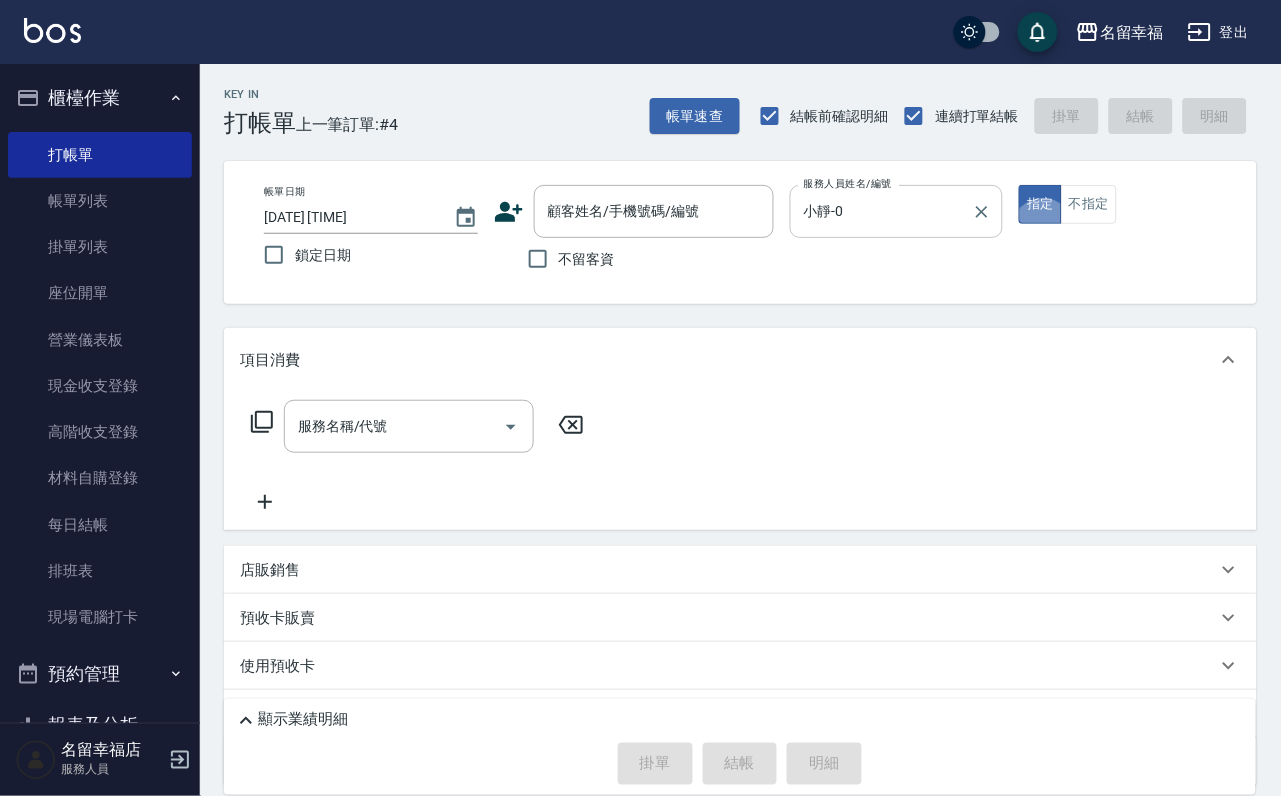type on "true" 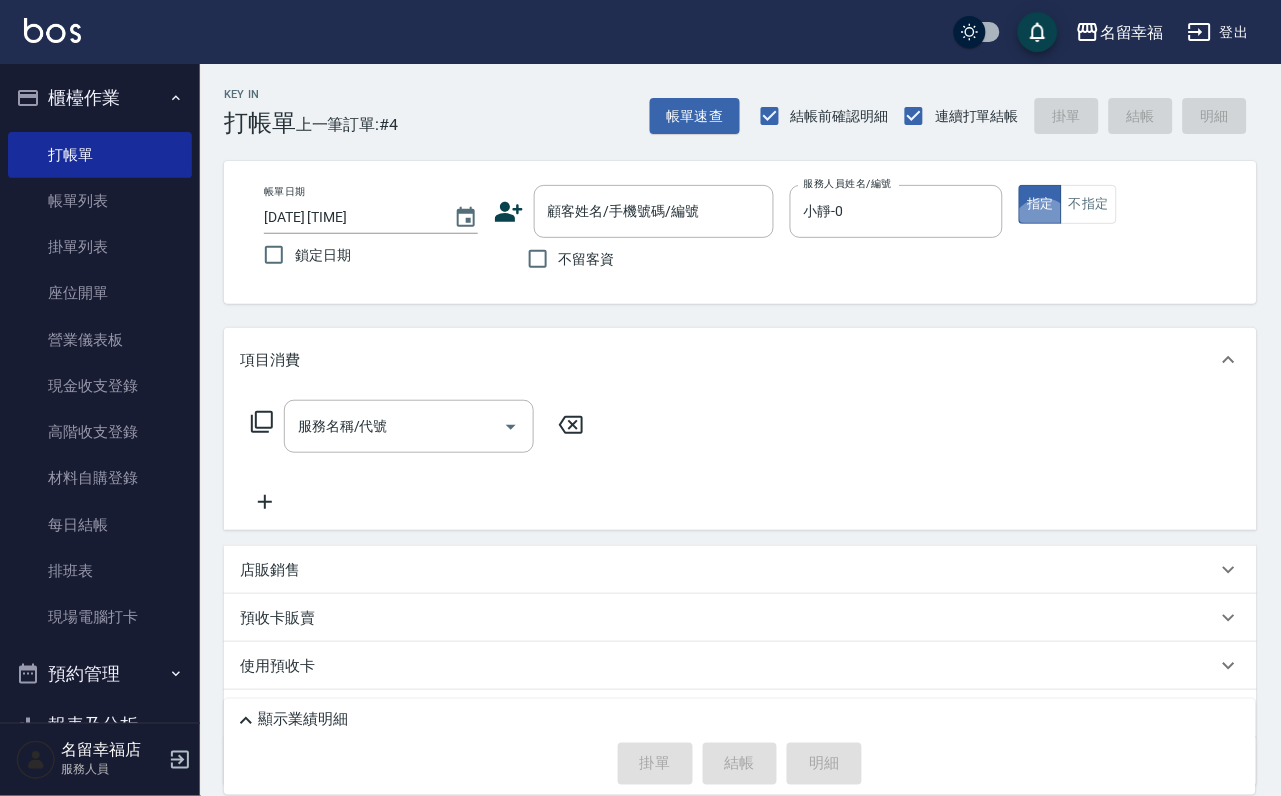 click 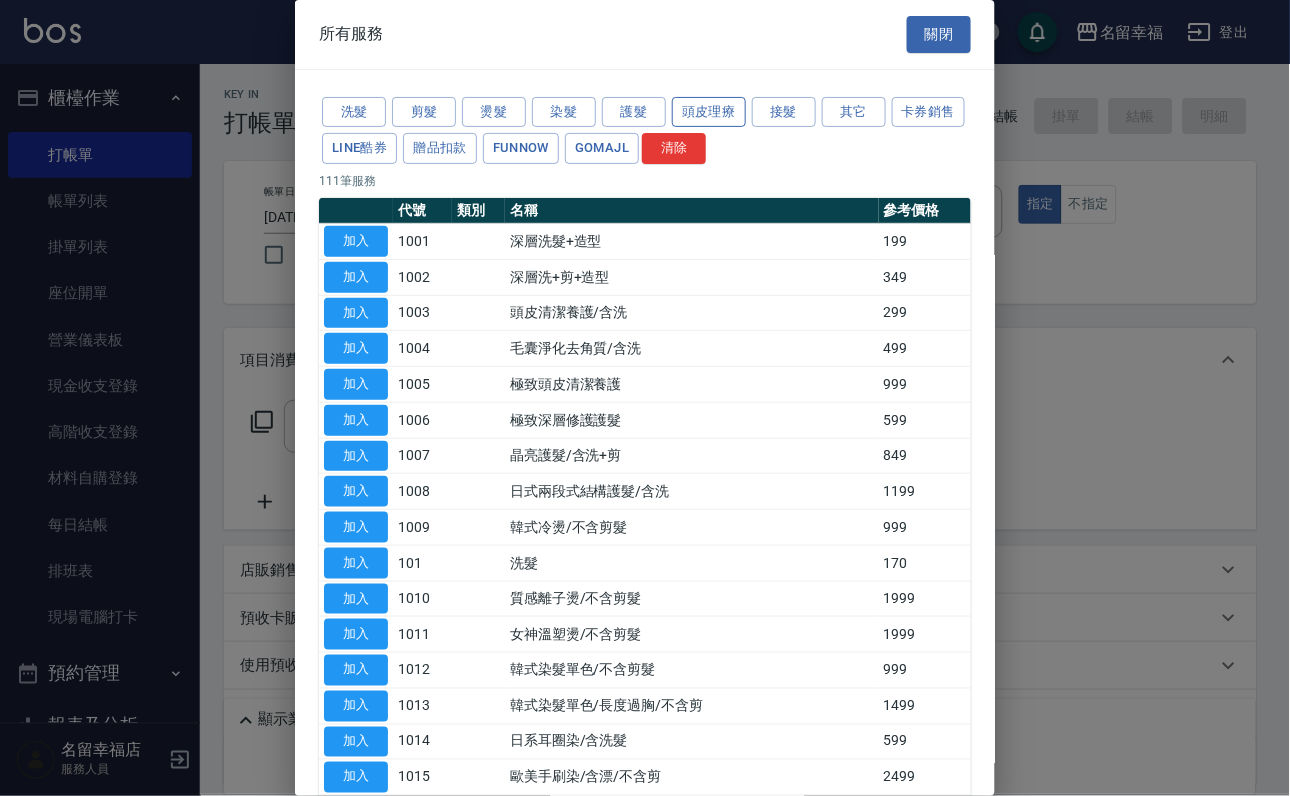 click on "頭皮理療" at bounding box center (709, 112) 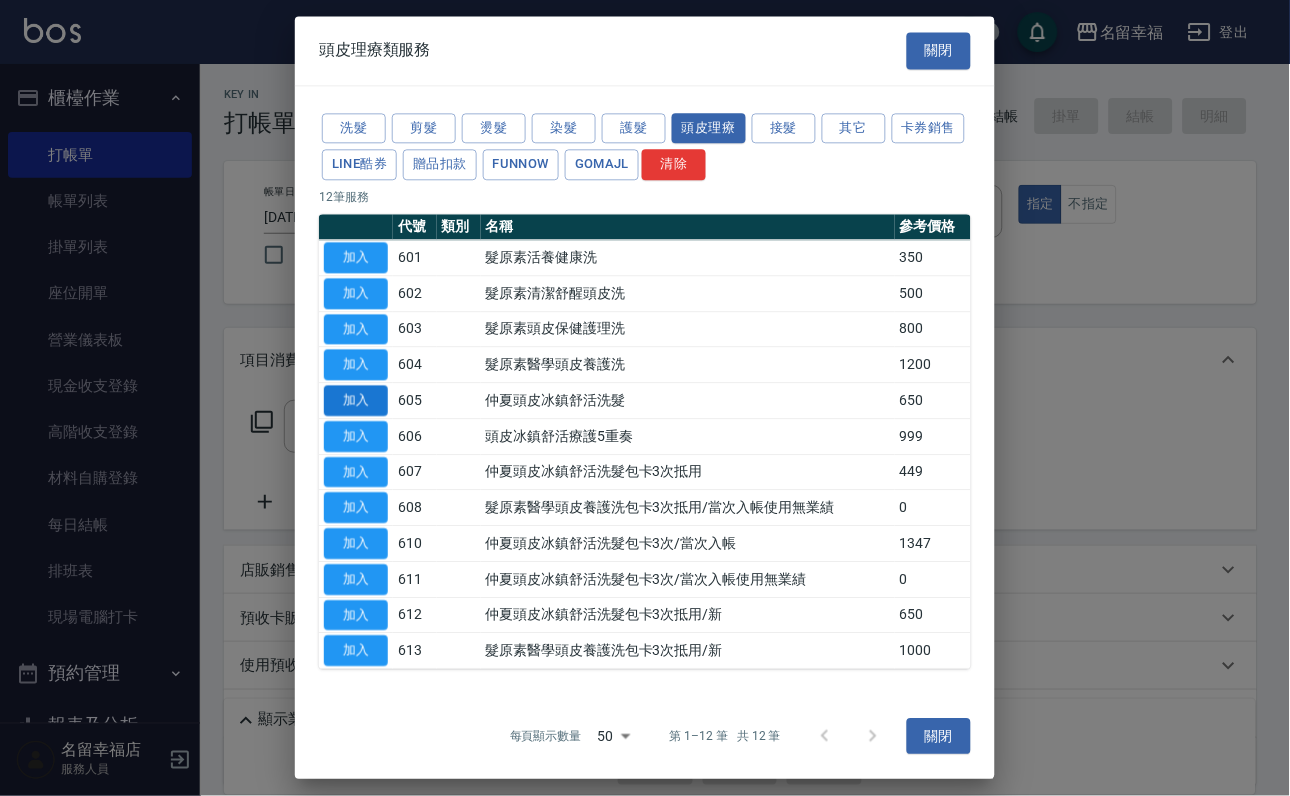 click on "加入" at bounding box center [356, 400] 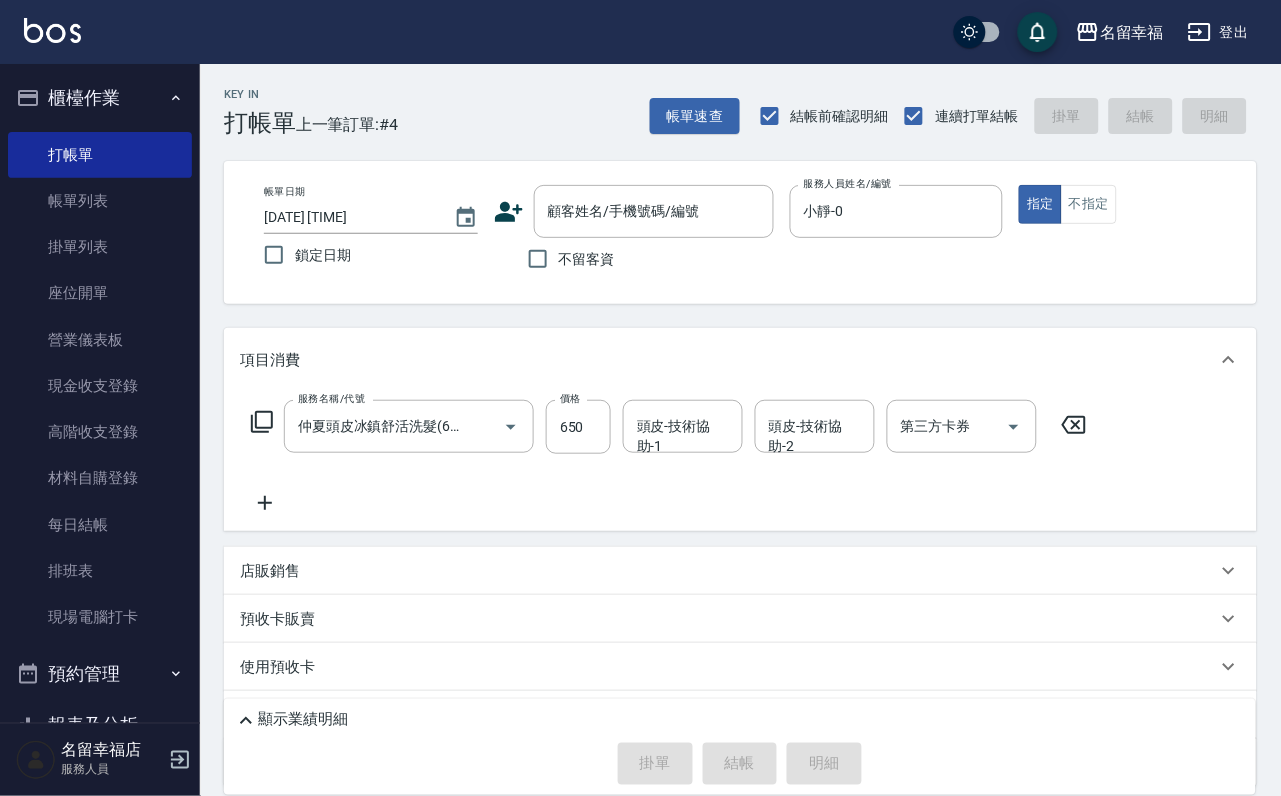 click 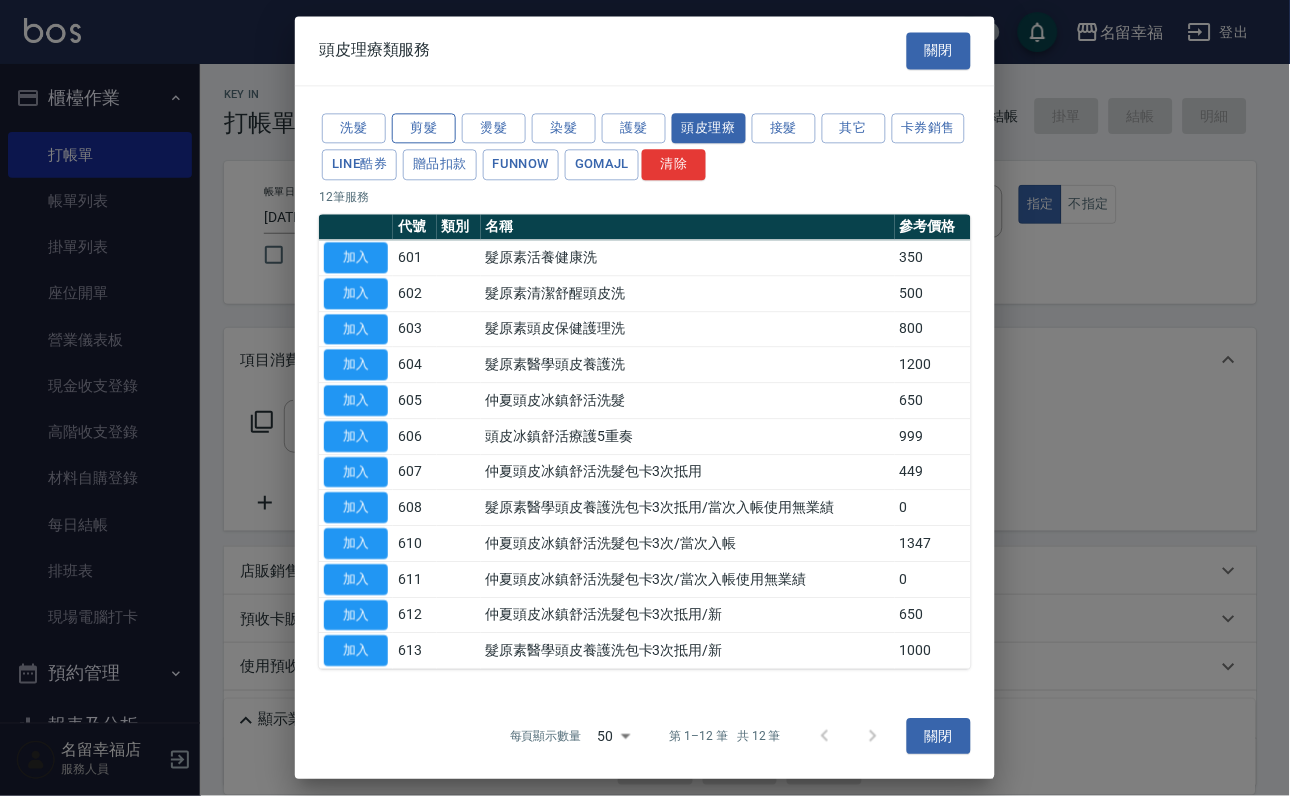 click on "剪髮" at bounding box center (424, 128) 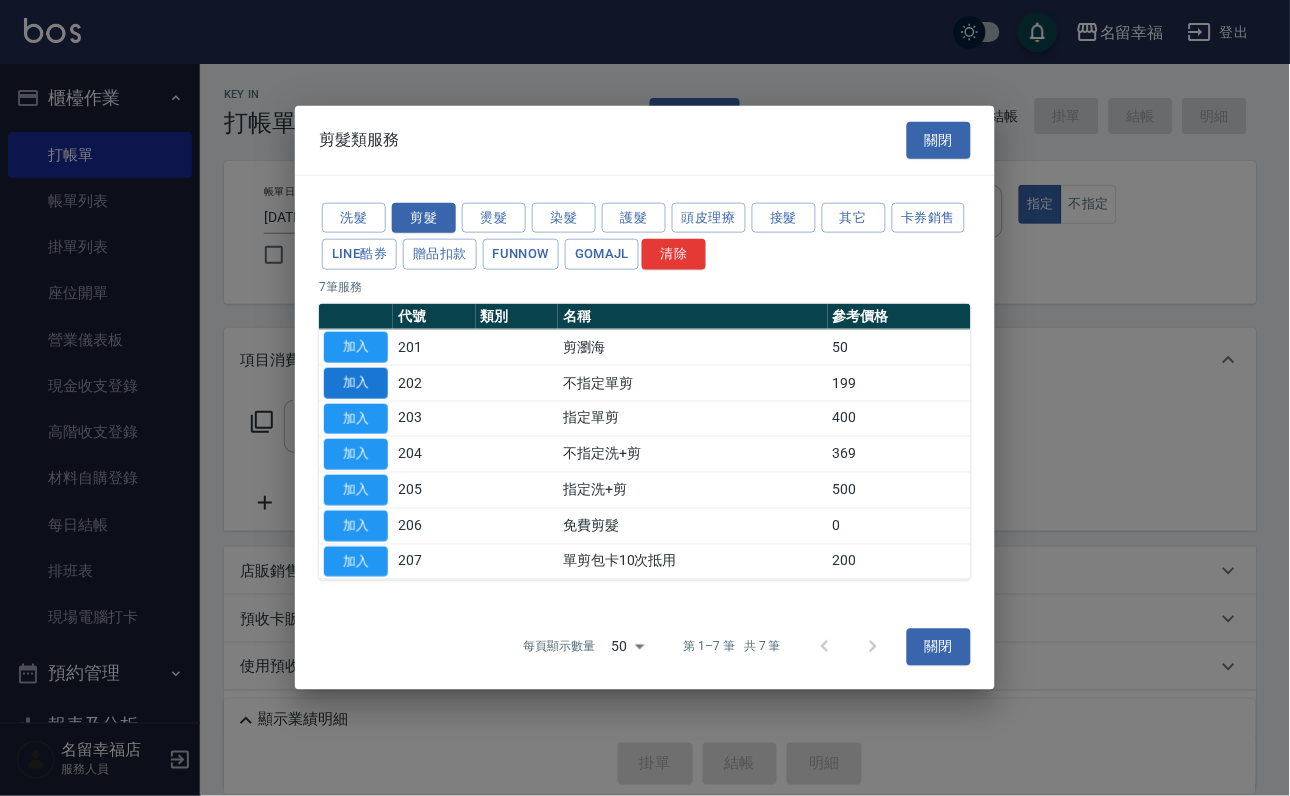 click on "加入" at bounding box center (356, 383) 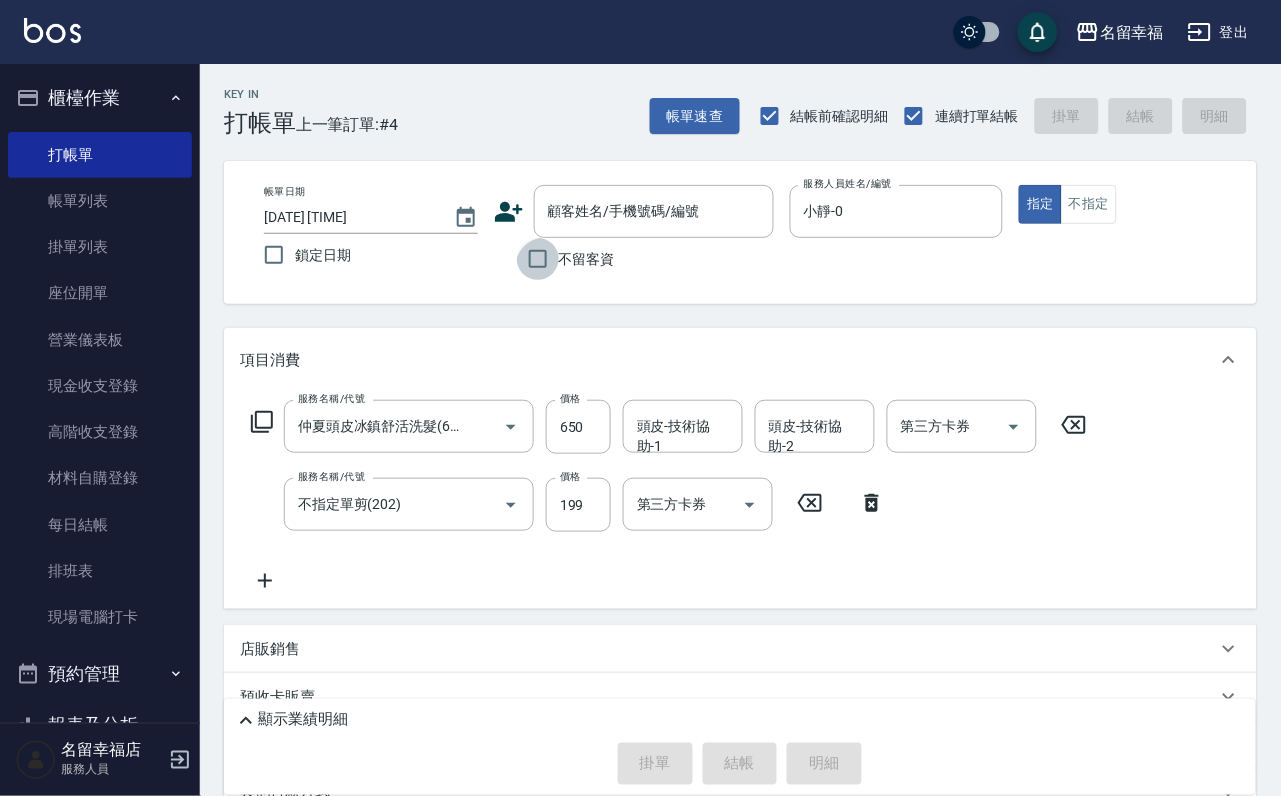 click on "不留客資" at bounding box center (538, 259) 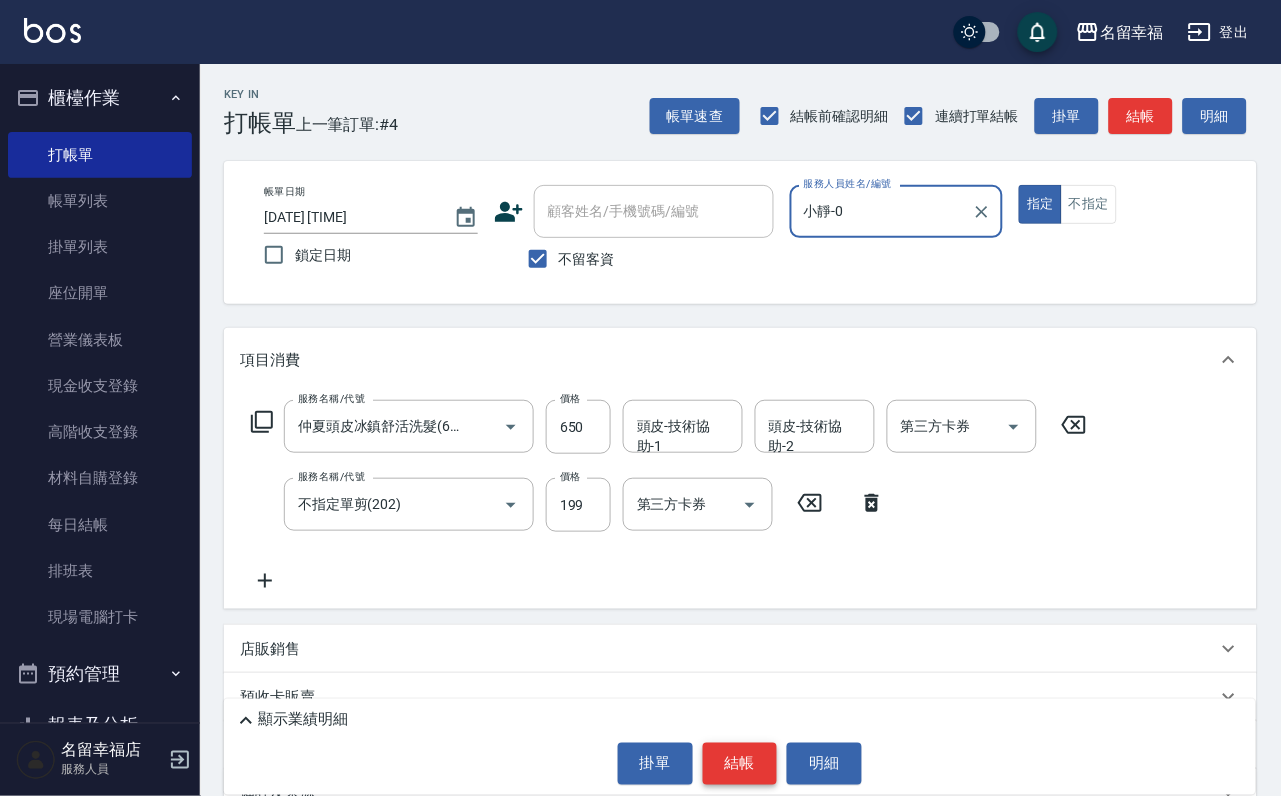 click on "結帳" at bounding box center (740, 764) 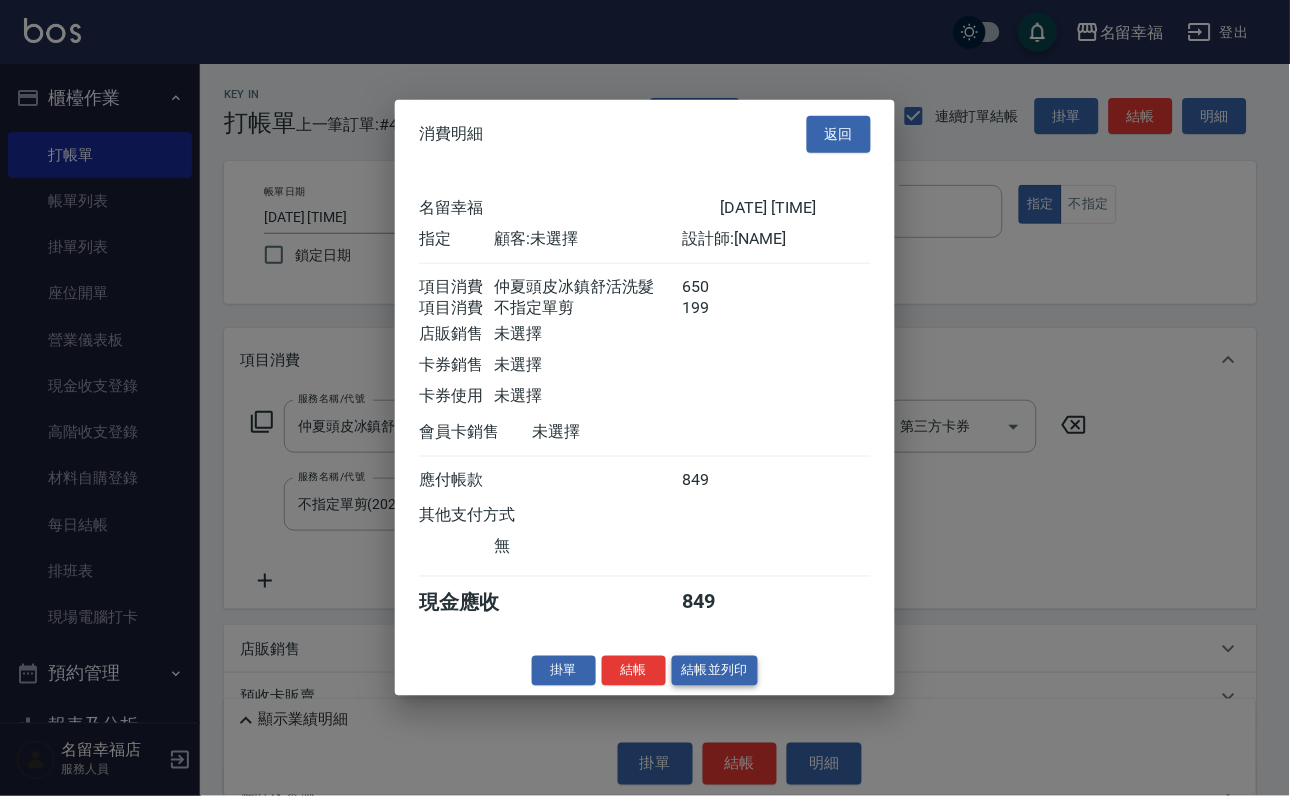 scroll, scrollTop: 322, scrollLeft: 0, axis: vertical 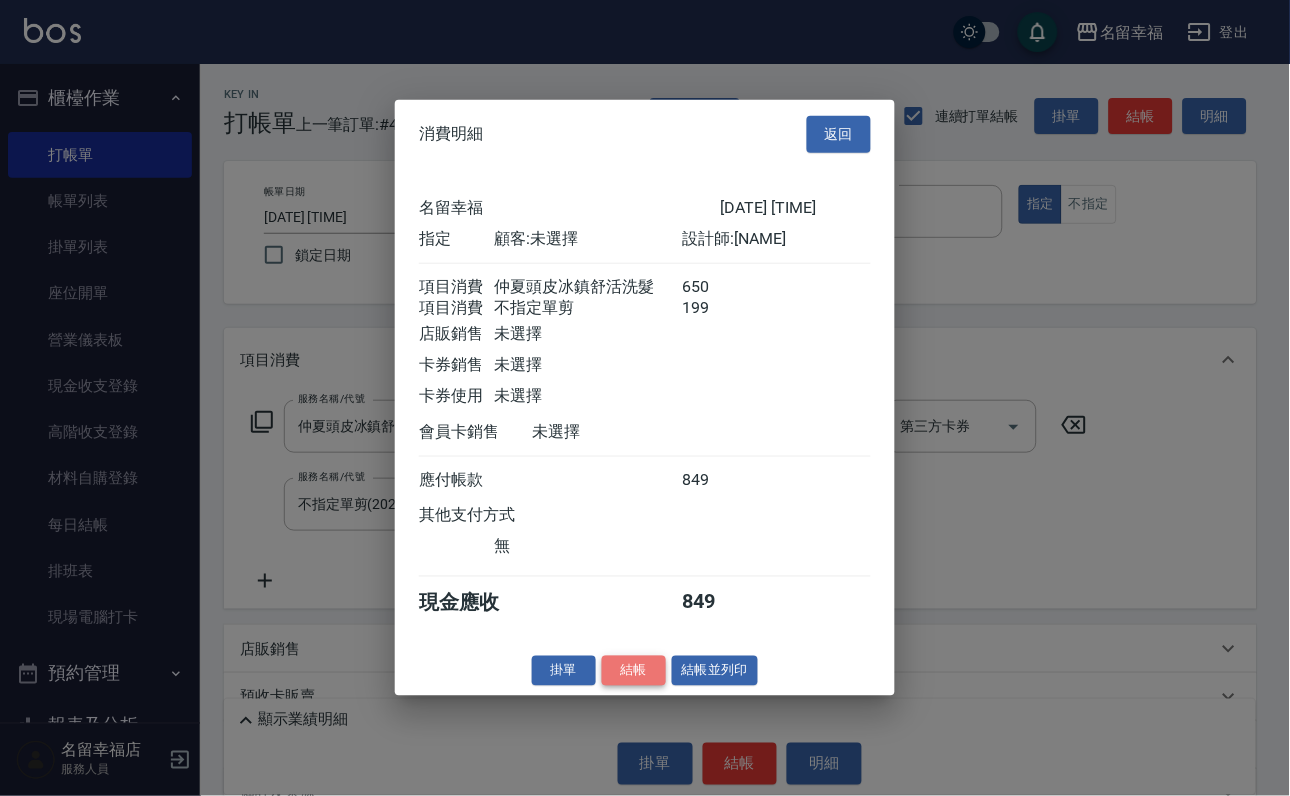 click on "結帳" at bounding box center [634, 670] 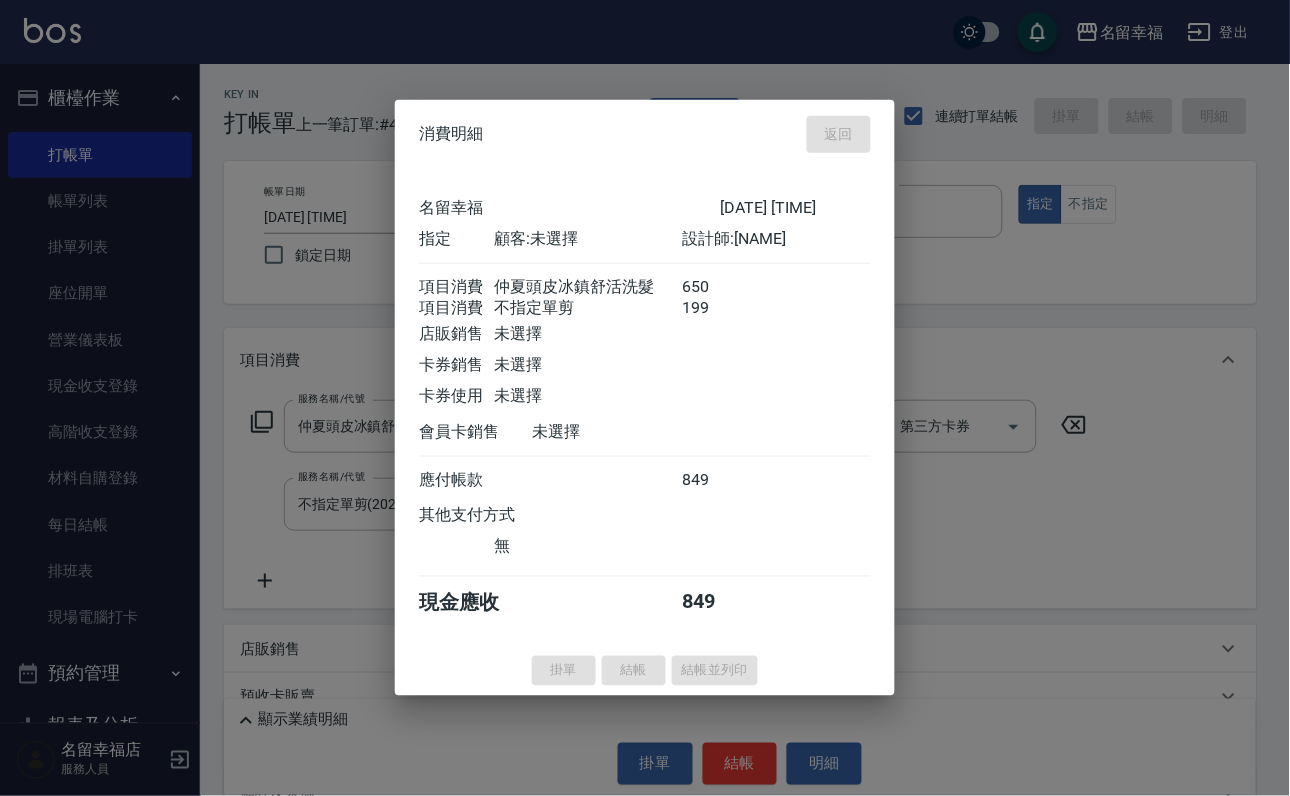 type 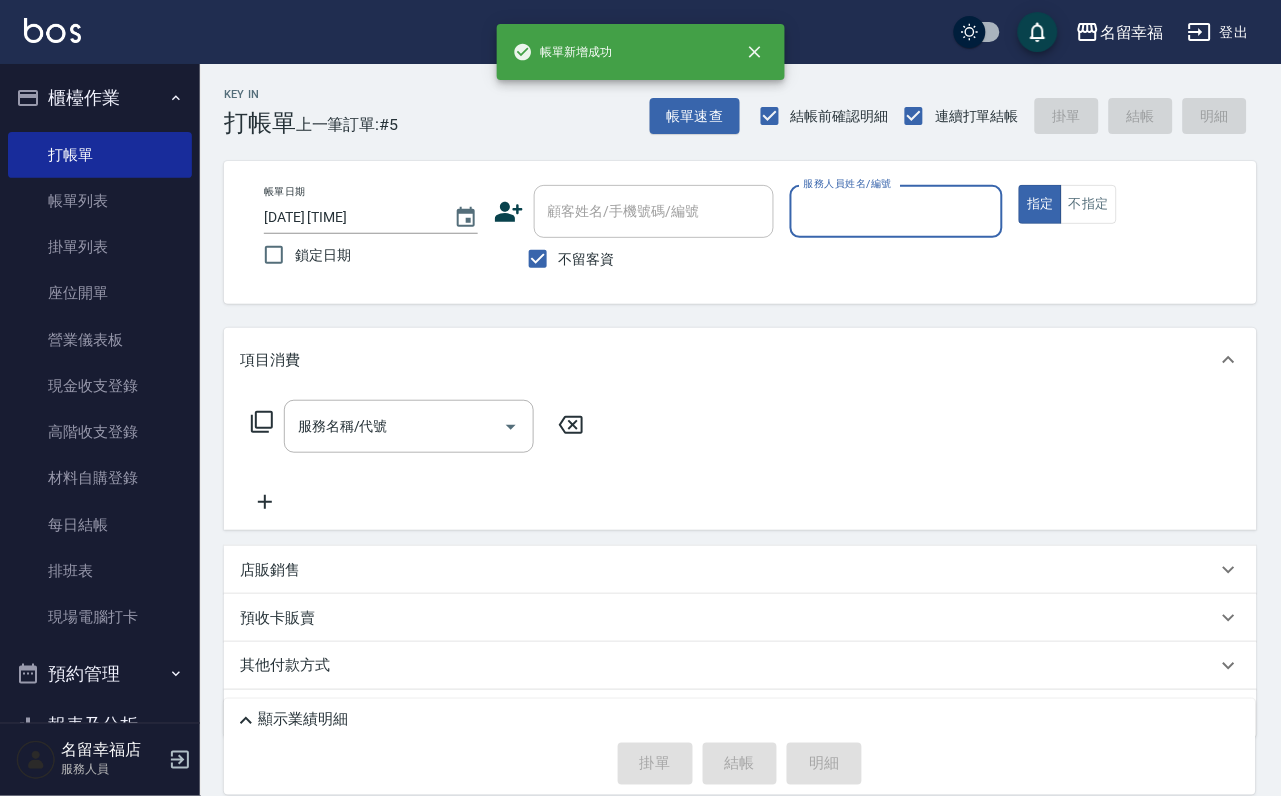 click on "指定" at bounding box center [1040, 204] 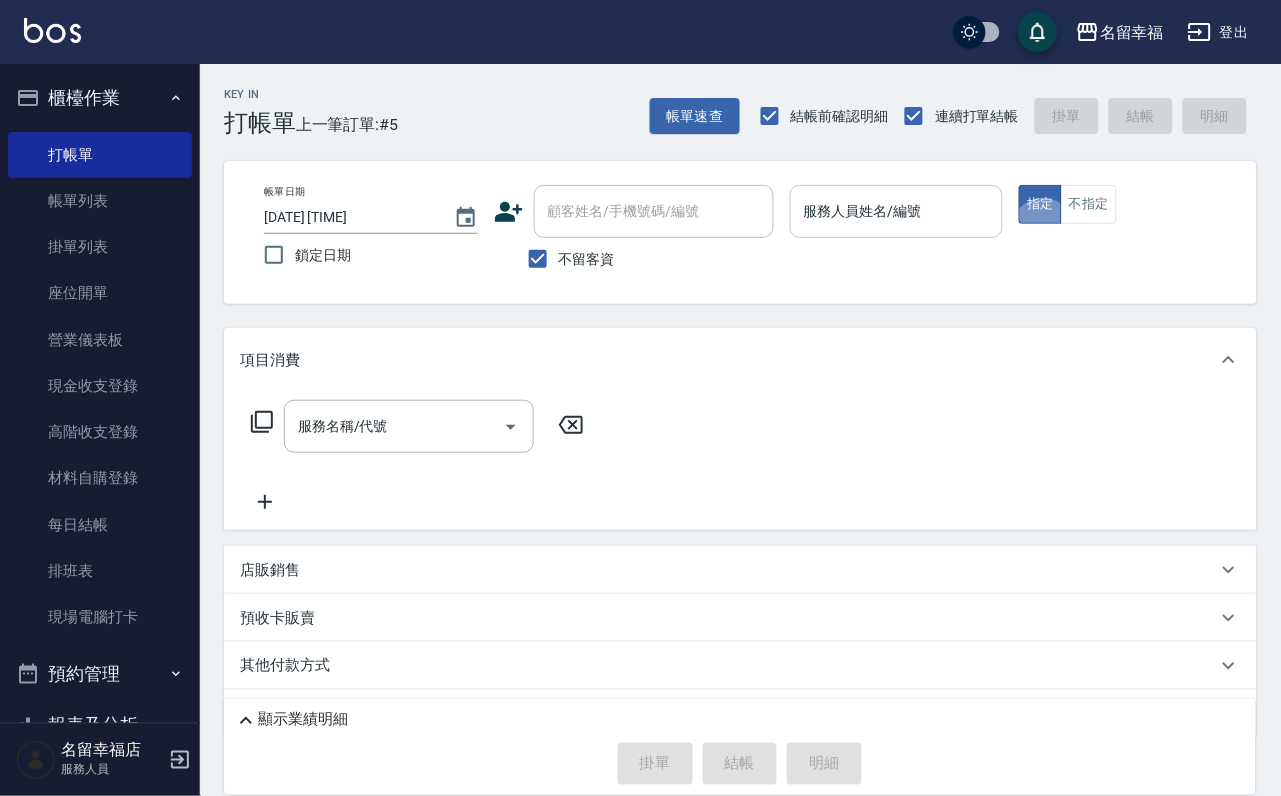 click on "服務人員姓名/編號" at bounding box center [897, 211] 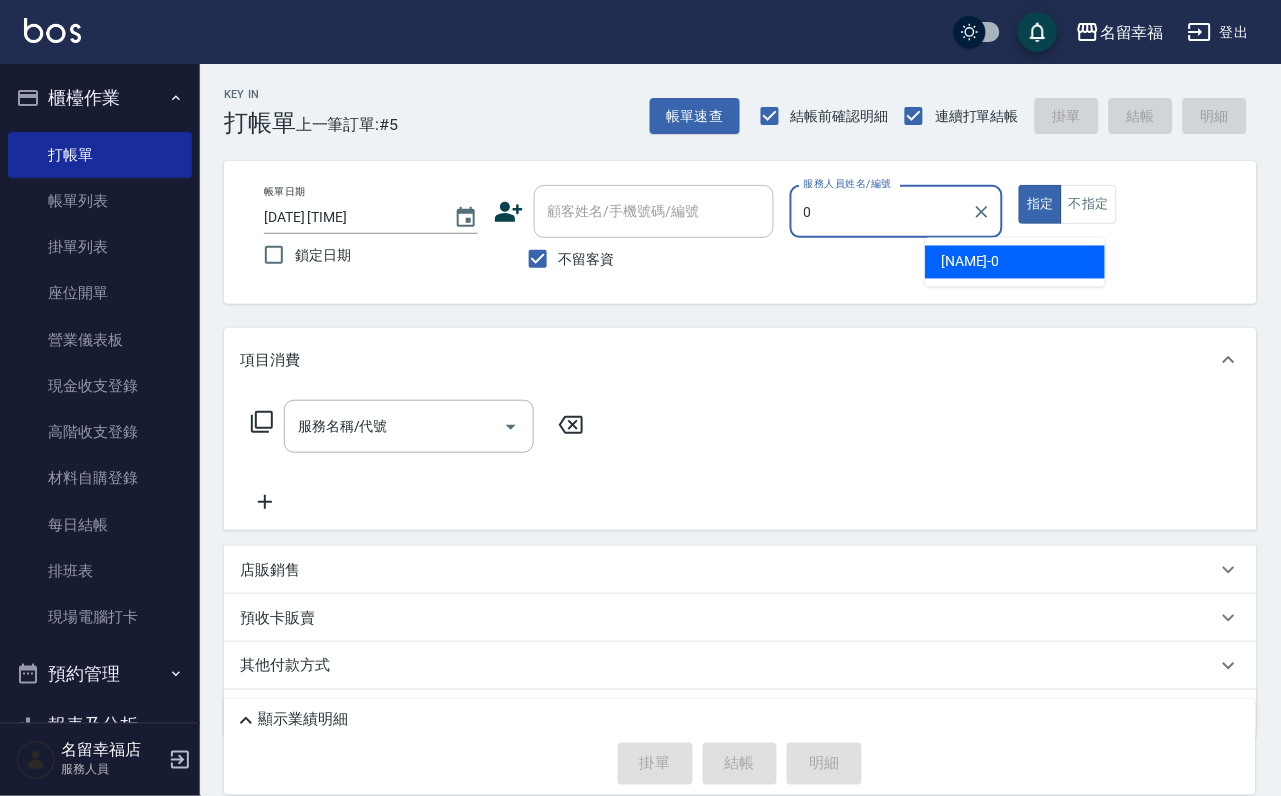type on "小靜-0" 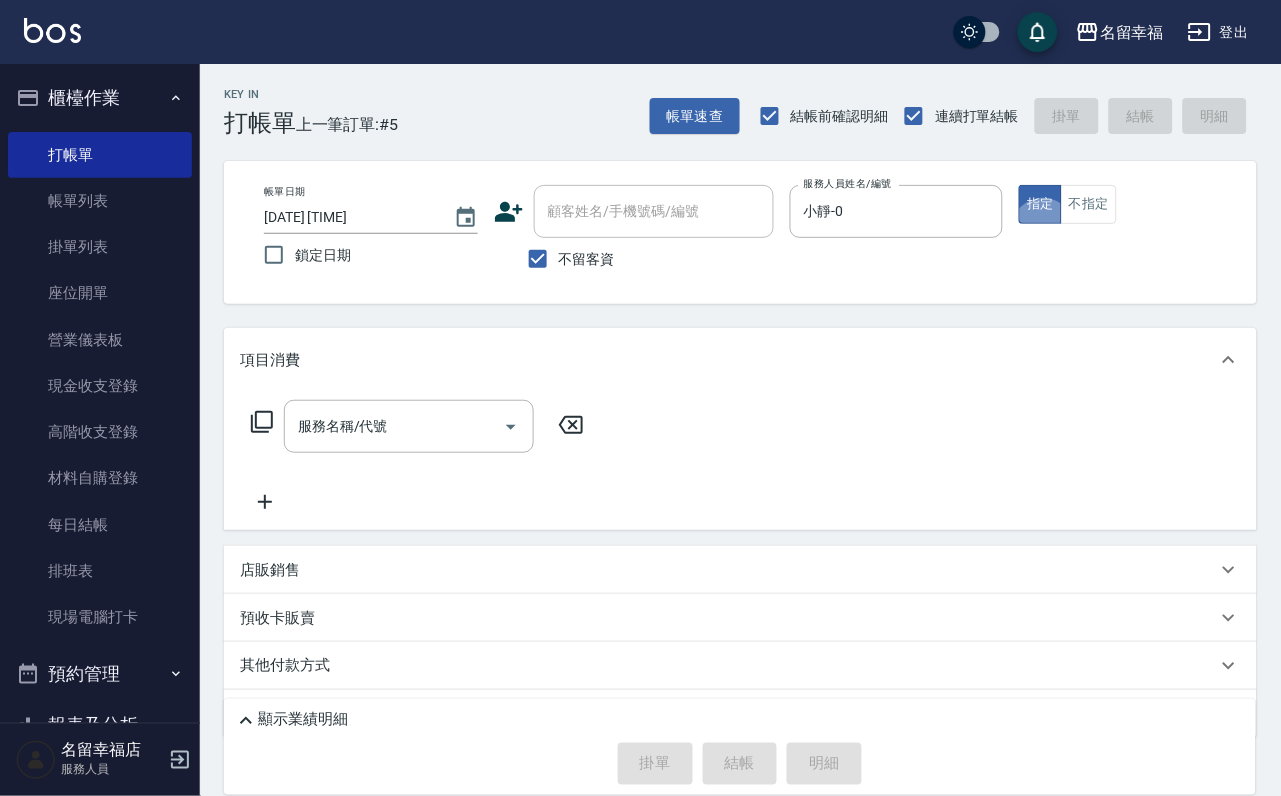 click 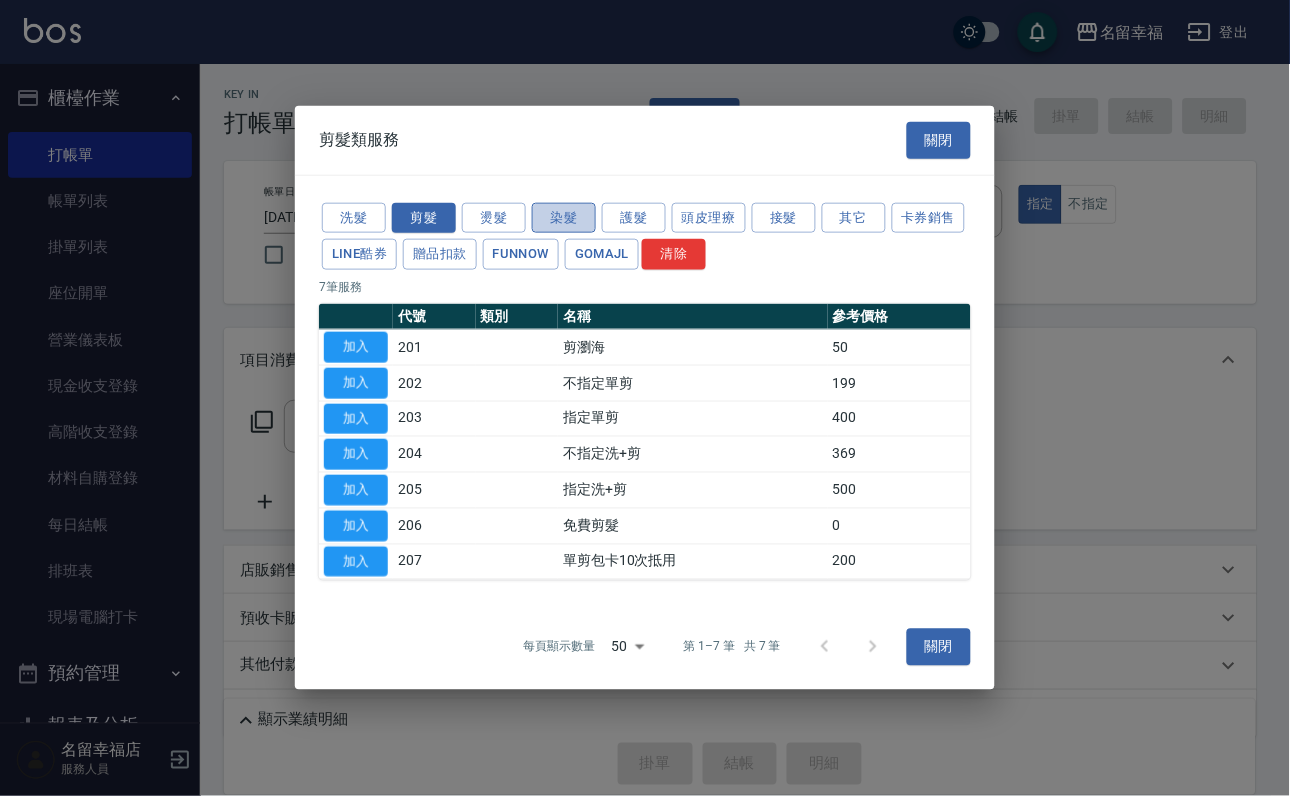 click on "染髮" at bounding box center (564, 217) 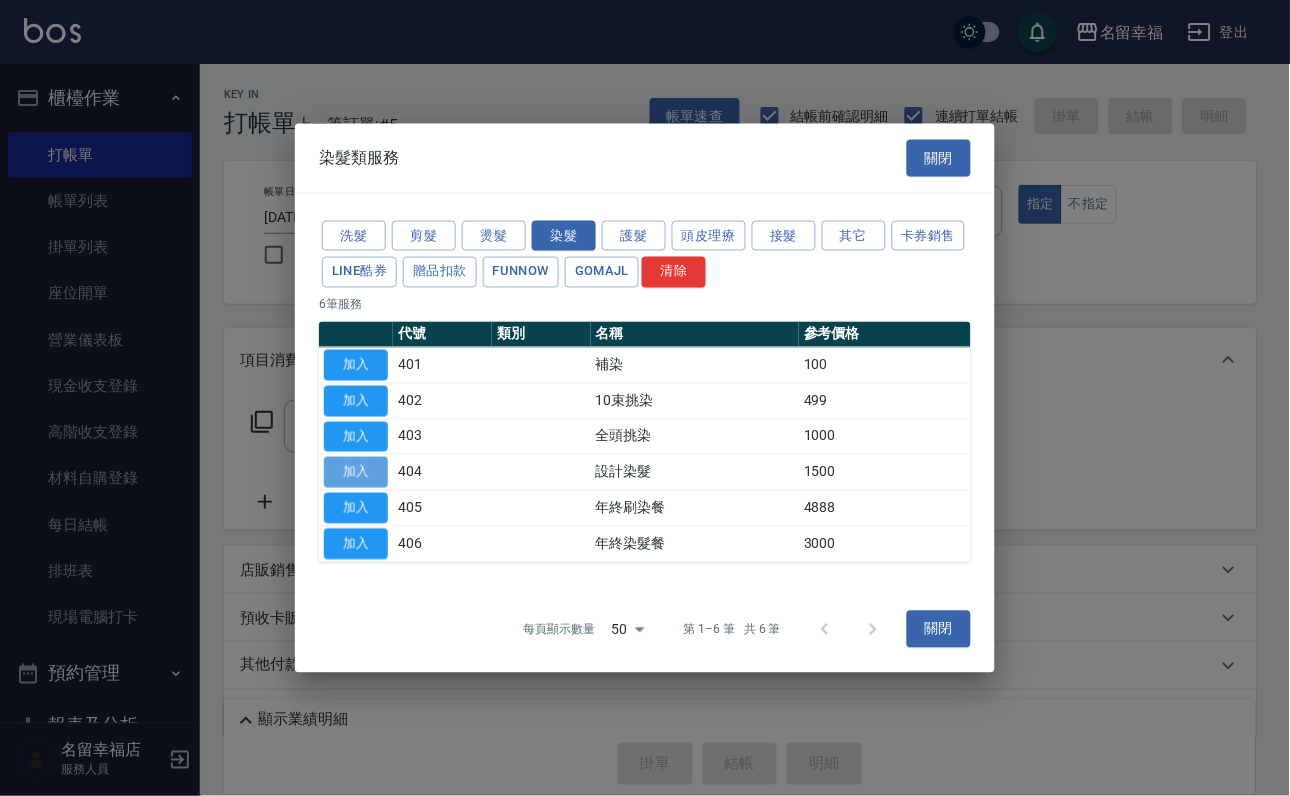 click on "加入" at bounding box center [356, 472] 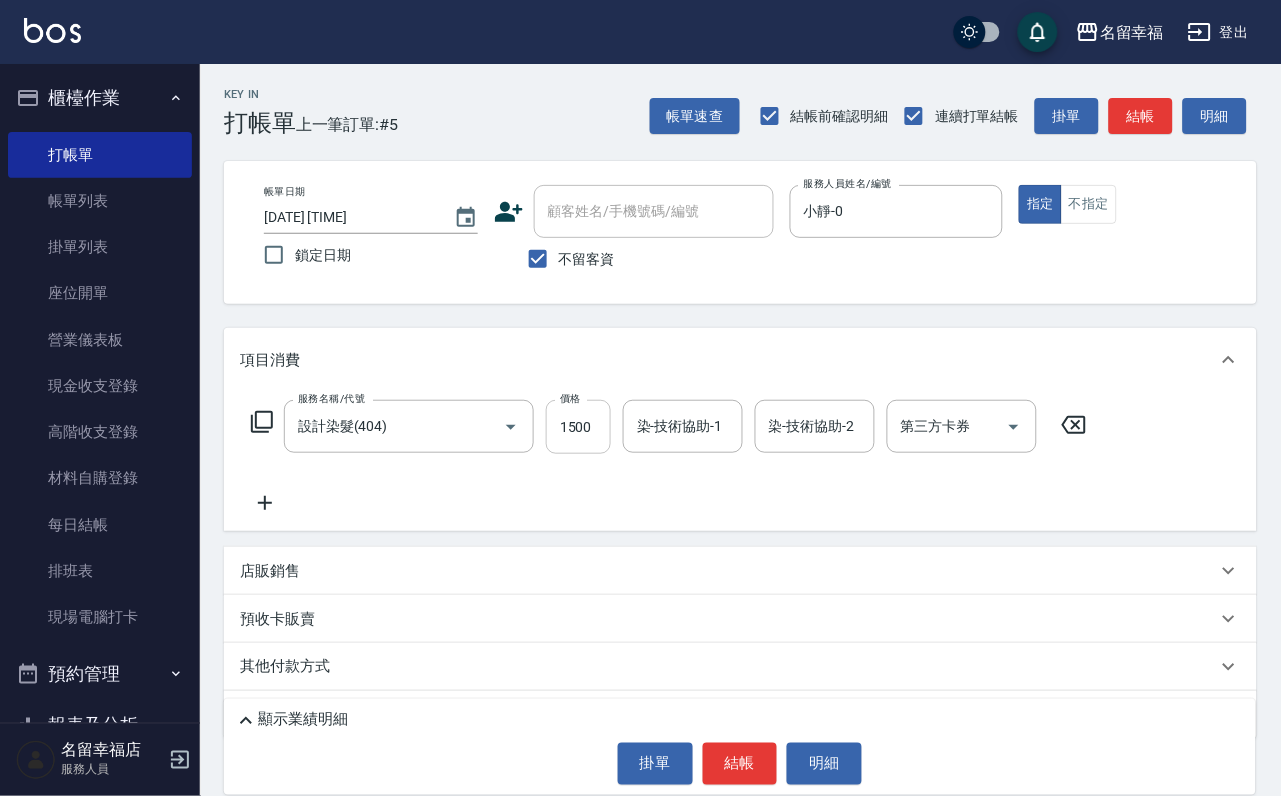 click on "1500" at bounding box center [578, 427] 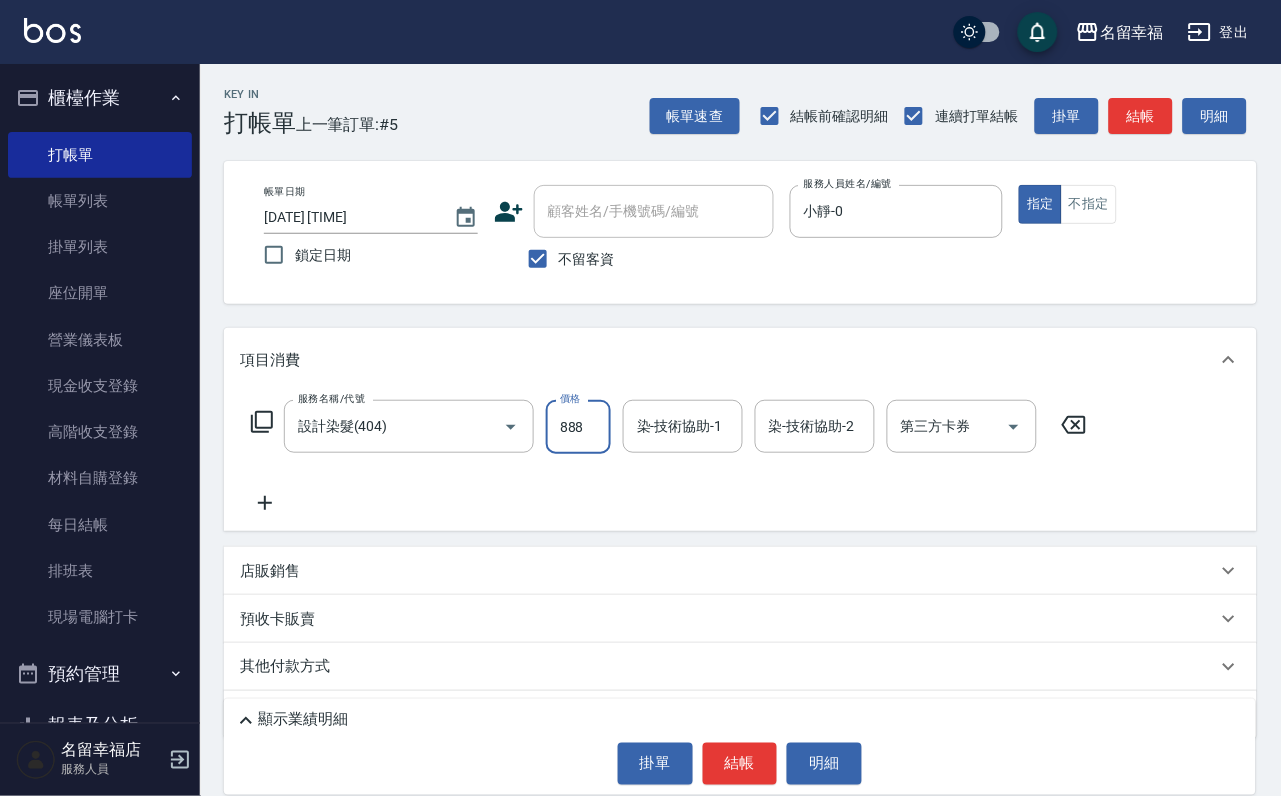 type on "888" 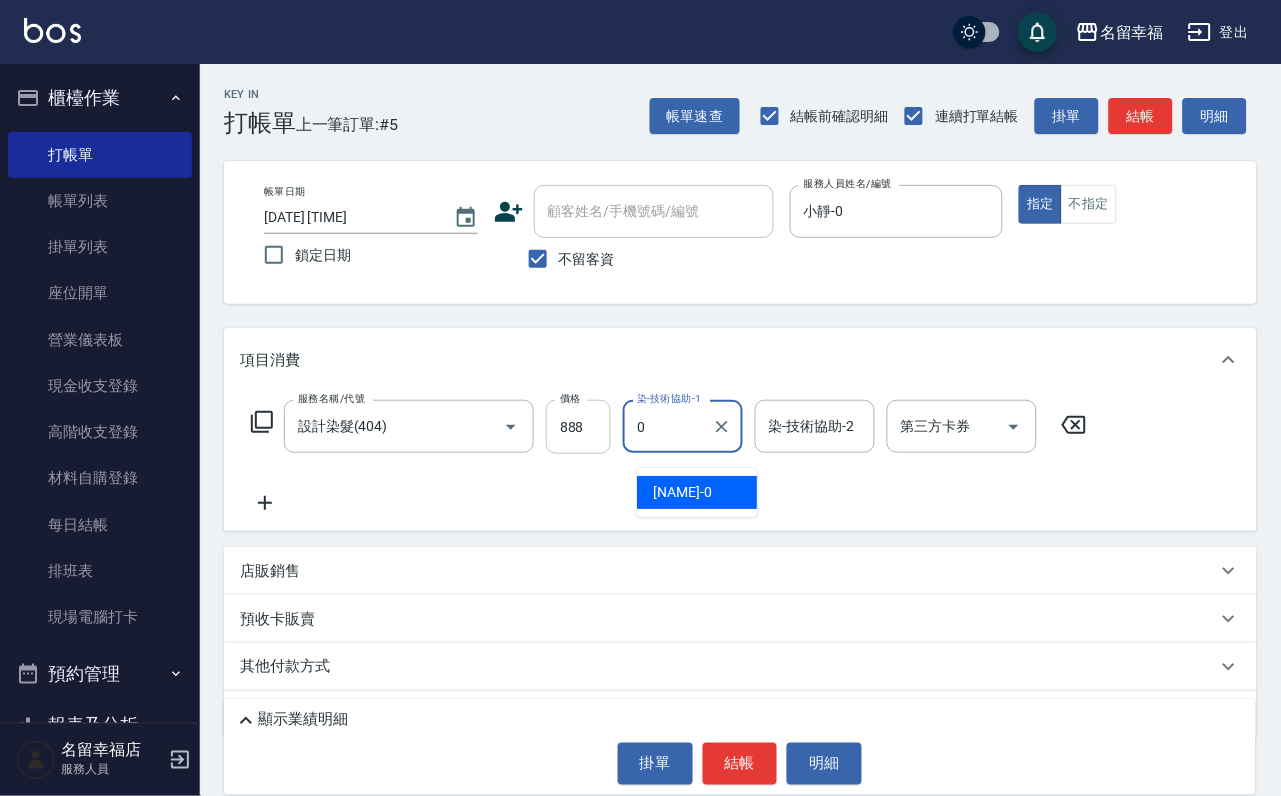 type on "小靜-0" 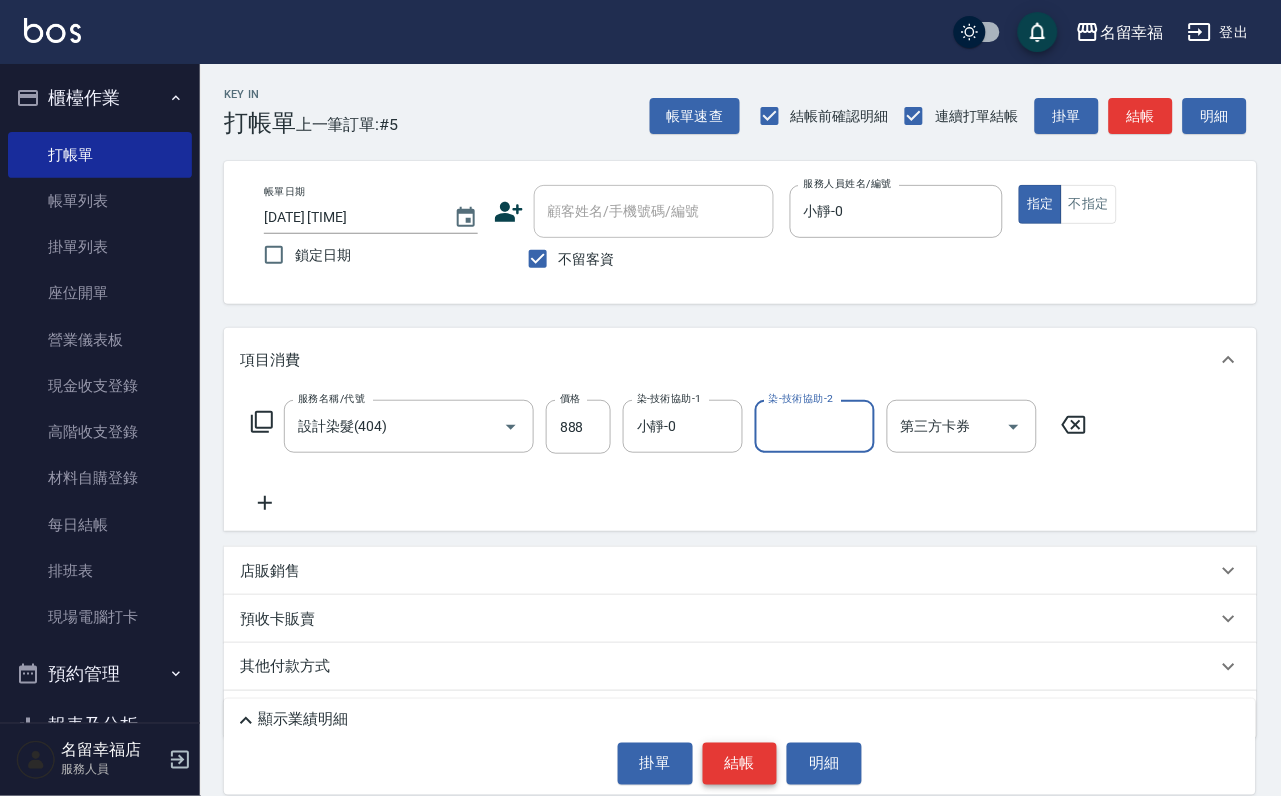 click on "結帳" at bounding box center [740, 764] 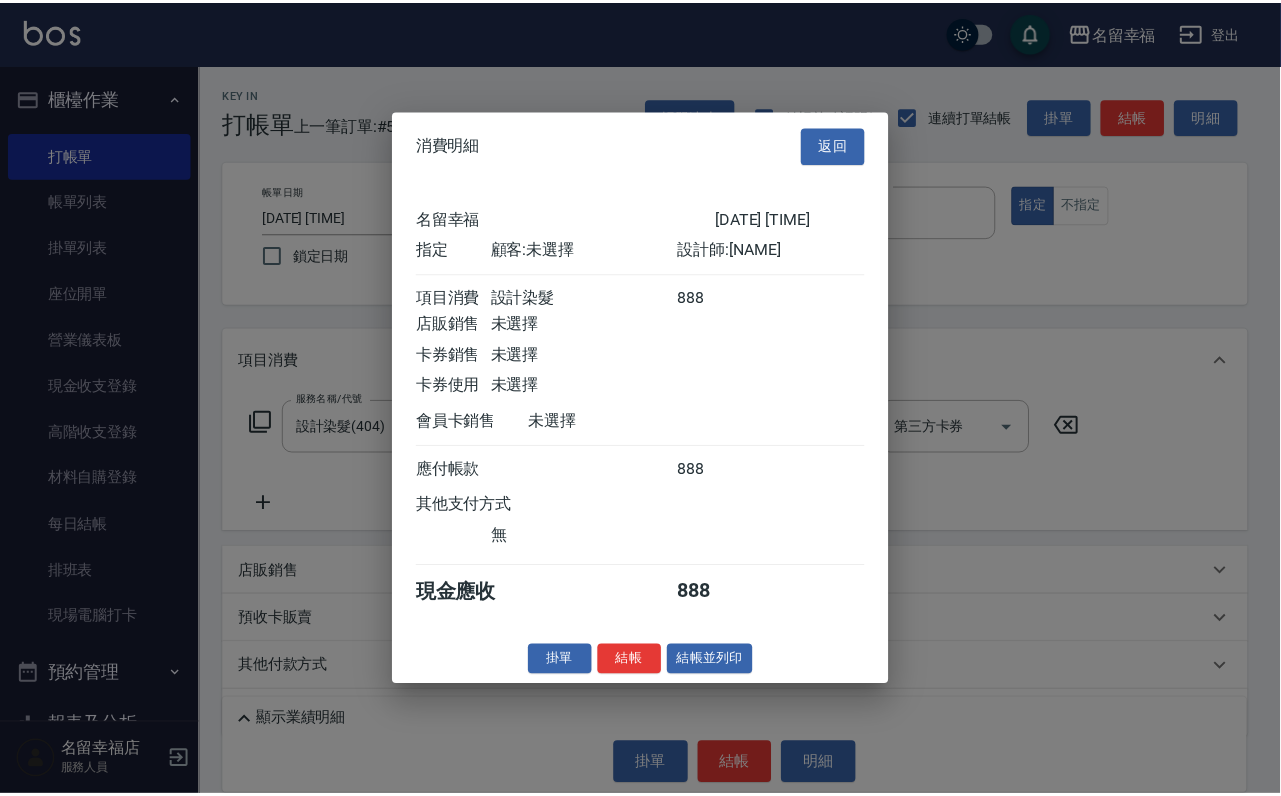 scroll, scrollTop: 247, scrollLeft: 0, axis: vertical 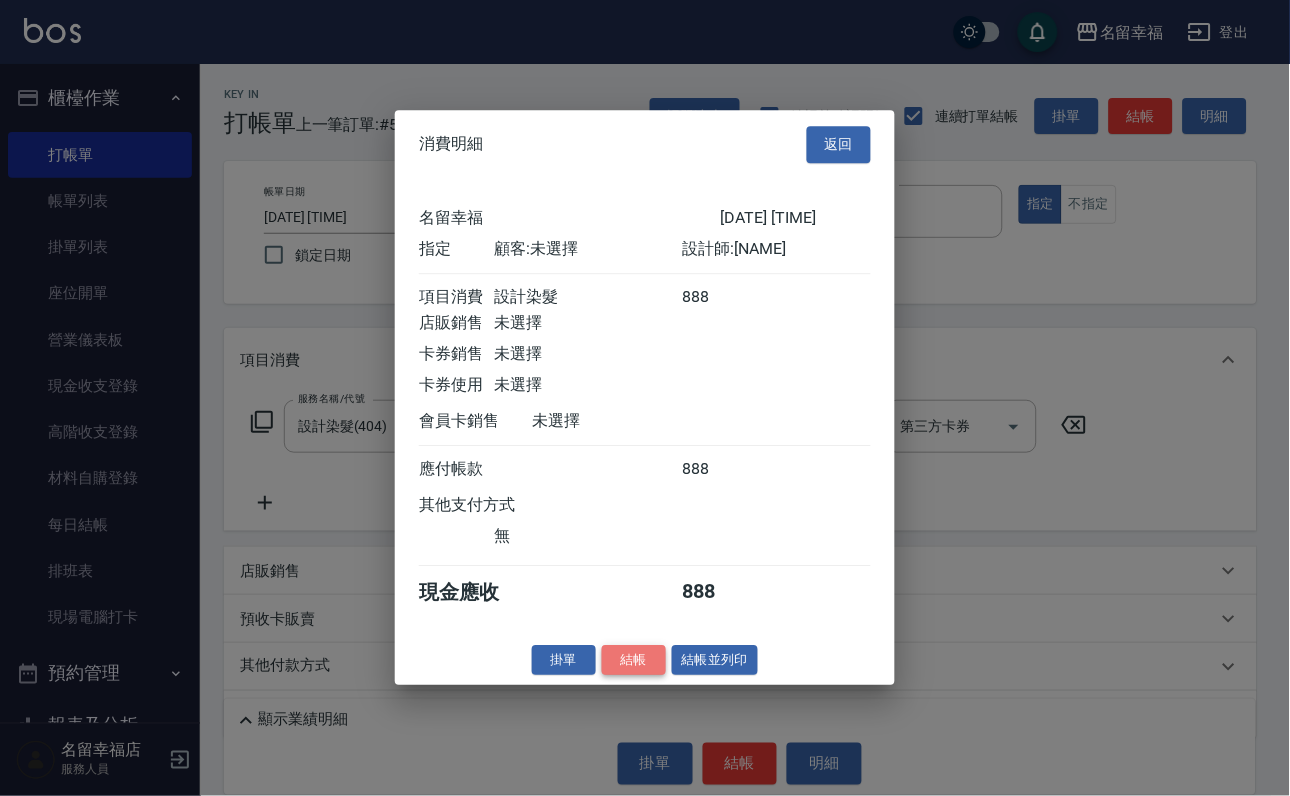 click on "結帳" at bounding box center (634, 660) 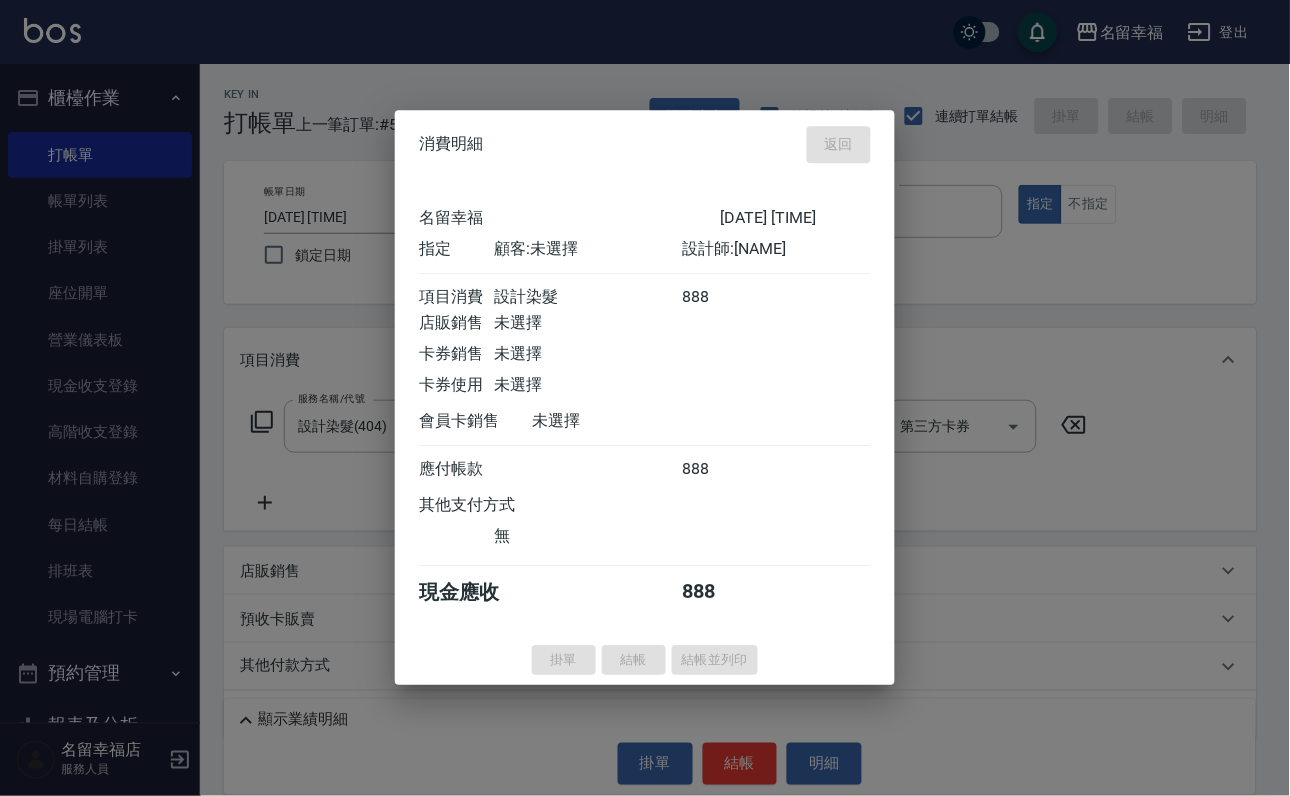 type 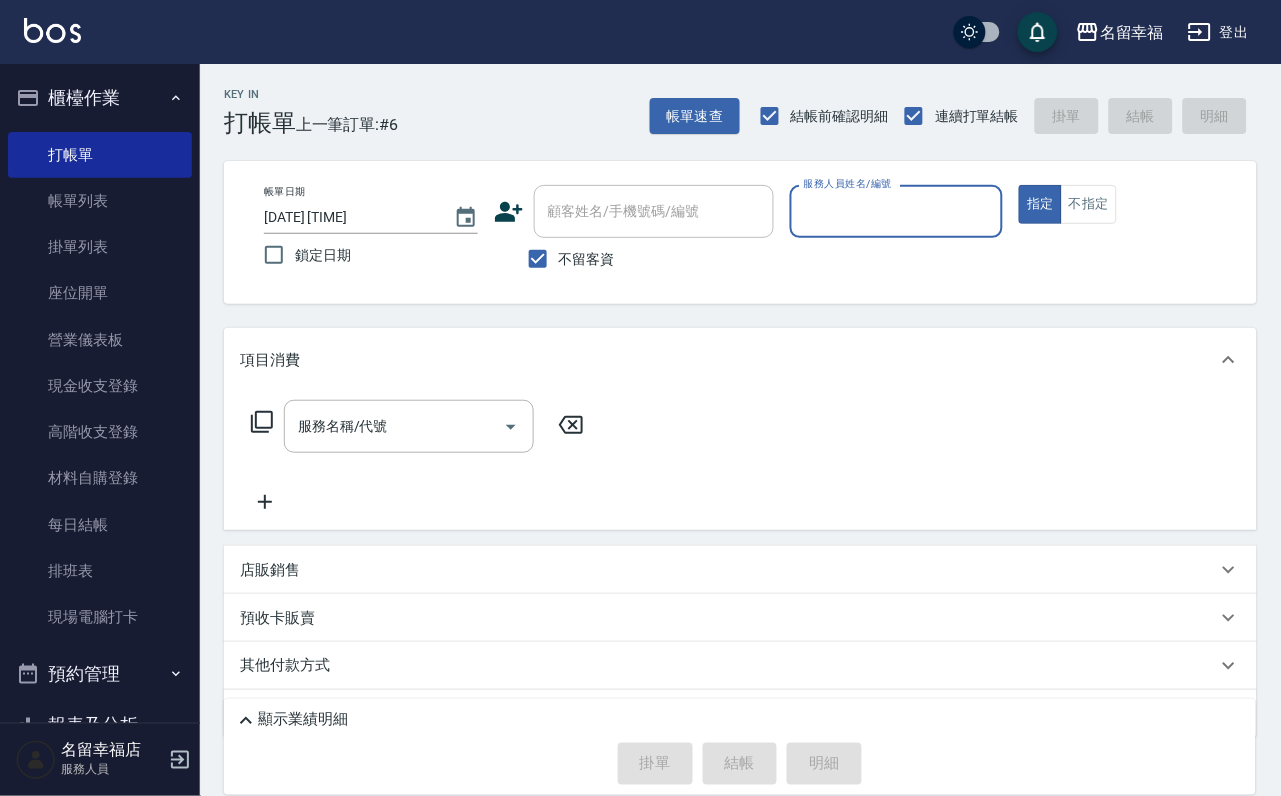 click on "服務人員姓名/編號" at bounding box center [897, 211] 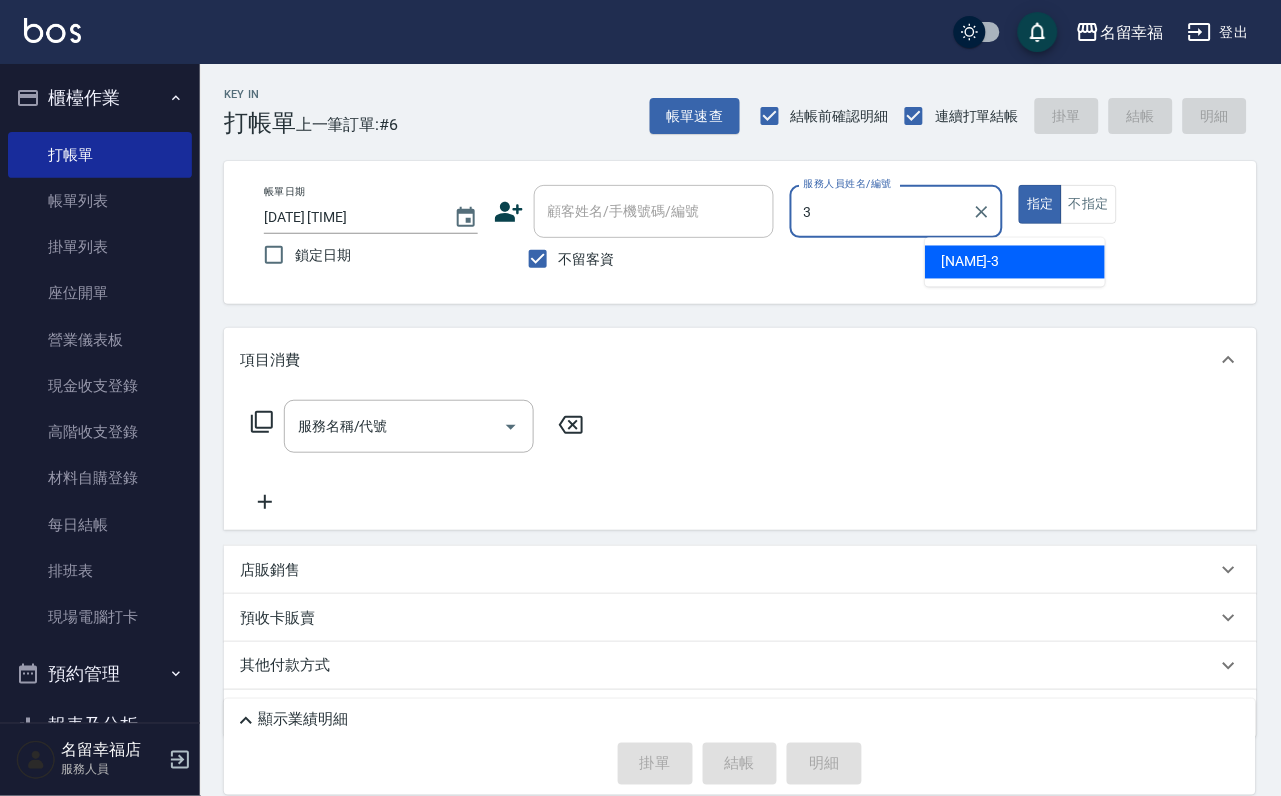 type on "[NAME]-3" 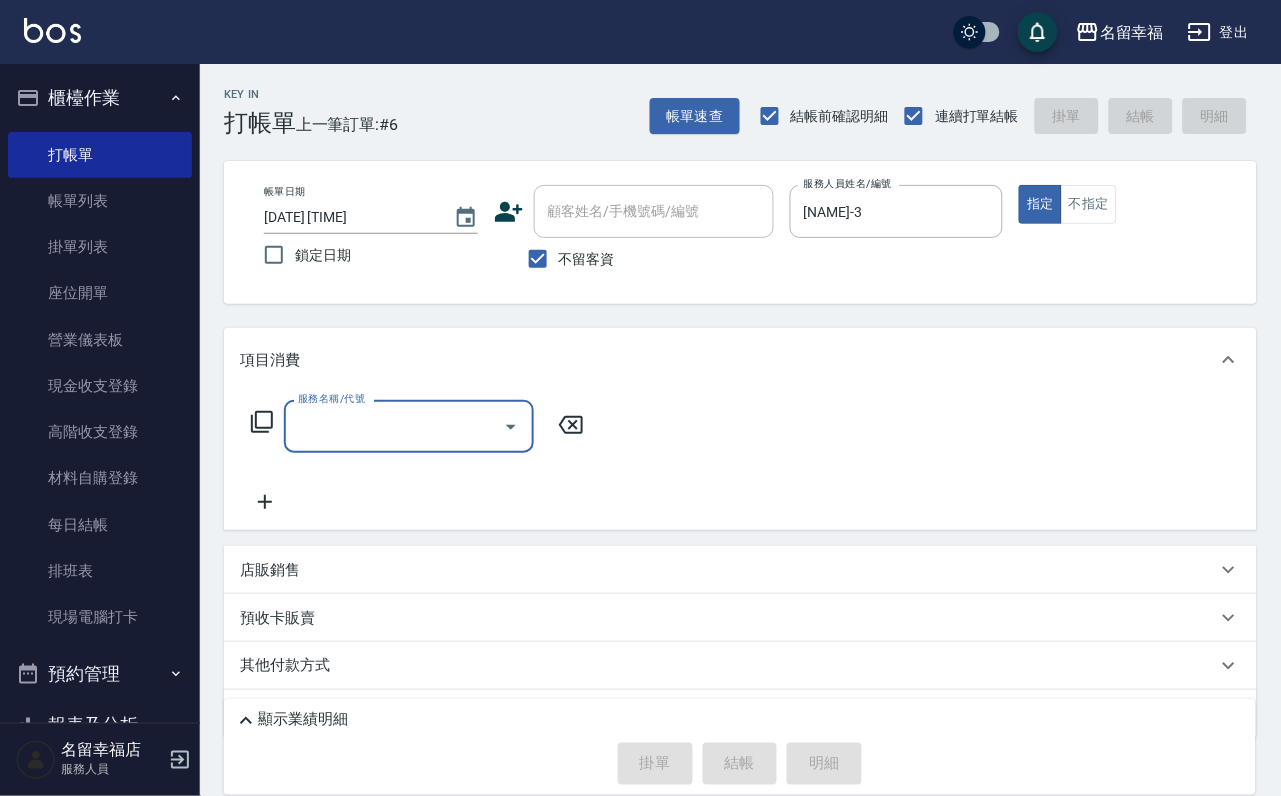 type on "0" 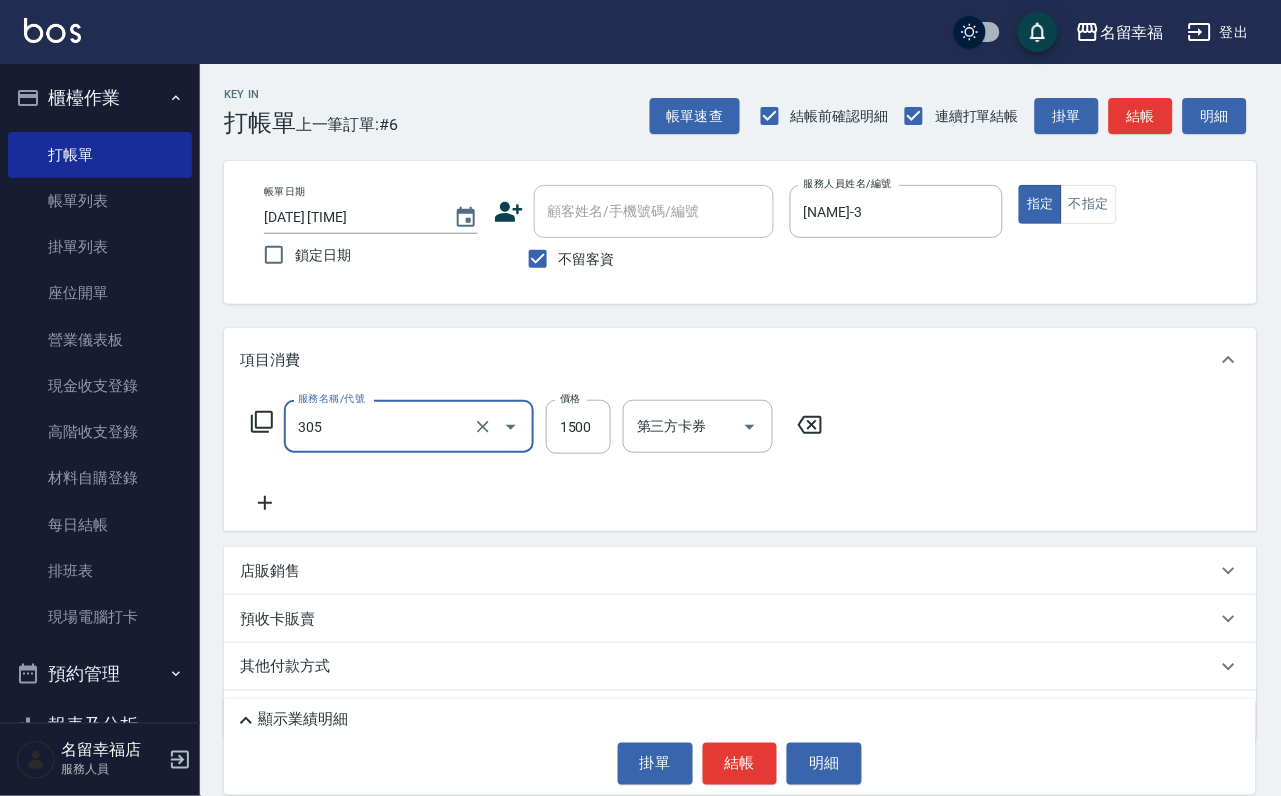 type on "設計燙髮1500(305)" 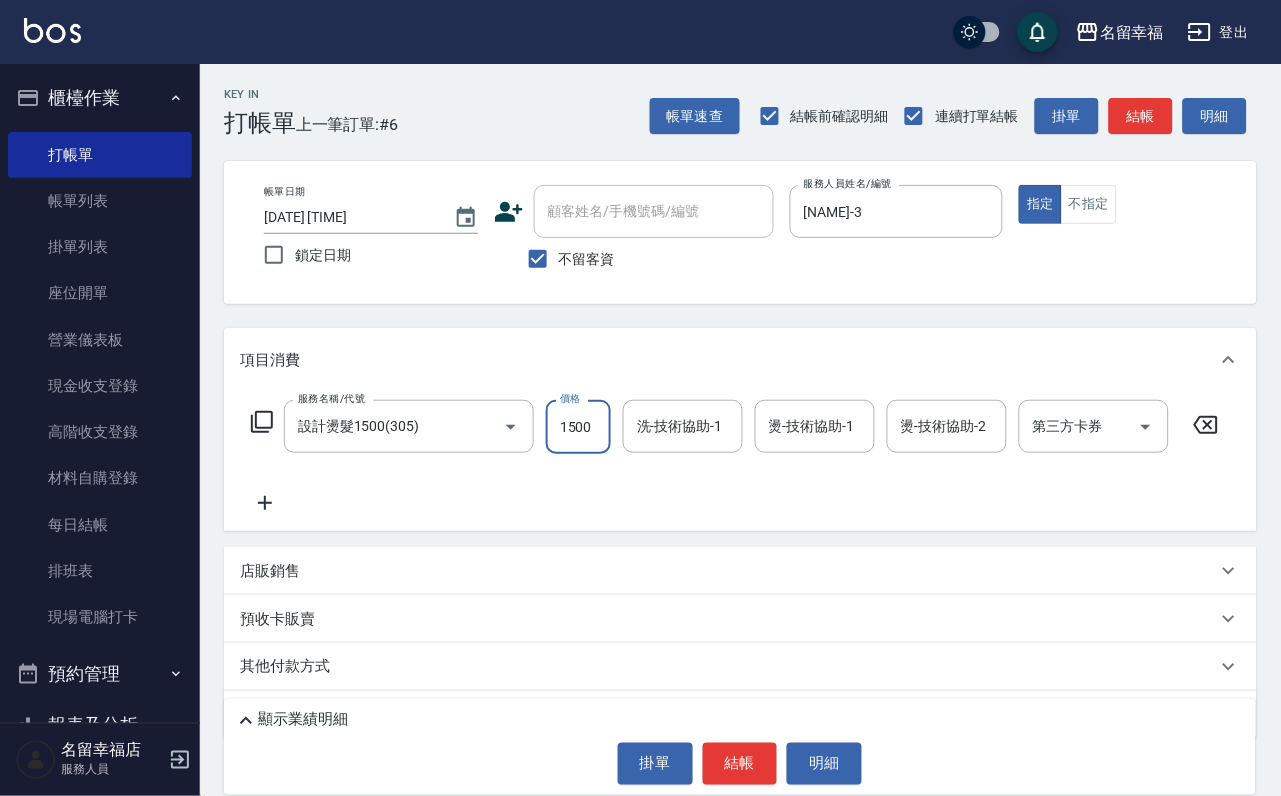 scroll, scrollTop: 0, scrollLeft: 1, axis: horizontal 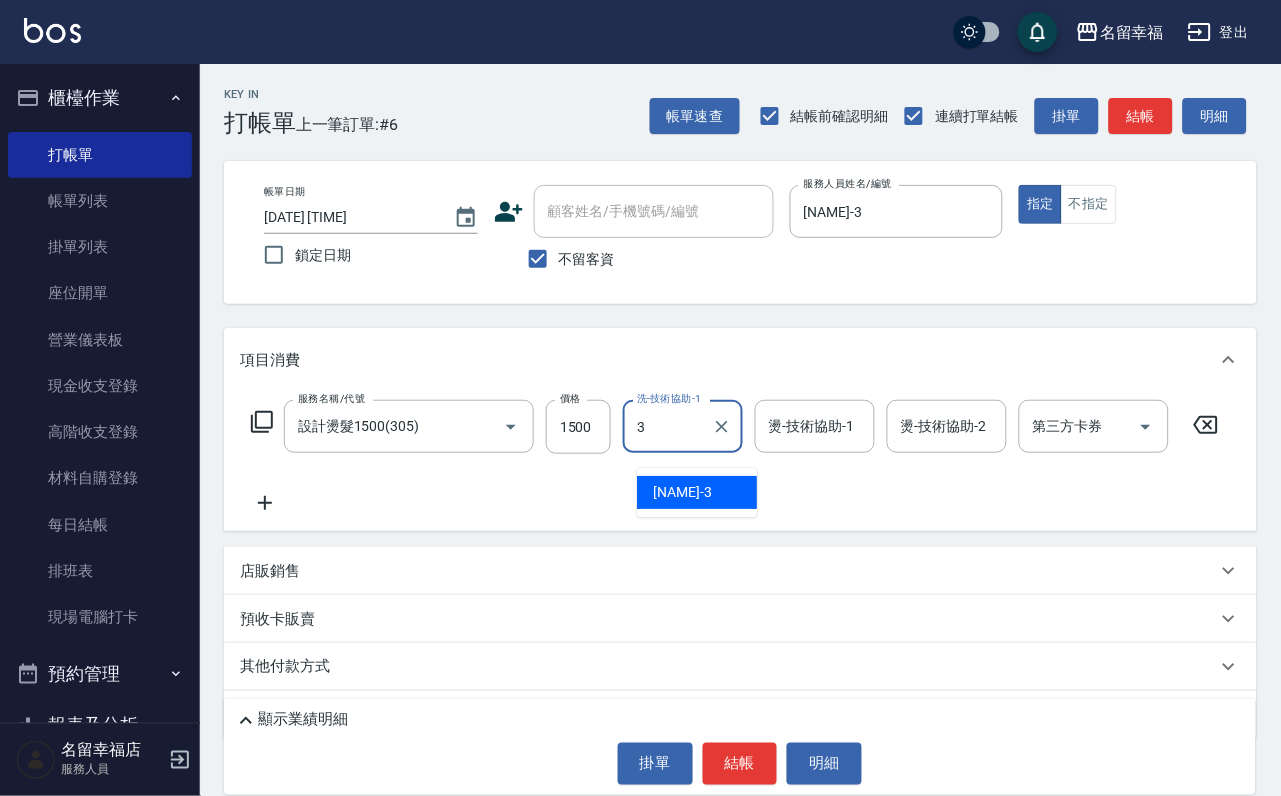 type on "[NAME]-3" 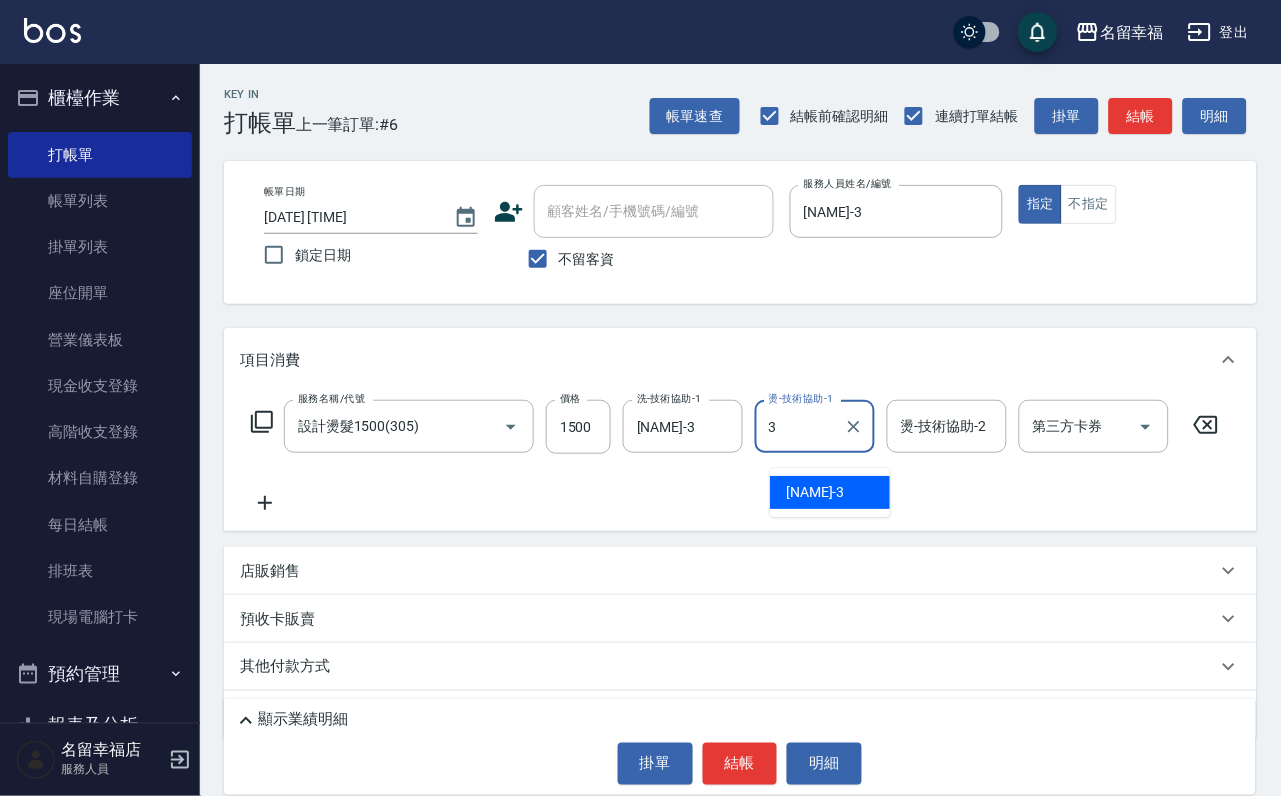 type on "[NAME]-3" 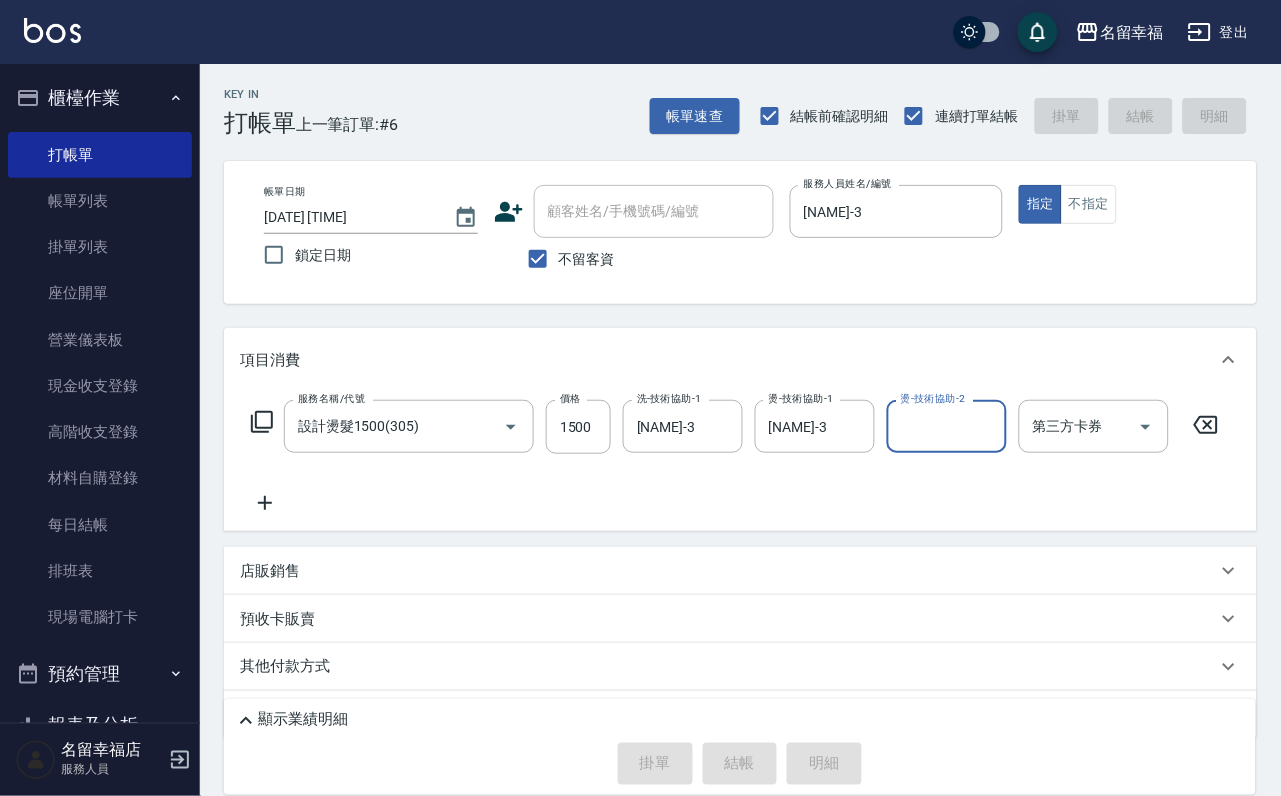 type on "2025/08/07 14:47" 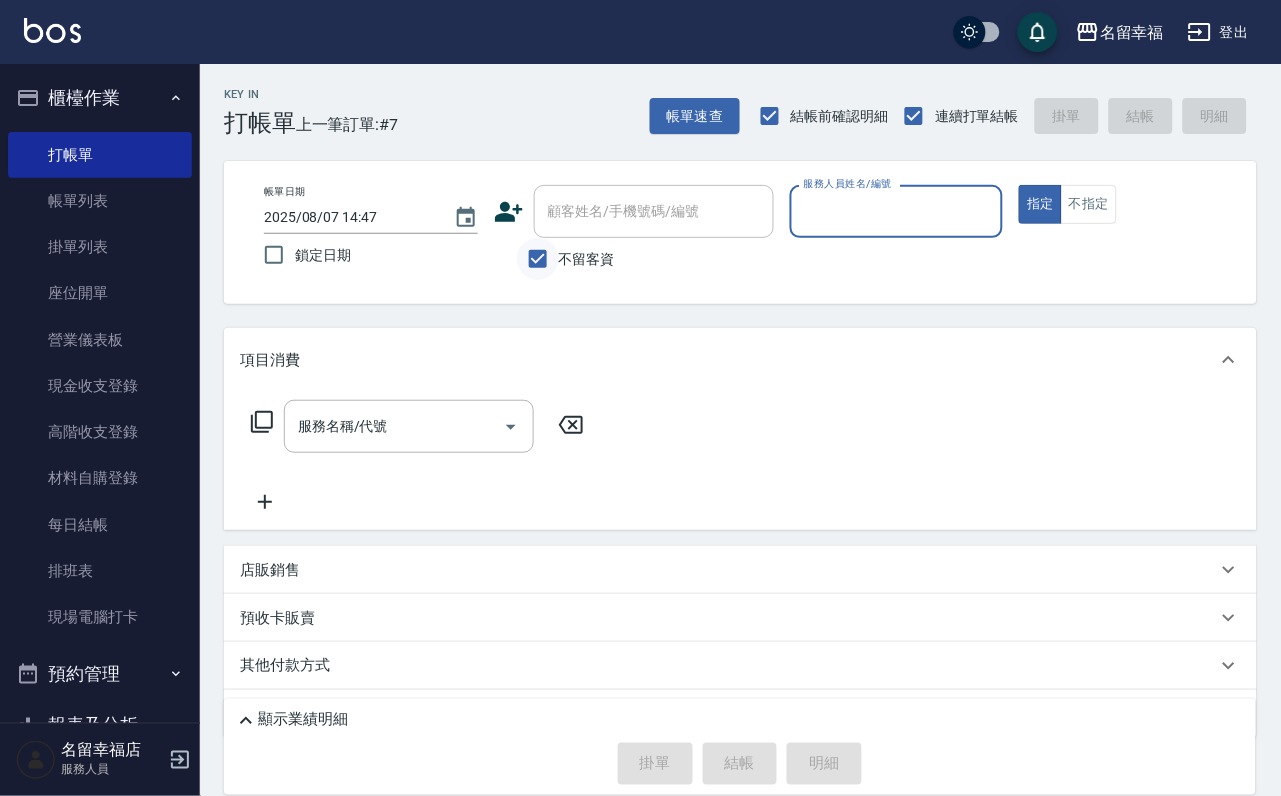 click on "不留客資" at bounding box center (538, 259) 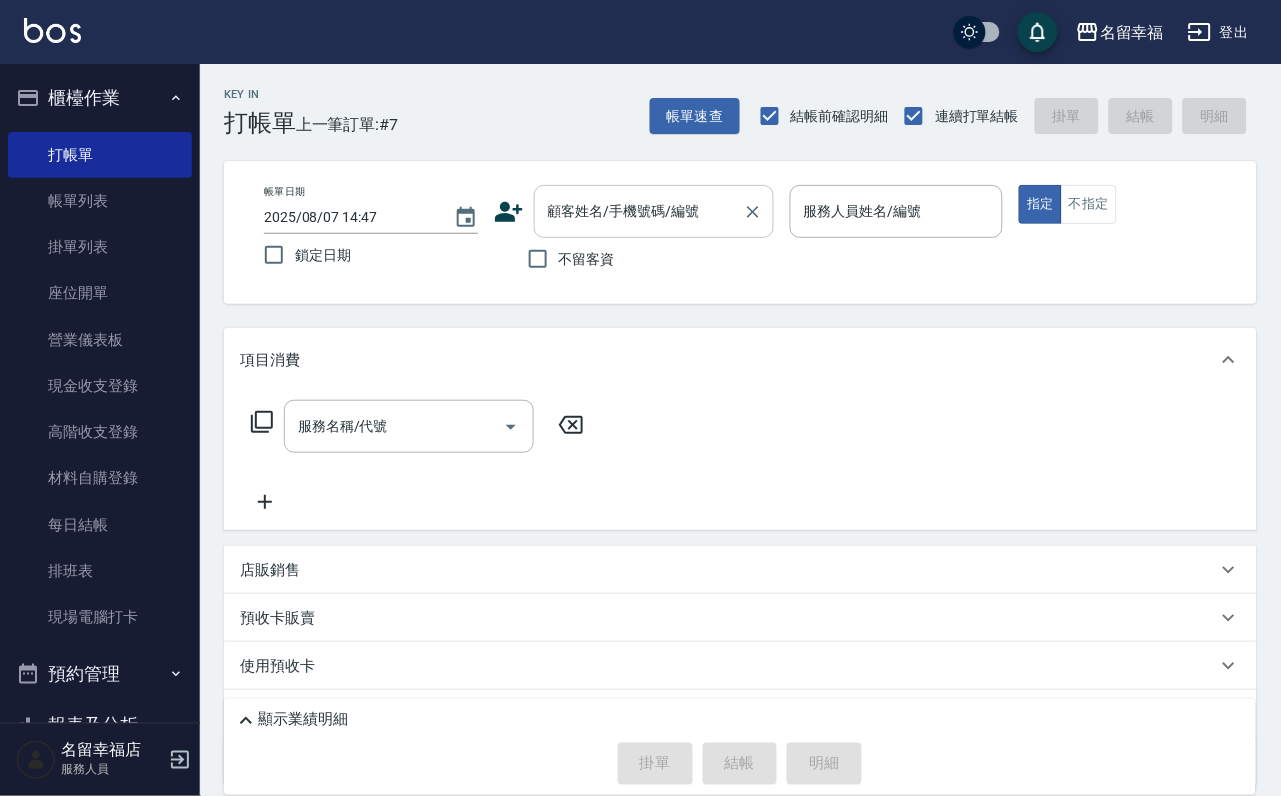 click on "顧客姓名/手機號碼/編號" at bounding box center (639, 211) 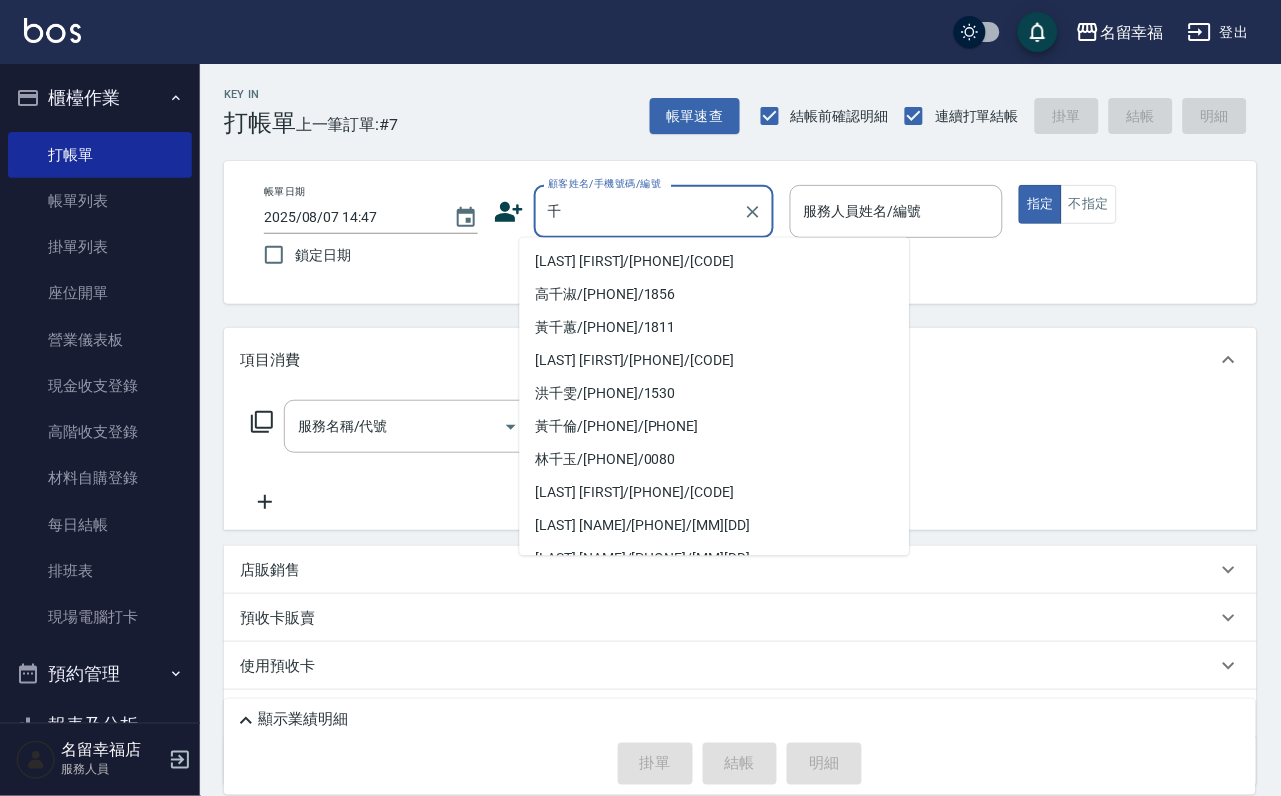 type on "芊" 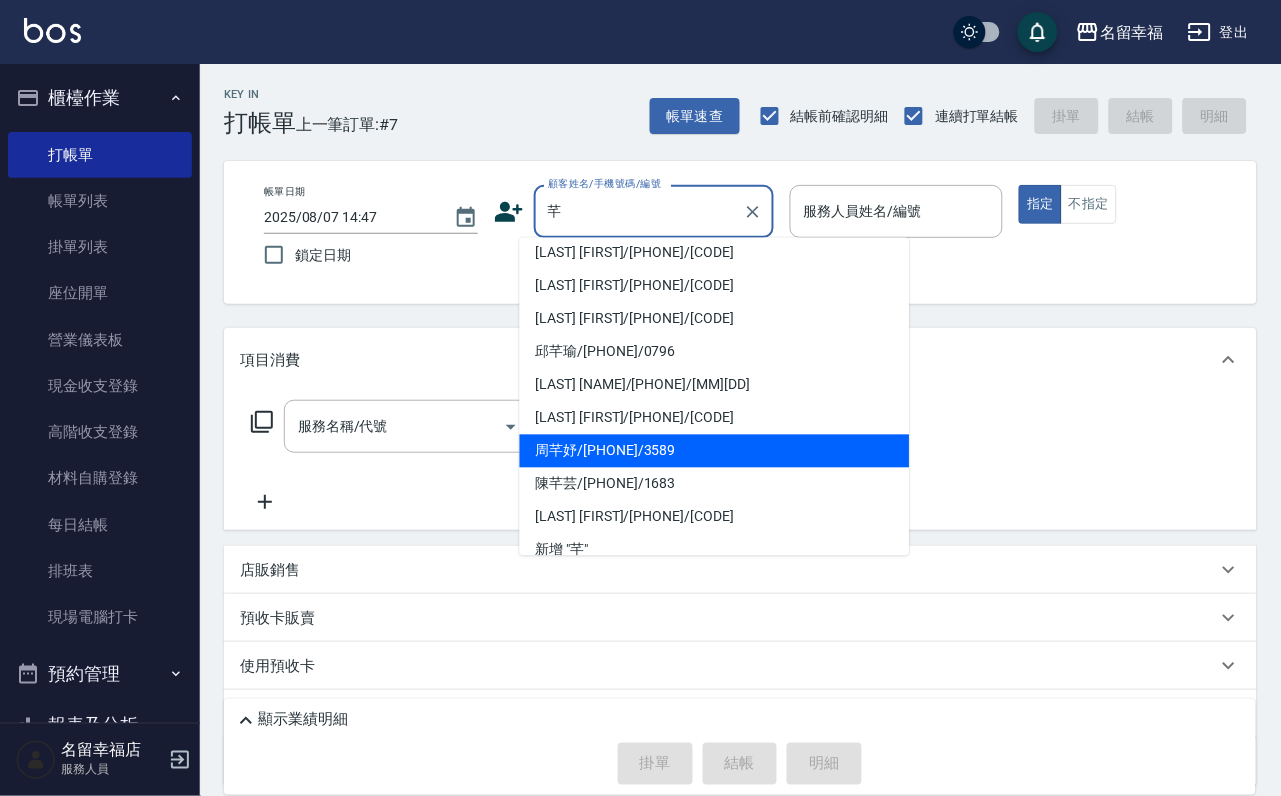 scroll, scrollTop: 0, scrollLeft: 0, axis: both 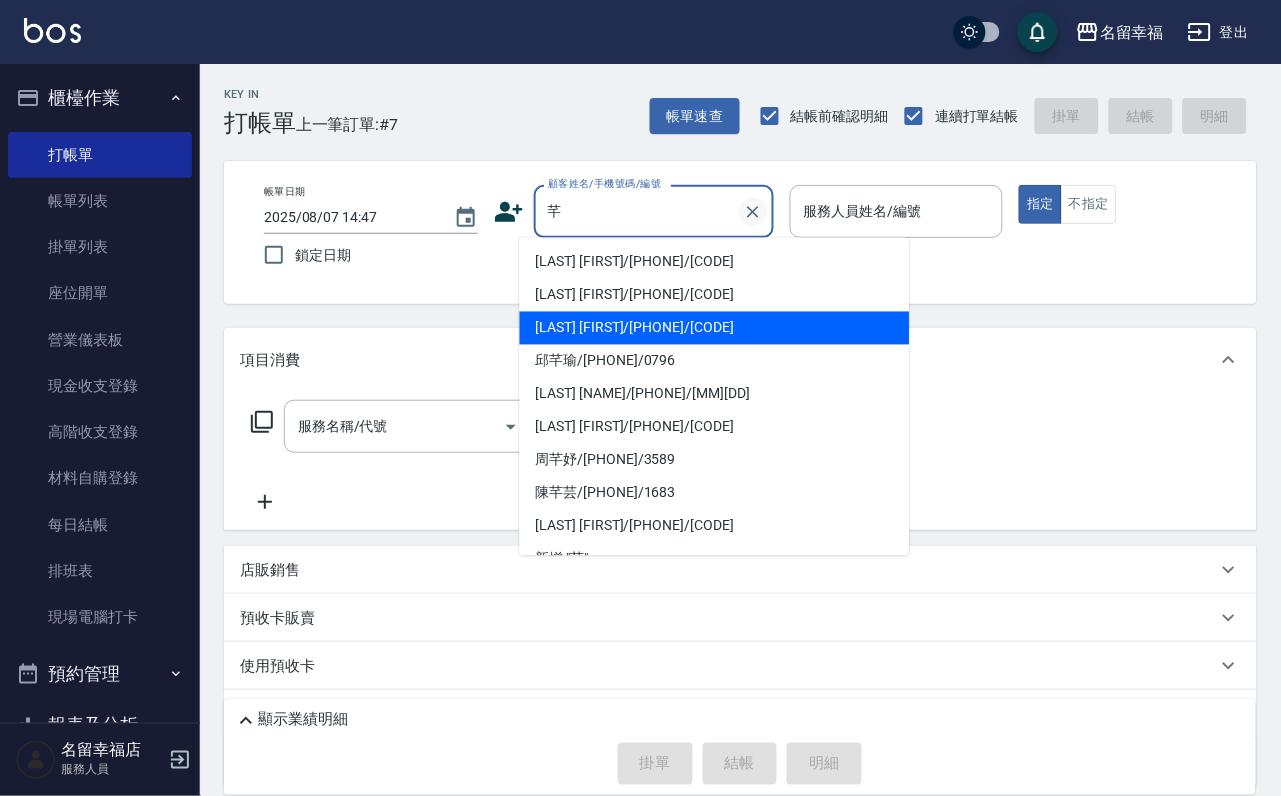 click 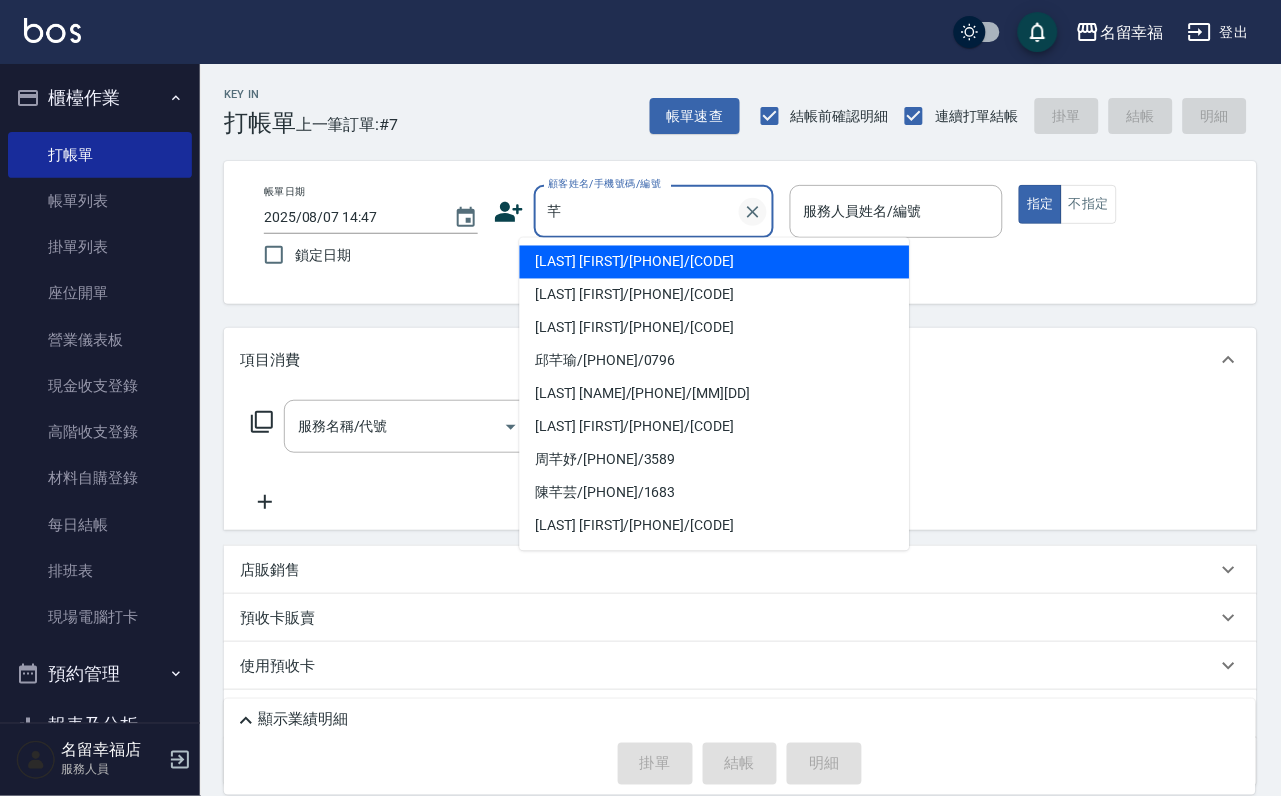 type 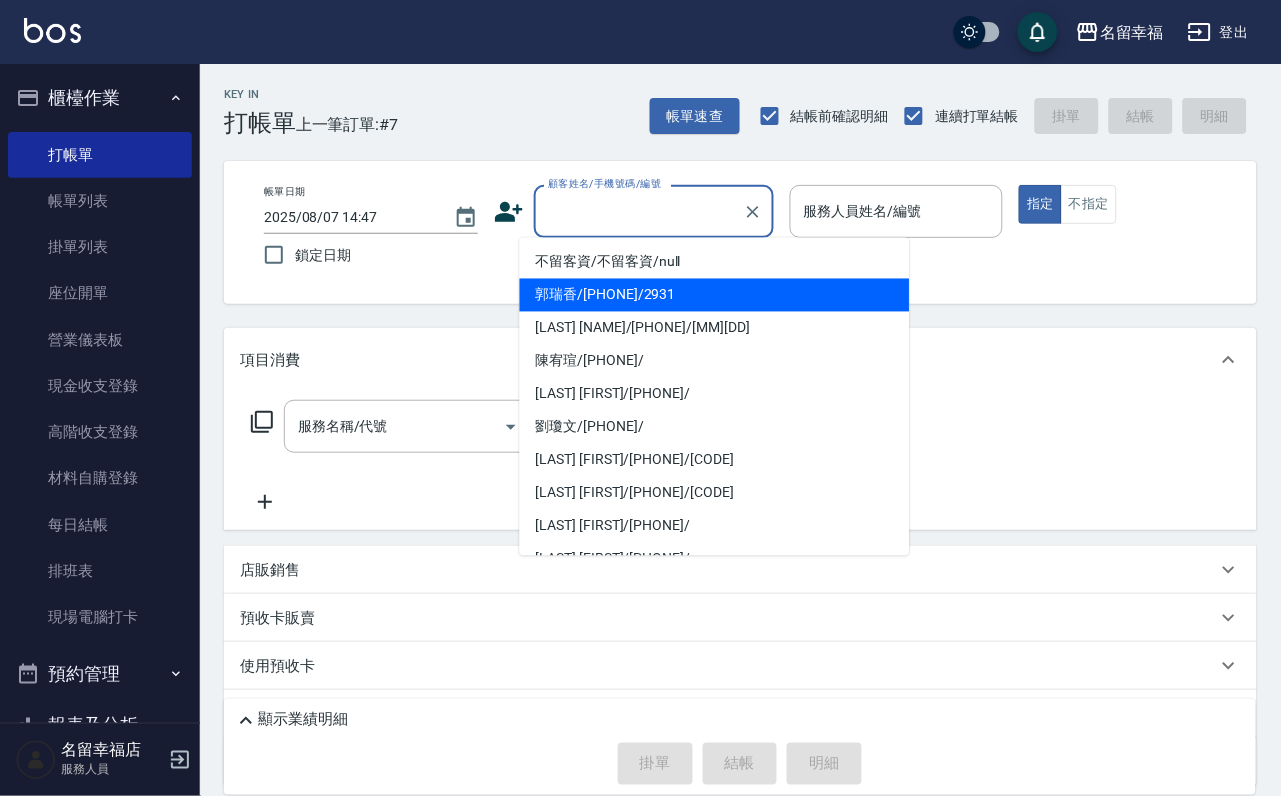 click on "Key In 打帳單 上一筆訂單:#7 帳單速查 結帳前確認明細 連續打單結帳 掛單 結帳 明細 帳單日期 [YYYY]/[MM]/[DD] [HH]:[MM] 鎖定日期 顧客姓名/手機號碼/編號 顧客姓名/手機號碼/編號 不留客資 服務人員姓名/編號 服務人員姓名/編號 指定 不指定 項目消費 服務名稱/代號 服務名稱/代號 店販銷售 服務人員姓名/編號 服務人員姓名/編號 商品代號/名稱 商品代號/名稱 預收卡販賣 卡券名稱/代號 卡券名稱/代號 使用預收卡 其他付款方式 其他付款方式 其他付款方式 備註及來源 備註 備註 訂單來源 ​ 訂單來源 顯示業績明細 掛單 結帳 明細" at bounding box center (740, 496) 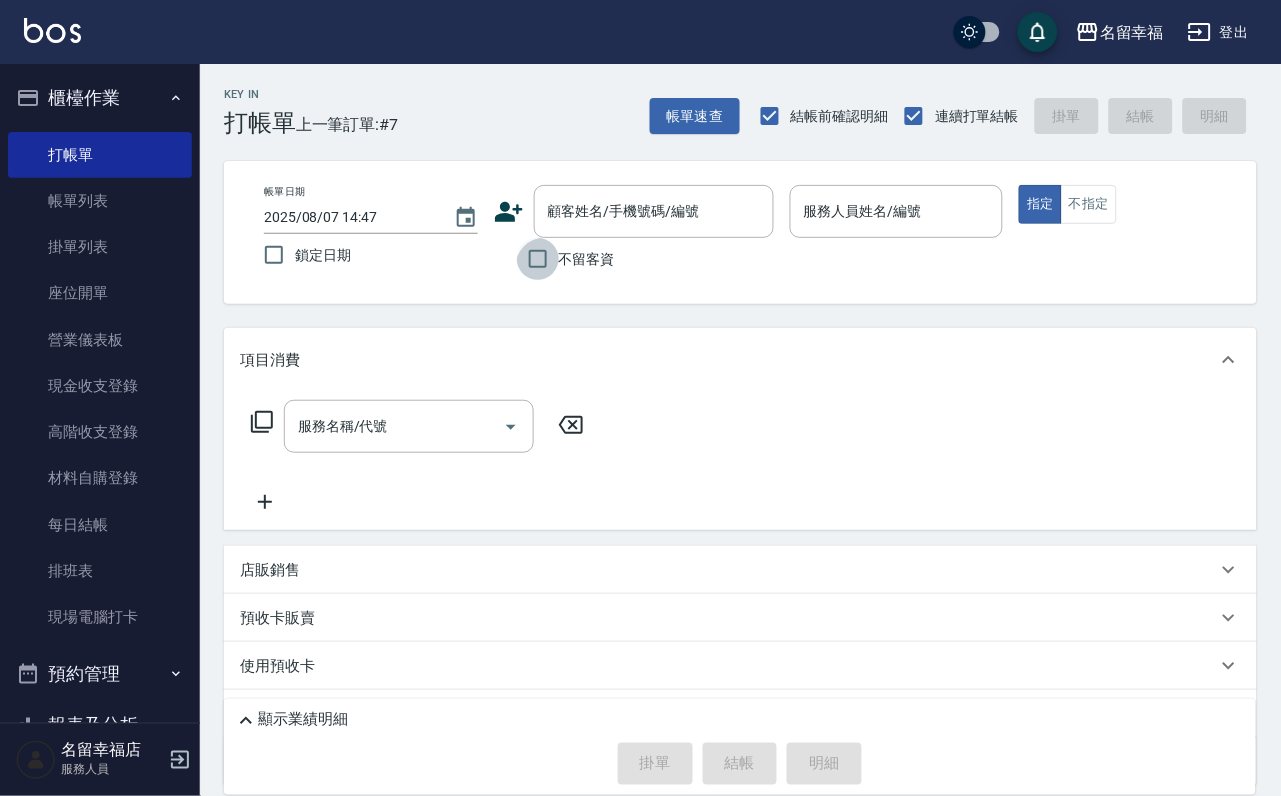 click on "不留客資" at bounding box center (538, 259) 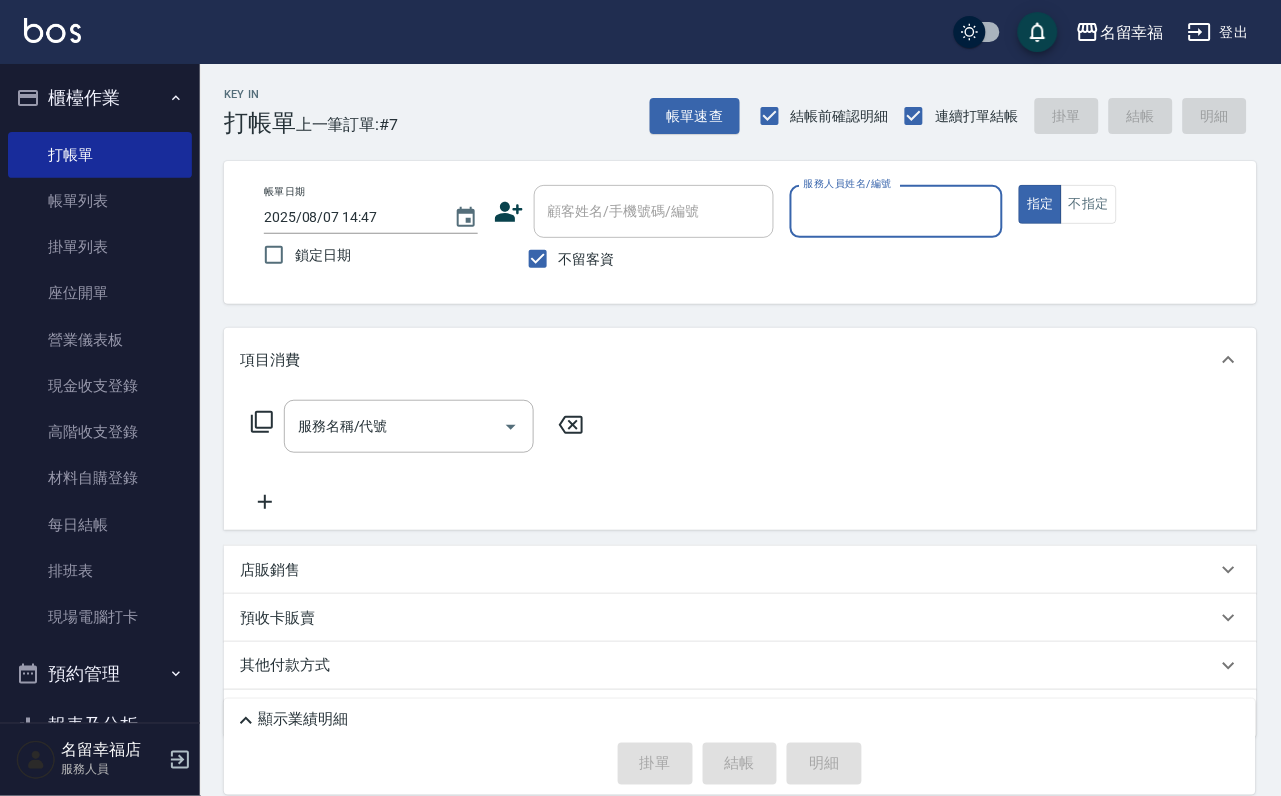 click on "顧客姓名/手機號碼/編號" at bounding box center [654, 211] 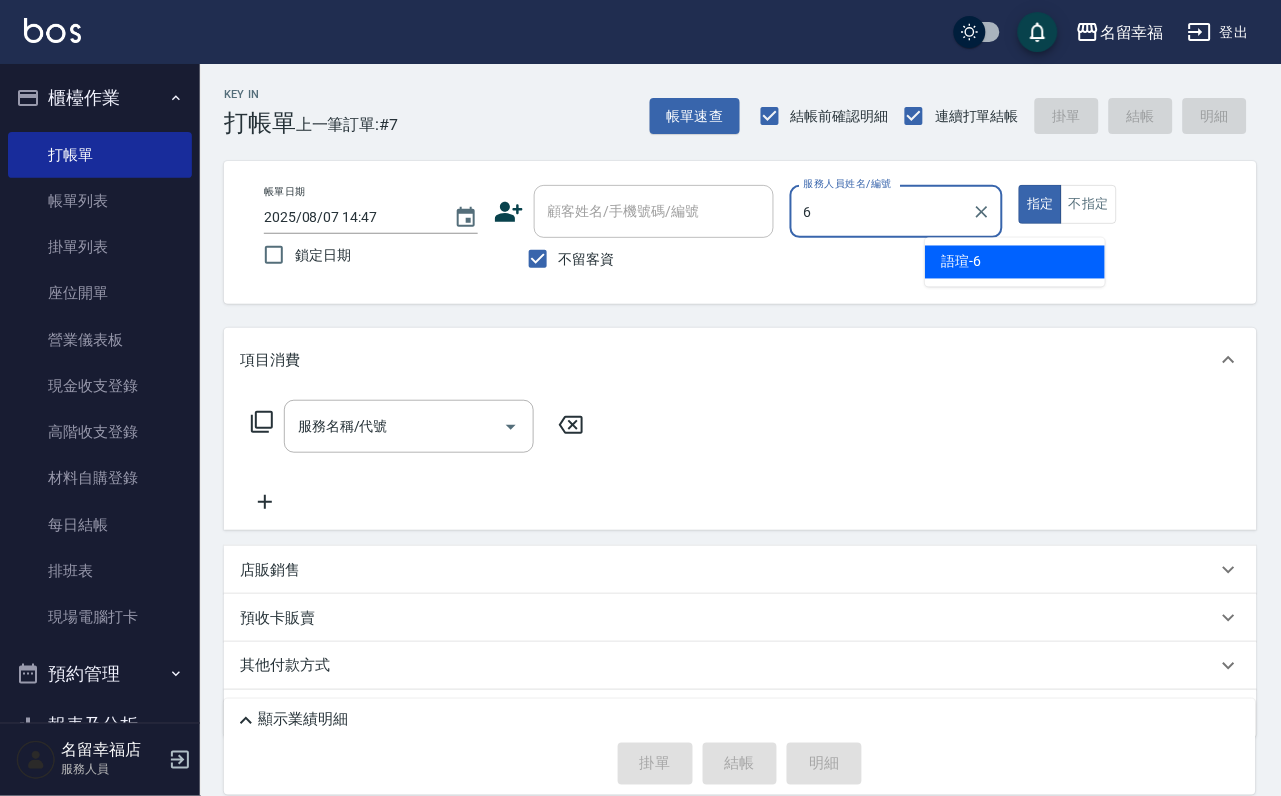 type on "[NAME]-6" 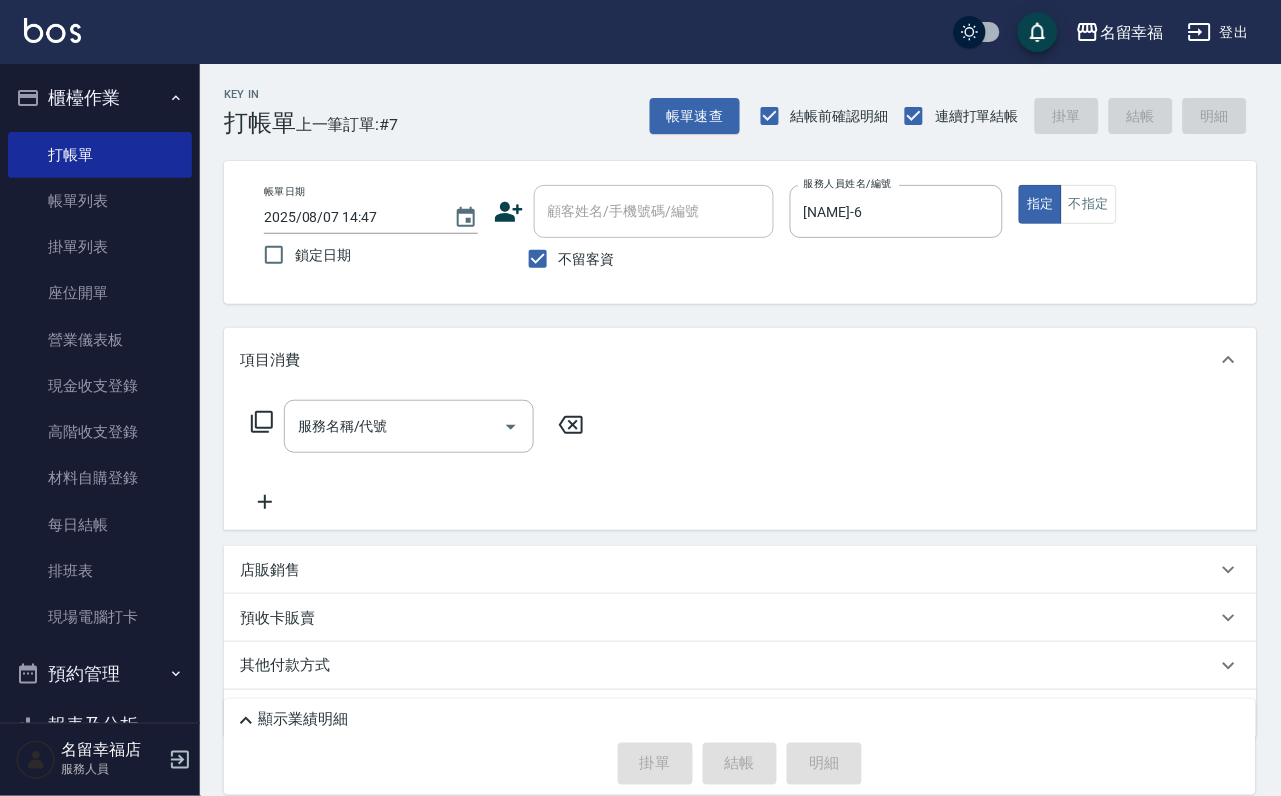 click 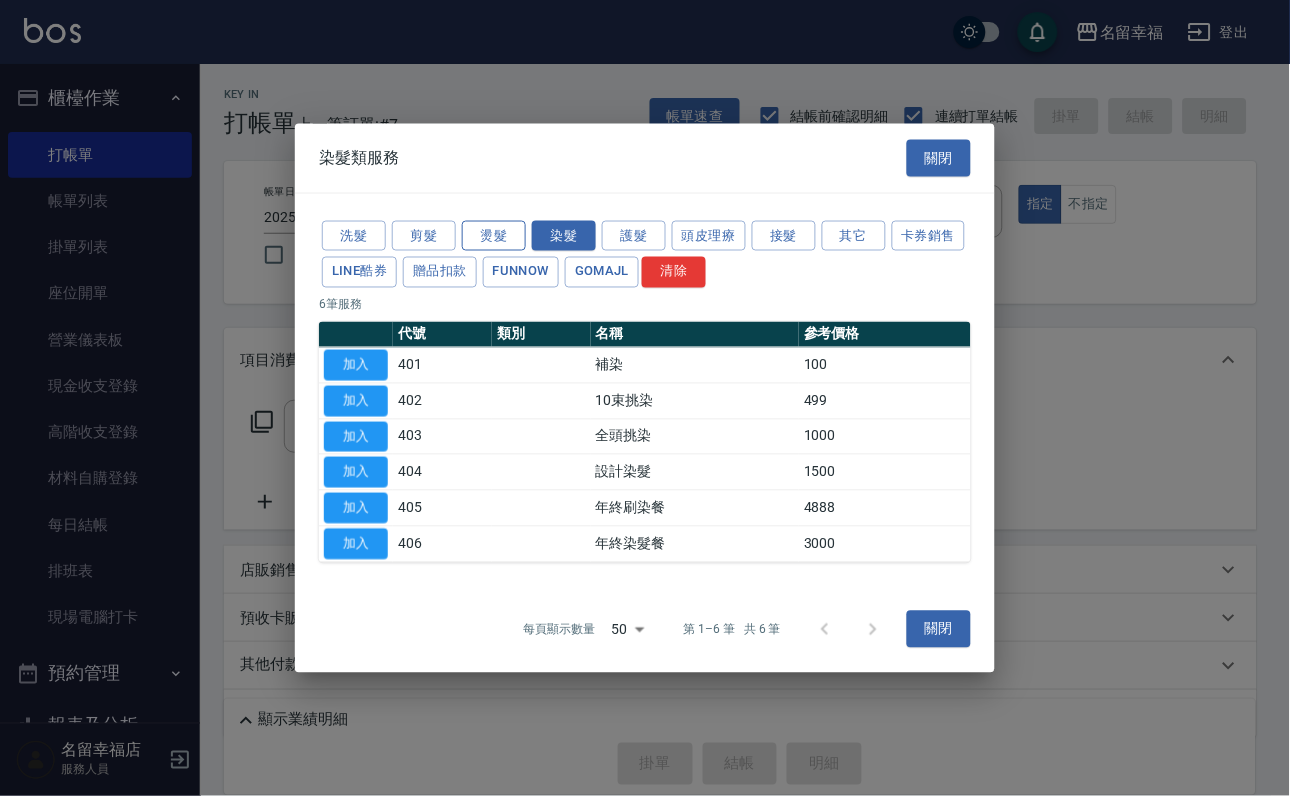 click on "燙髮" at bounding box center (494, 235) 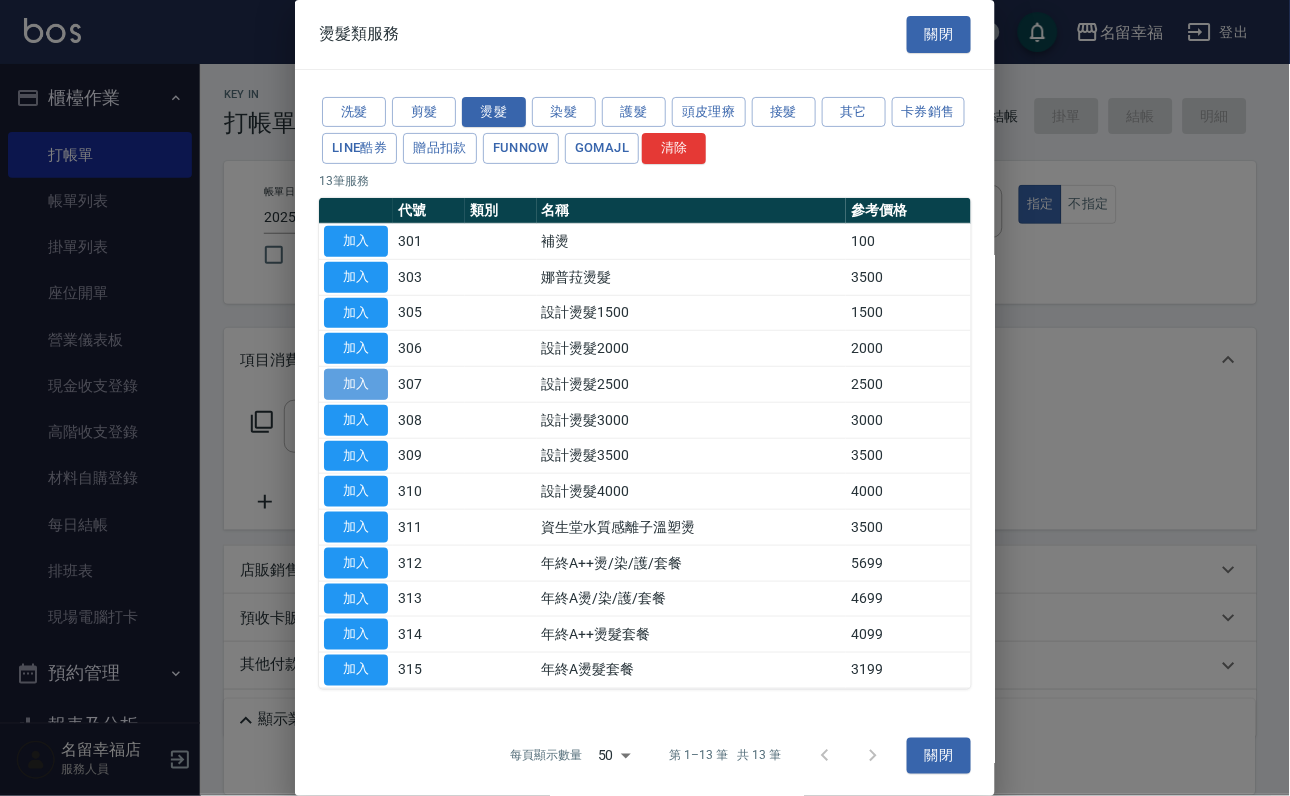 click on "加入" at bounding box center [356, 384] 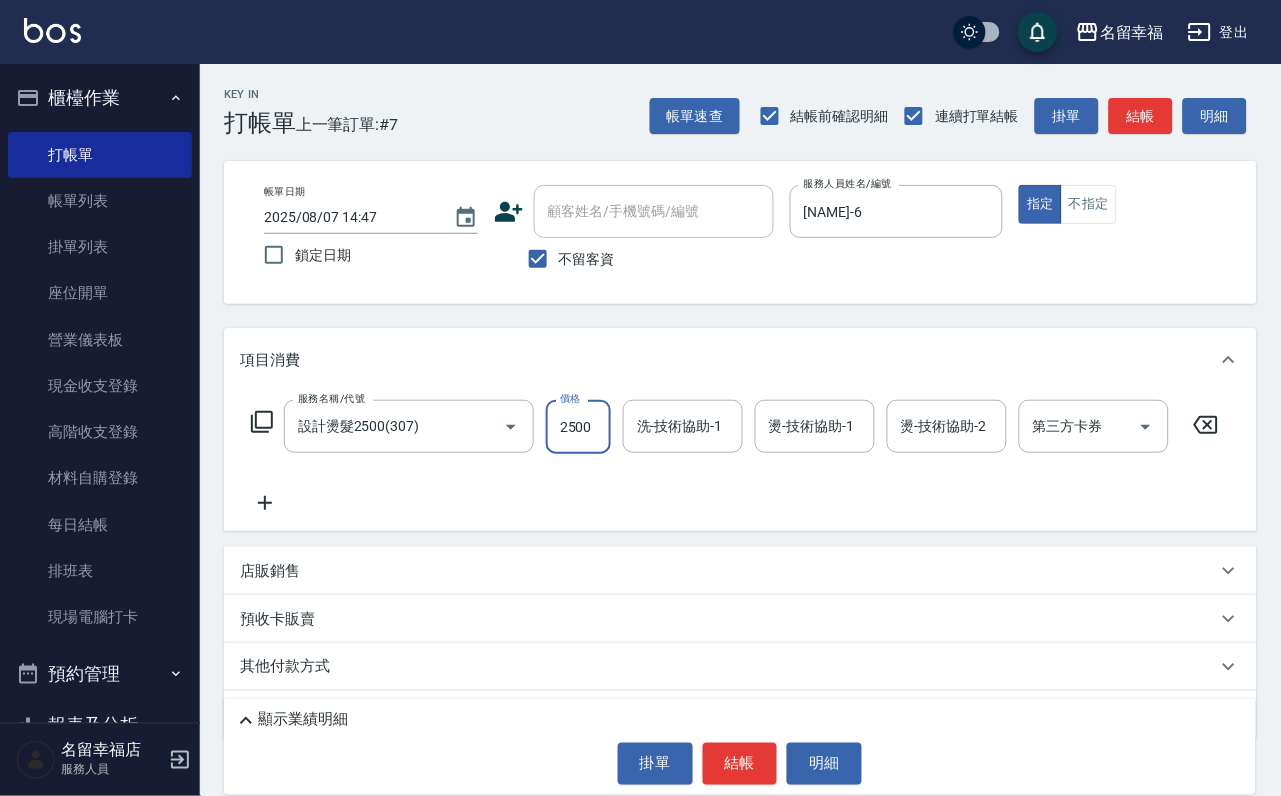 click on "2500" at bounding box center (578, 427) 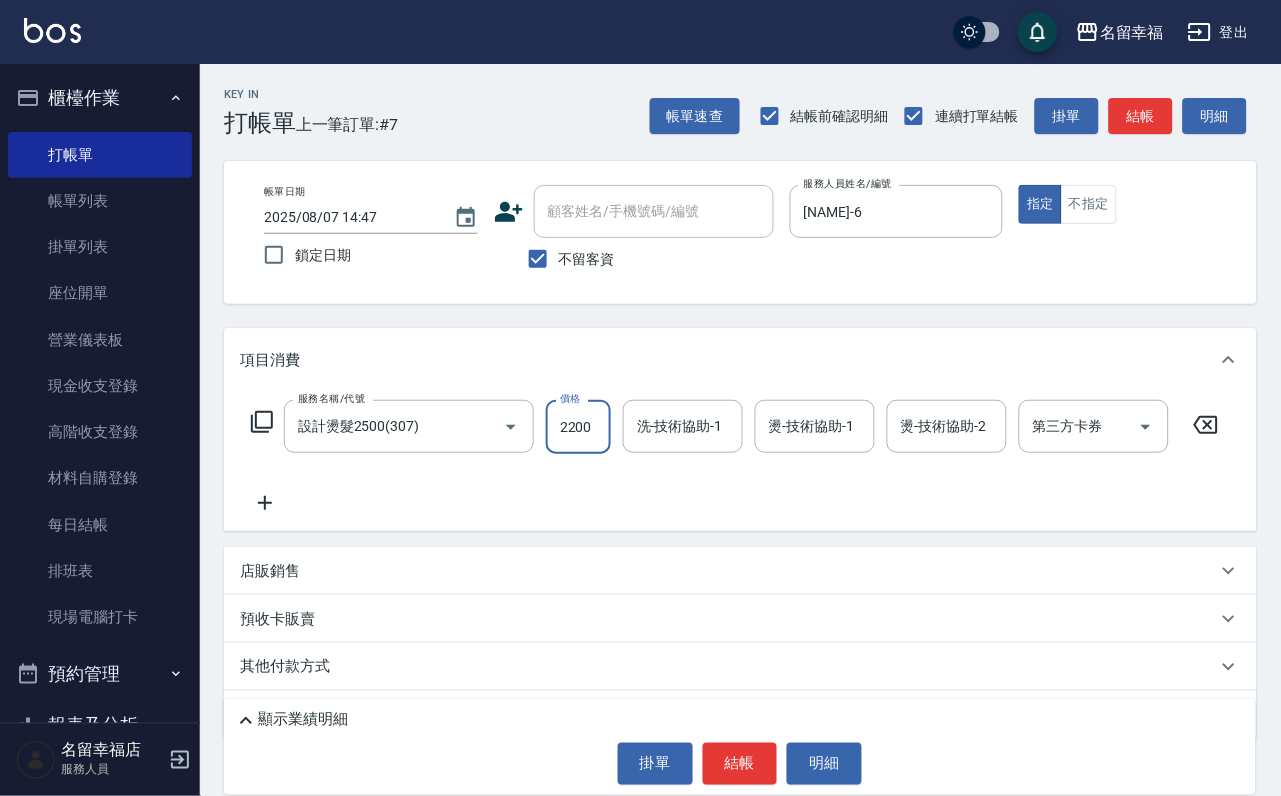scroll, scrollTop: 0, scrollLeft: 1, axis: horizontal 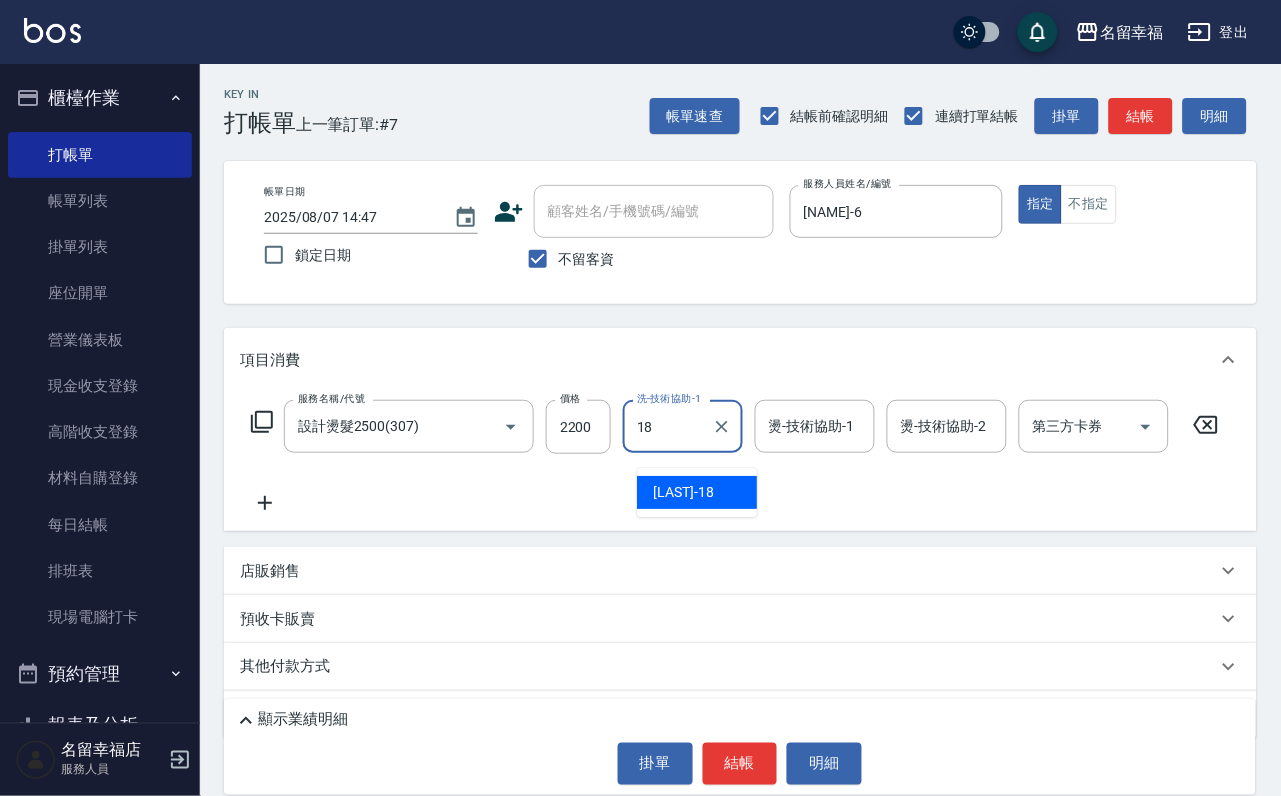 type on "李姿儀-18" 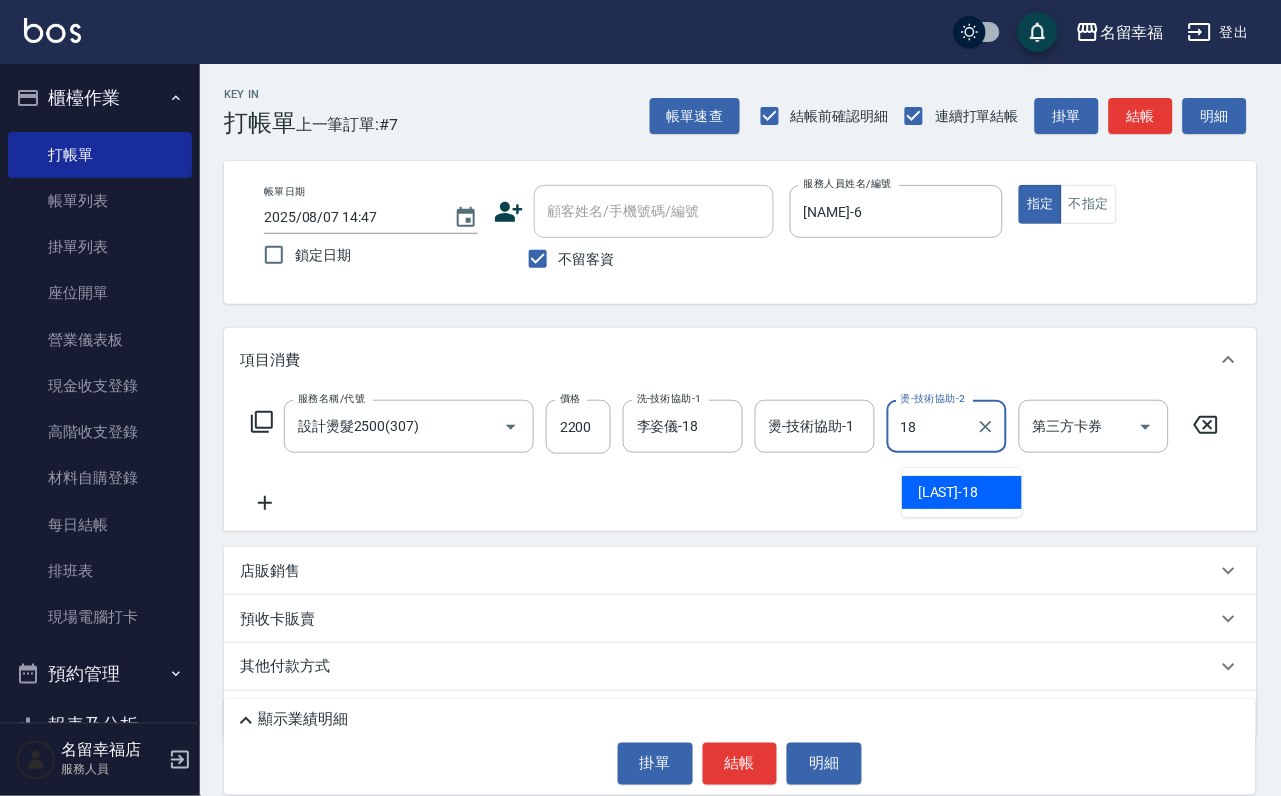 type on "李姿儀-18" 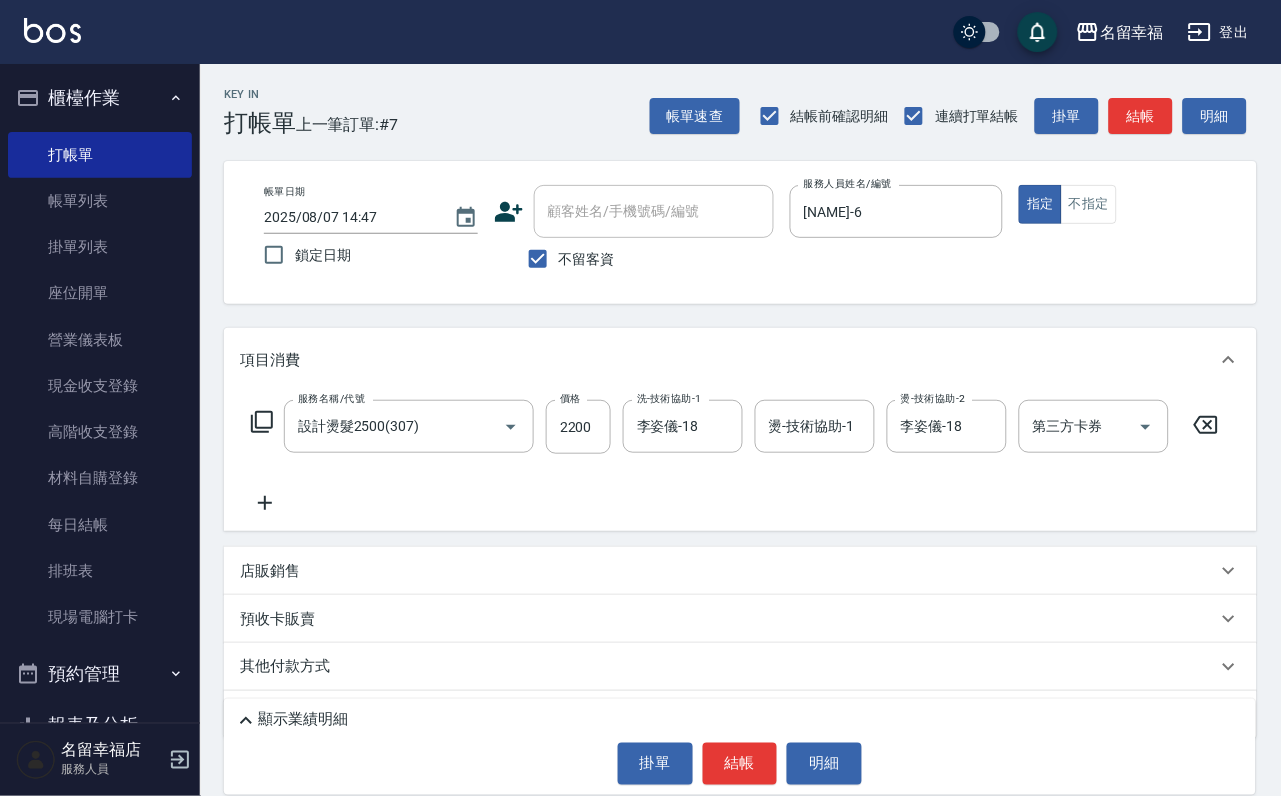 click 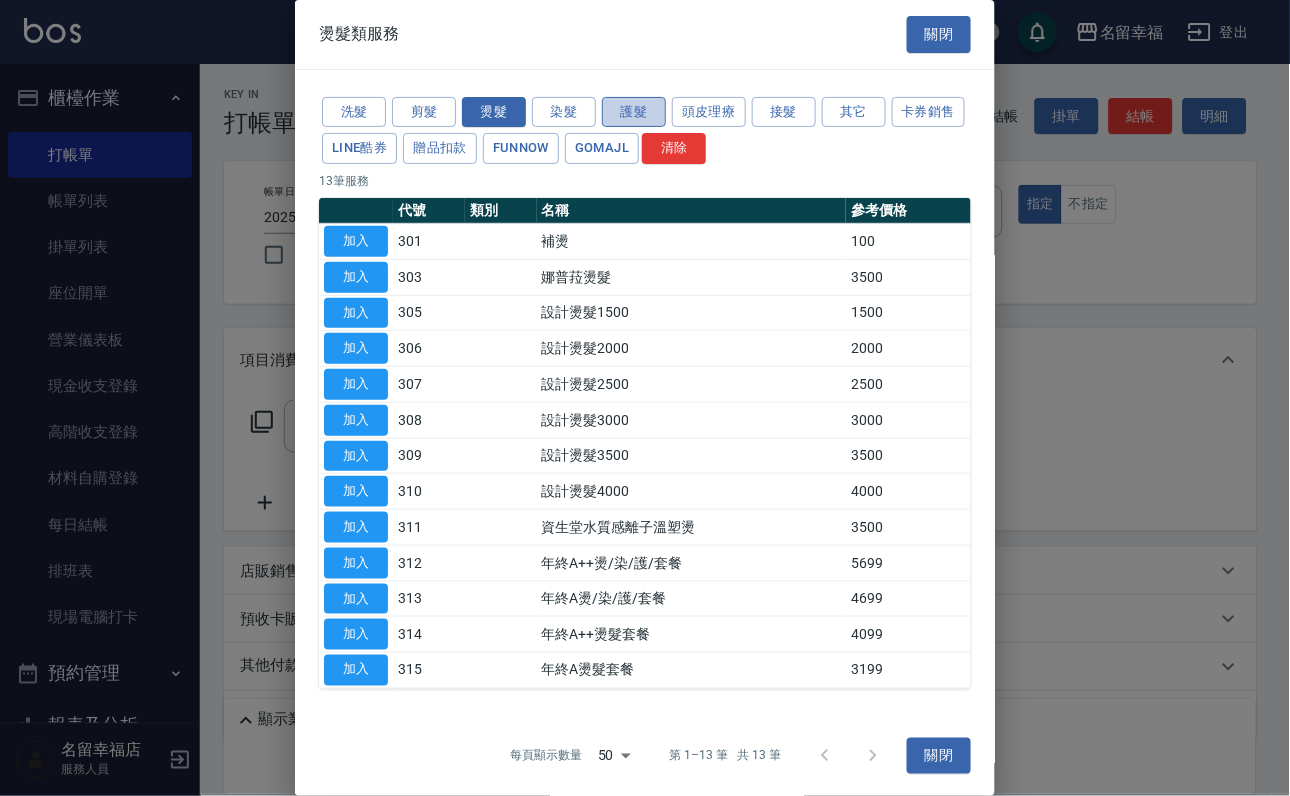 click on "護髮" at bounding box center (634, 112) 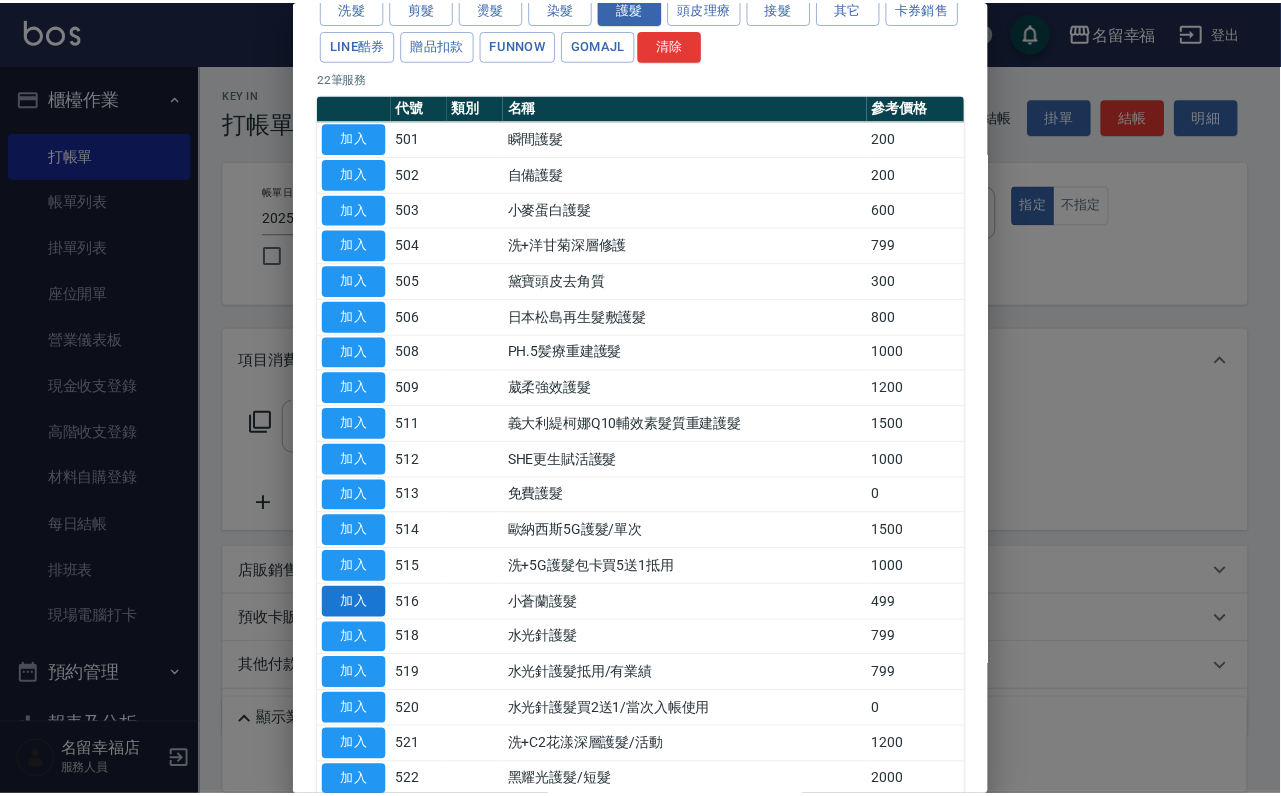 scroll, scrollTop: 300, scrollLeft: 0, axis: vertical 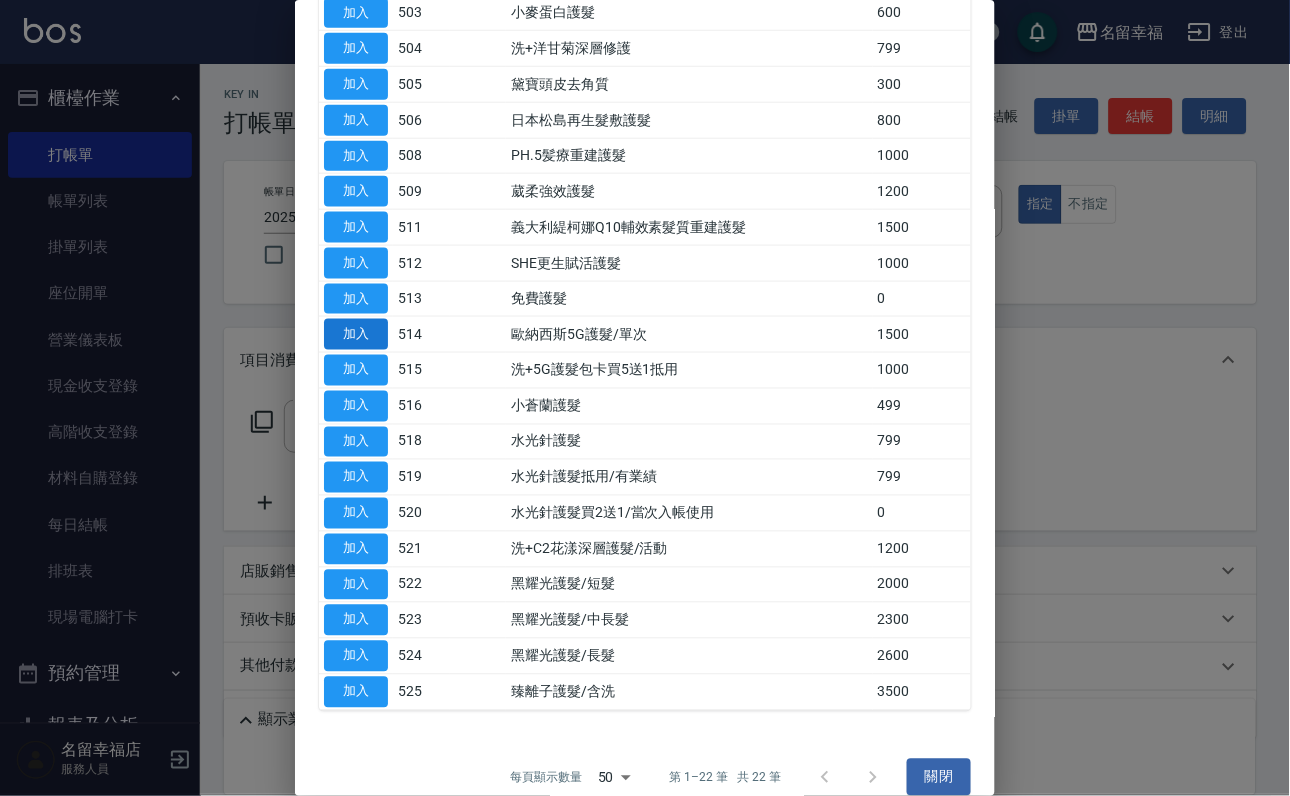 click on "加入" at bounding box center (356, 334) 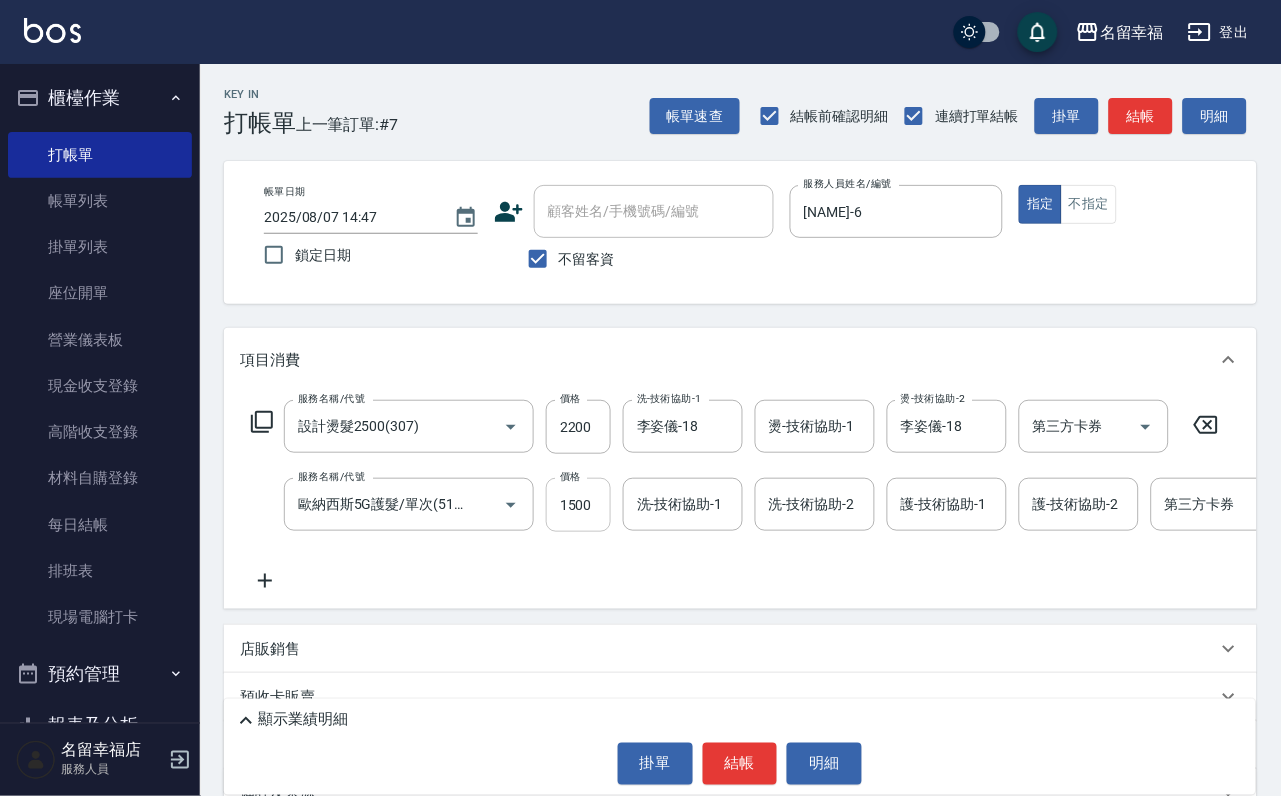 drag, startPoint x: 561, startPoint y: 529, endPoint x: 264, endPoint y: 611, distance: 308.112 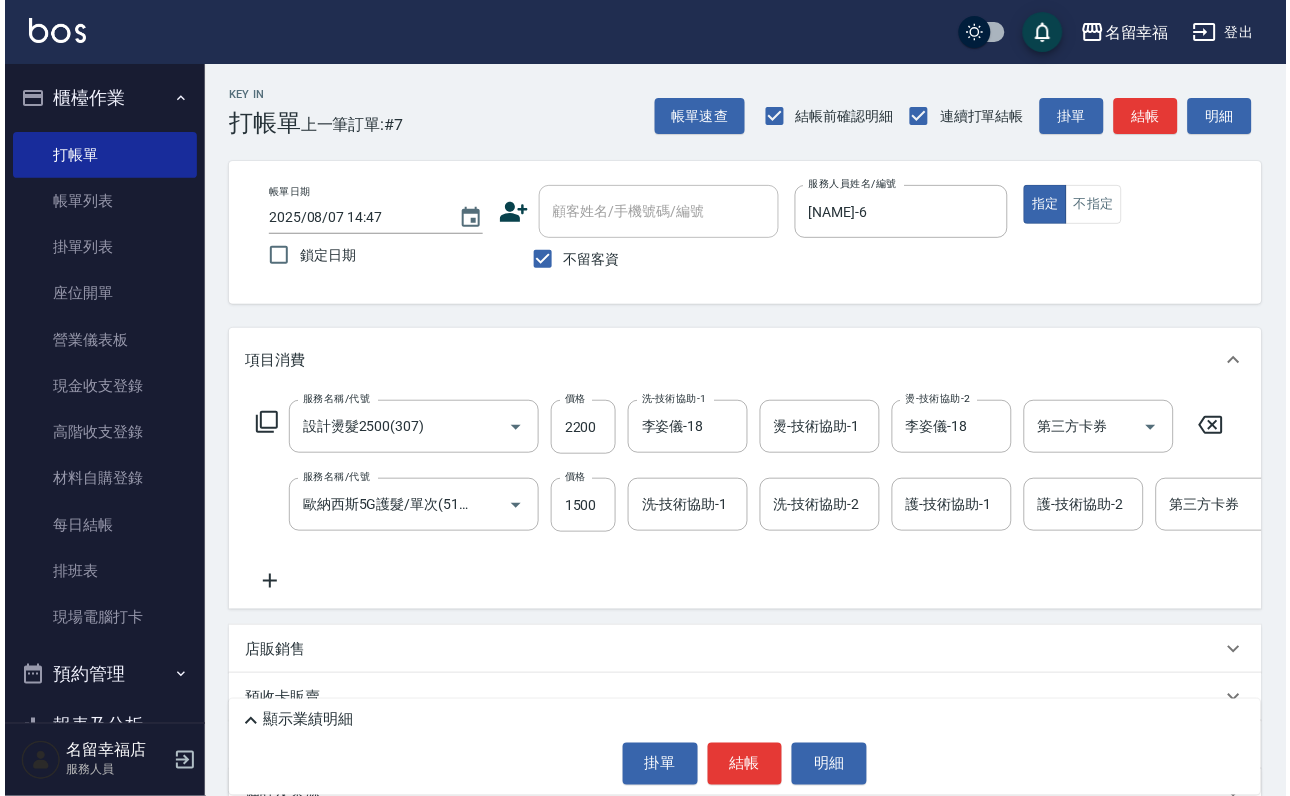 scroll, scrollTop: 0, scrollLeft: 0, axis: both 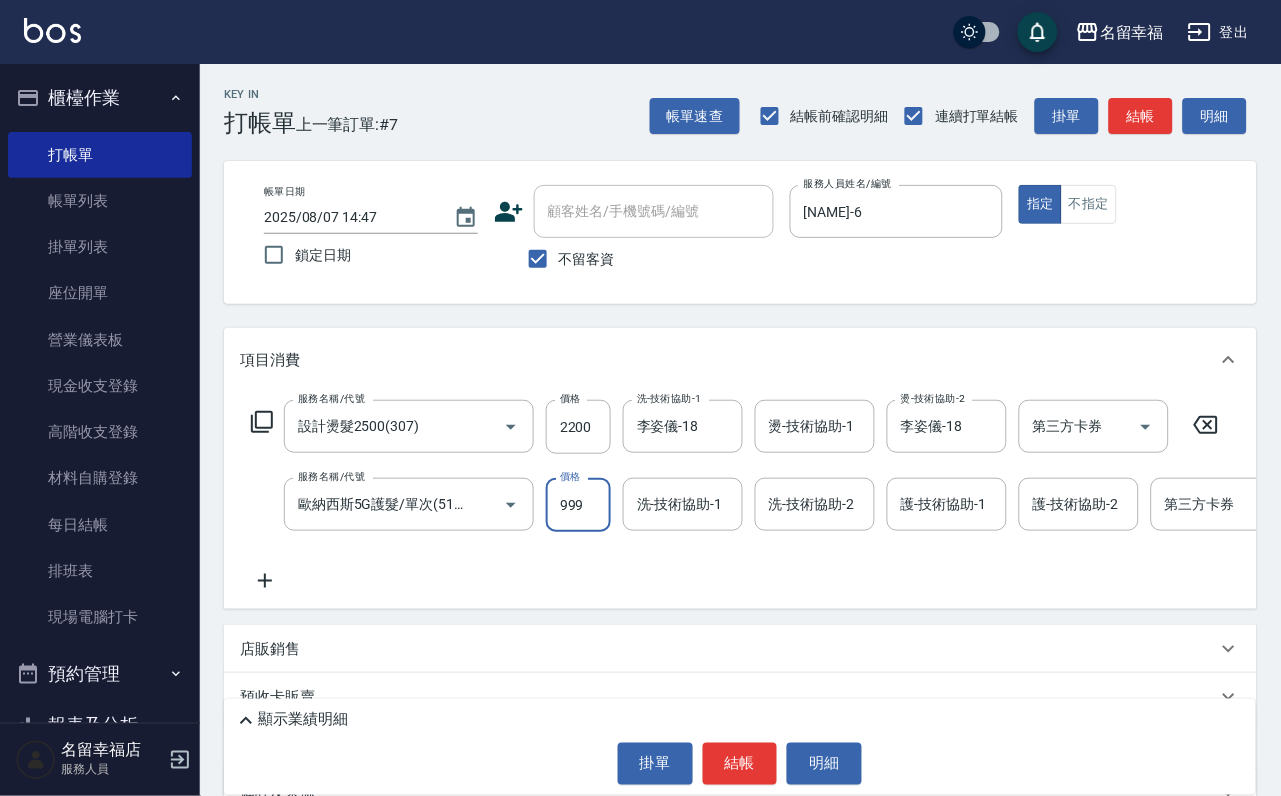 type on "999" 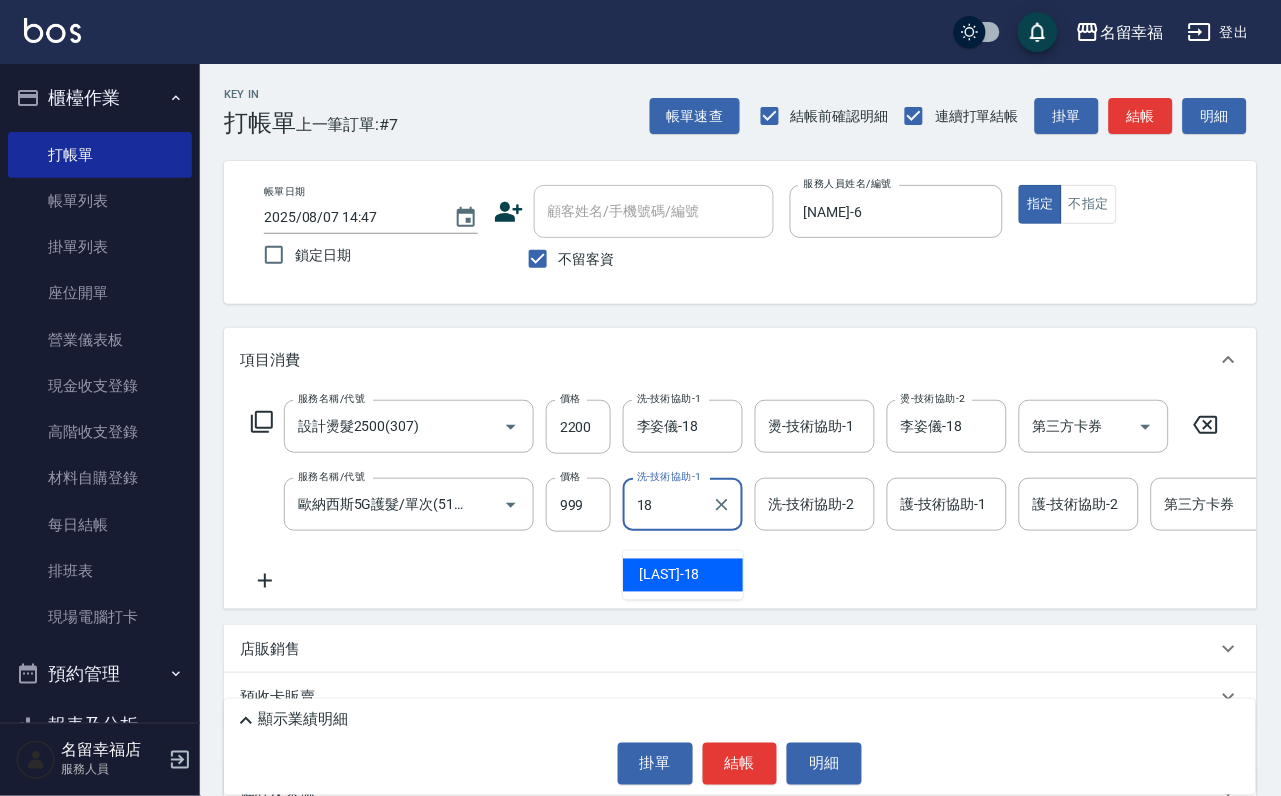 type on "李姿儀-18" 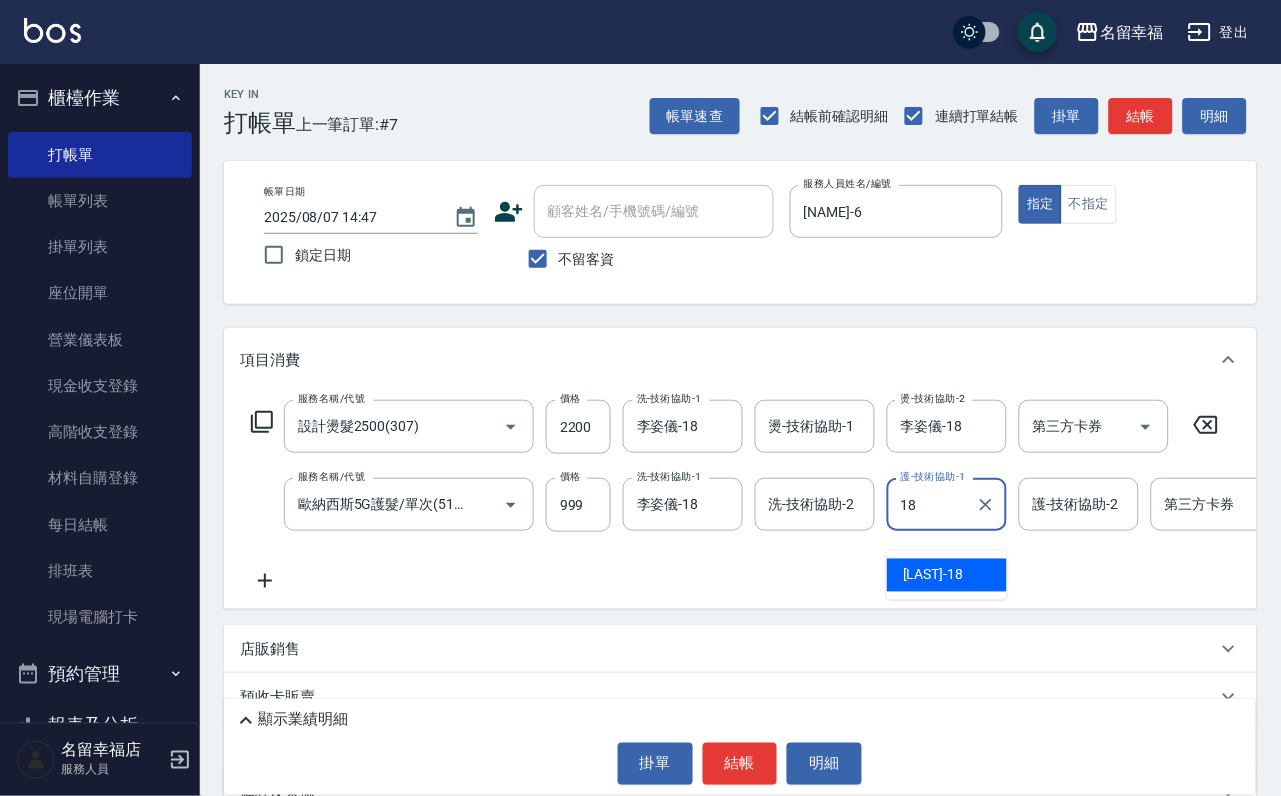 type on "李姿儀-18" 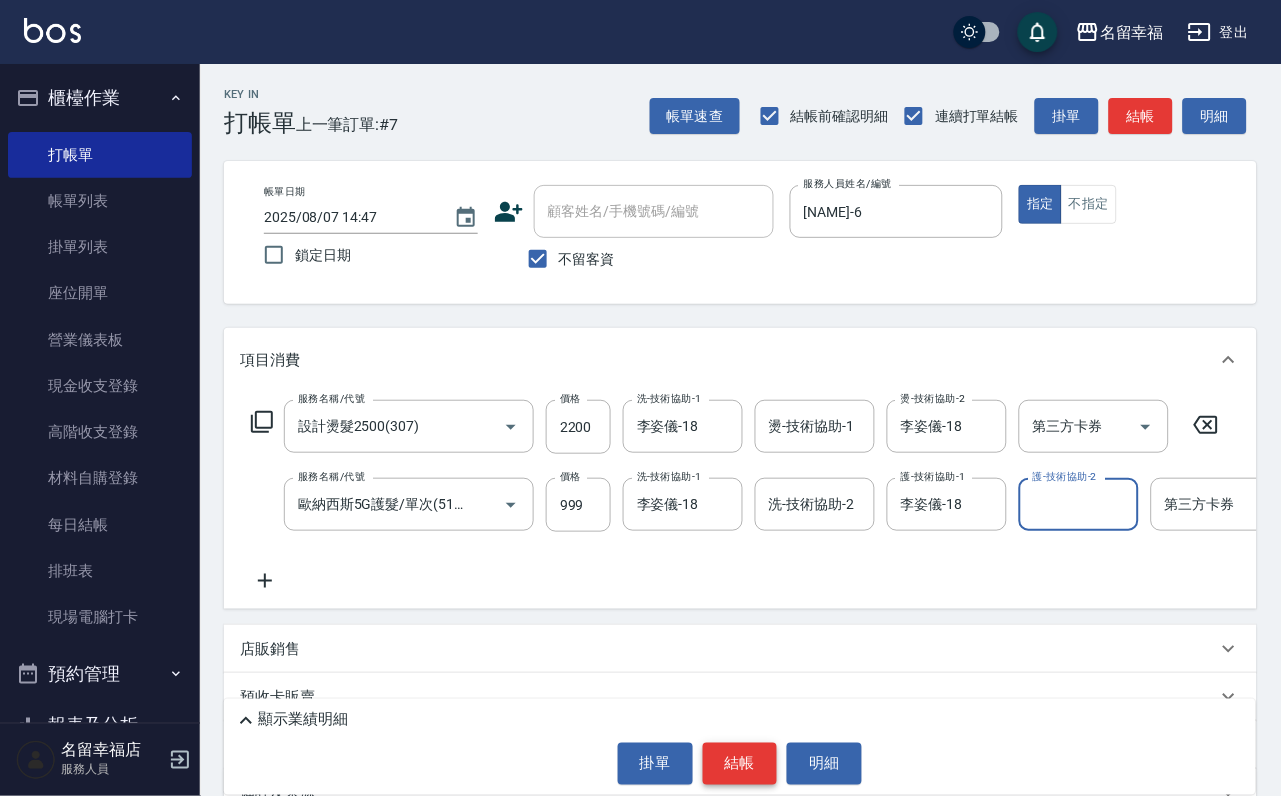 click on "結帳" at bounding box center (740, 764) 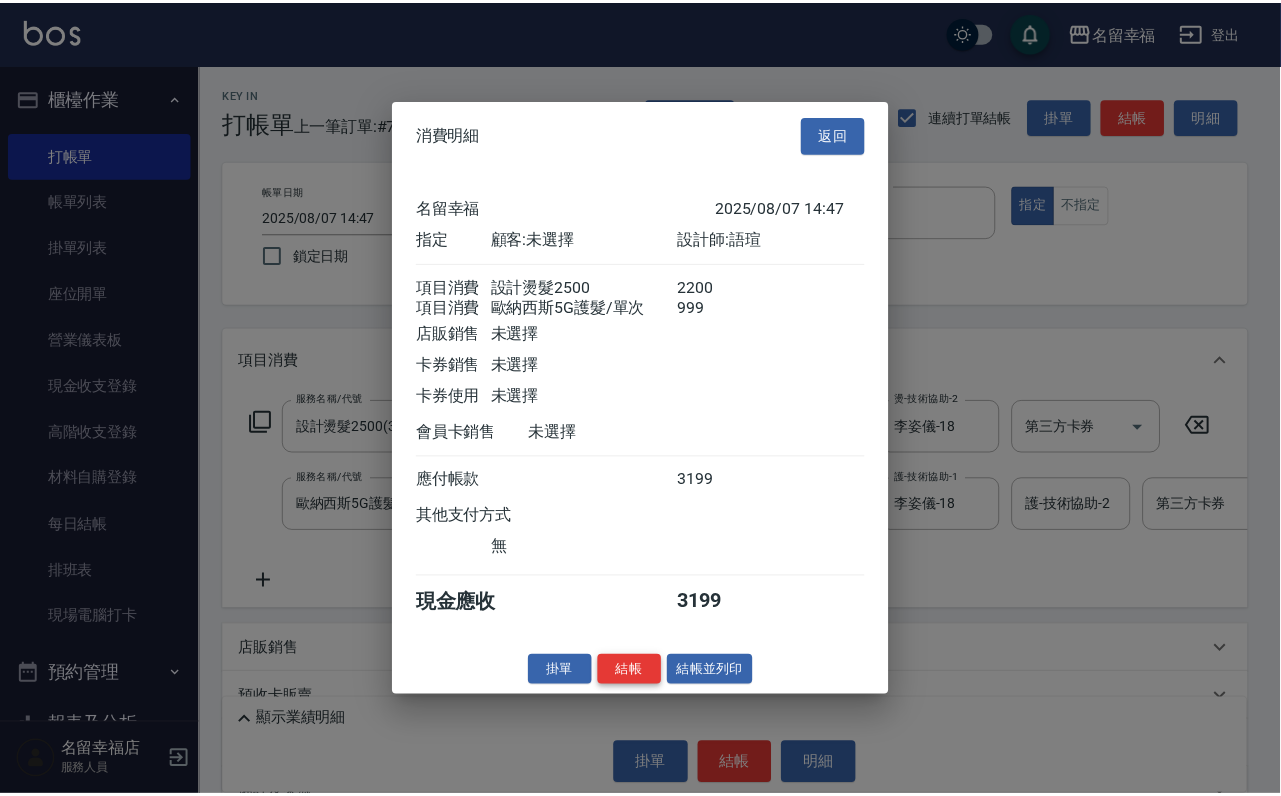 scroll, scrollTop: 322, scrollLeft: 0, axis: vertical 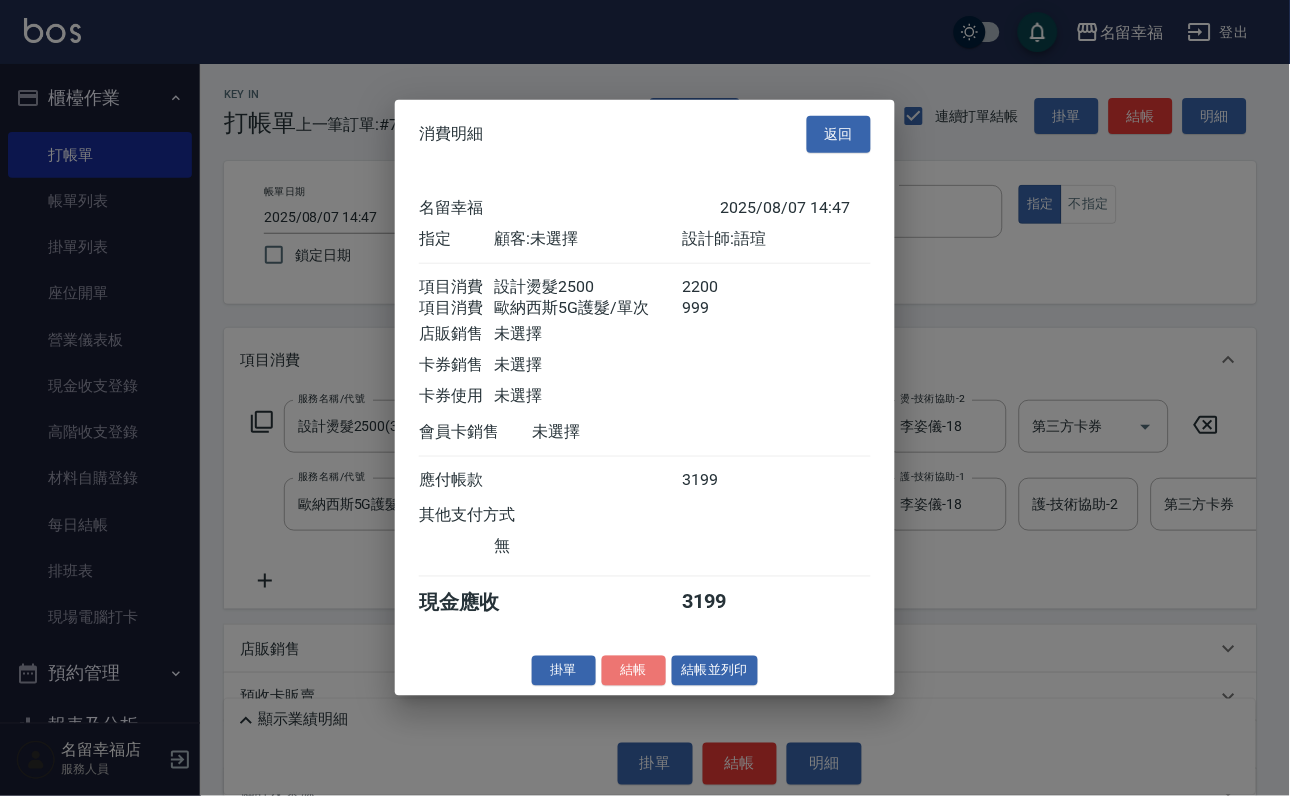 click on "結帳" at bounding box center (634, 670) 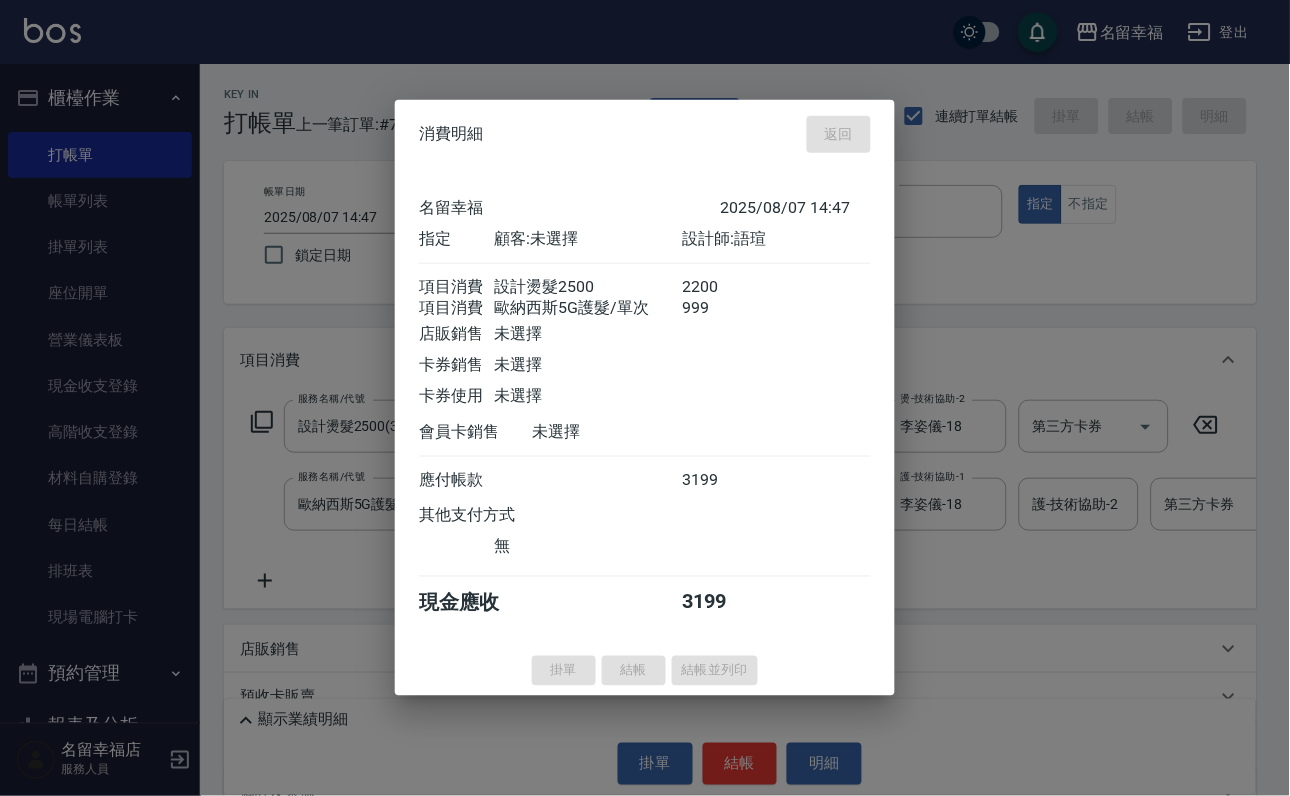 type on "[DATE] [TIME]" 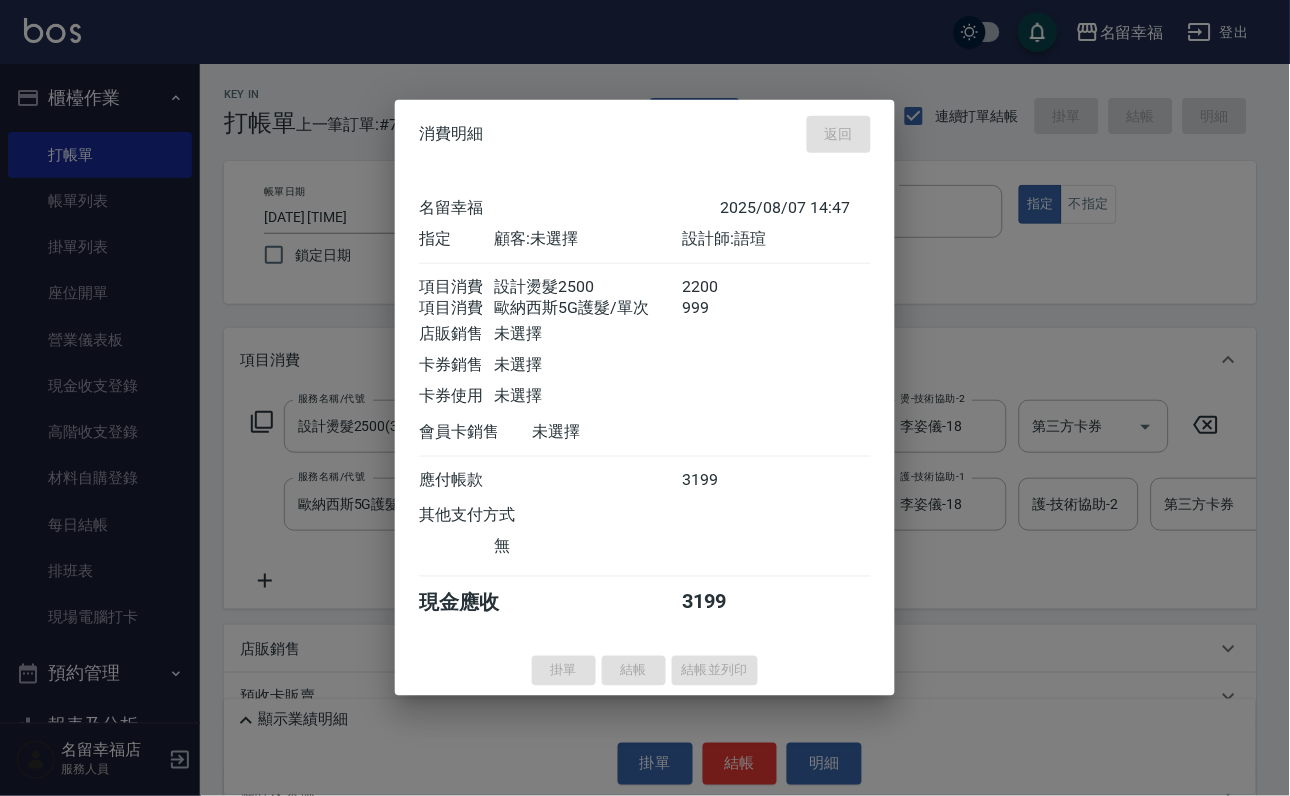 type 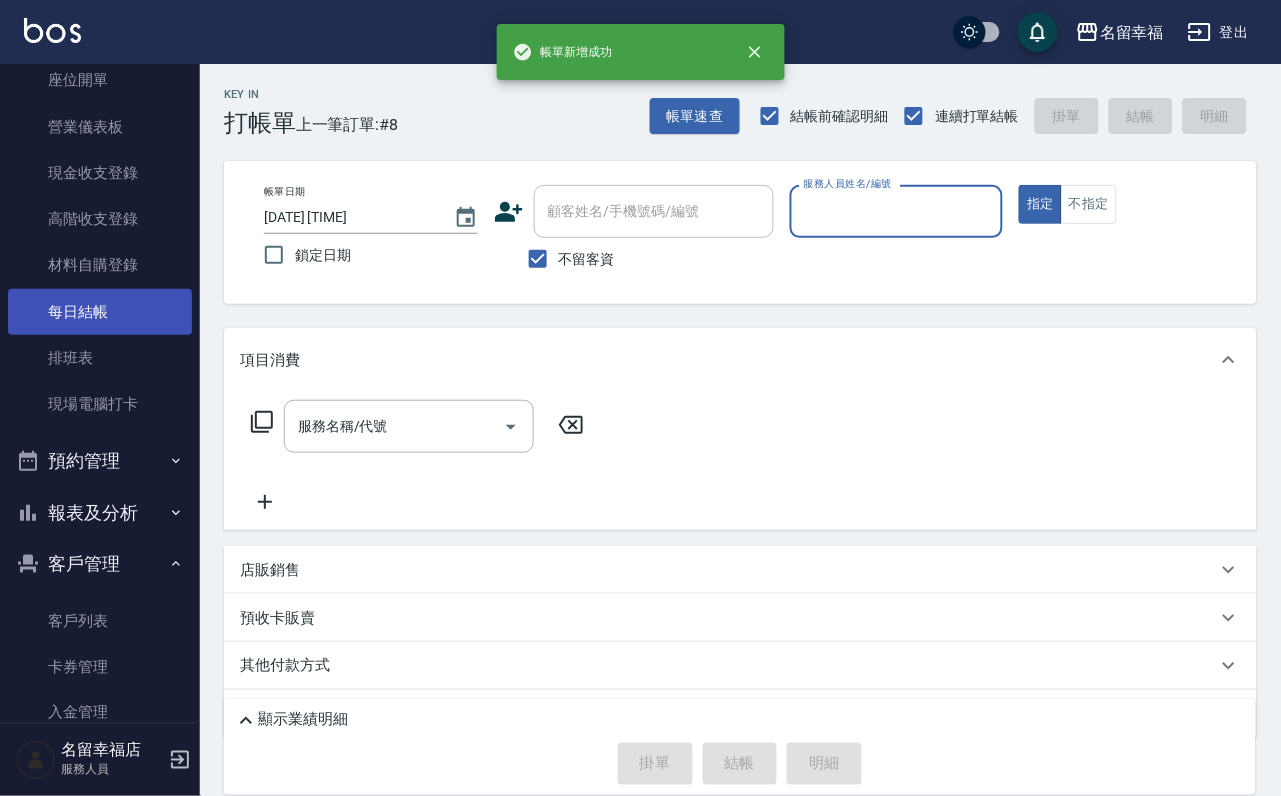 scroll, scrollTop: 394, scrollLeft: 0, axis: vertical 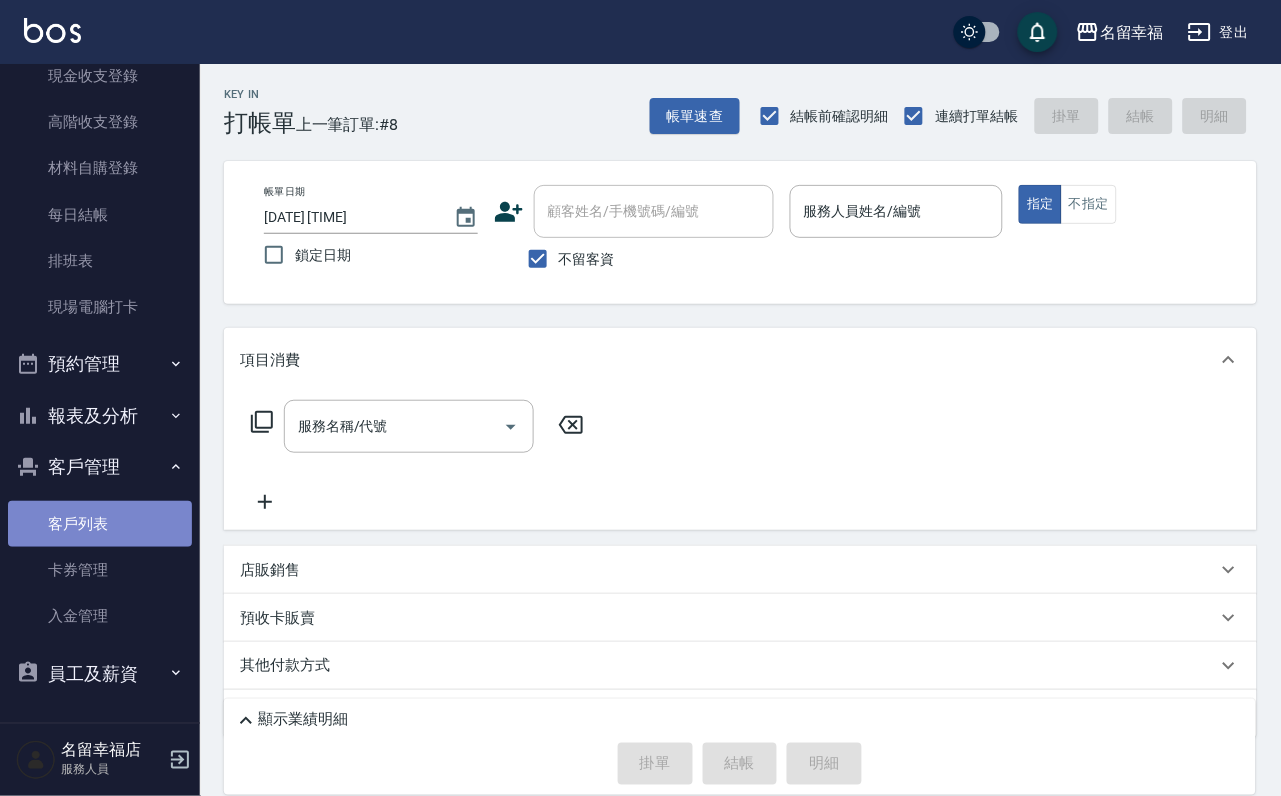 click on "客戶列表" at bounding box center [100, 524] 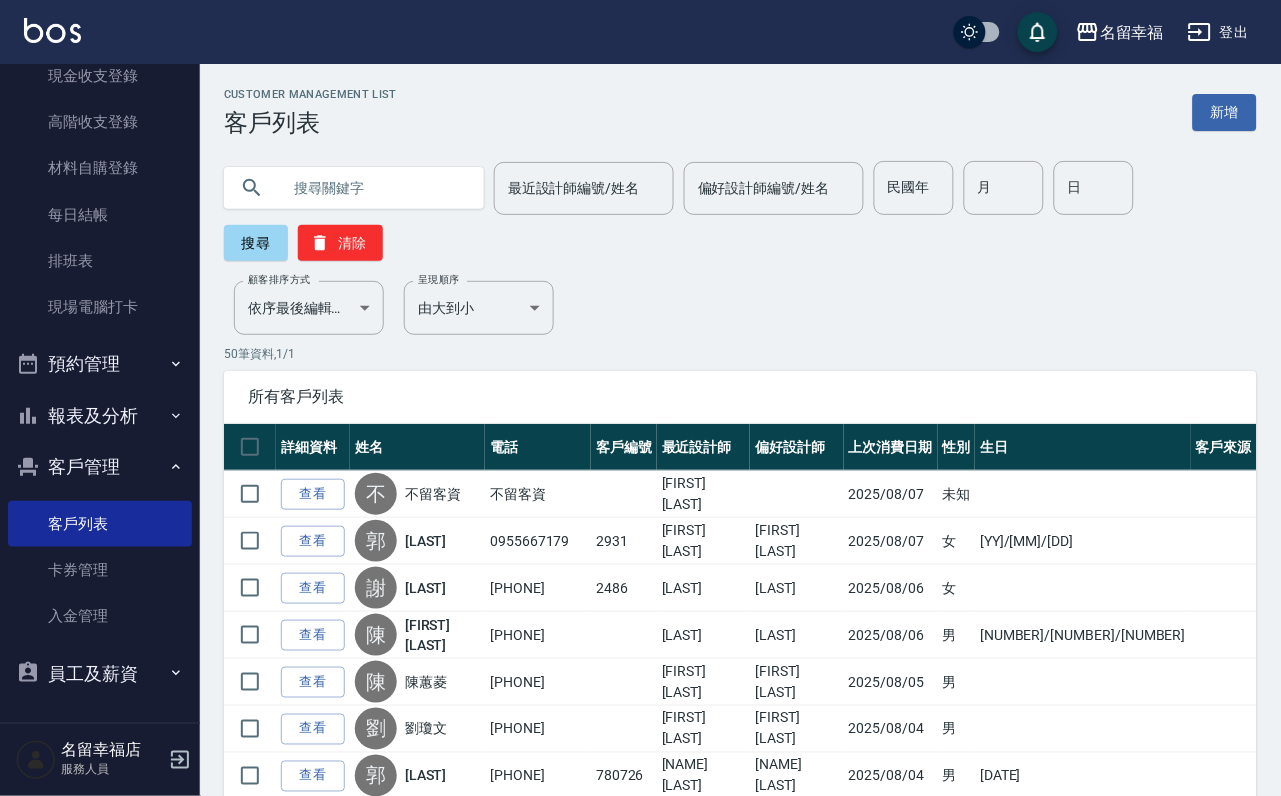 click at bounding box center [374, 188] 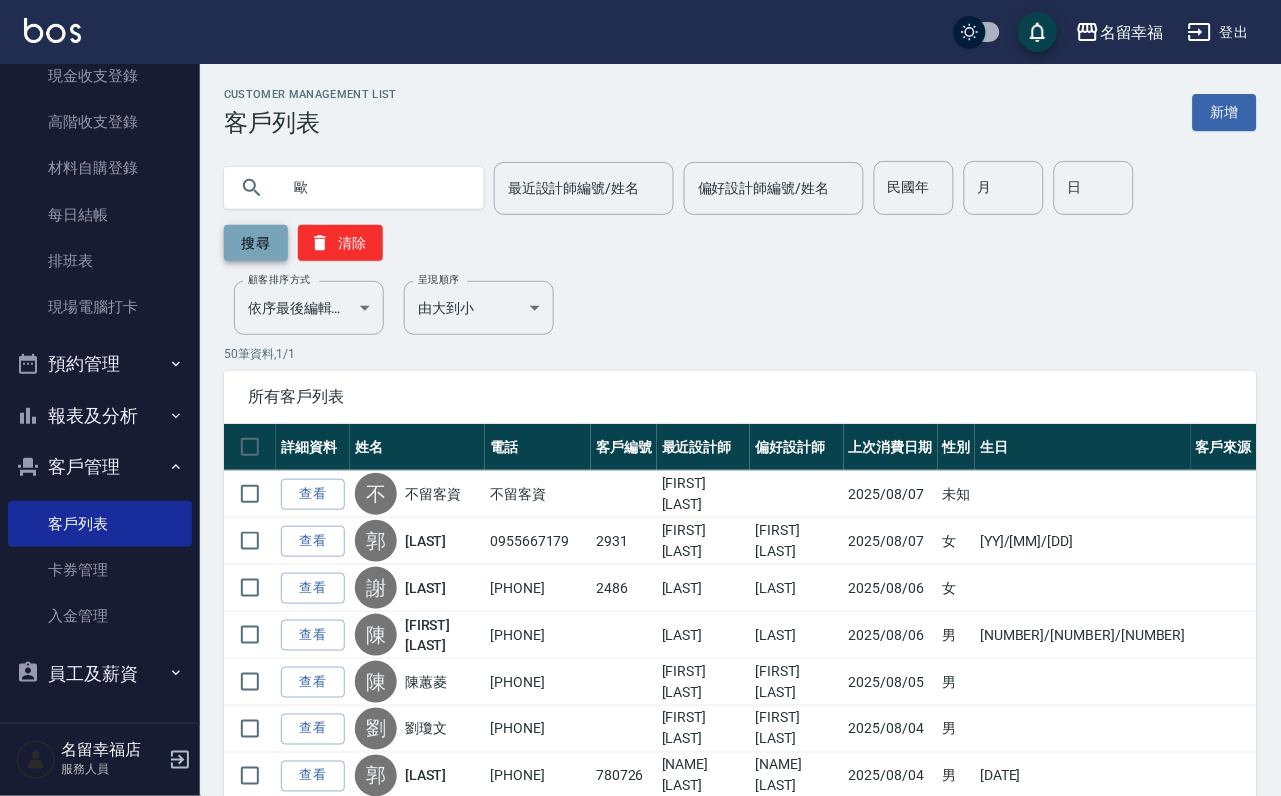 type on "歐" 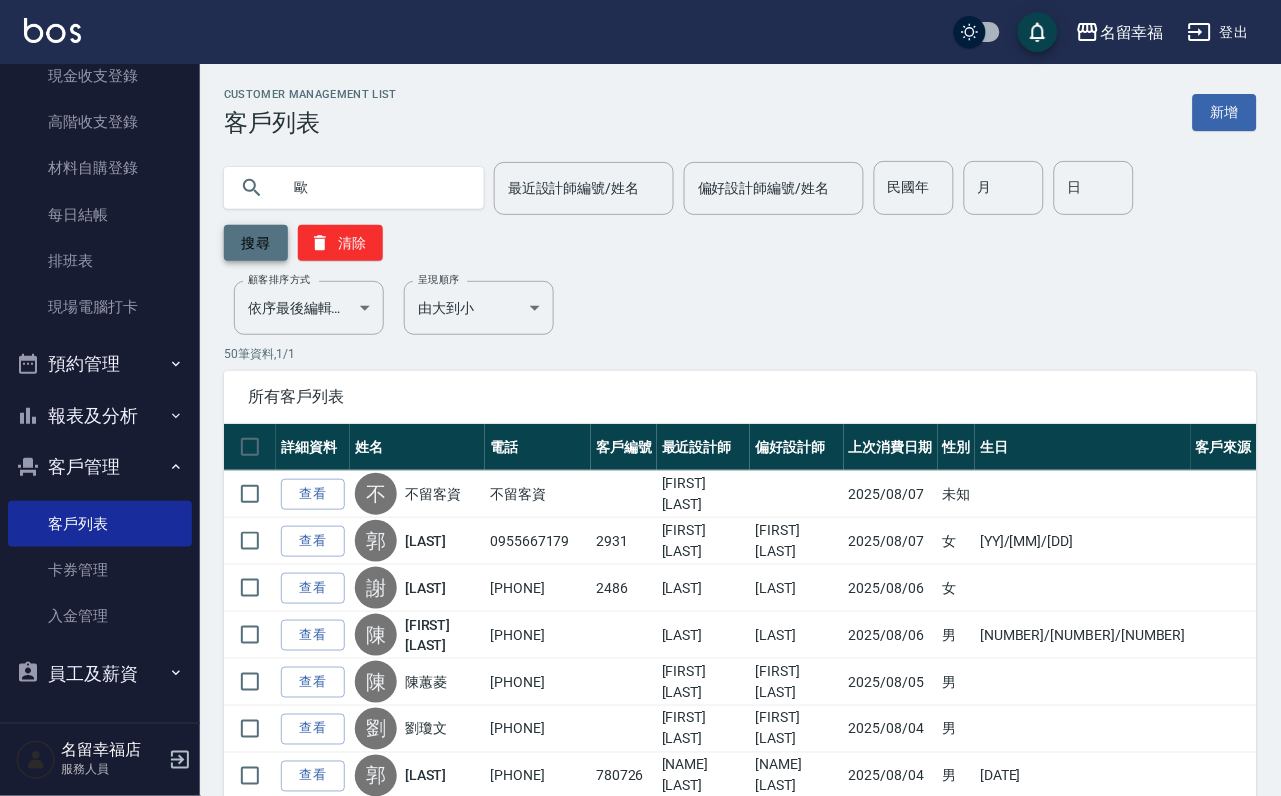 click on "搜尋" at bounding box center [256, 243] 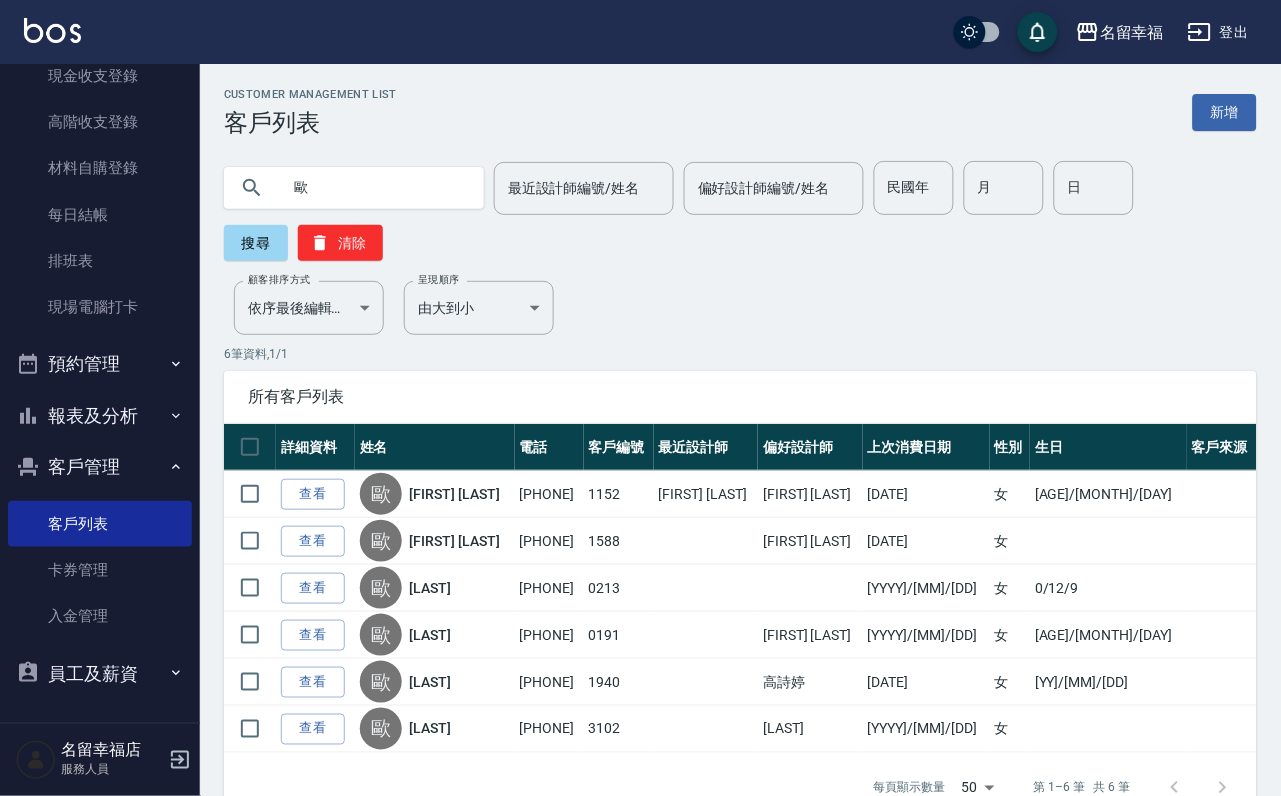 drag, startPoint x: 349, startPoint y: 518, endPoint x: 397, endPoint y: 429, distance: 101.118744 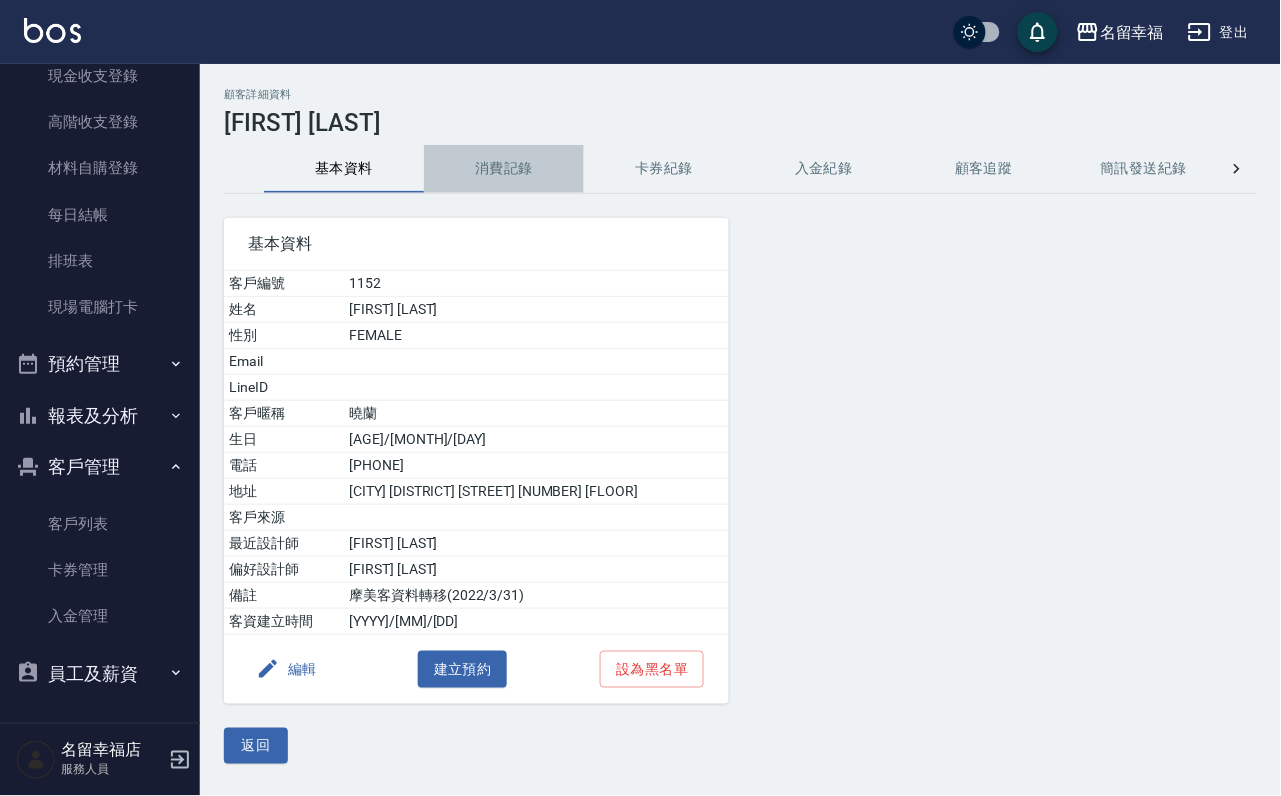 click on "消費記錄" at bounding box center [504, 169] 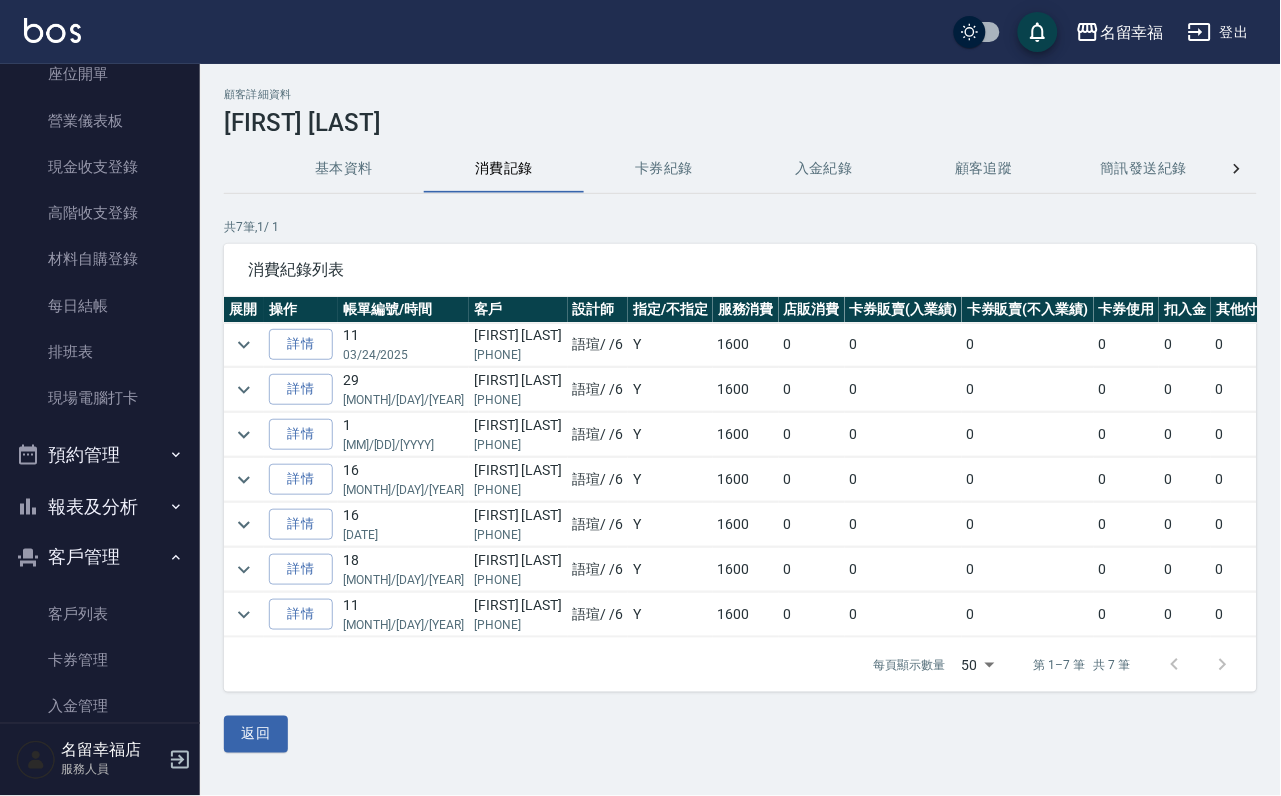 scroll, scrollTop: 0, scrollLeft: 0, axis: both 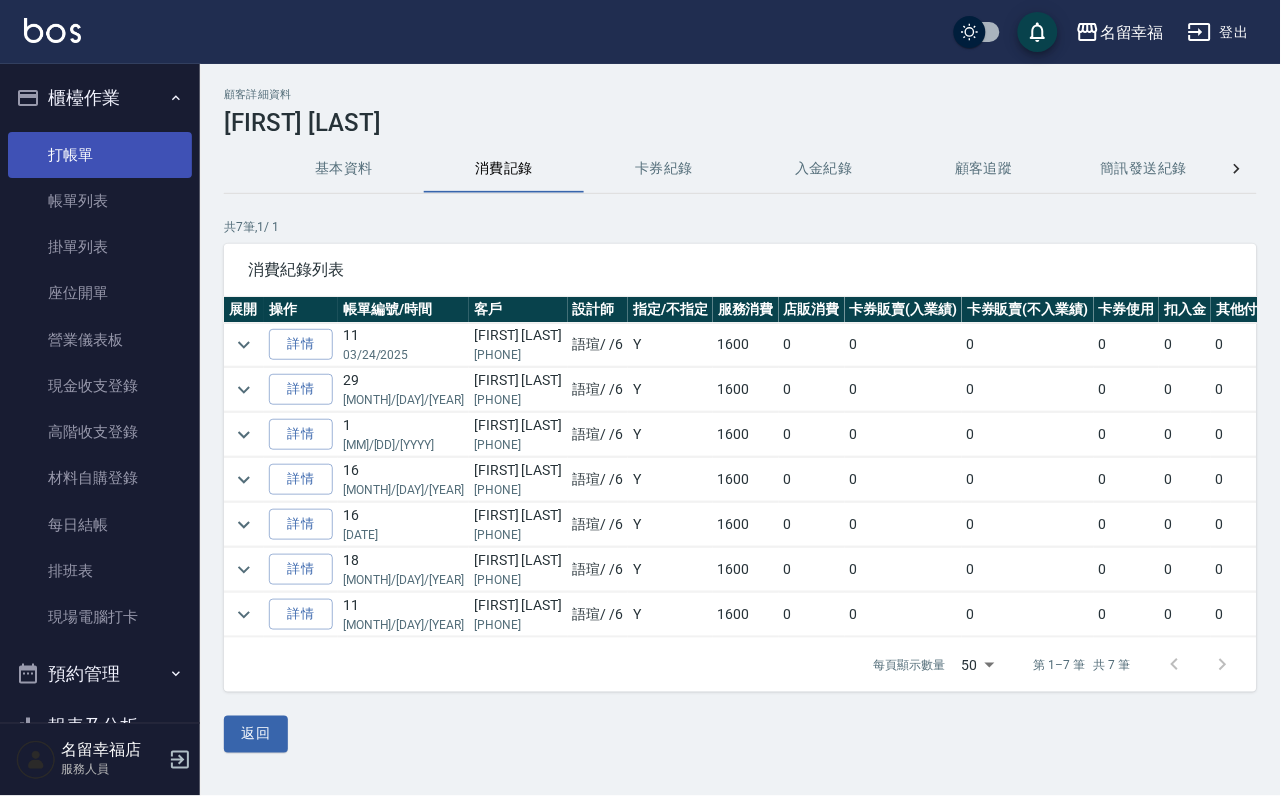 click on "打帳單" at bounding box center [100, 155] 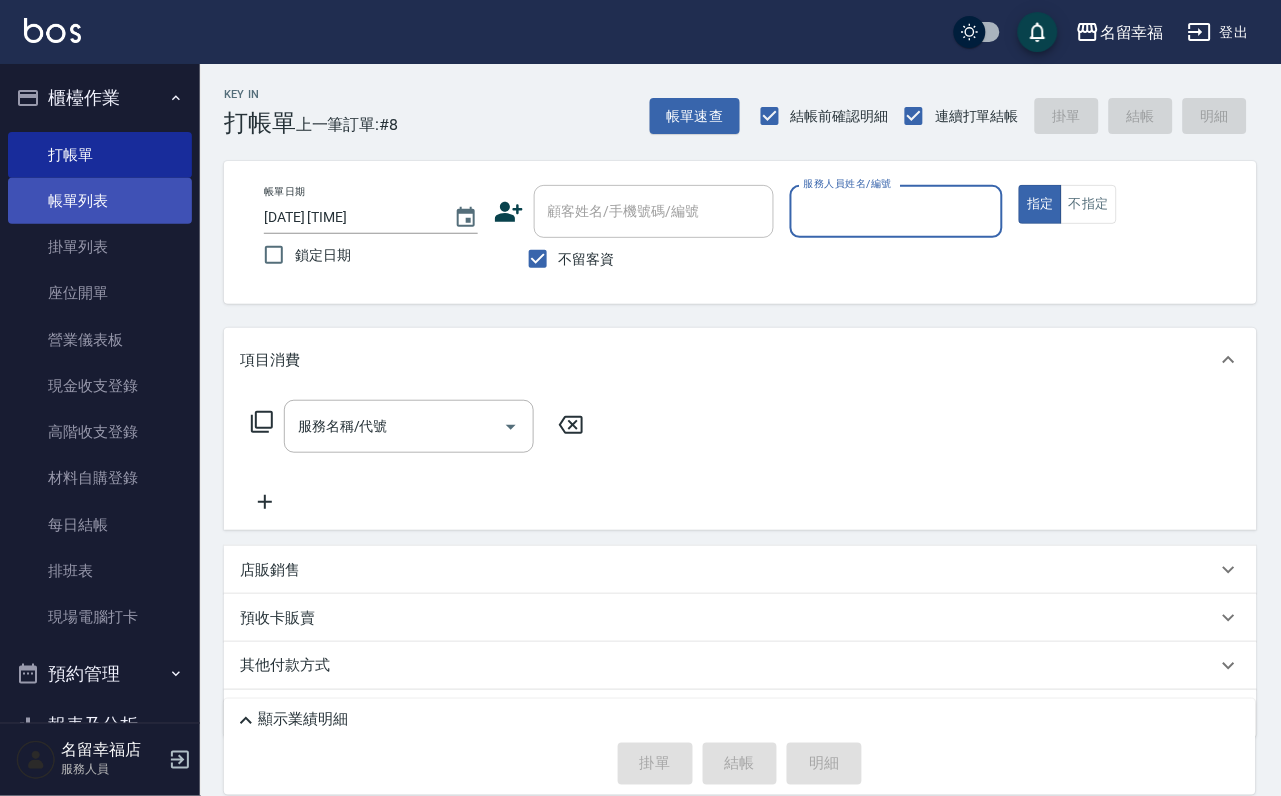 click on "帳單列表" at bounding box center [100, 201] 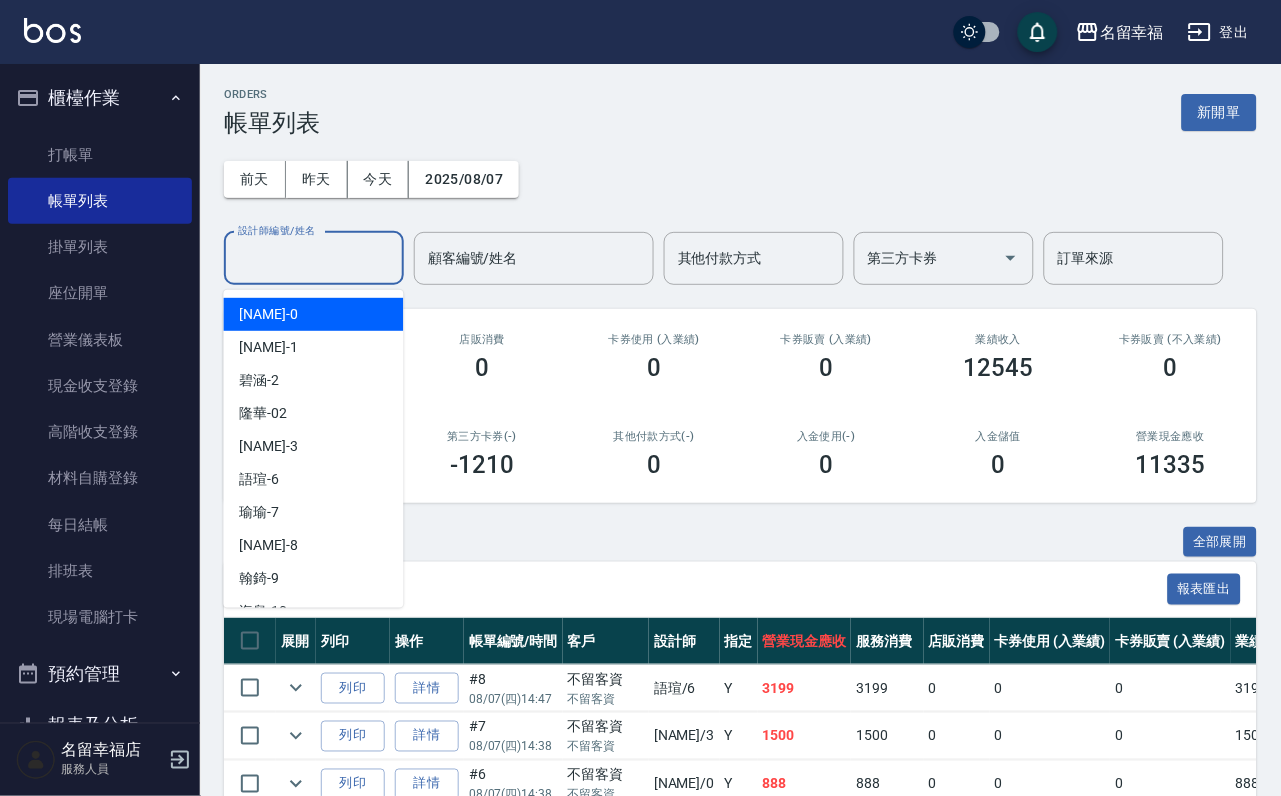 click on "設計師編號/姓名" at bounding box center [314, 258] 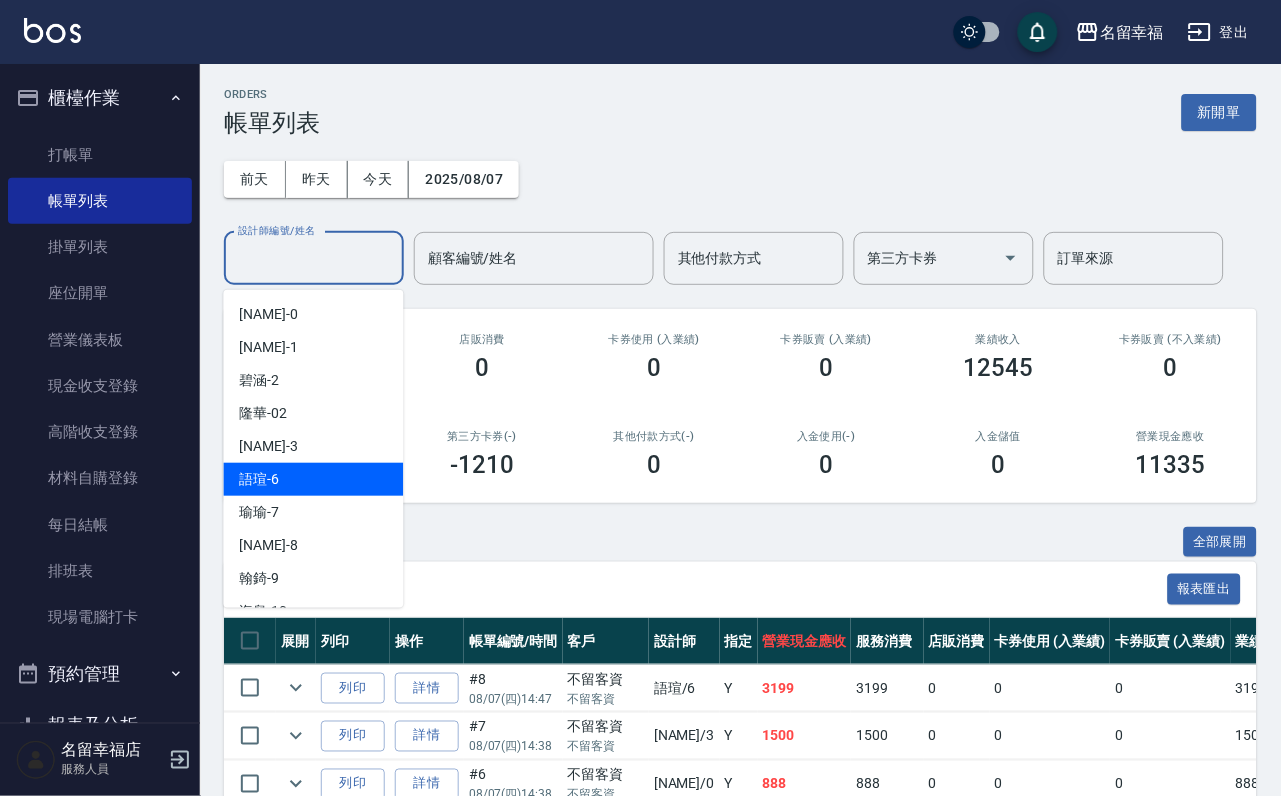 click on "[NAME]-6" at bounding box center [314, 479] 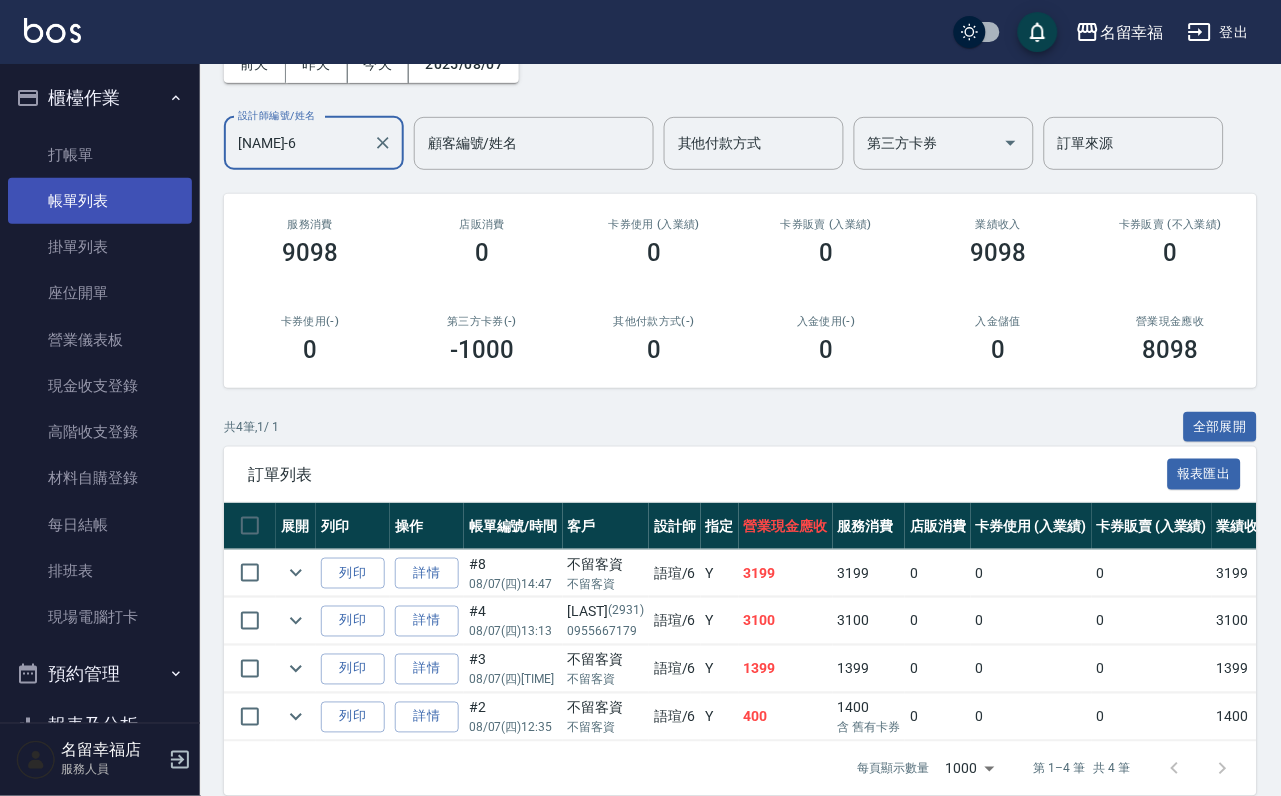 scroll, scrollTop: 0, scrollLeft: 0, axis: both 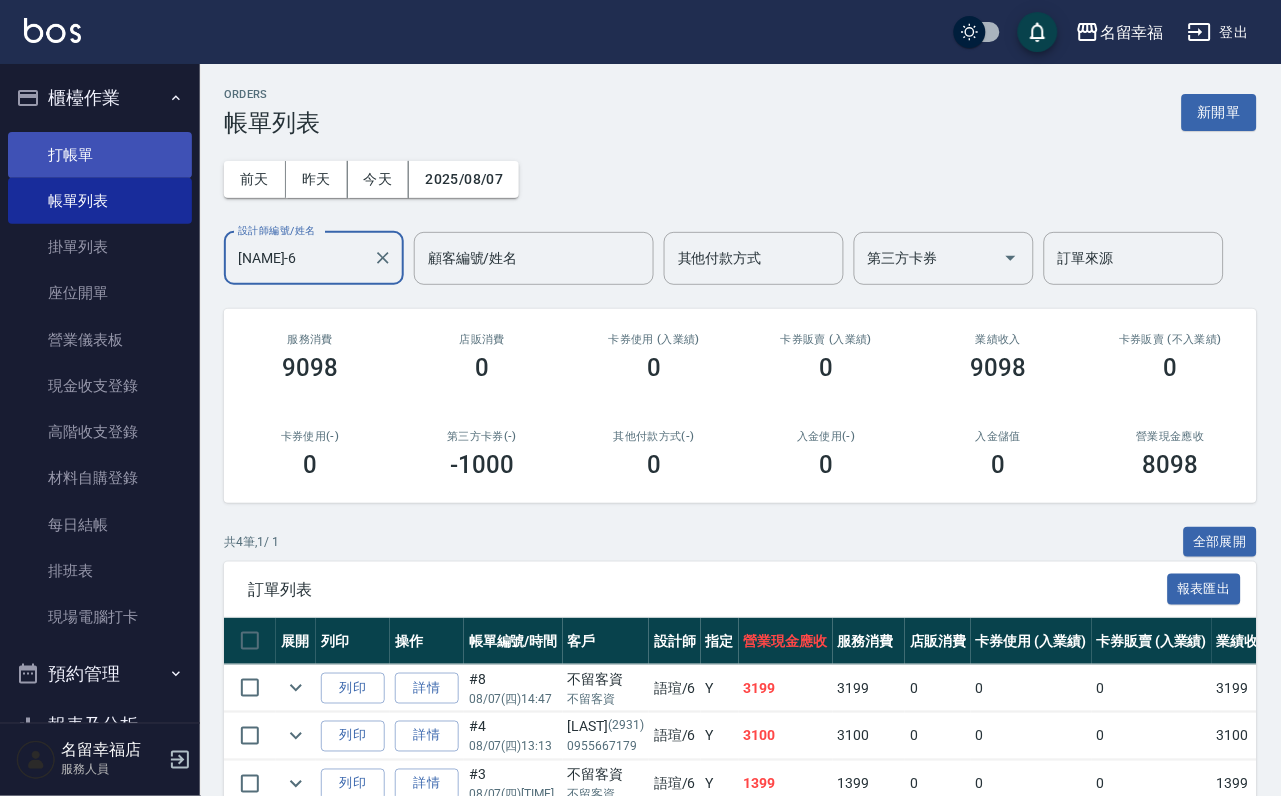 click on "打帳單" at bounding box center [100, 155] 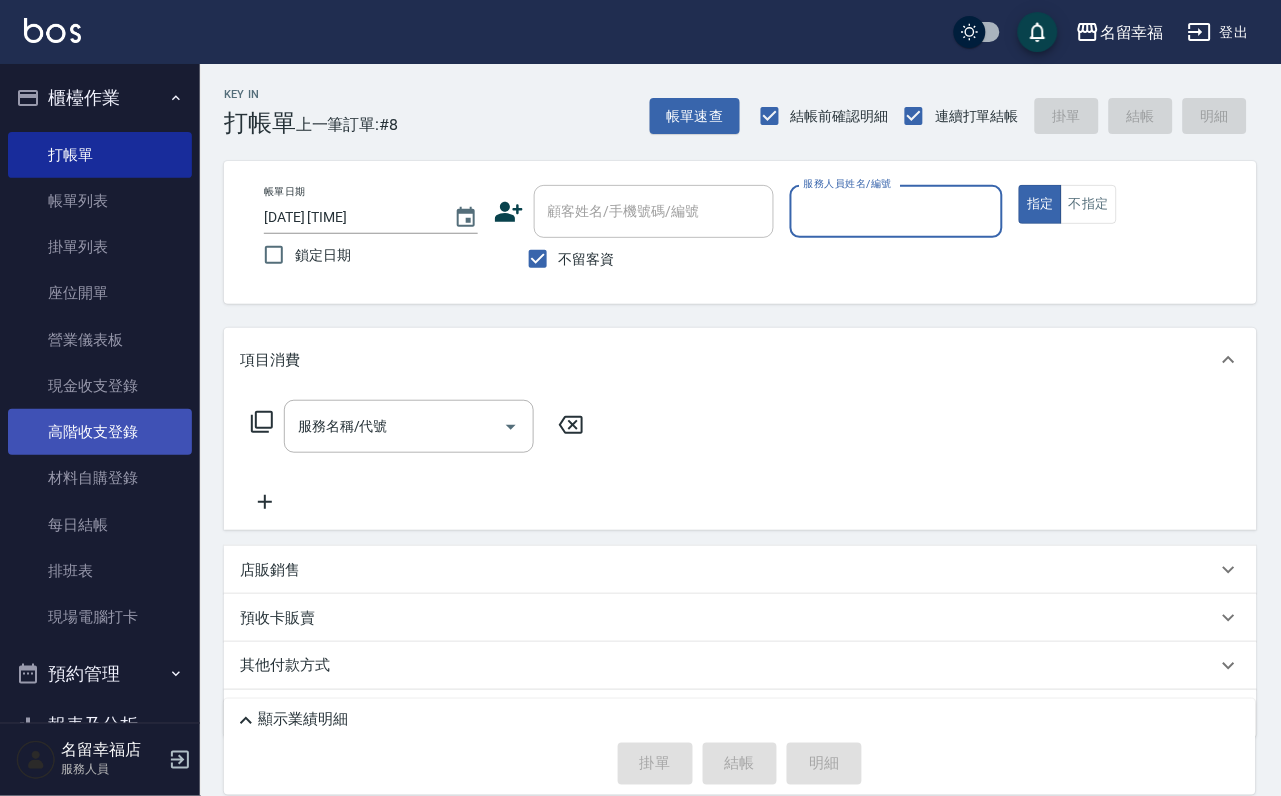 scroll, scrollTop: 394, scrollLeft: 0, axis: vertical 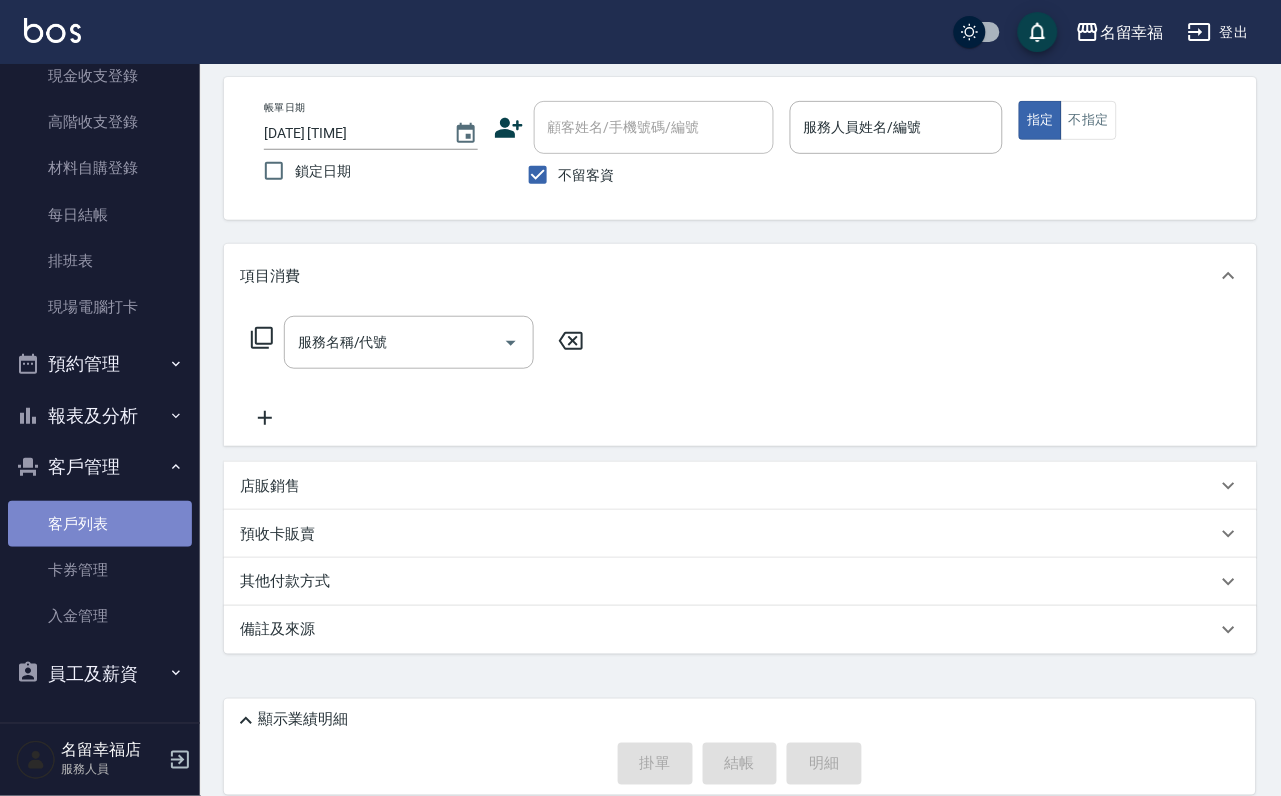 click on "客戶列表" at bounding box center (100, 524) 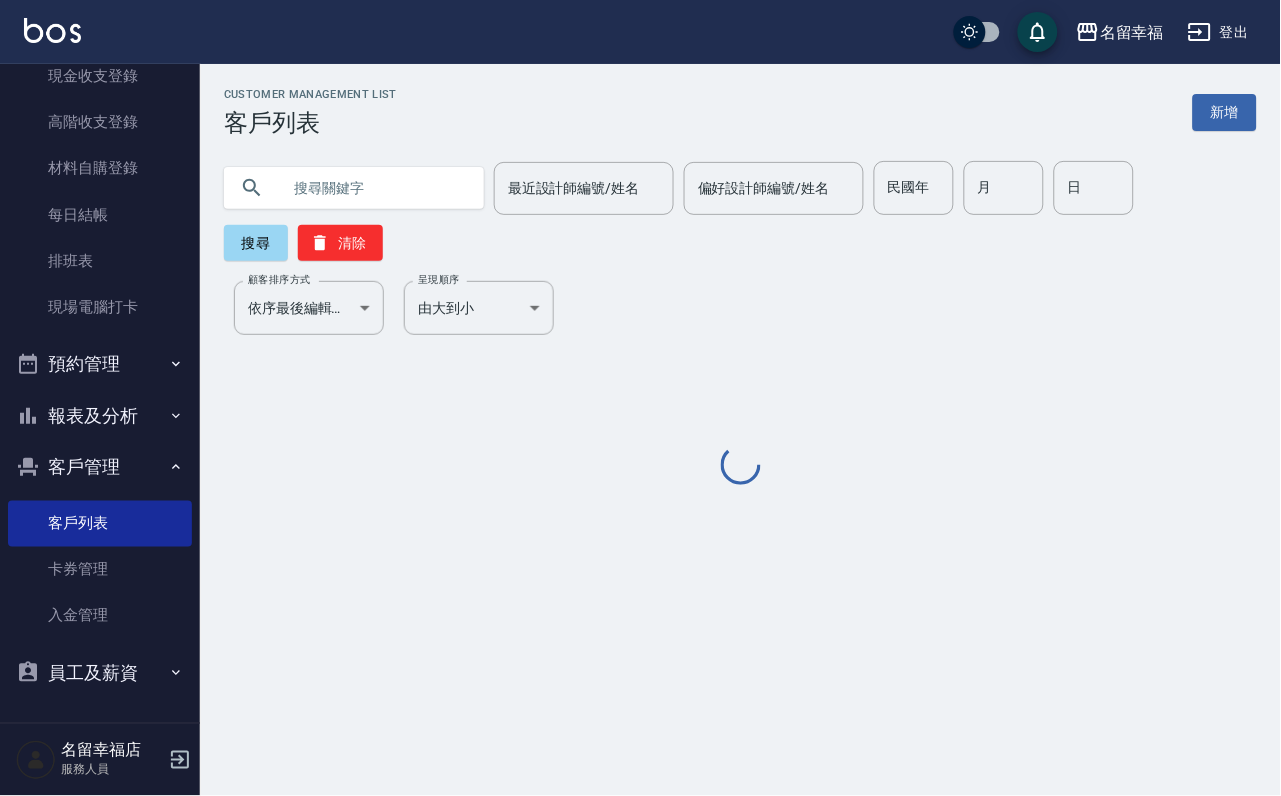 scroll, scrollTop: 0, scrollLeft: 0, axis: both 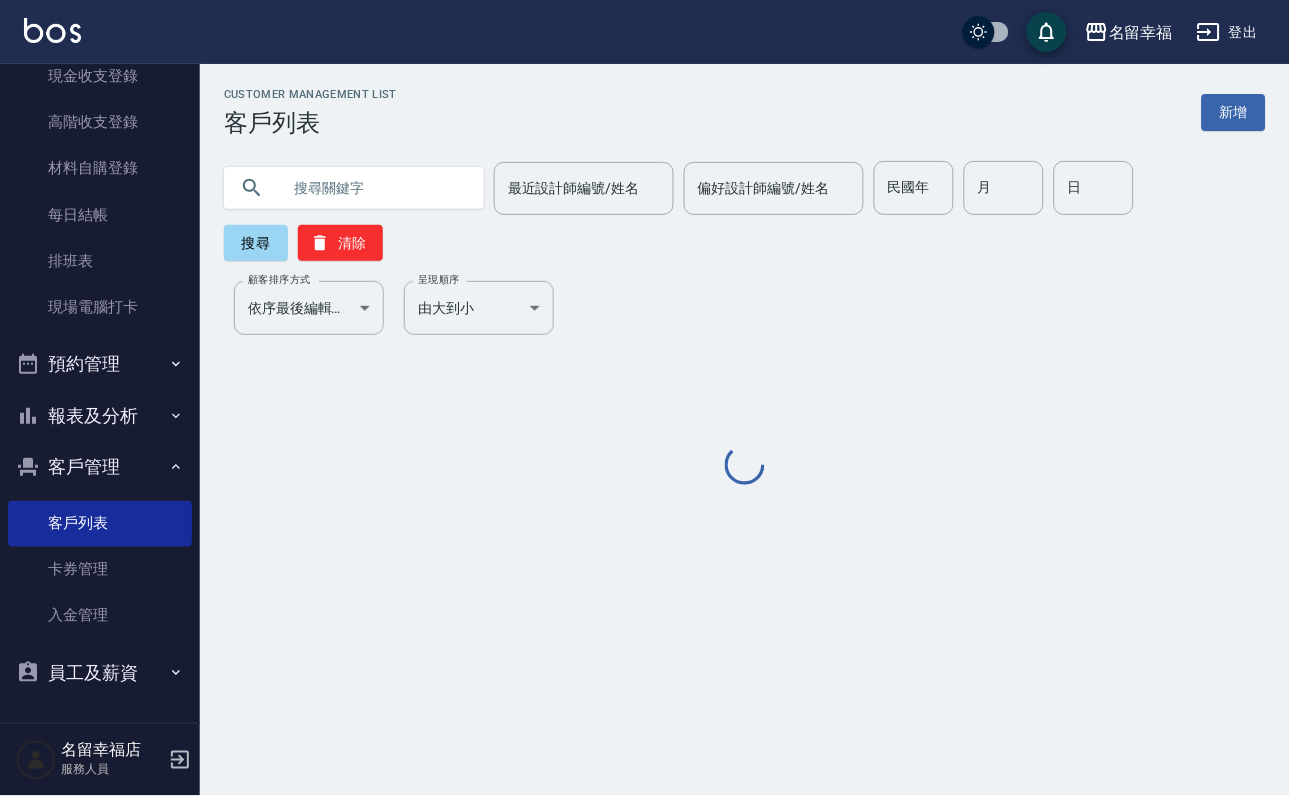 click at bounding box center [374, 188] 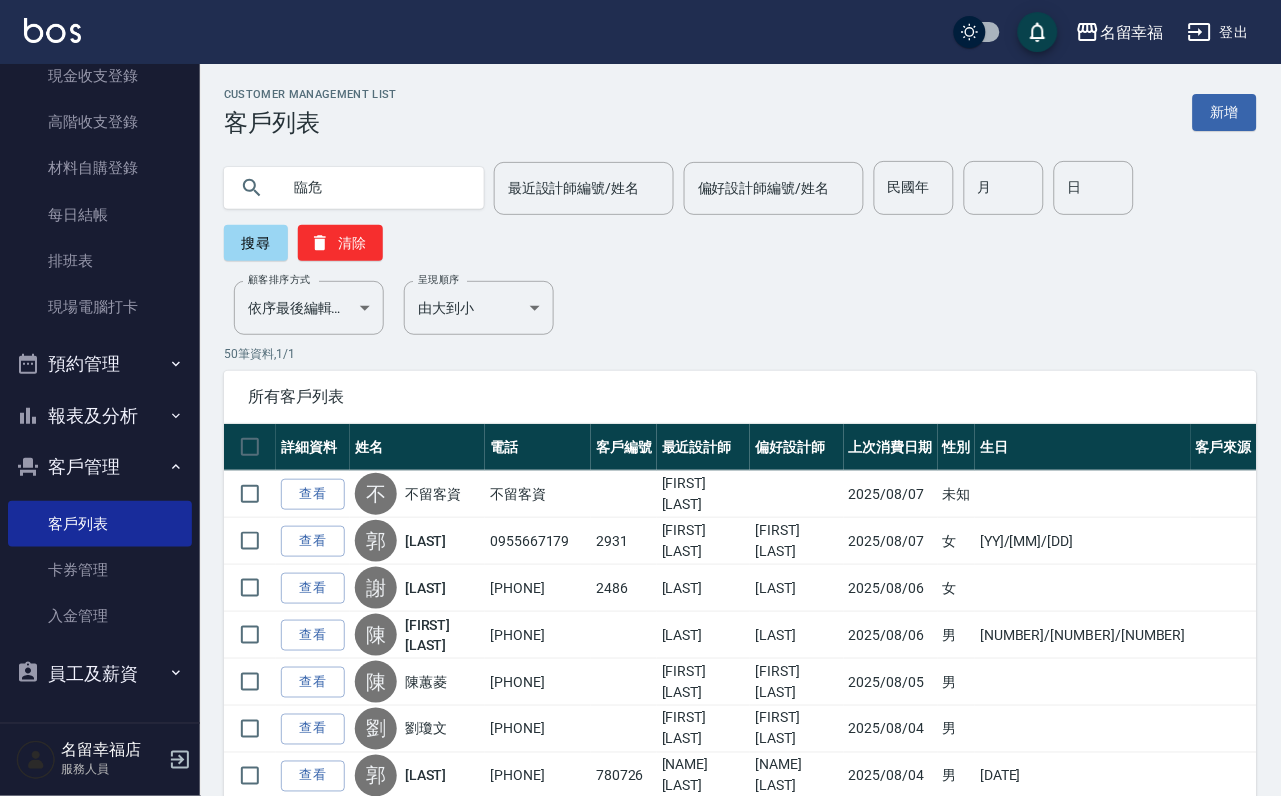 type on "林" 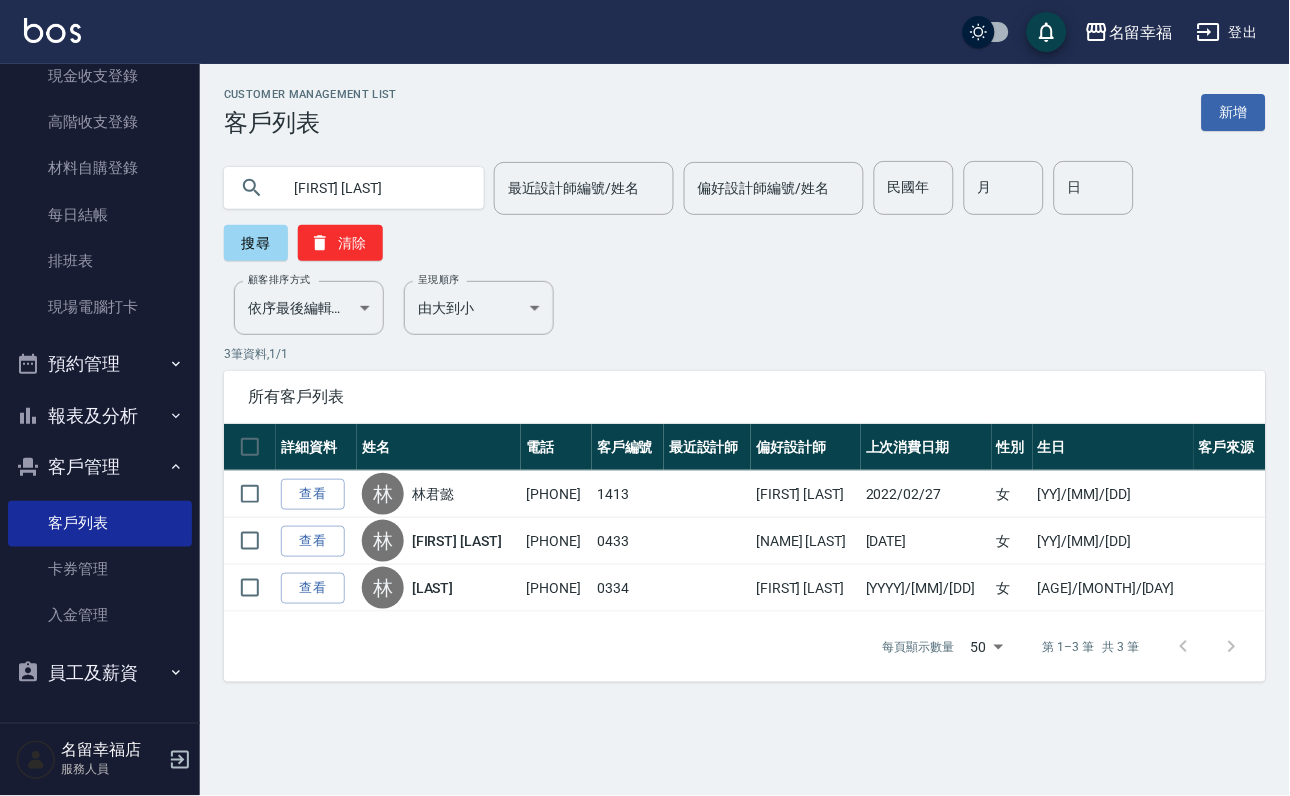 click on "[FIRST] [LAST]" at bounding box center (374, 188) 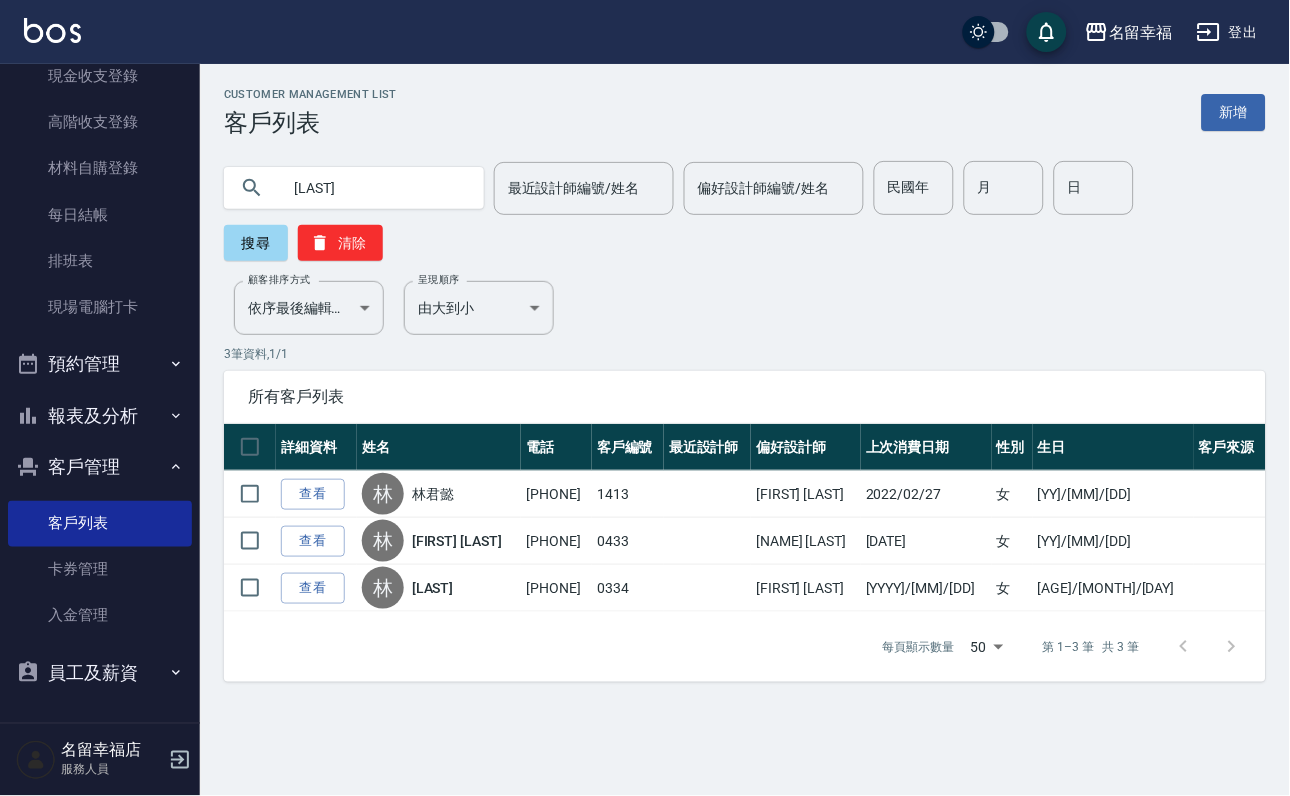 type on "[LAST]" 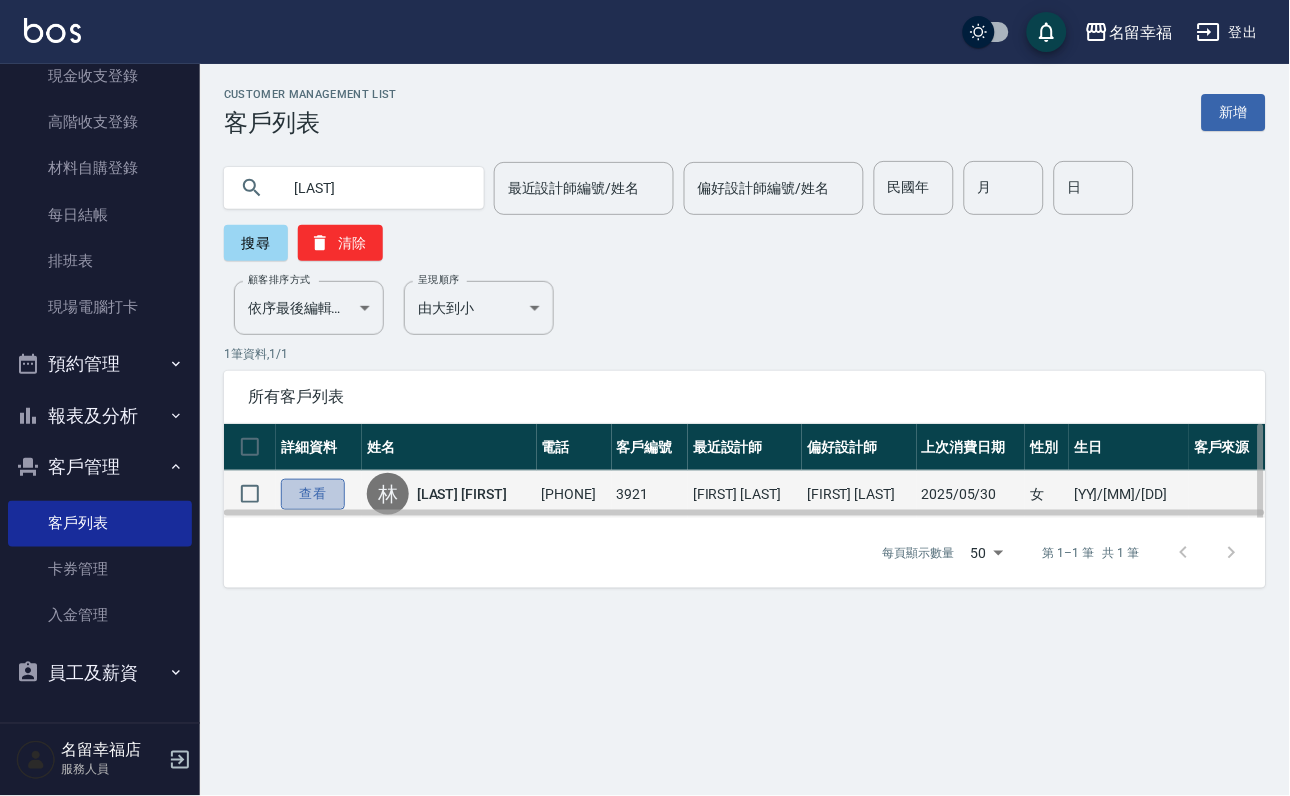 click on "查看" at bounding box center (313, 494) 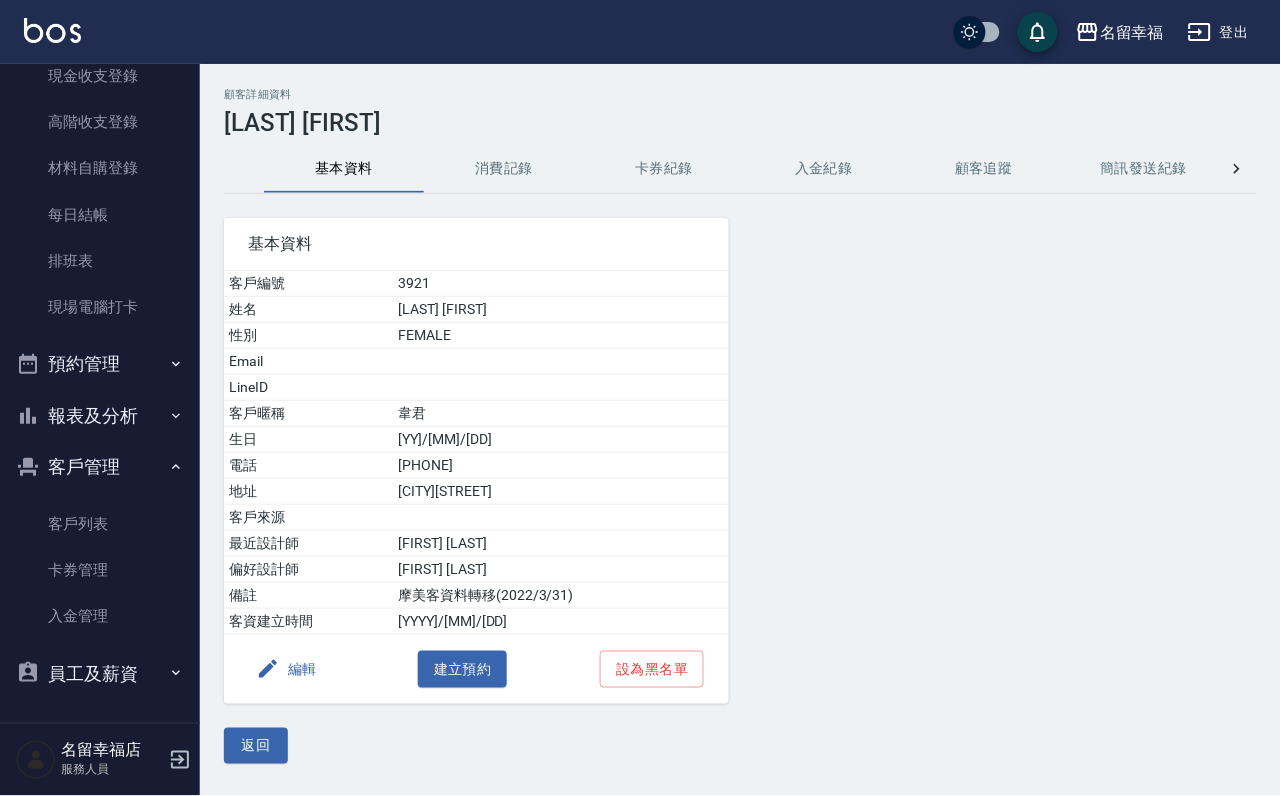 click on "消費記錄" at bounding box center [504, 169] 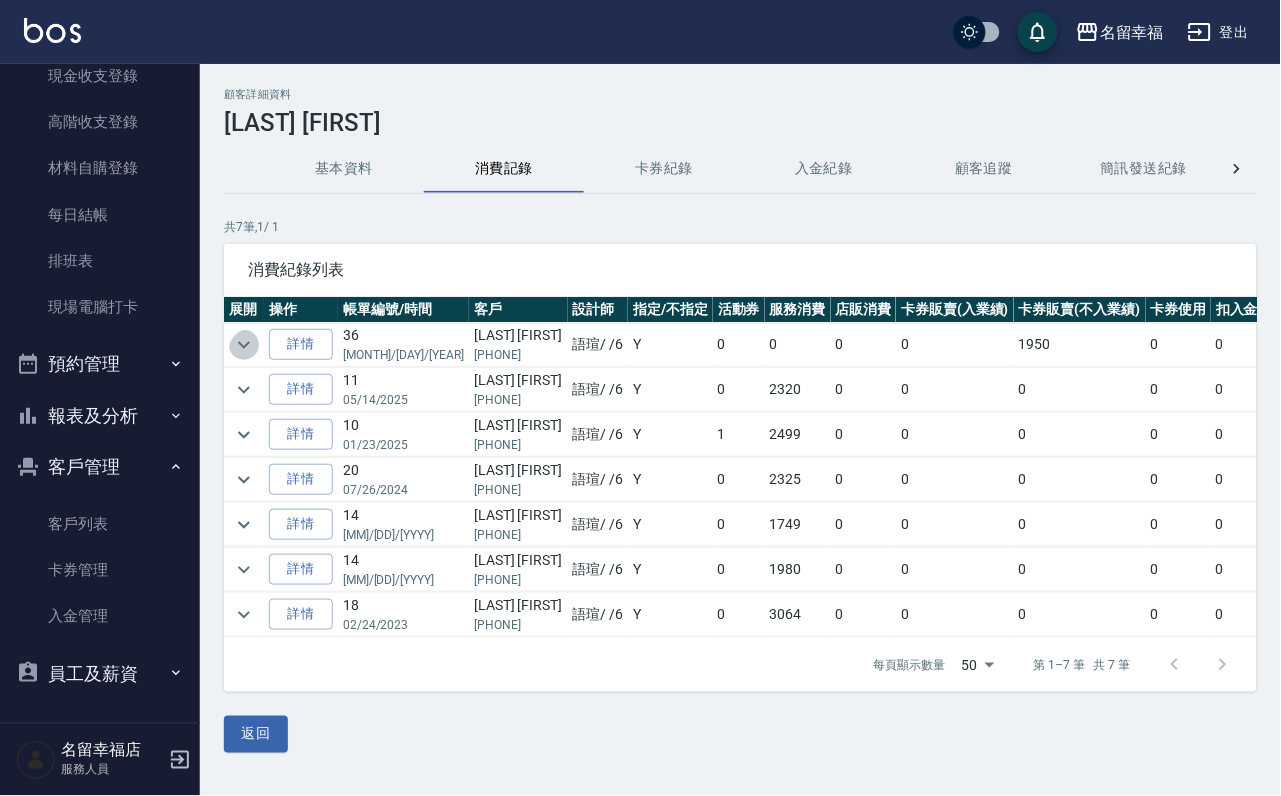 click 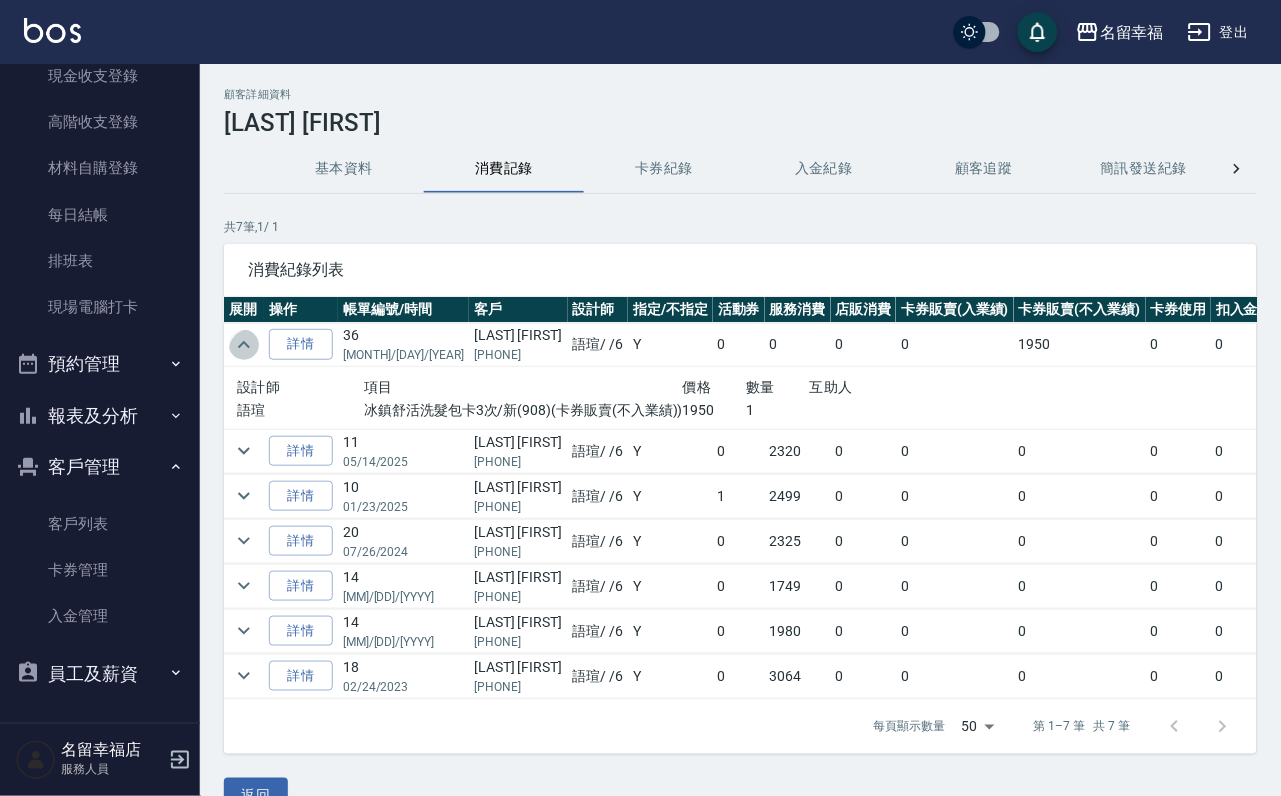 click 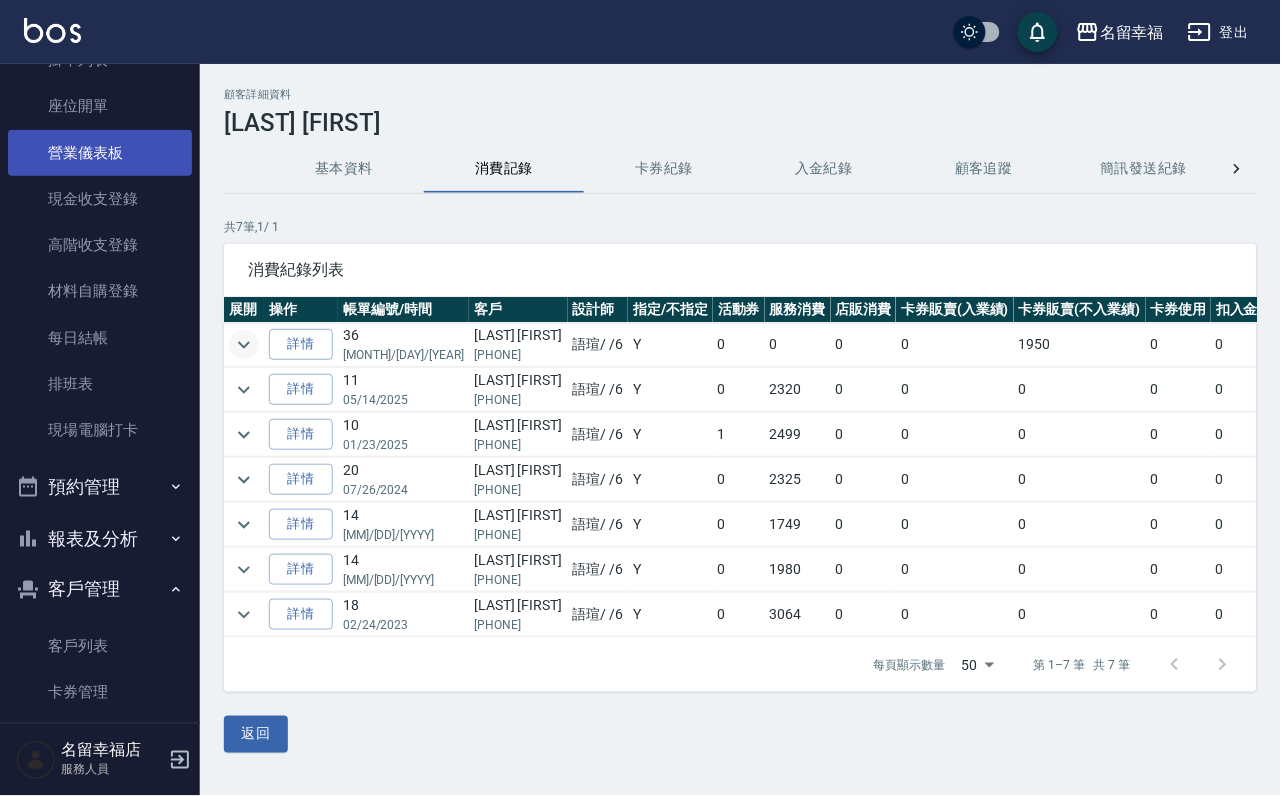scroll, scrollTop: 0, scrollLeft: 0, axis: both 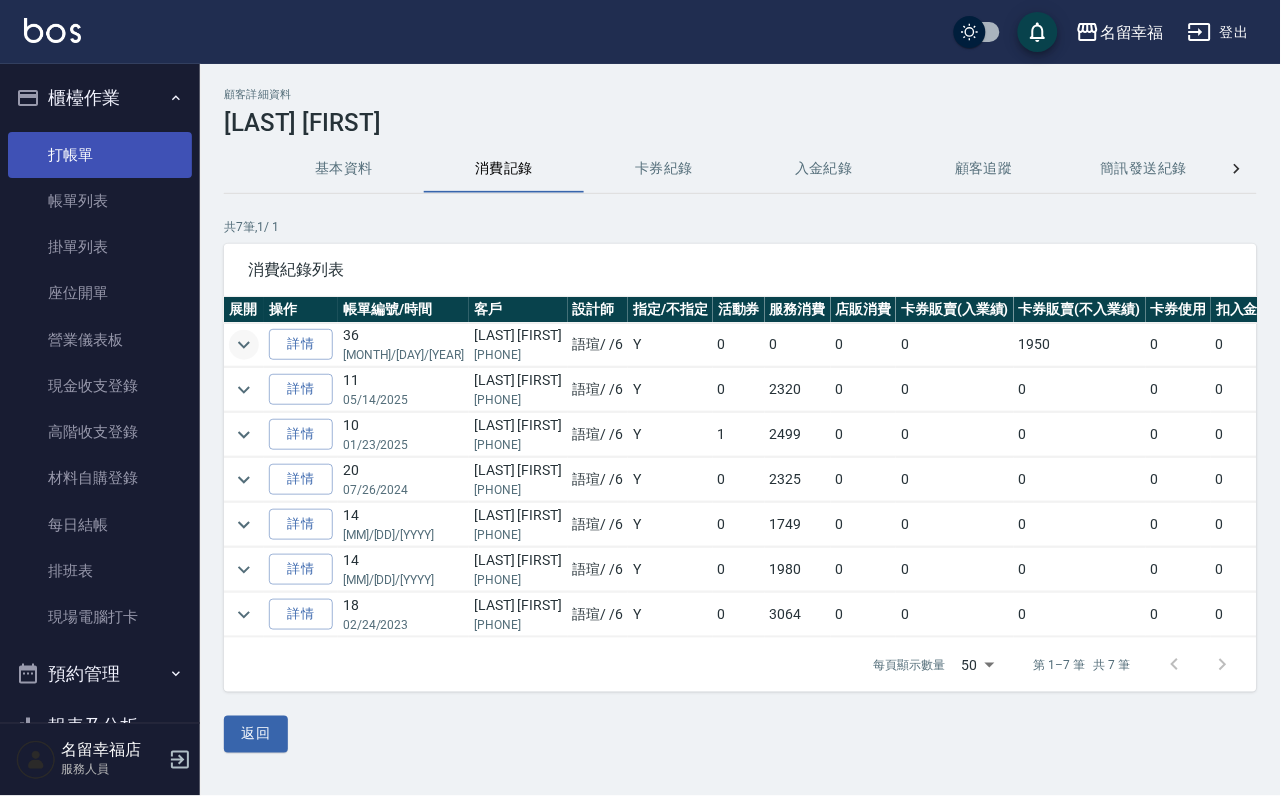 click on "打帳單" at bounding box center (100, 155) 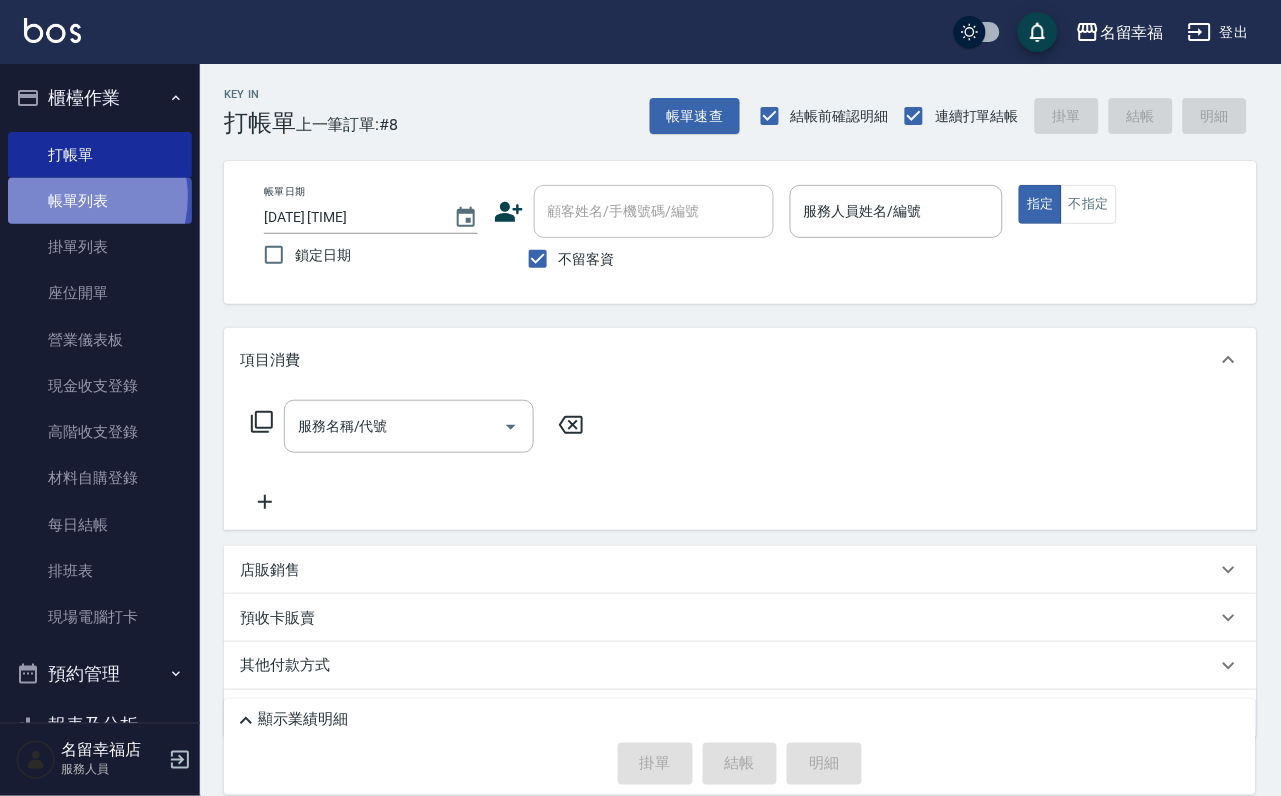 click on "帳單列表" at bounding box center [100, 201] 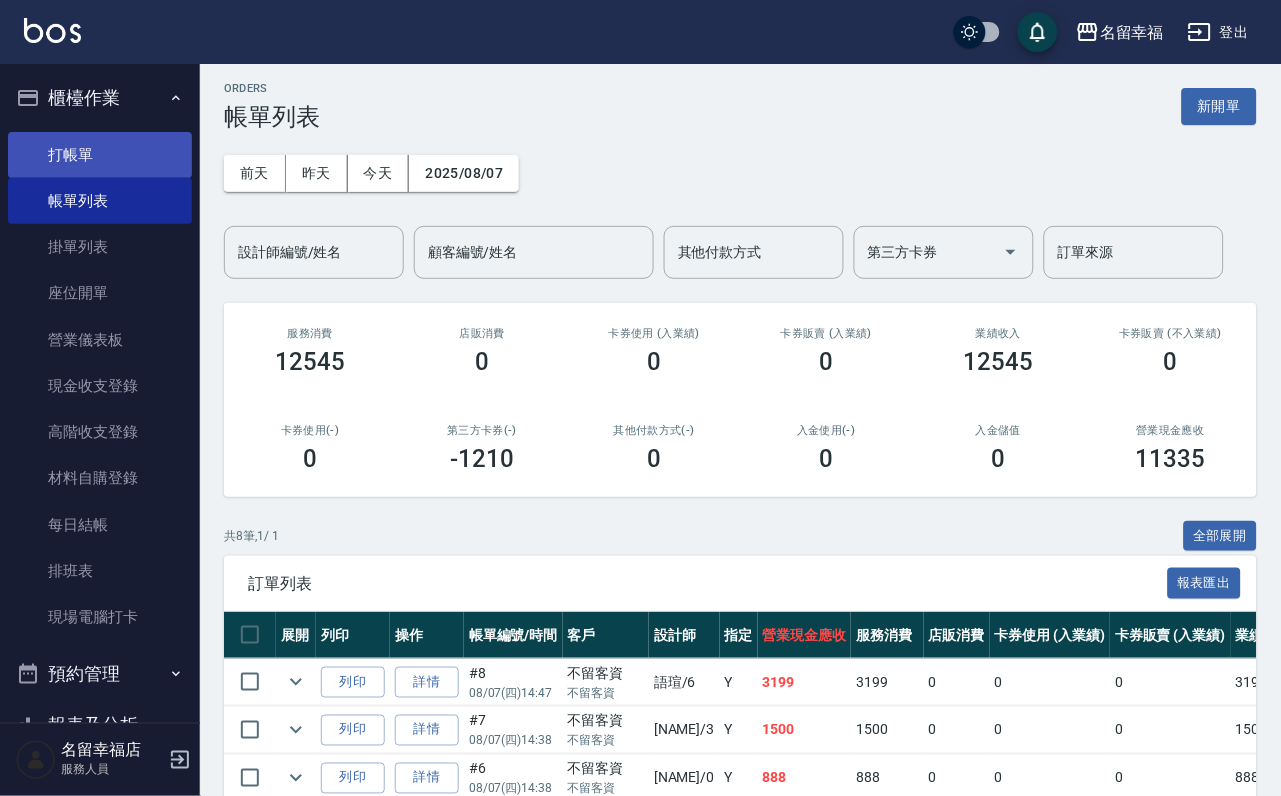 scroll, scrollTop: 0, scrollLeft: 0, axis: both 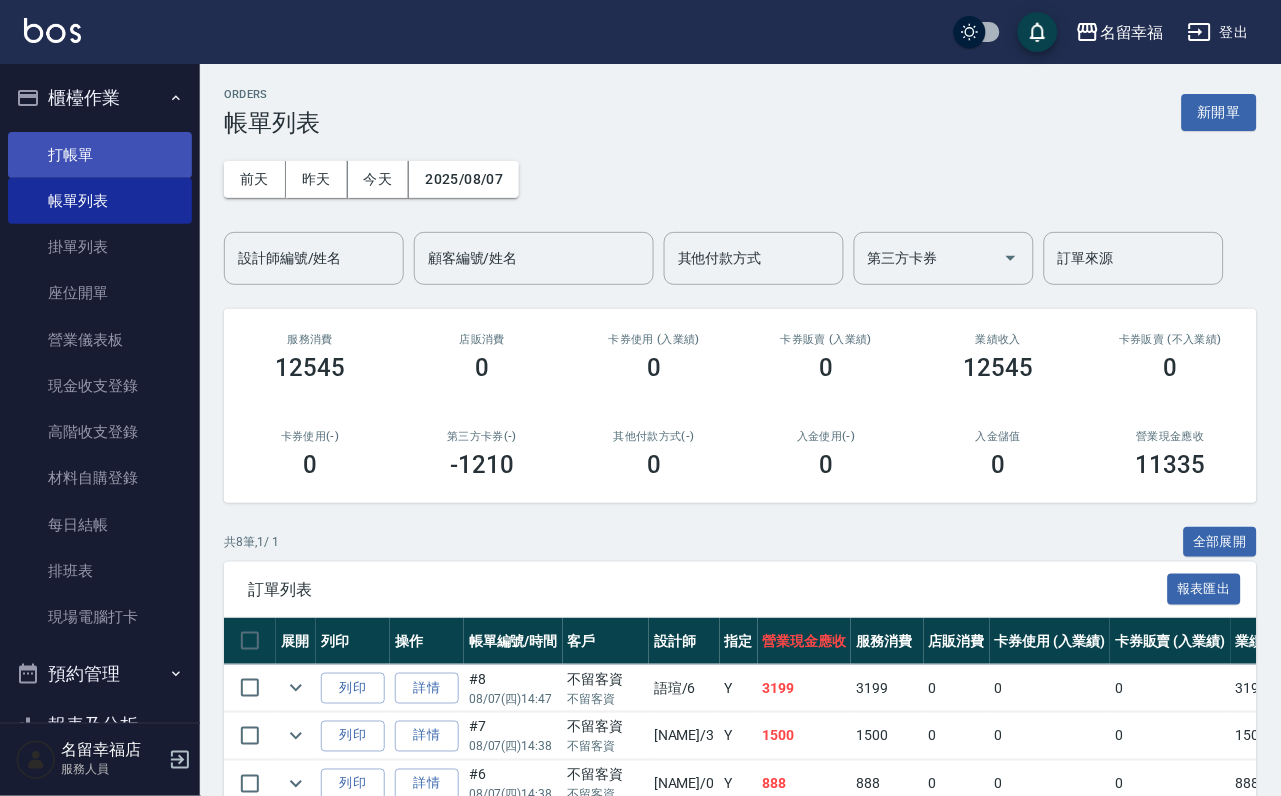 click on "打帳單" at bounding box center [100, 155] 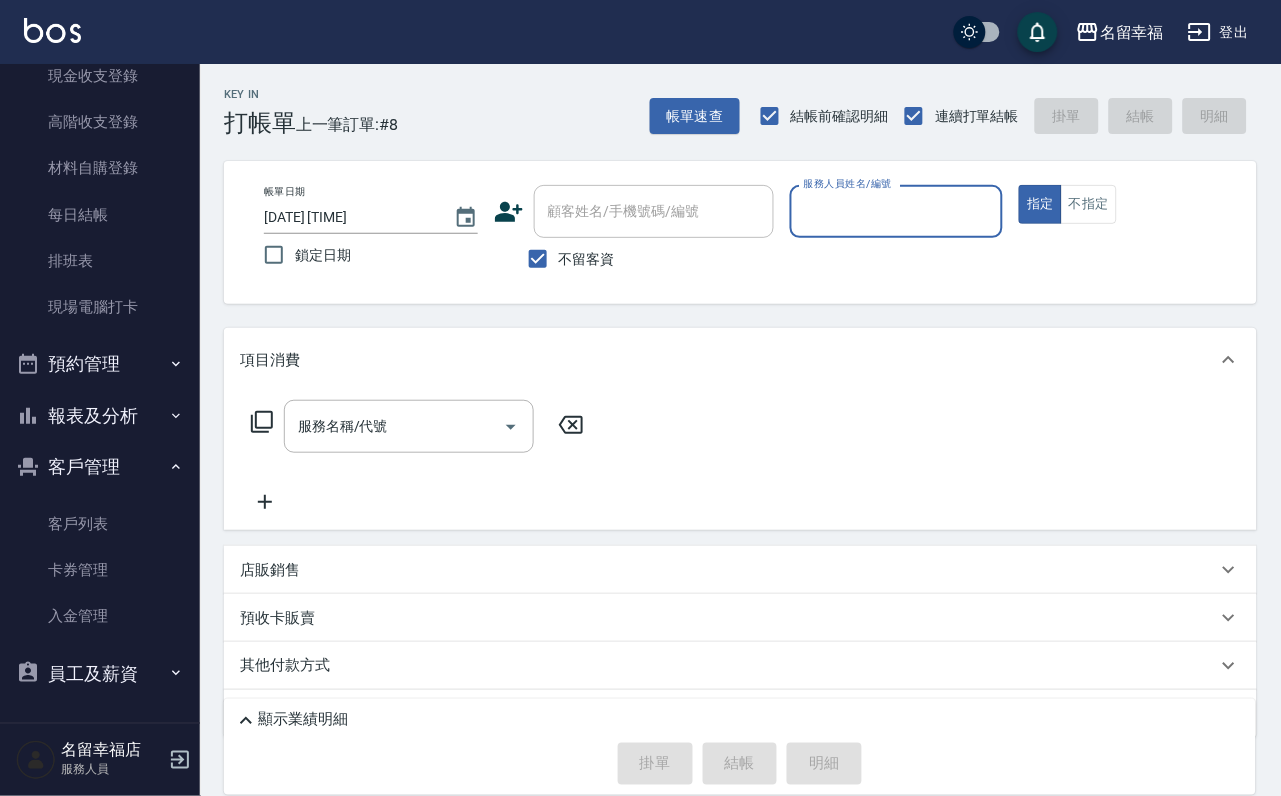 scroll, scrollTop: 394, scrollLeft: 0, axis: vertical 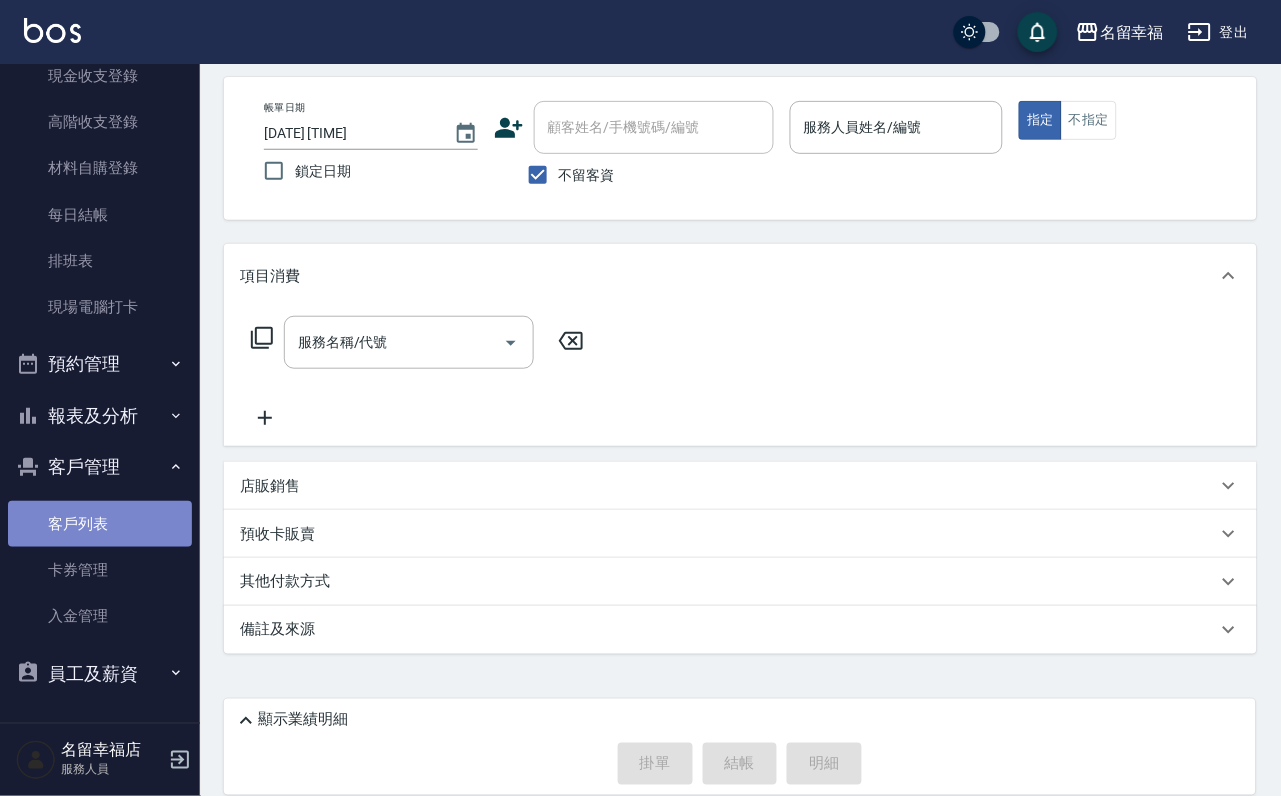 click on "客戶列表" at bounding box center [100, 524] 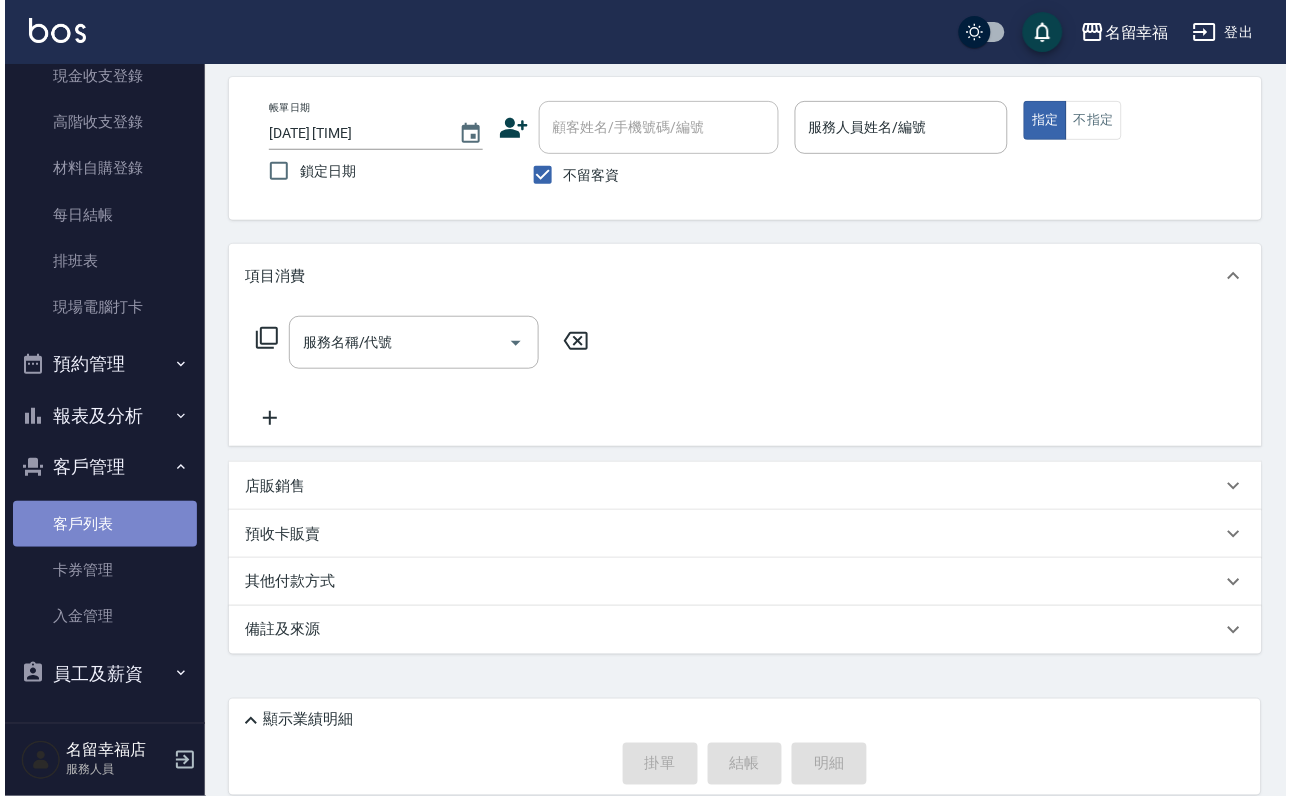 scroll, scrollTop: 0, scrollLeft: 0, axis: both 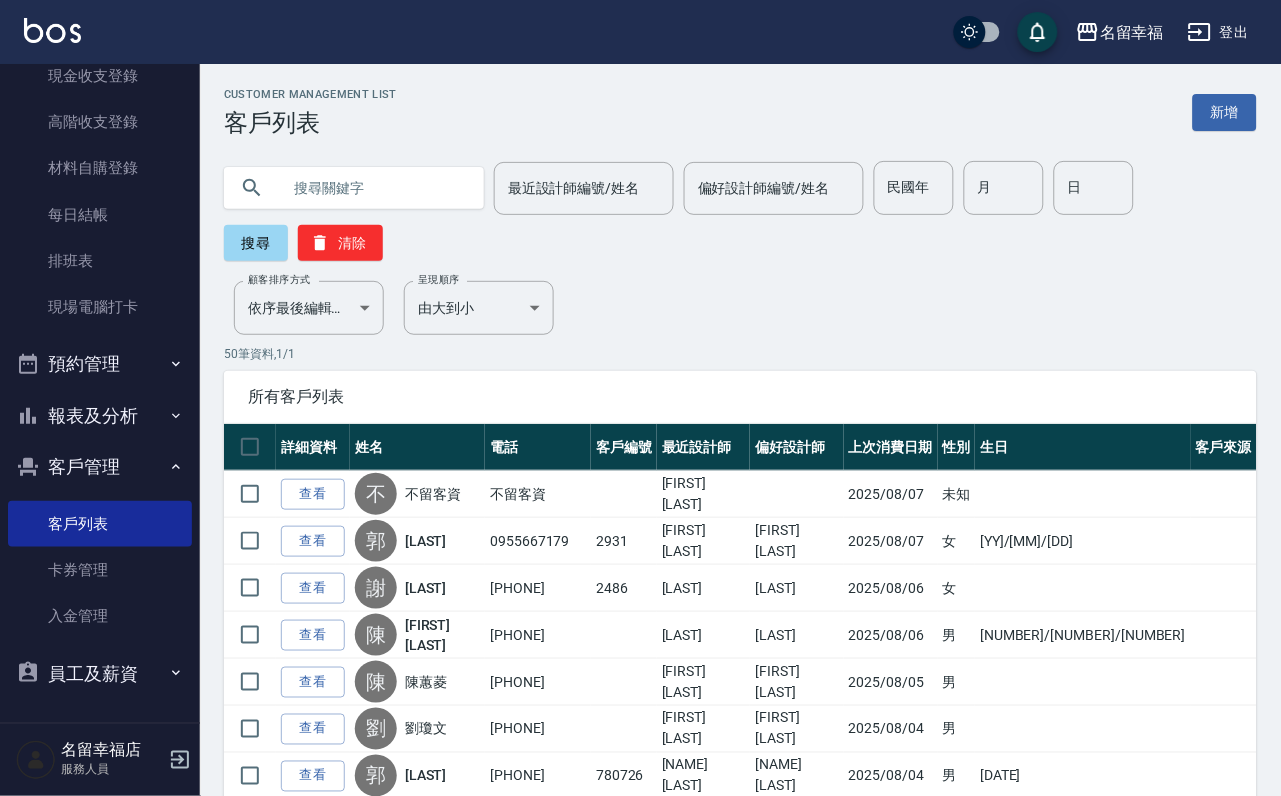 click at bounding box center (374, 188) 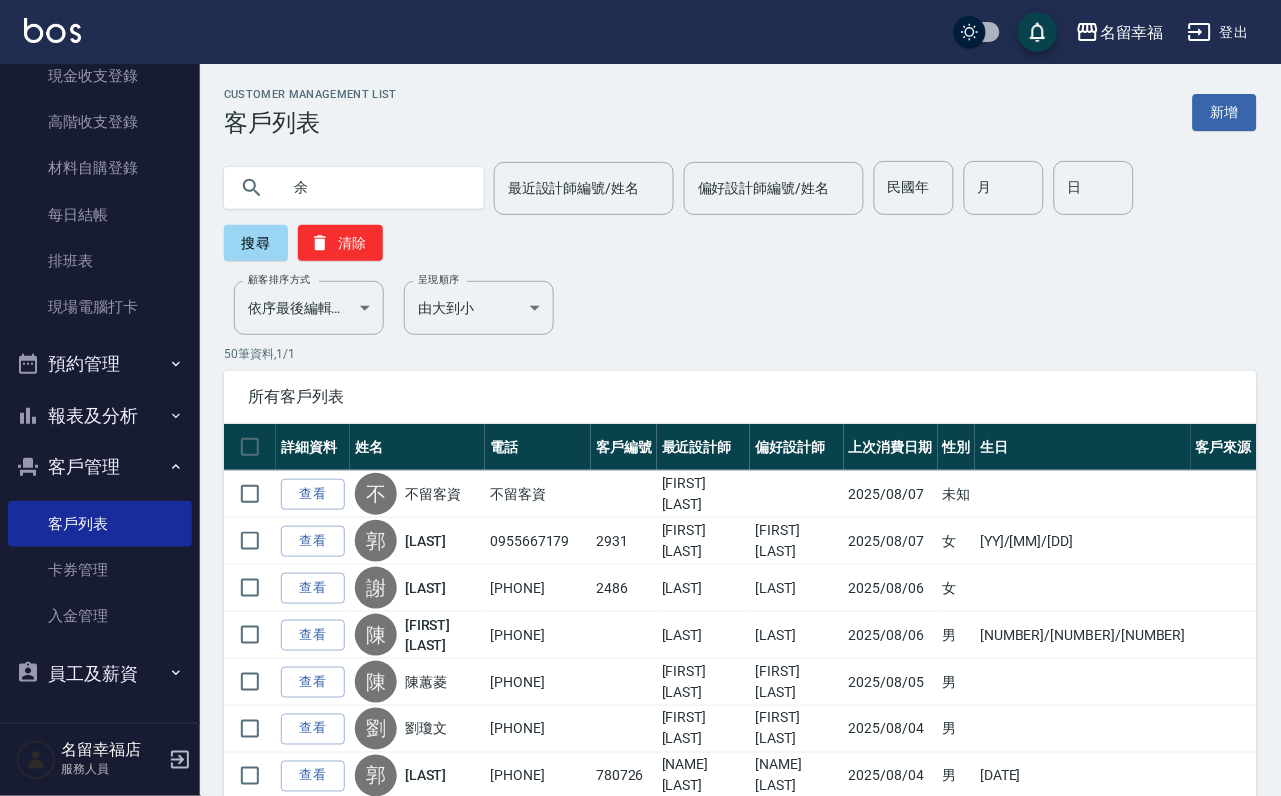 type on "余" 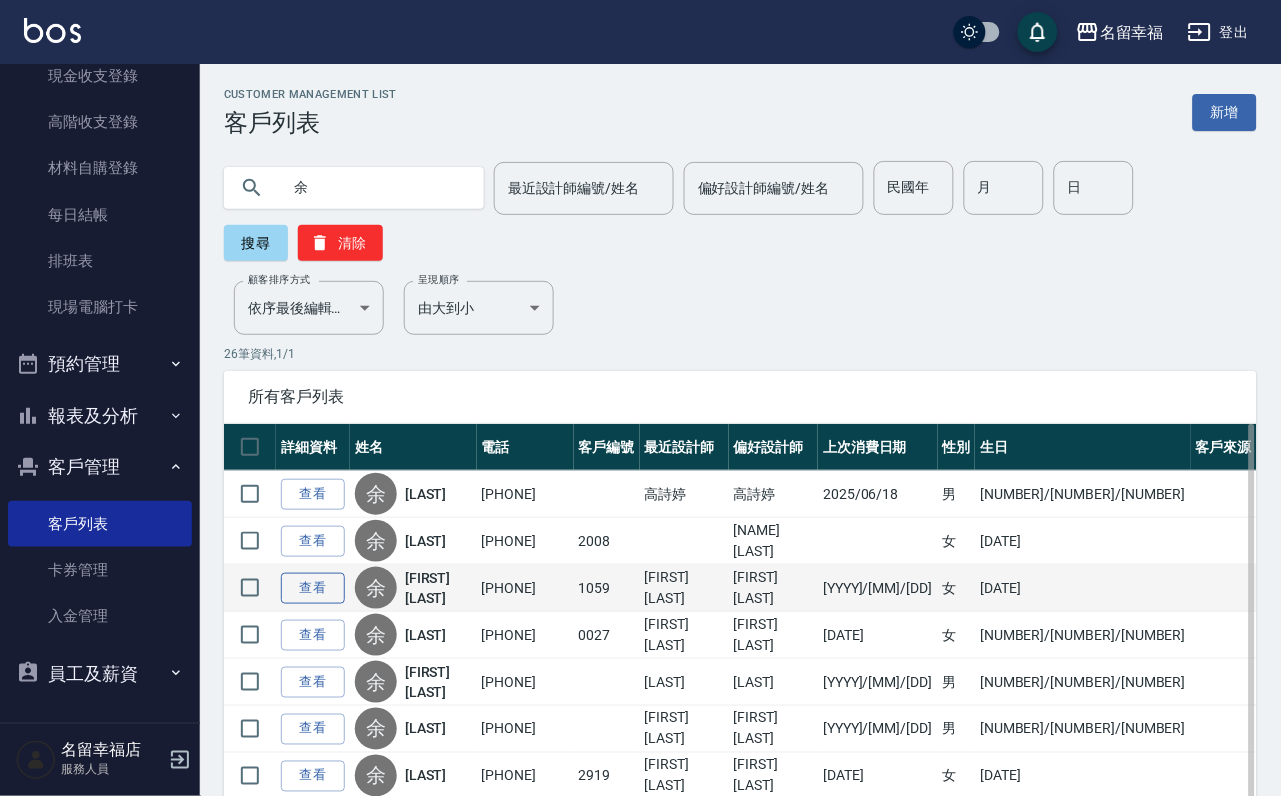 click on "查看" at bounding box center [313, 588] 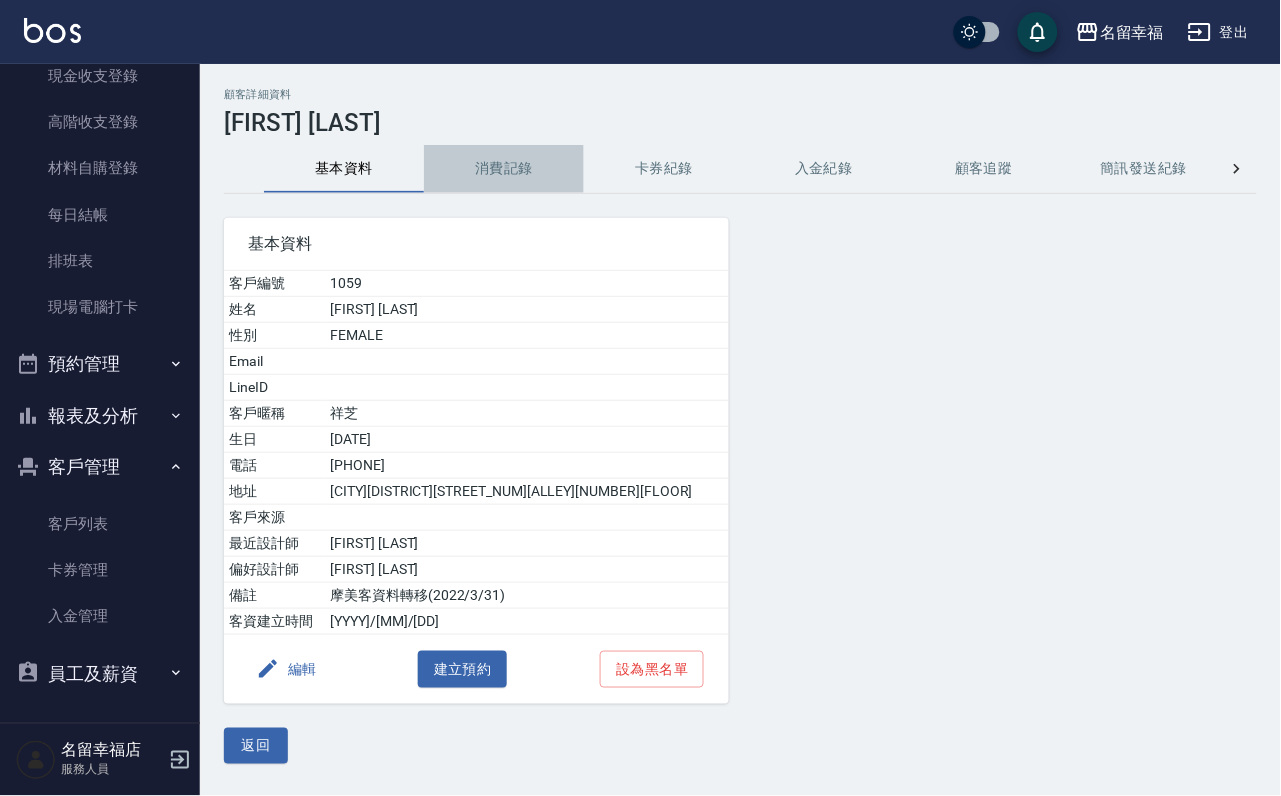 click on "消費記錄" at bounding box center (504, 169) 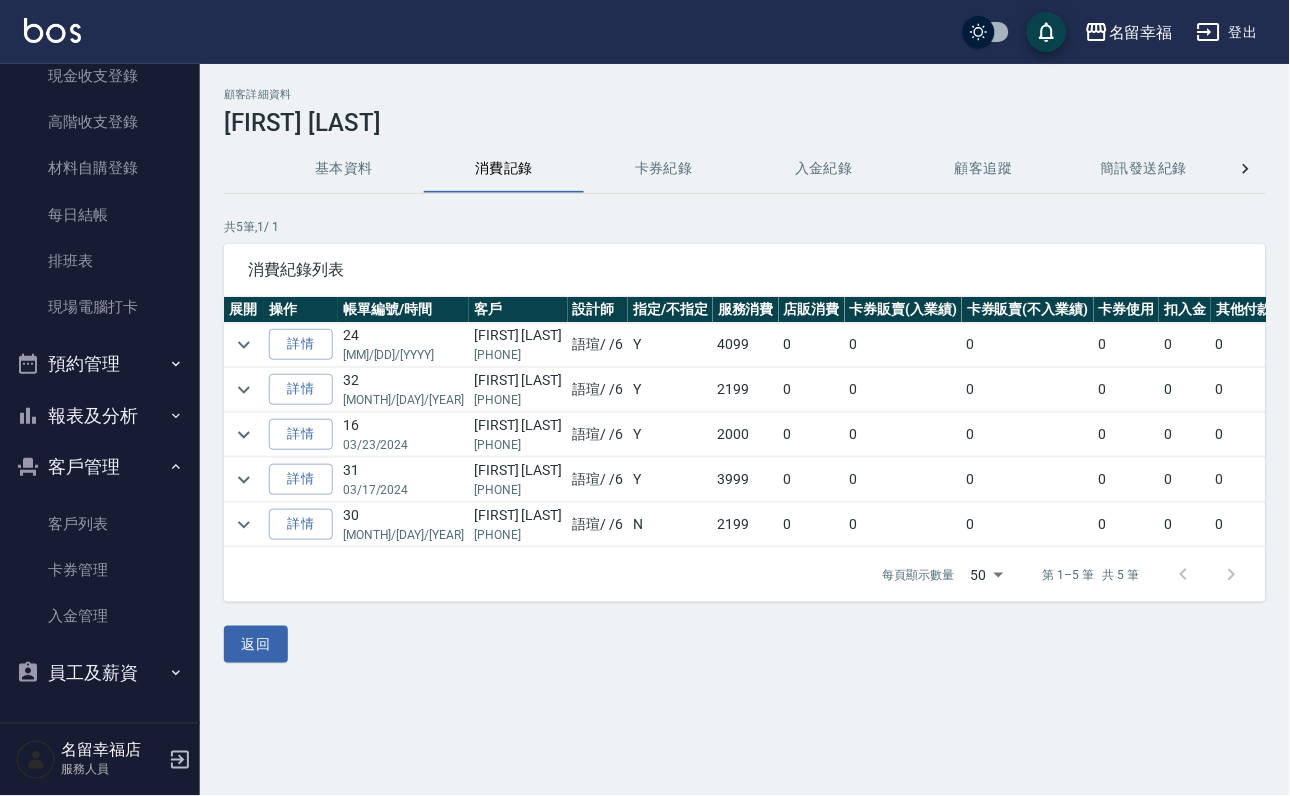 click at bounding box center [244, 390] 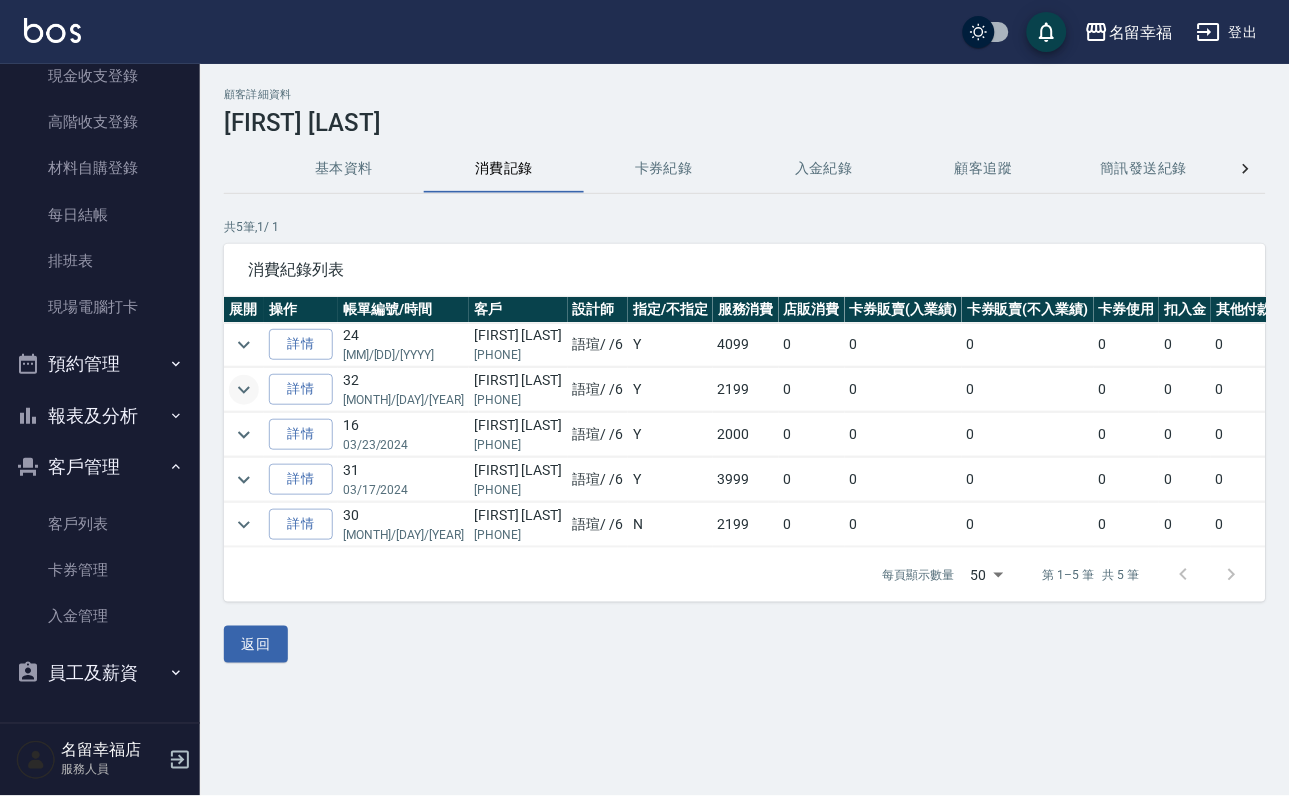 click 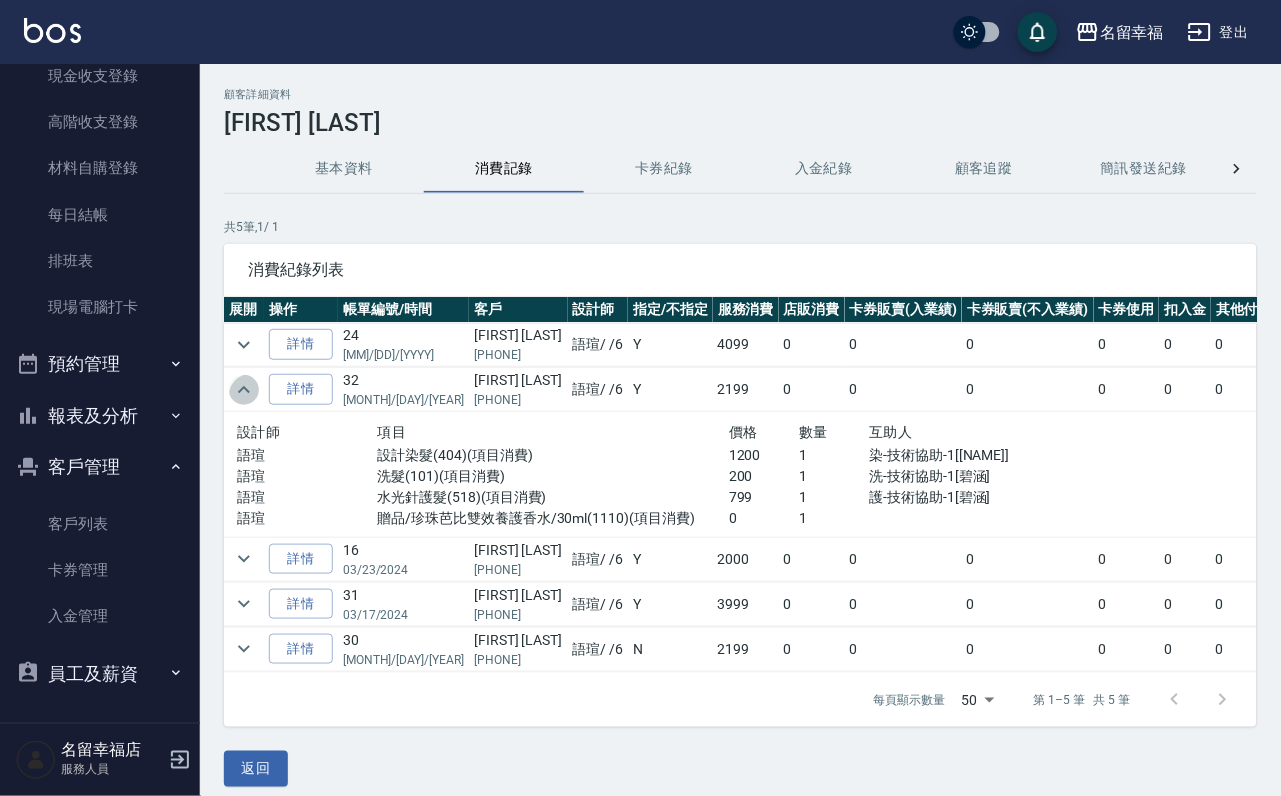 click 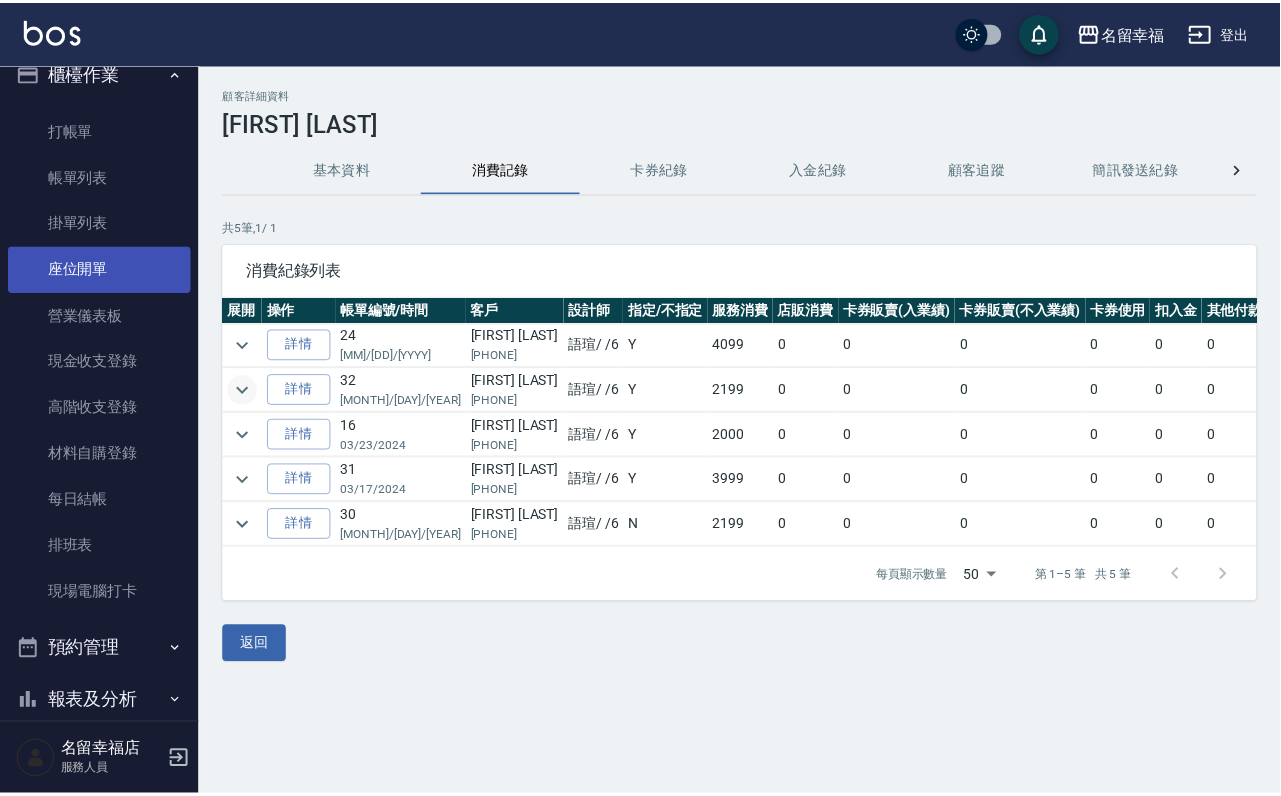 scroll, scrollTop: 0, scrollLeft: 0, axis: both 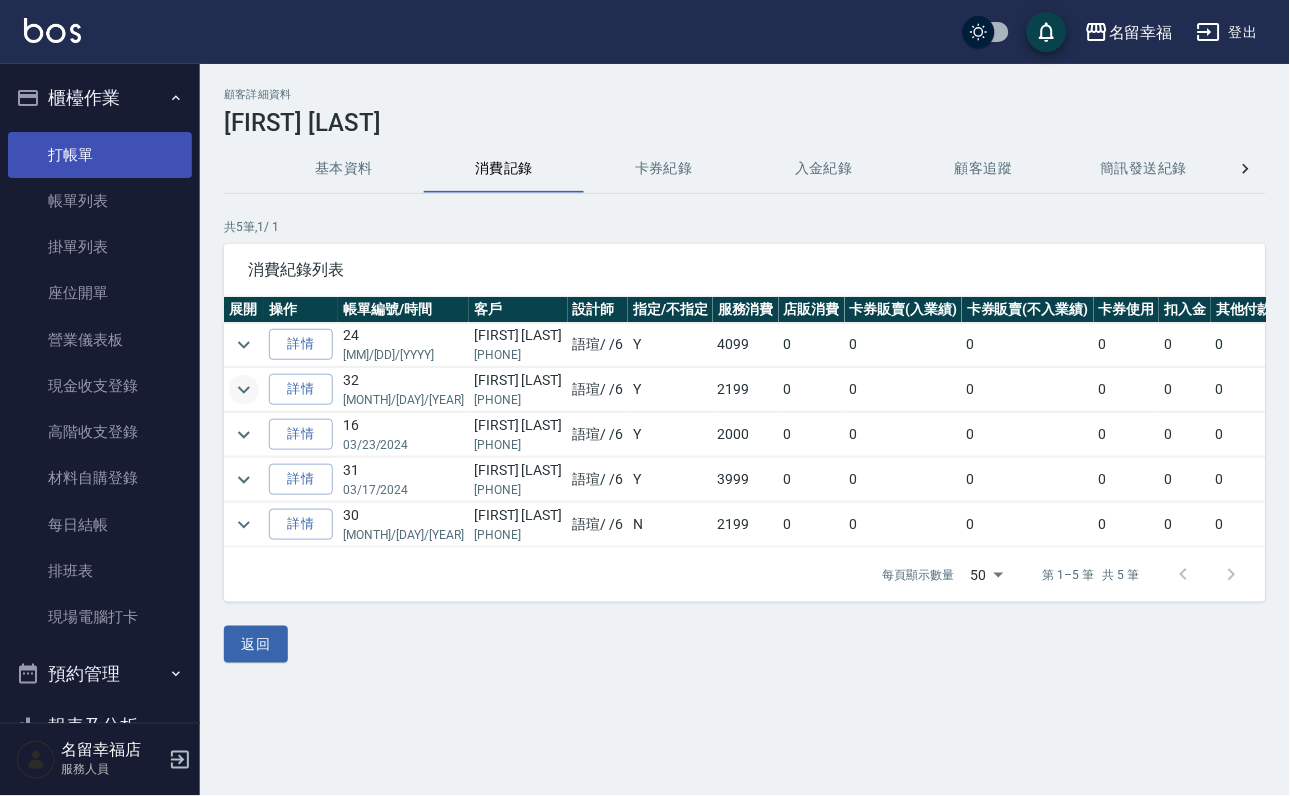 click on "打帳單" at bounding box center [100, 155] 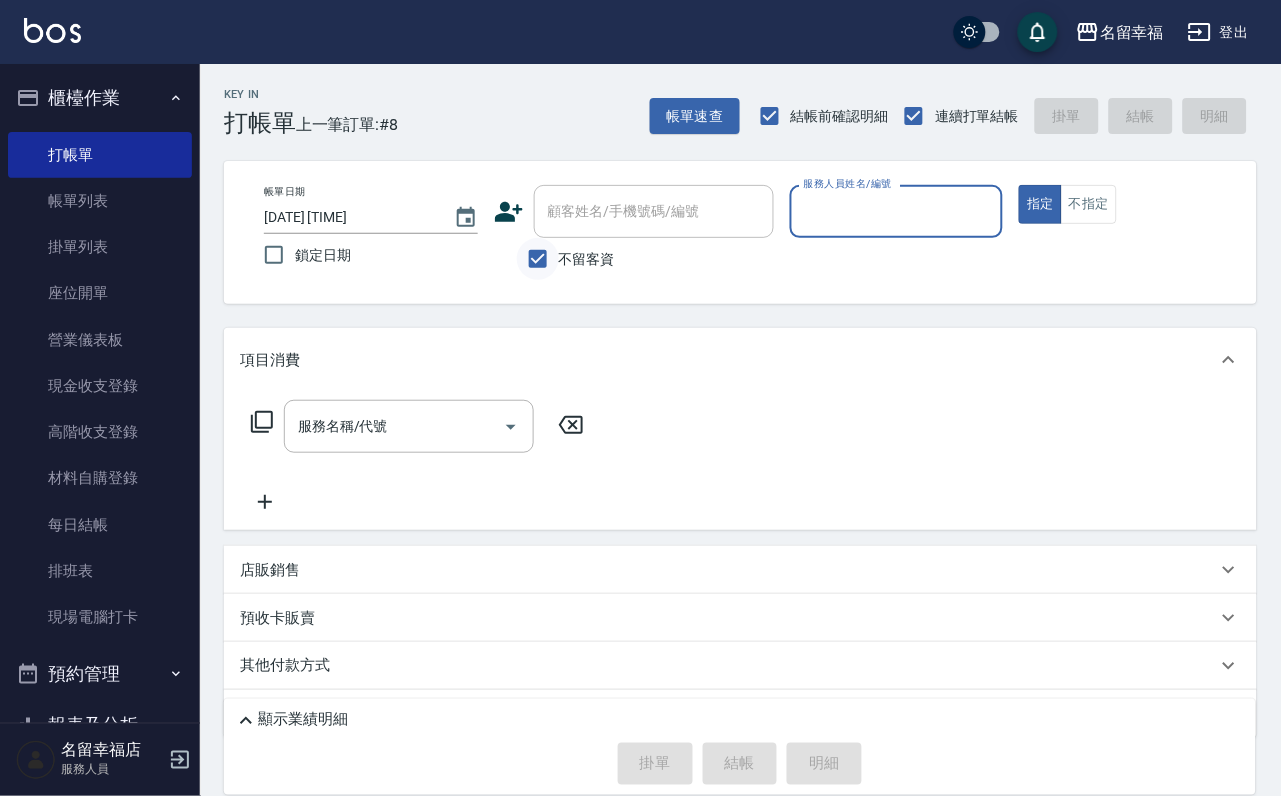 click on "不留客資" at bounding box center [538, 259] 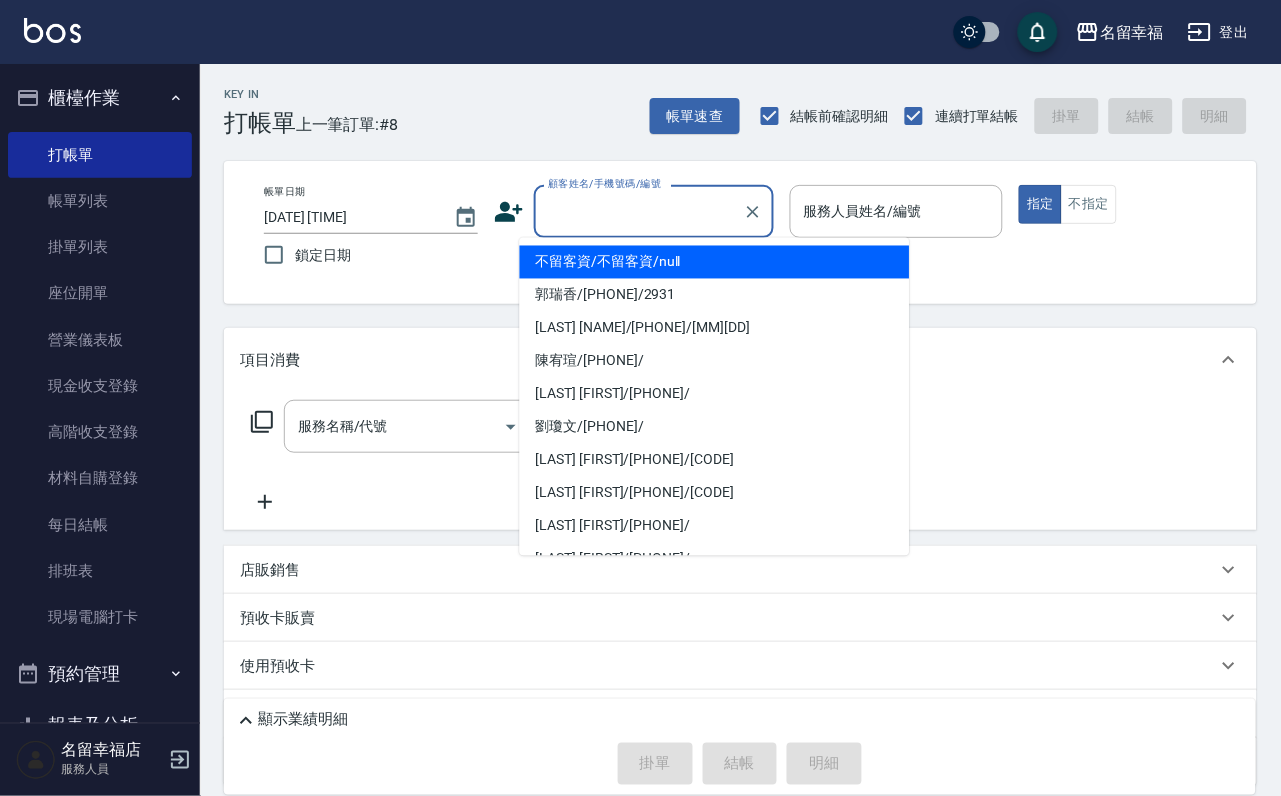 click on "顧客姓名/手機號碼/編號" at bounding box center (639, 211) 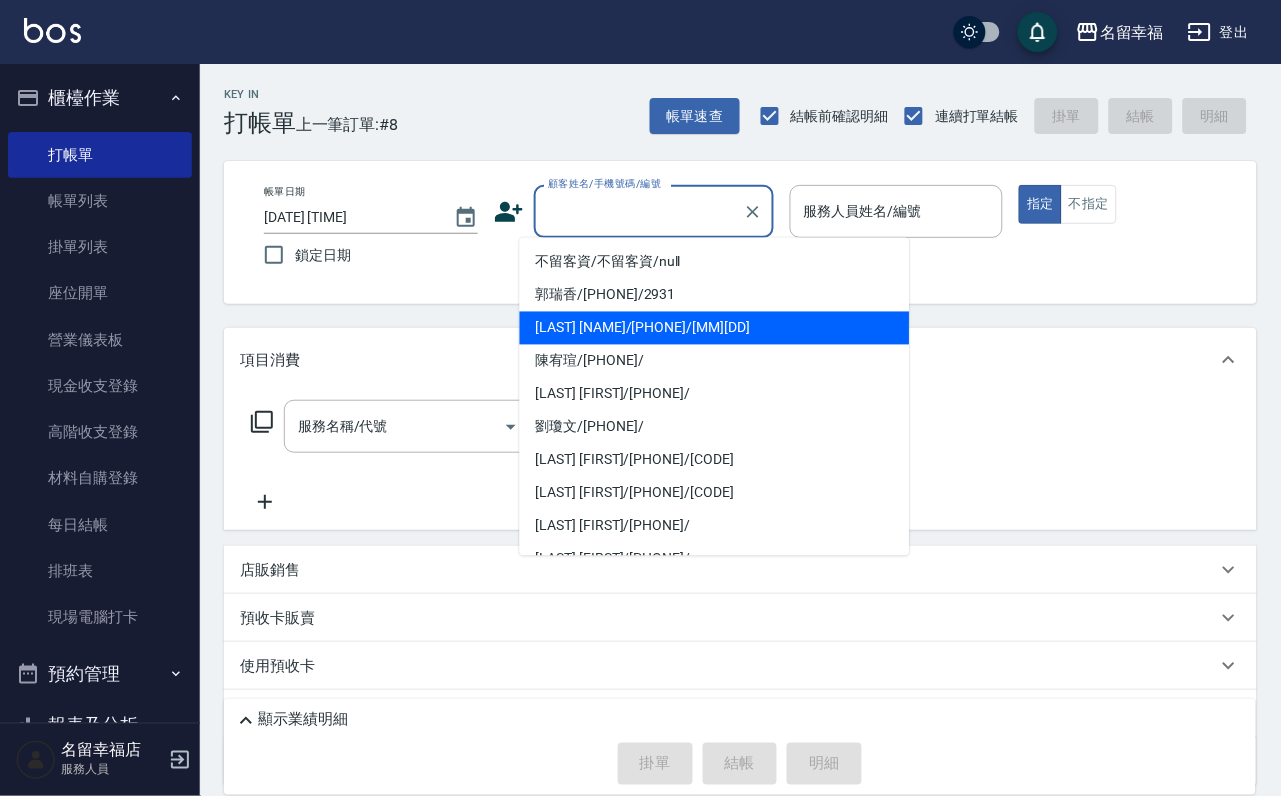 type on "ㄡ" 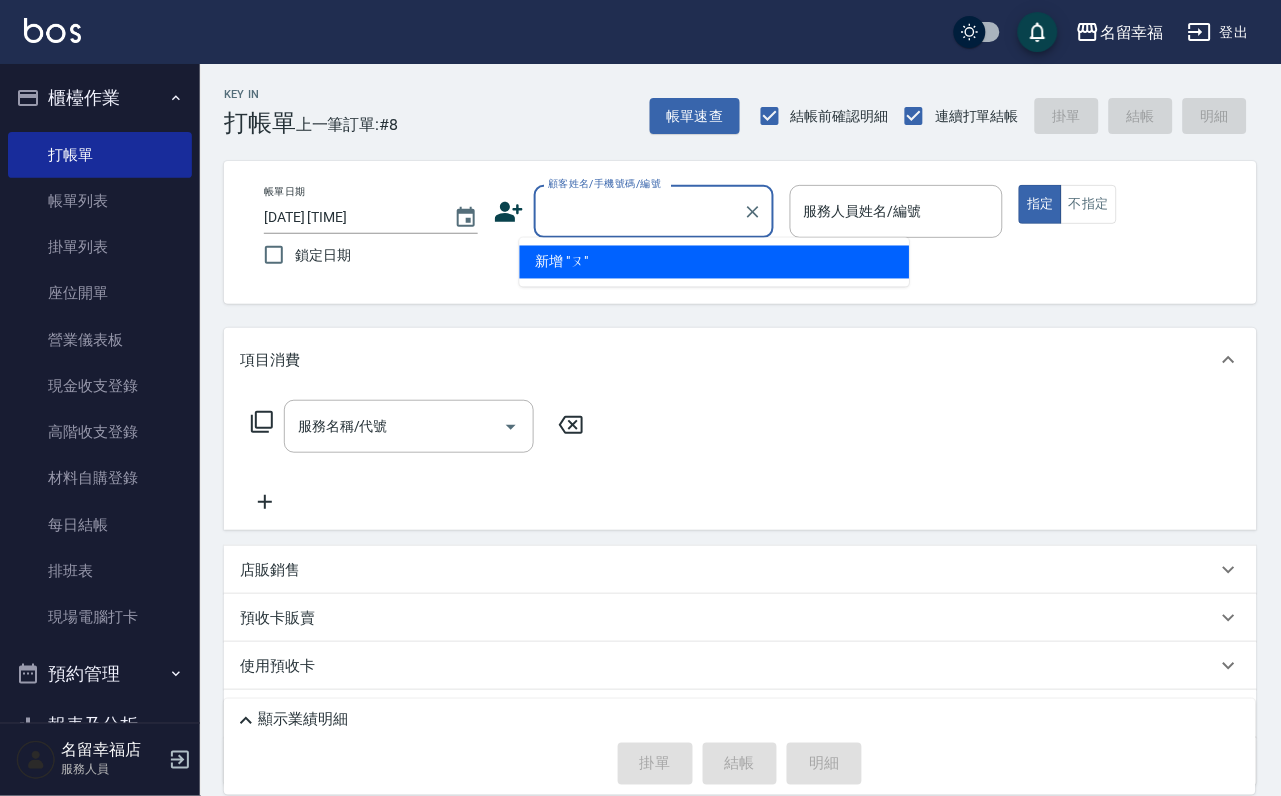 click on "顧客姓名/手機號碼/編號" at bounding box center (639, 211) 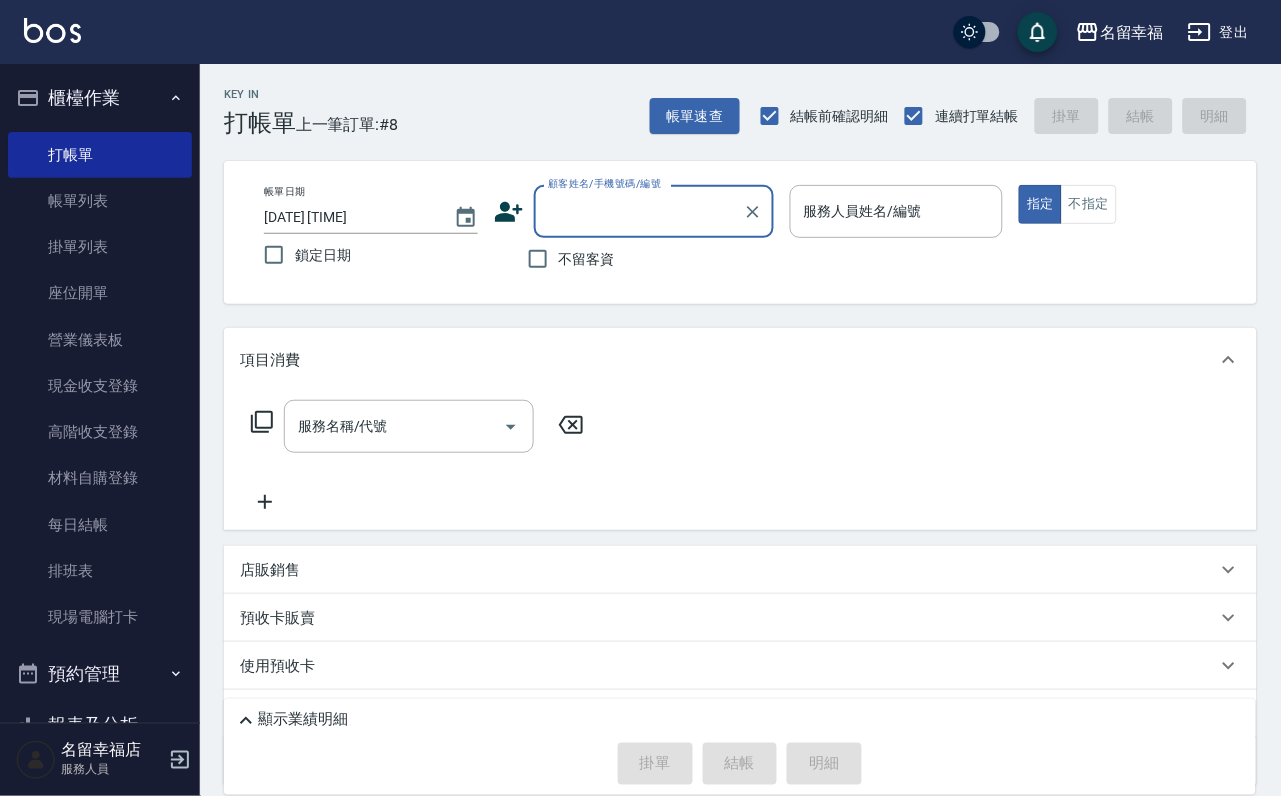 click on "顧客姓名/手機號碼/編號" at bounding box center [639, 211] 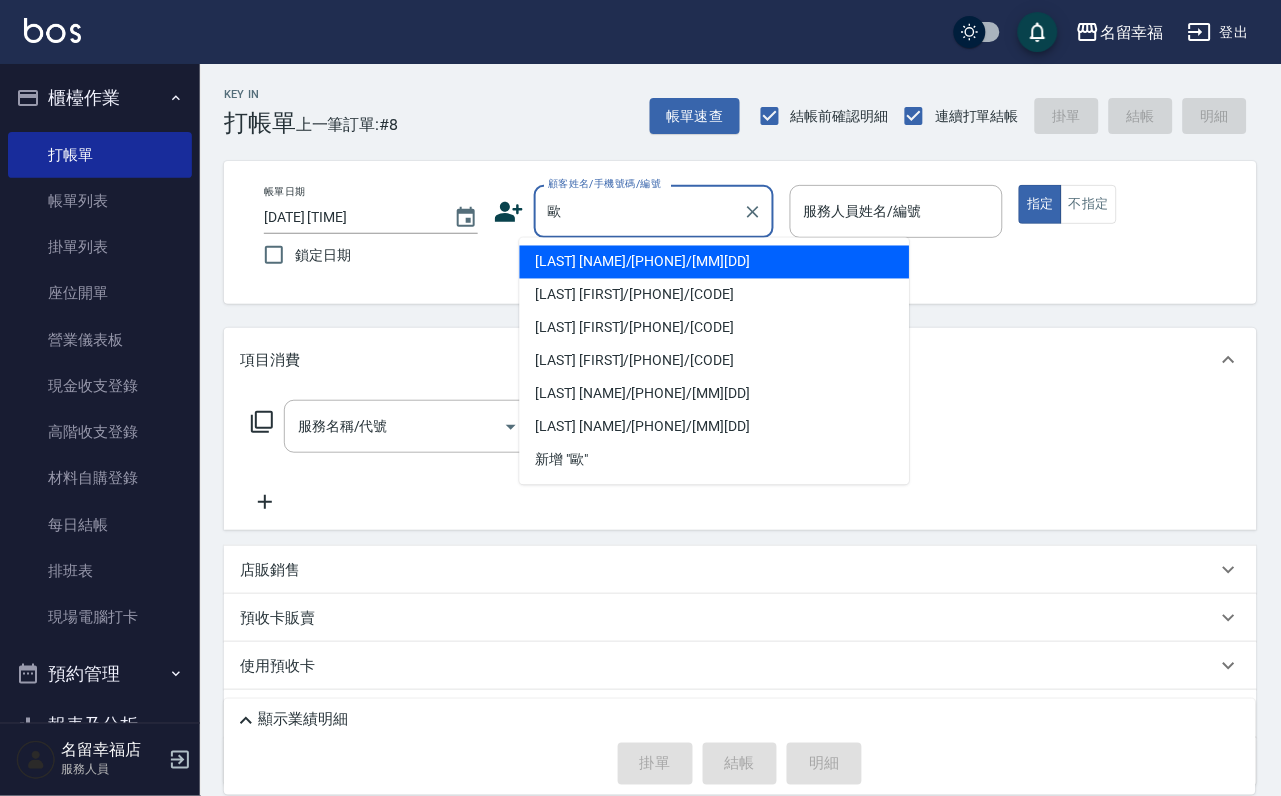 click on "[LAST] [NAME]/[PHONE]/[MM][DD]" at bounding box center (715, 262) 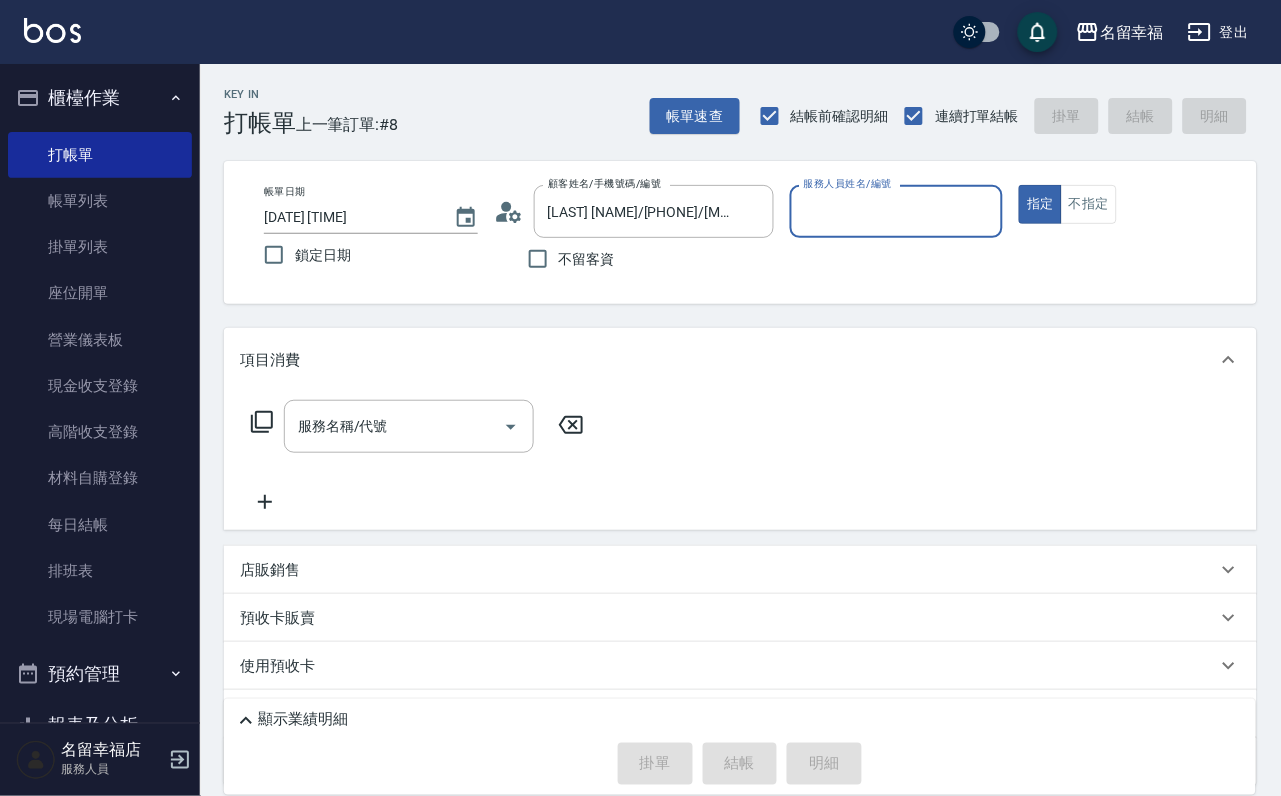 type on "[NAME]-6" 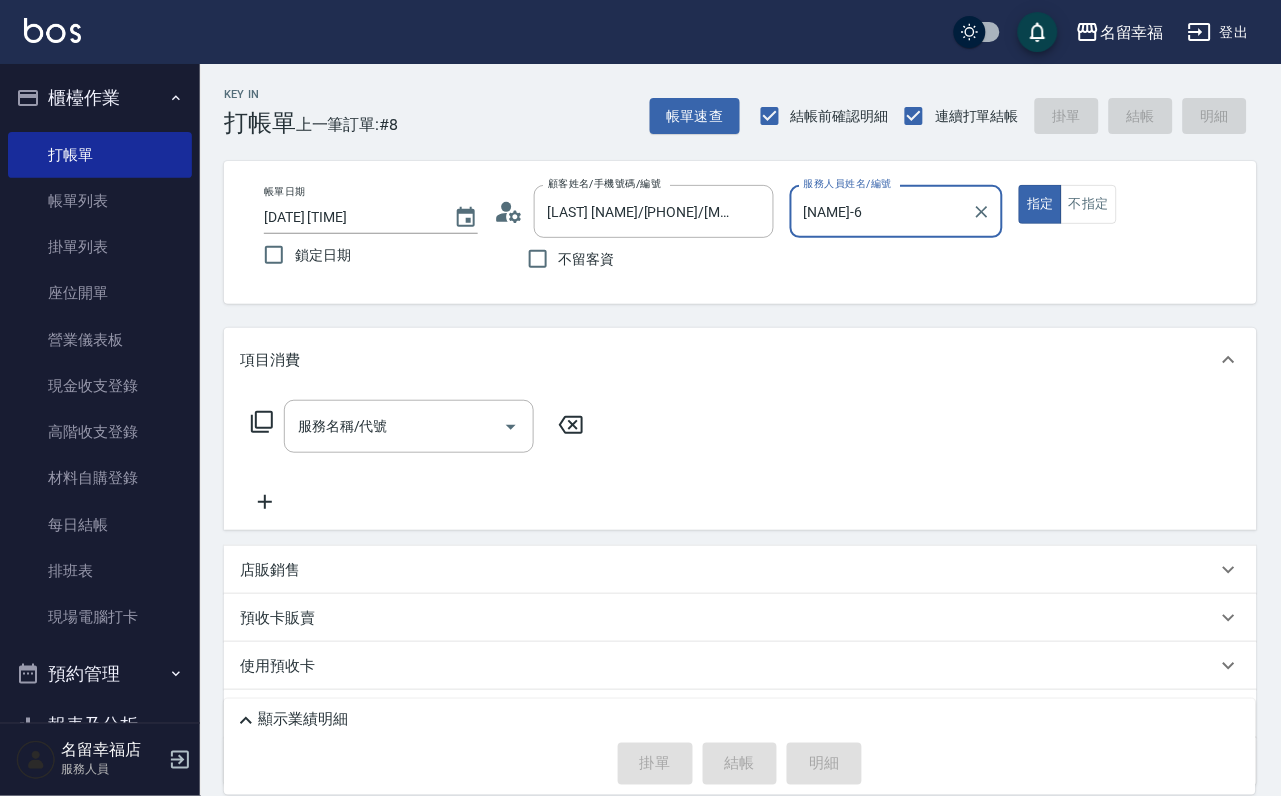 click 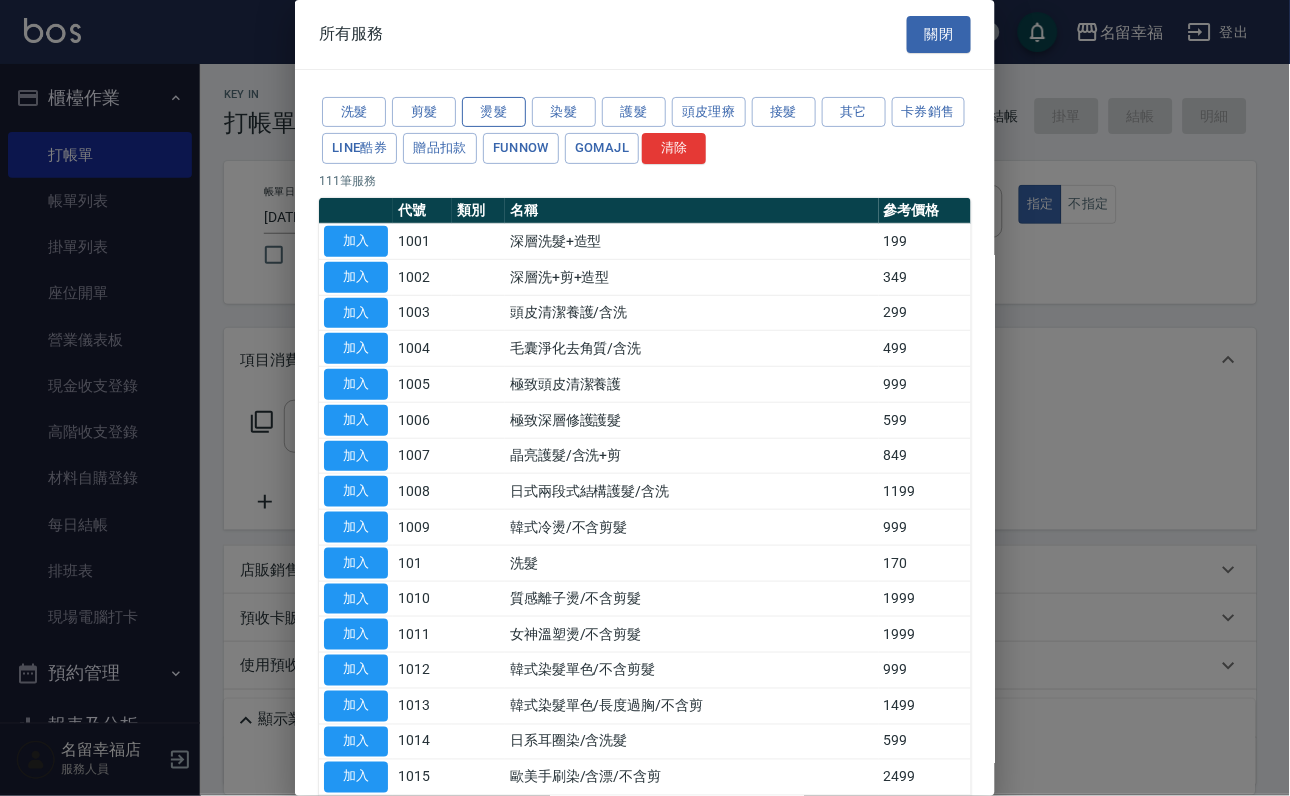 click on "燙髮" at bounding box center [494, 112] 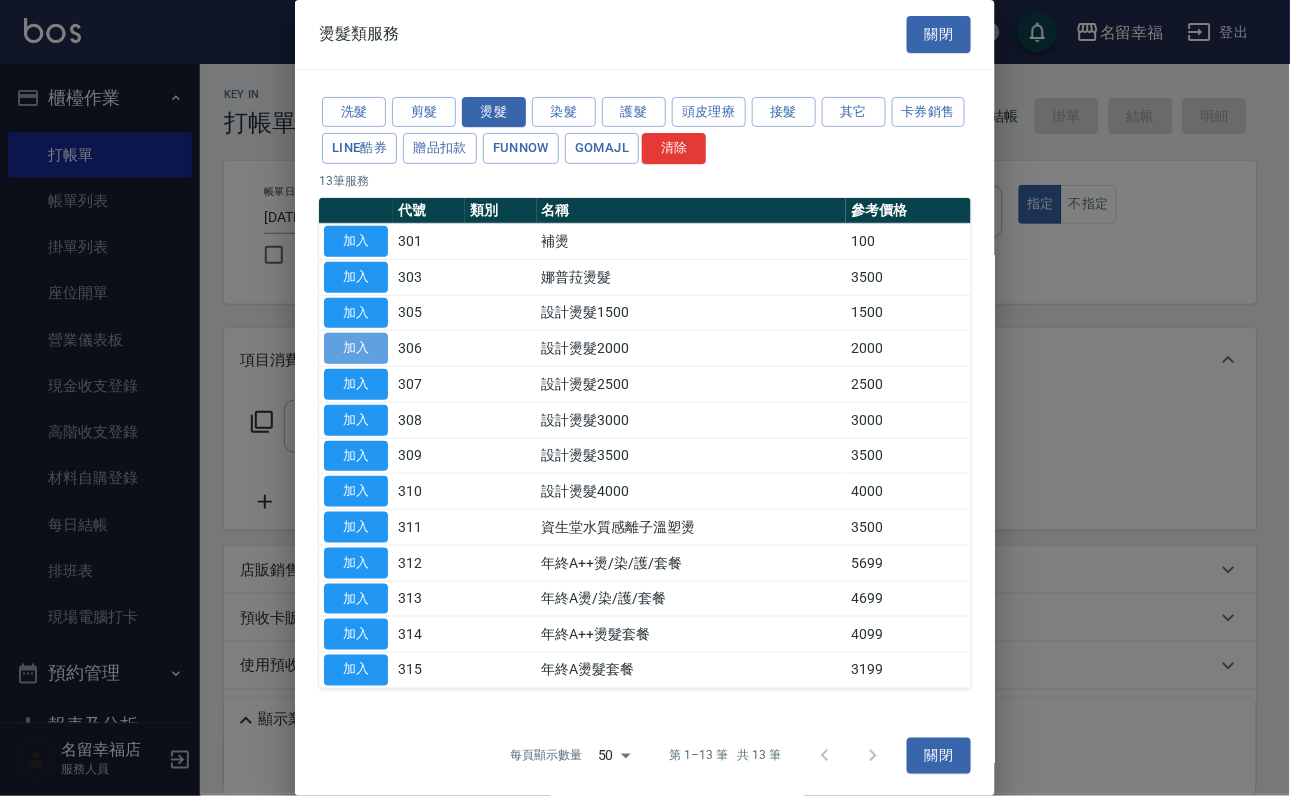 click on "加入" at bounding box center (356, 348) 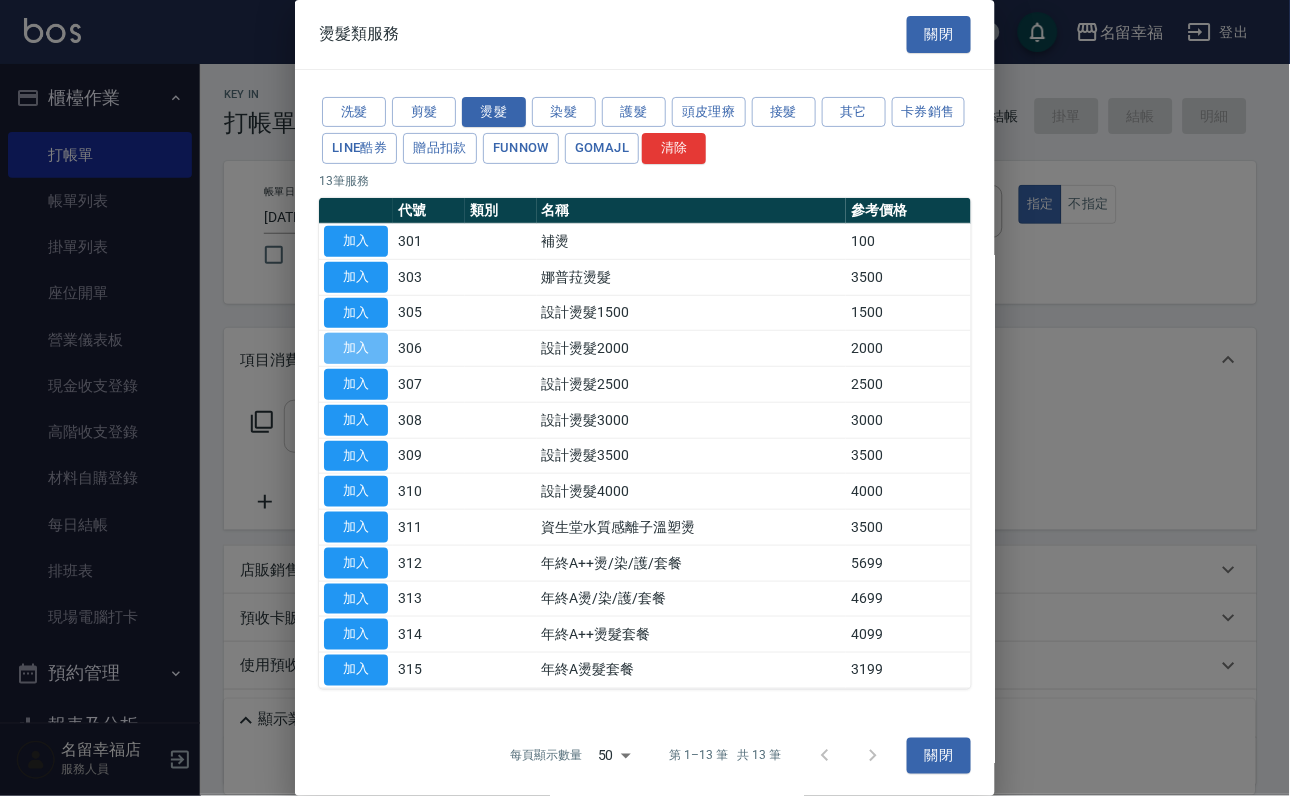 type on "設計燙髮2000(306)" 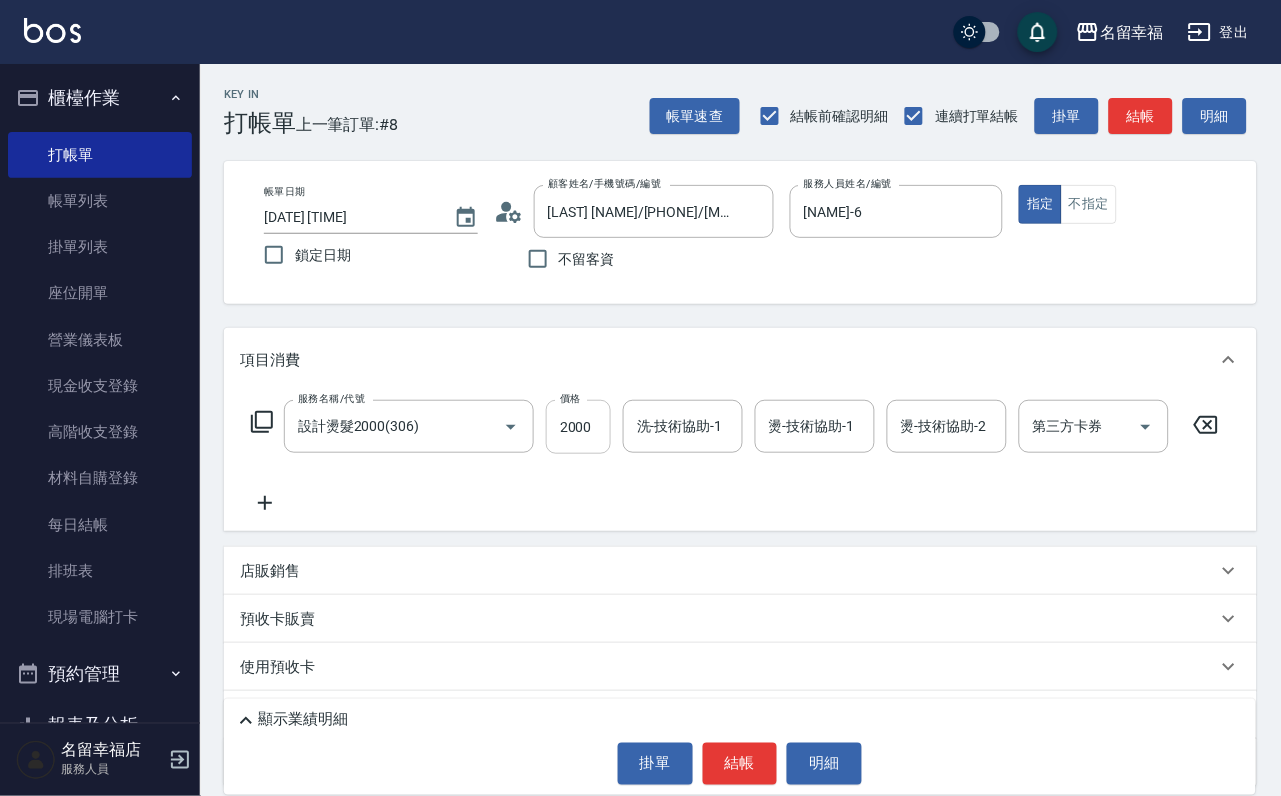 click on "2000" at bounding box center [578, 427] 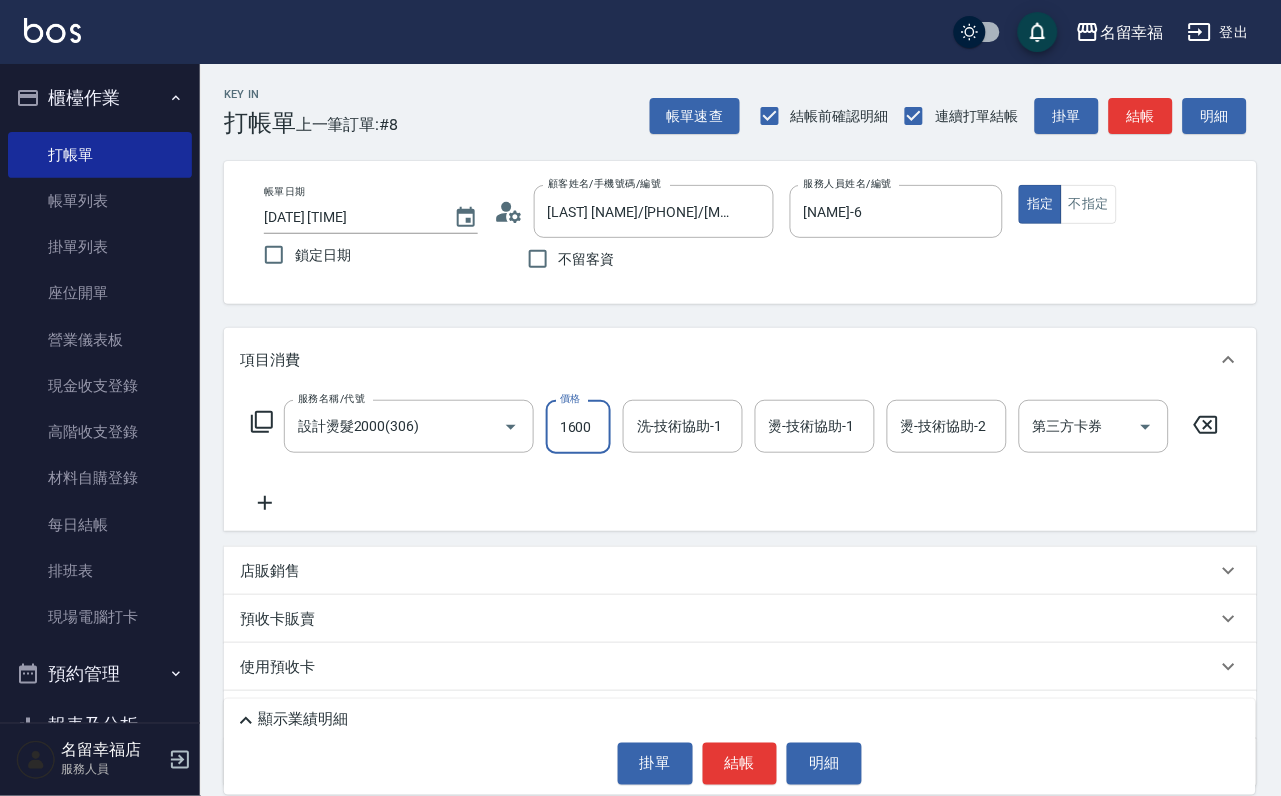 scroll, scrollTop: 0, scrollLeft: 1, axis: horizontal 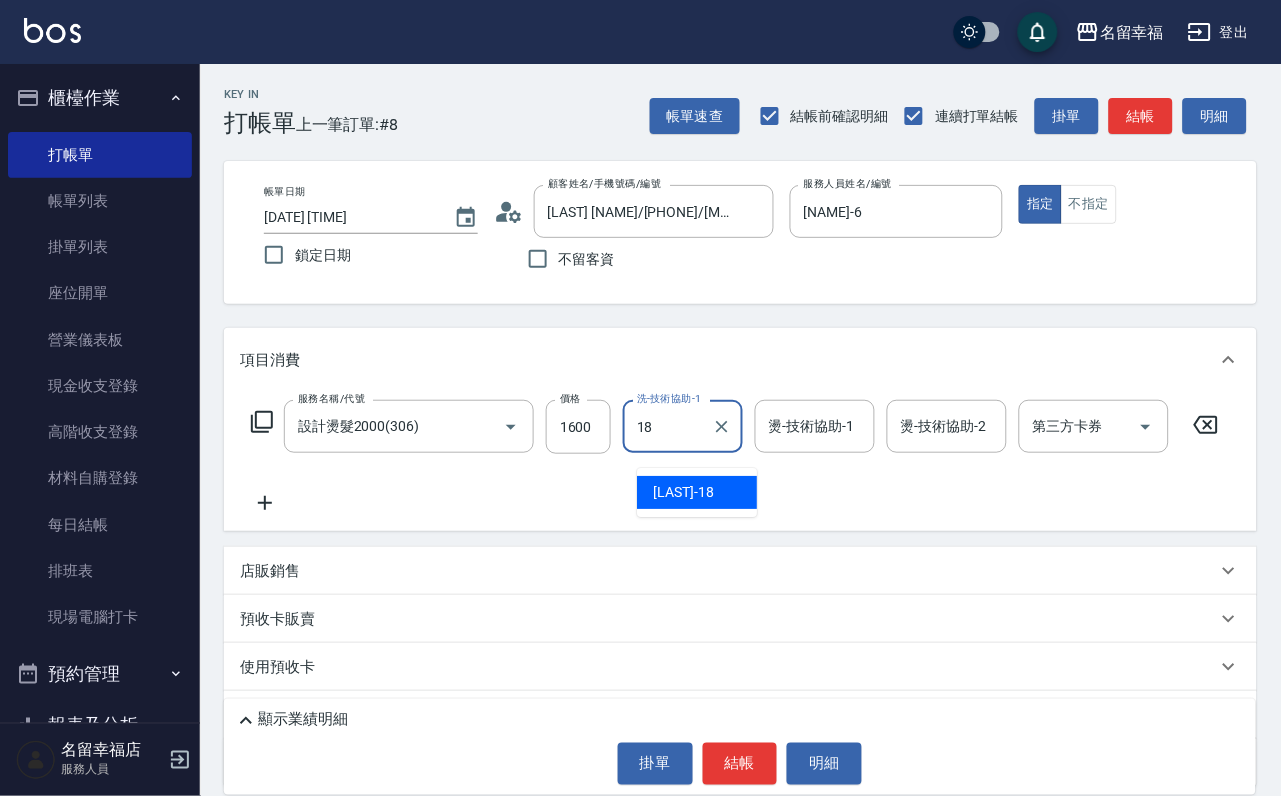 type on "李姿儀-18" 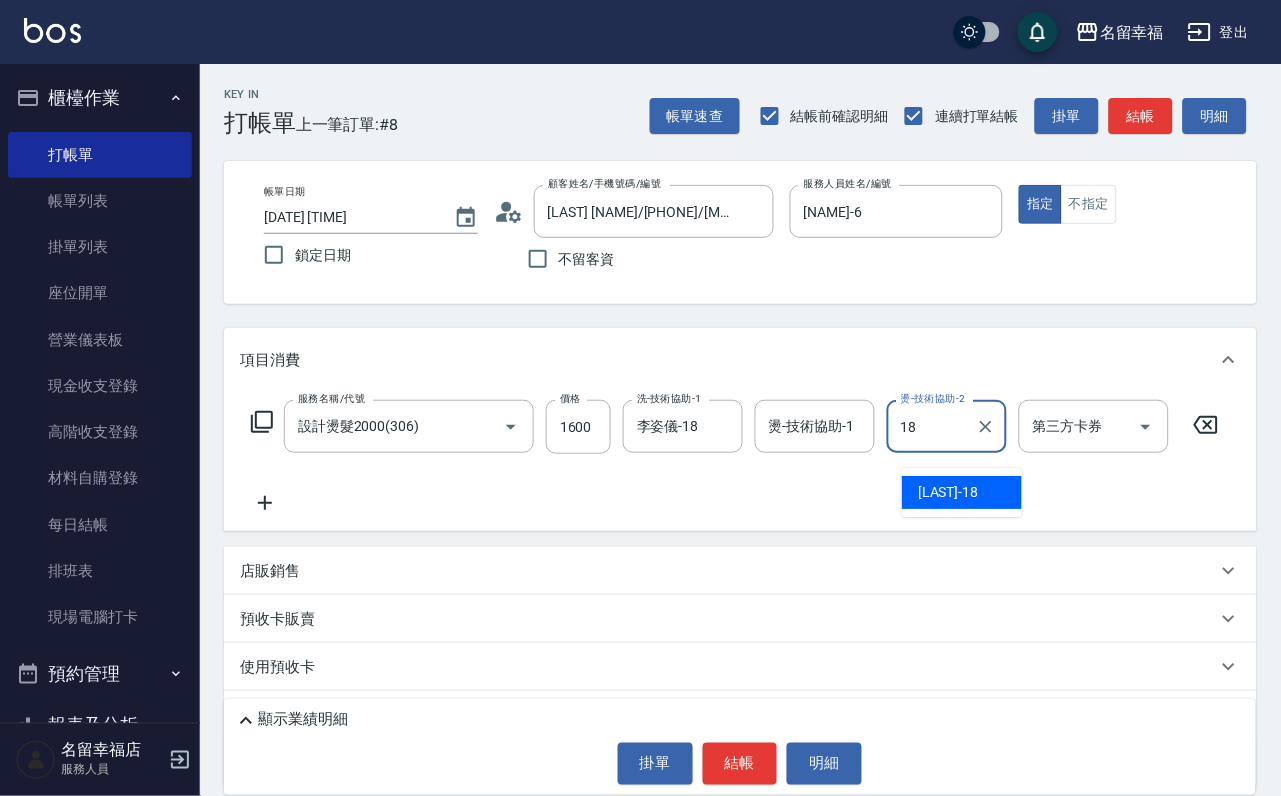 type on "李姿儀-18" 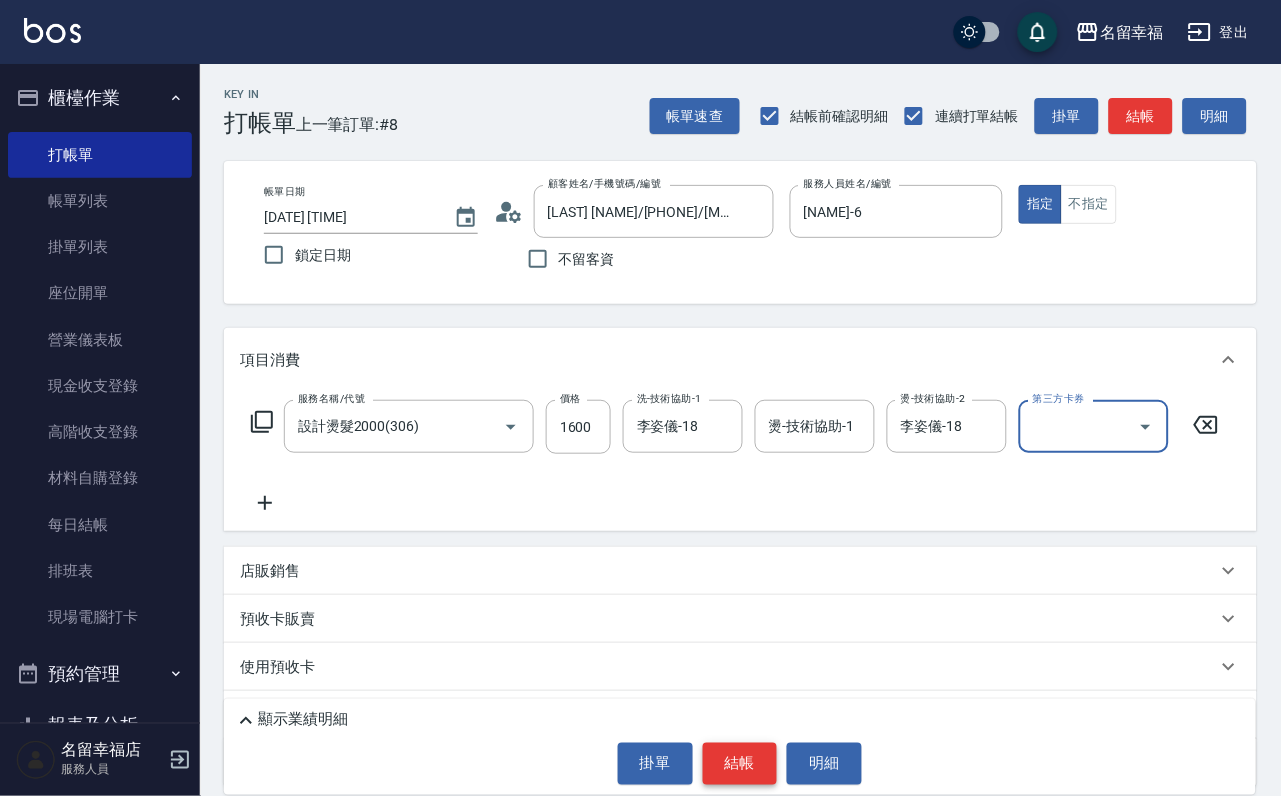 click on "結帳" at bounding box center (740, 764) 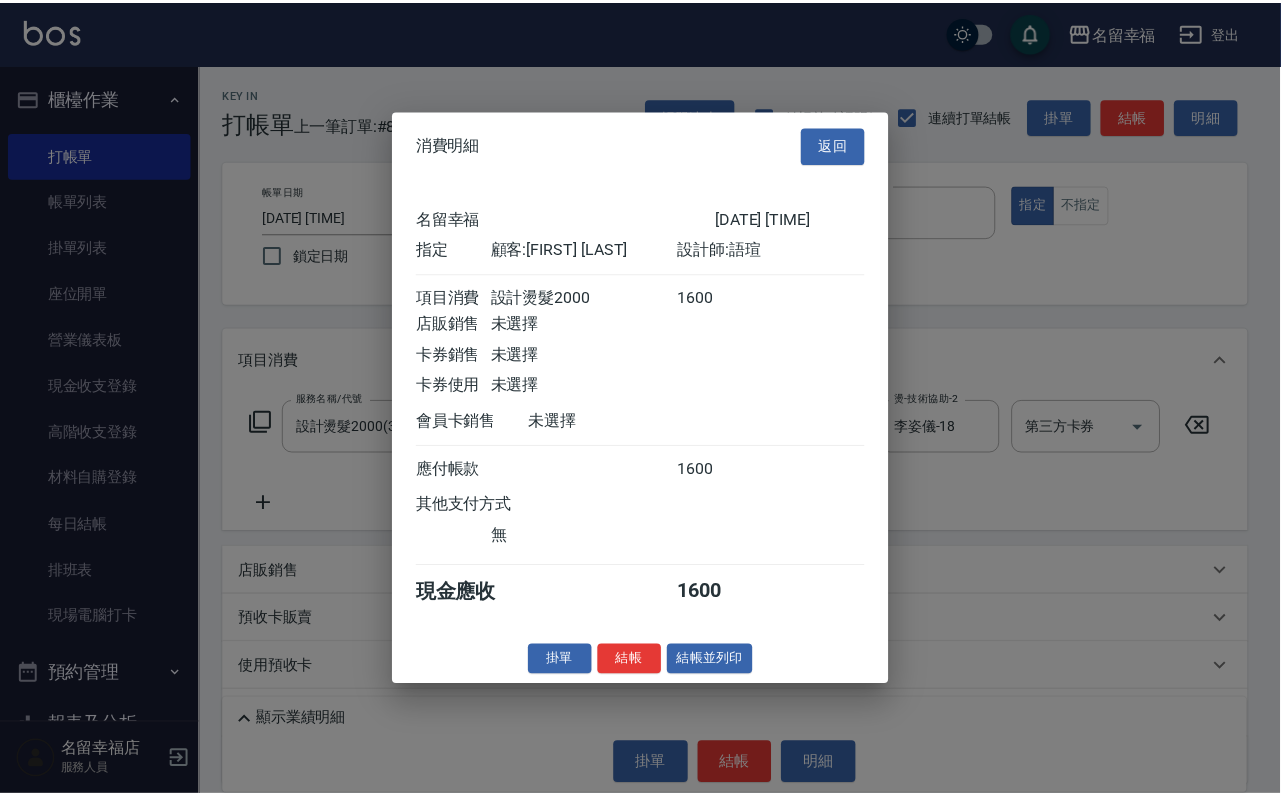 scroll, scrollTop: 247, scrollLeft: 0, axis: vertical 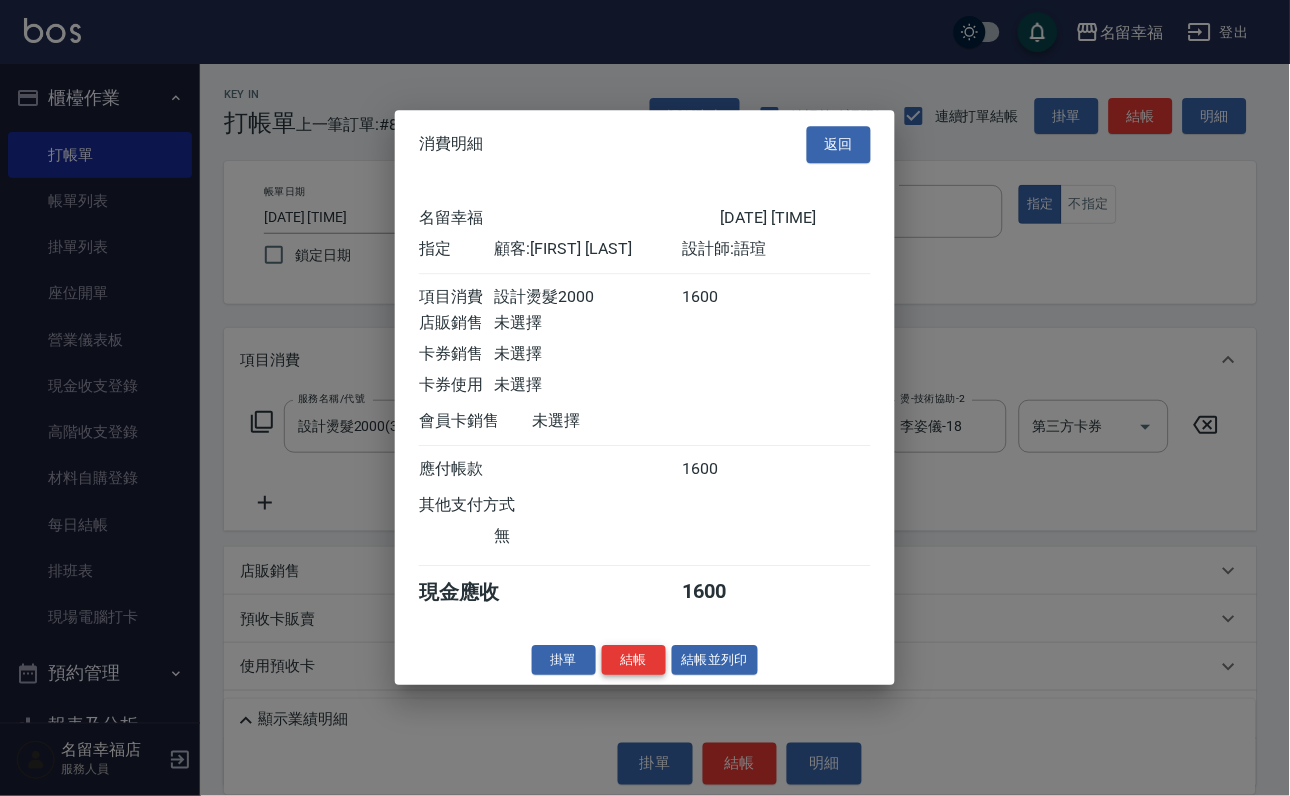 click on "結帳" at bounding box center [634, 660] 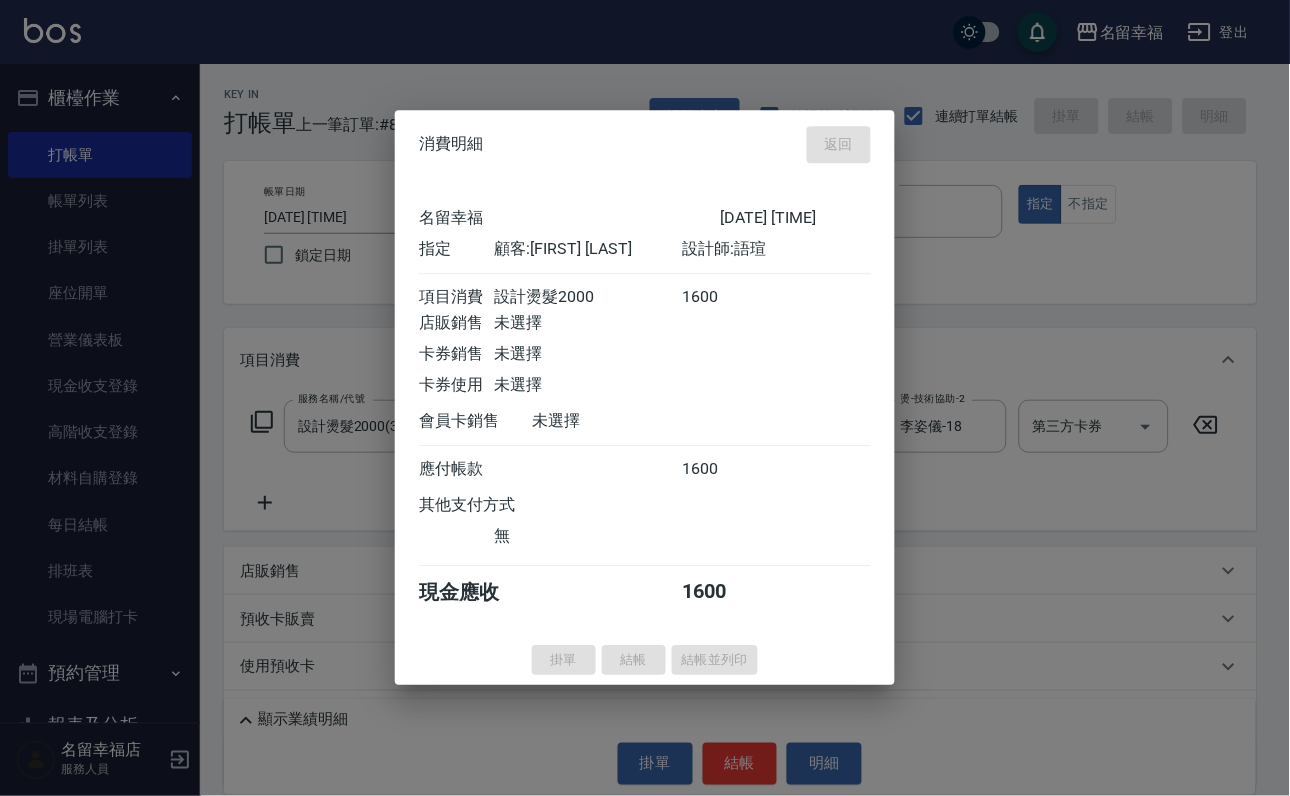 type on "[DATE] [TIME]" 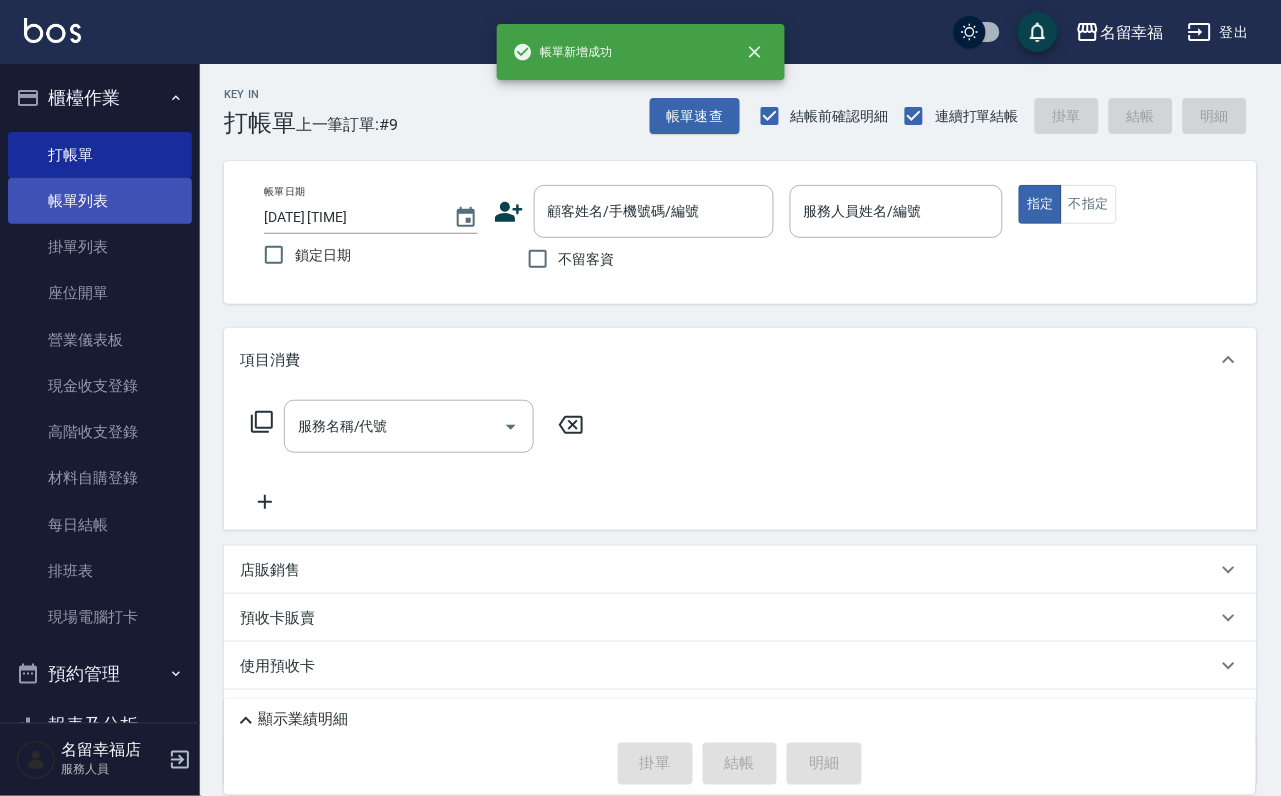 click on "帳單列表" at bounding box center (100, 201) 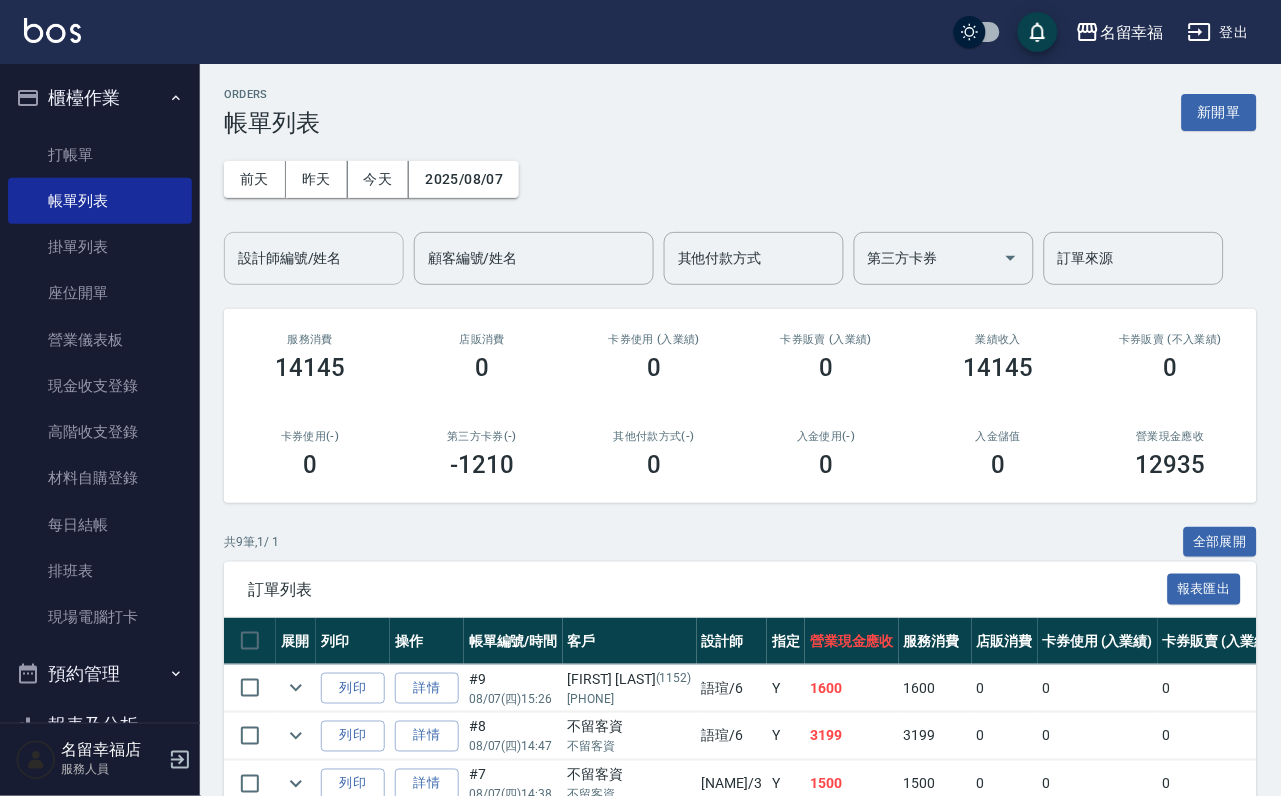 click on "設計師編號/姓名" at bounding box center [314, 258] 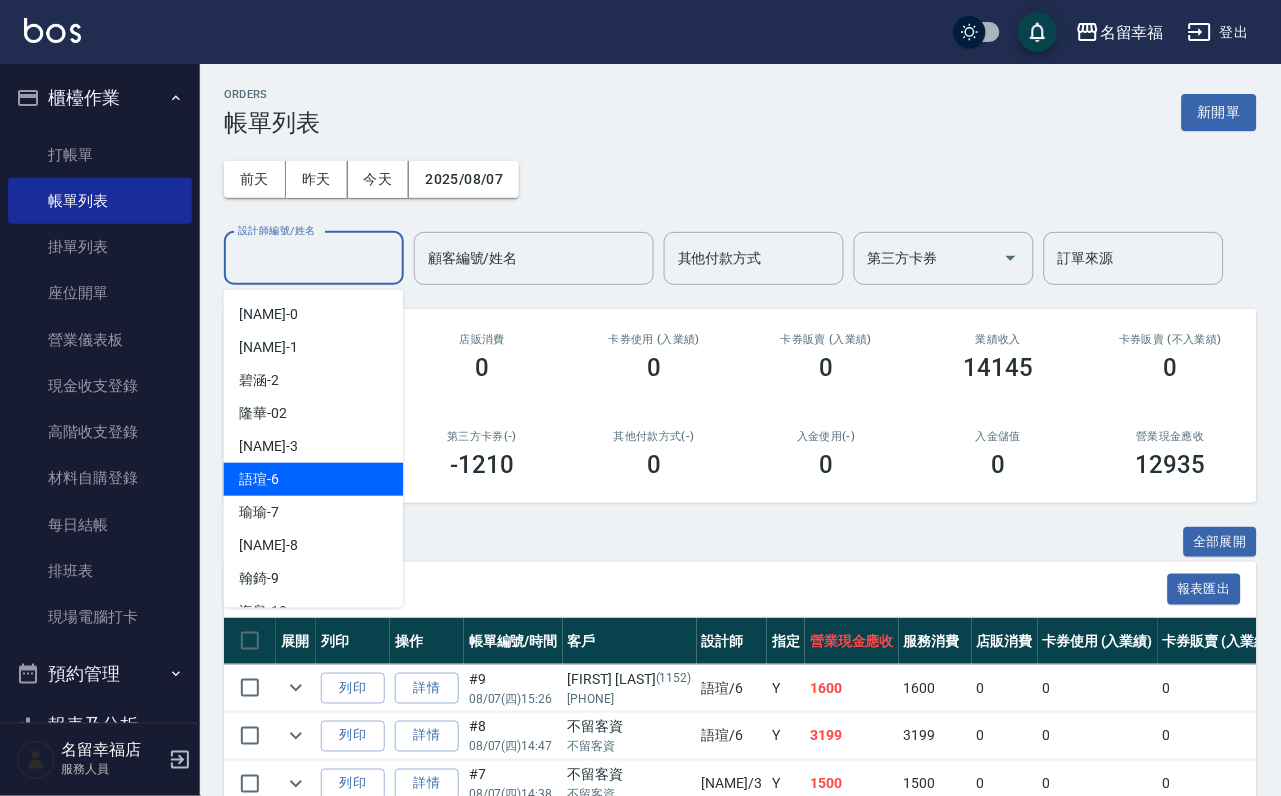 drag, startPoint x: 319, startPoint y: 496, endPoint x: 327, endPoint y: 478, distance: 19.697716 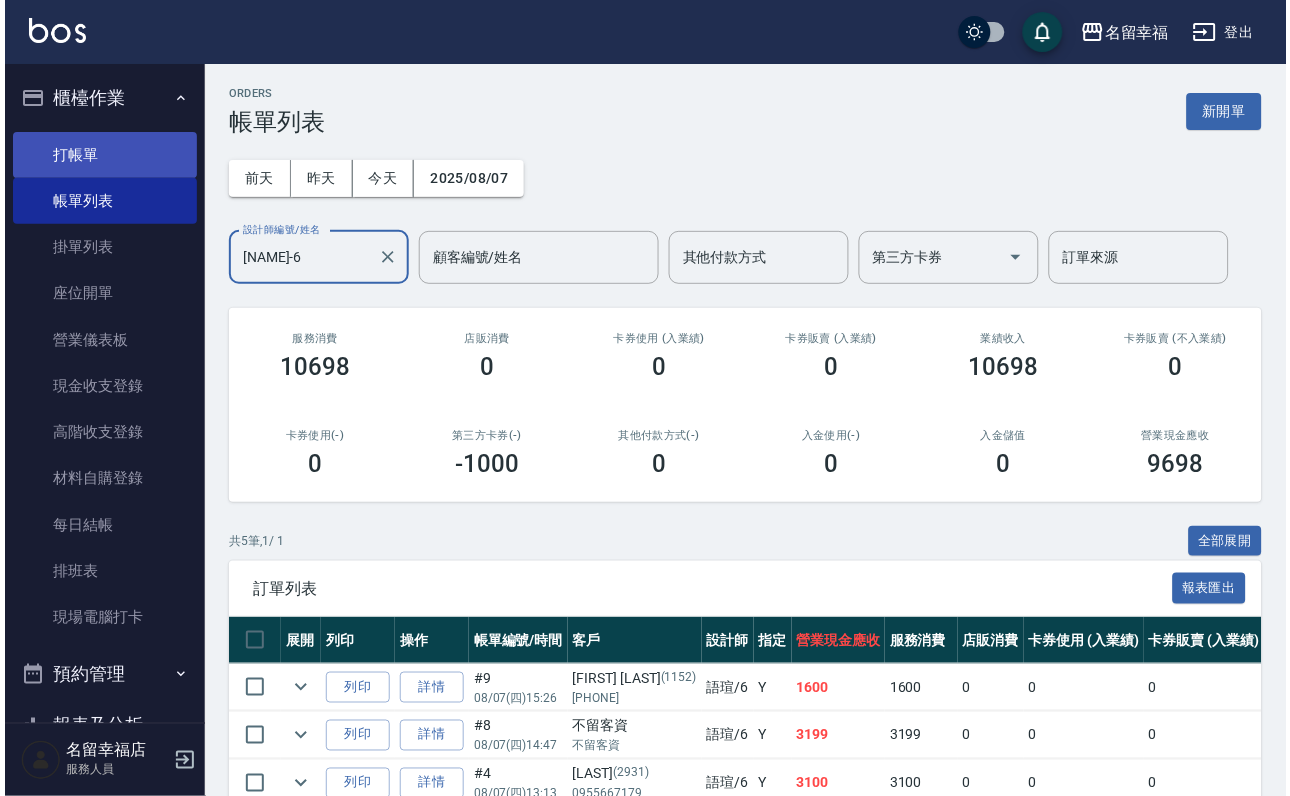 scroll, scrollTop: 0, scrollLeft: 0, axis: both 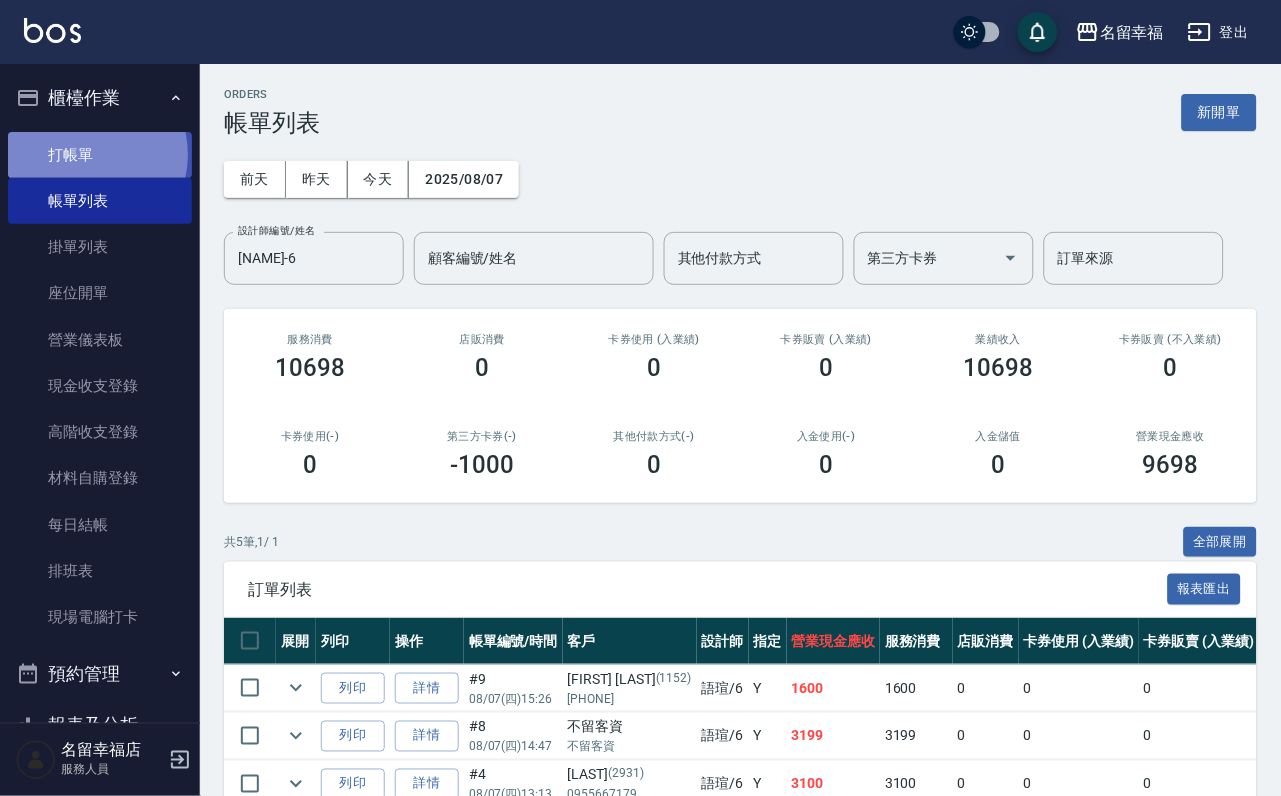 click on "打帳單" at bounding box center (100, 155) 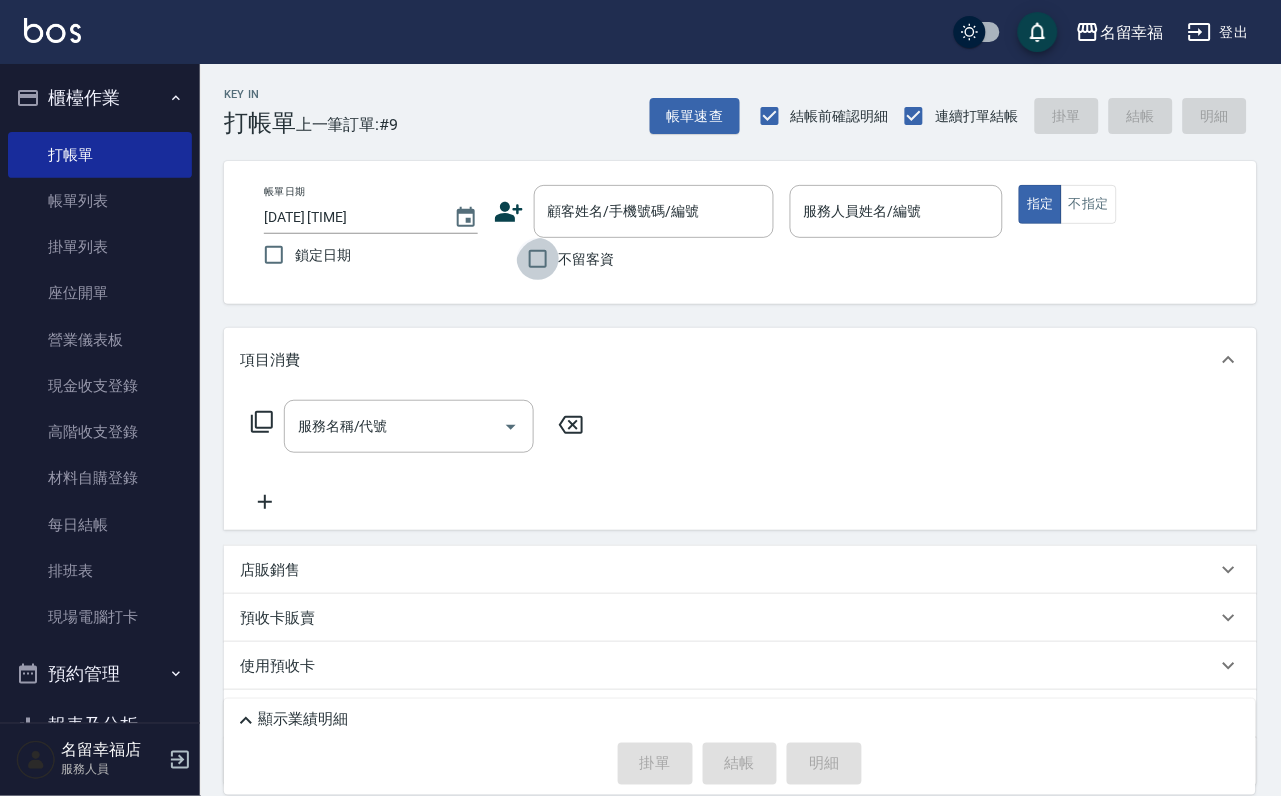 drag, startPoint x: 529, startPoint y: 261, endPoint x: 664, endPoint y: 241, distance: 136.47343 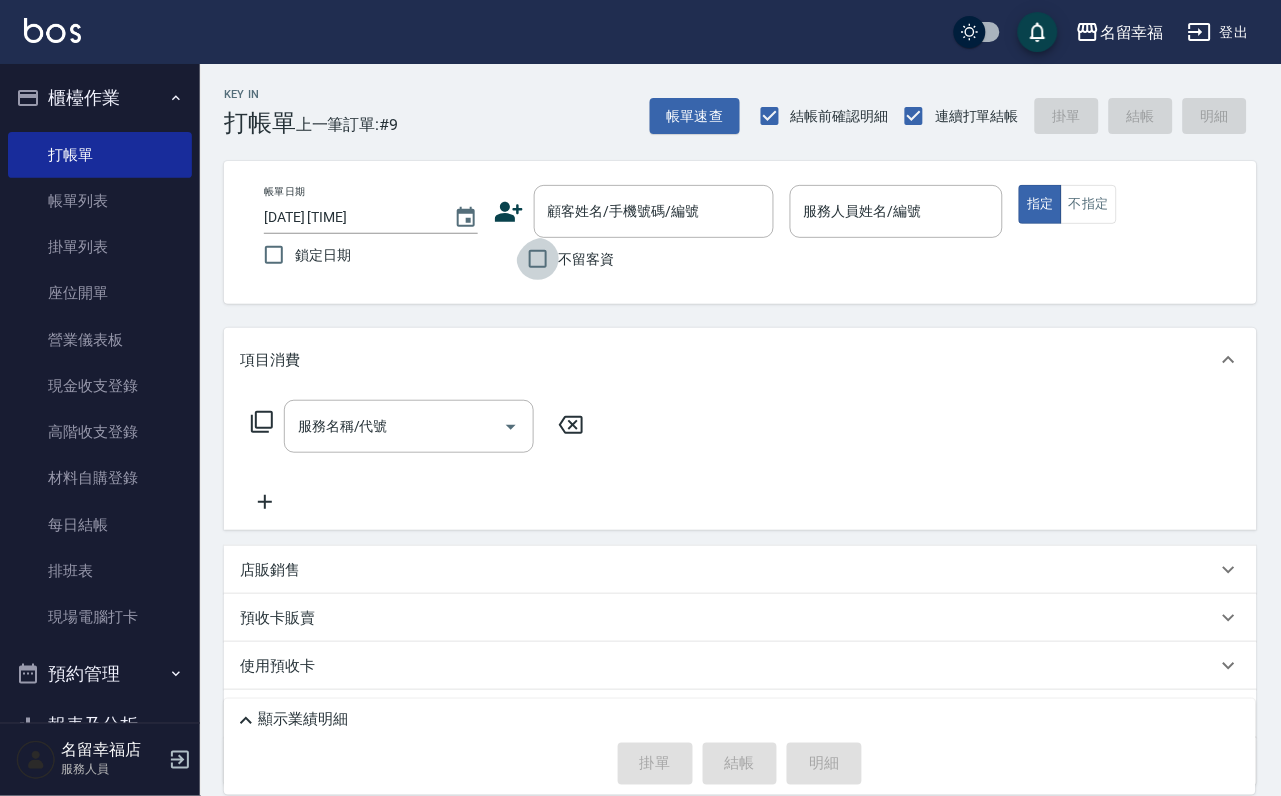 checkbox on "true" 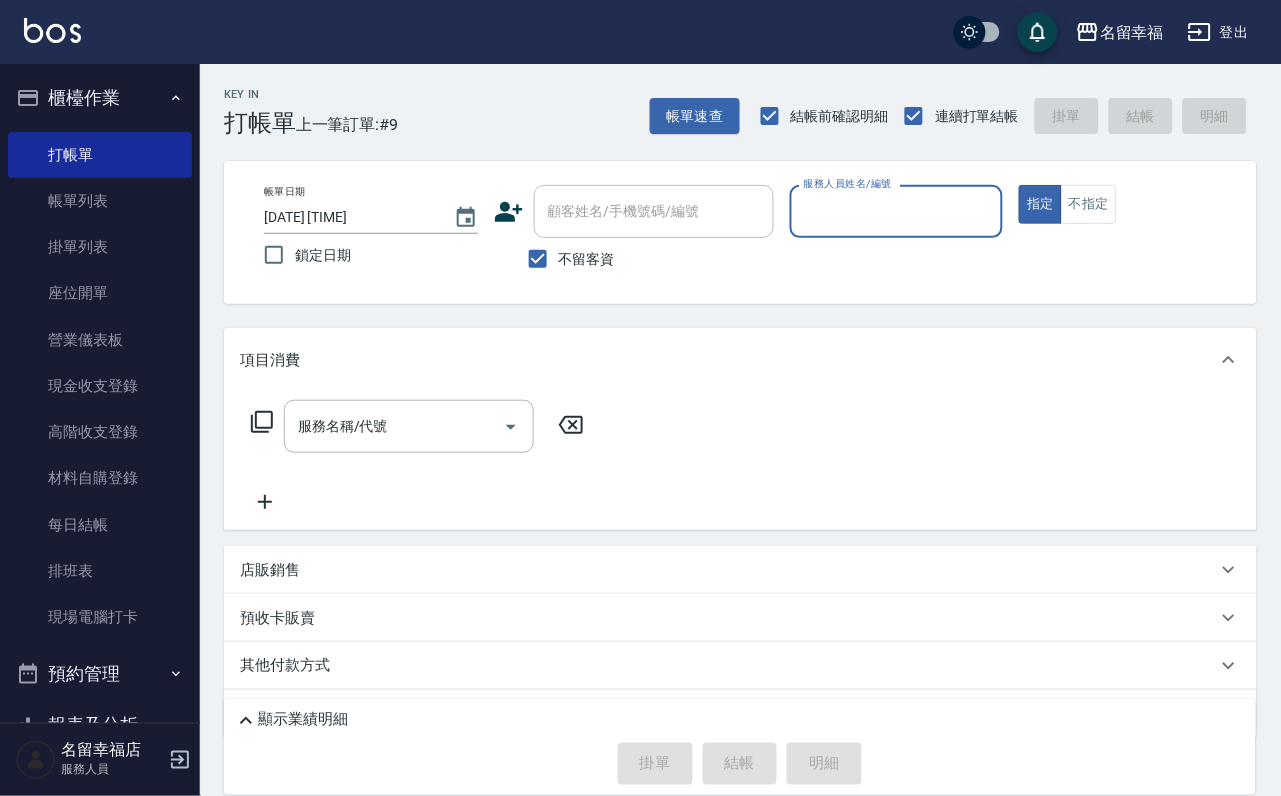 click on "服務人員姓名/編號" at bounding box center [897, 211] 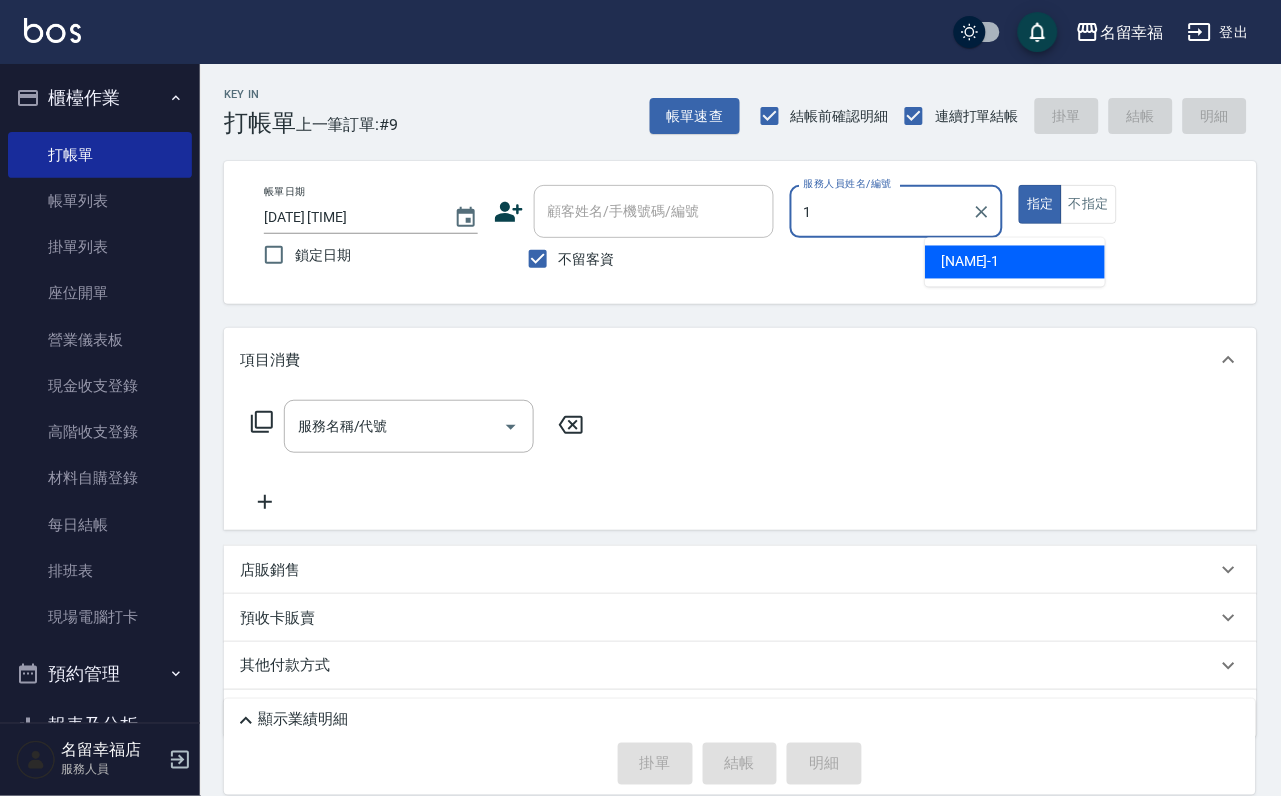 type on "珮瑜-1" 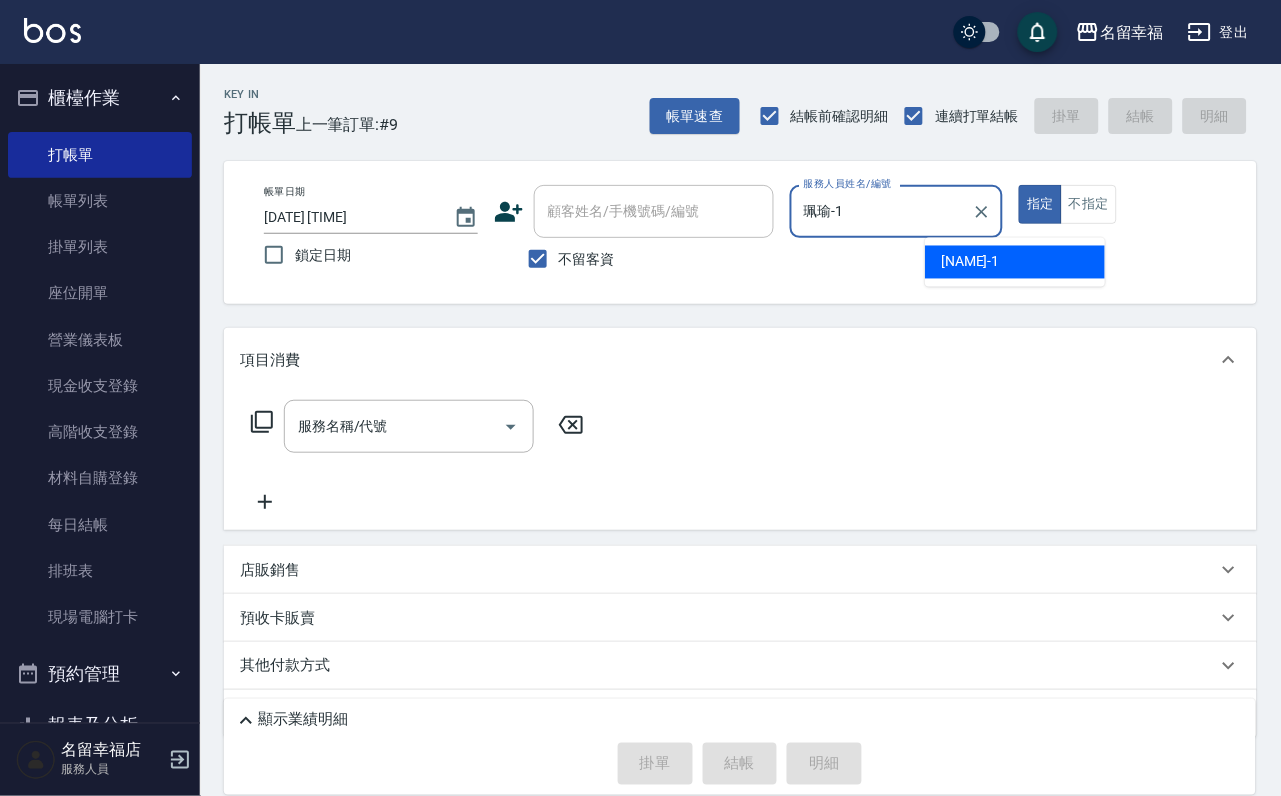 type on "true" 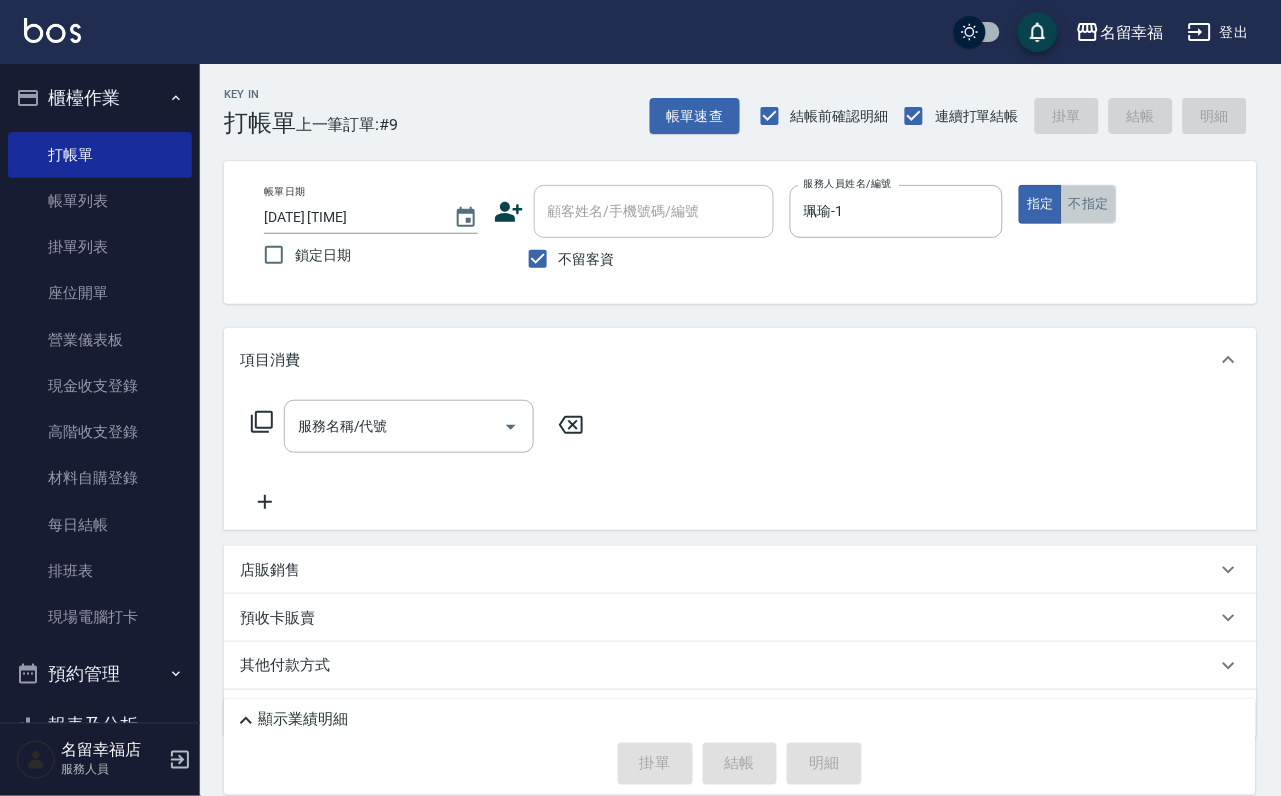 click on "不指定" at bounding box center (1089, 204) 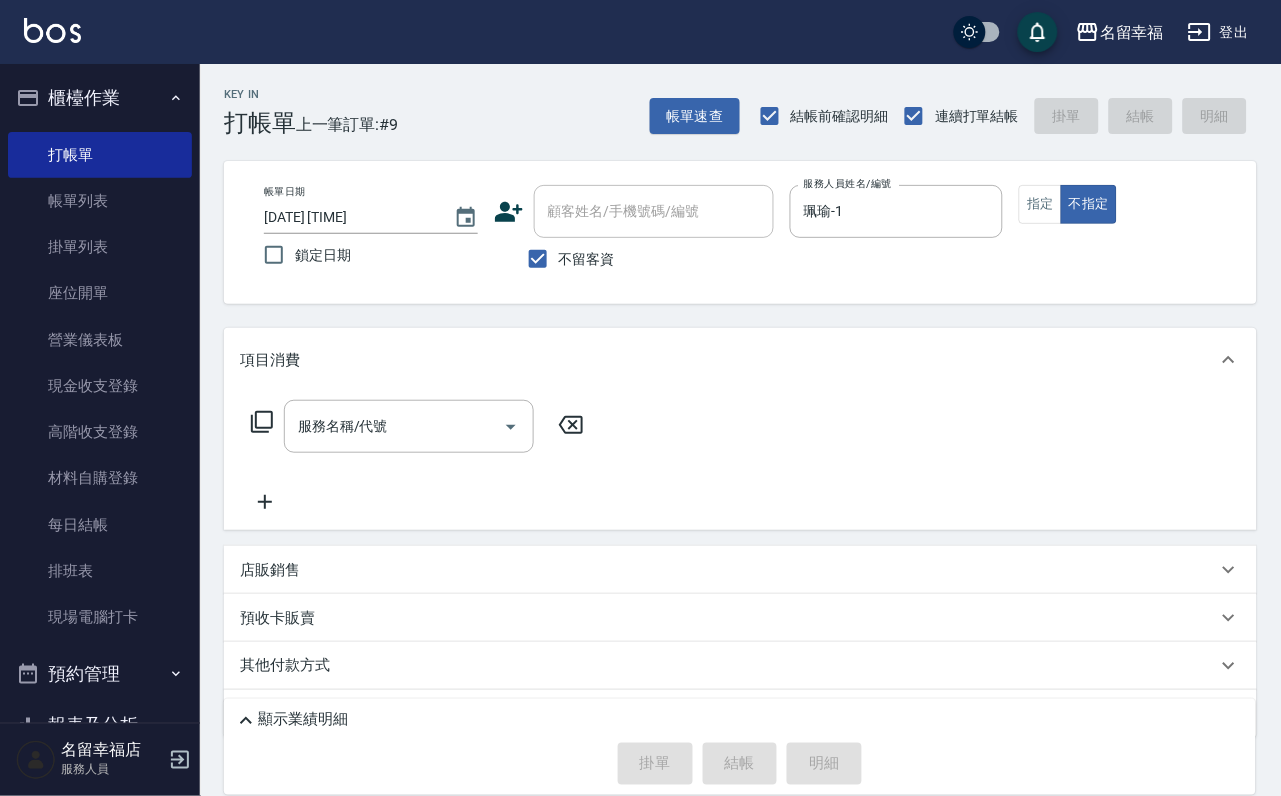 click 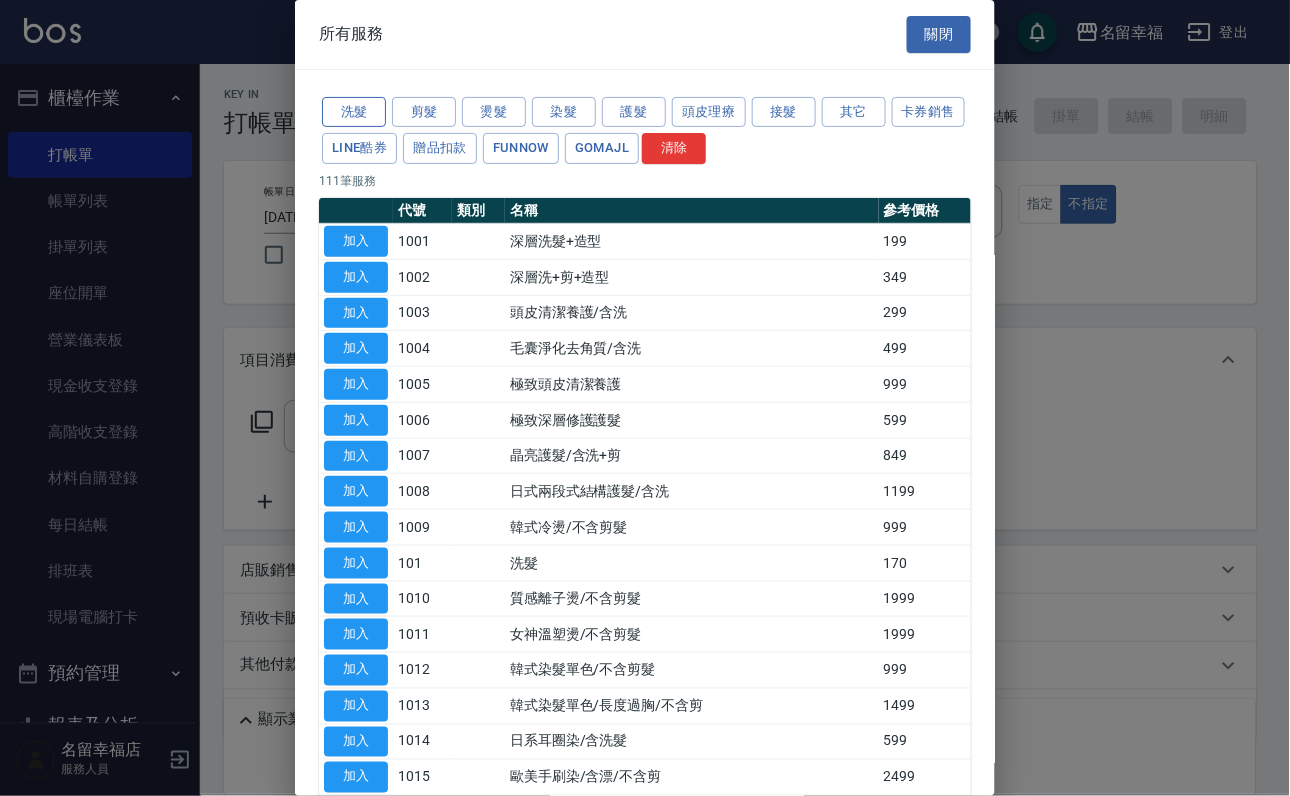 click on "洗髮" at bounding box center [354, 112] 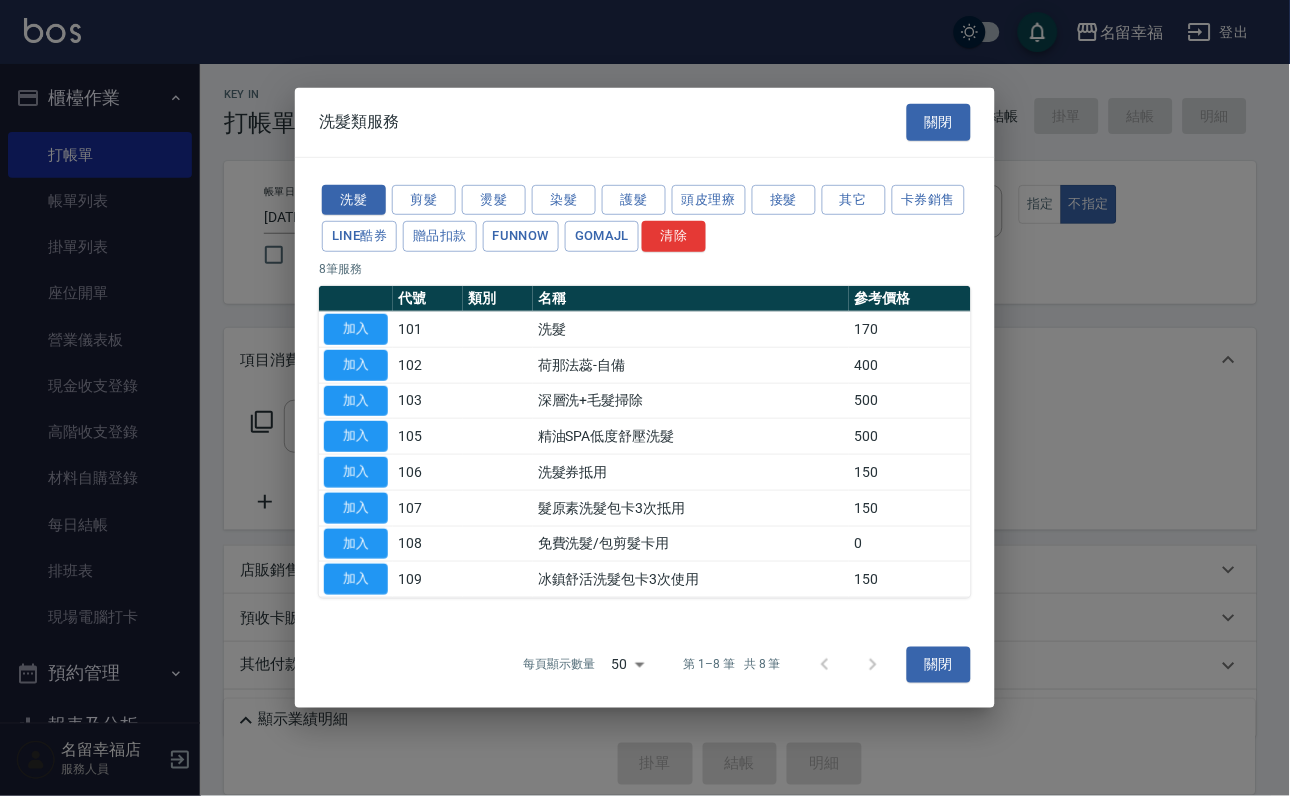 click on "加入" at bounding box center [356, 329] 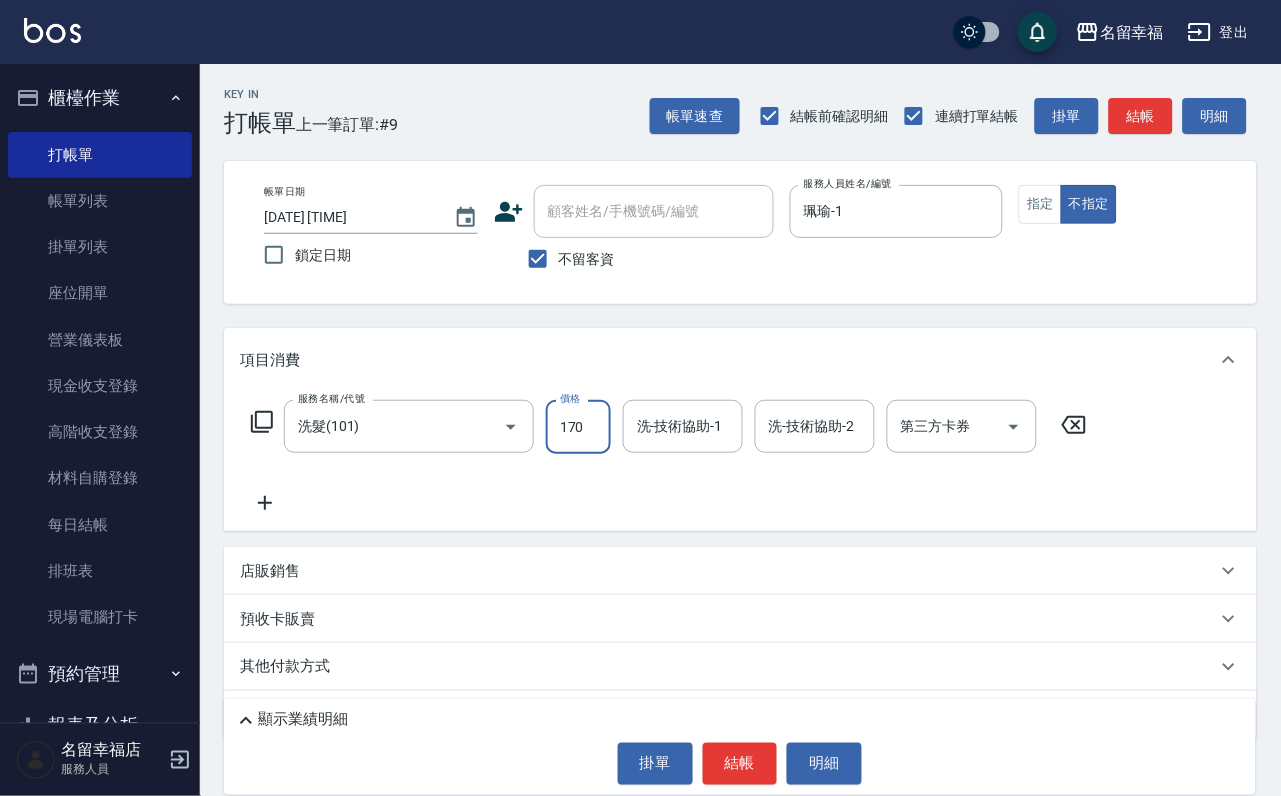 drag, startPoint x: 579, startPoint y: 441, endPoint x: 562, endPoint y: 446, distance: 17.720045 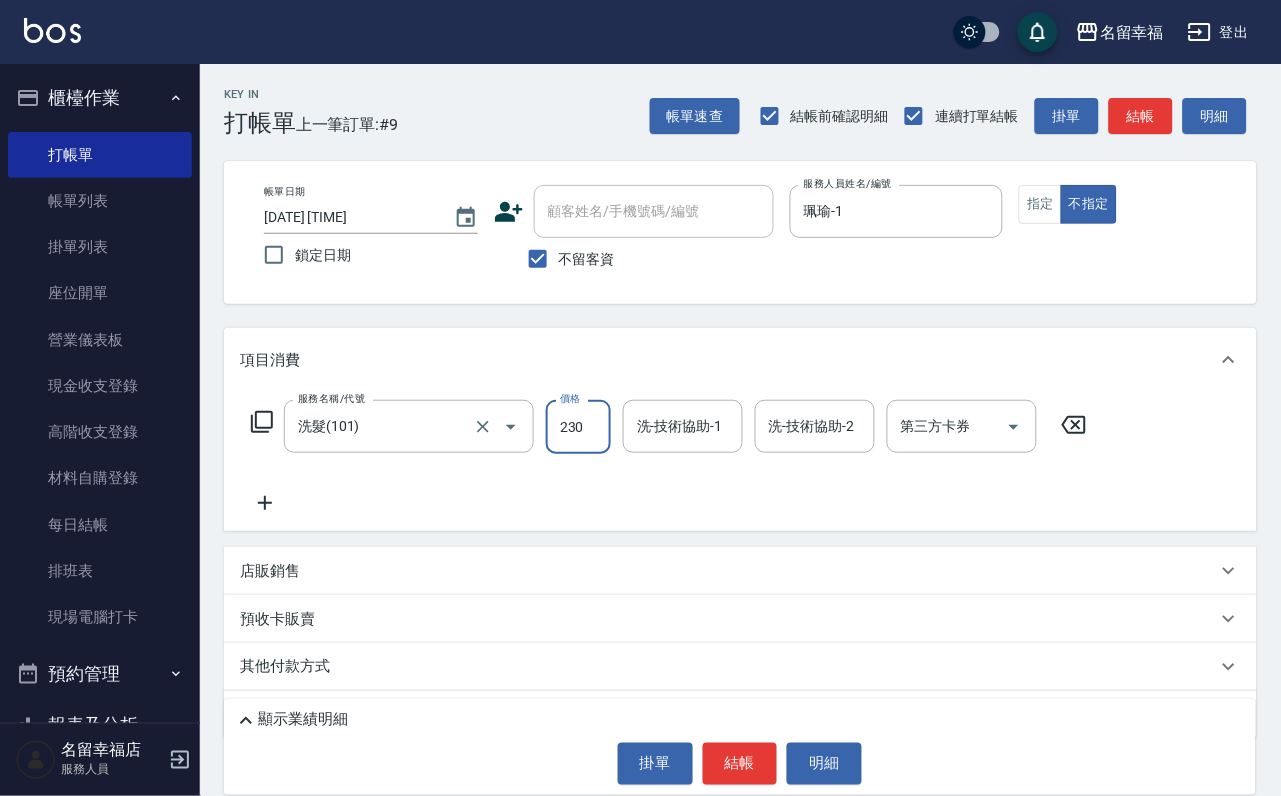 type on "230" 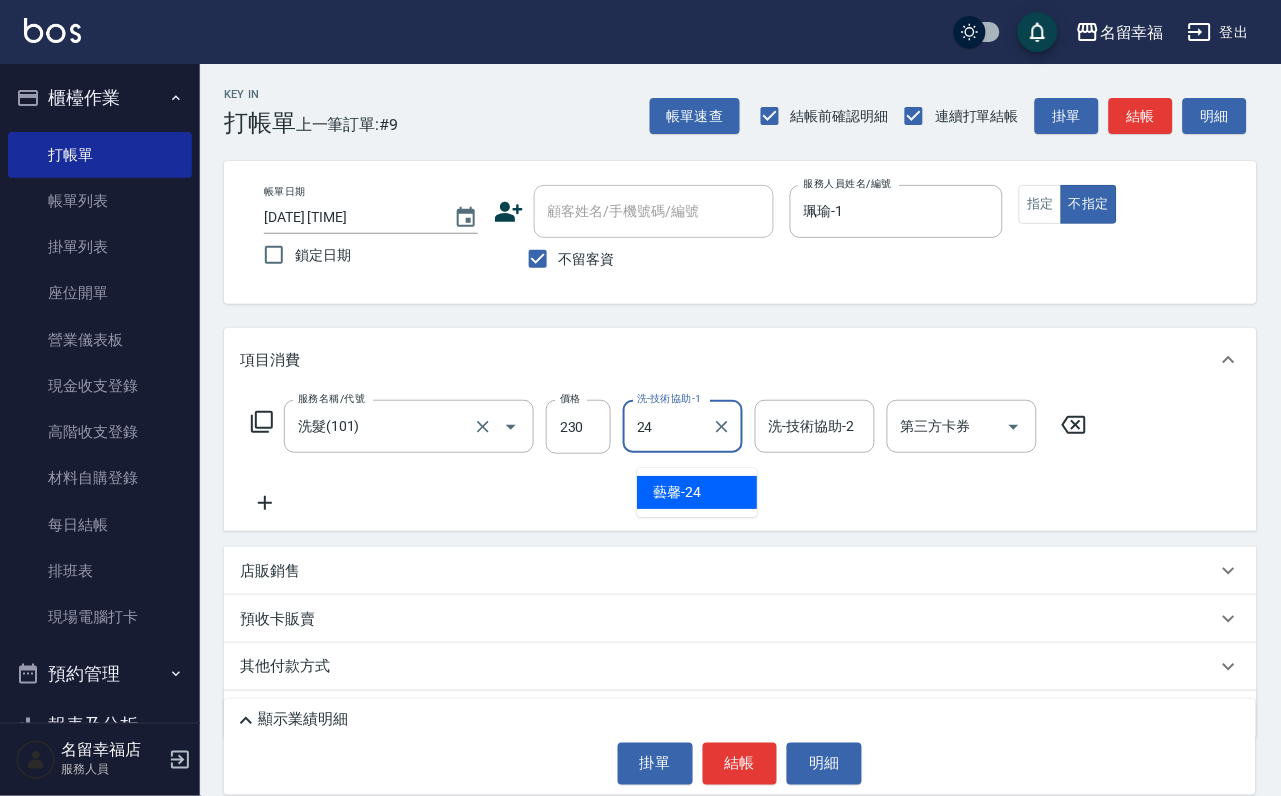 type on "藝馨-24" 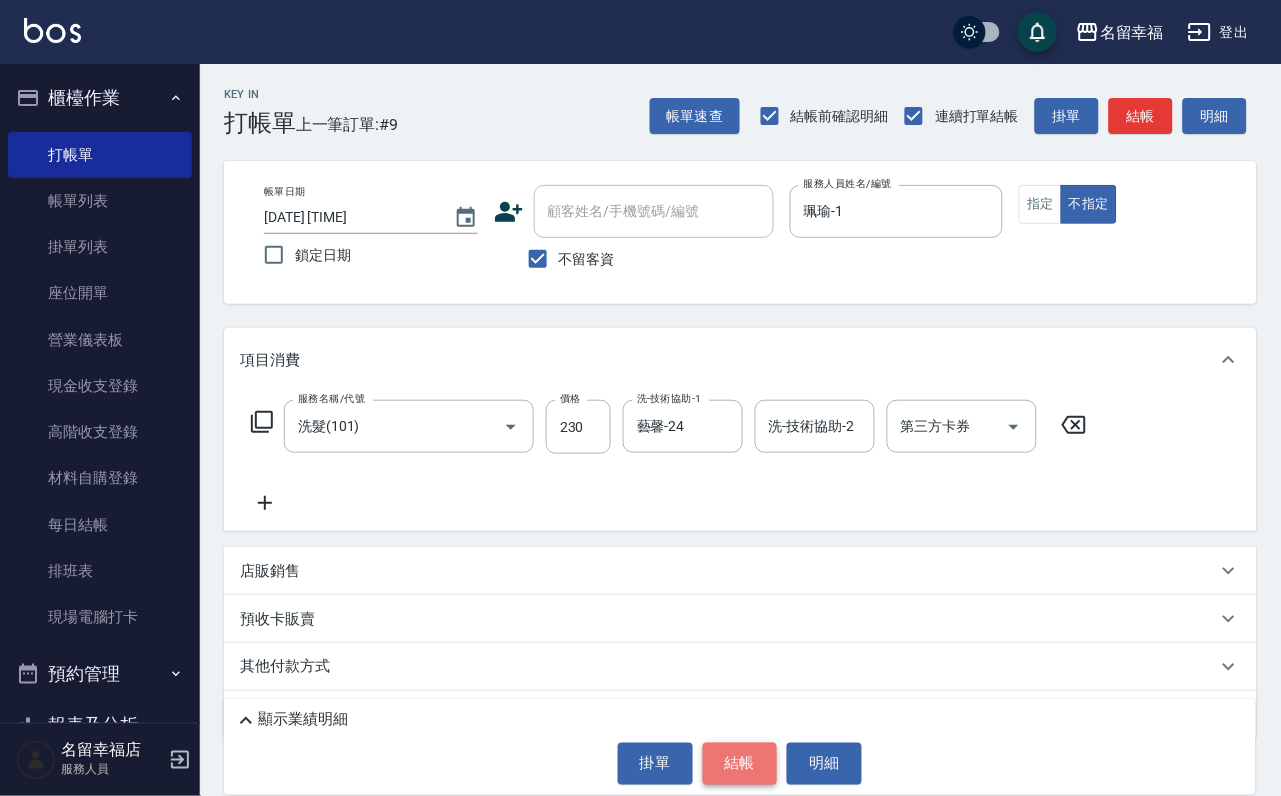 click on "結帳" at bounding box center (740, 764) 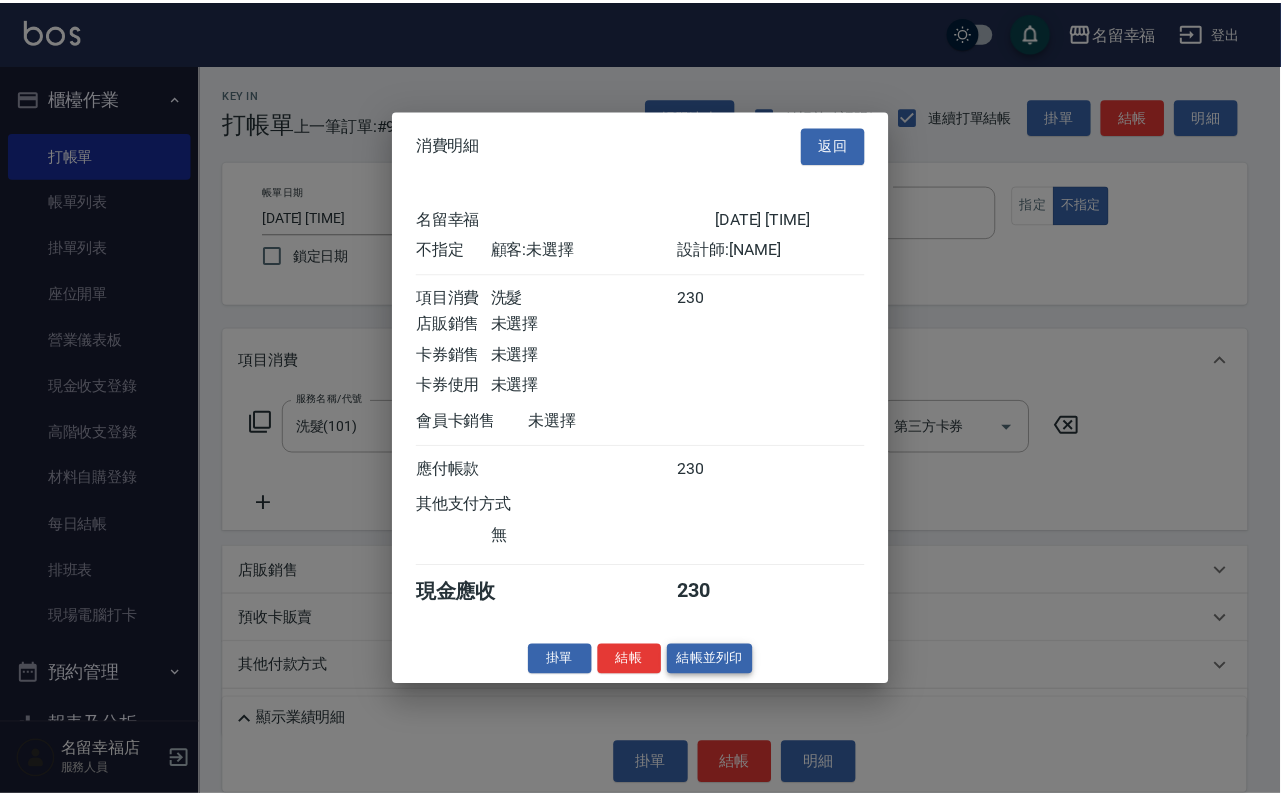 scroll, scrollTop: 284, scrollLeft: 0, axis: vertical 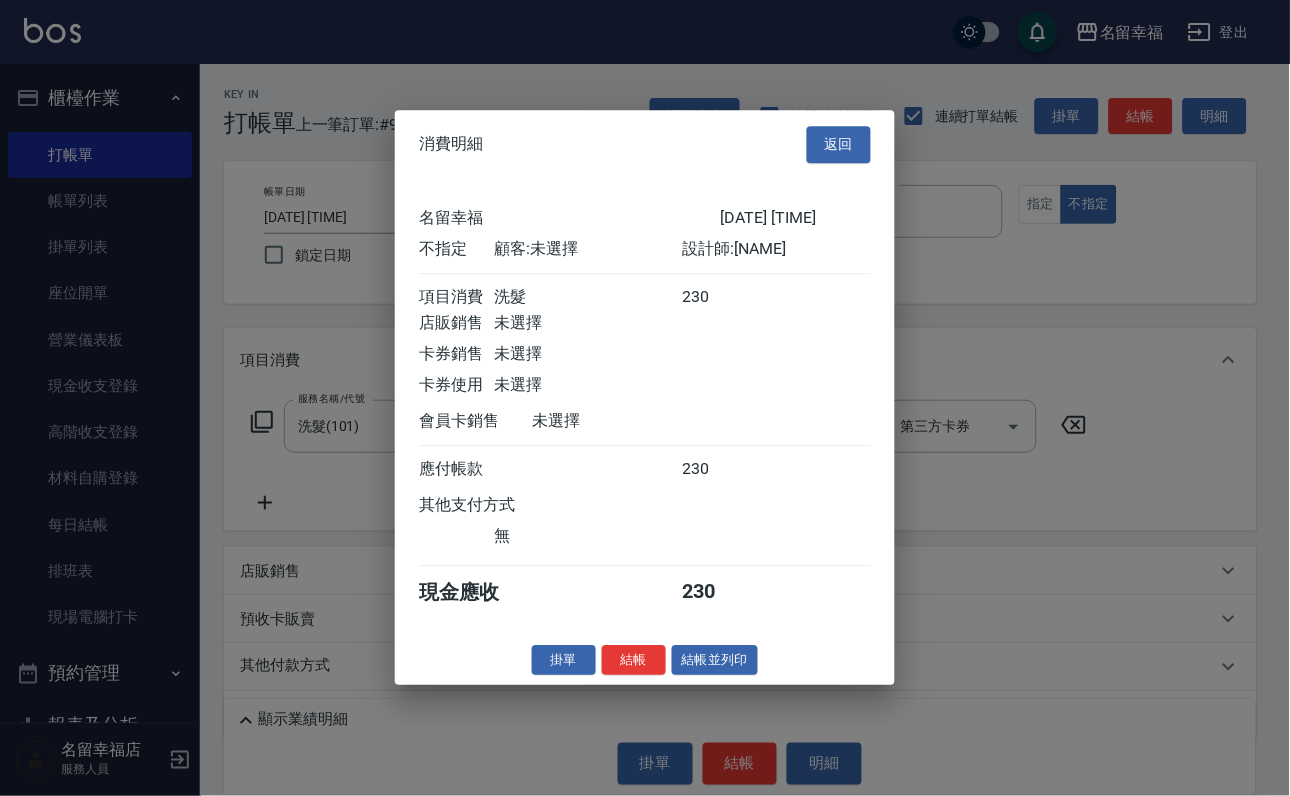click on "結帳並列印" at bounding box center (715, 660) 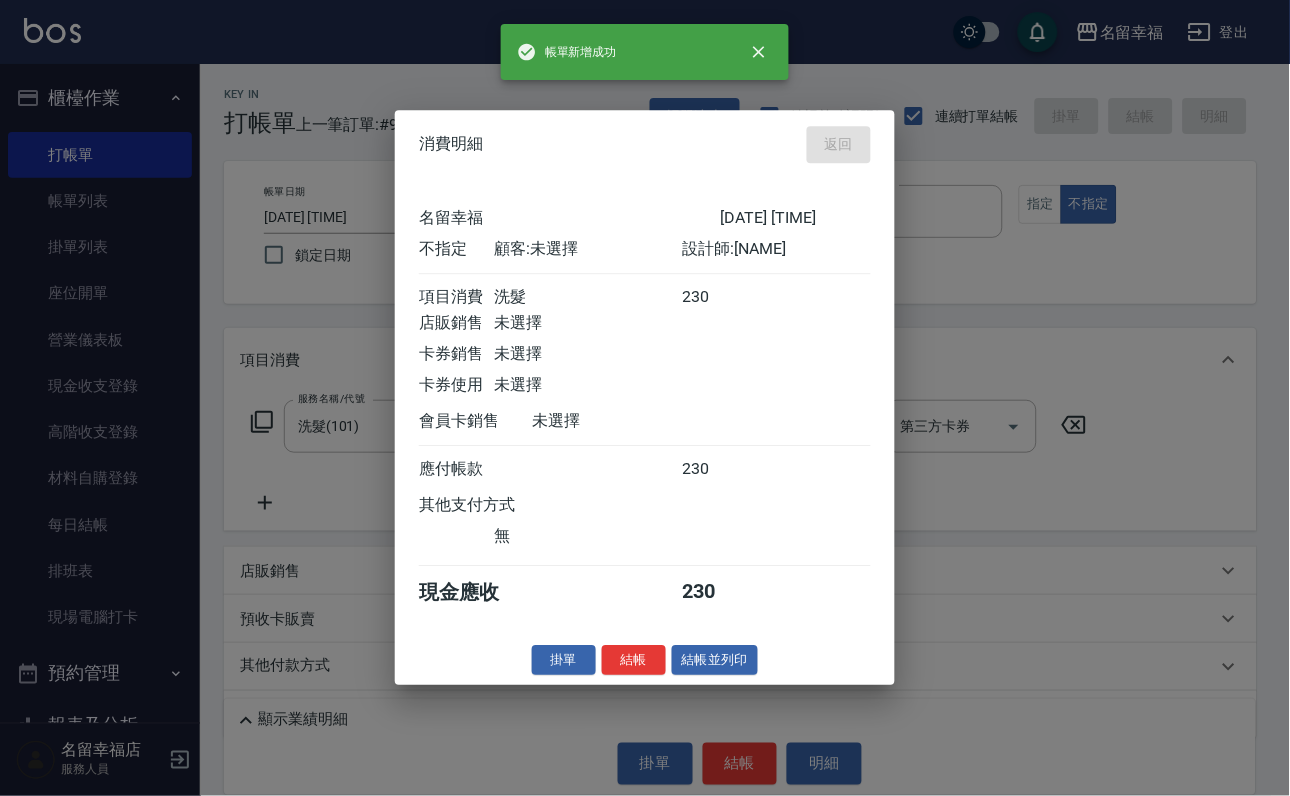 type on "2025/08/07 16:19" 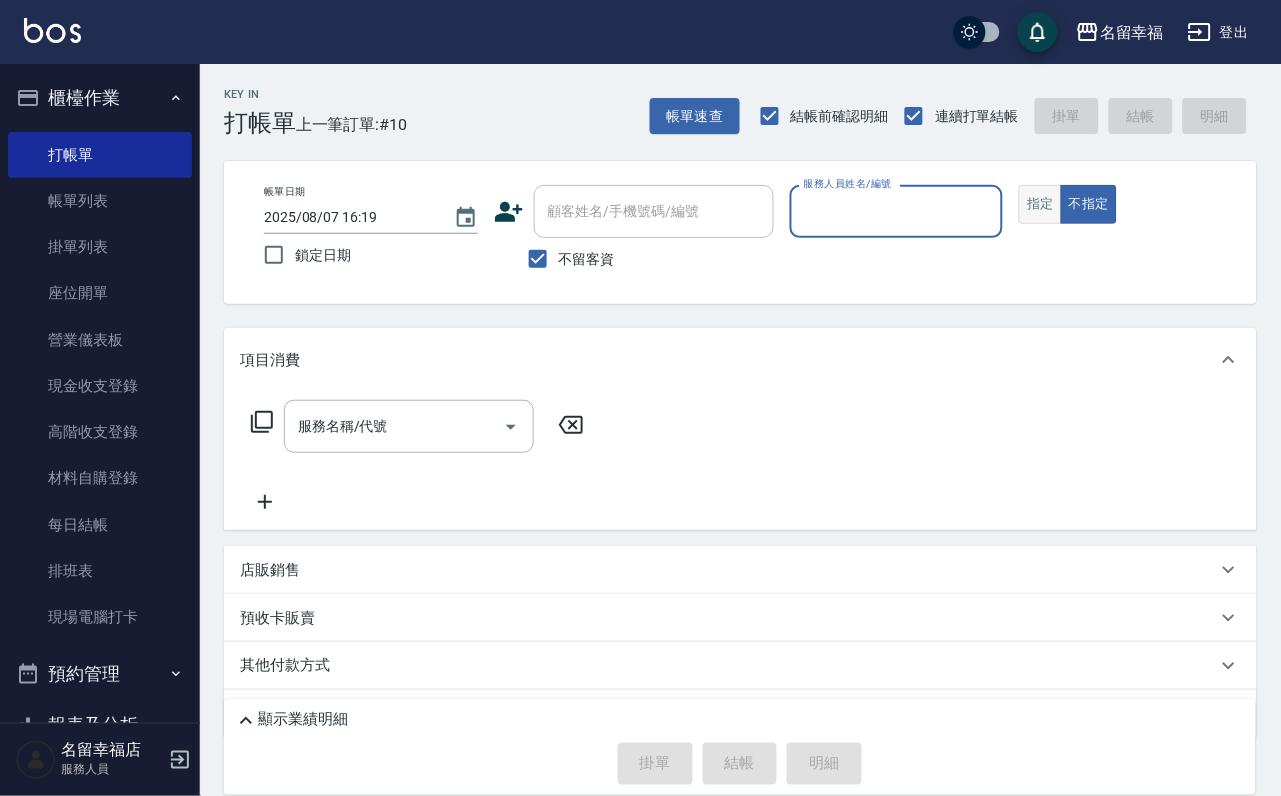 drag, startPoint x: 1160, startPoint y: 235, endPoint x: 1127, endPoint y: 251, distance: 36.67424 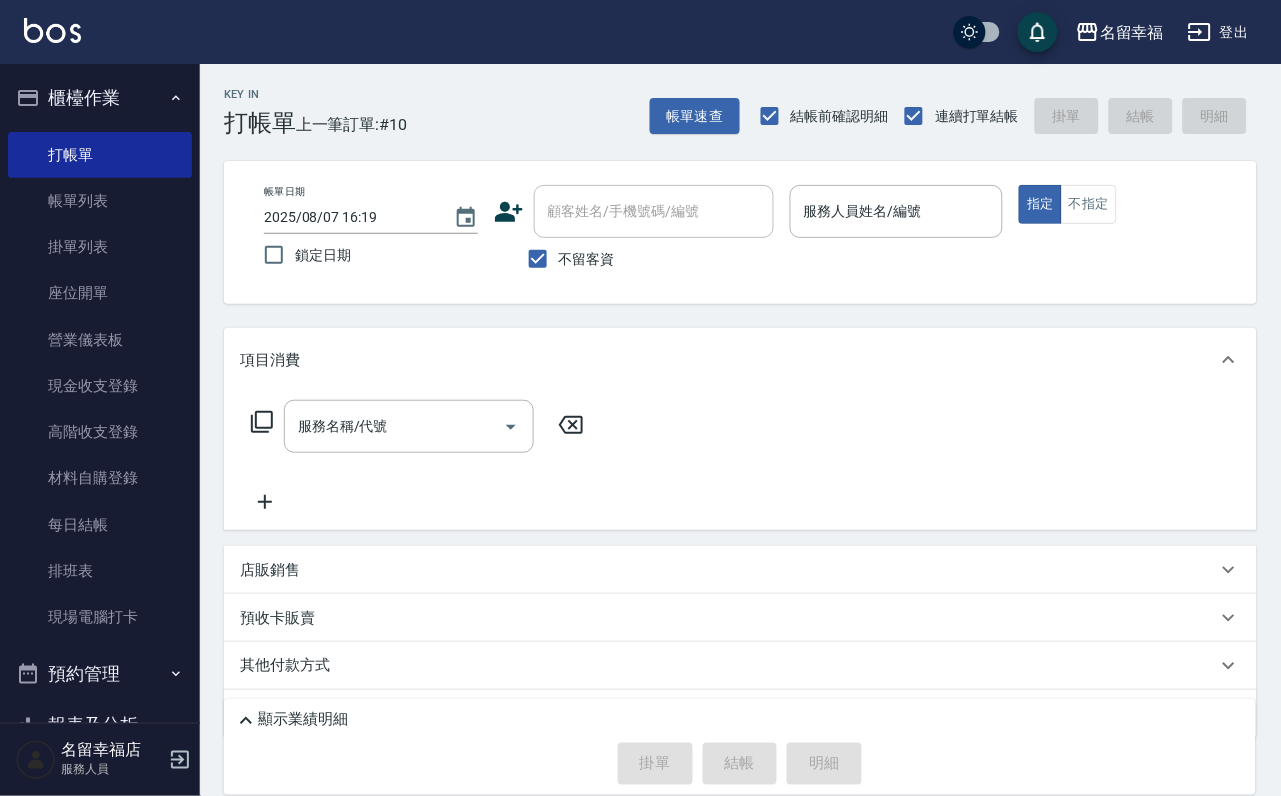 click at bounding box center (897, 248) 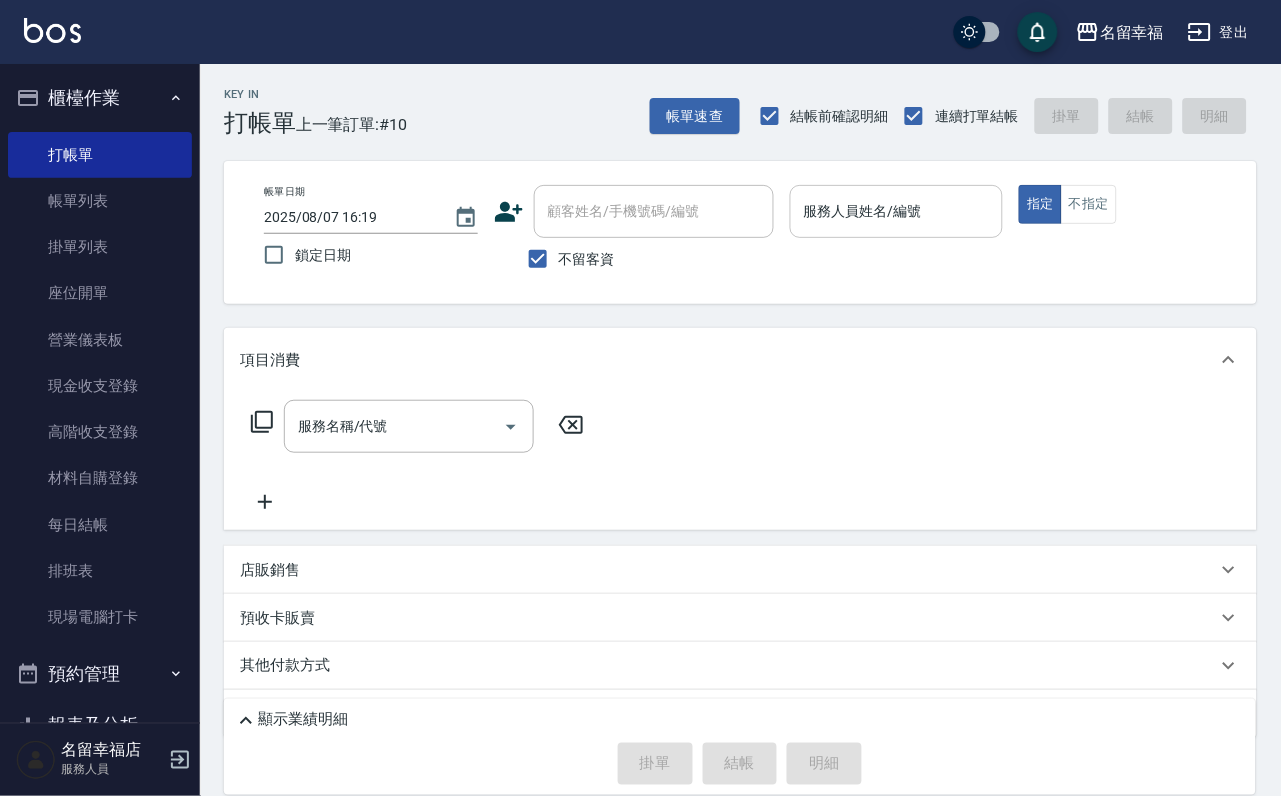click on "服務人員姓名/編號" at bounding box center [897, 211] 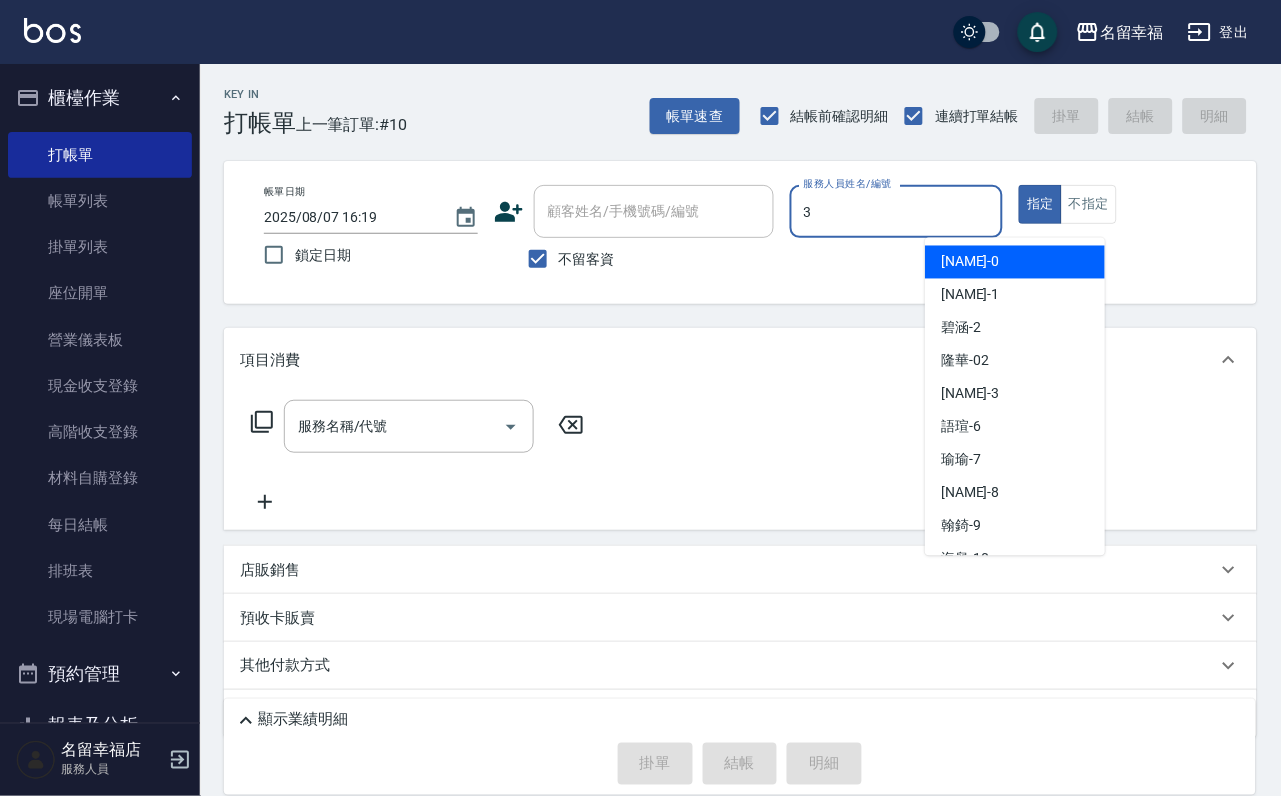 type on "[NAME]-3" 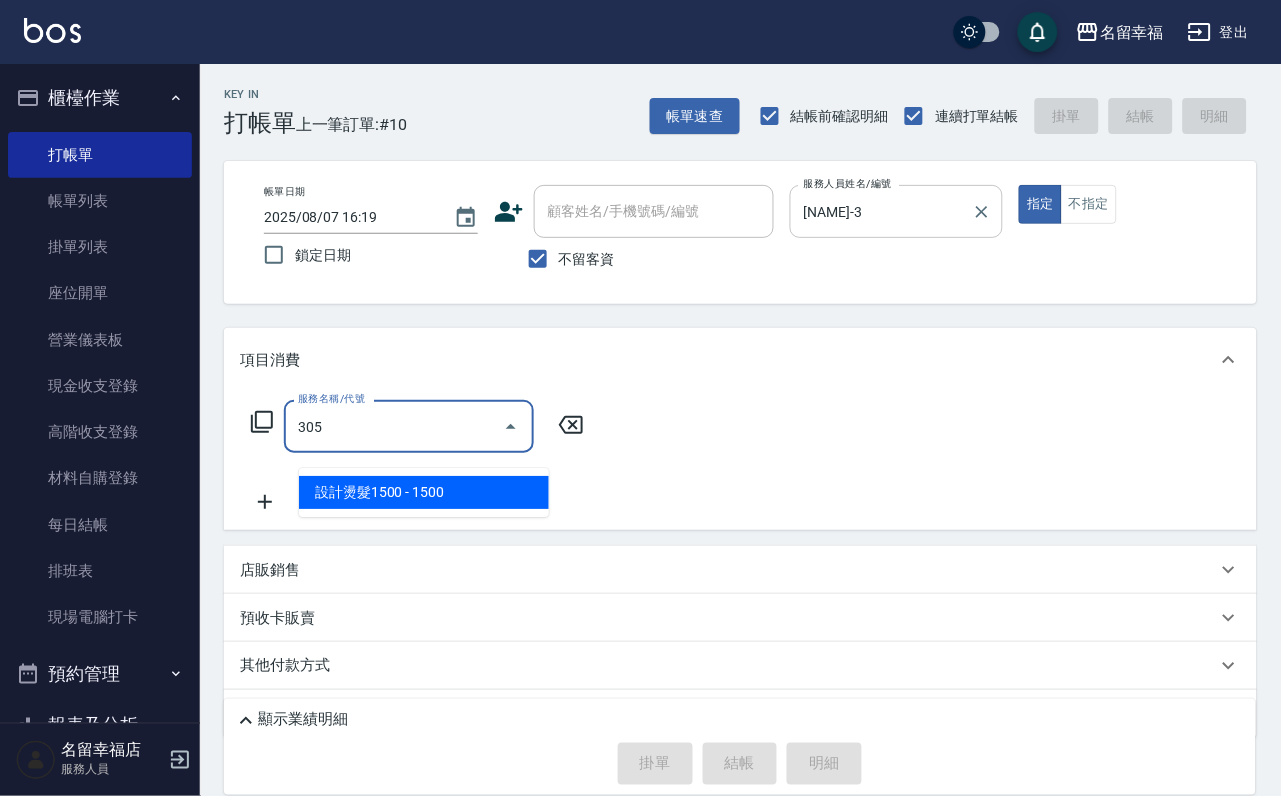 type on "設計燙髮1500(305)" 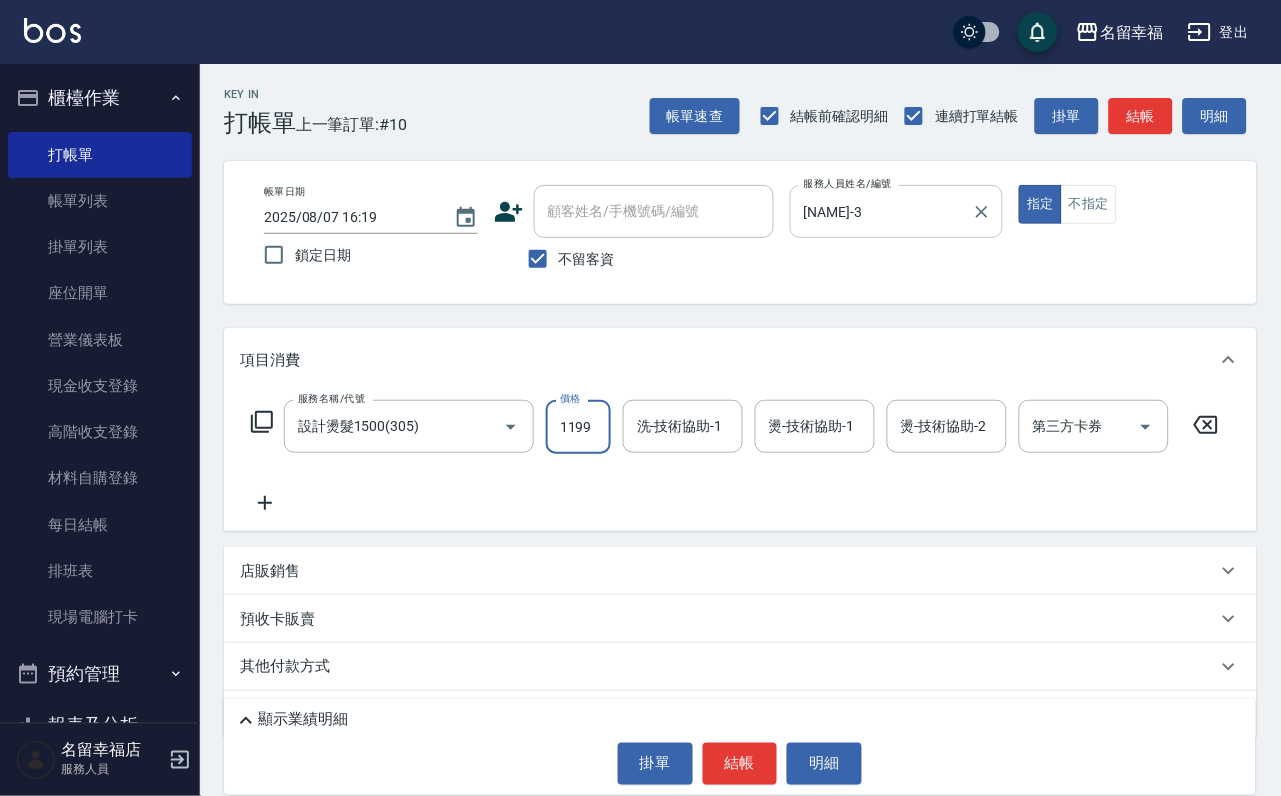 scroll, scrollTop: 0, scrollLeft: 1, axis: horizontal 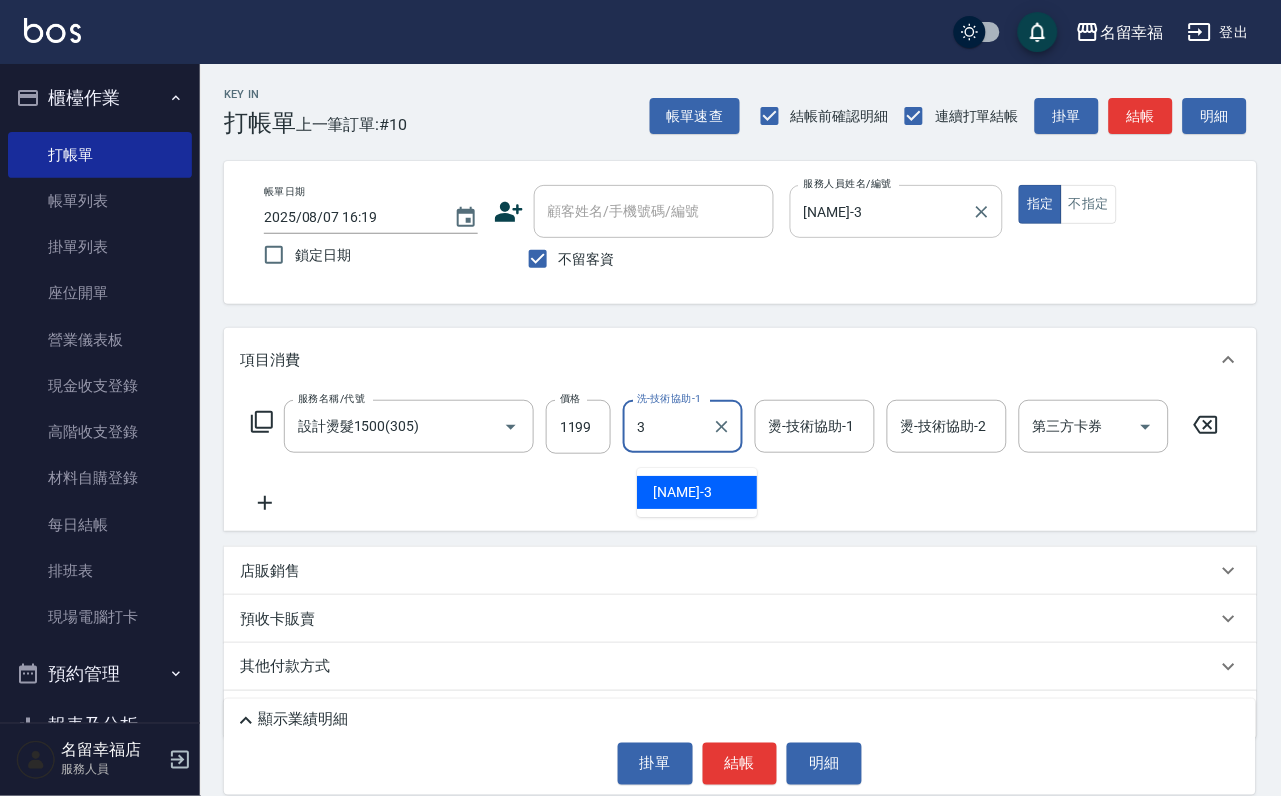 type on "[NAME]-3" 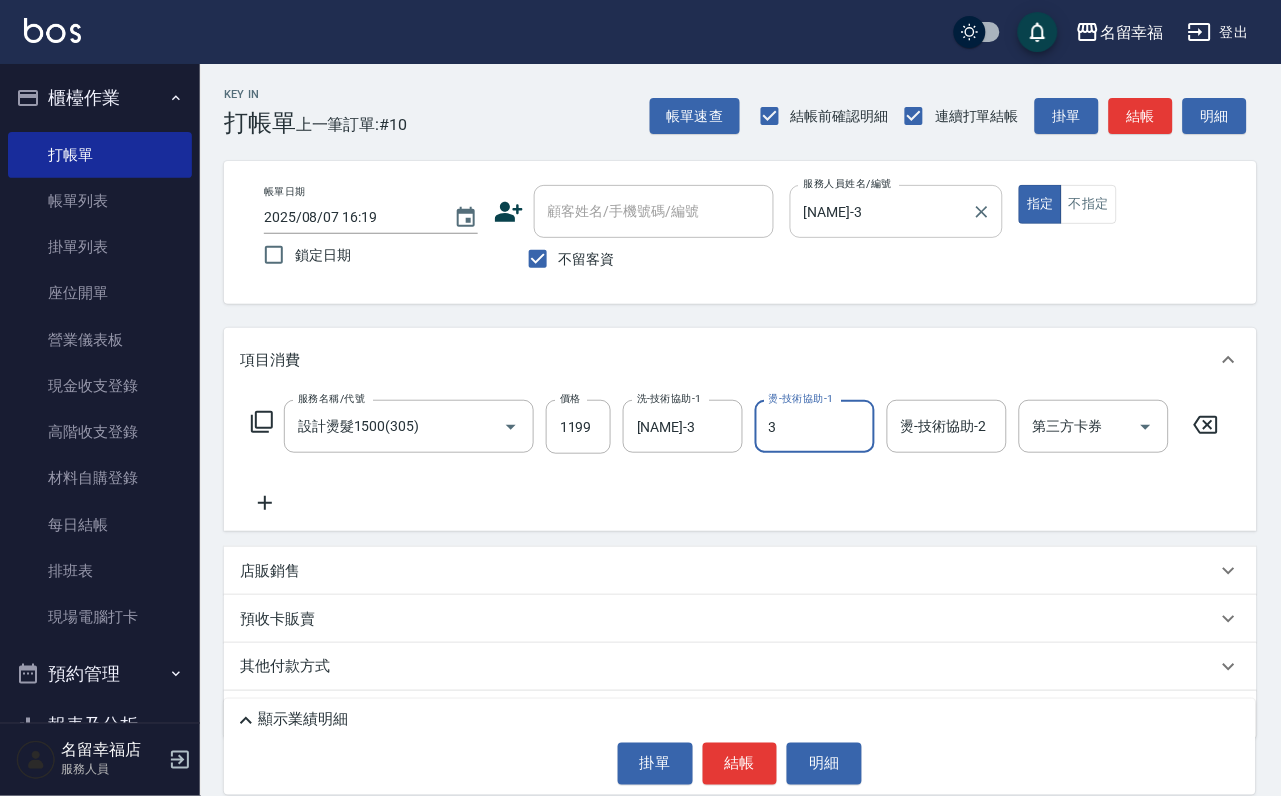 type on "[NAME]-3" 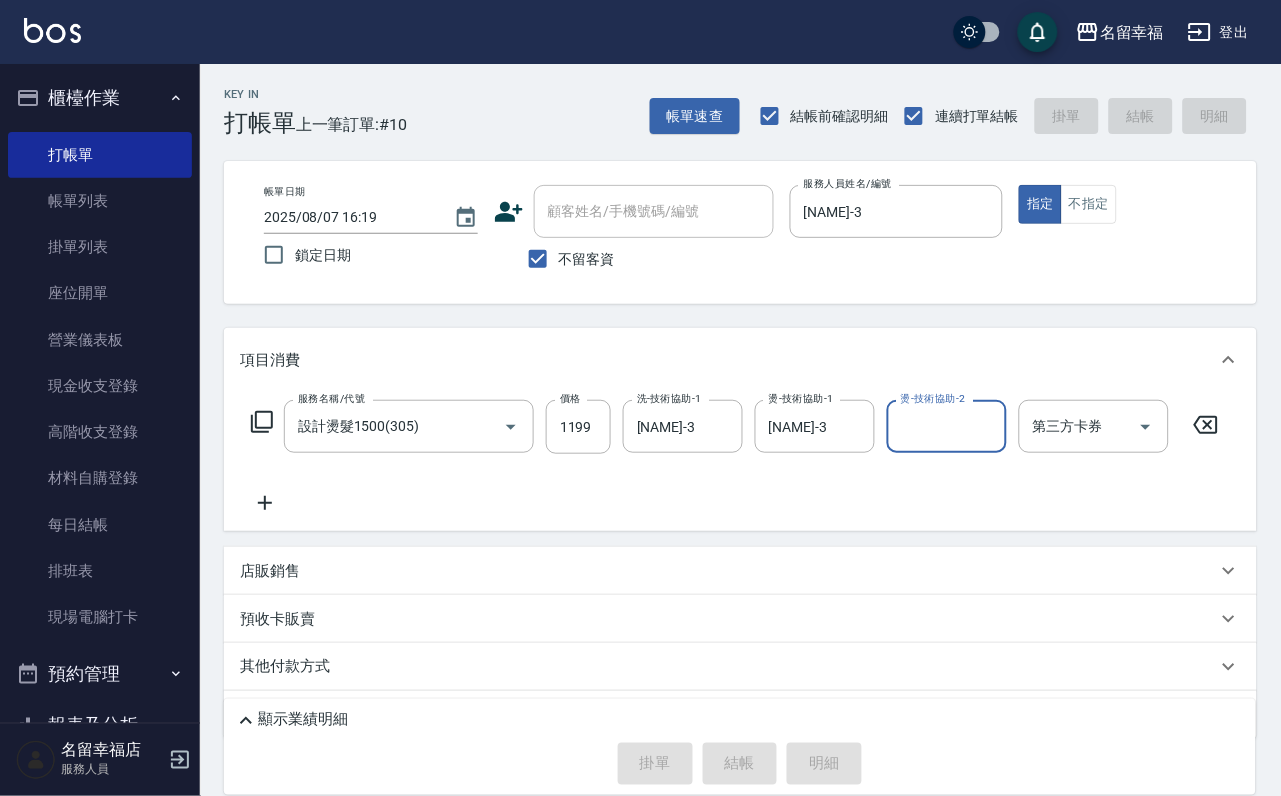 type on "[DATE] [TIME]" 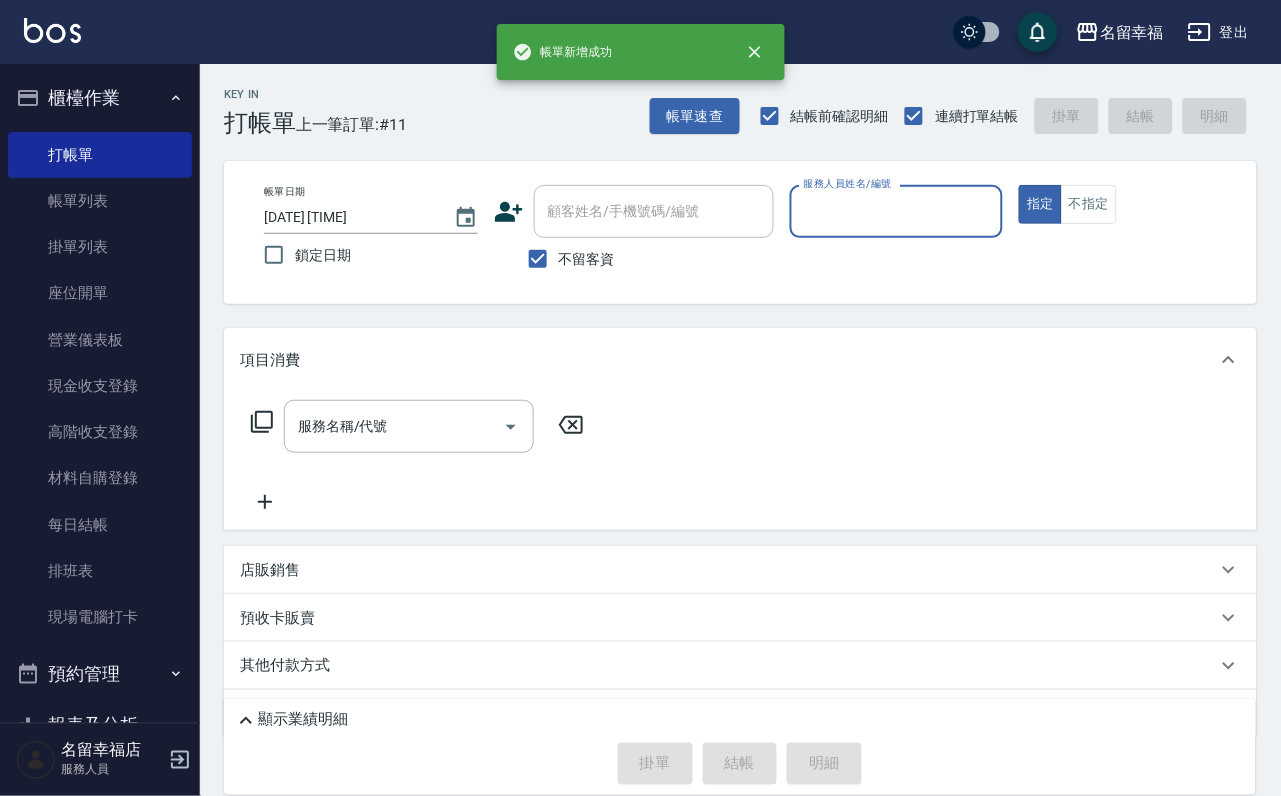 click on "櫃檯作業 打帳單 帳單列表 掛單列表 座位開單 營業儀表板 現金收支登錄 高階收支登錄 材料自購登錄 每日結帳 排班表 現場電腦打卡 預約管理 預約管理 單日預約紀錄 單週預約紀錄 報表及分析 報表目錄 店家日報表 互助日報表 互助排行榜 互助點數明細 互助業績報表 全店業績分析表 設計師日報表 設計師業績分析表 設計師業績月報表 設計師排行榜 商品銷售排行榜 商品消耗明細 店販抽成明細 顧客入金餘額表 每日非現金明細 每日收支明細 收支分類明細表 客戶管理 客戶列表 卡券管理 入金管理 員工及薪資 員工列表 全店打卡記錄" at bounding box center [100, 393] 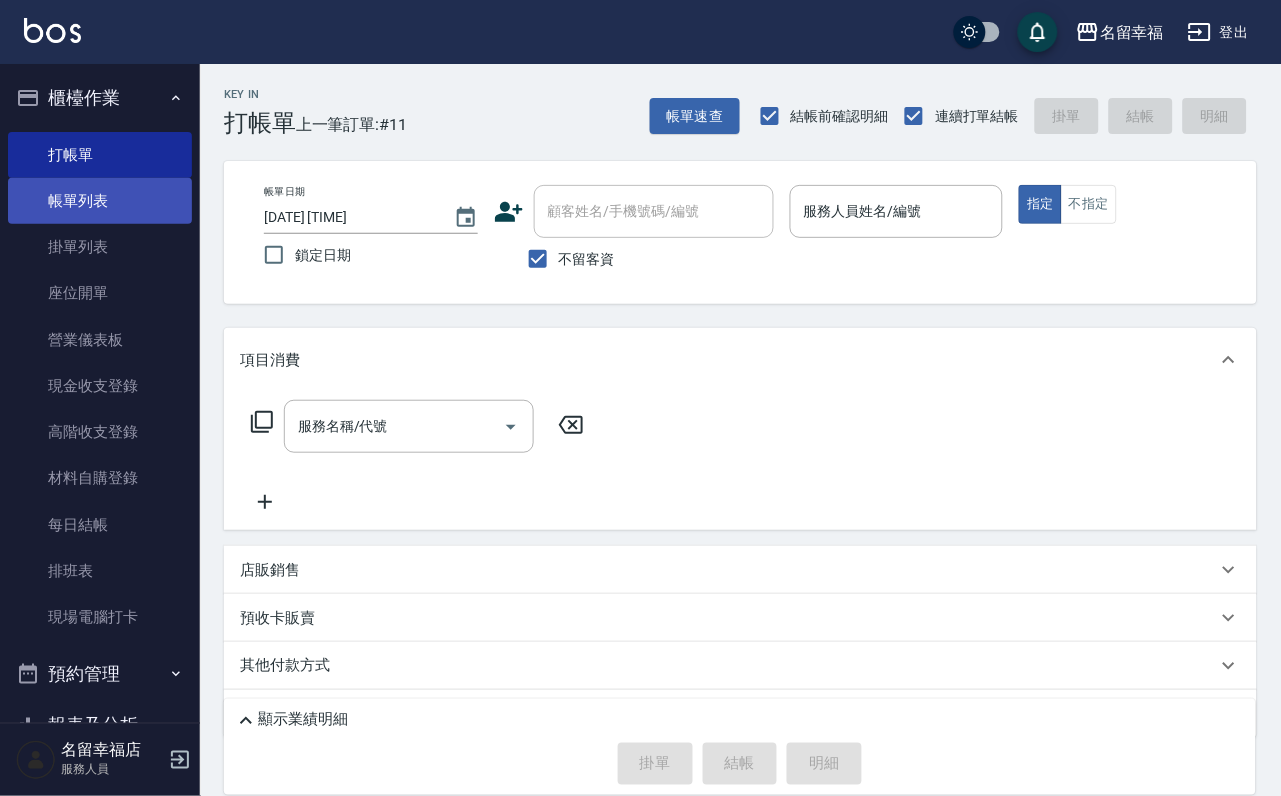 click on "帳單列表" at bounding box center [100, 201] 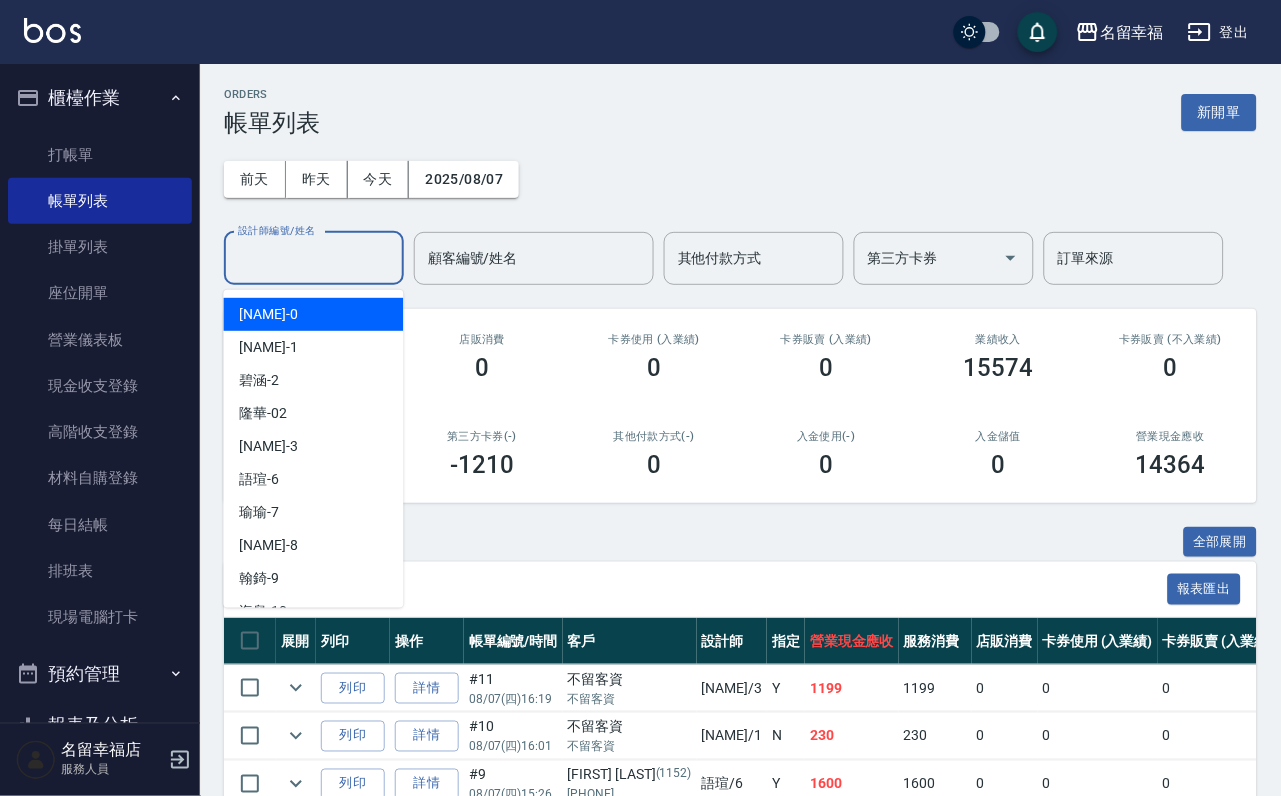 click on "設計師編號/姓名" at bounding box center (314, 258) 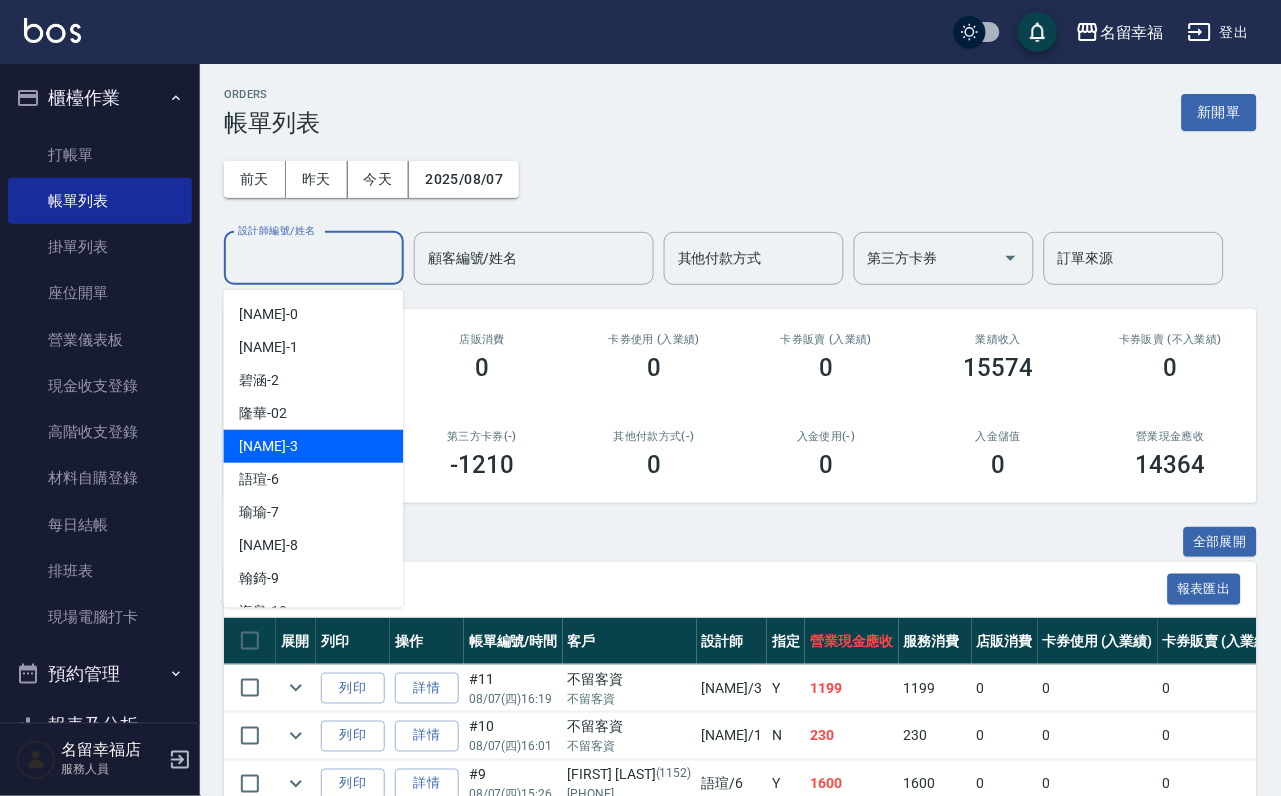 click on "晉瑋 -3" at bounding box center [314, 446] 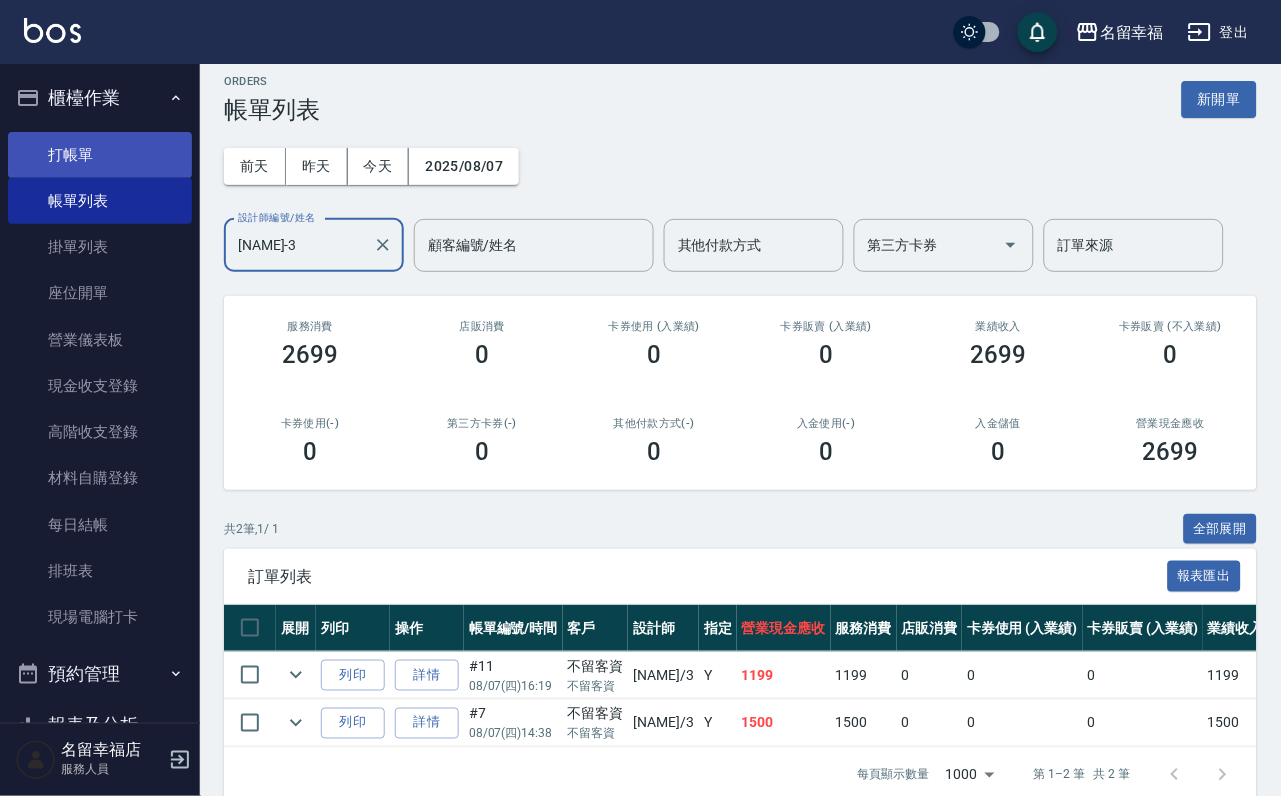 scroll, scrollTop: 0, scrollLeft: 0, axis: both 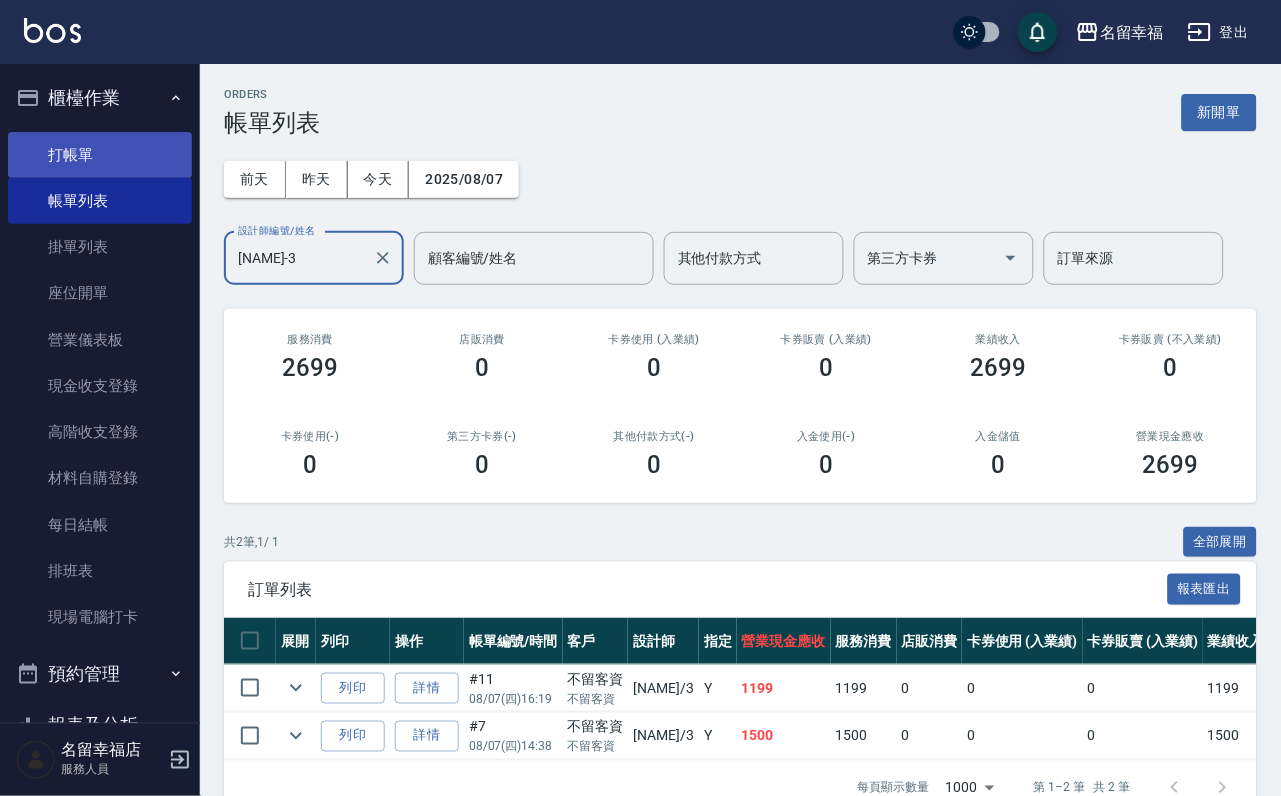 click on "打帳單" at bounding box center [100, 155] 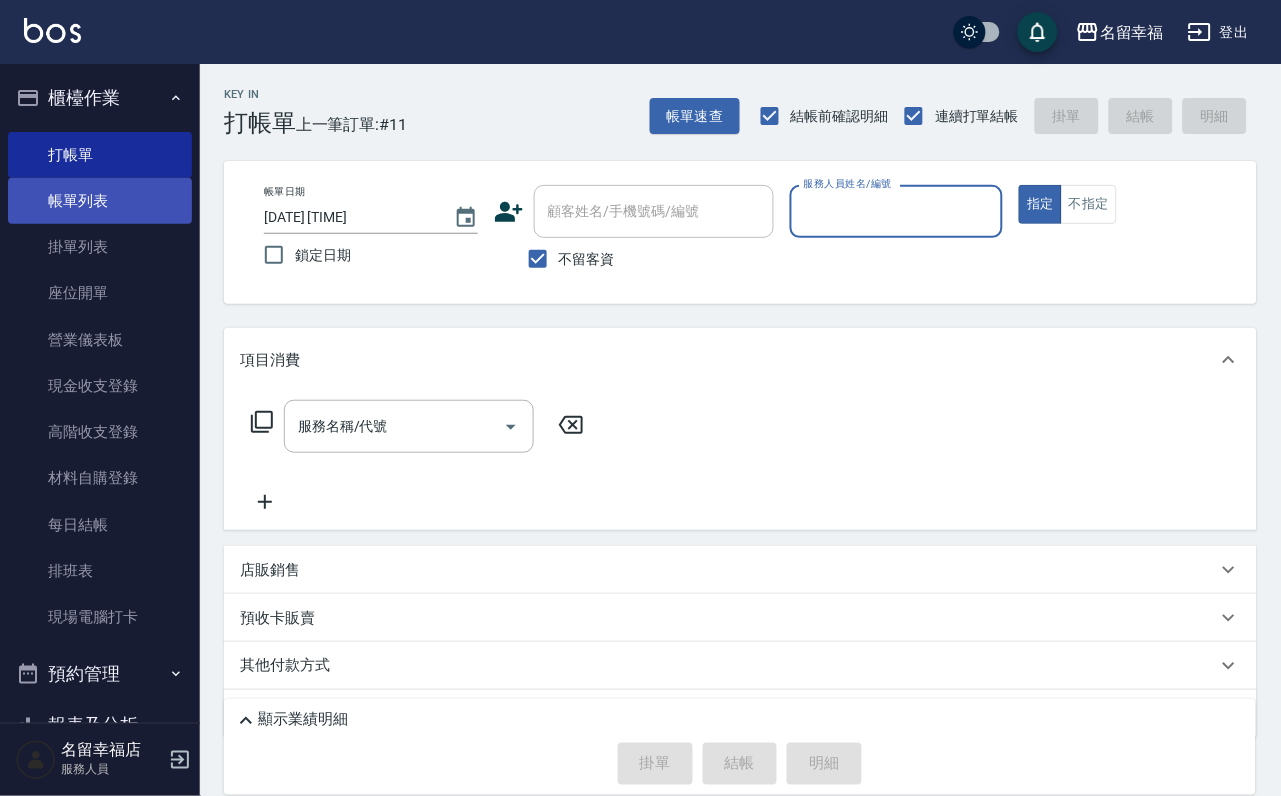 click on "帳單列表" at bounding box center (100, 201) 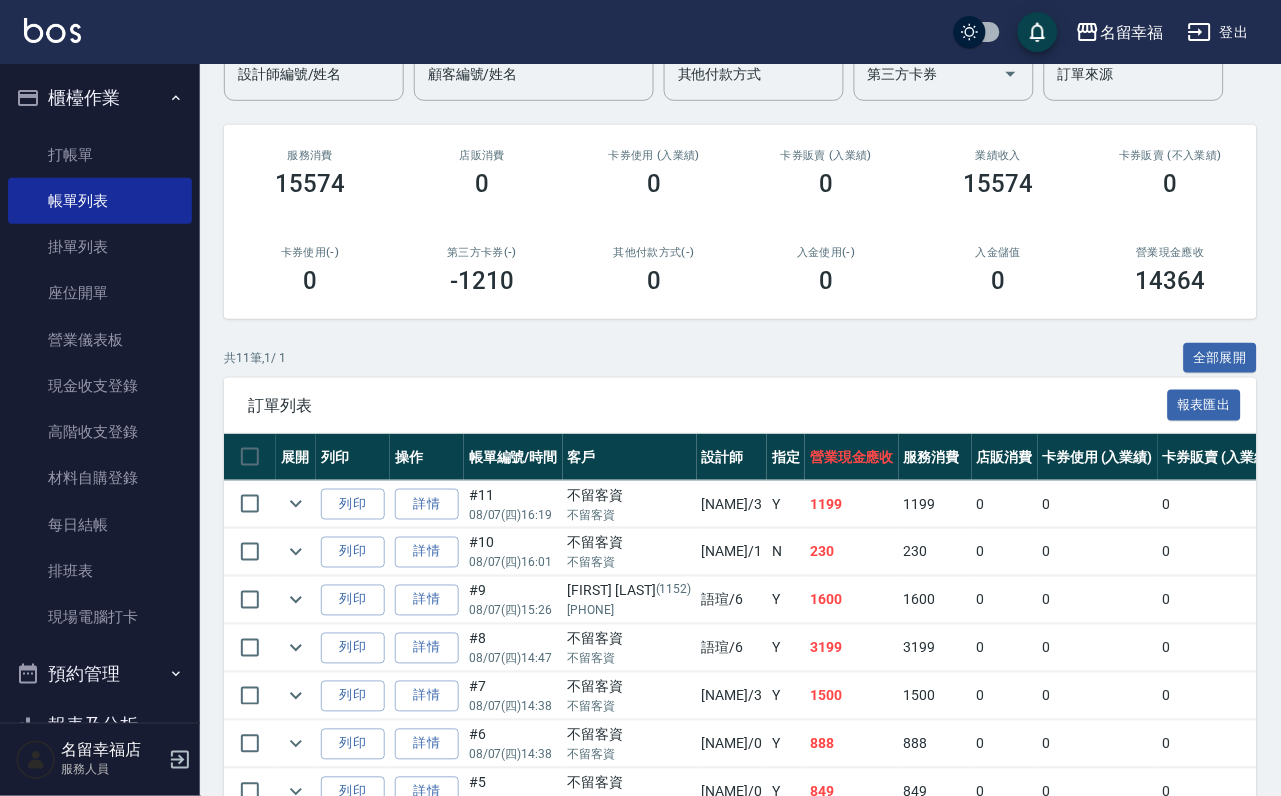 scroll, scrollTop: 0, scrollLeft: 0, axis: both 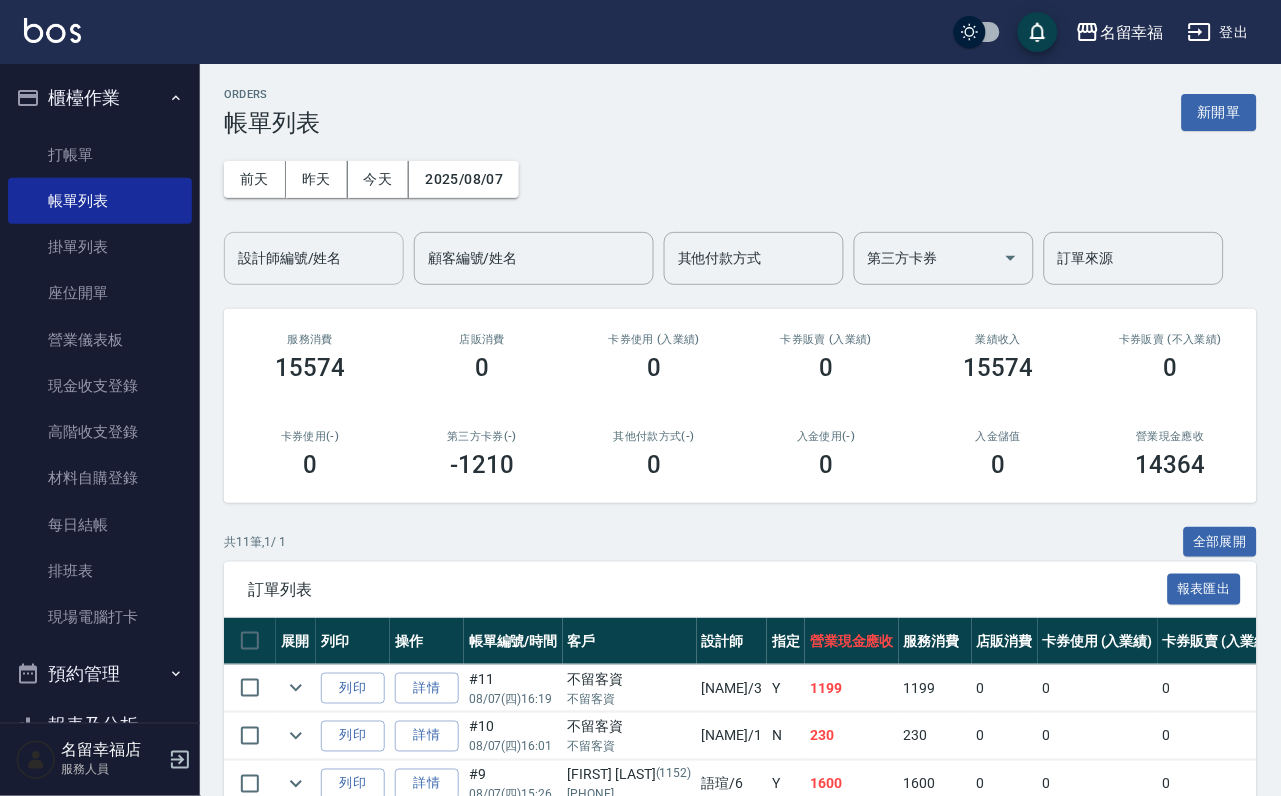 click on "設計師編號/姓名" at bounding box center (314, 258) 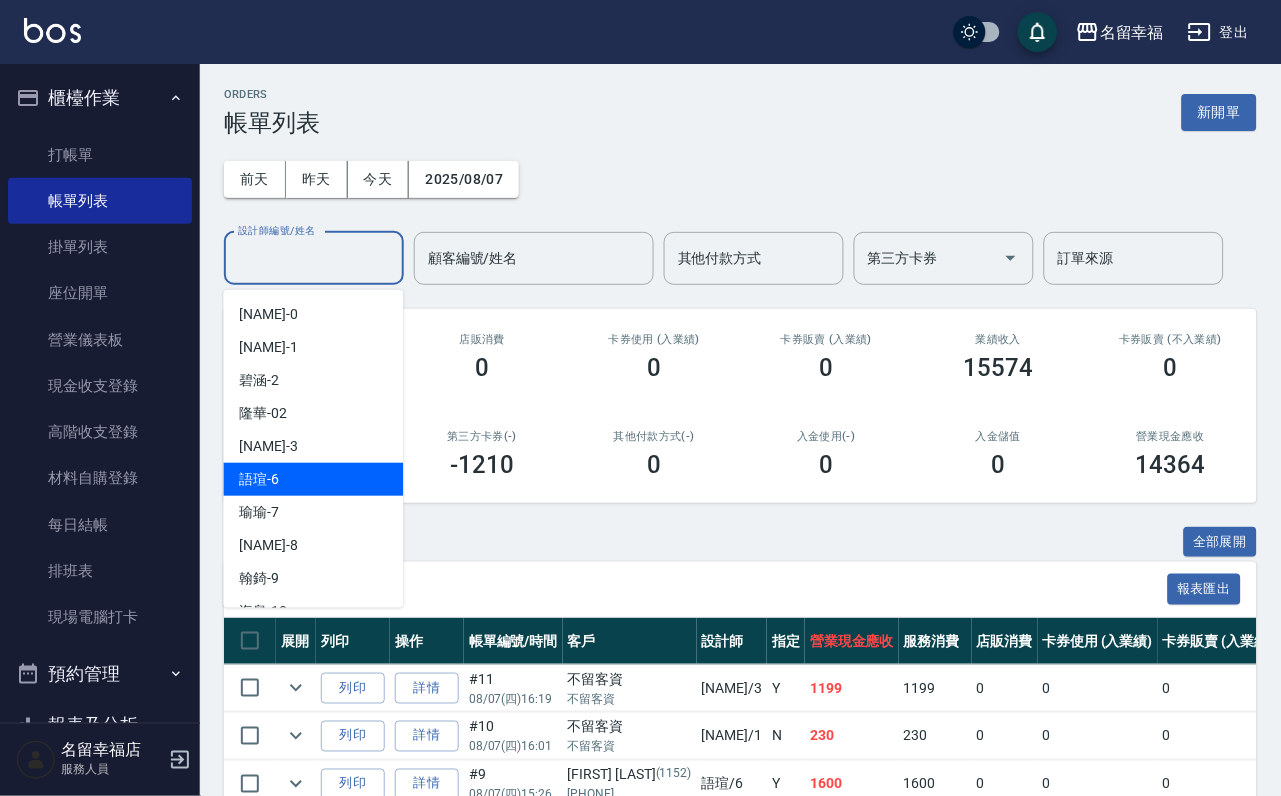 click on "[NAME]-6" at bounding box center (314, 479) 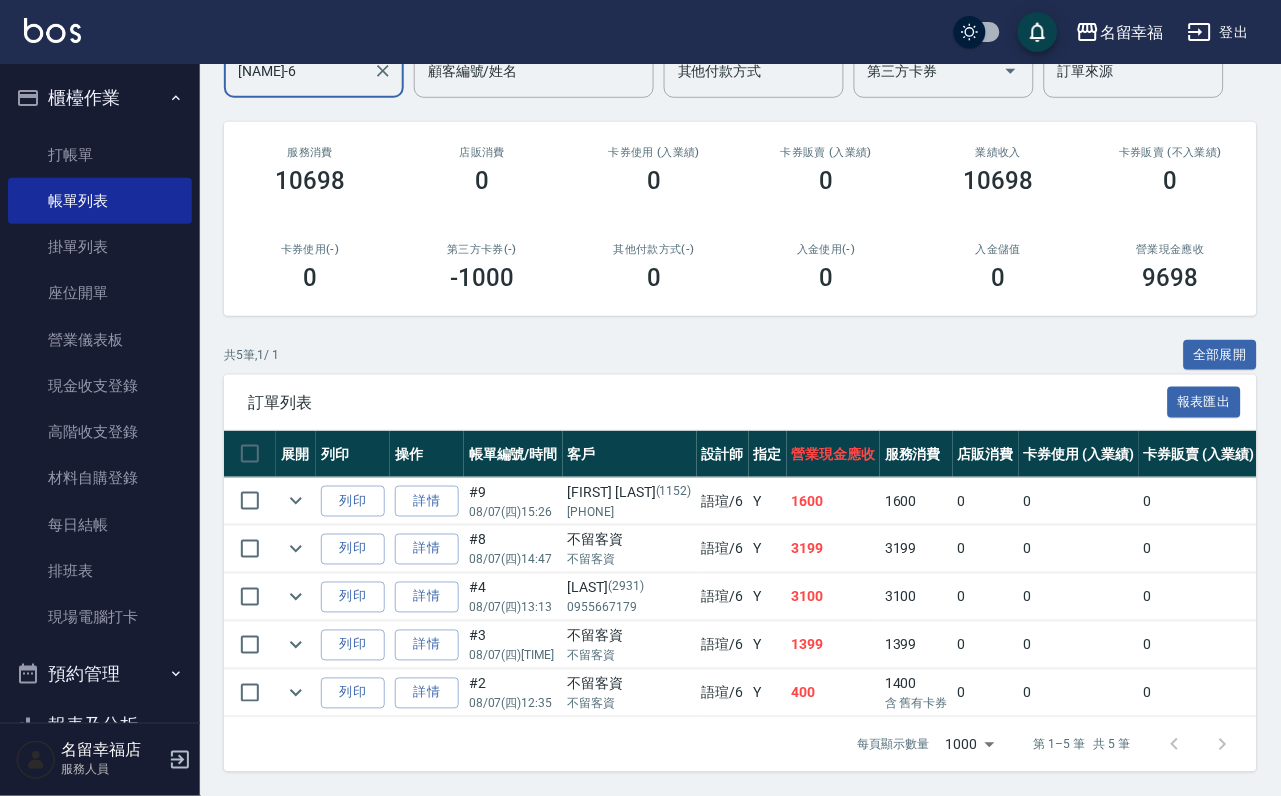 scroll, scrollTop: 300, scrollLeft: 0, axis: vertical 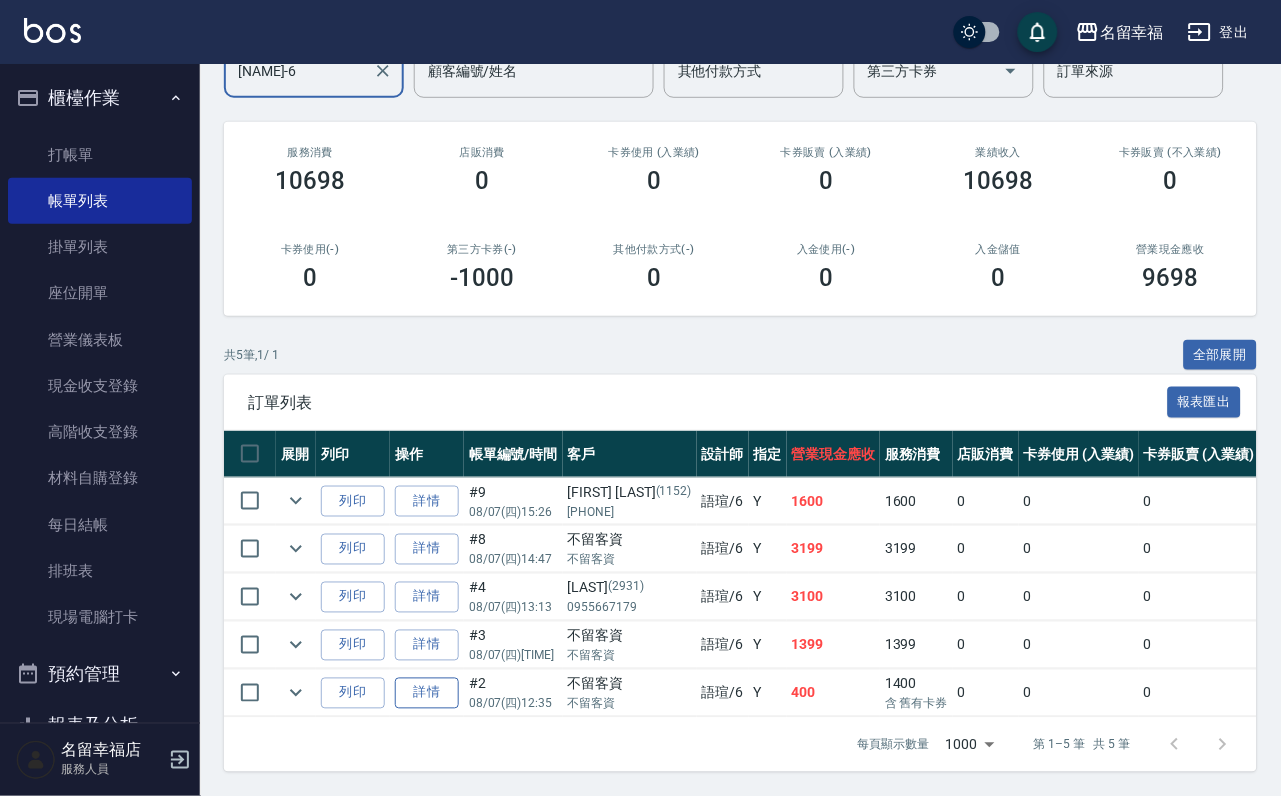 click on "詳情" at bounding box center (427, 693) 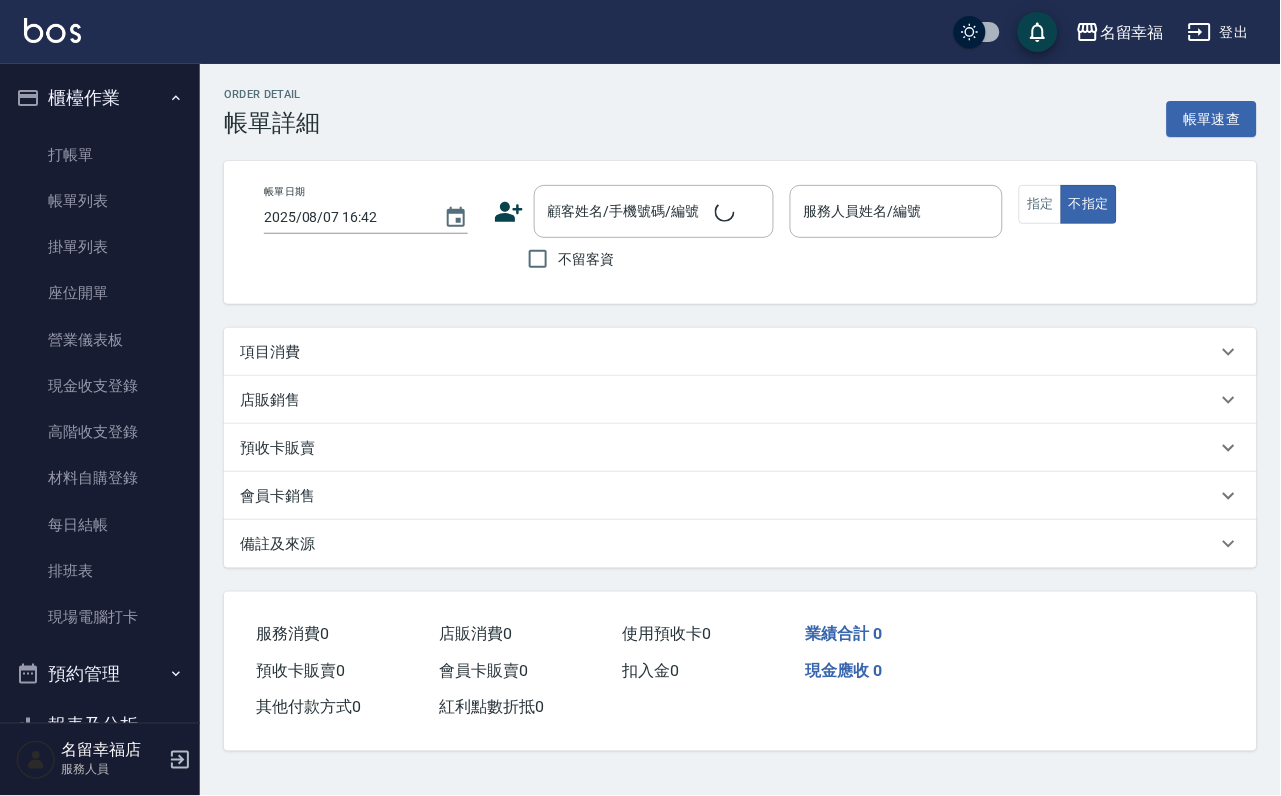 scroll, scrollTop: 0, scrollLeft: 0, axis: both 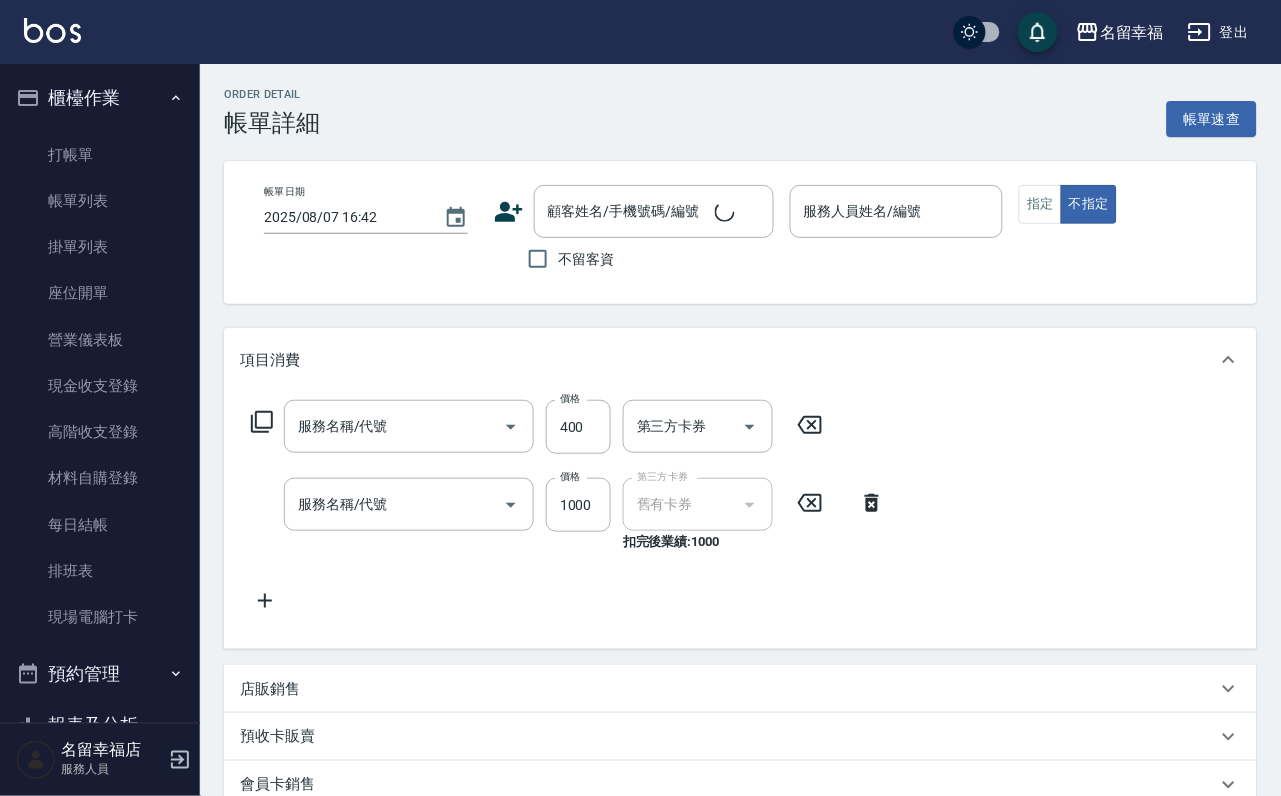 type on "[DATE] [TIME]" 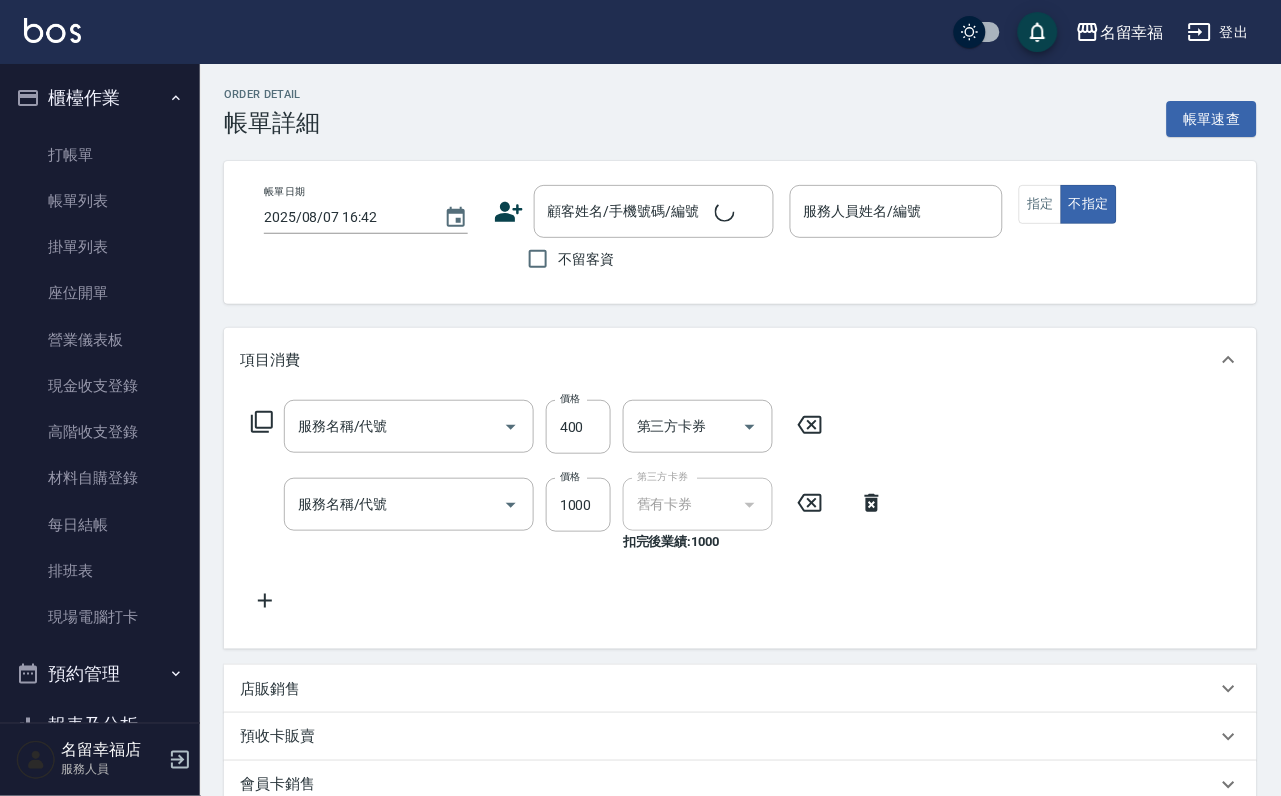 checkbox on "true" 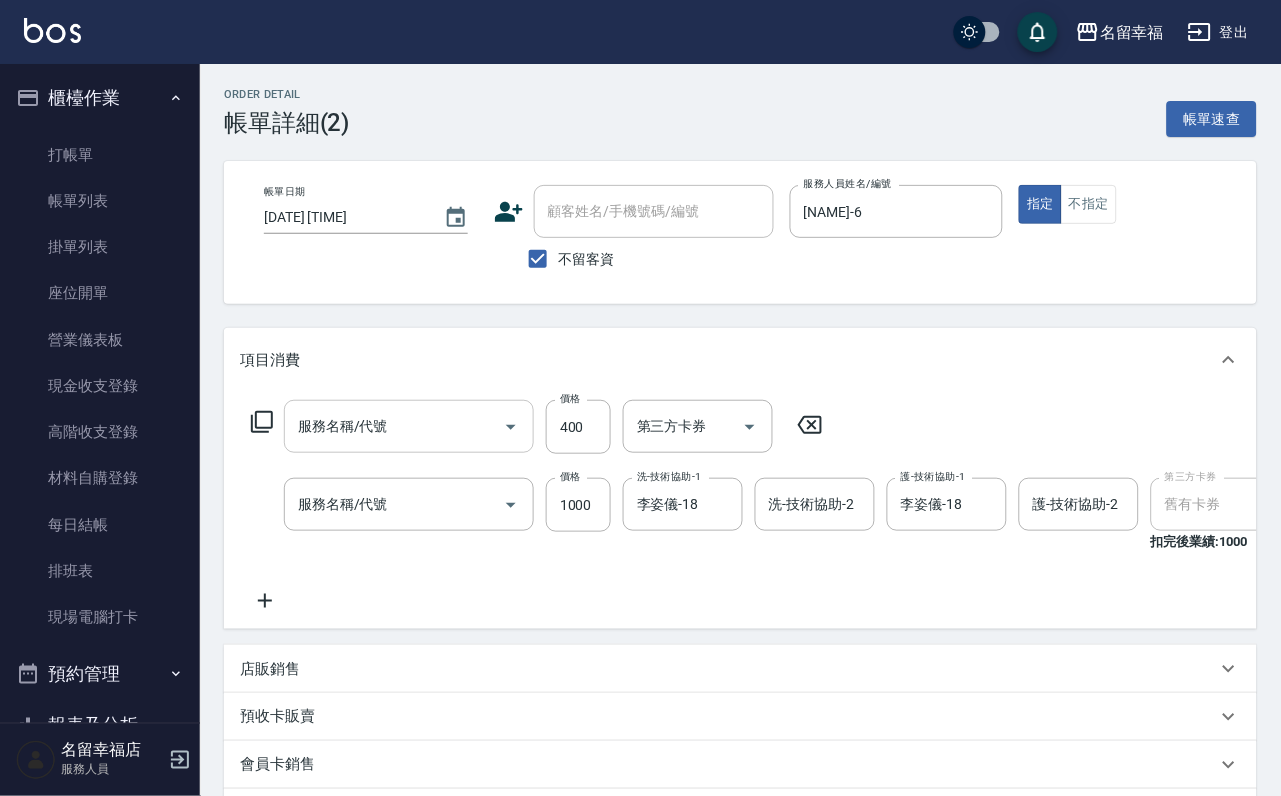 type on "指定單剪(203)" 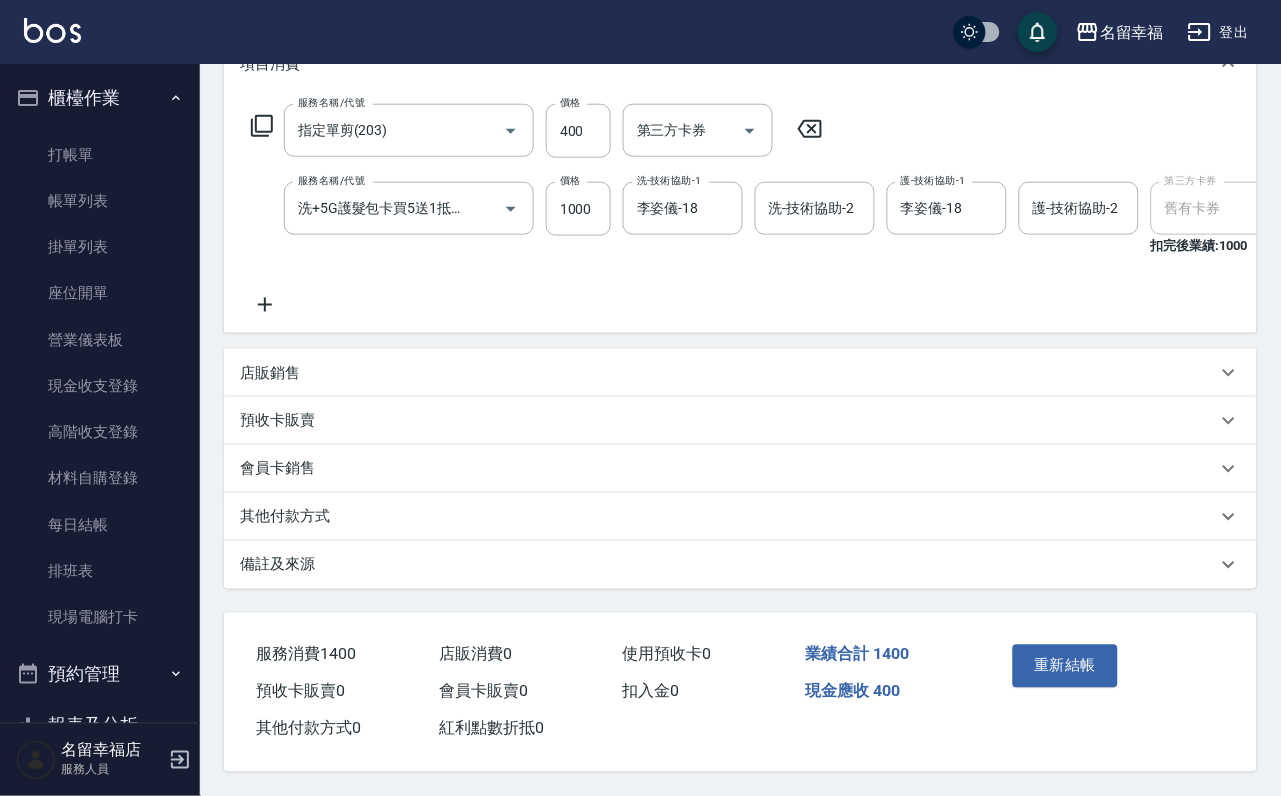 scroll, scrollTop: 300, scrollLeft: 0, axis: vertical 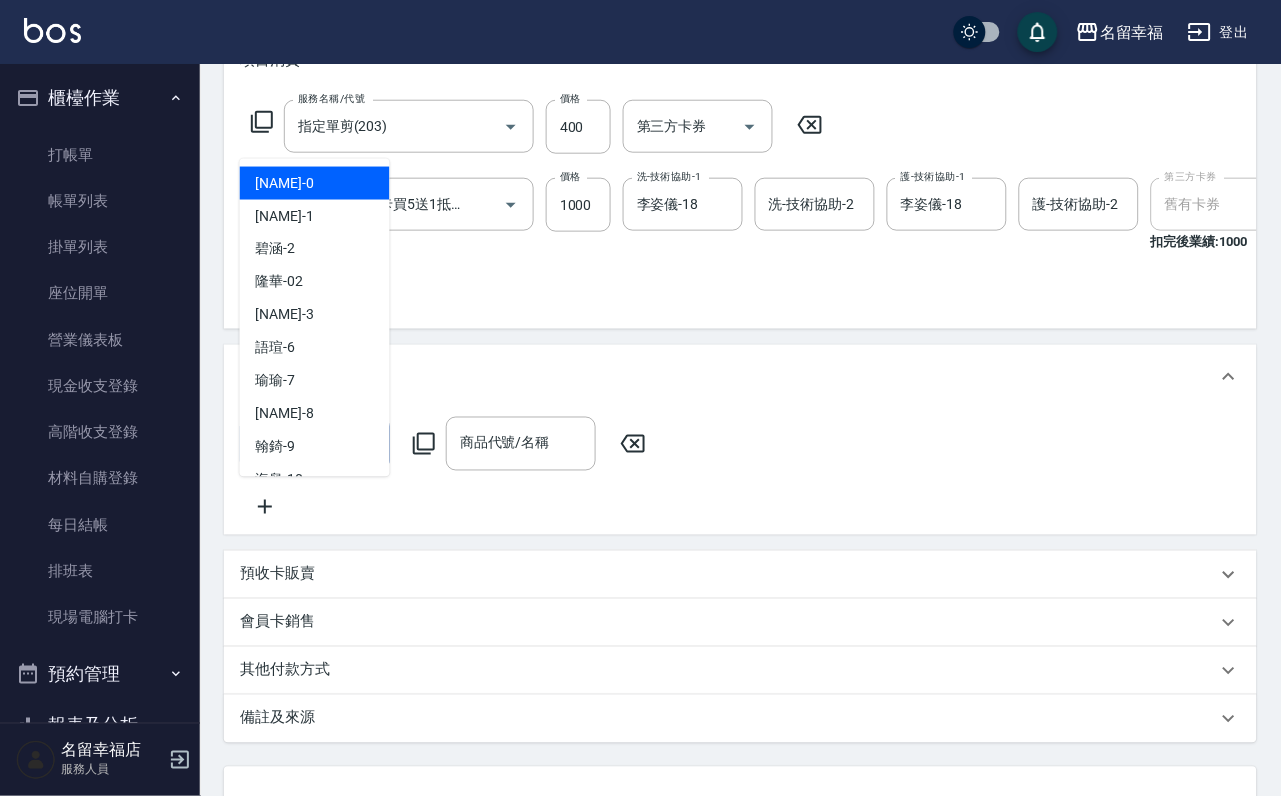 click on "服務人員姓名/編號" at bounding box center [315, 443] 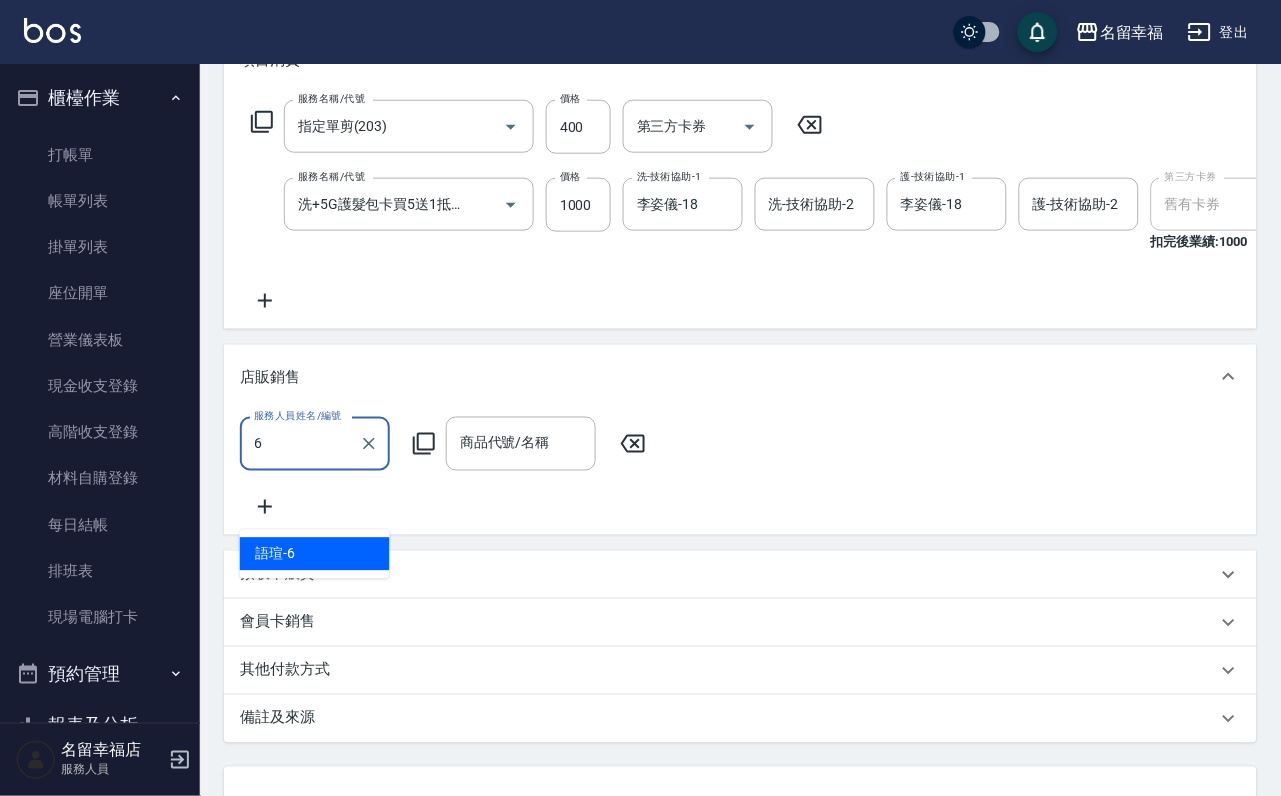 type on "[NAME]-6" 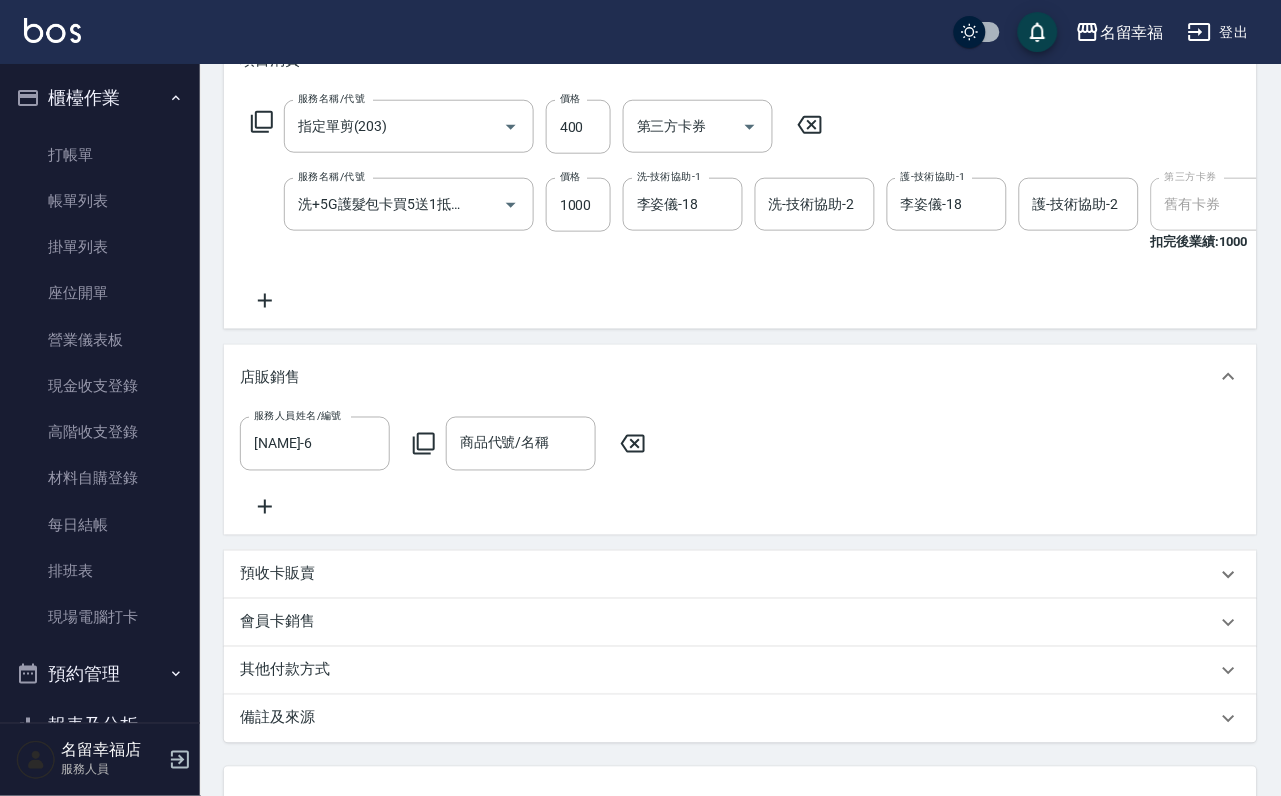 click 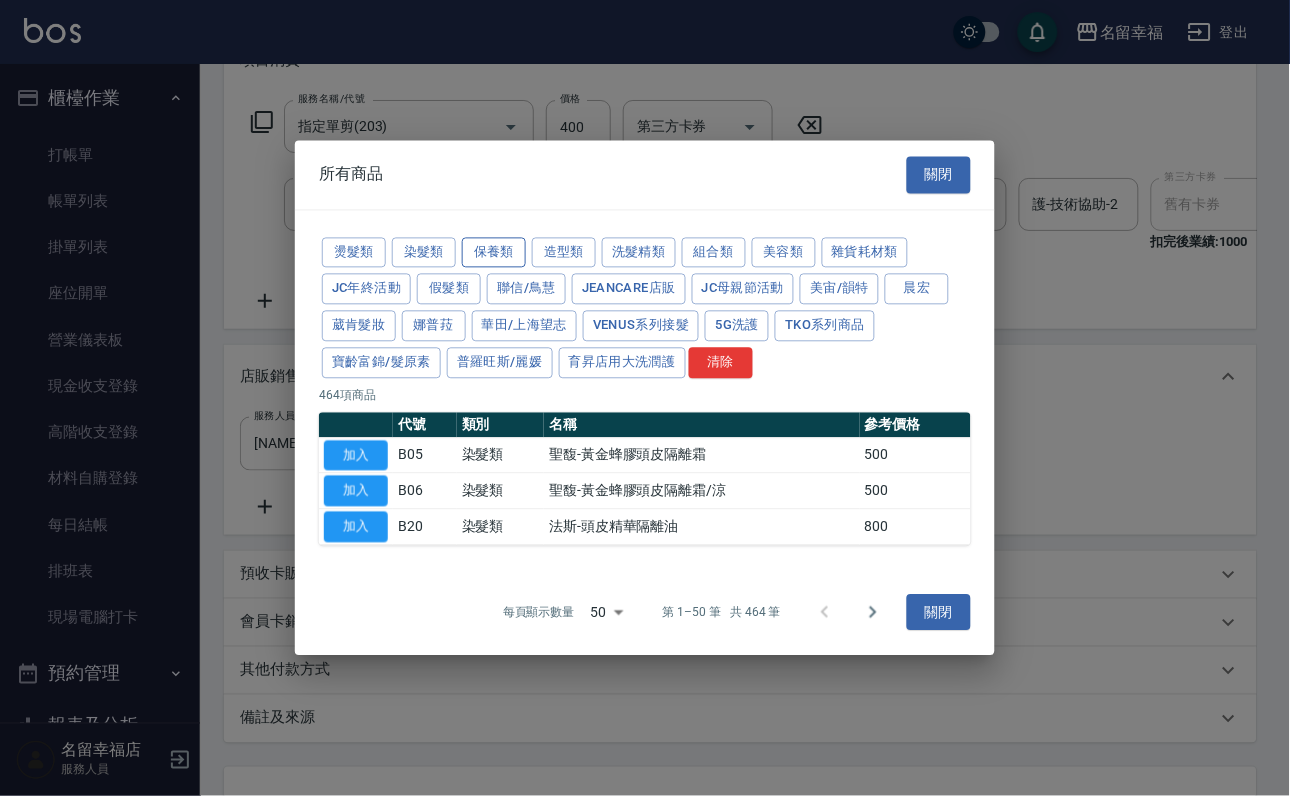 click on "保養類" at bounding box center [494, 252] 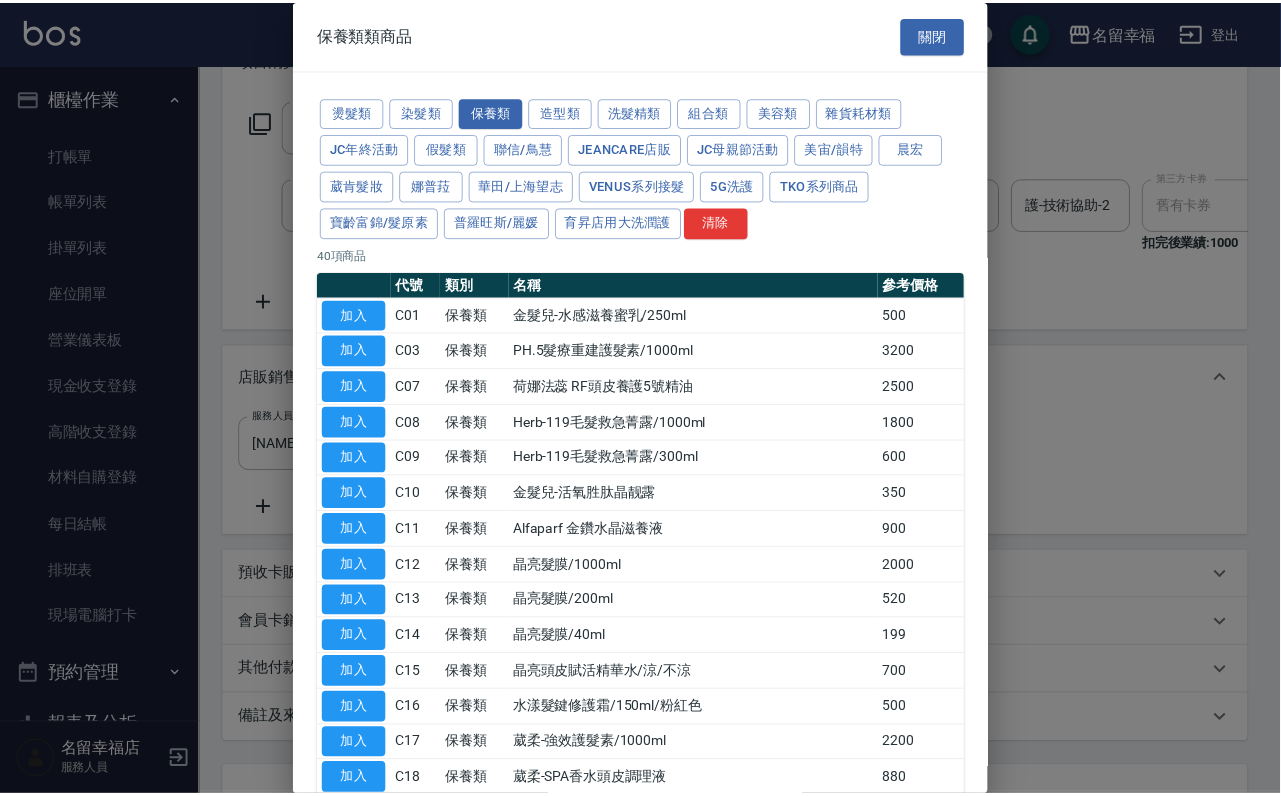scroll, scrollTop: 300, scrollLeft: 0, axis: vertical 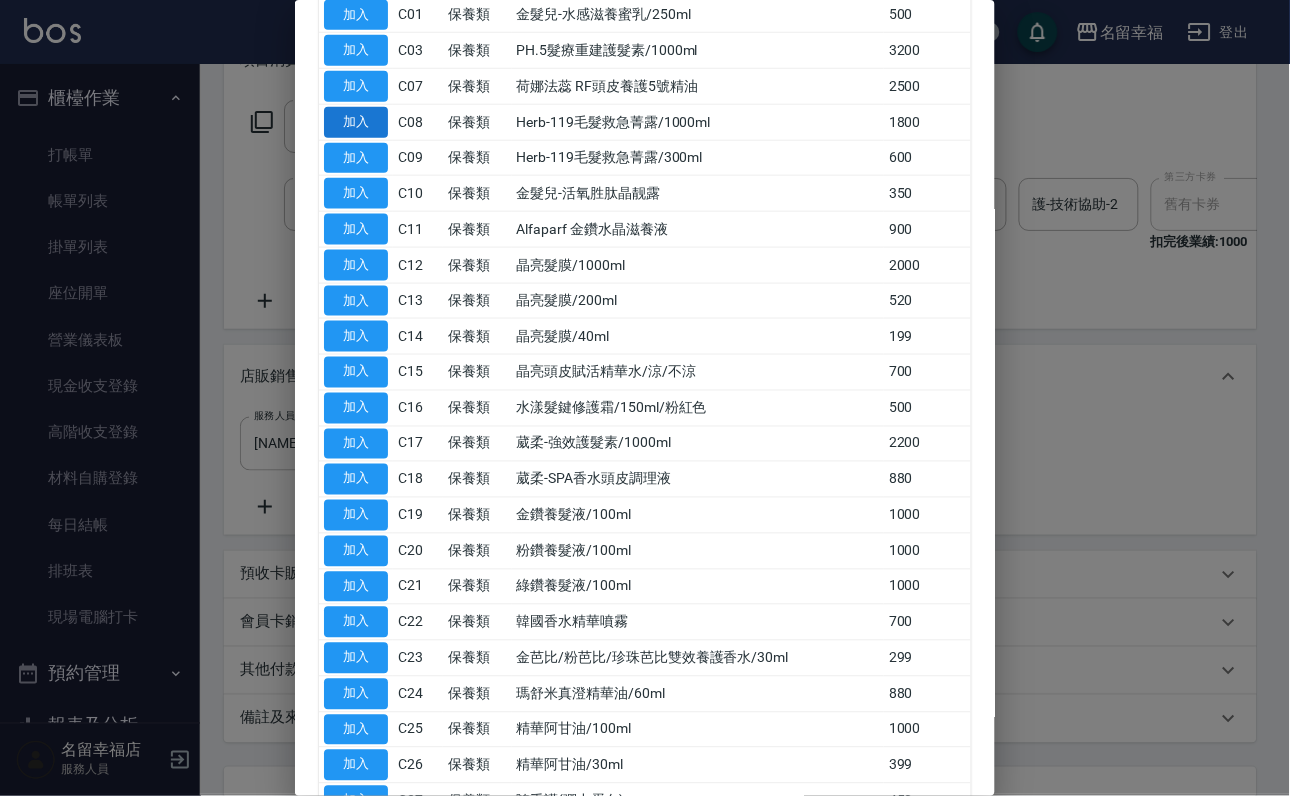 click on "加入" at bounding box center [356, 122] 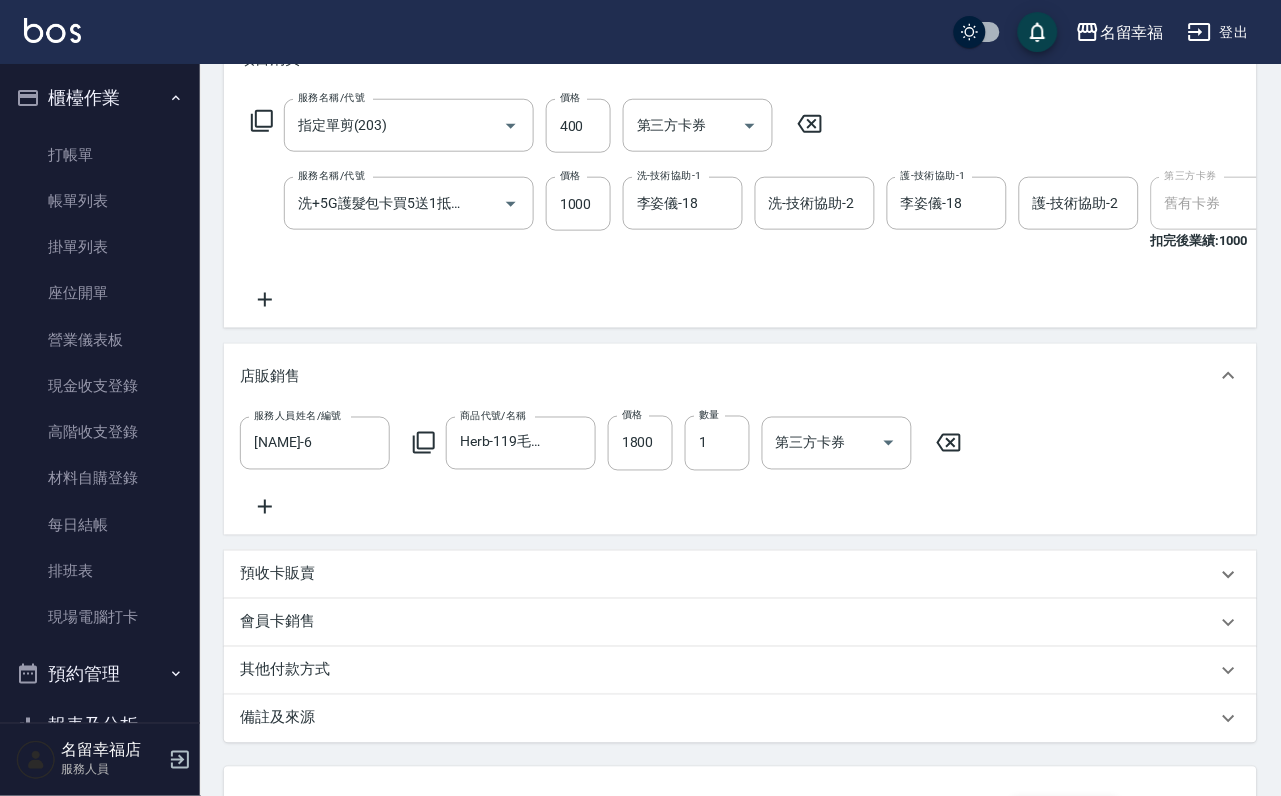 scroll, scrollTop: 451, scrollLeft: 0, axis: vertical 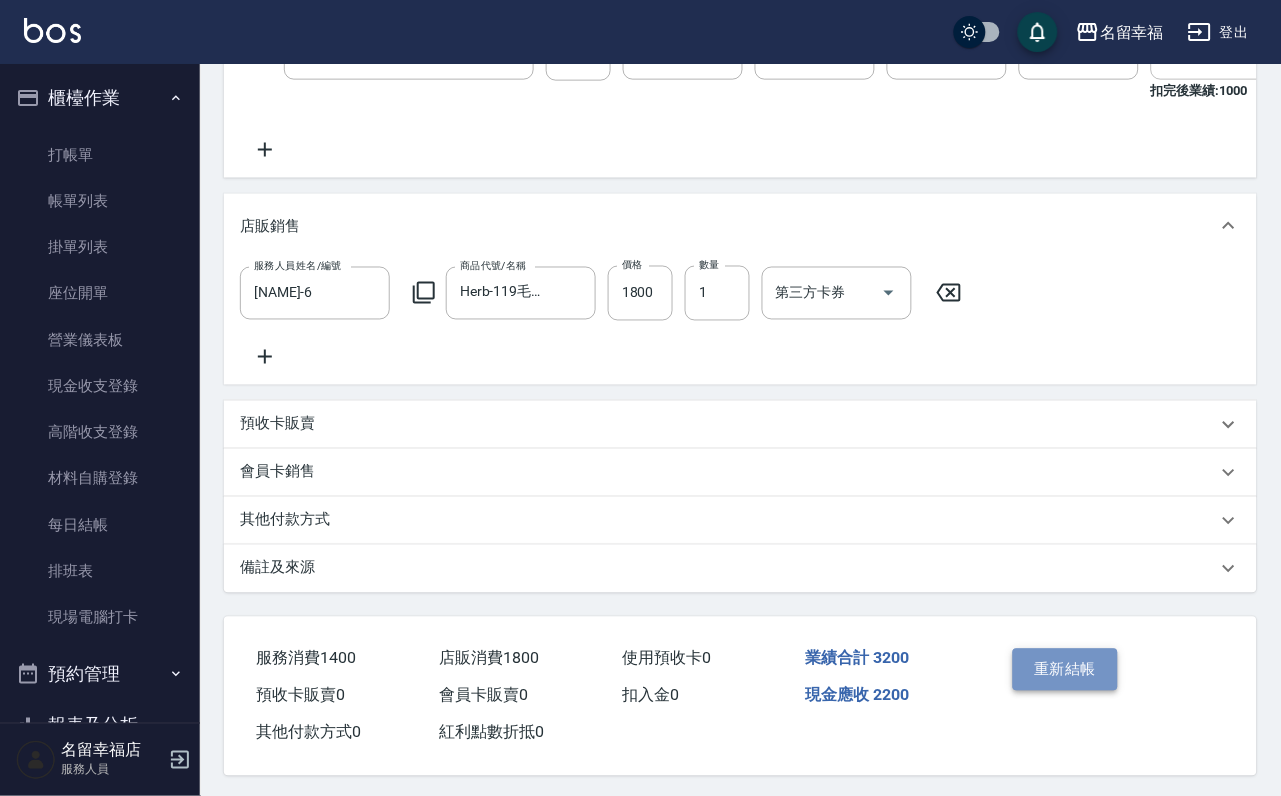 click on "重新結帳" at bounding box center [1066, 670] 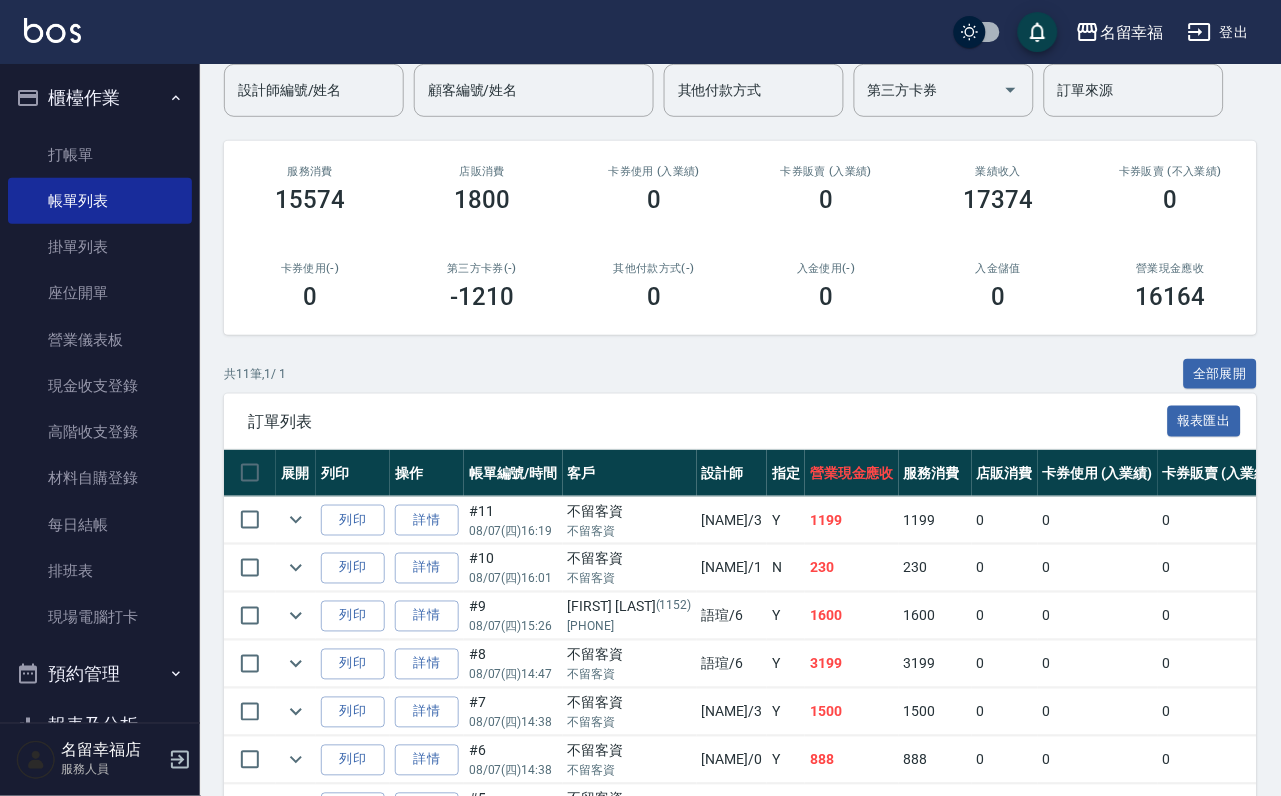 scroll, scrollTop: 0, scrollLeft: 0, axis: both 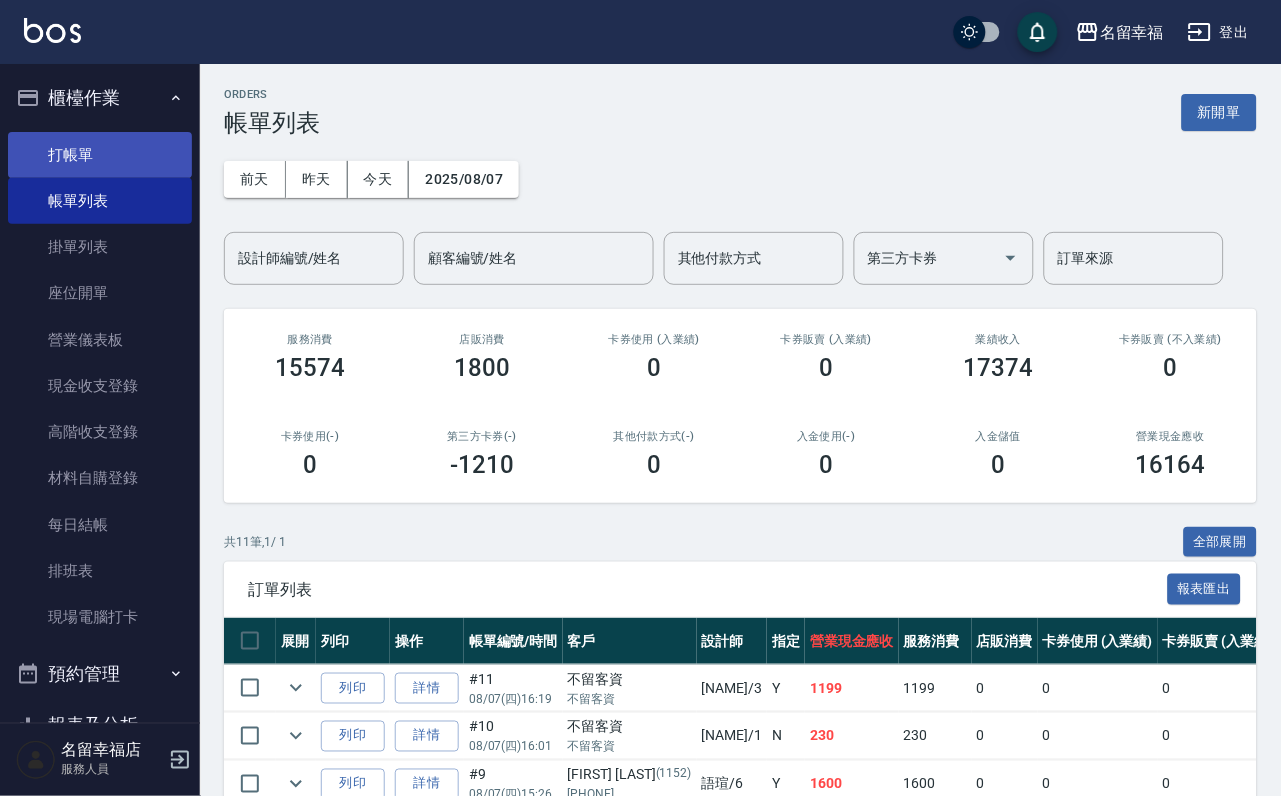 click on "打帳單" at bounding box center [100, 155] 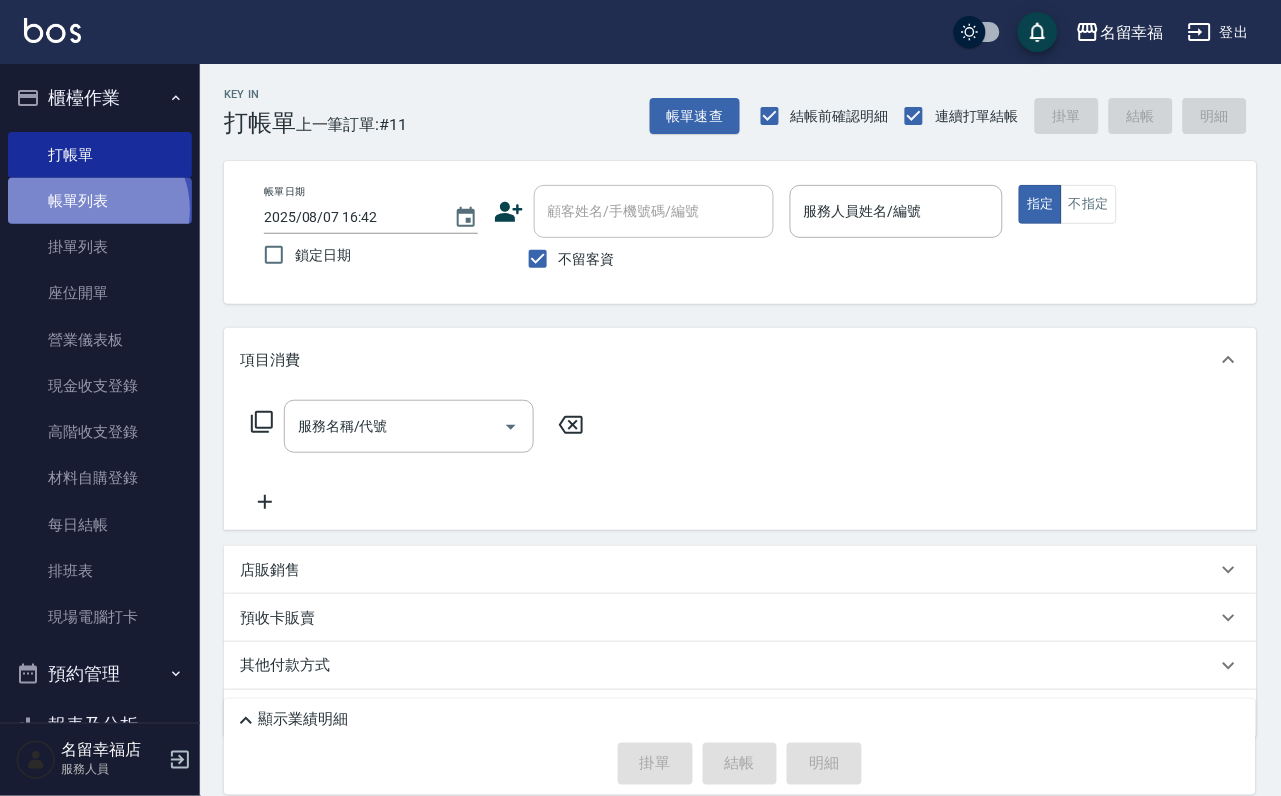 click on "帳單列表" at bounding box center (100, 201) 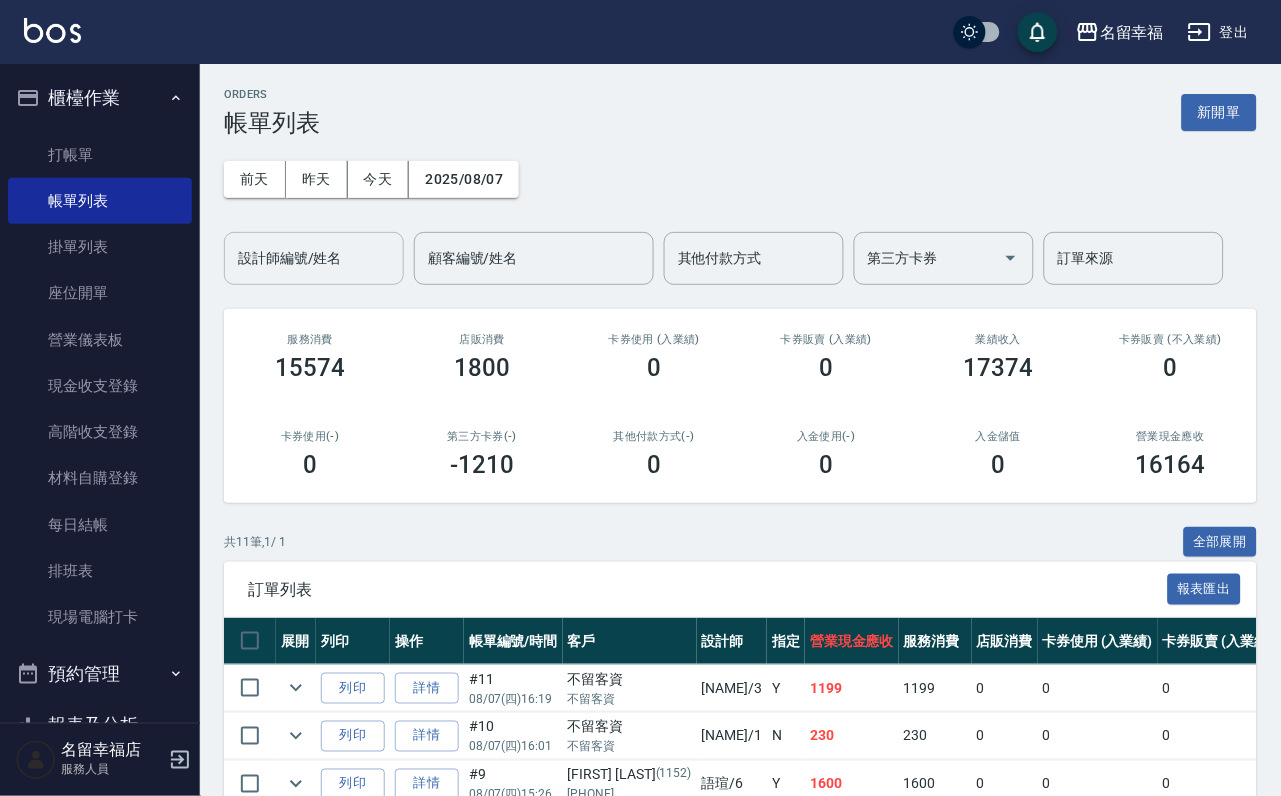 click on "設計師編號/姓名" at bounding box center [314, 258] 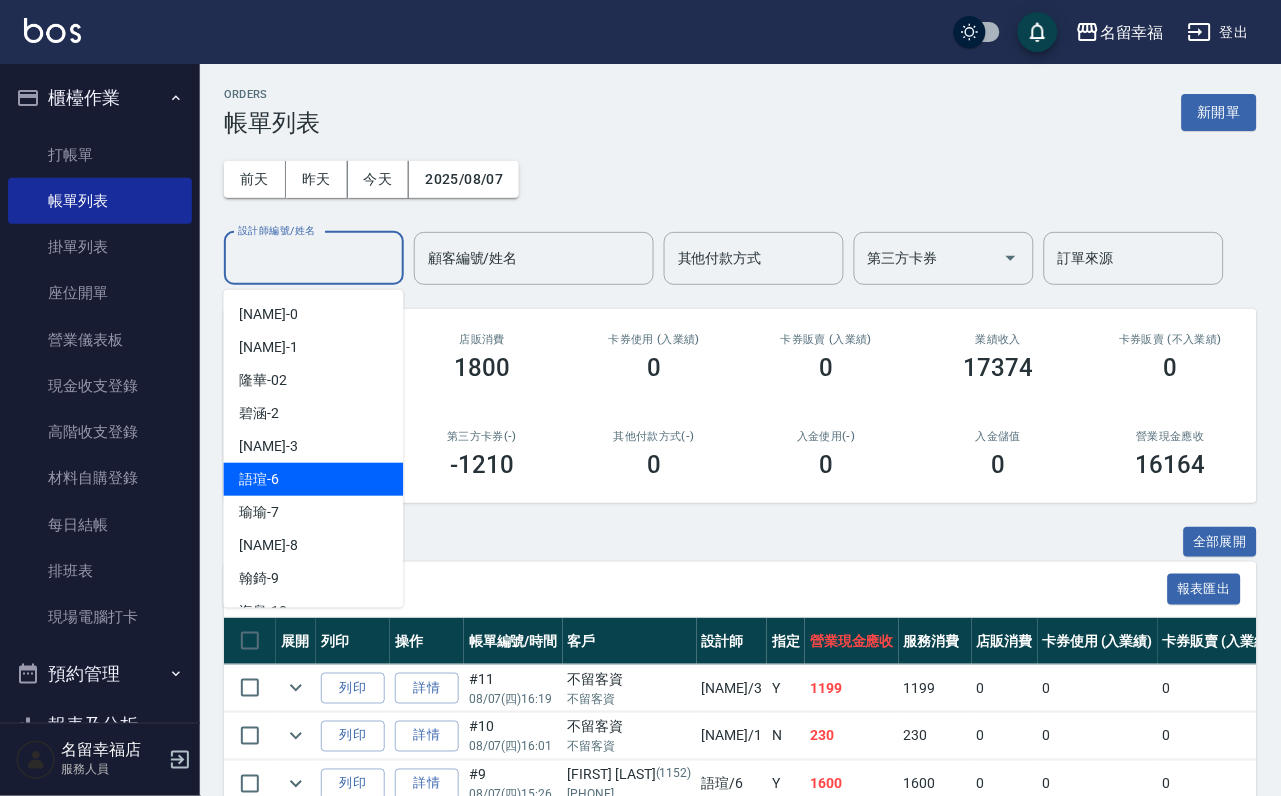 click on "[NAME]-6" at bounding box center (314, 479) 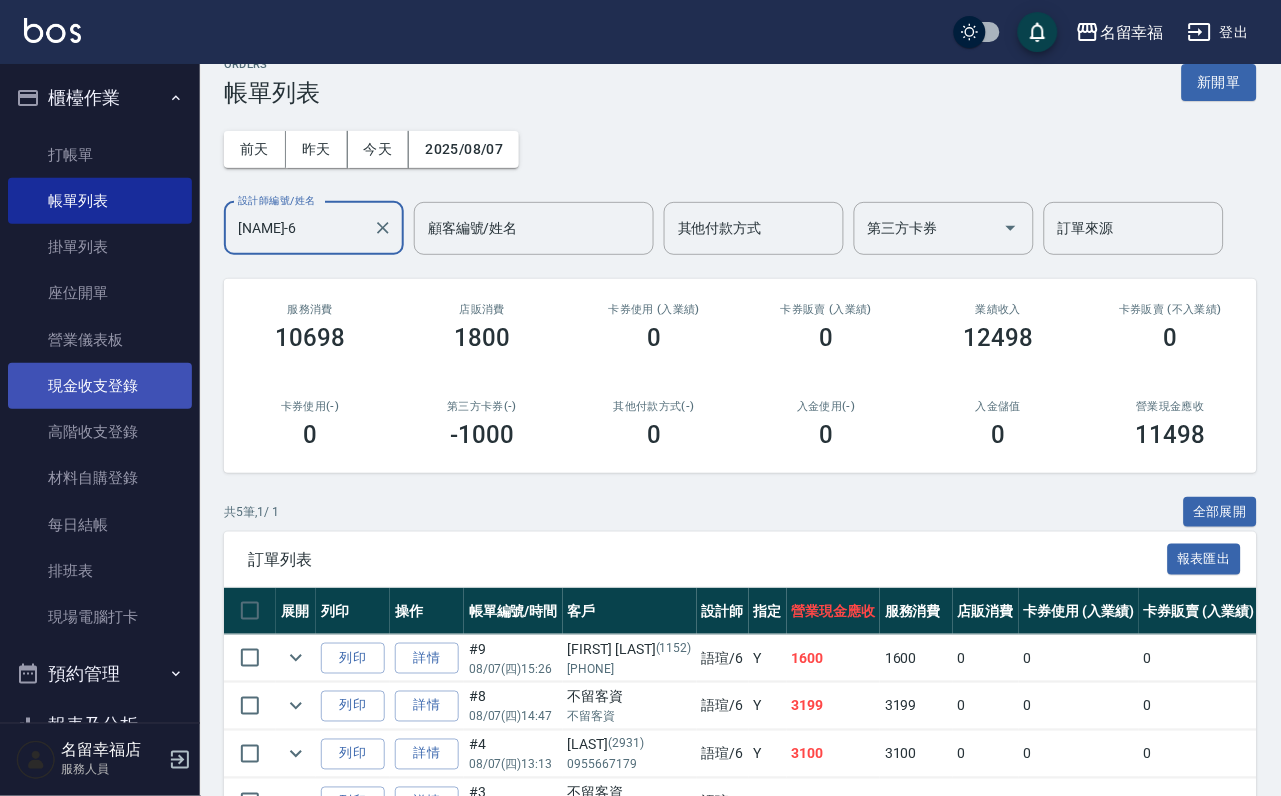 scroll, scrollTop: 0, scrollLeft: 0, axis: both 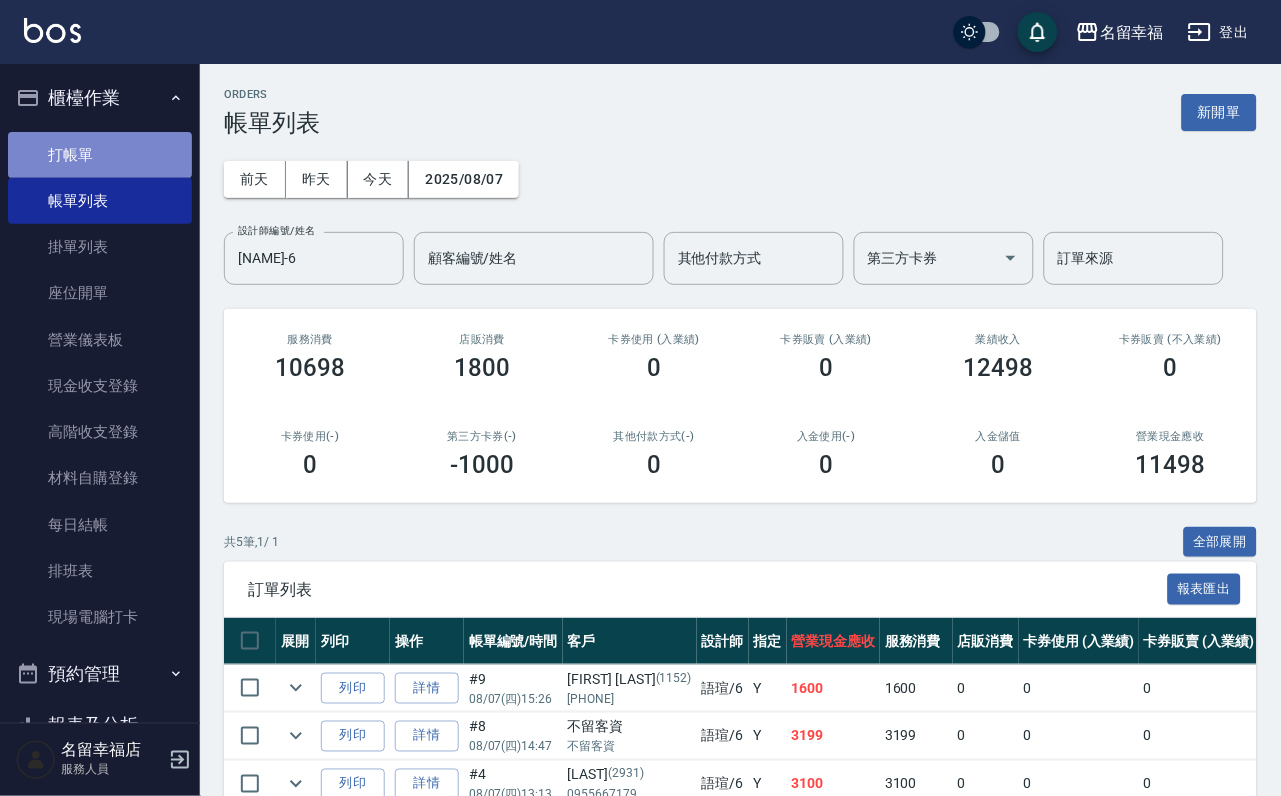 click on "打帳單" at bounding box center (100, 155) 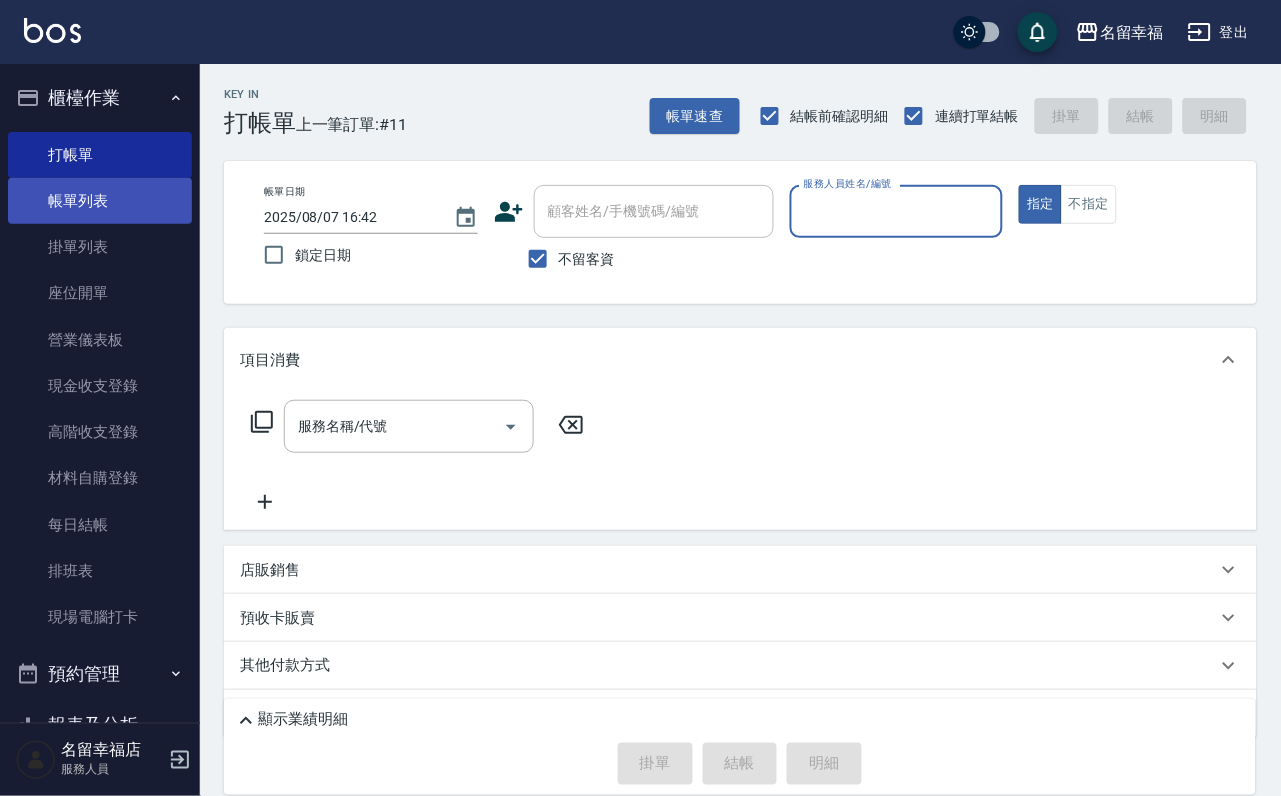 click on "帳單列表" at bounding box center (100, 201) 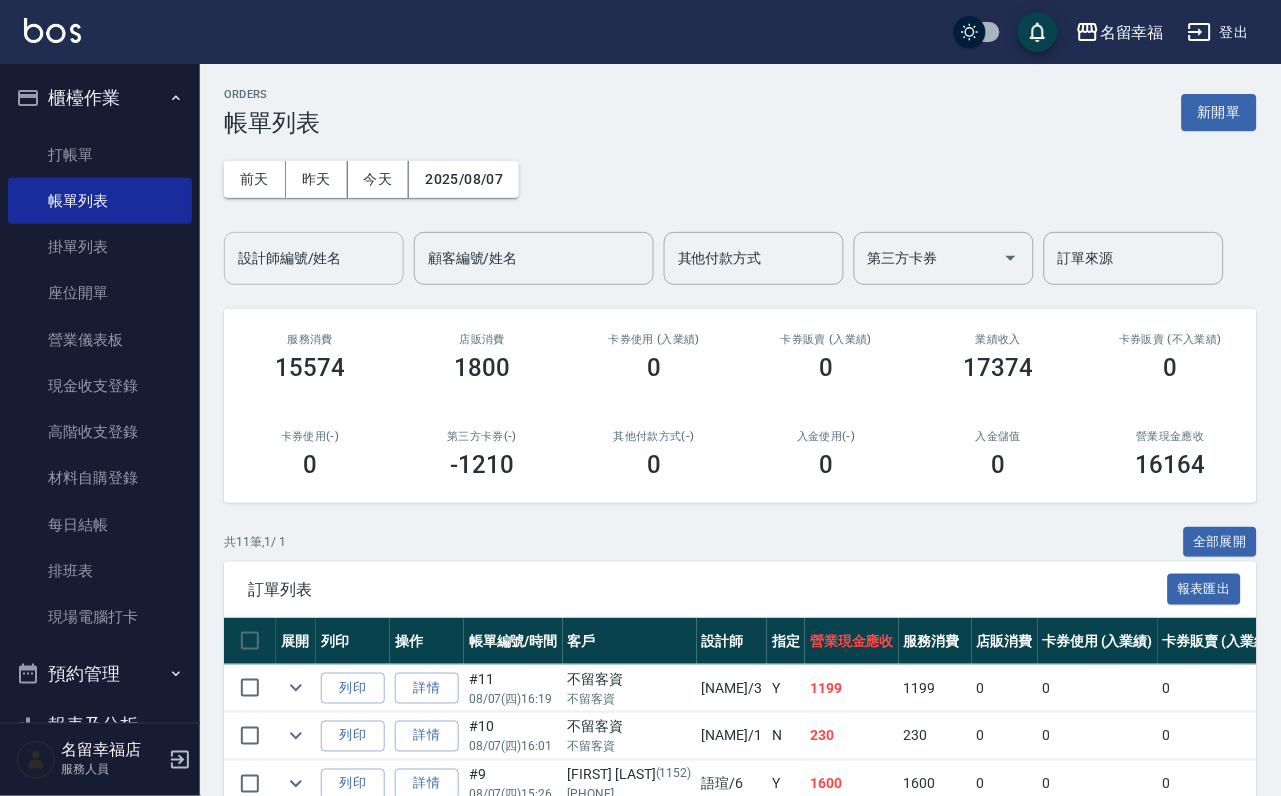 click on "設計師編號/姓名" at bounding box center (314, 258) 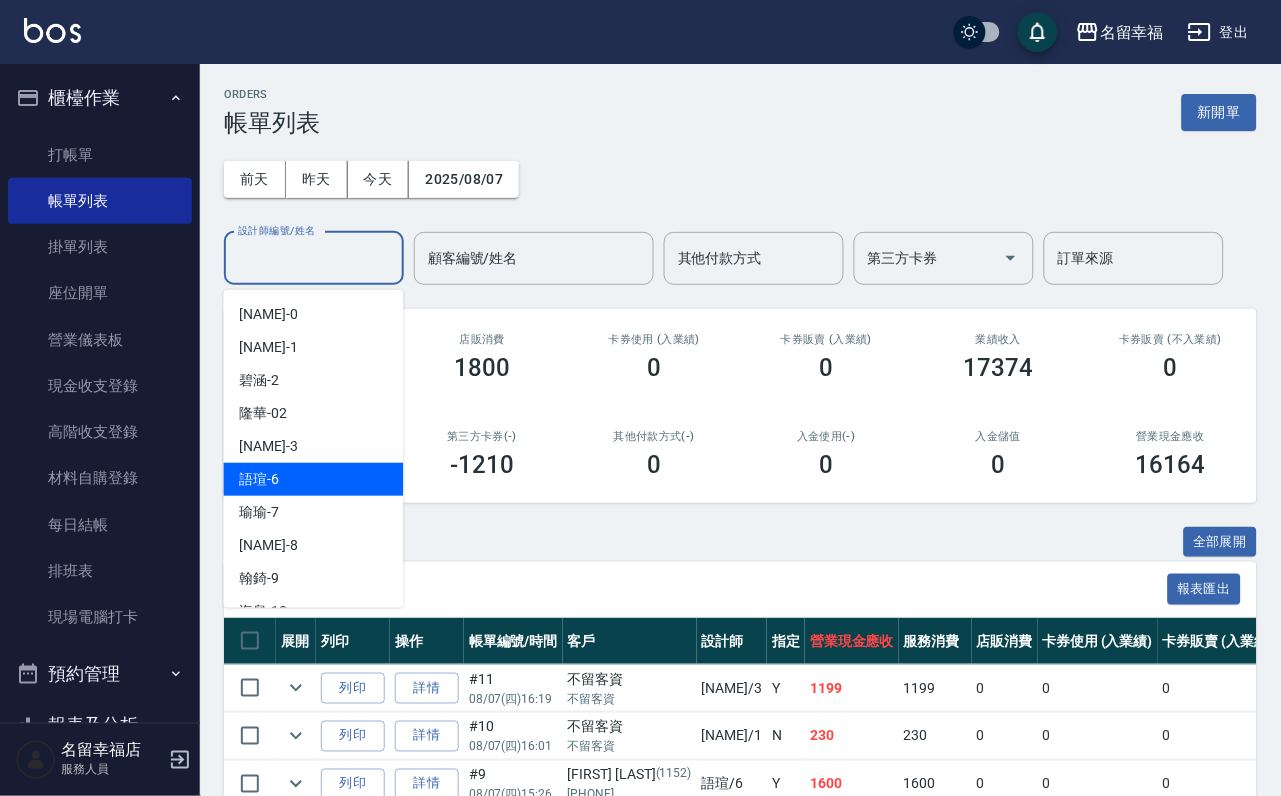 click on "[NAME]-6" at bounding box center [314, 479] 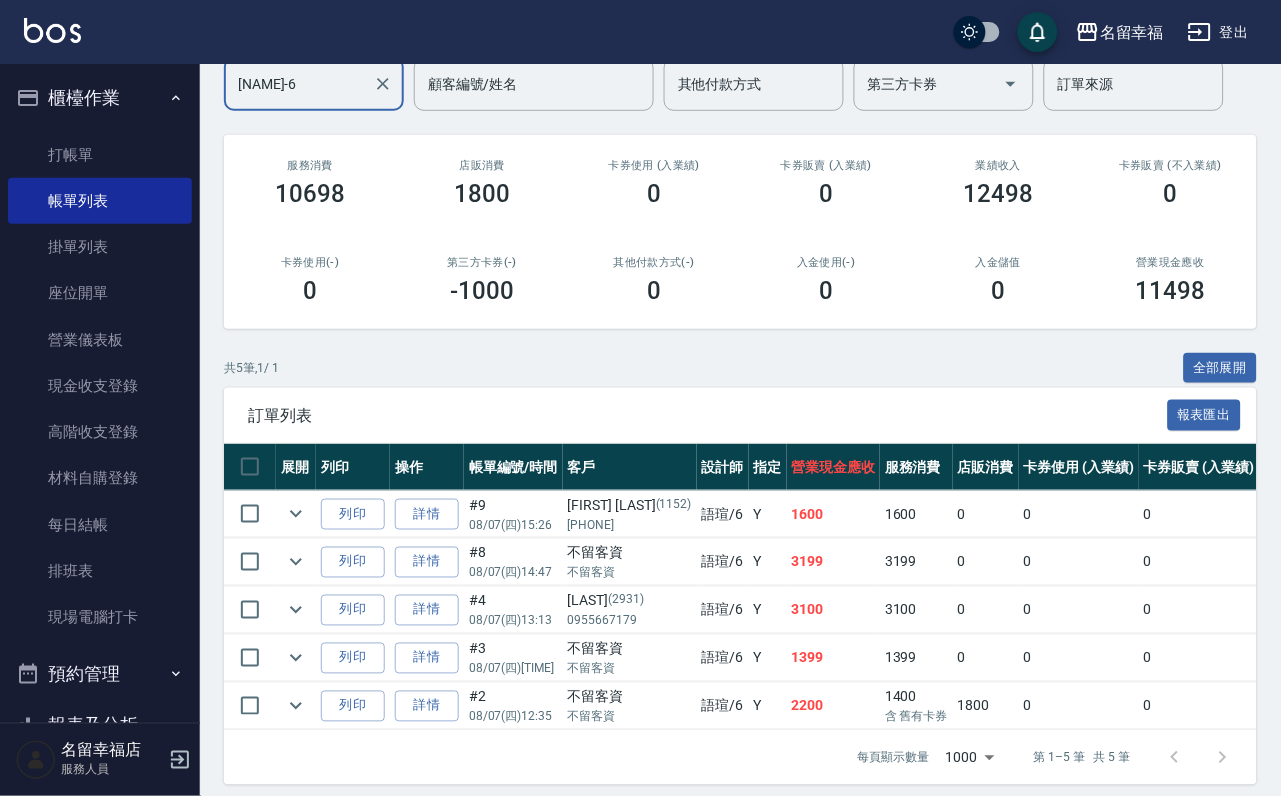 scroll, scrollTop: 0, scrollLeft: 0, axis: both 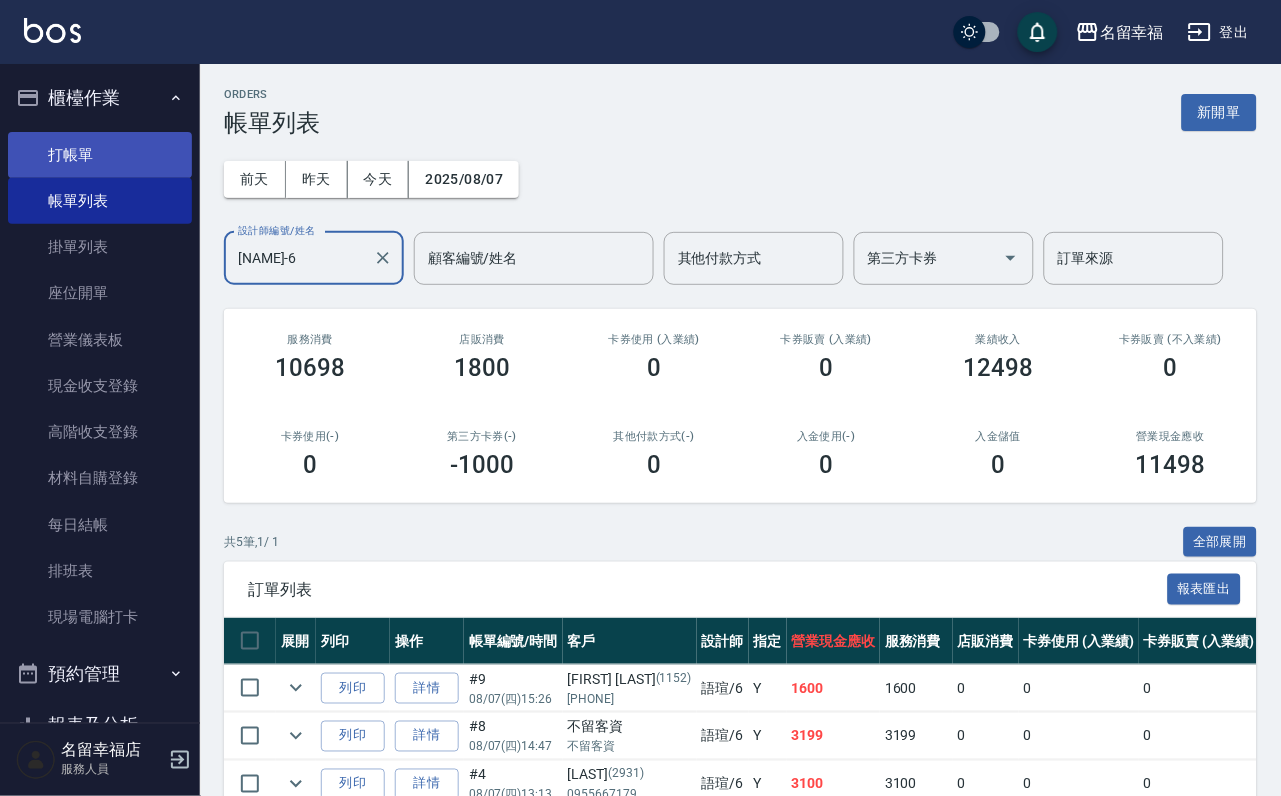 click on "打帳單" at bounding box center [100, 155] 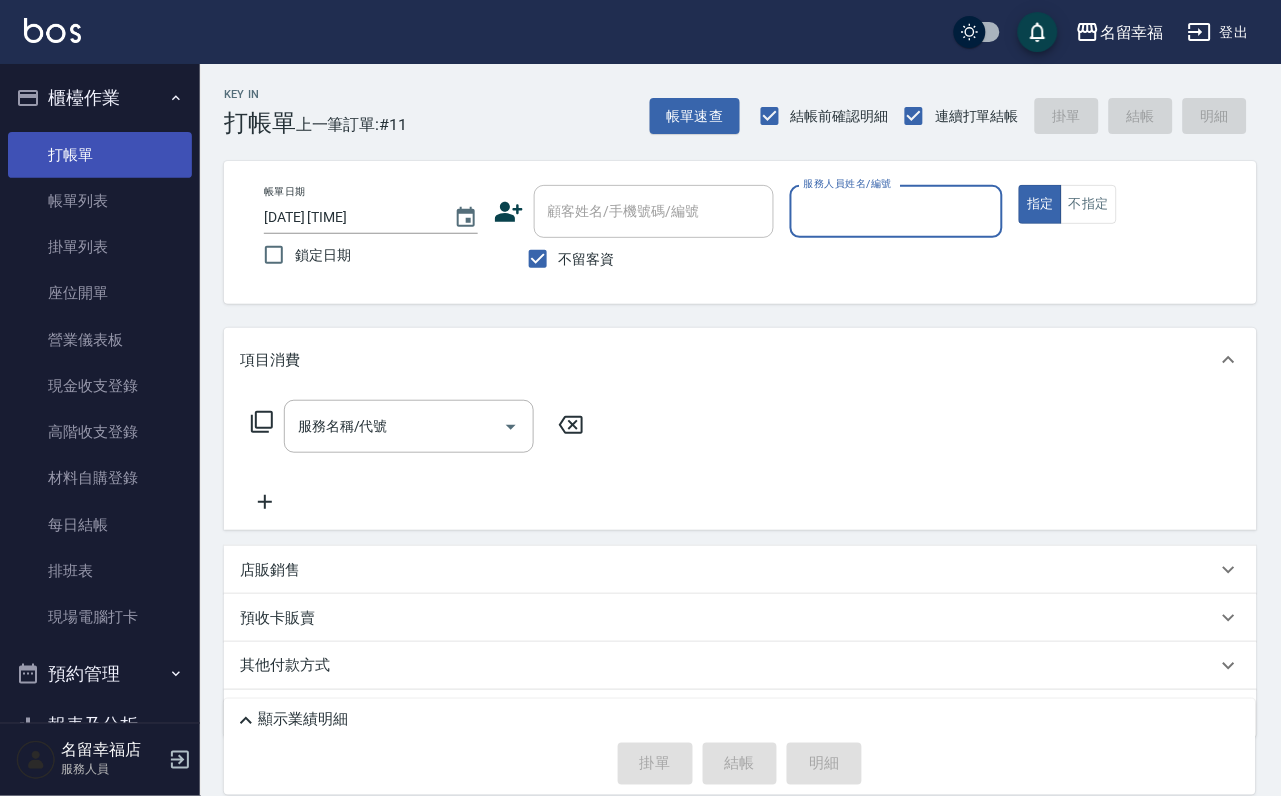 click on "打帳單" at bounding box center [100, 155] 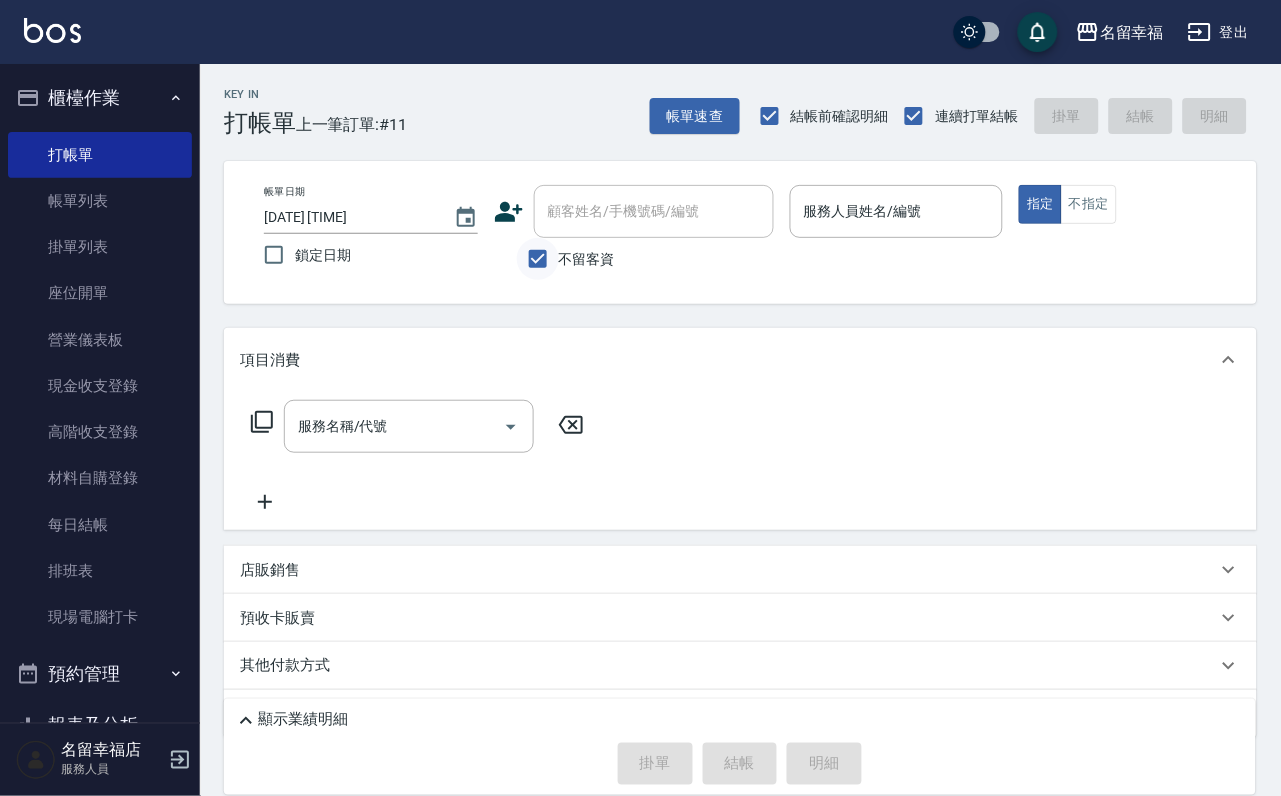 drag, startPoint x: 532, startPoint y: 278, endPoint x: 557, endPoint y: 265, distance: 28.178005 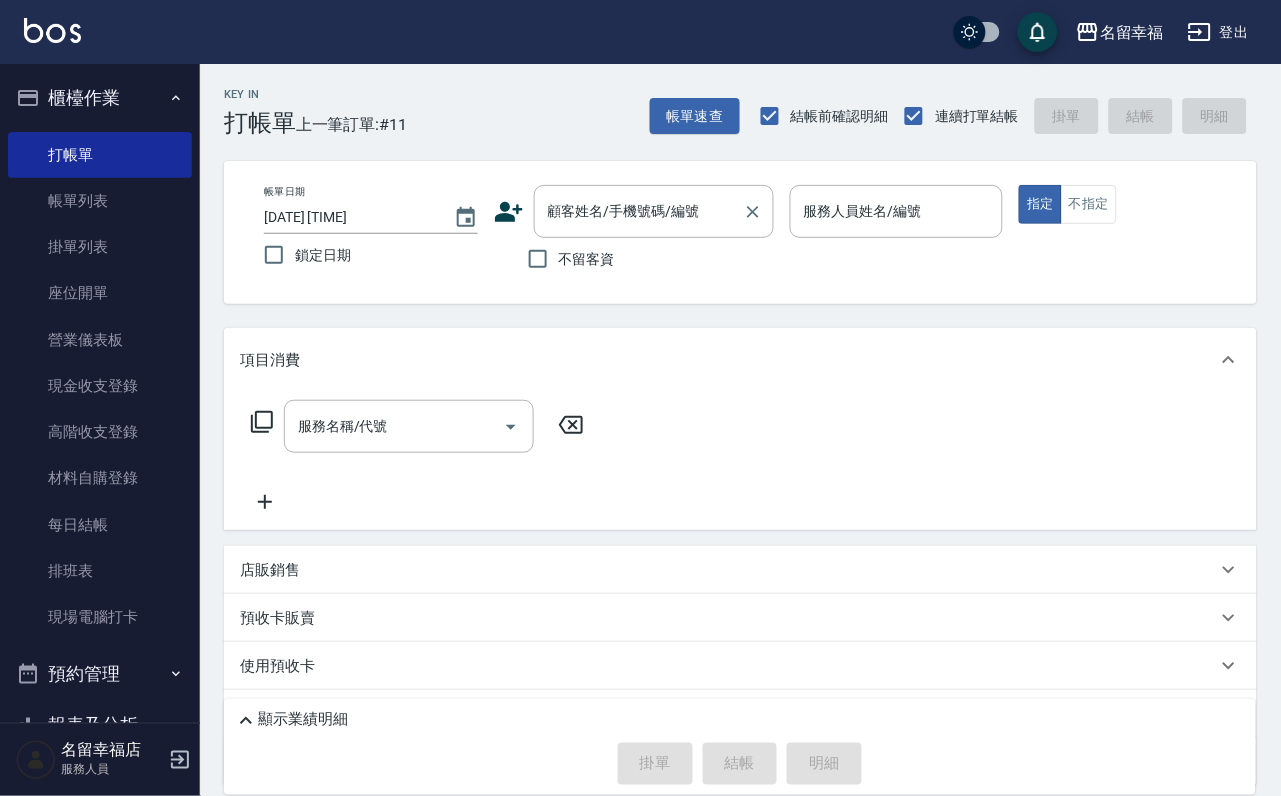 click on "顧客姓名/手機號碼/編號" at bounding box center (639, 211) 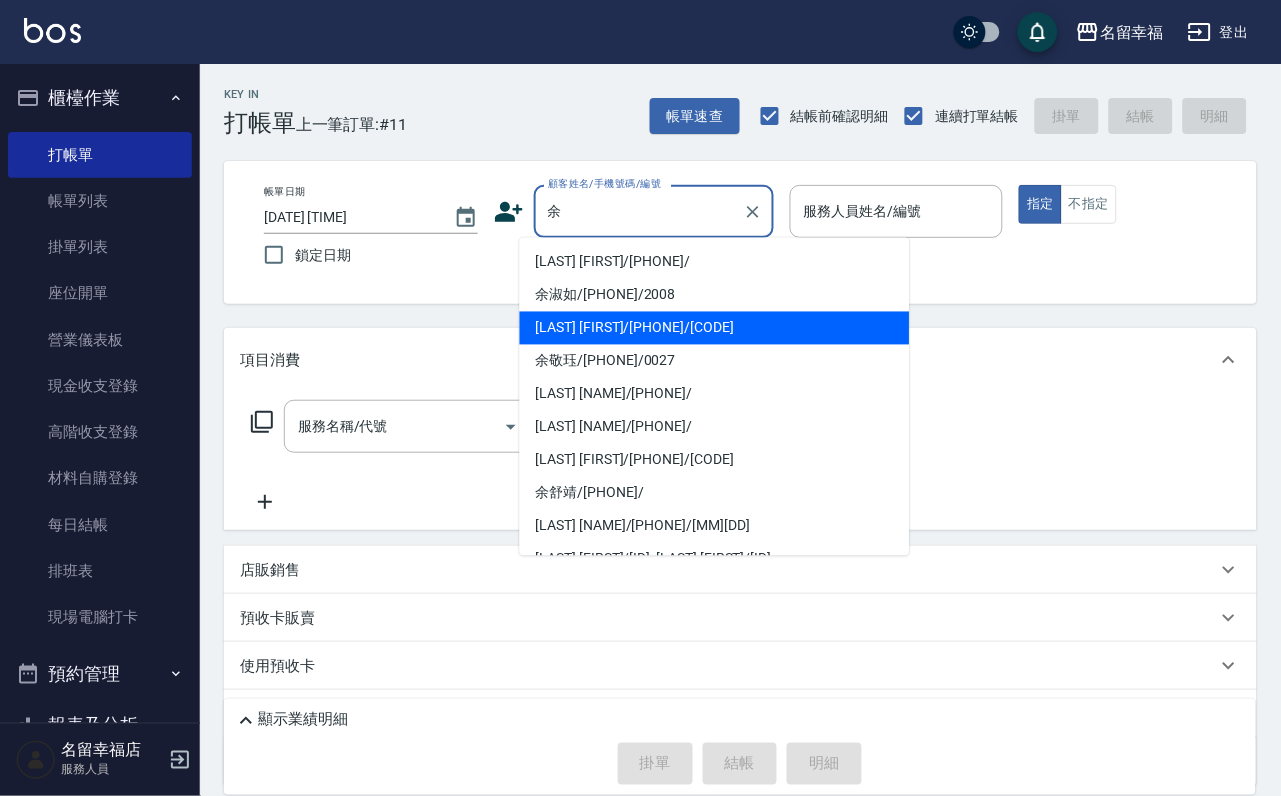 click on "[LAST] [FIRST]/[PHONE]/[CODE]" at bounding box center (715, 328) 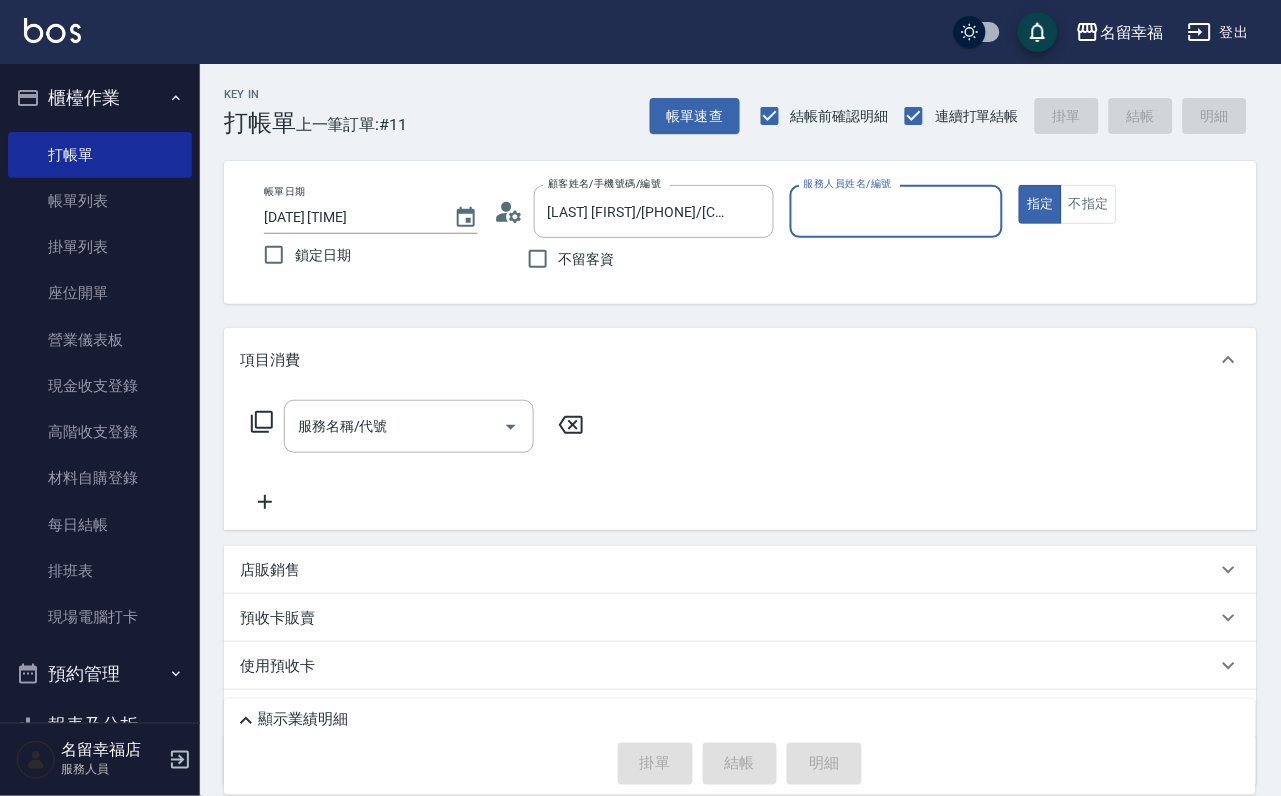 type on "[NAME]-6" 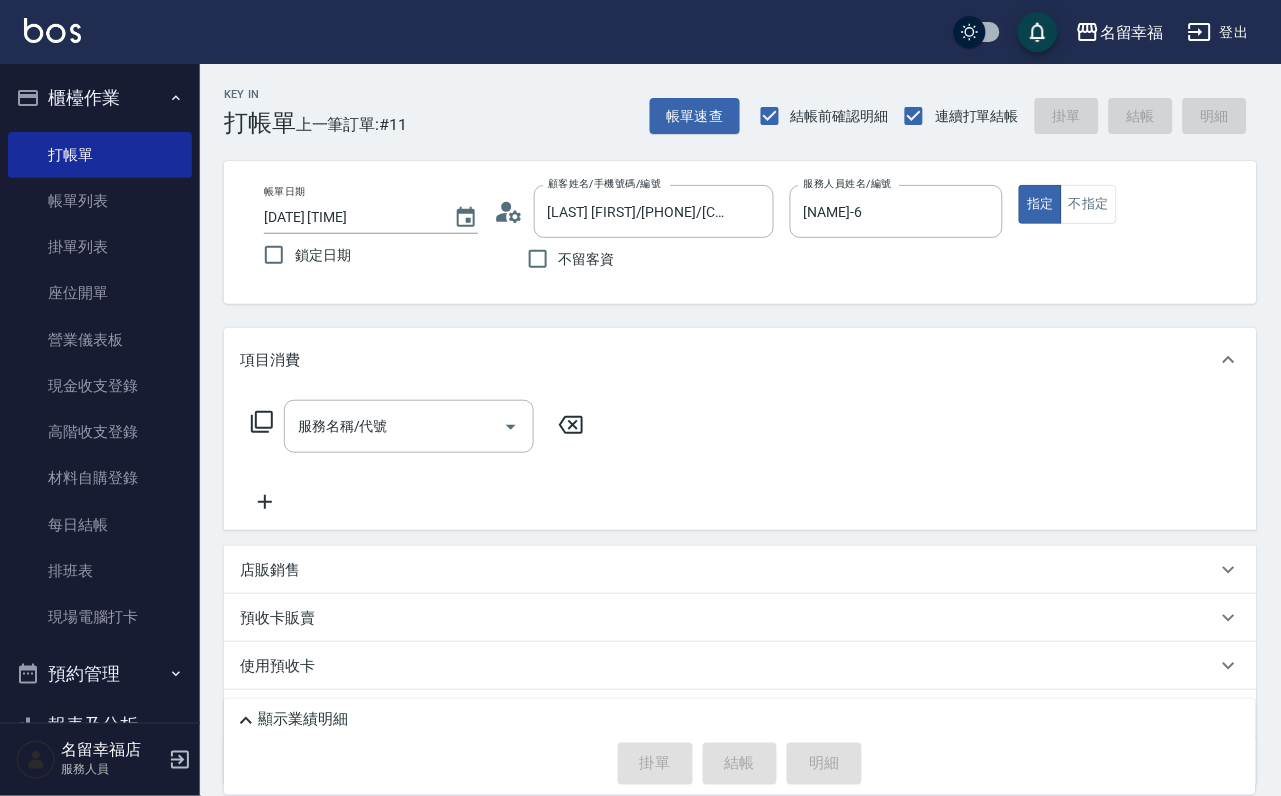 click 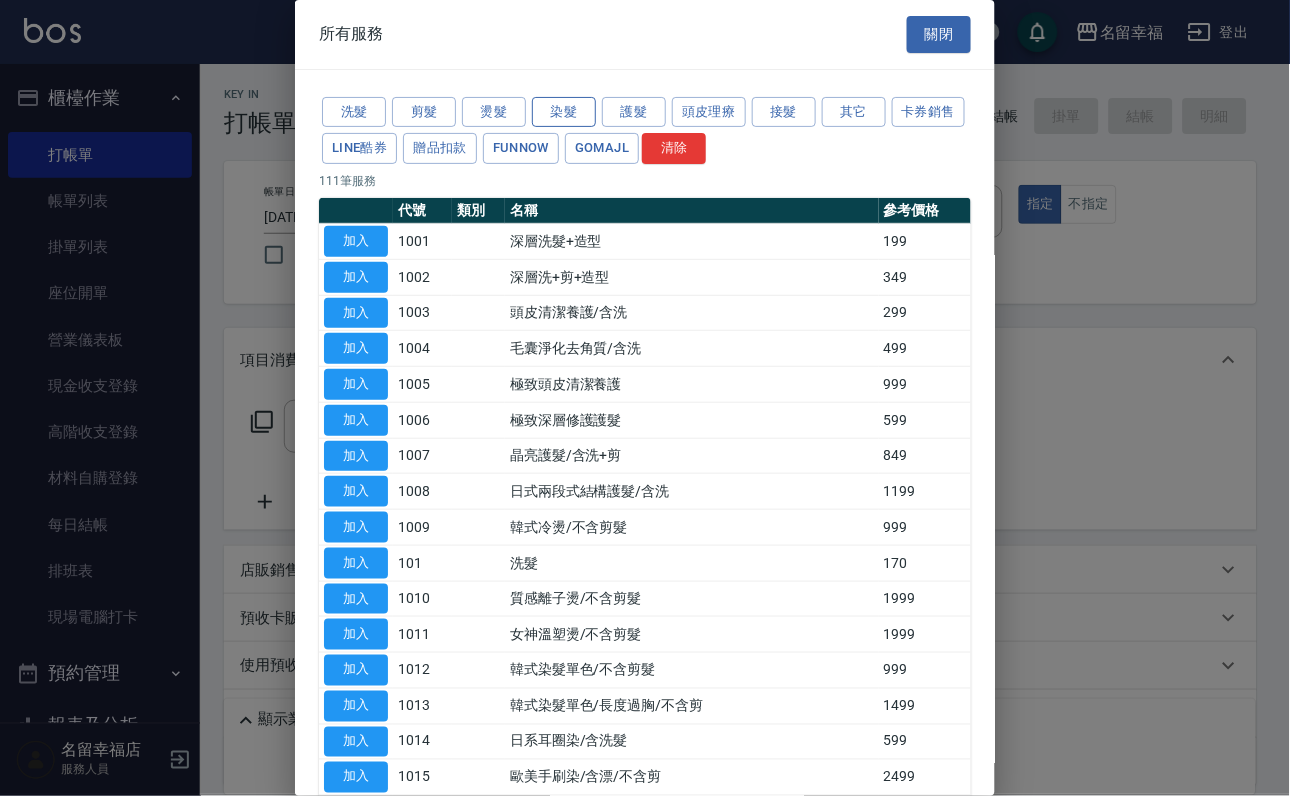 drag, startPoint x: 551, startPoint y: 122, endPoint x: 532, endPoint y: 118, distance: 19.416489 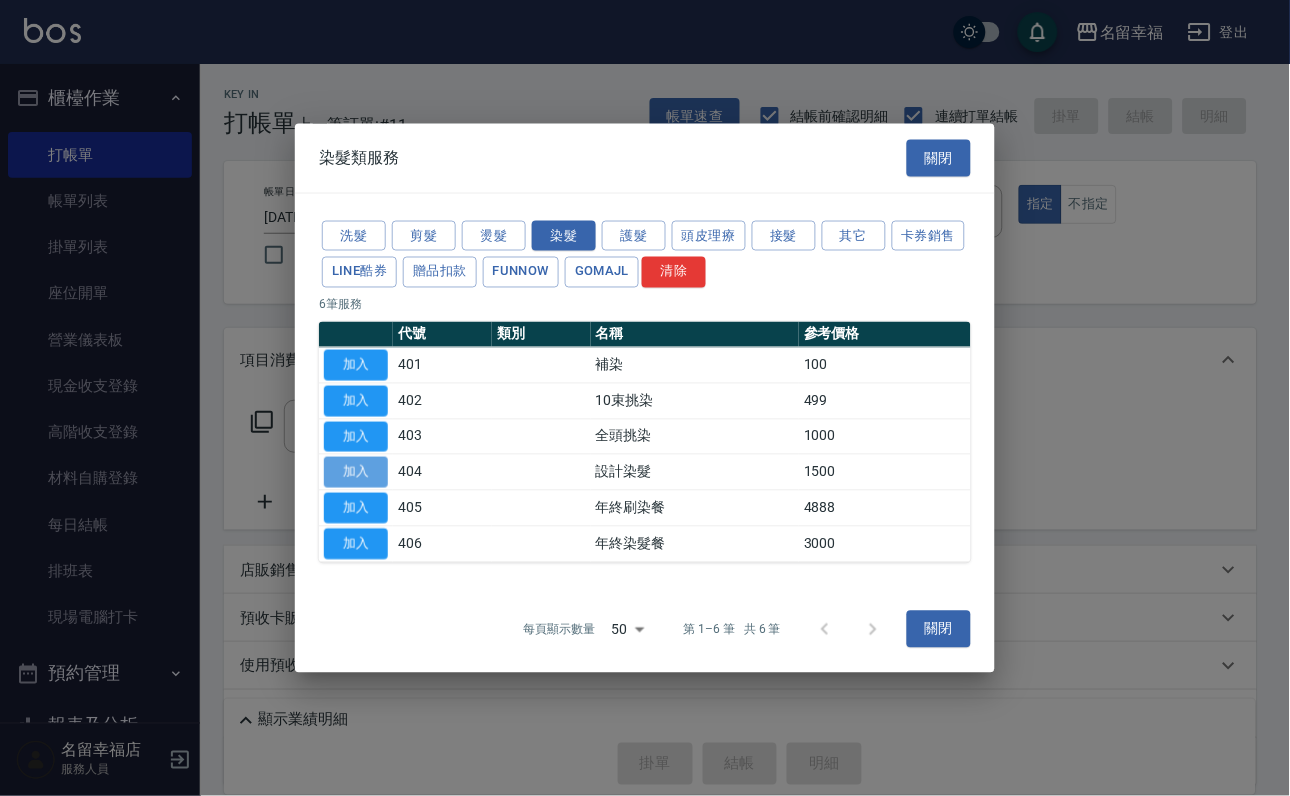 click on "加入" at bounding box center [356, 472] 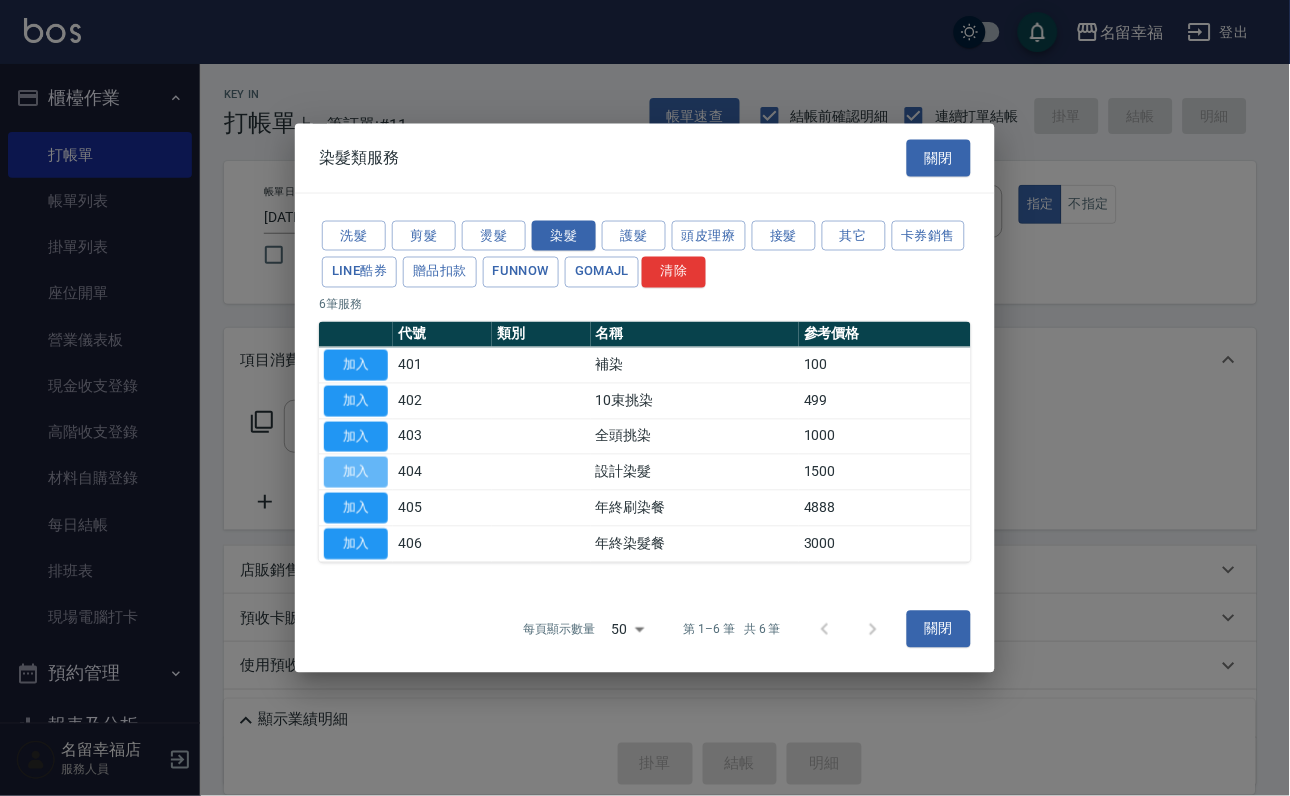 type on "設計染髮(404)" 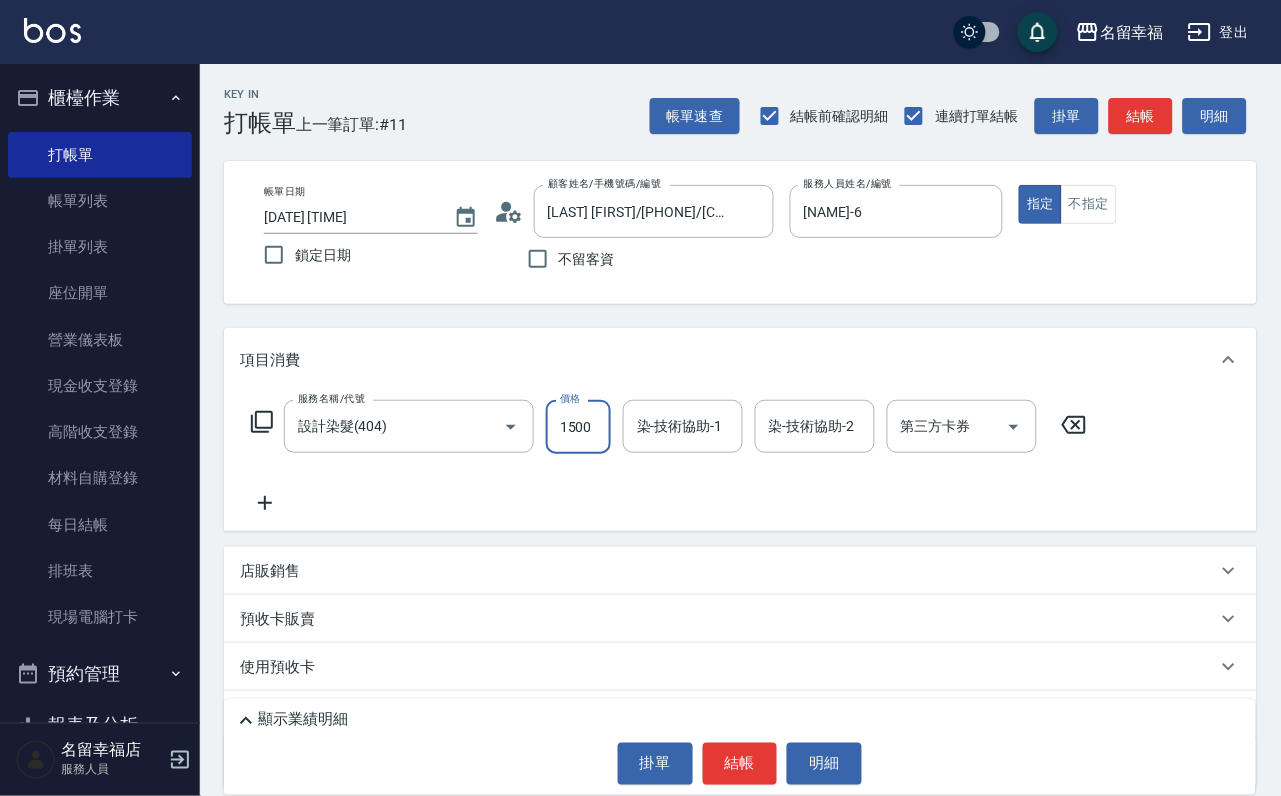 click on "1500" at bounding box center (578, 427) 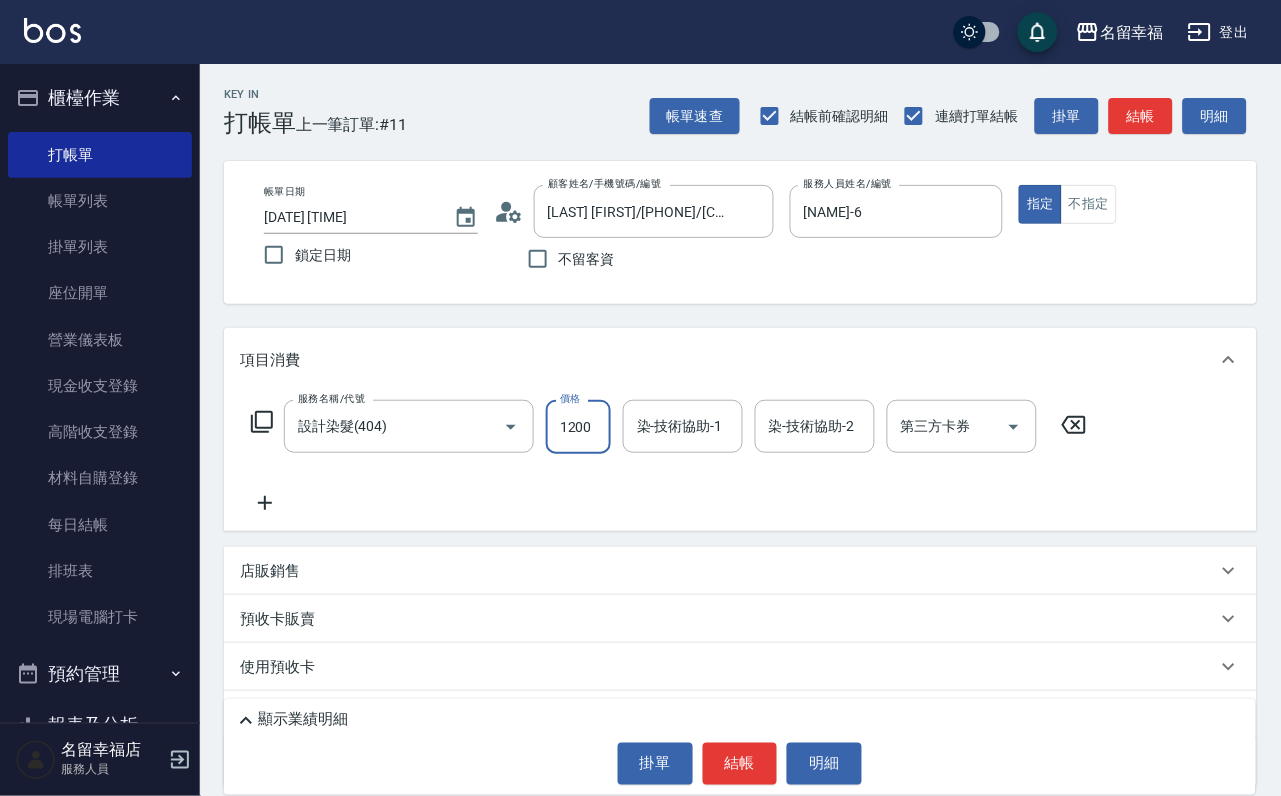 scroll, scrollTop: 0, scrollLeft: 1, axis: horizontal 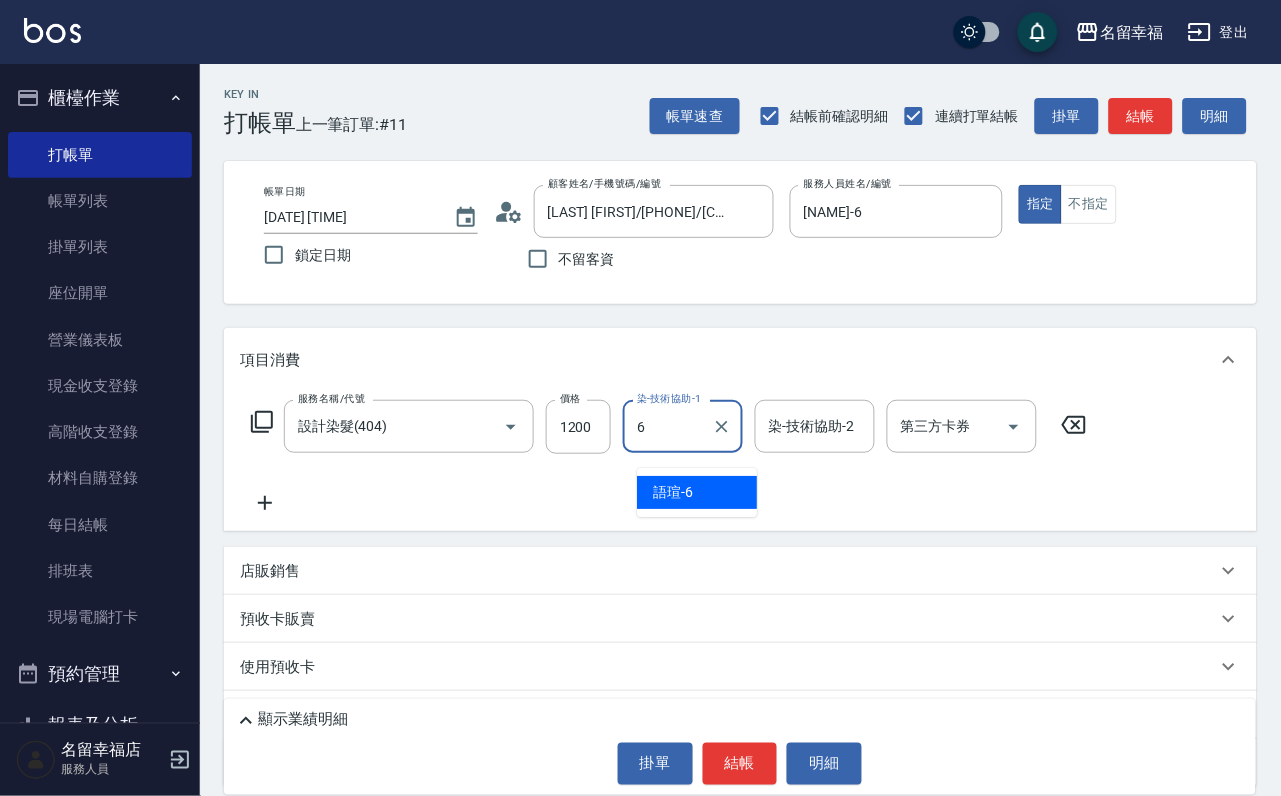 type on "[NAME]-6" 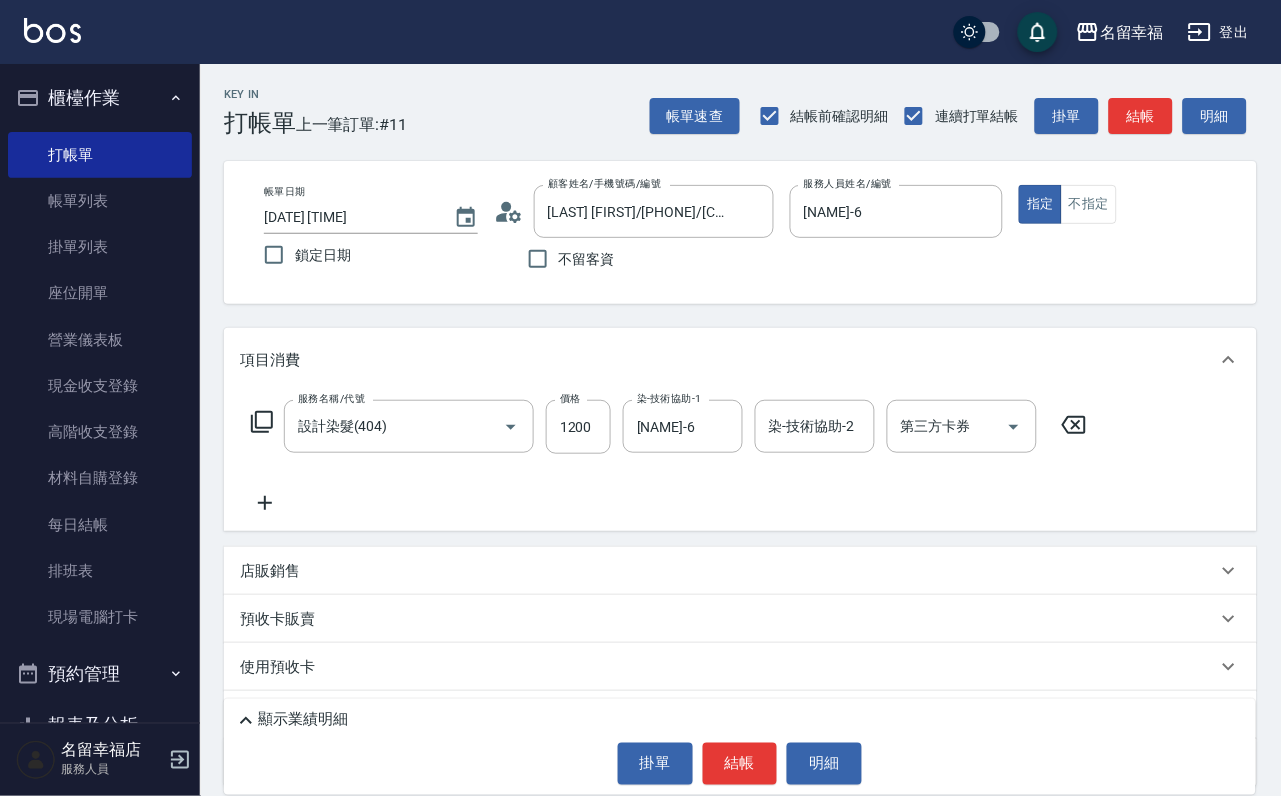 click 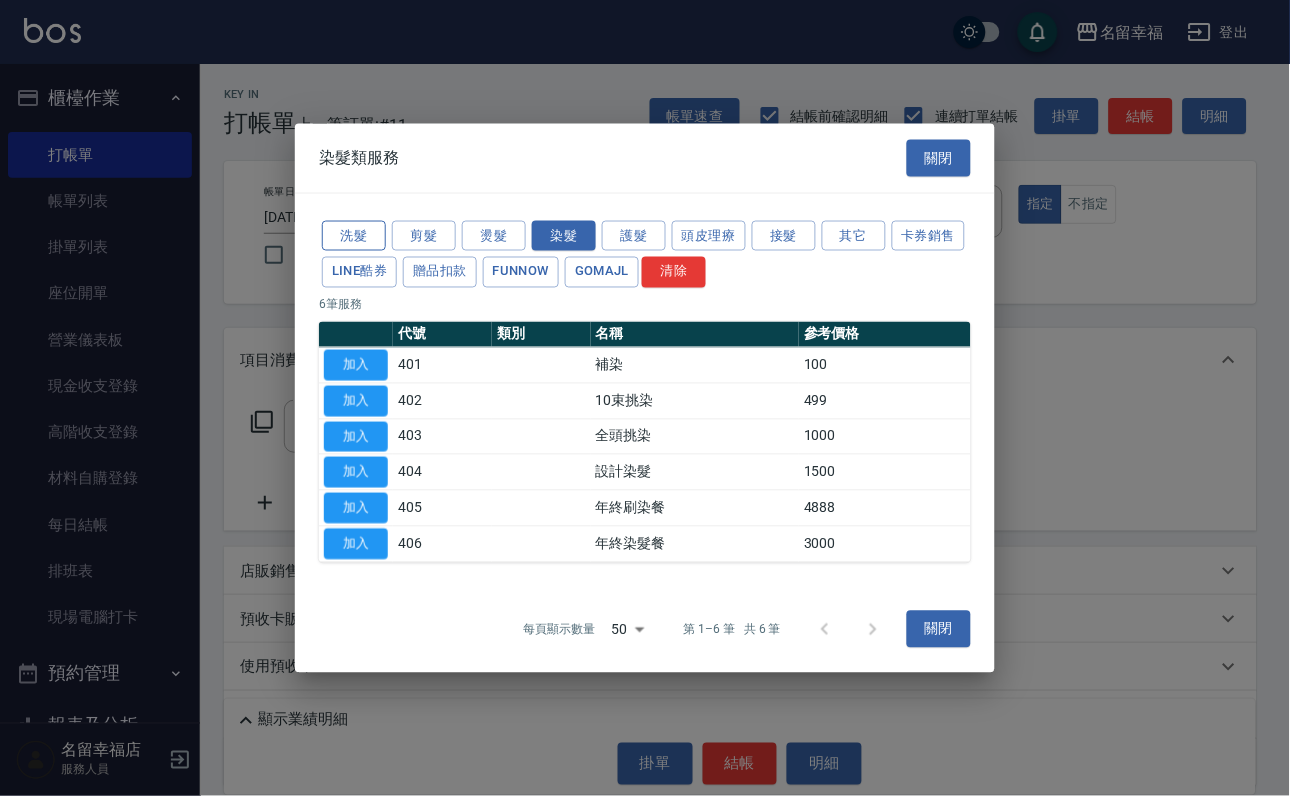 click on "洗髮" at bounding box center [354, 235] 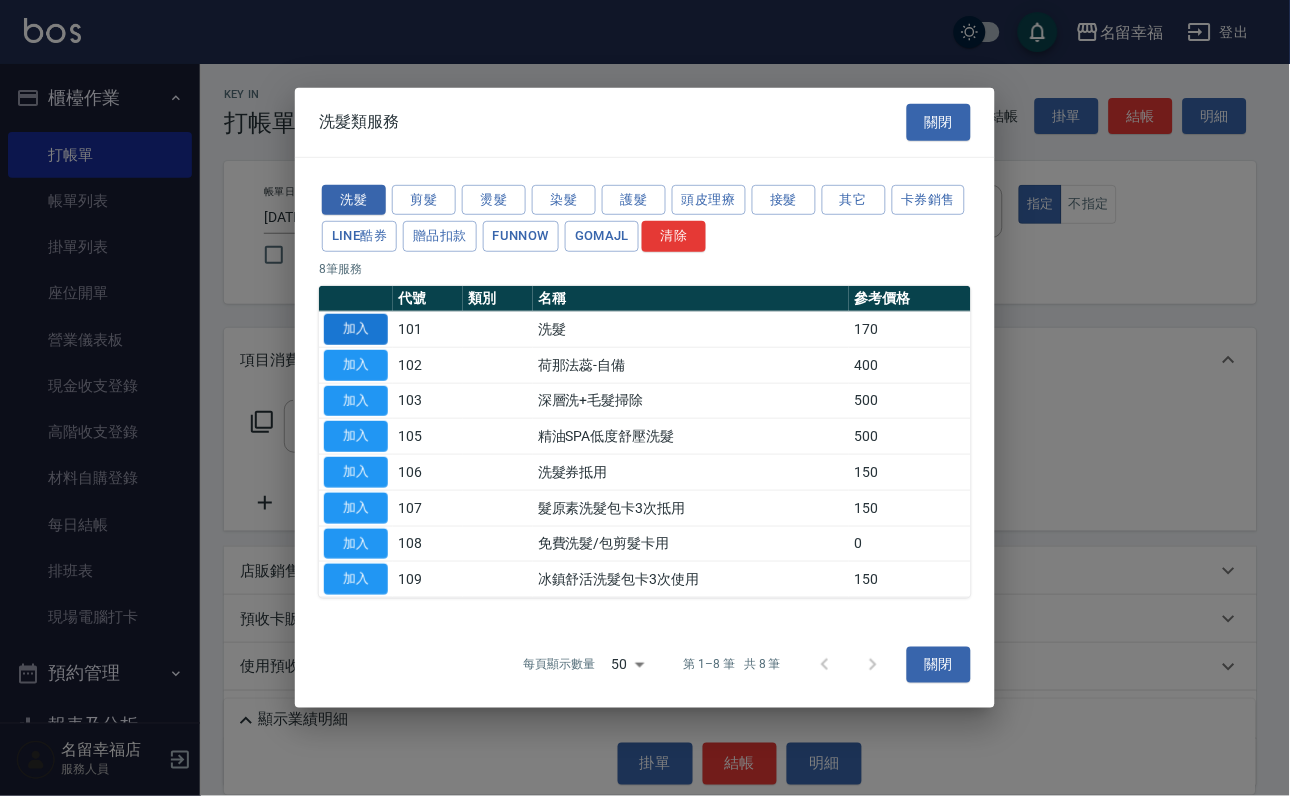 click on "加入" at bounding box center [356, 329] 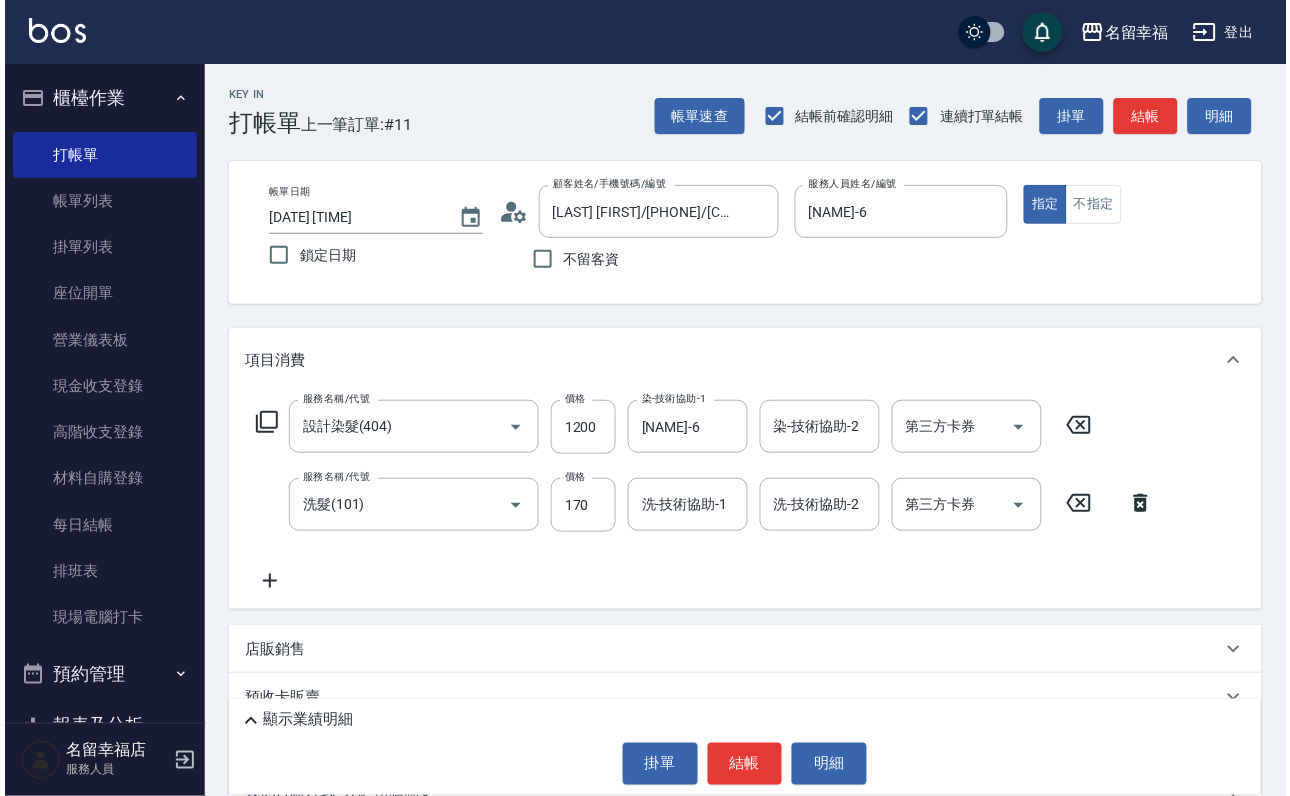 scroll, scrollTop: 0, scrollLeft: 0, axis: both 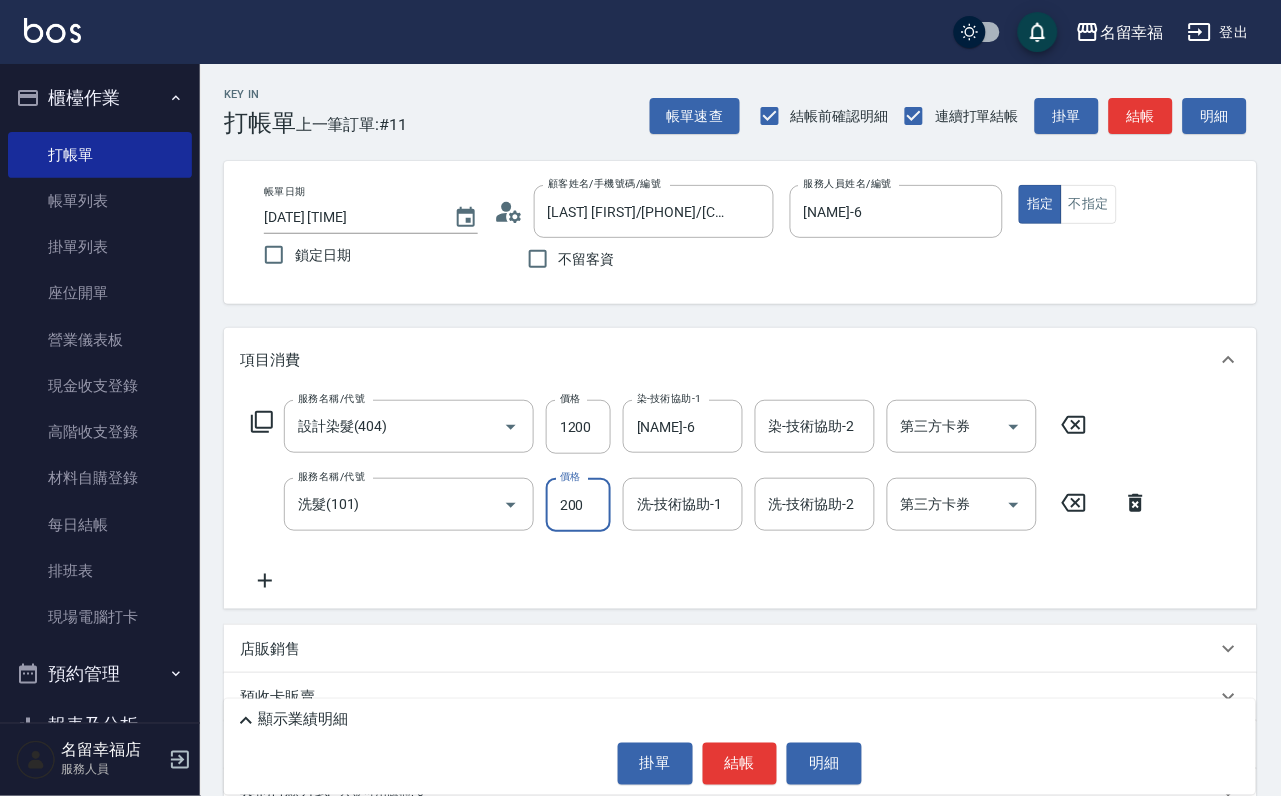 type on "200" 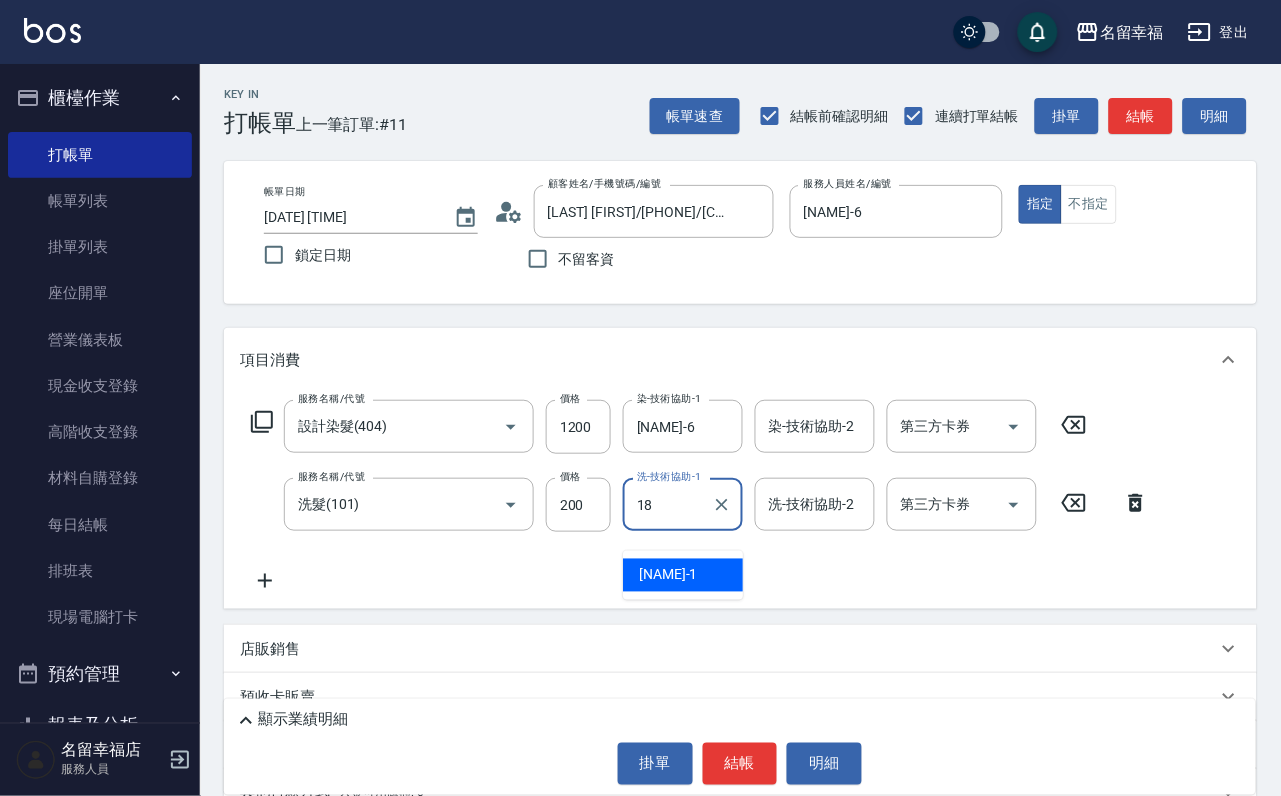 type on "李姿儀-18" 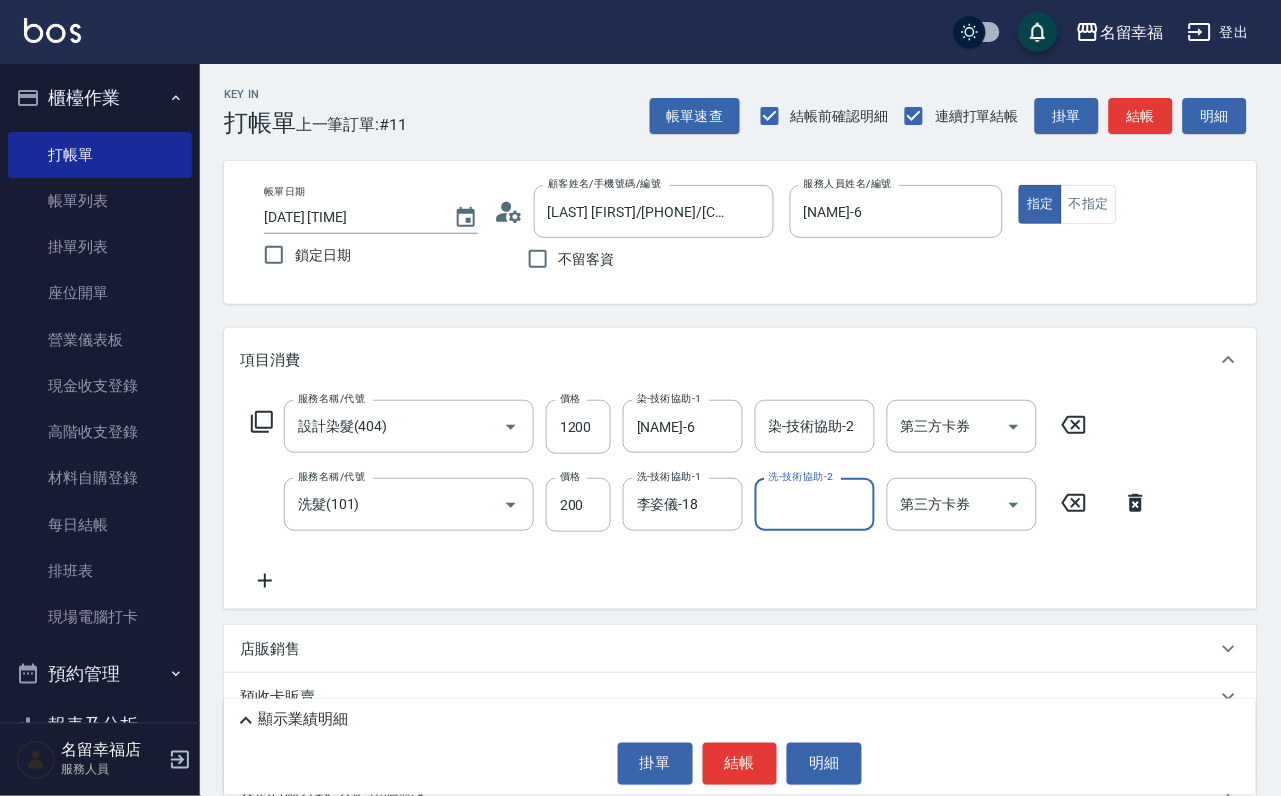 click 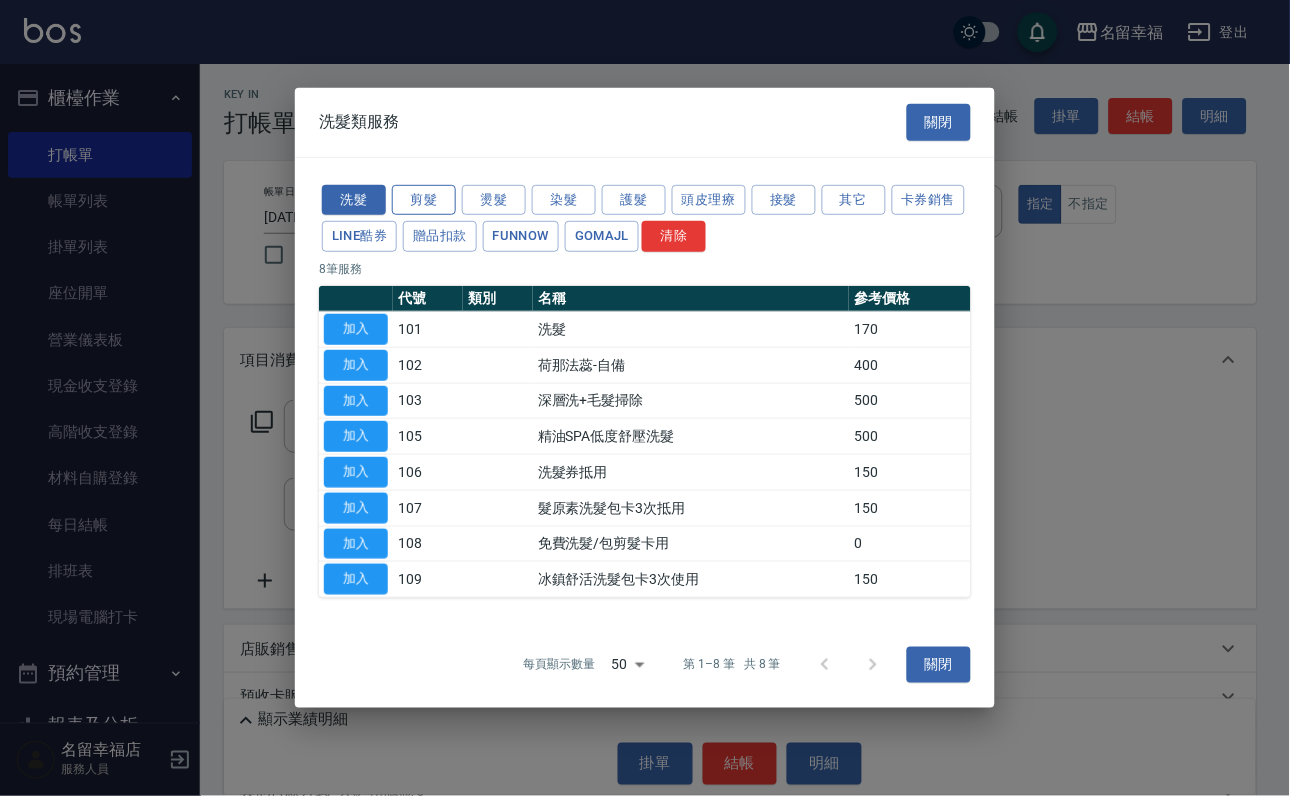 click on "剪髮" at bounding box center [424, 199] 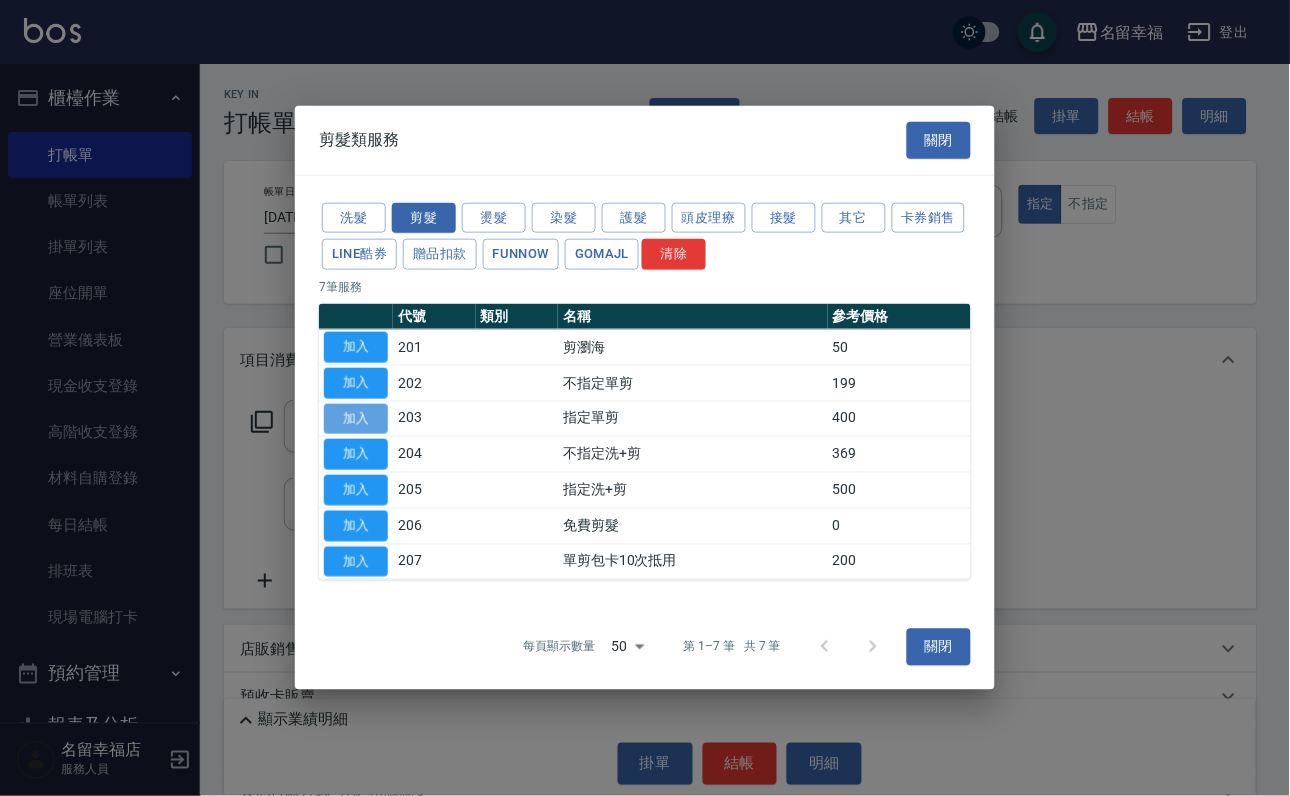 click on "加入" at bounding box center [356, 418] 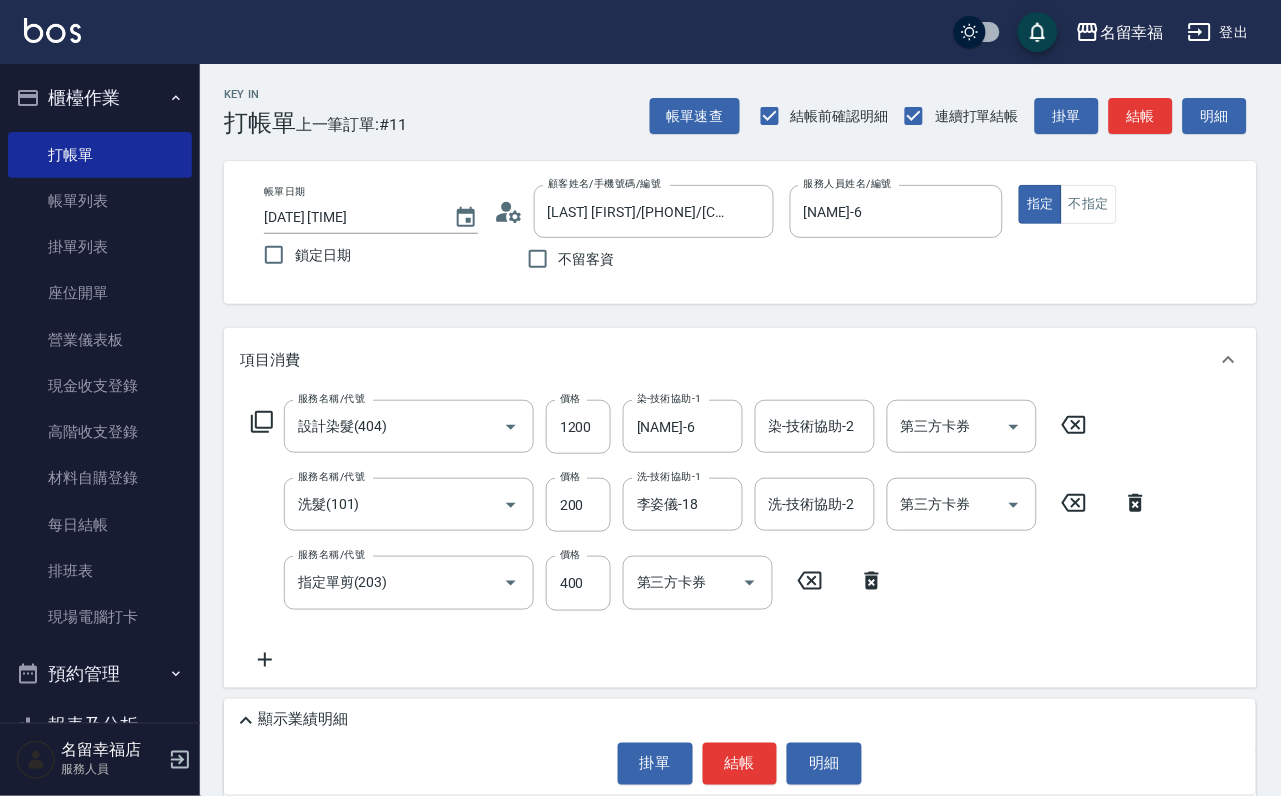 click 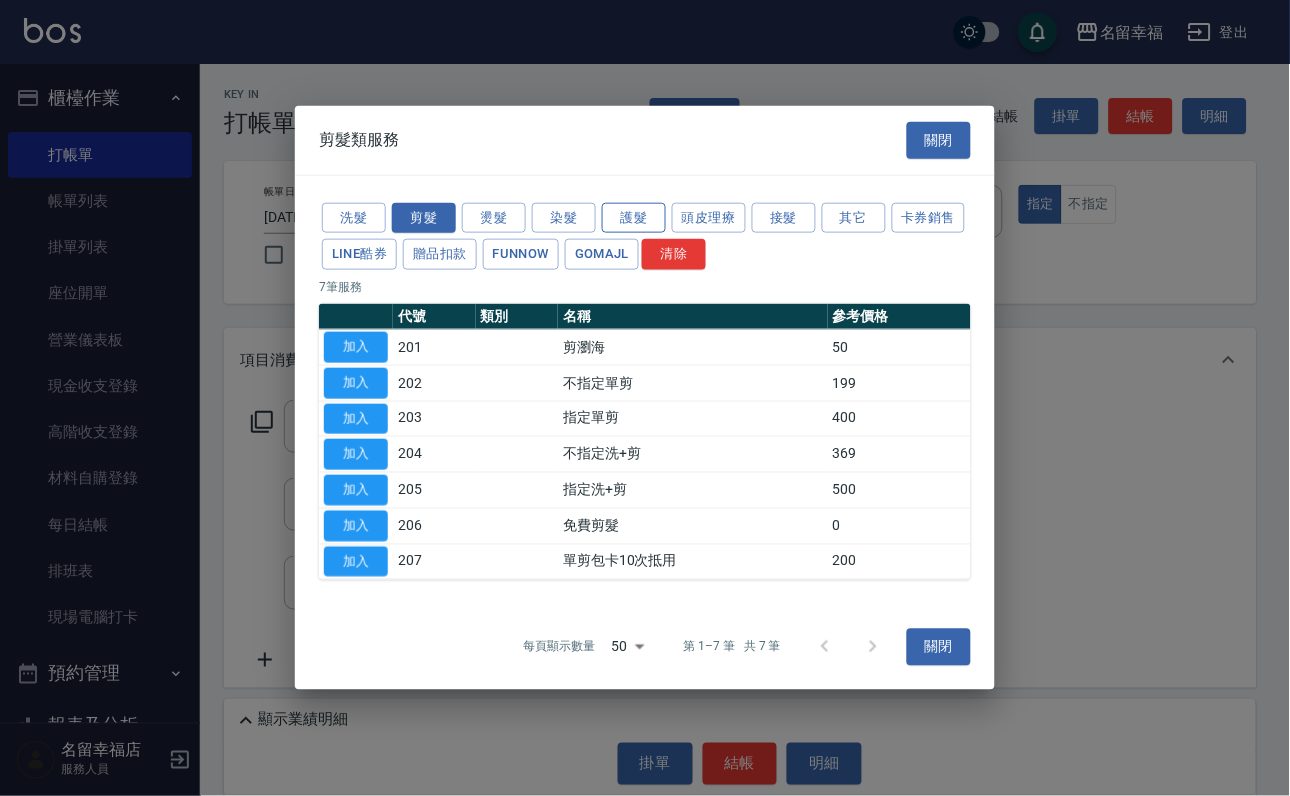 click on "護髮" at bounding box center (634, 217) 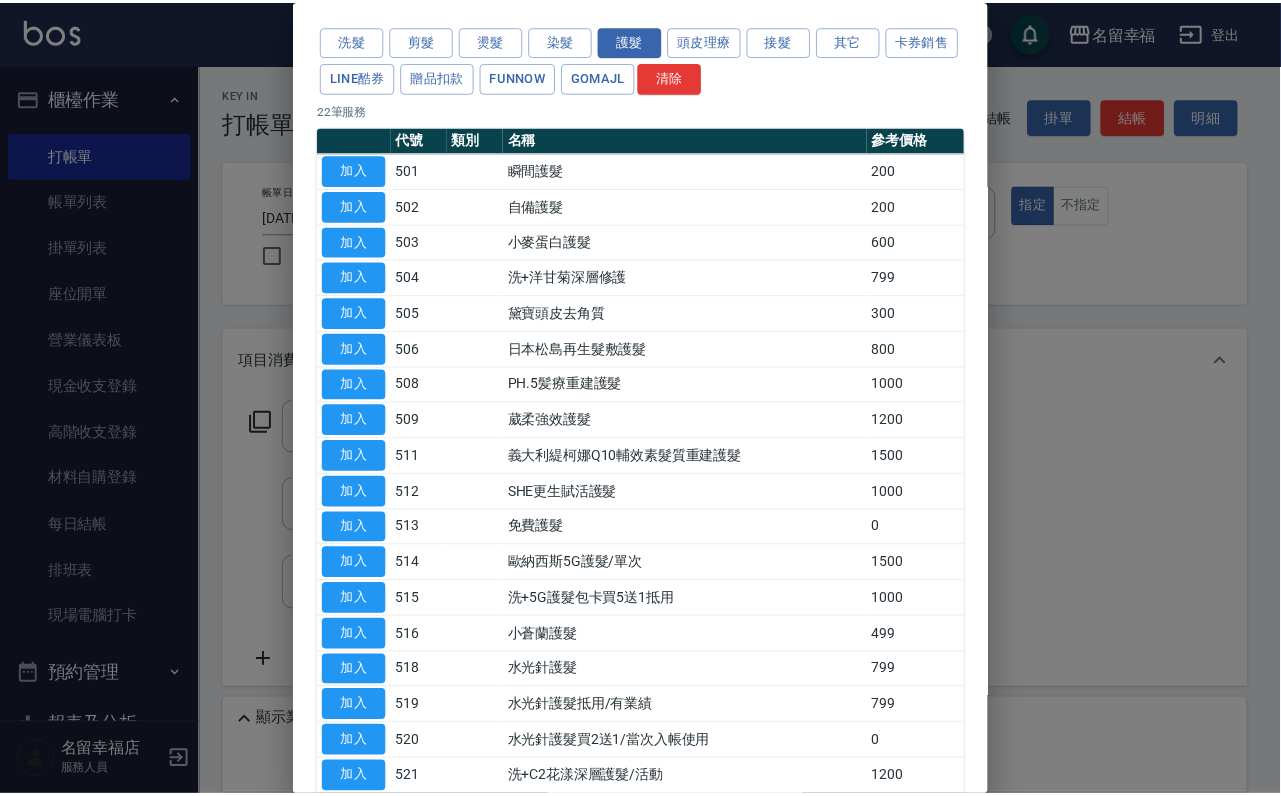 scroll, scrollTop: 300, scrollLeft: 0, axis: vertical 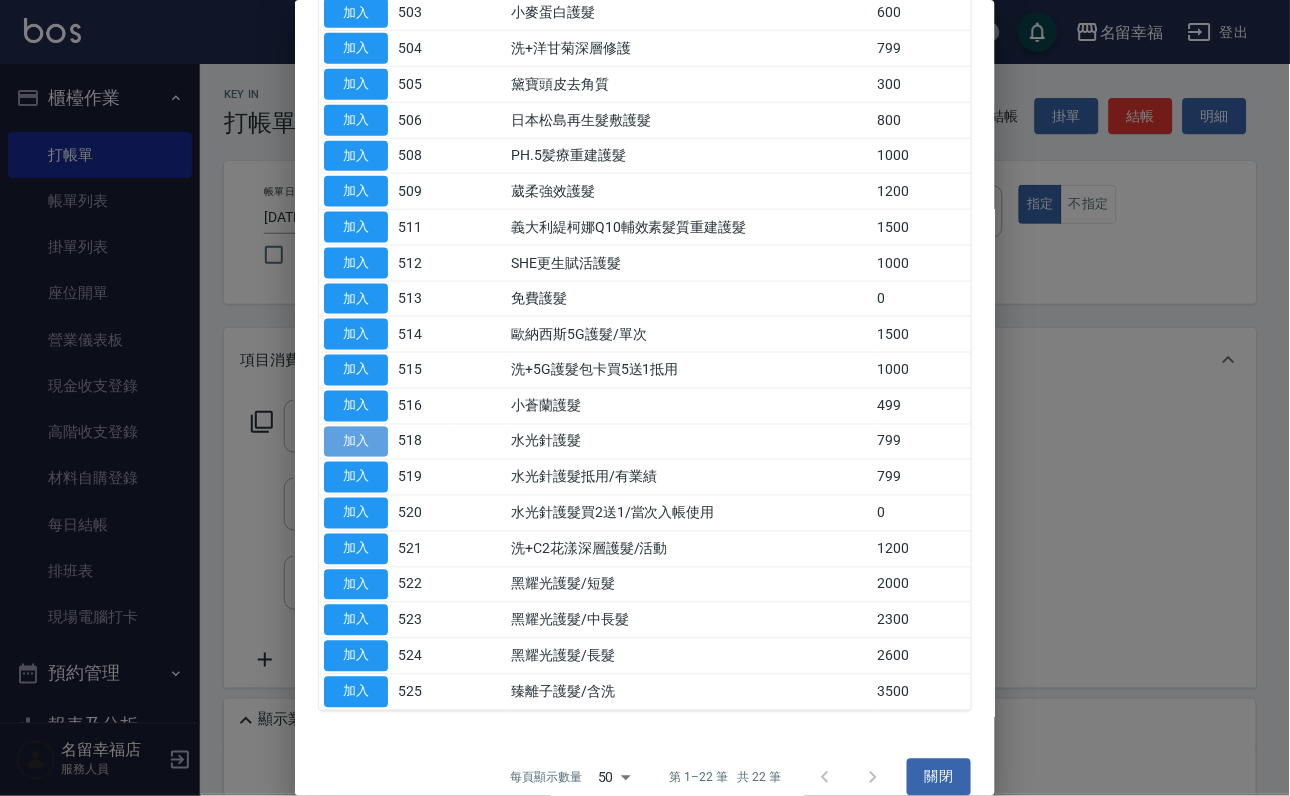 click on "加入" at bounding box center (356, 442) 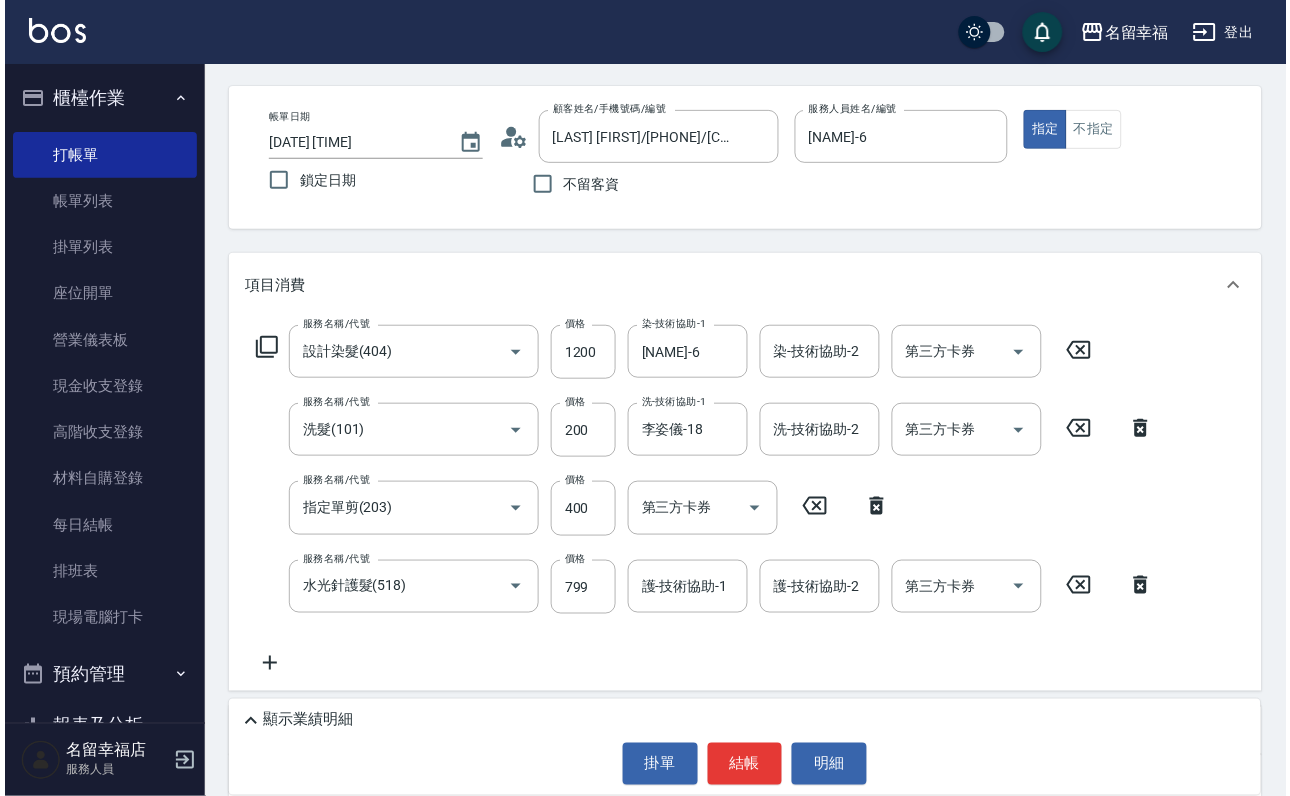 scroll, scrollTop: 150, scrollLeft: 0, axis: vertical 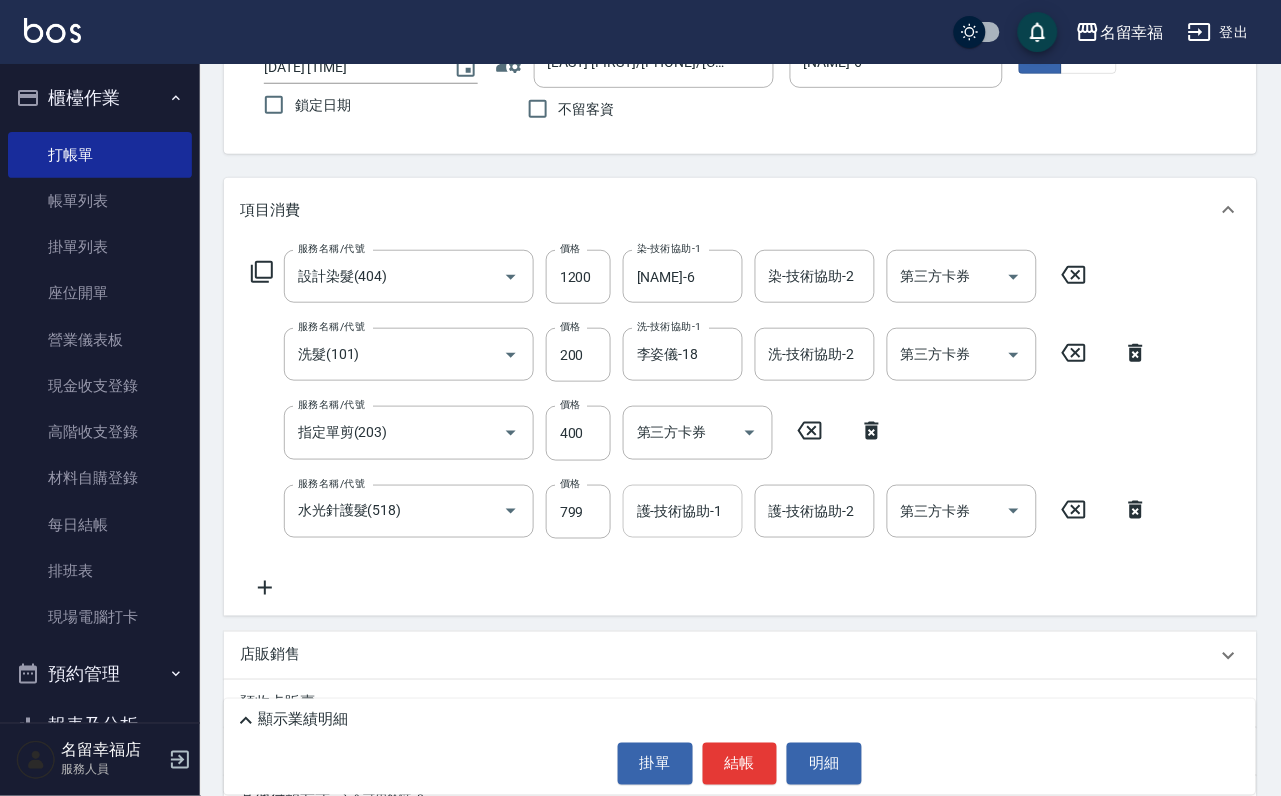 click on "護-技術協助-1" at bounding box center [683, 511] 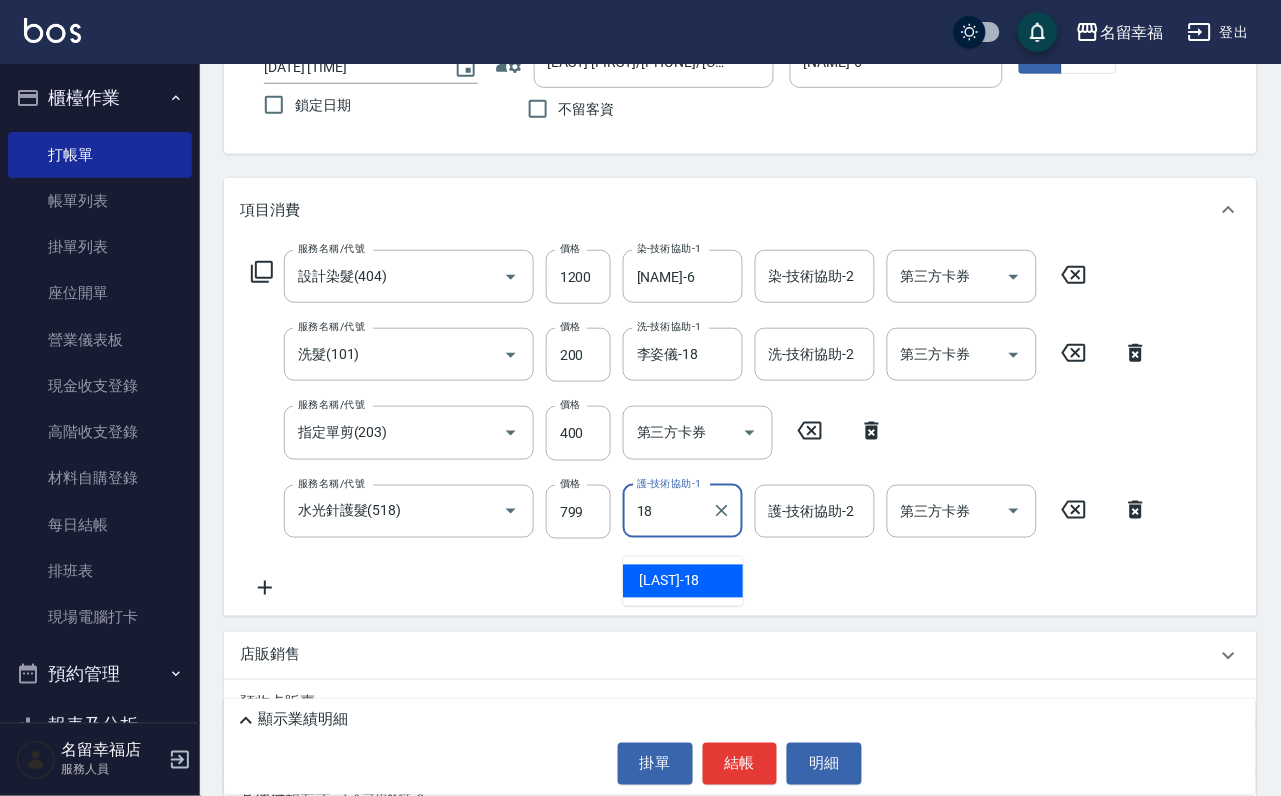 type on "李姿儀-18" 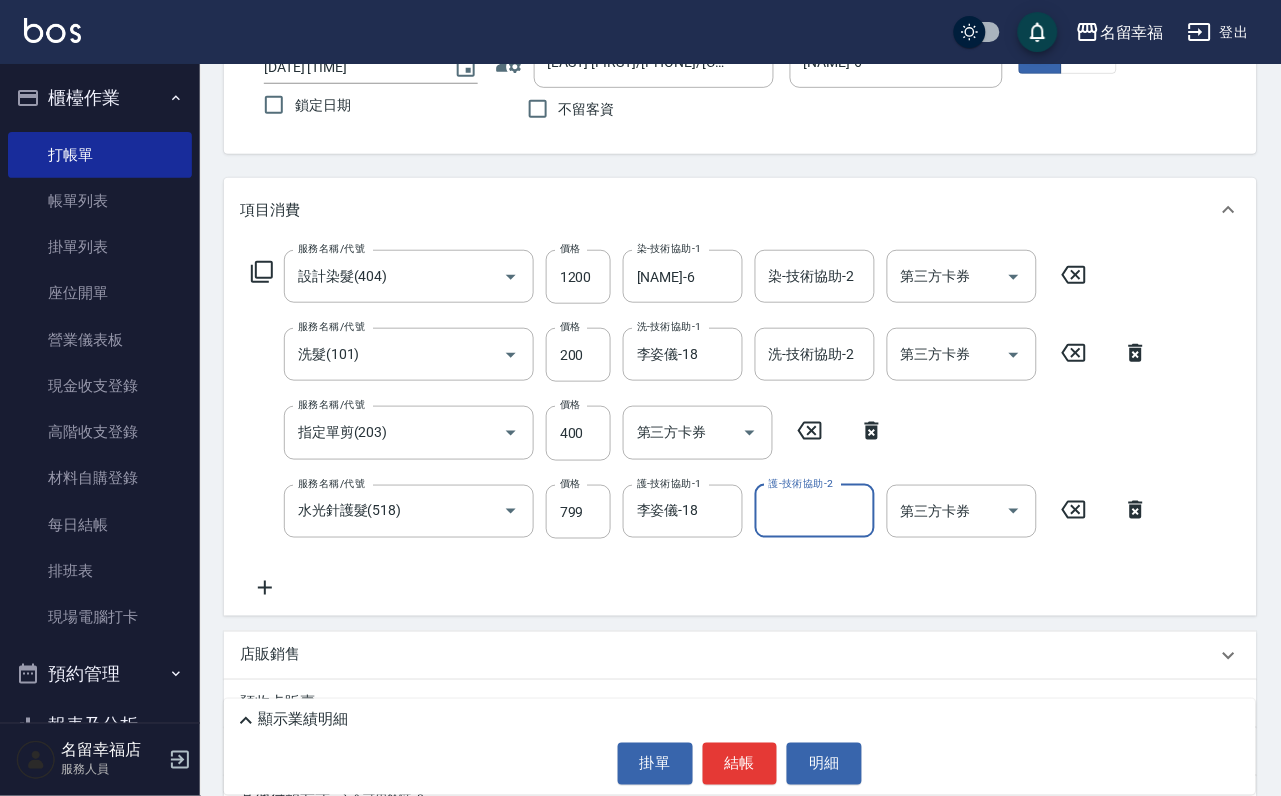 click on "顯示業績明細" at bounding box center (745, 721) 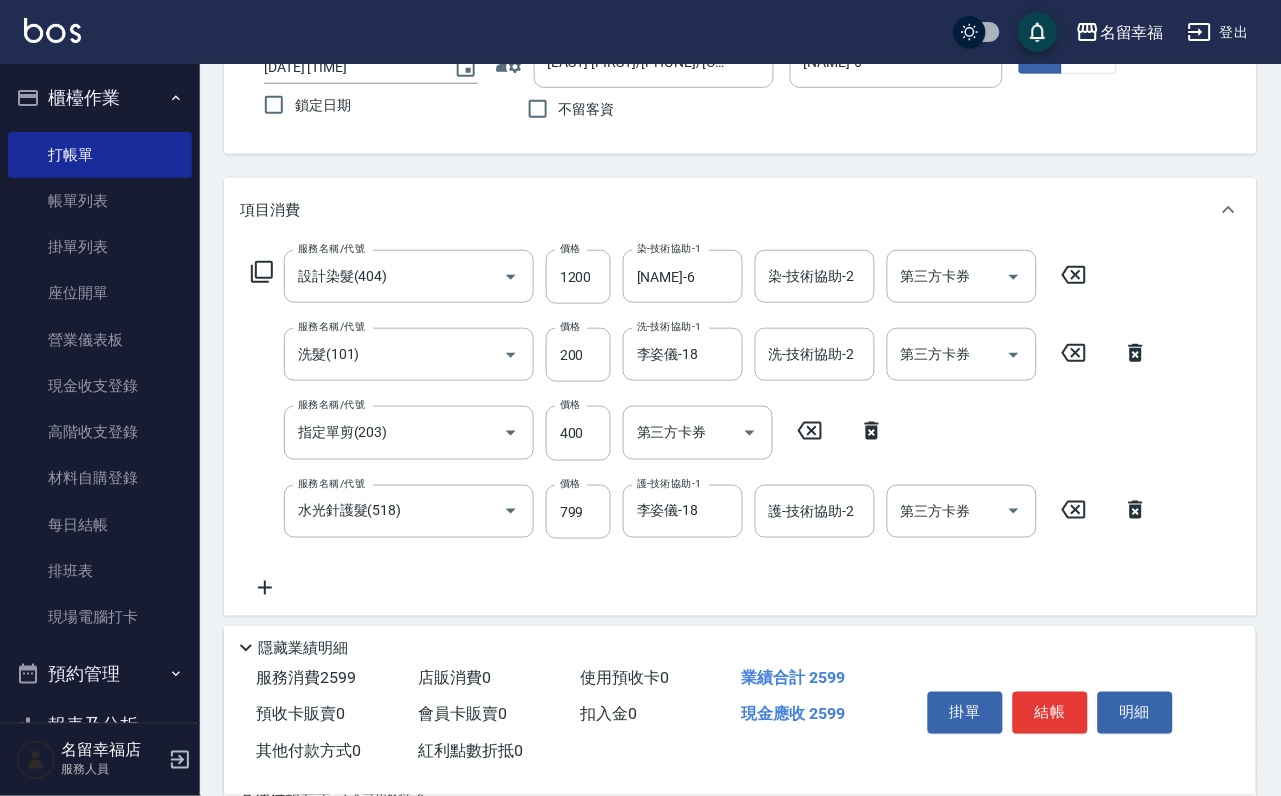 click 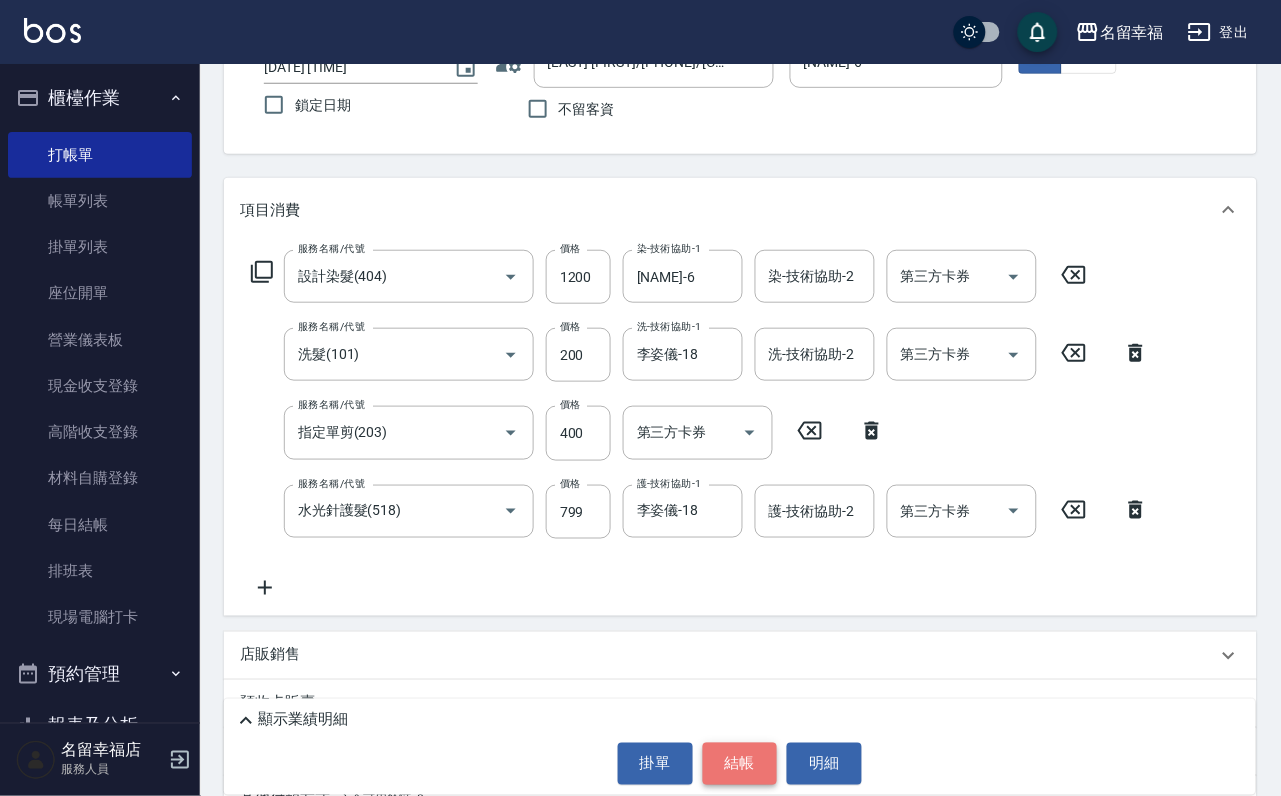 click on "結帳" at bounding box center (740, 764) 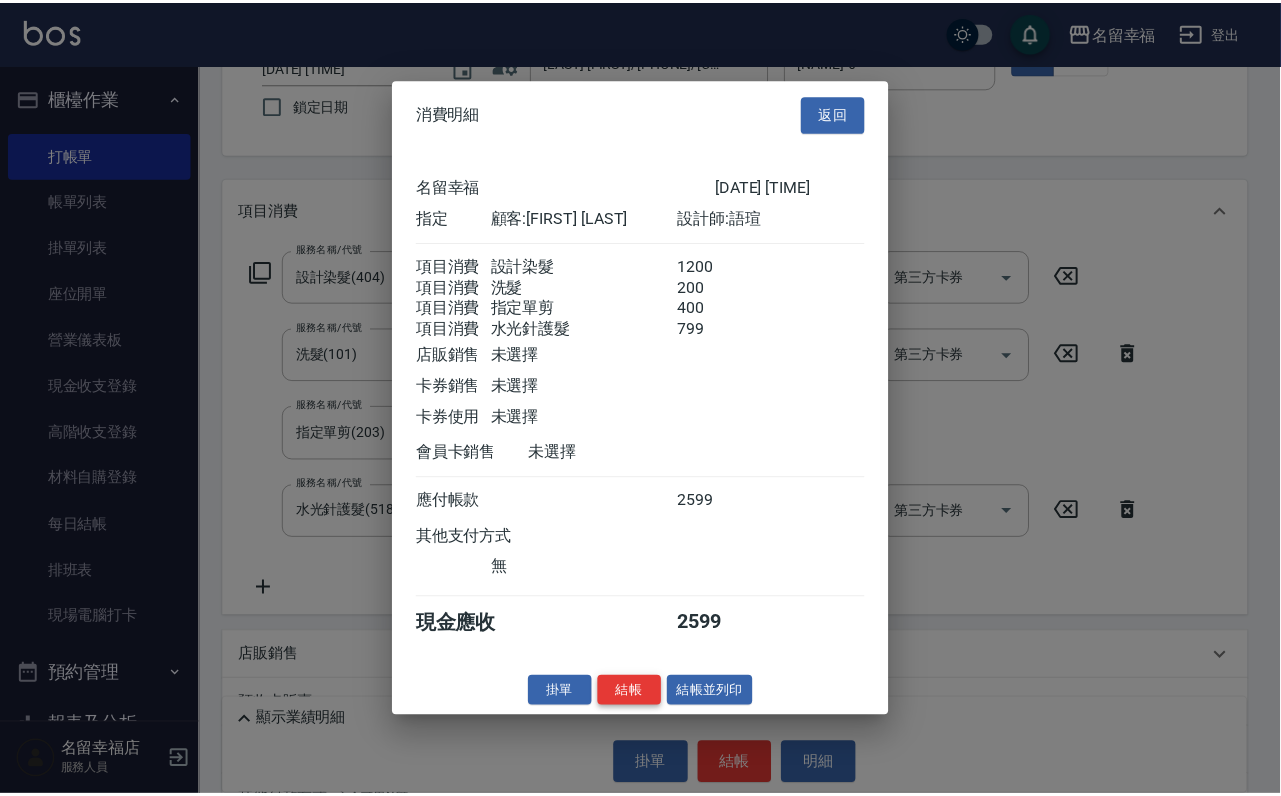 scroll, scrollTop: 471, scrollLeft: 0, axis: vertical 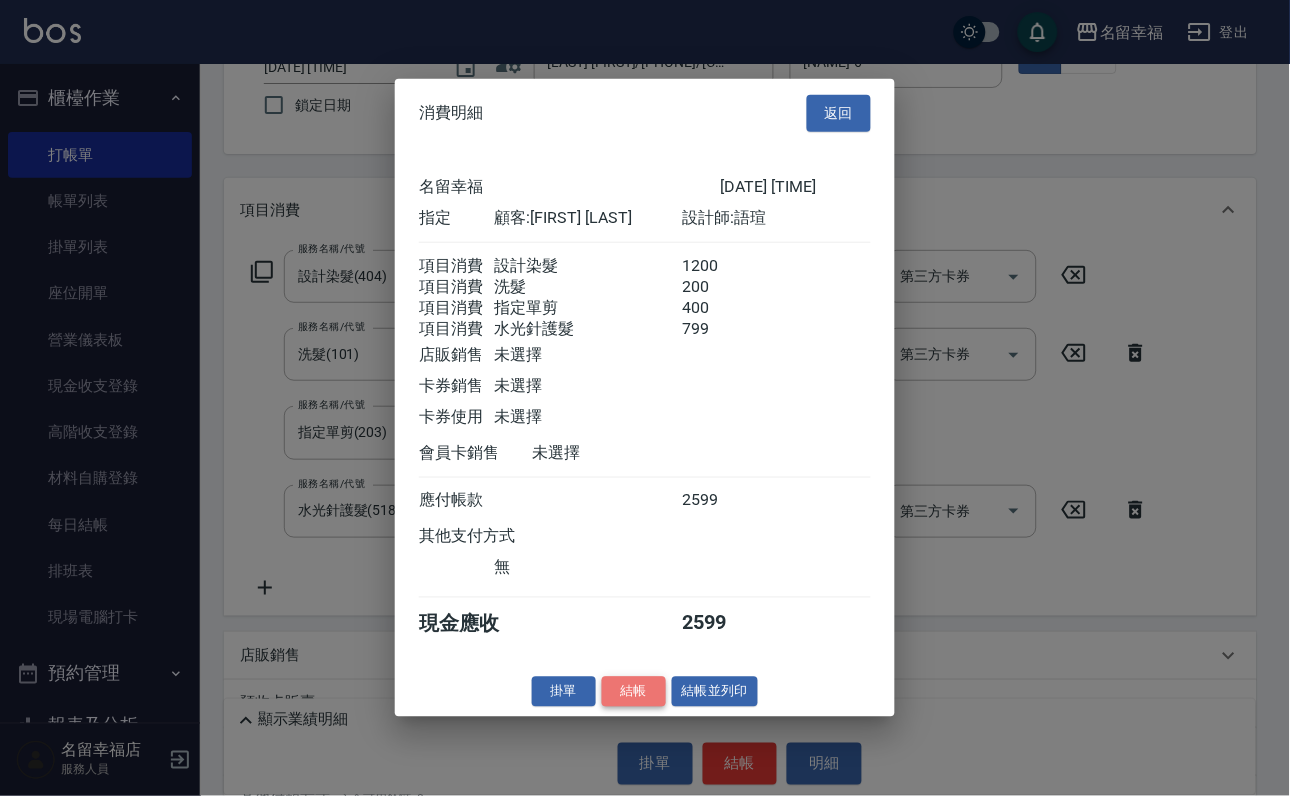 click on "結帳" at bounding box center [634, 691] 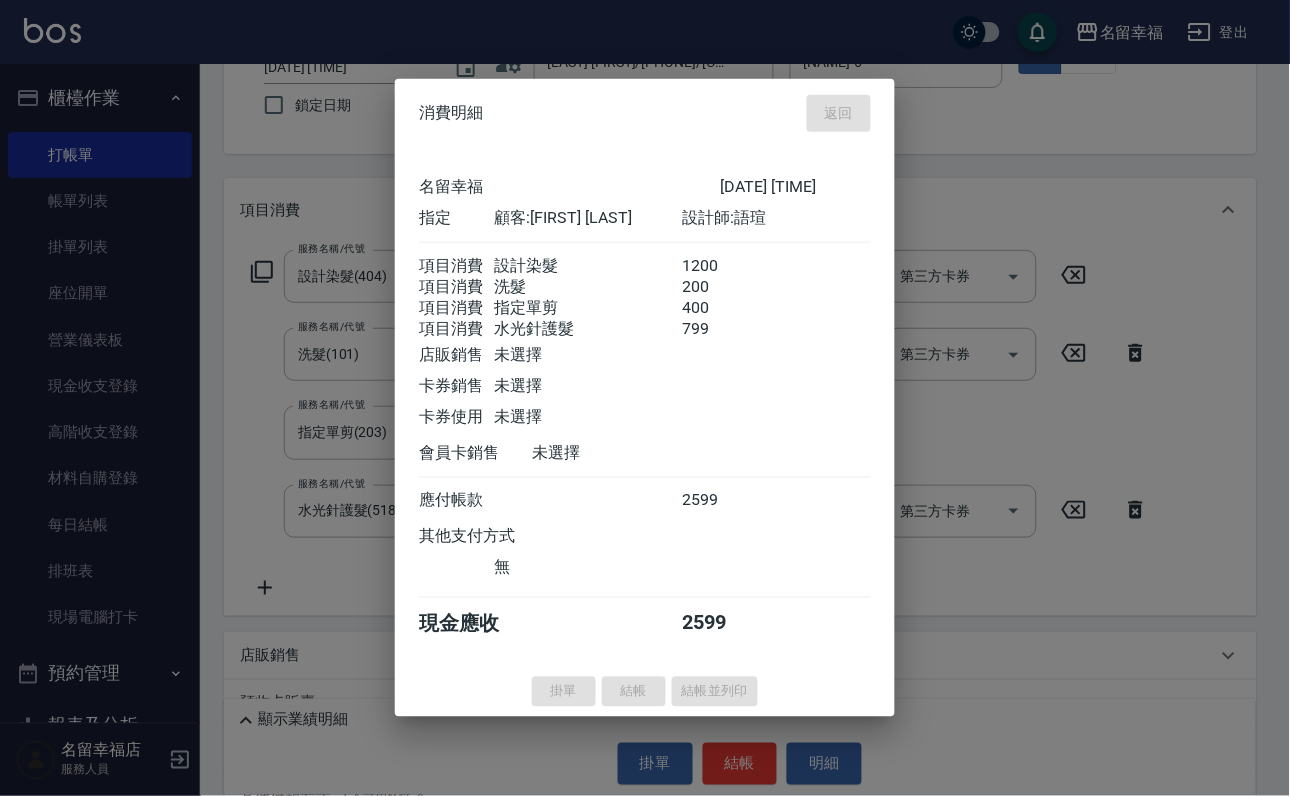 type on "[DATE] [TIME]" 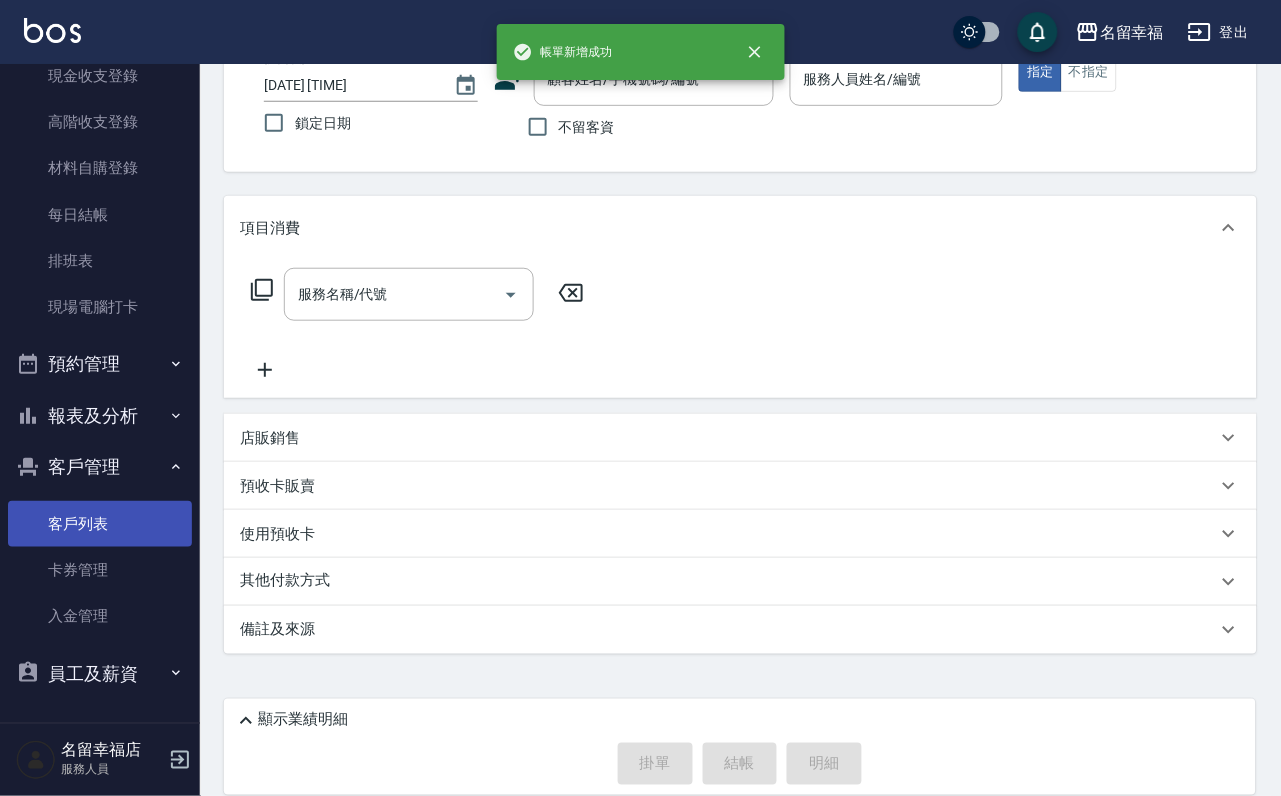 scroll, scrollTop: 394, scrollLeft: 0, axis: vertical 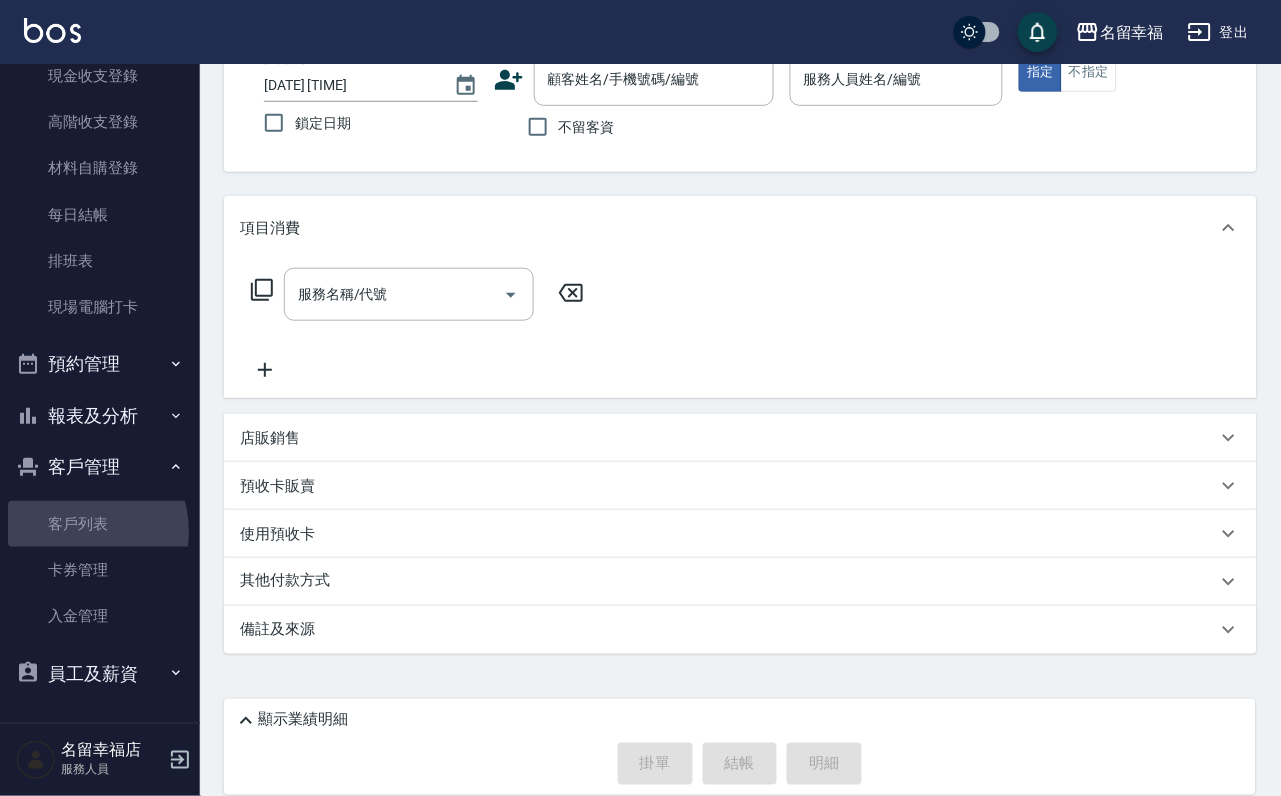 drag, startPoint x: 75, startPoint y: 515, endPoint x: 88, endPoint y: 482, distance: 35.468296 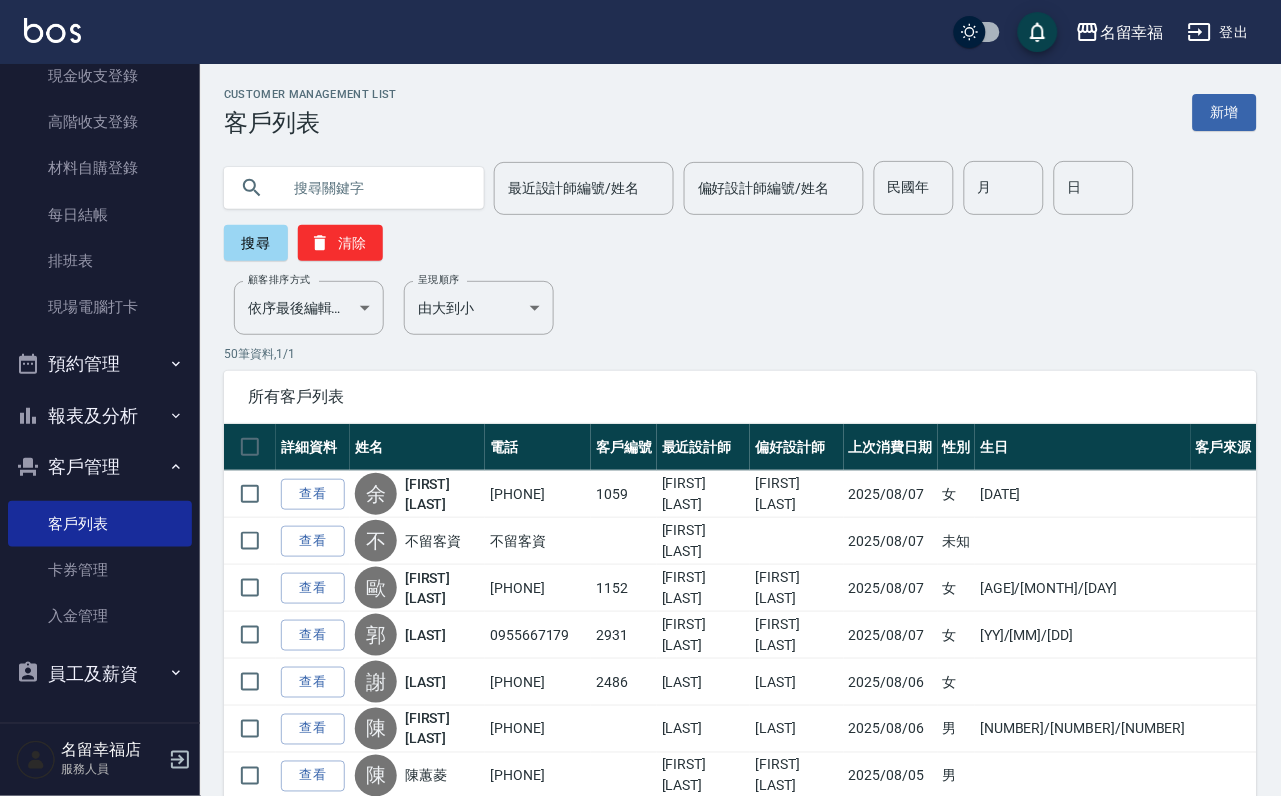click at bounding box center [374, 188] 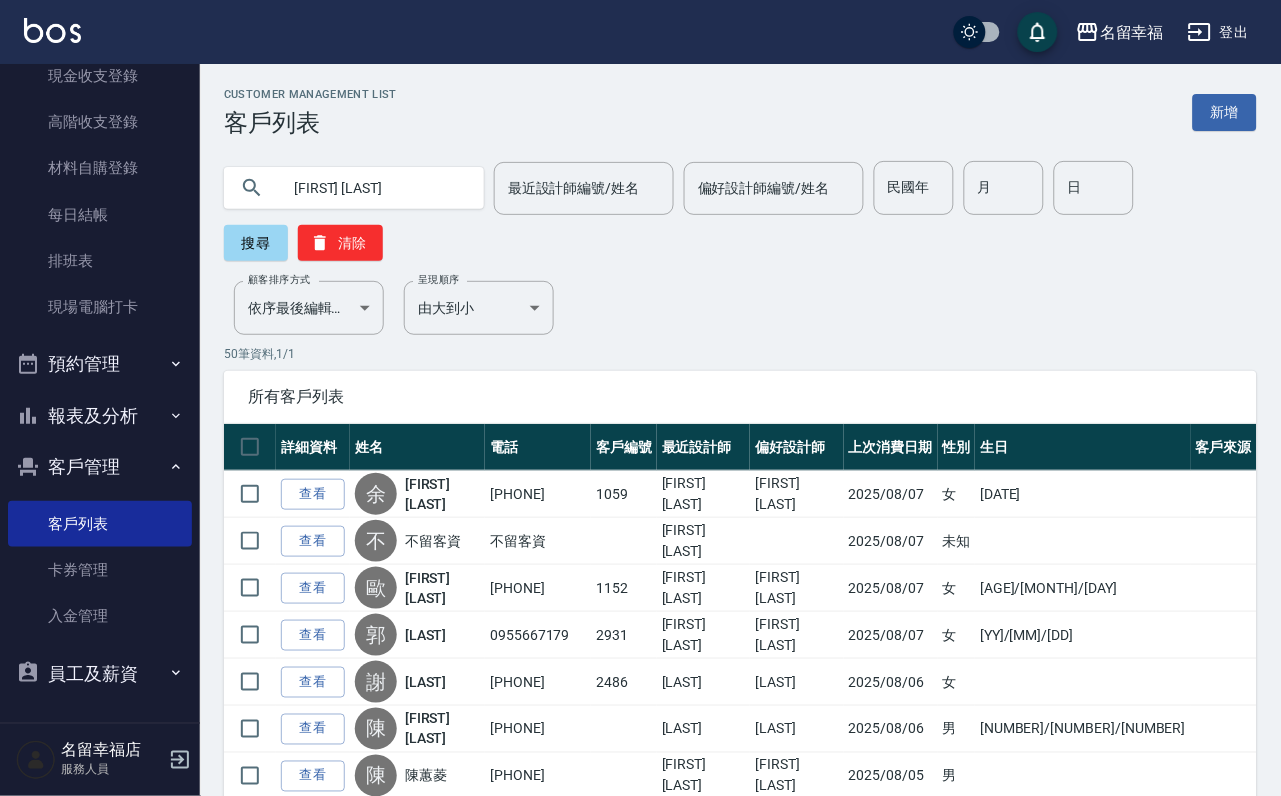 type on "[FIRST] [LAST]" 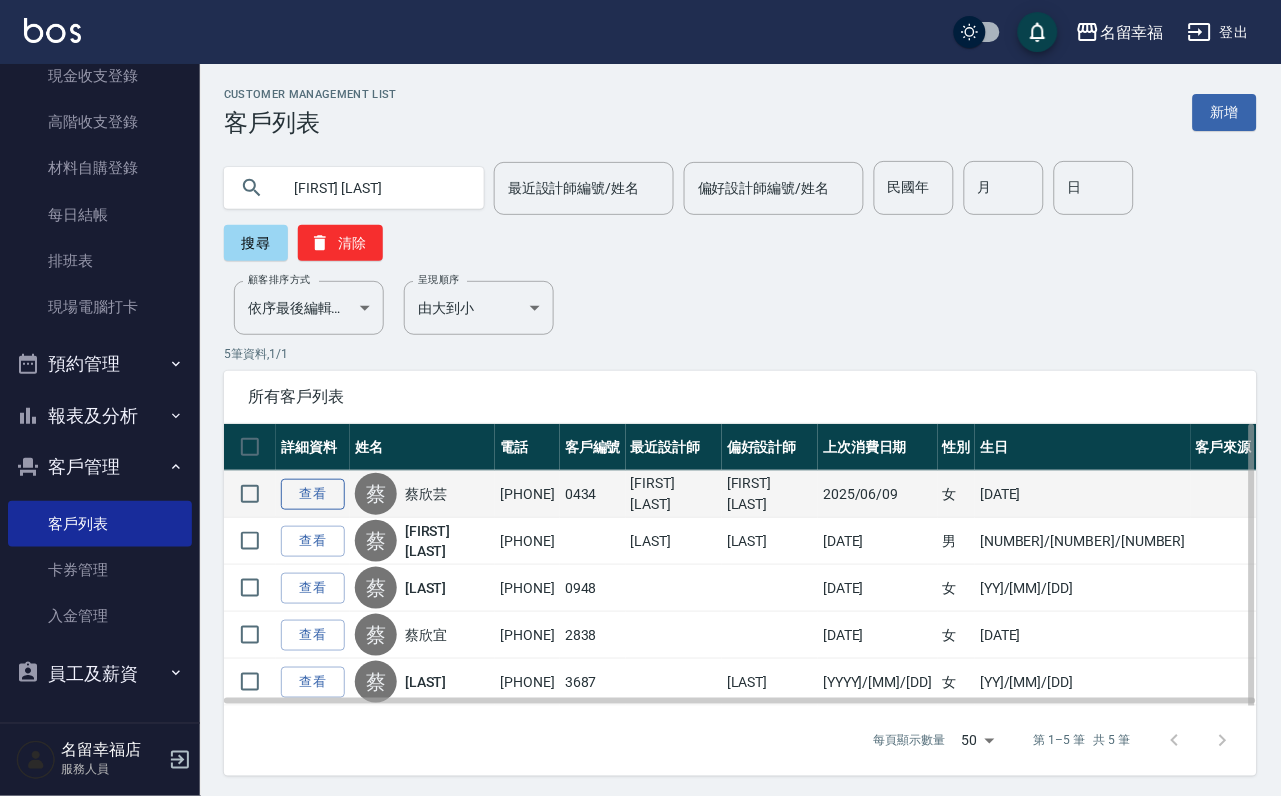 click on "查看" at bounding box center (313, 494) 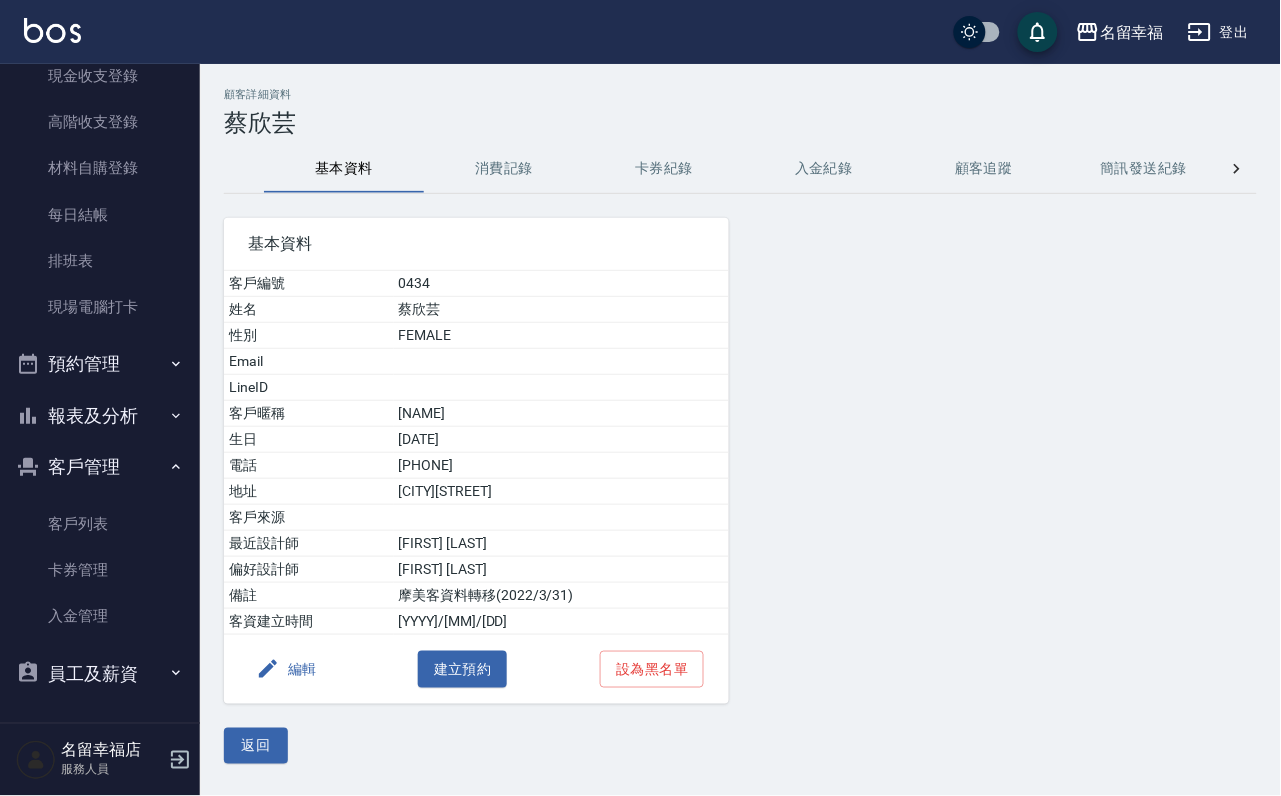 drag, startPoint x: 500, startPoint y: 149, endPoint x: 482, endPoint y: 181, distance: 36.71512 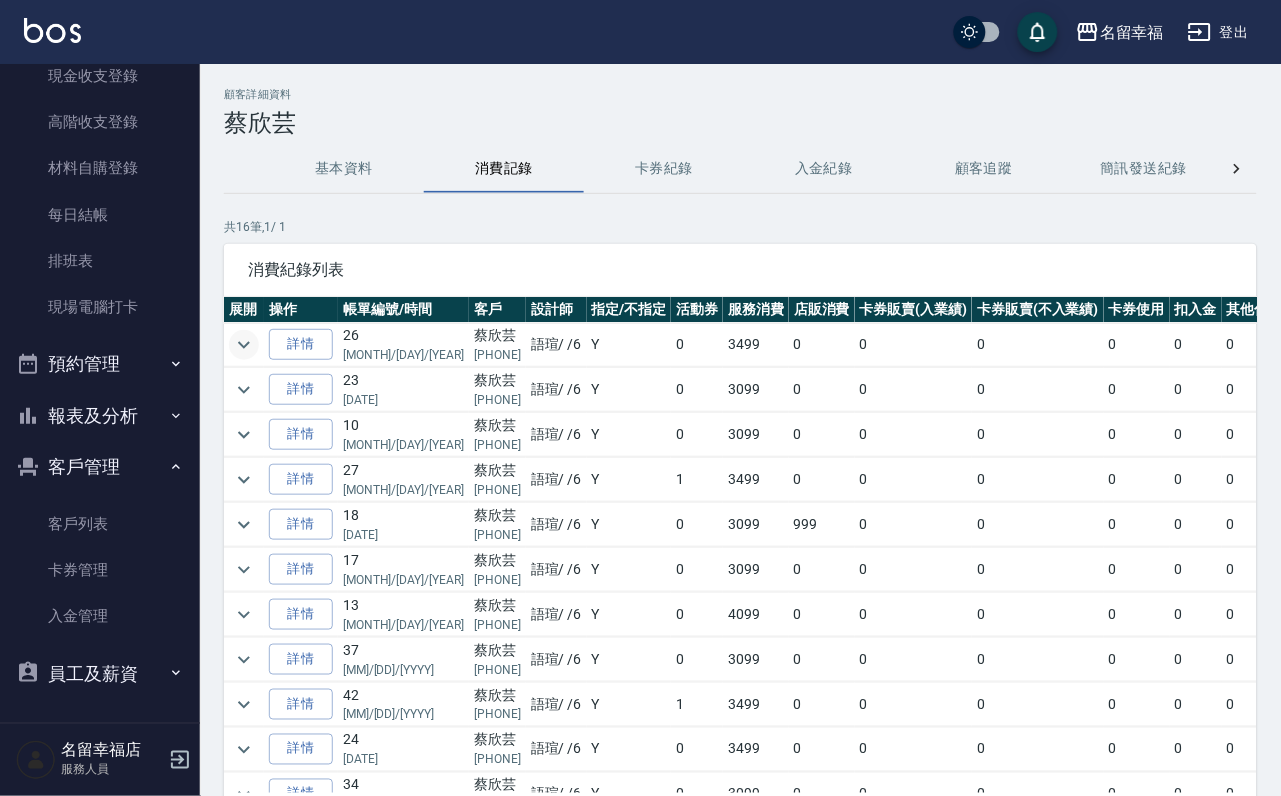 click 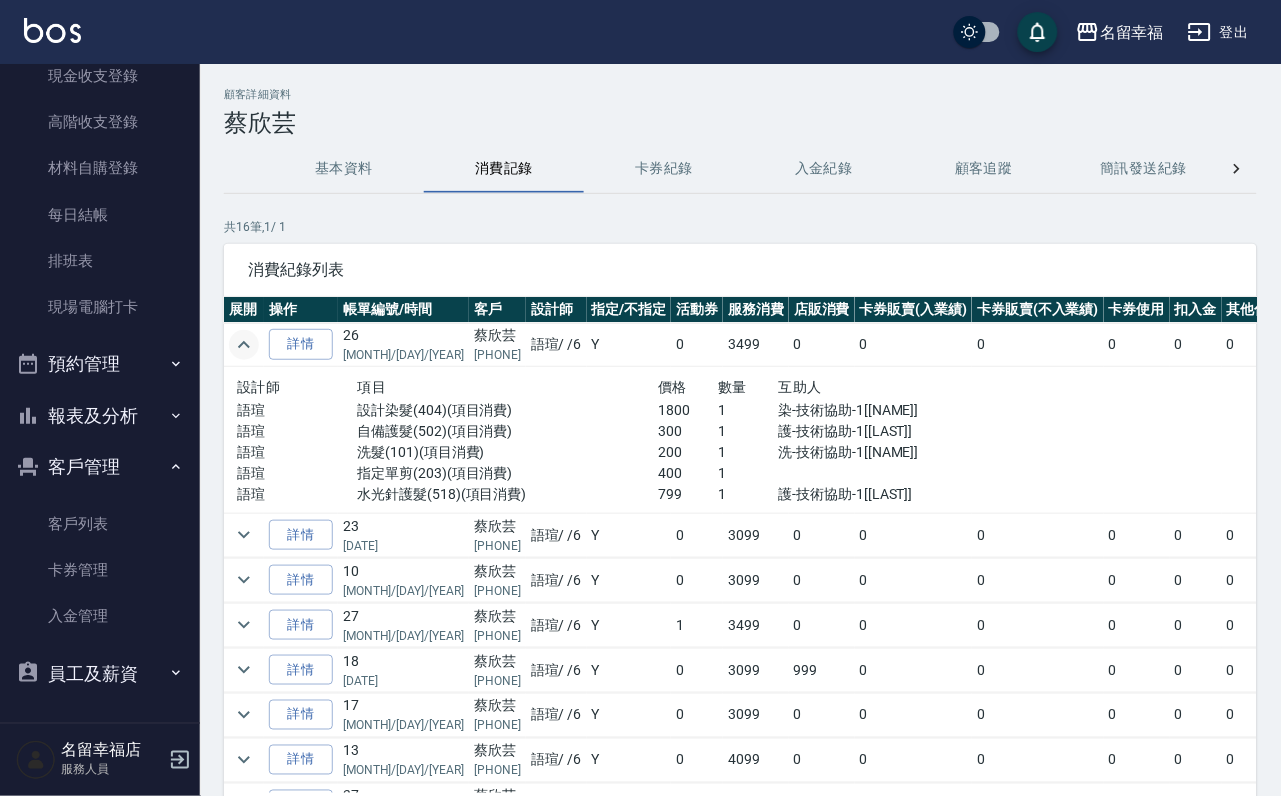 click 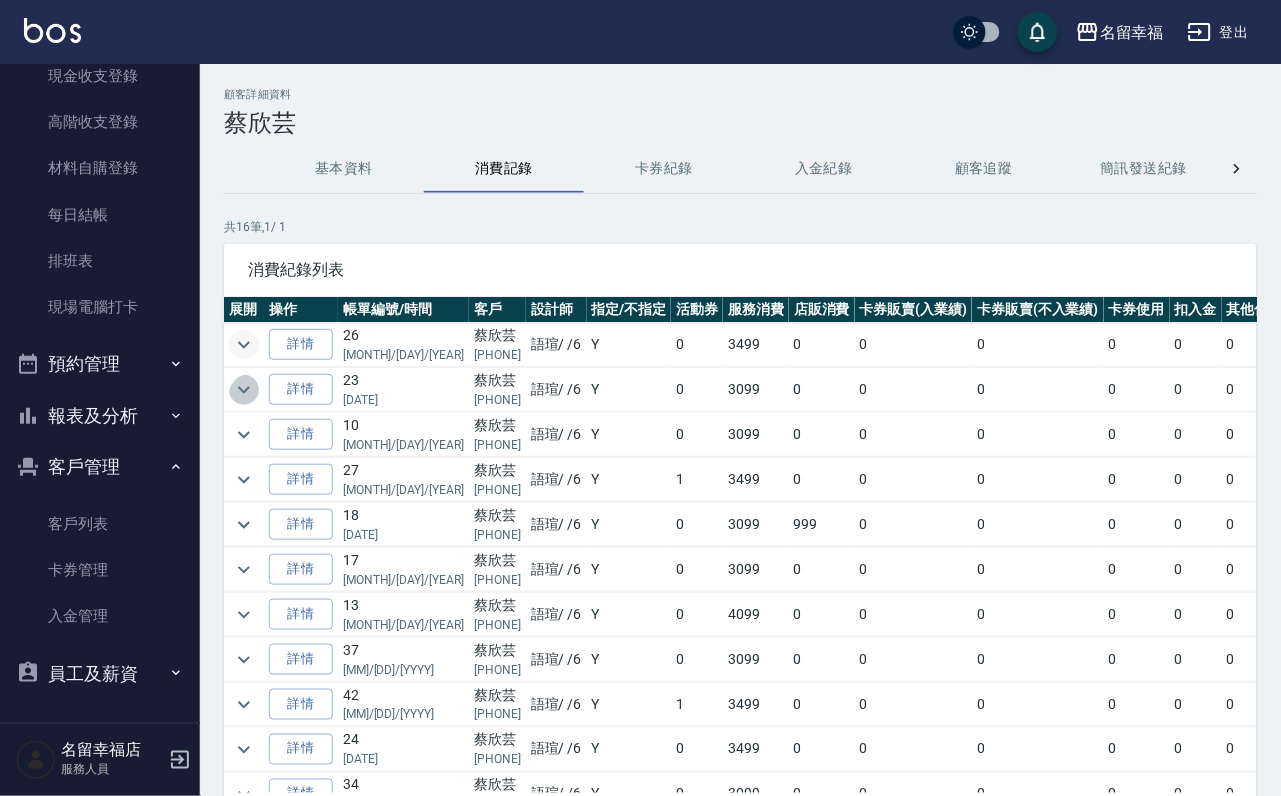 click 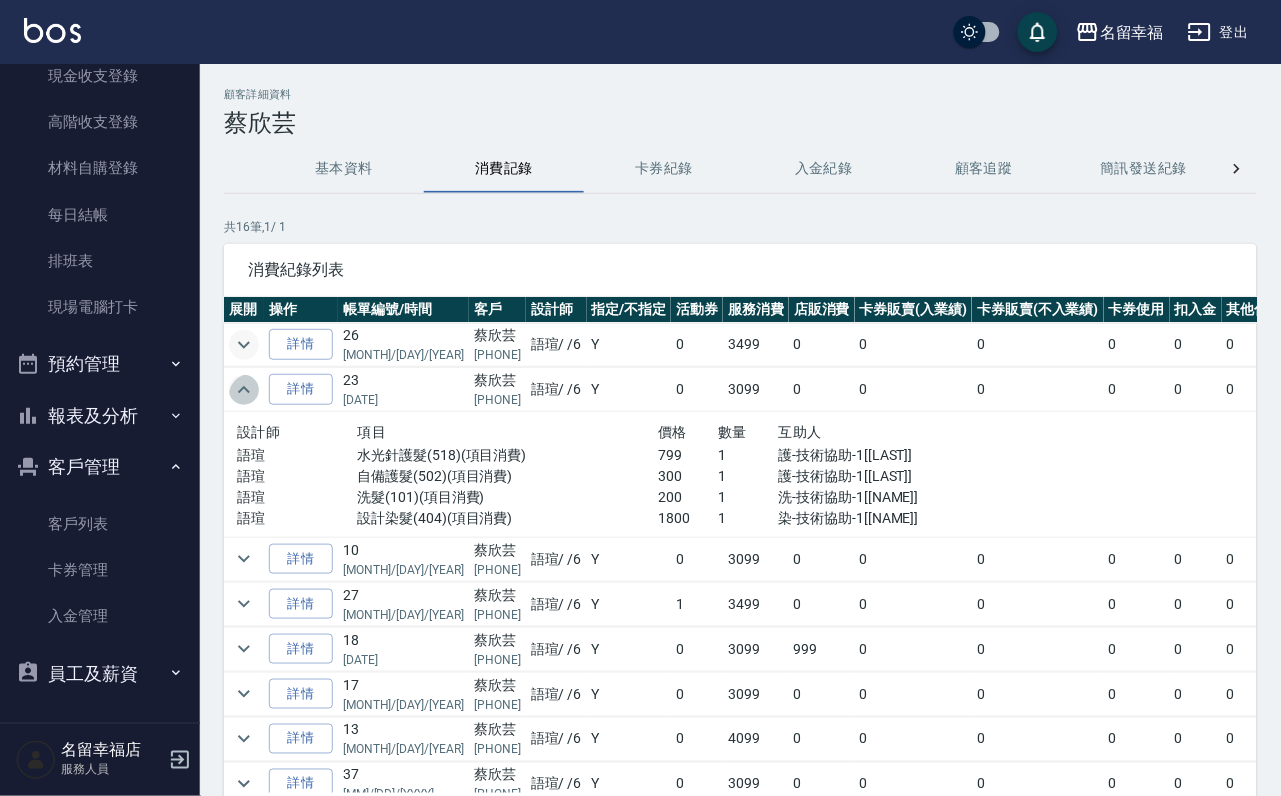 click 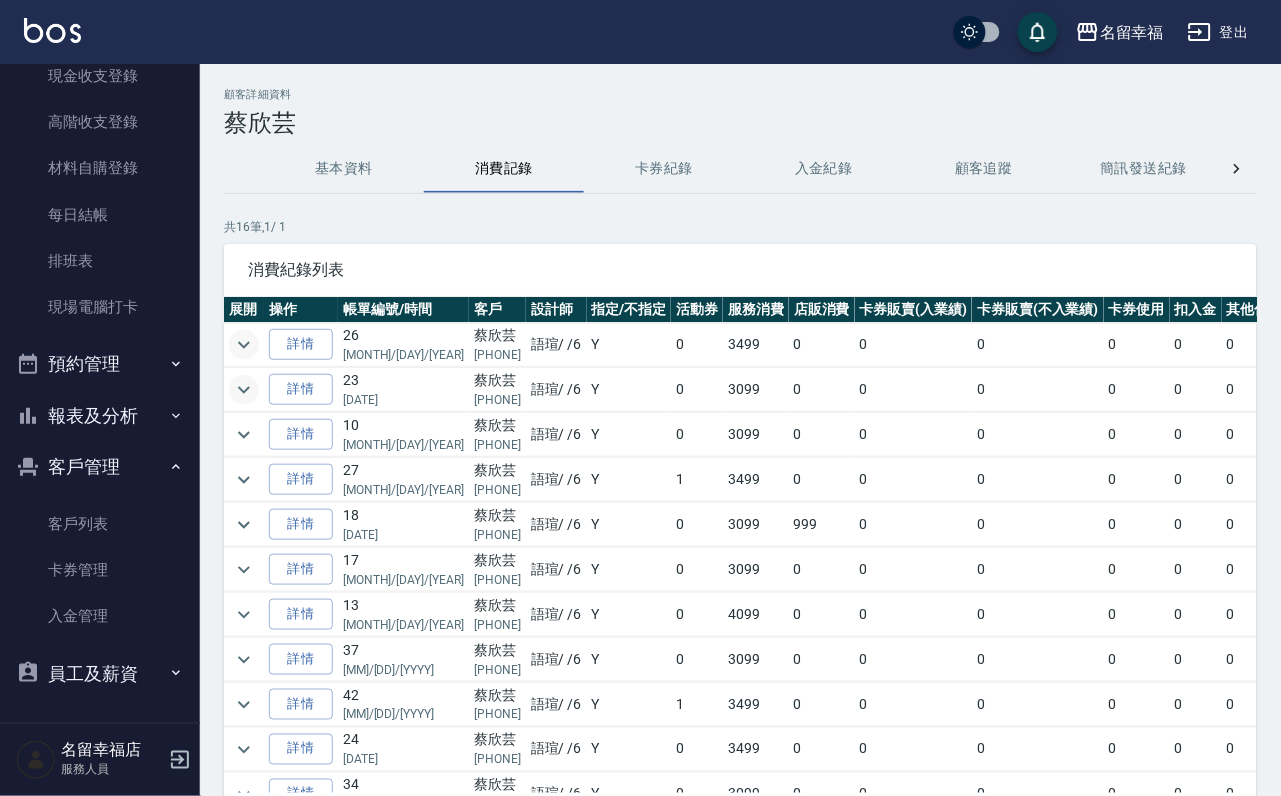 click 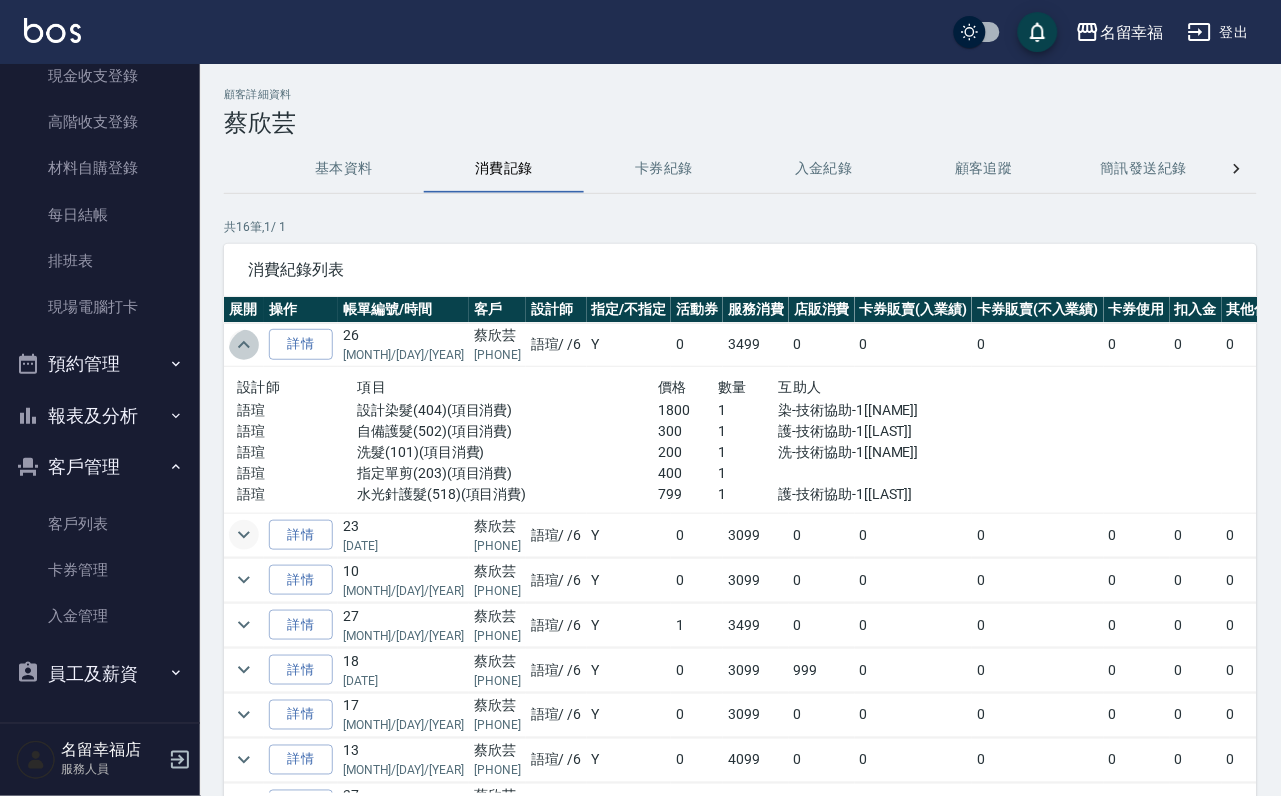 click 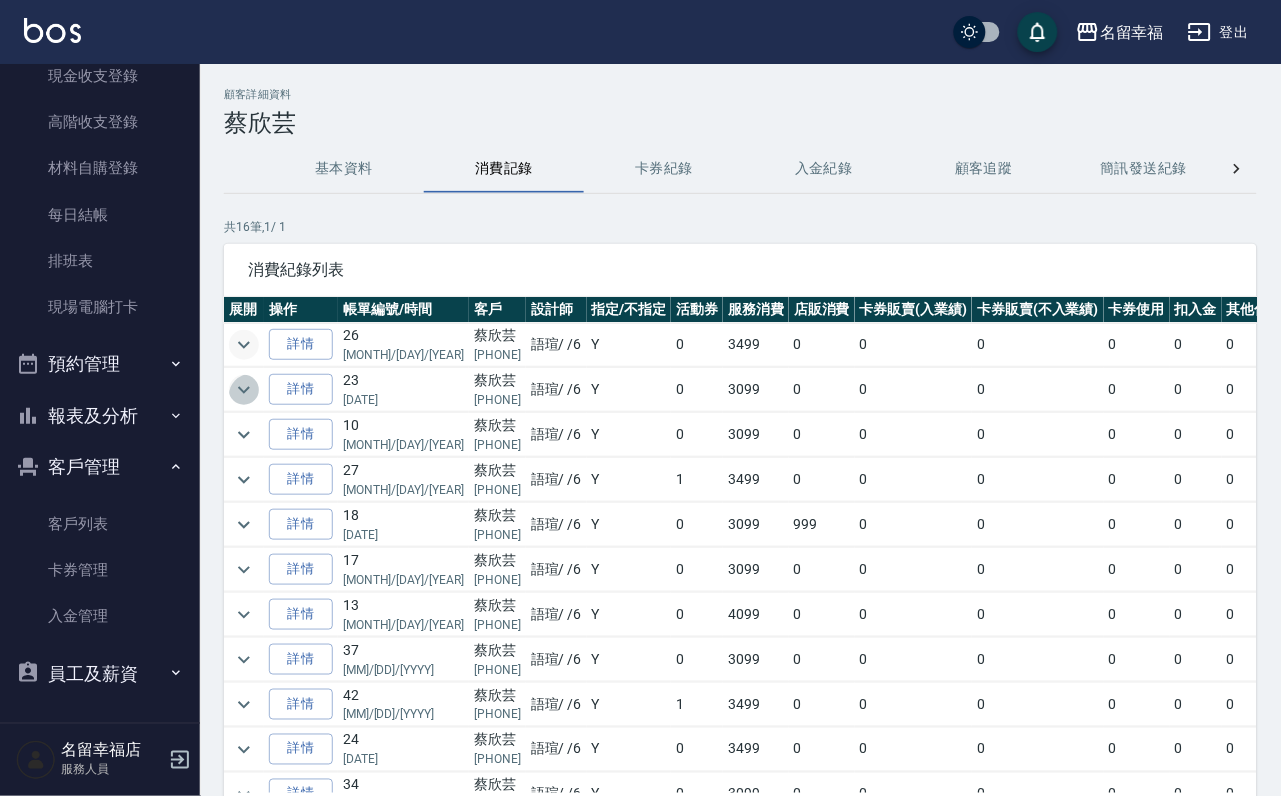 click 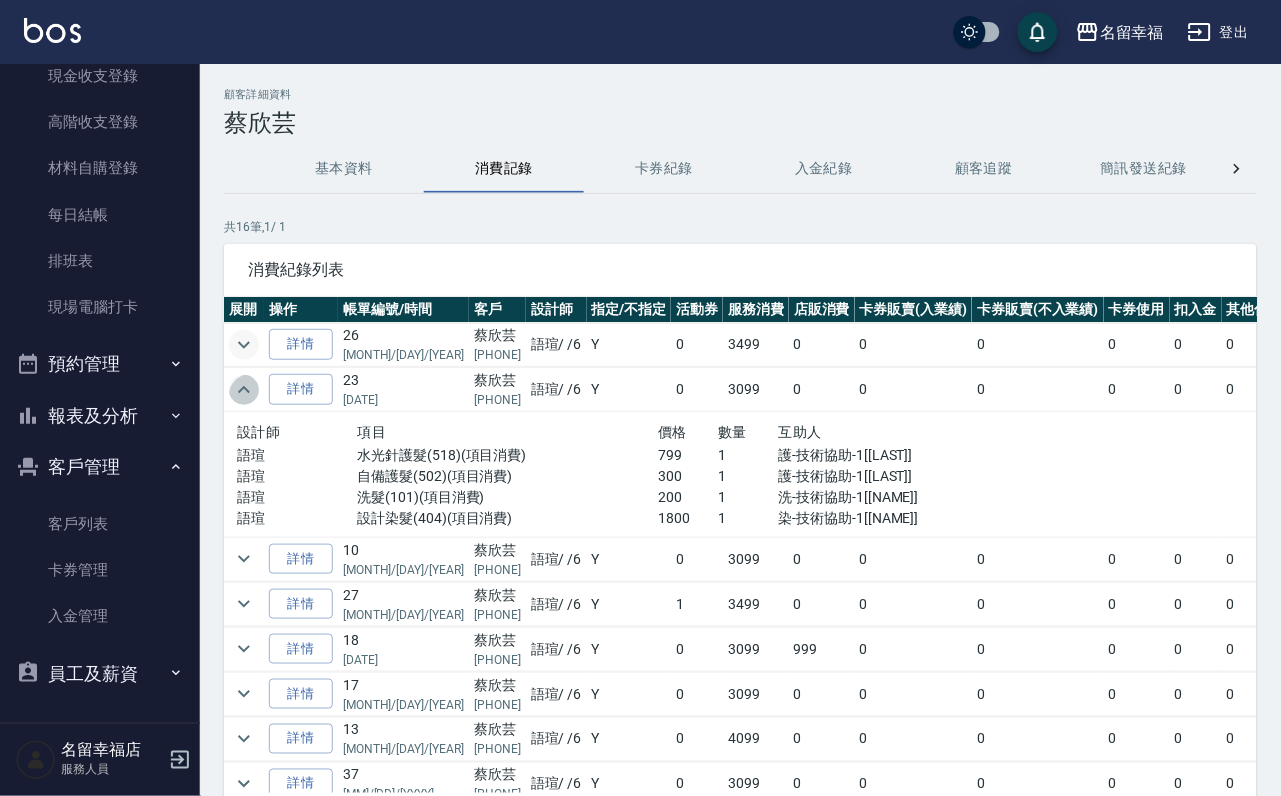 click 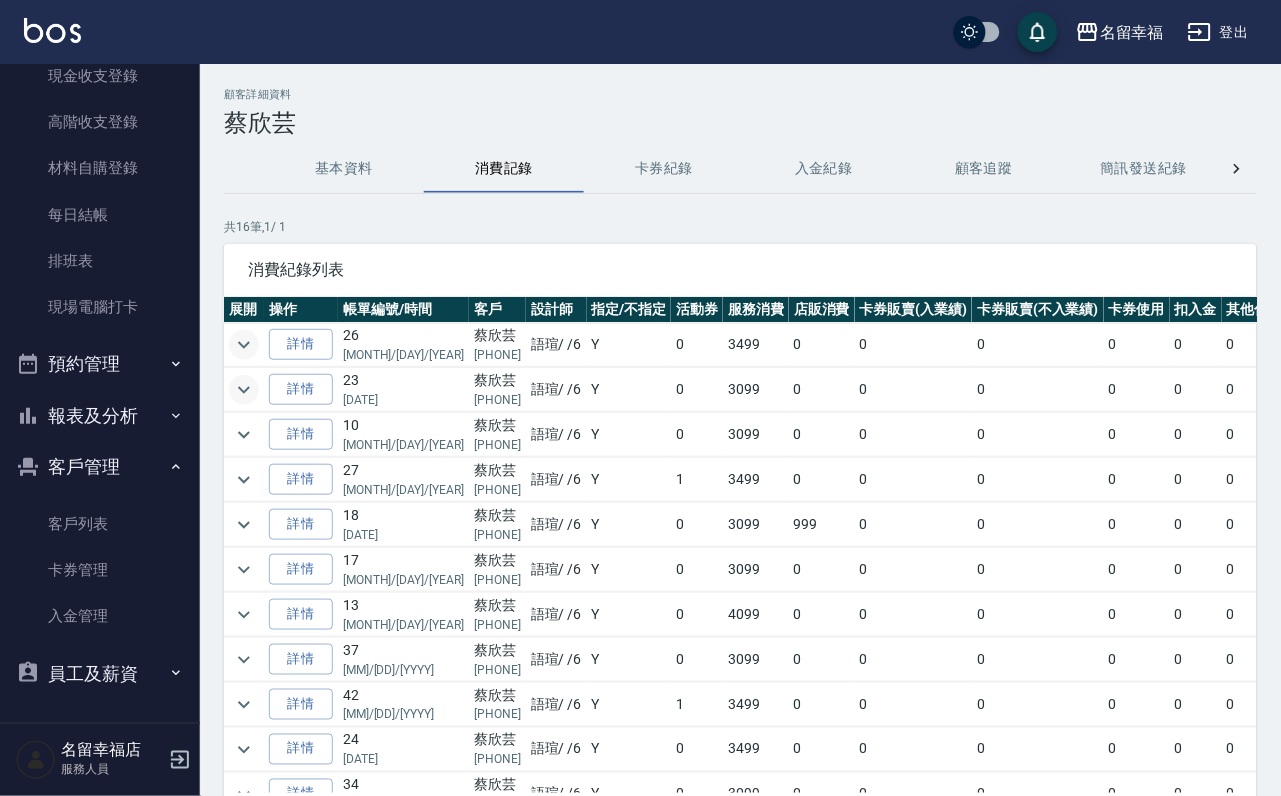 scroll, scrollTop: 0, scrollLeft: 0, axis: both 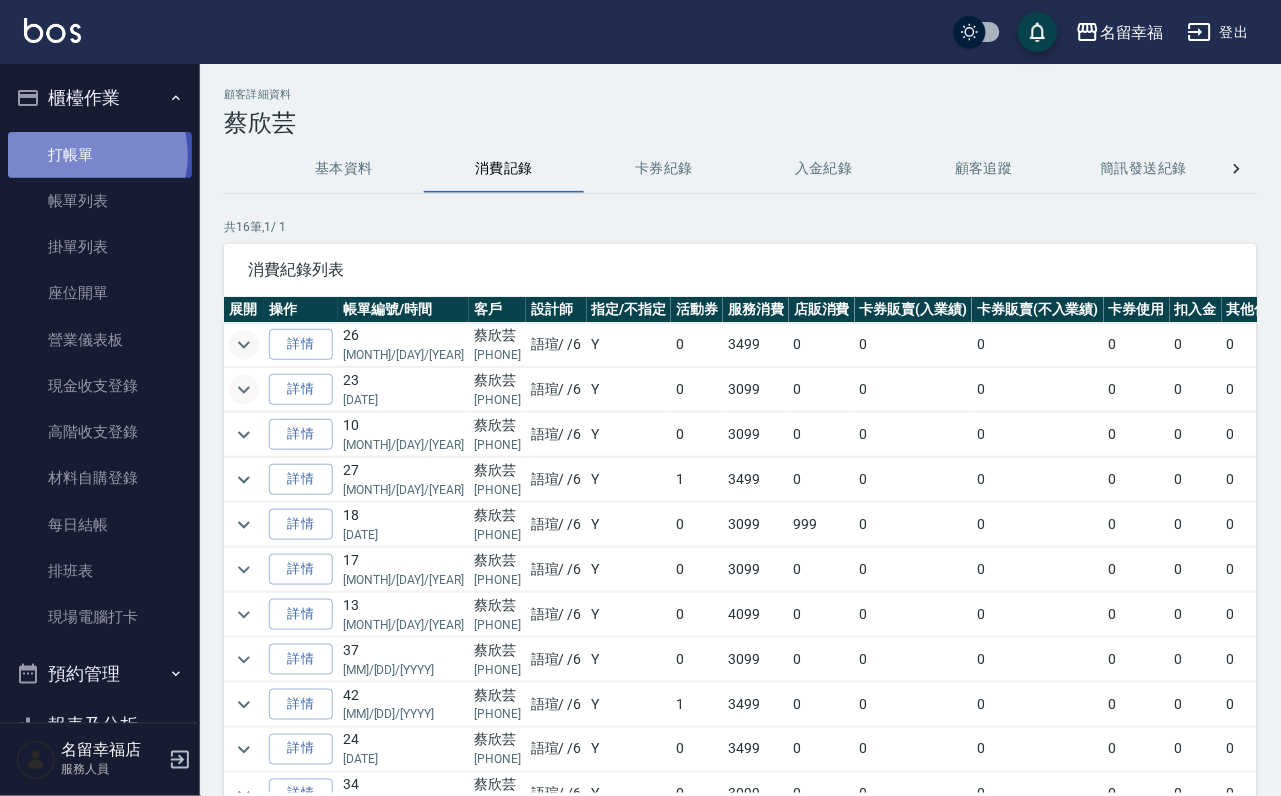 click on "打帳單" at bounding box center [100, 155] 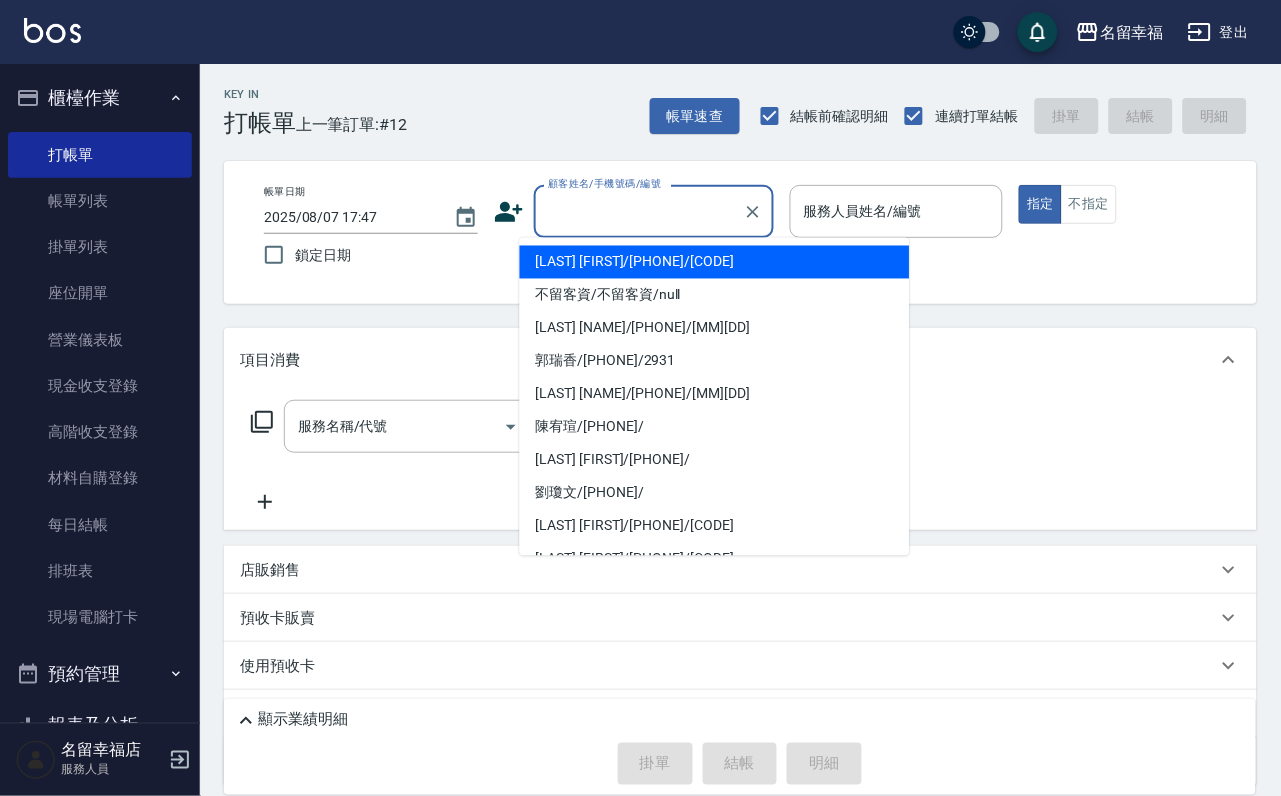 click on "顧客姓名/手機號碼/編號" at bounding box center [639, 211] 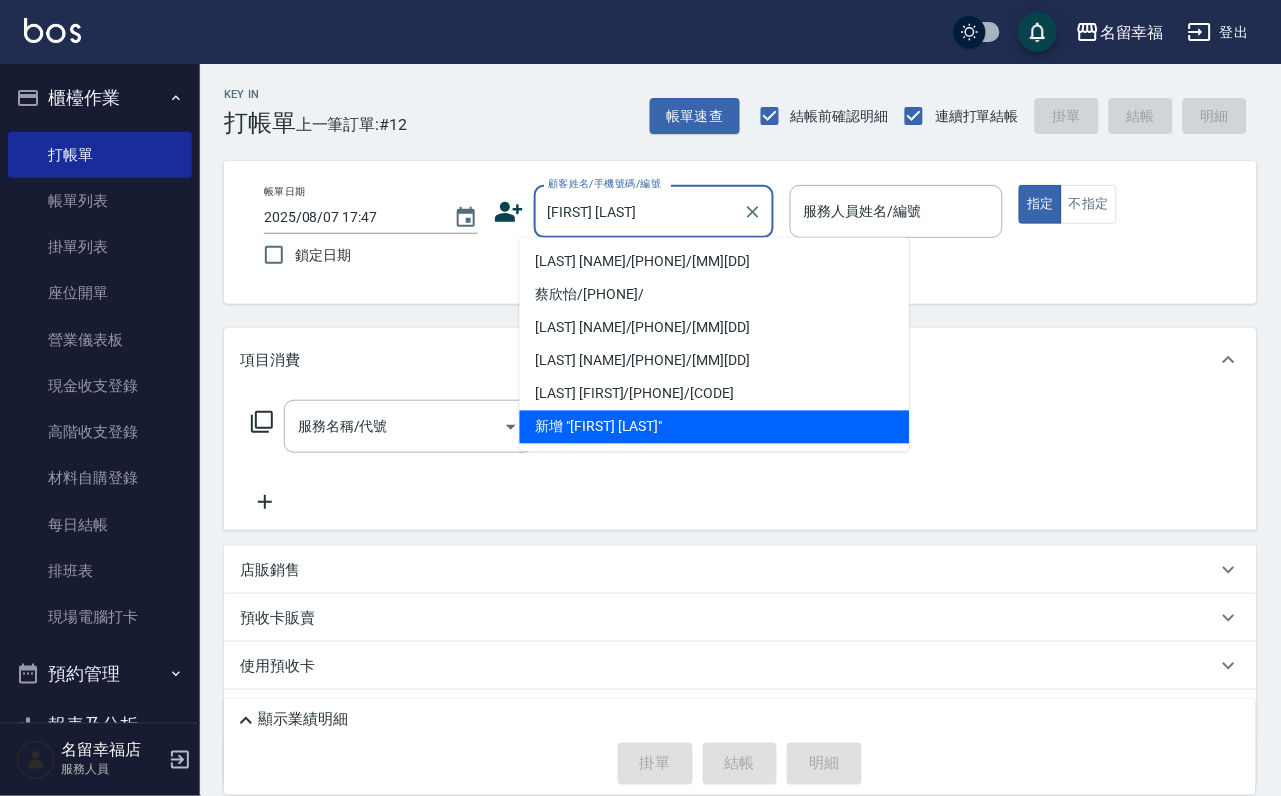 drag, startPoint x: 649, startPoint y: 256, endPoint x: 635, endPoint y: 265, distance: 16.643316 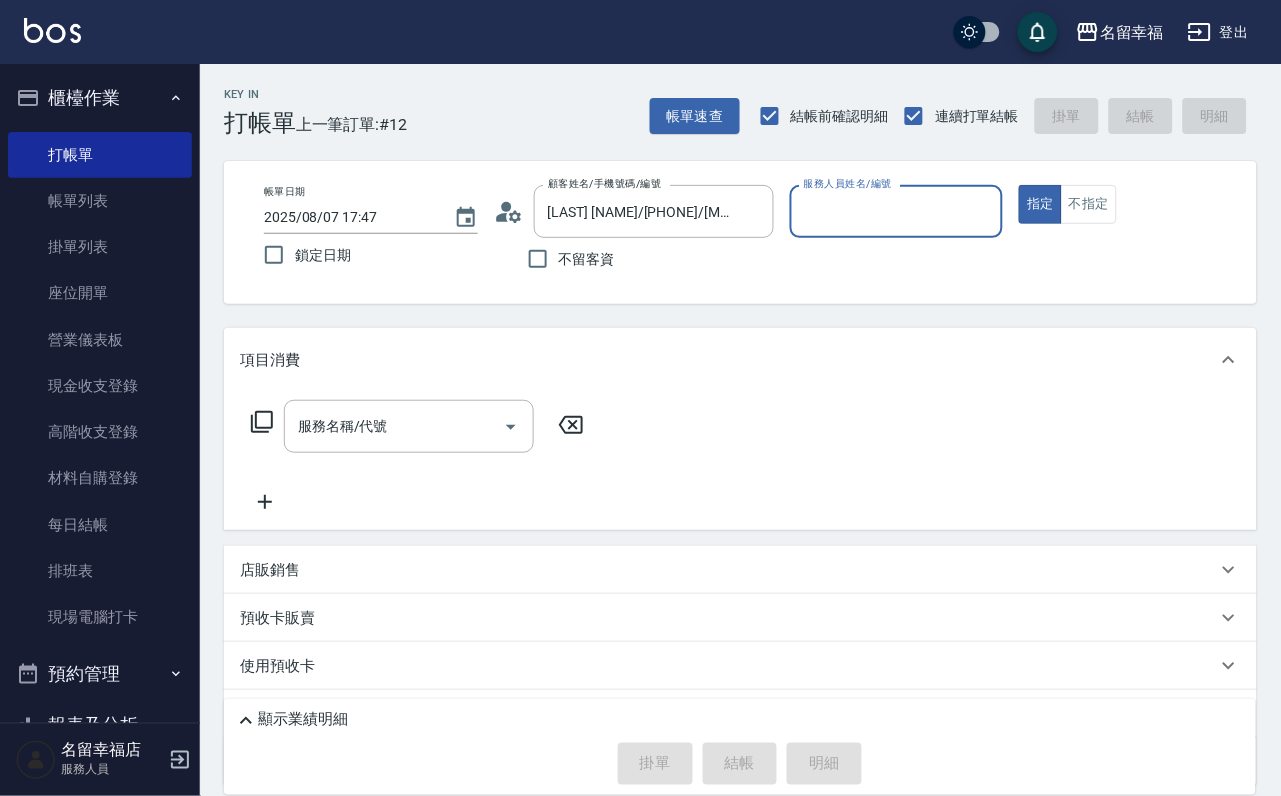 type on "[NAME]-6" 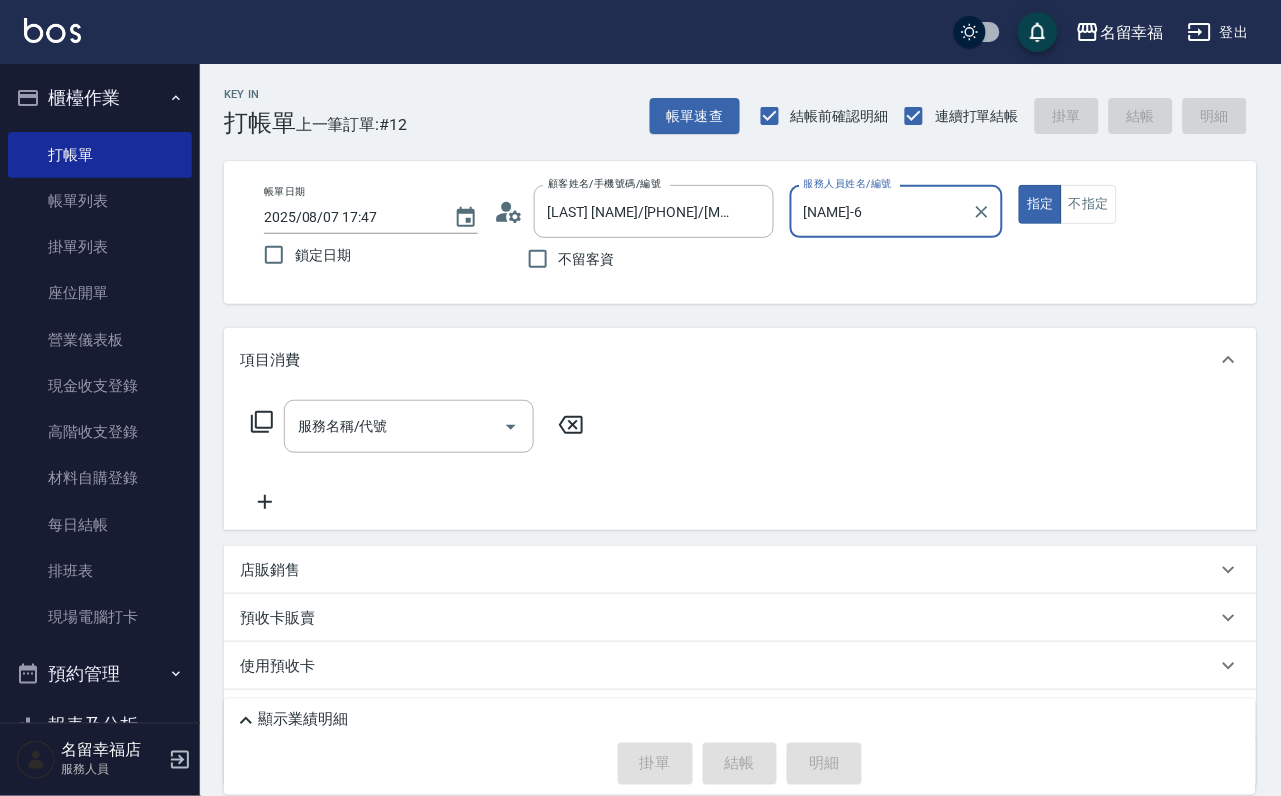 click 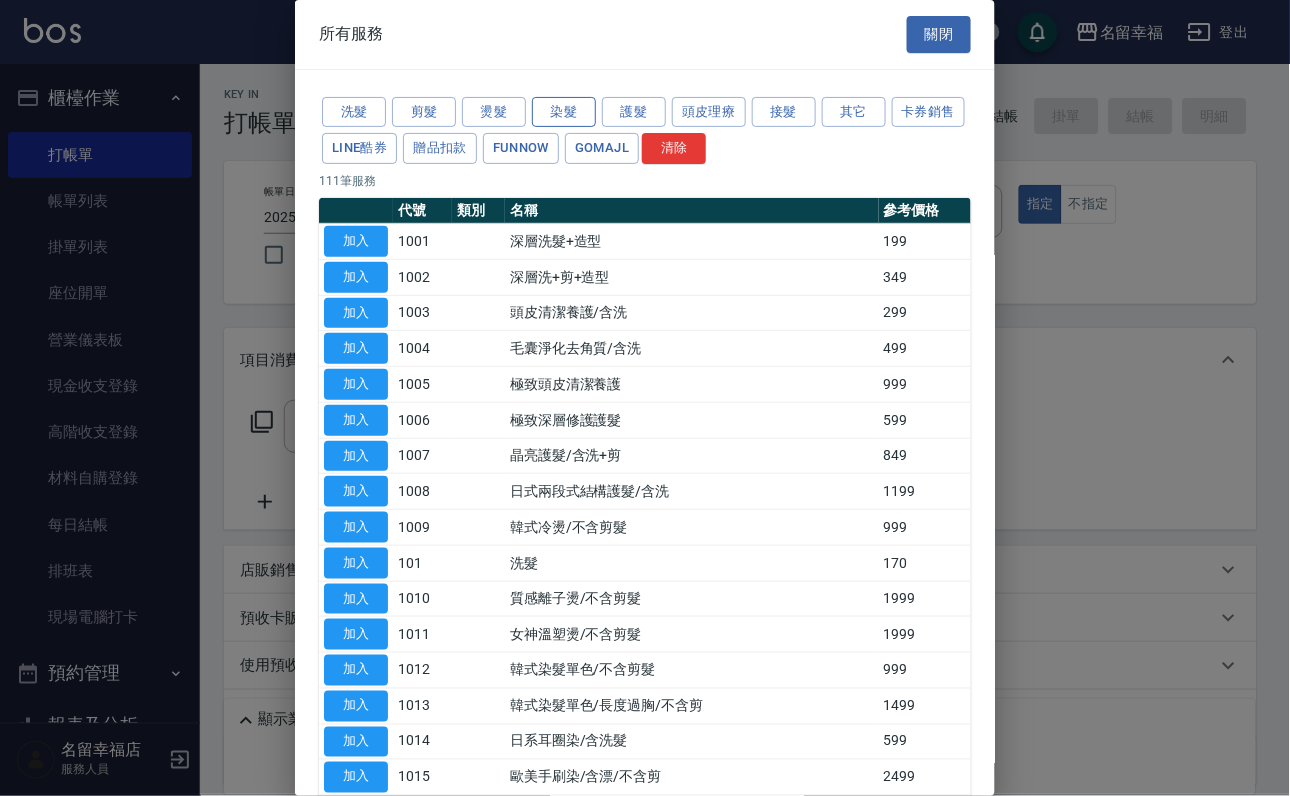 click on "洗髮 剪髮 燙髮 染髮 護髮 頭皮理療 接髮 其它 卡券銷售 LINE酷券 贈品扣款 FUNNOW GOMAJL 清除" at bounding box center (645, 131) 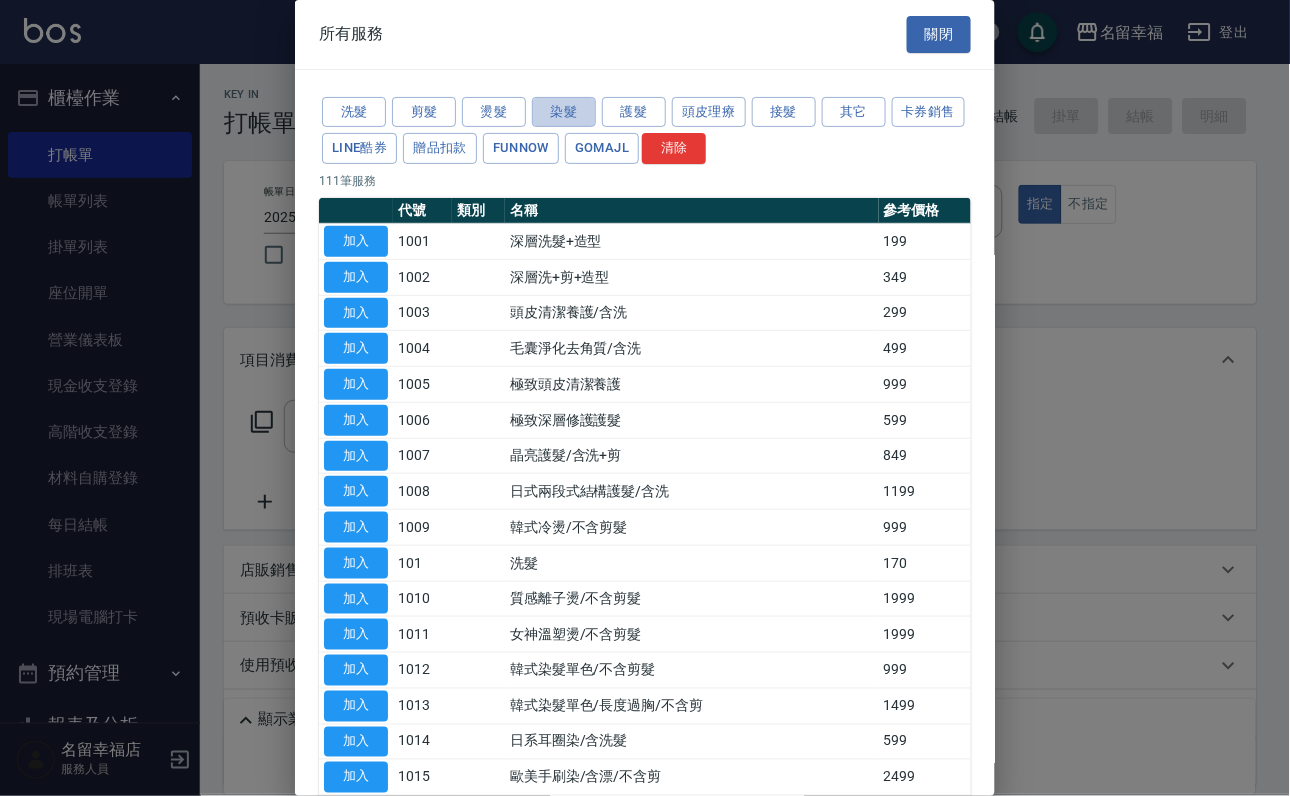 drag, startPoint x: 562, startPoint y: 128, endPoint x: 550, endPoint y: 152, distance: 26.832815 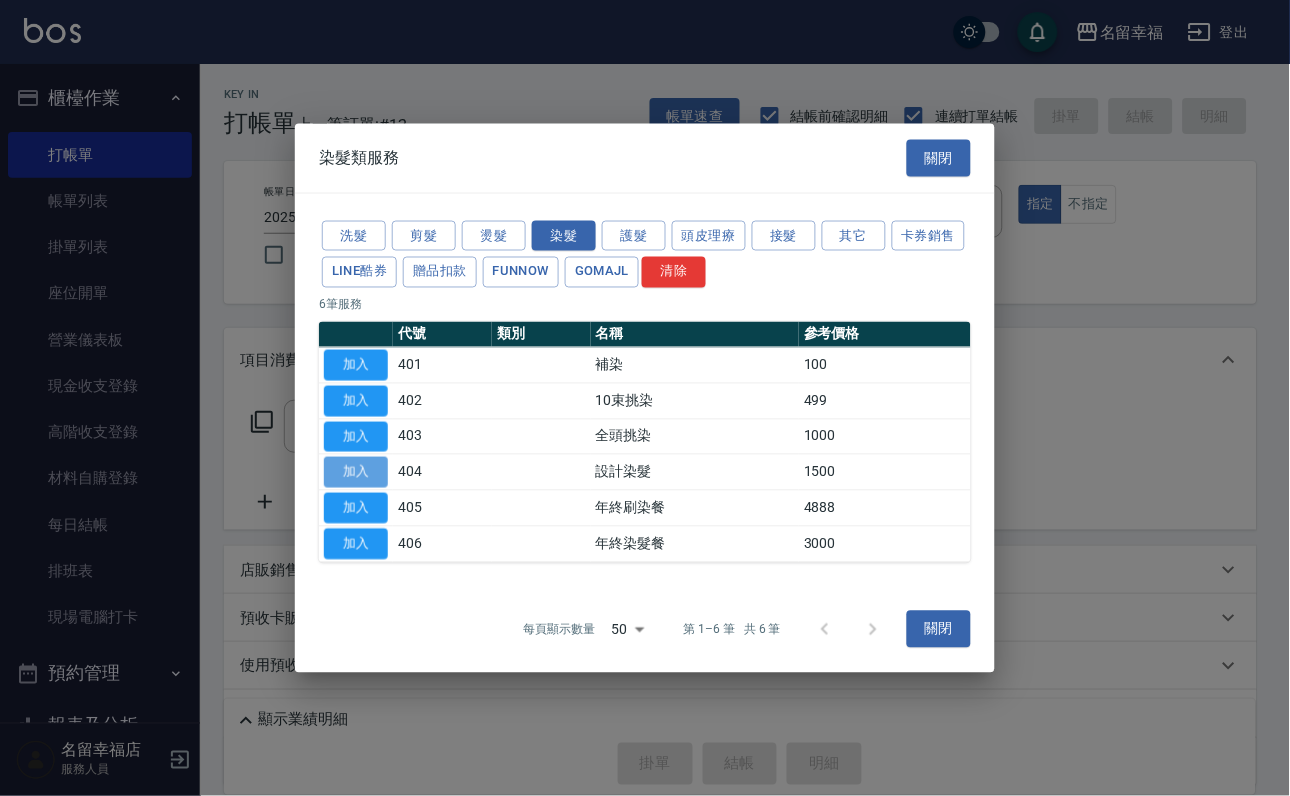 click on "加入" at bounding box center (356, 472) 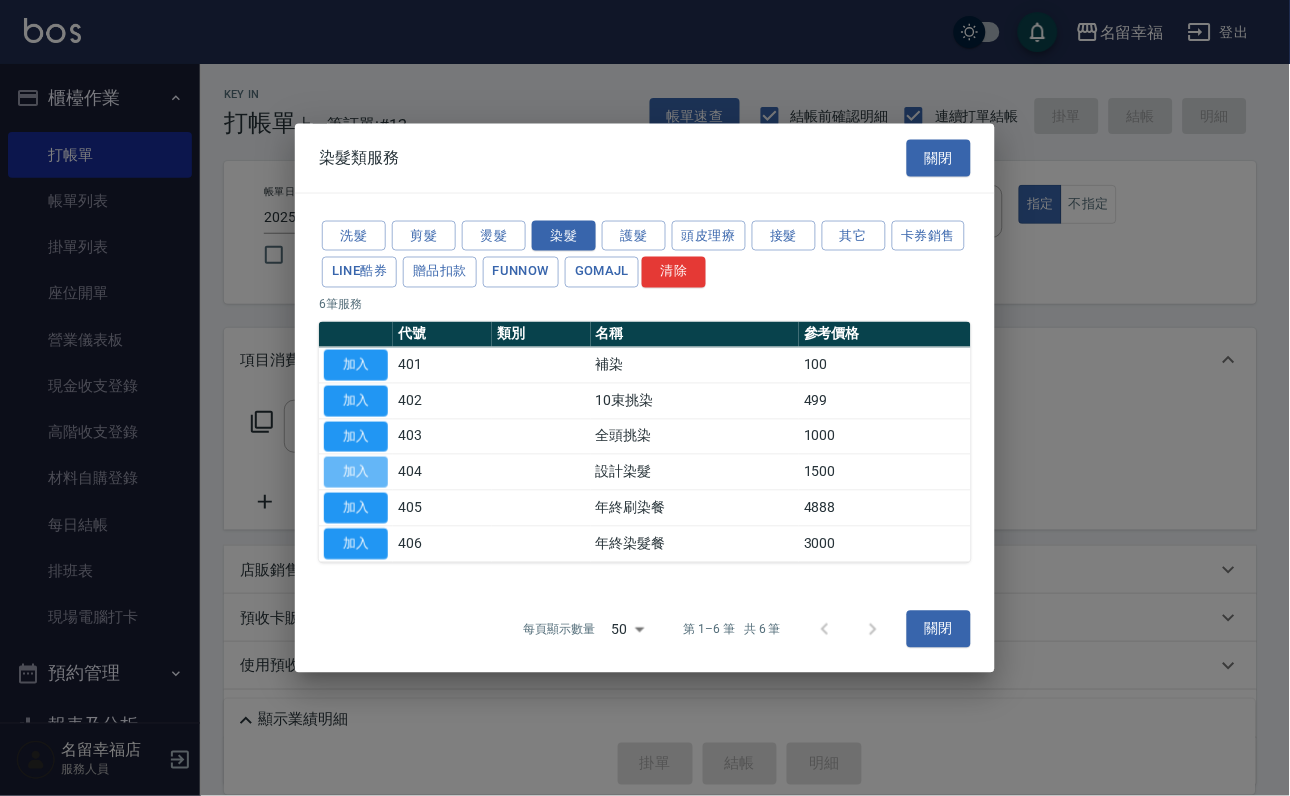 type on "設計染髮(404)" 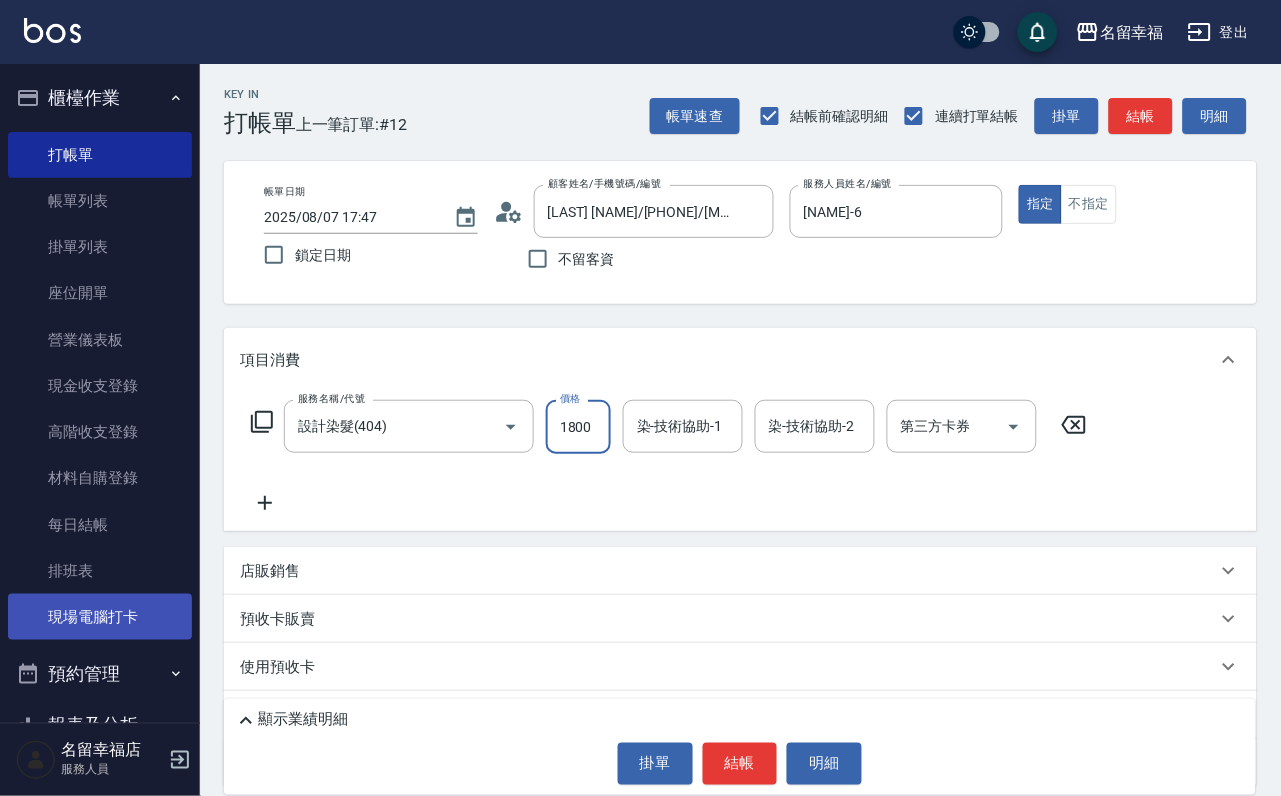 scroll, scrollTop: 0, scrollLeft: 1, axis: horizontal 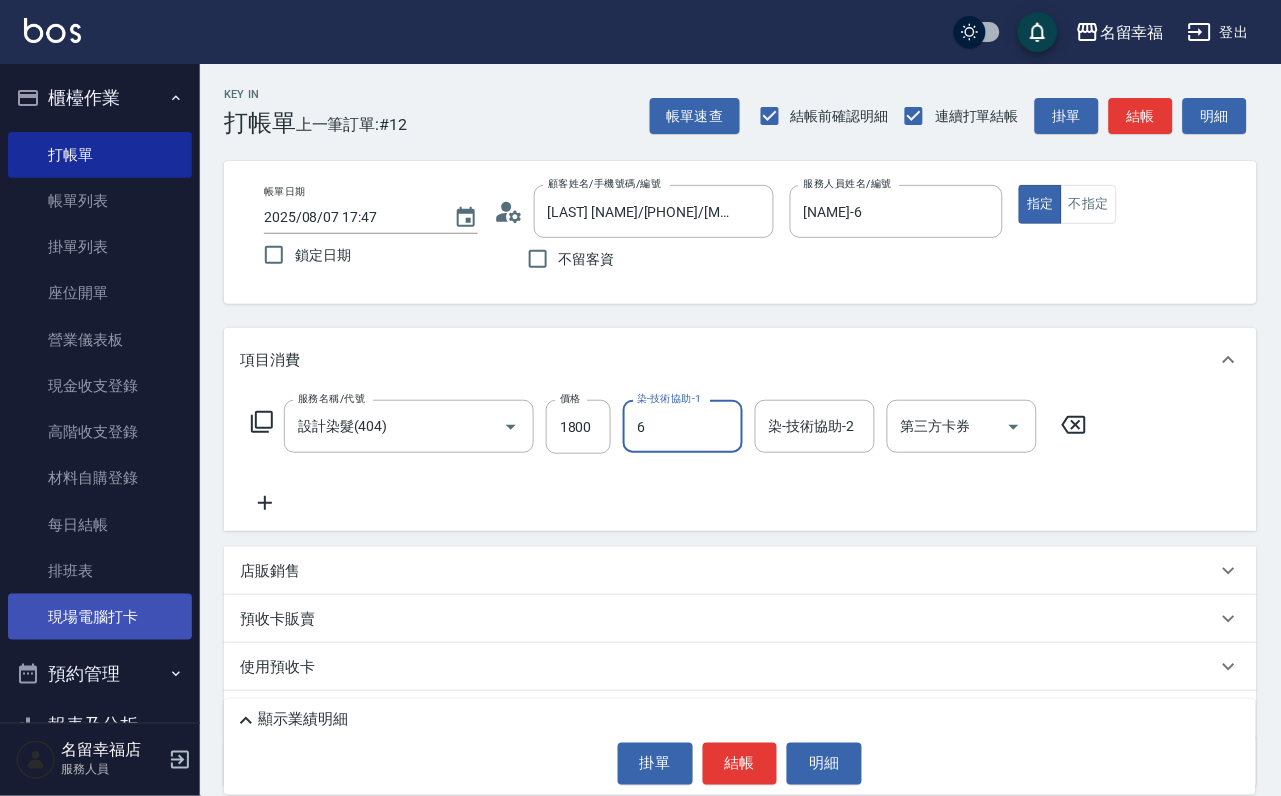 type on "[NAME]-6" 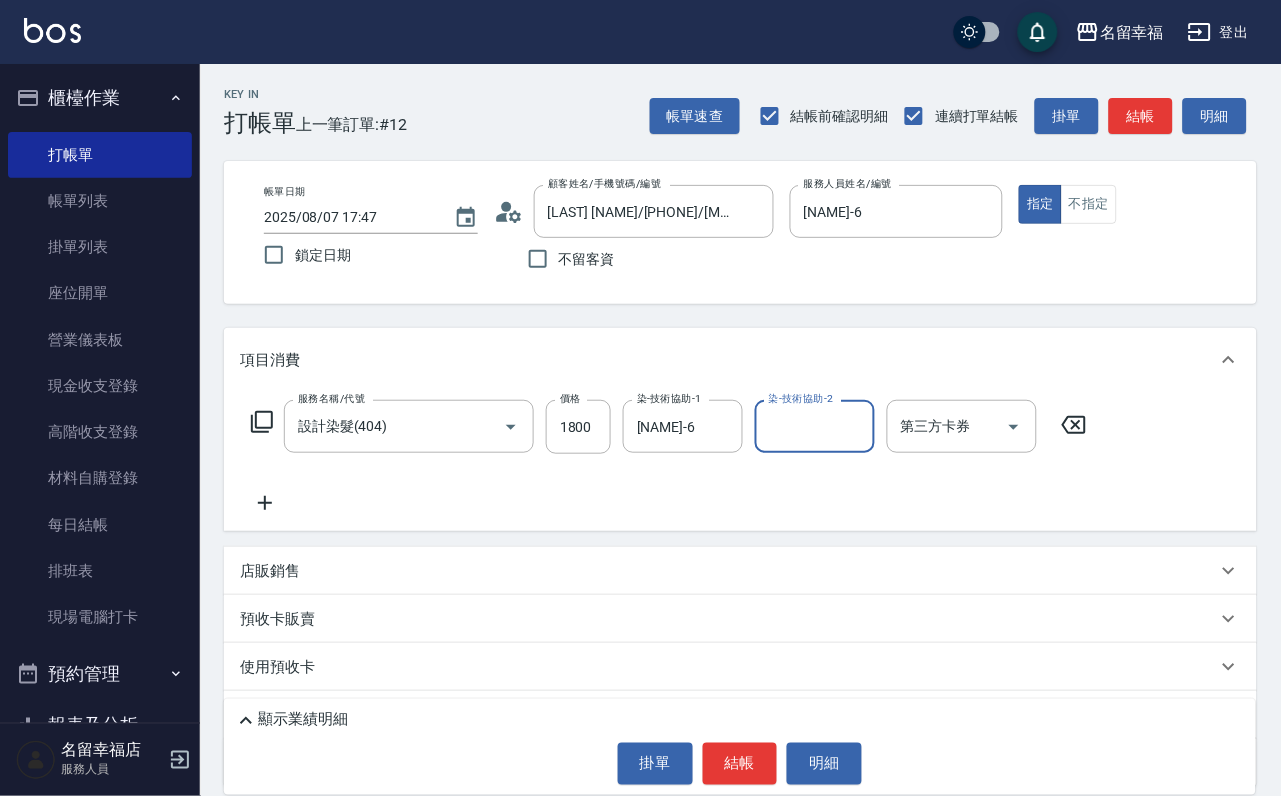 click 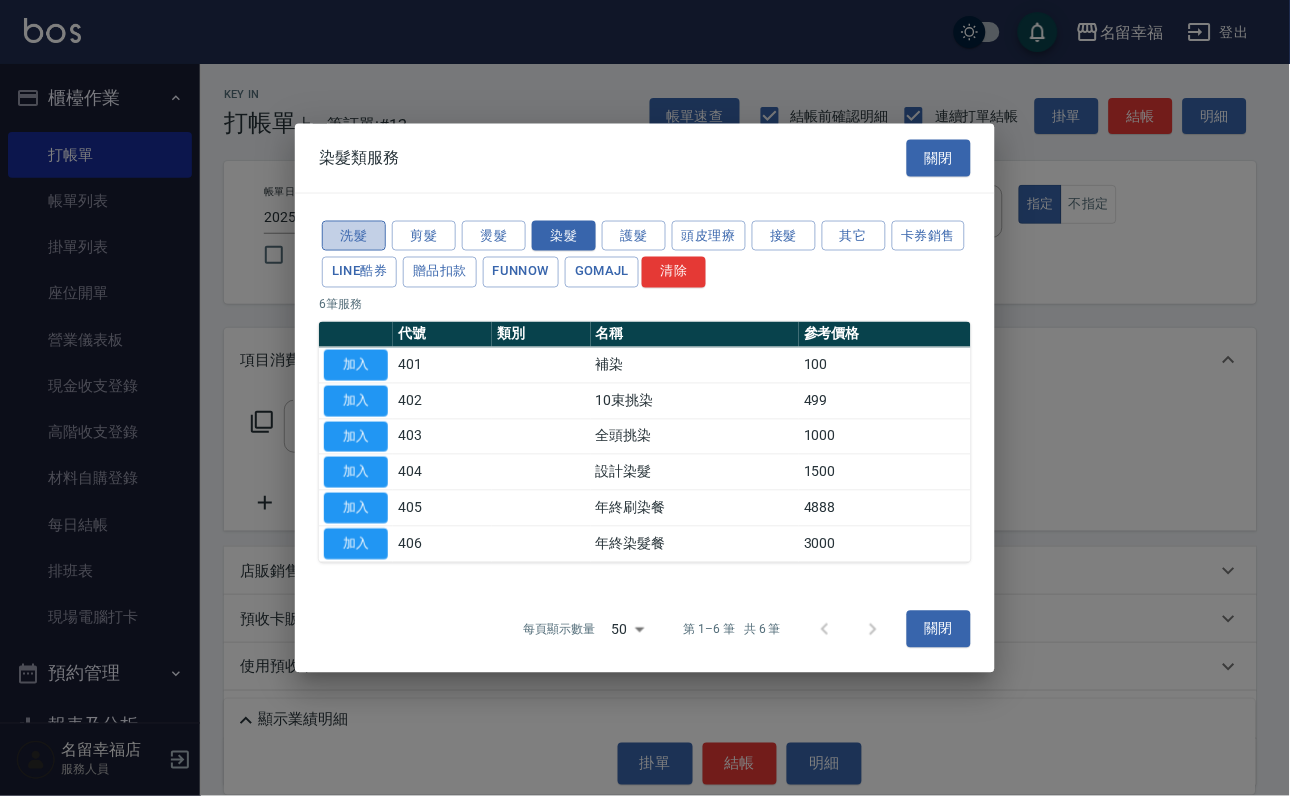 click on "洗髮" at bounding box center (354, 235) 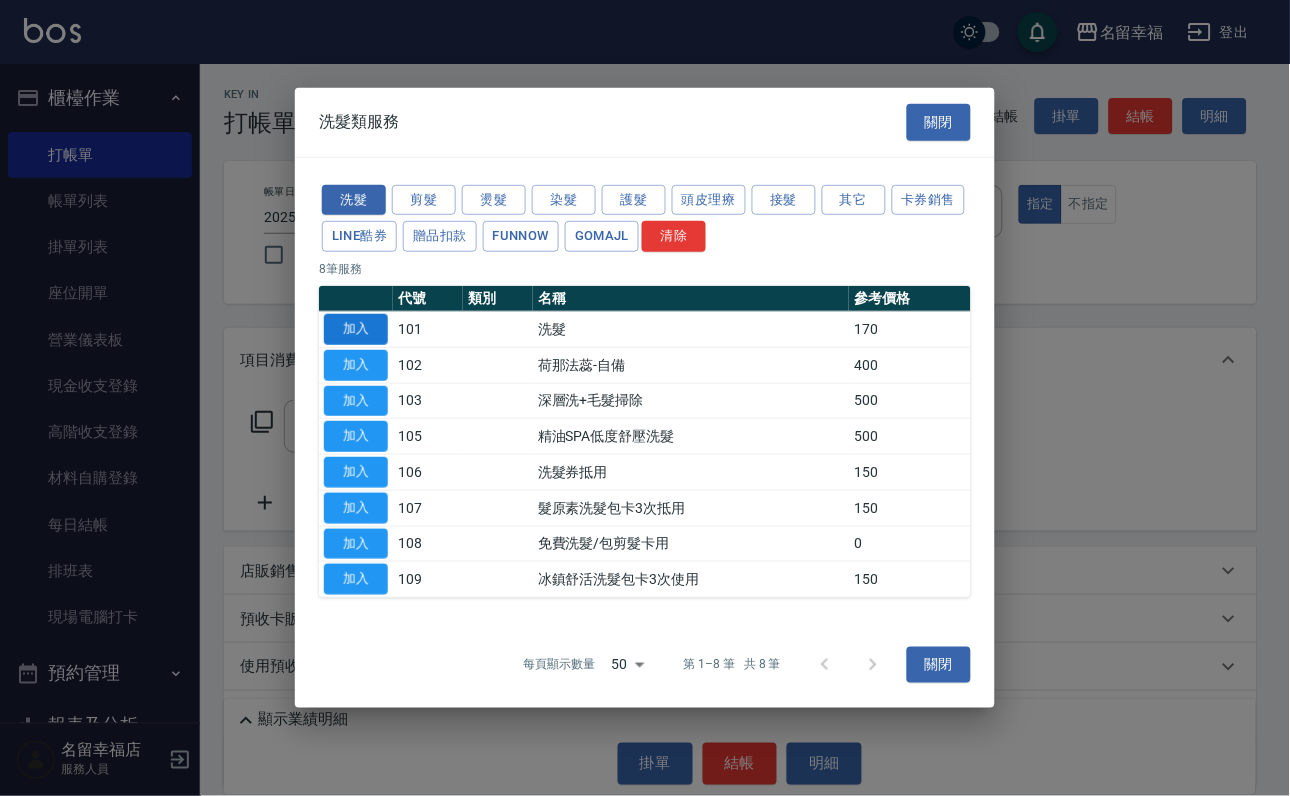 click on "加入" at bounding box center [356, 329] 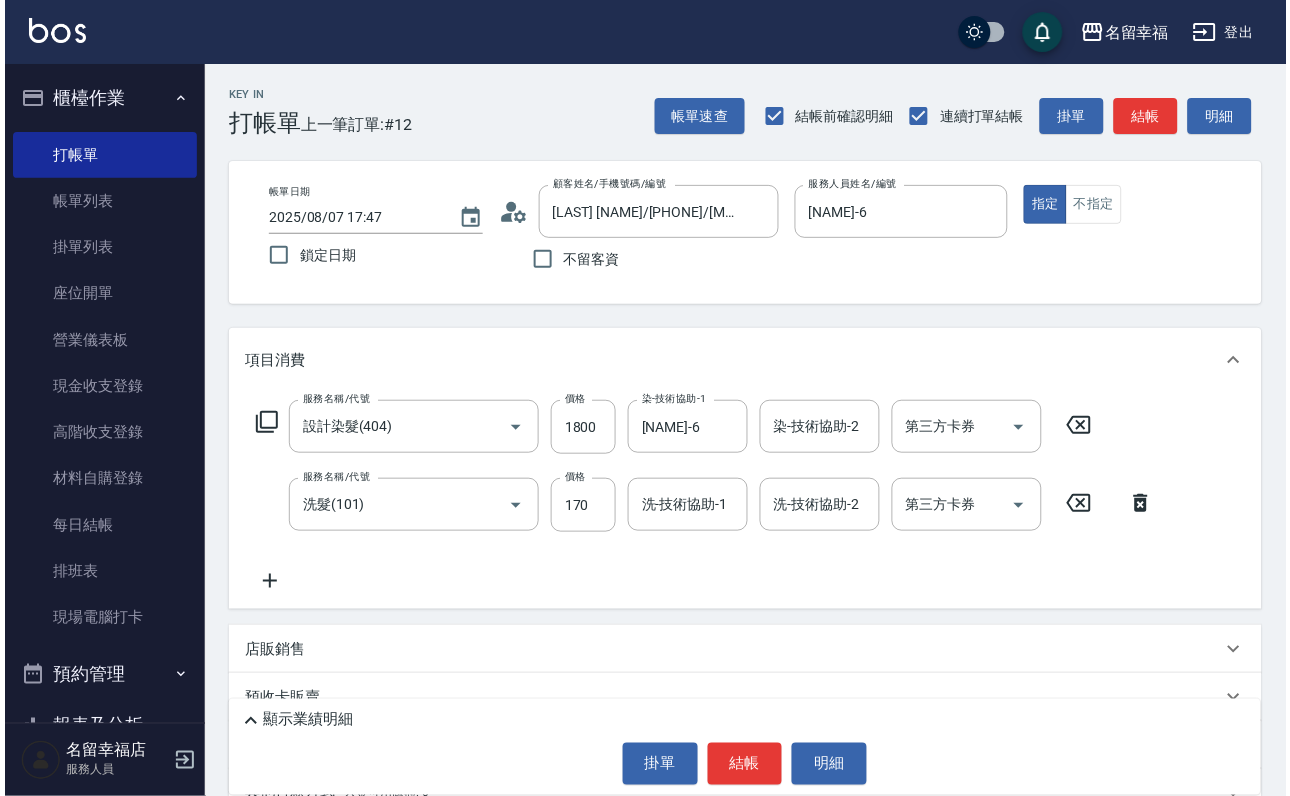scroll, scrollTop: 0, scrollLeft: 0, axis: both 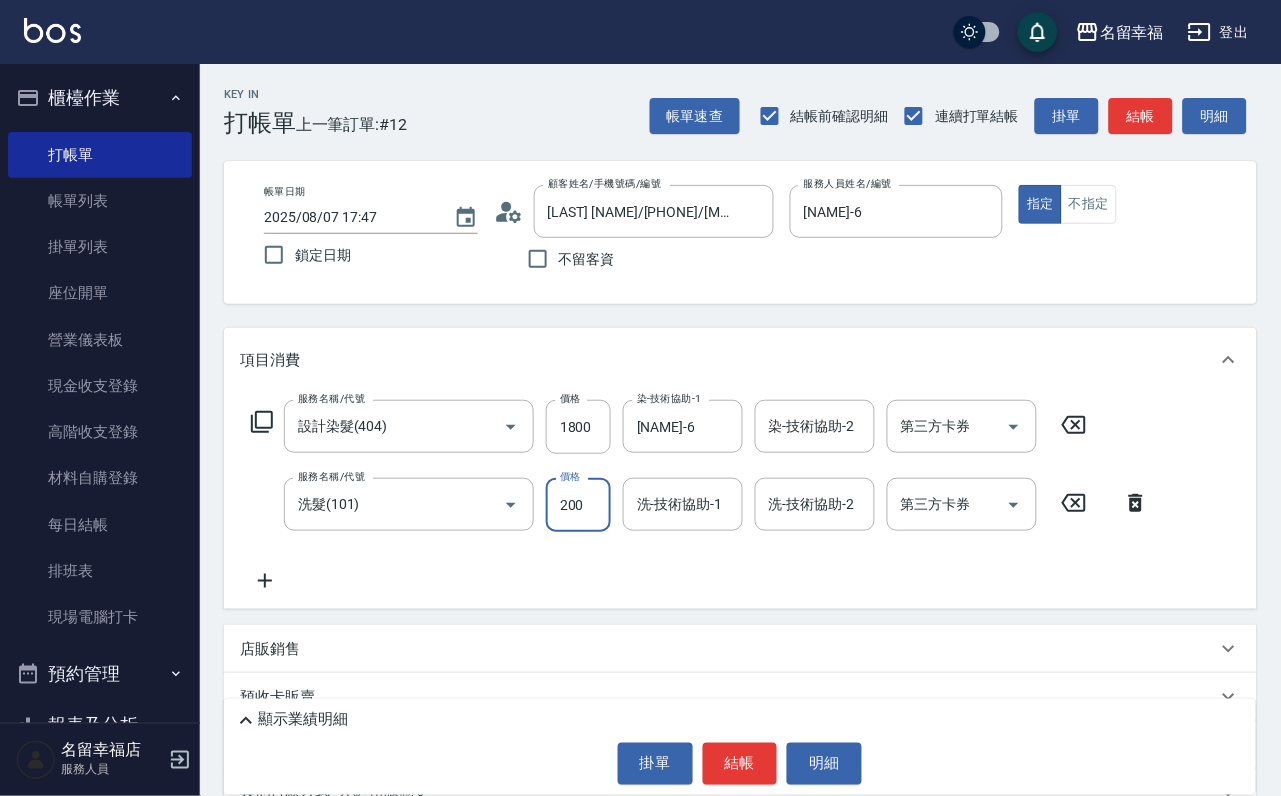 type on "200" 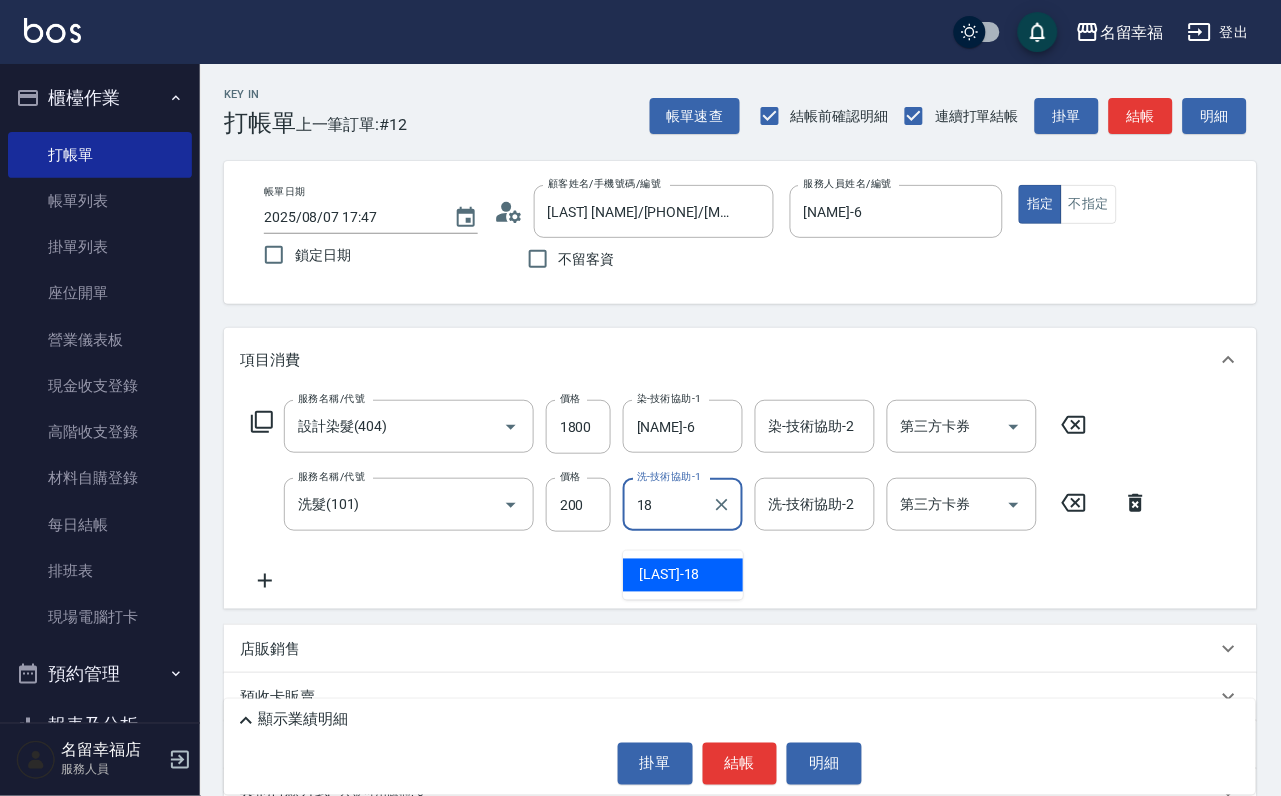 type on "李姿儀-18" 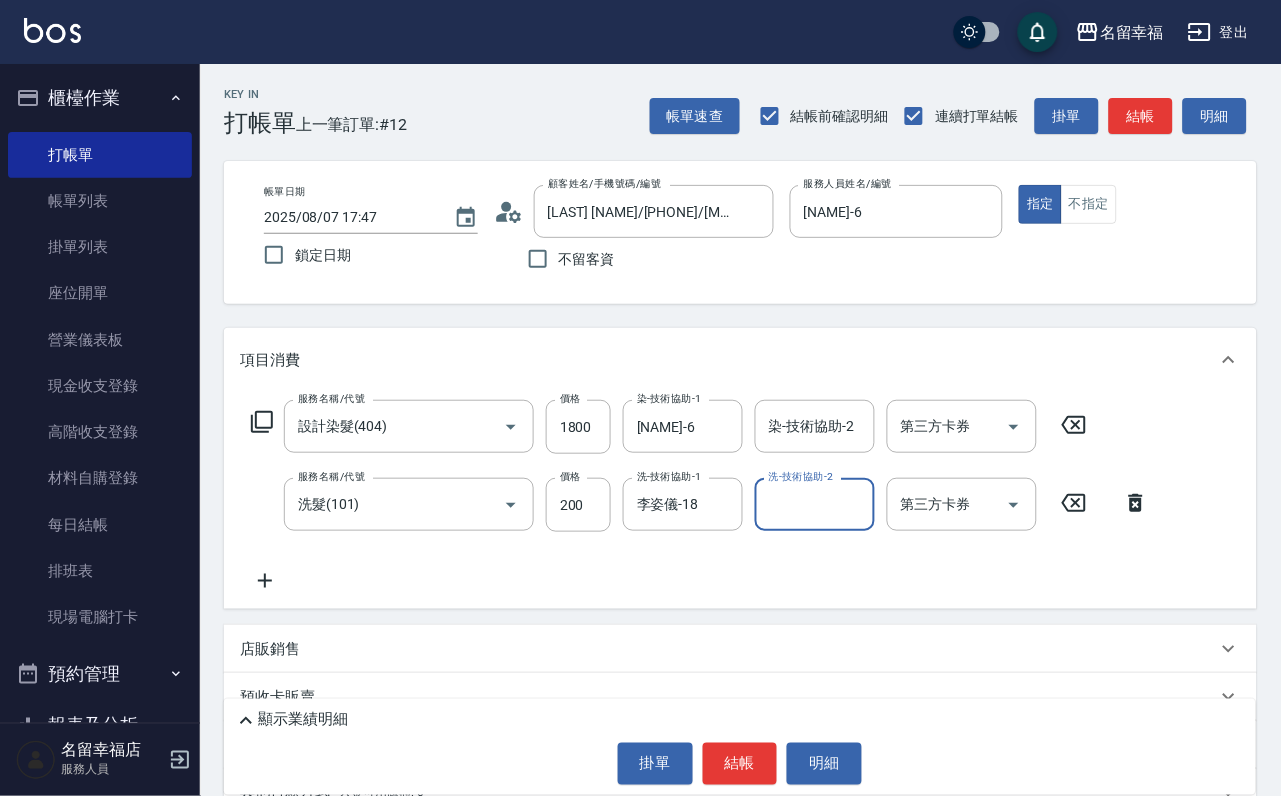 click 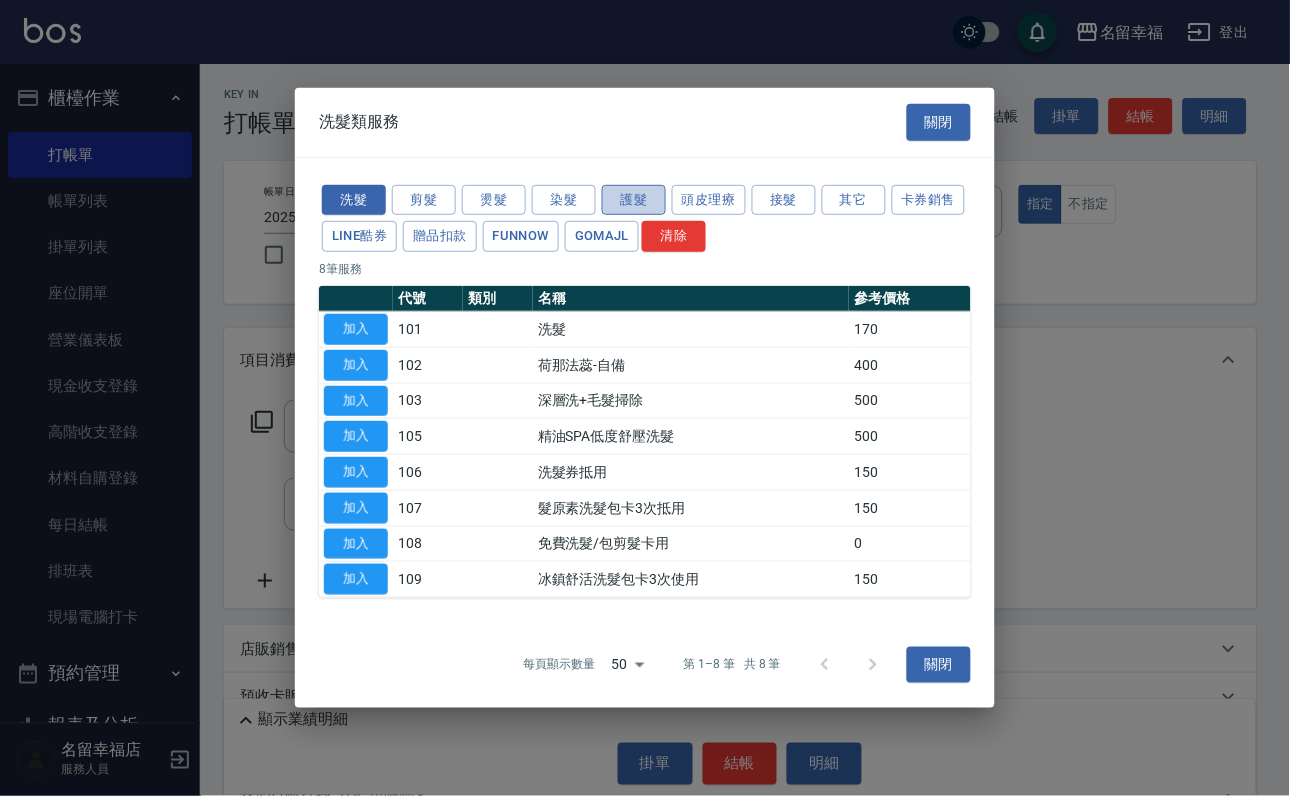 click on "護髮" at bounding box center [634, 199] 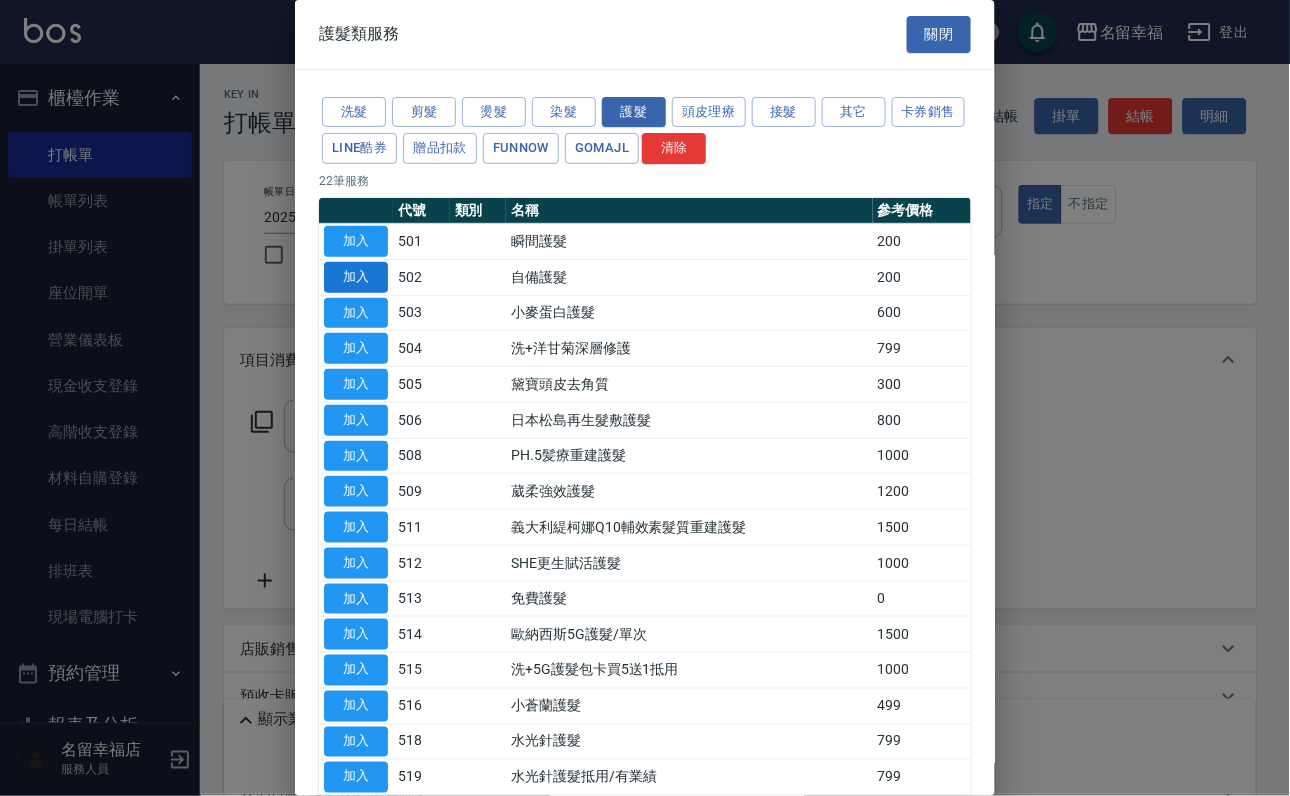 click on "加入" at bounding box center [356, 277] 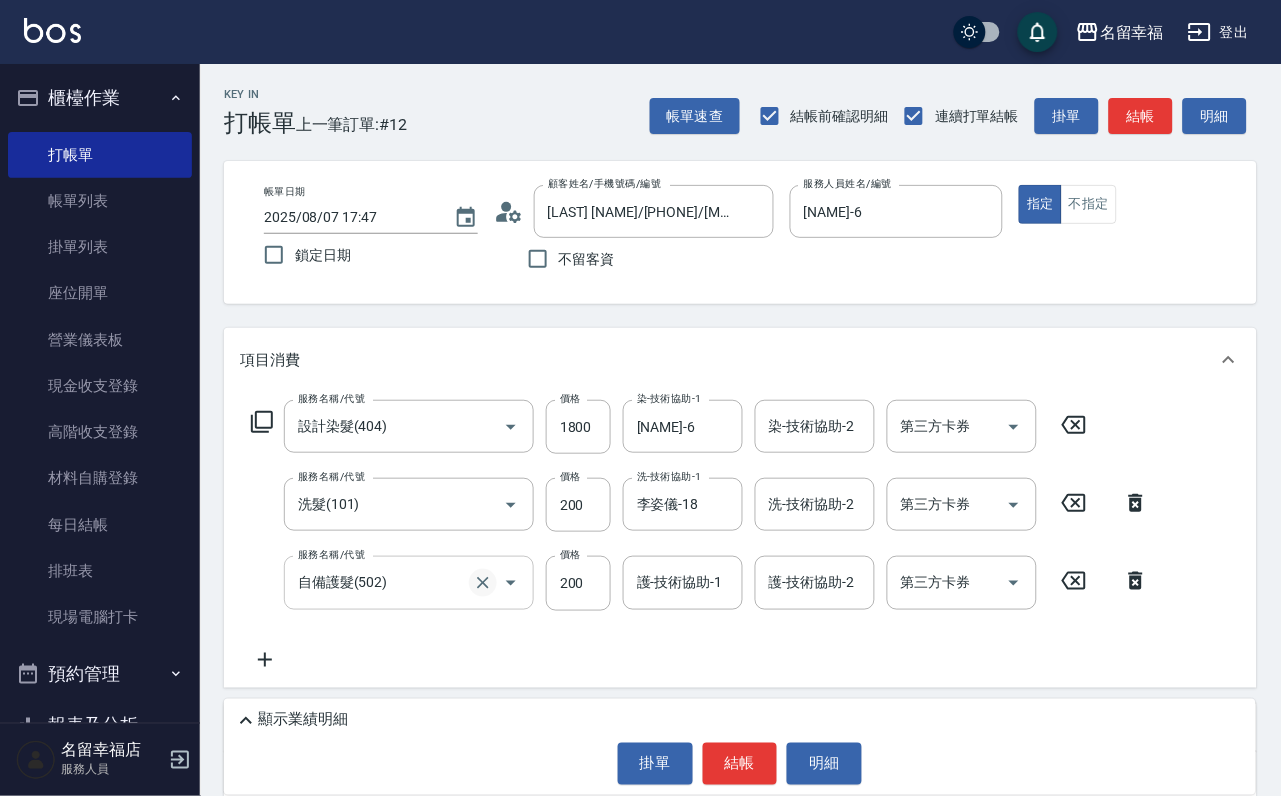 drag, startPoint x: 589, startPoint y: 602, endPoint x: 476, endPoint y: 600, distance: 113.0177 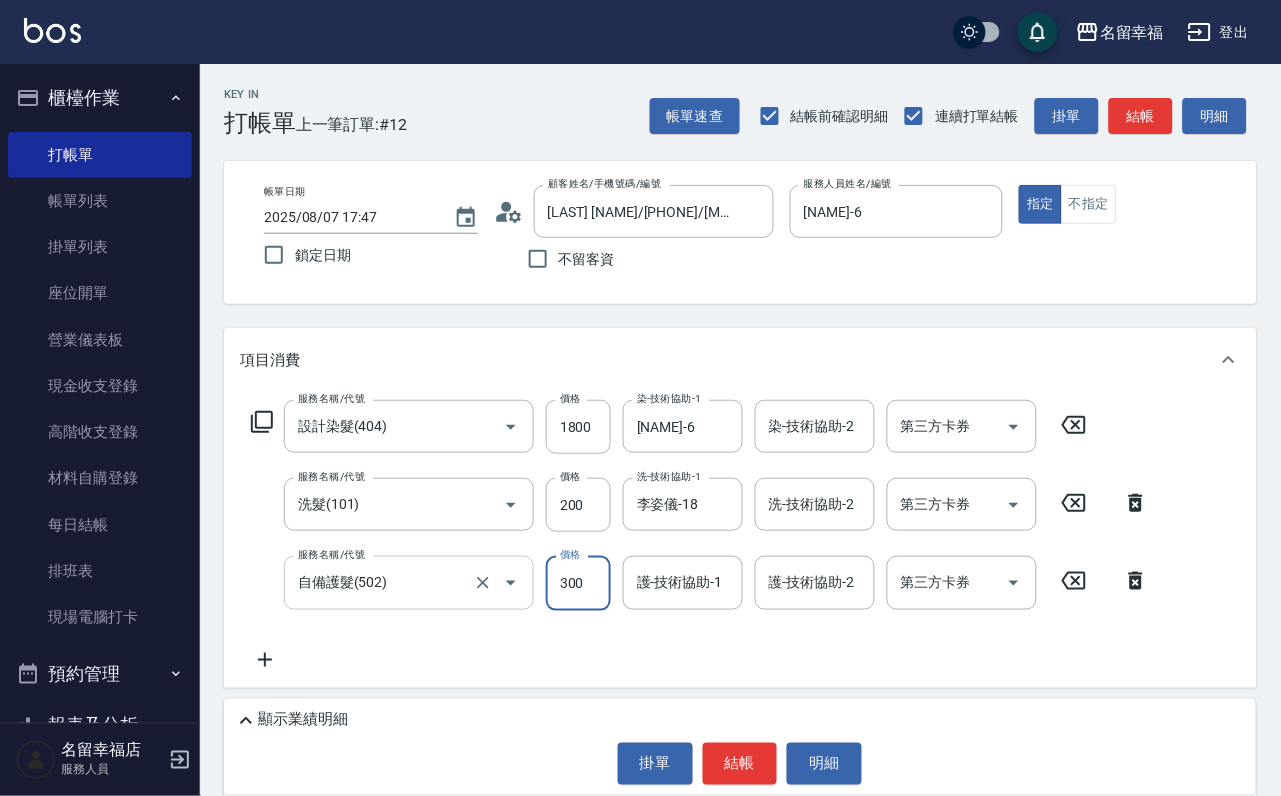 type on "300" 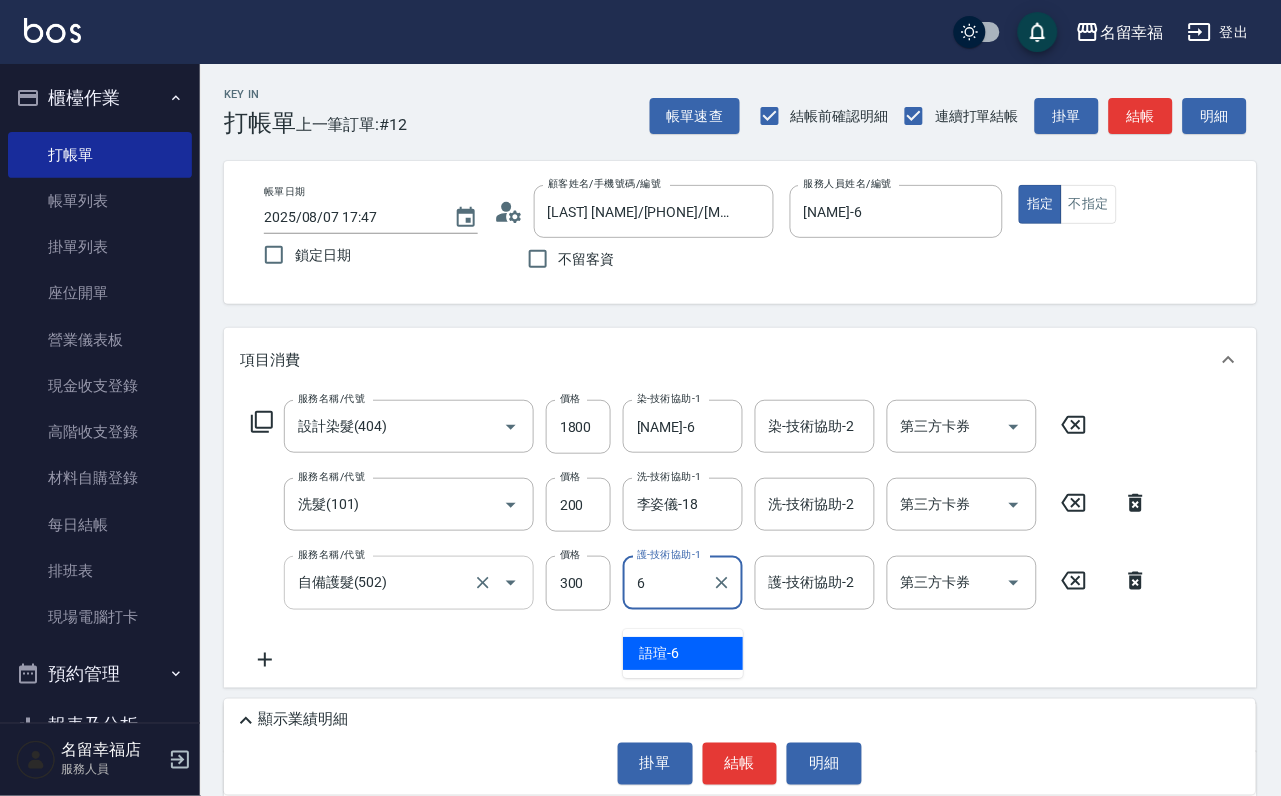 type on "[NAME]-6" 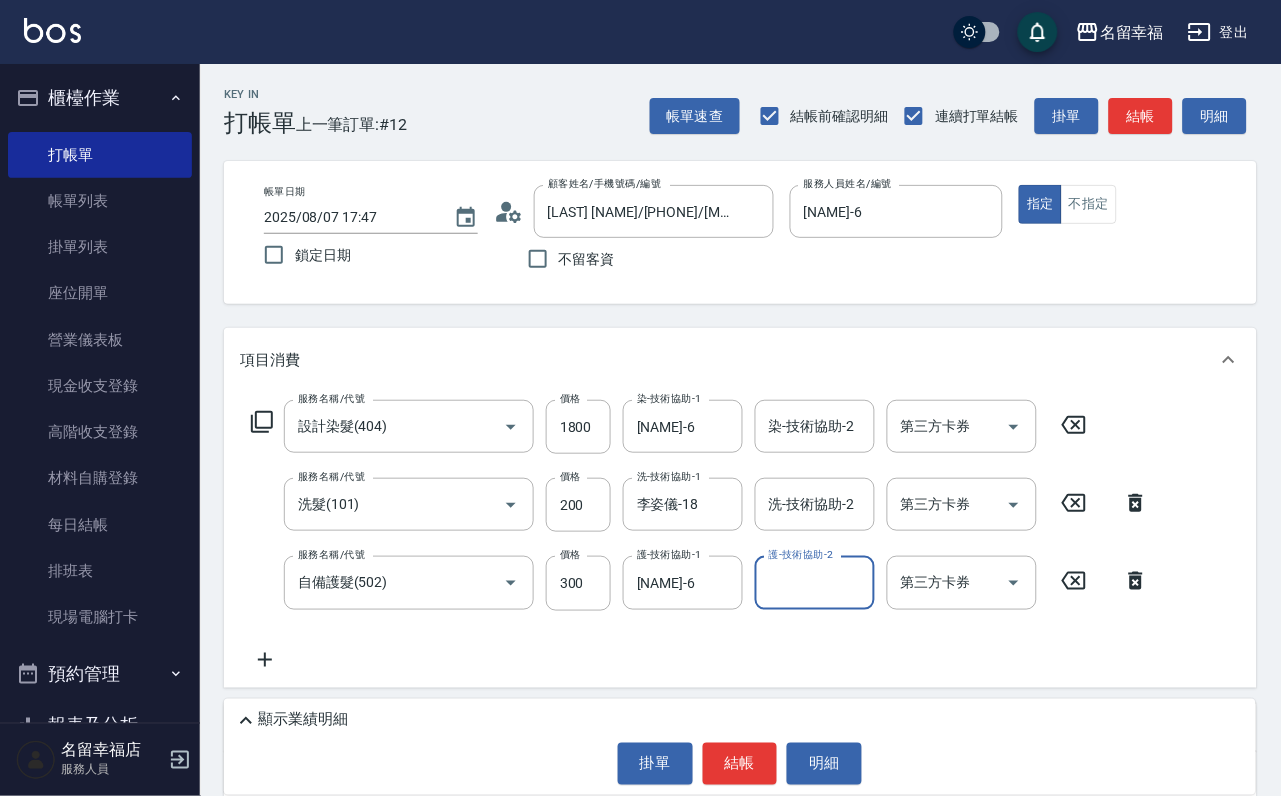 click 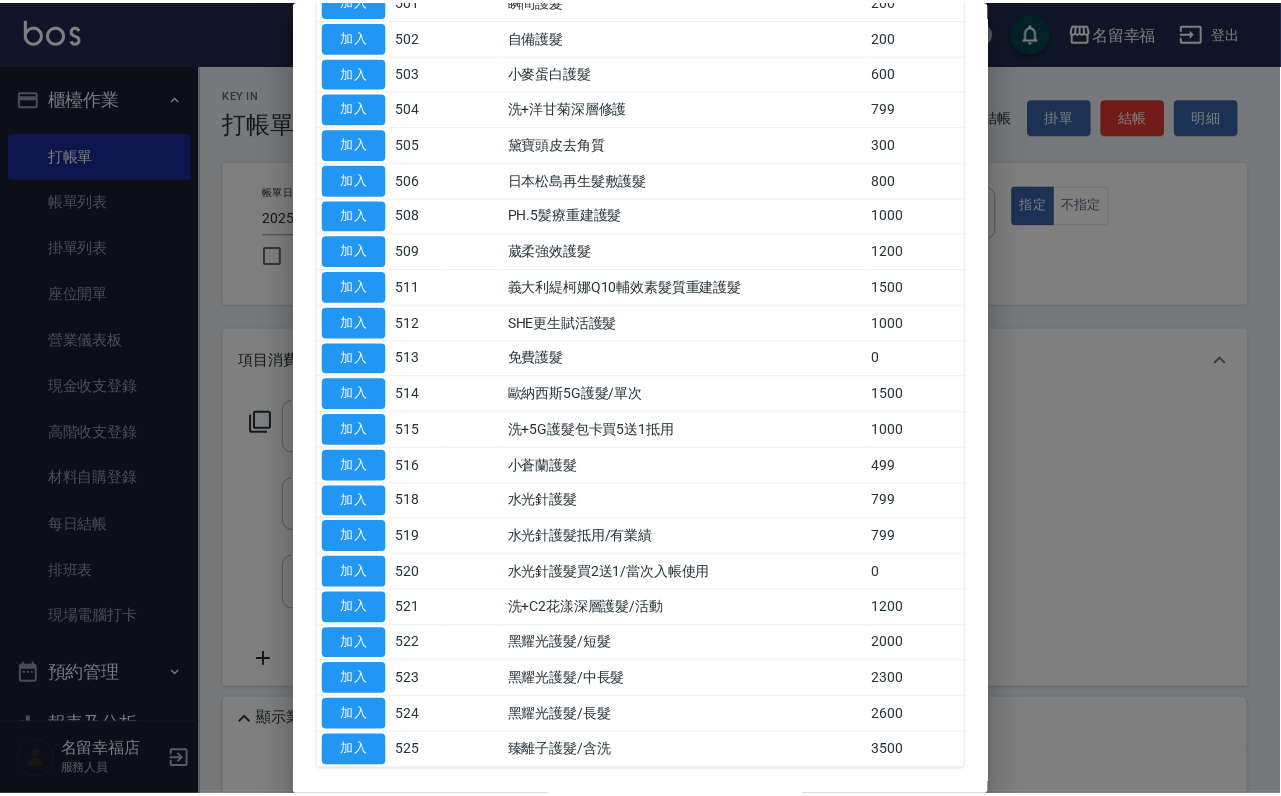 scroll, scrollTop: 300, scrollLeft: 0, axis: vertical 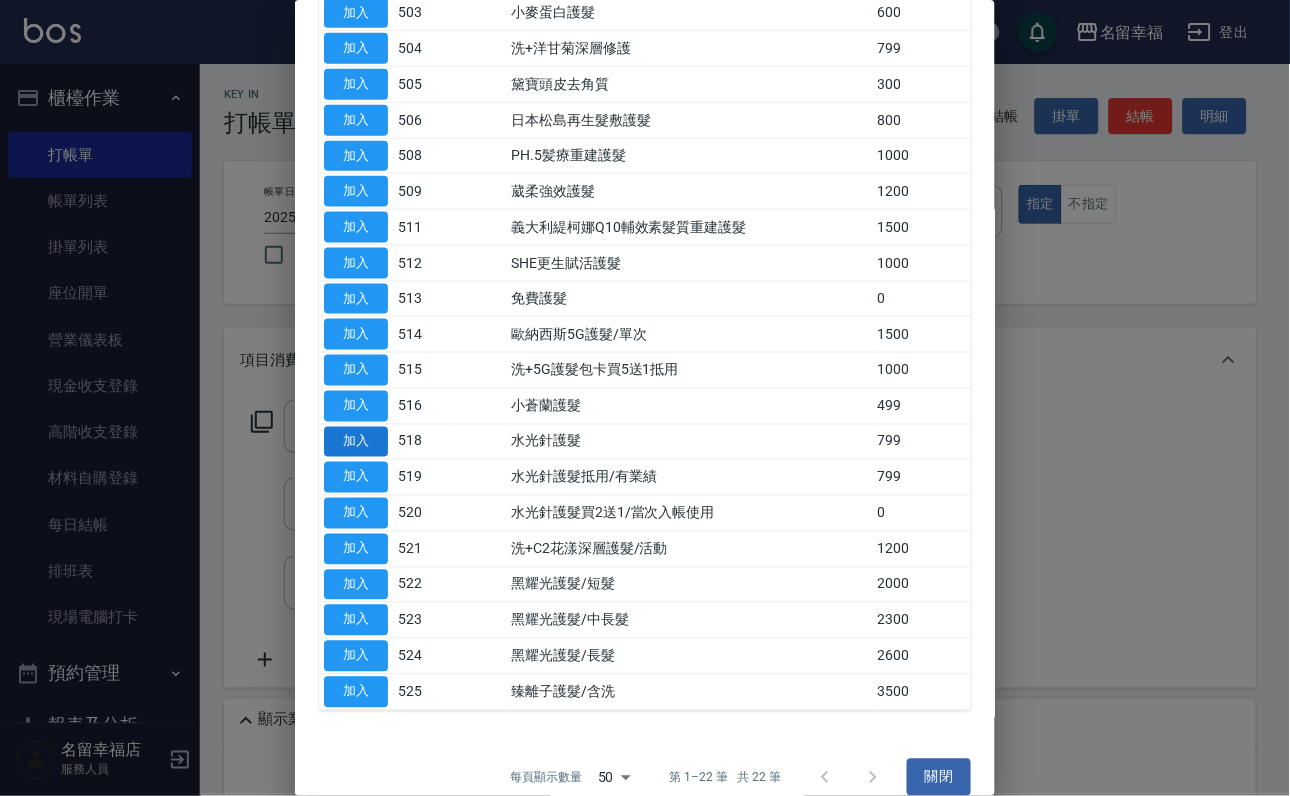 click on "加入" at bounding box center (356, 442) 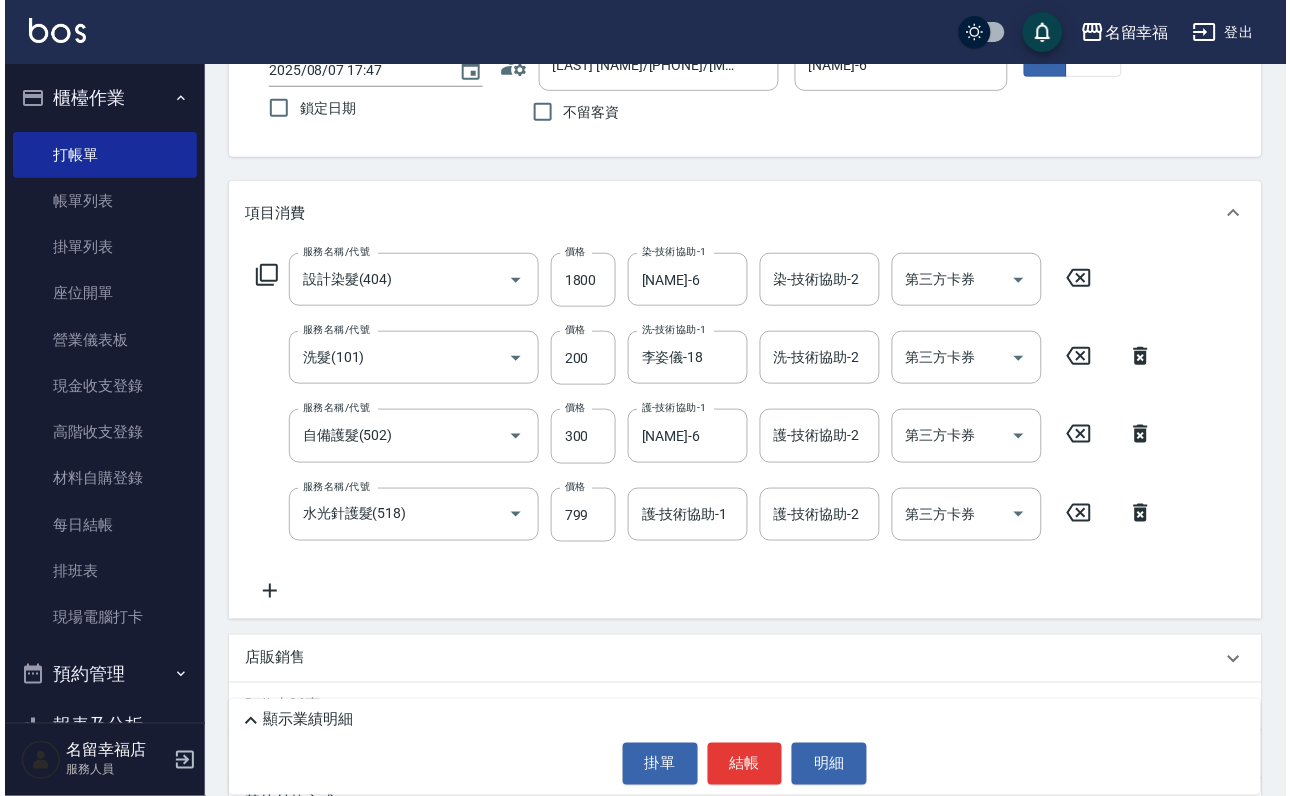 scroll, scrollTop: 150, scrollLeft: 0, axis: vertical 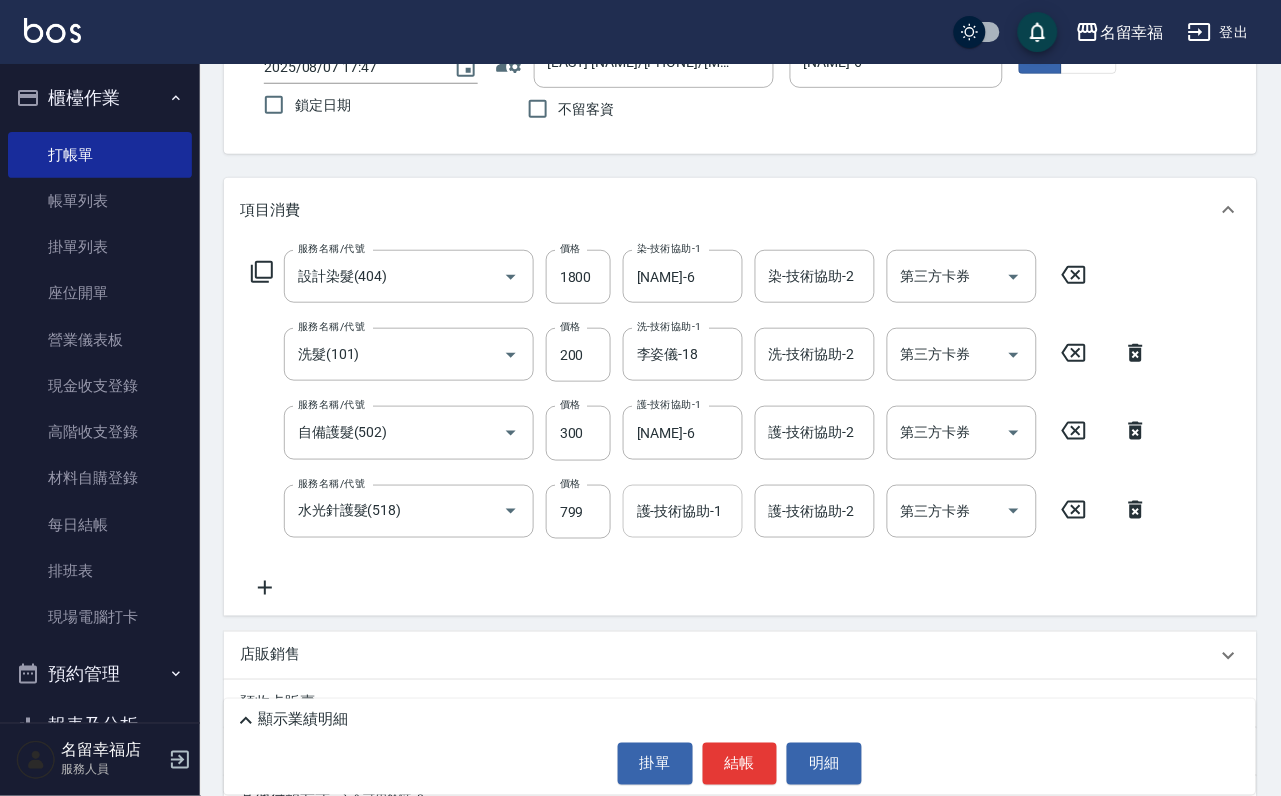 drag, startPoint x: 661, startPoint y: 524, endPoint x: 640, endPoint y: 538, distance: 25.23886 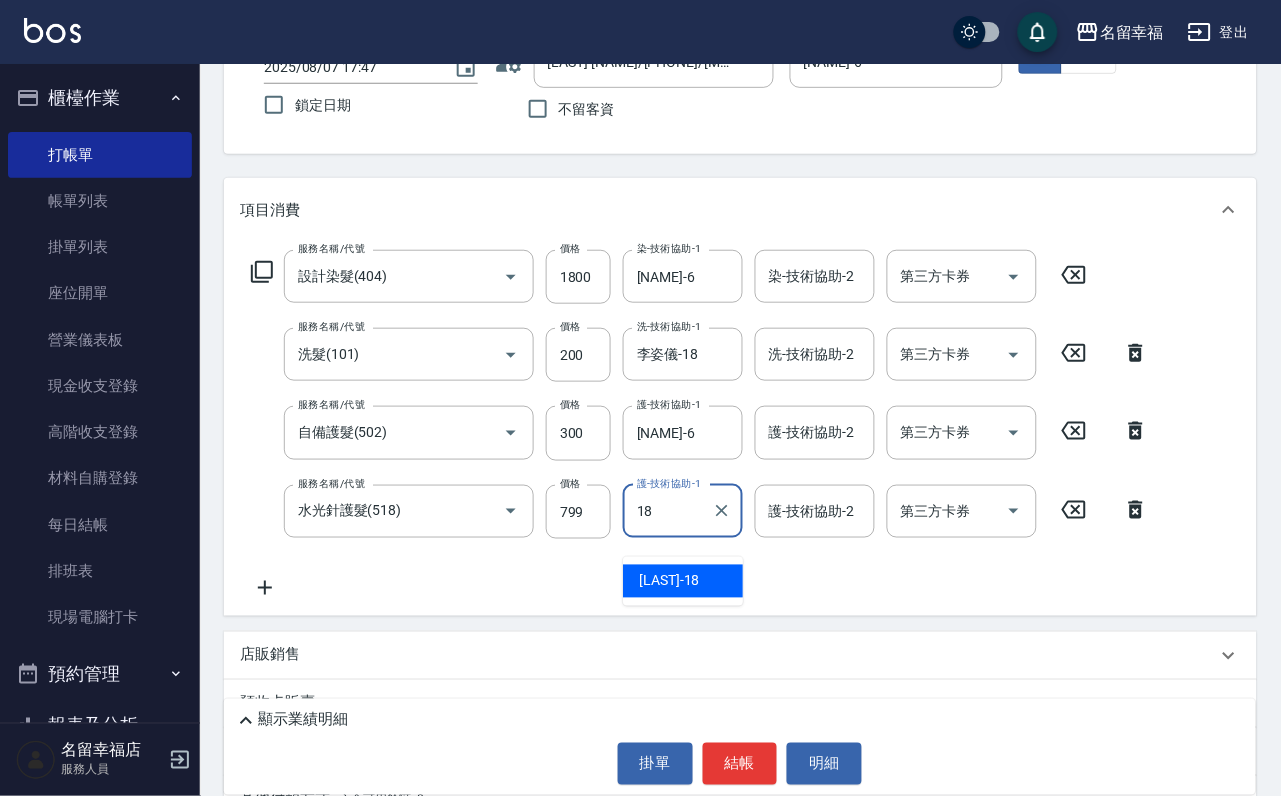 type on "李姿儀-18" 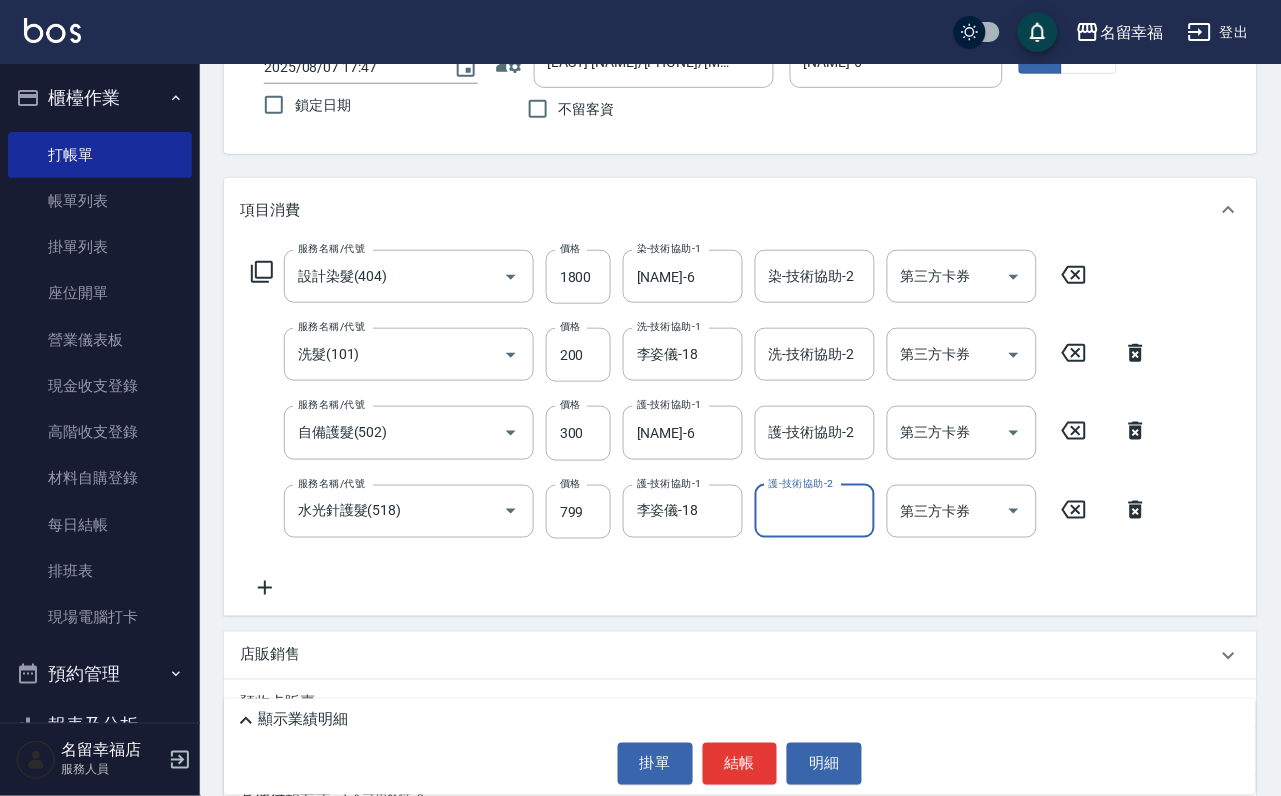 click on "顯示業績明細" at bounding box center [745, 721] 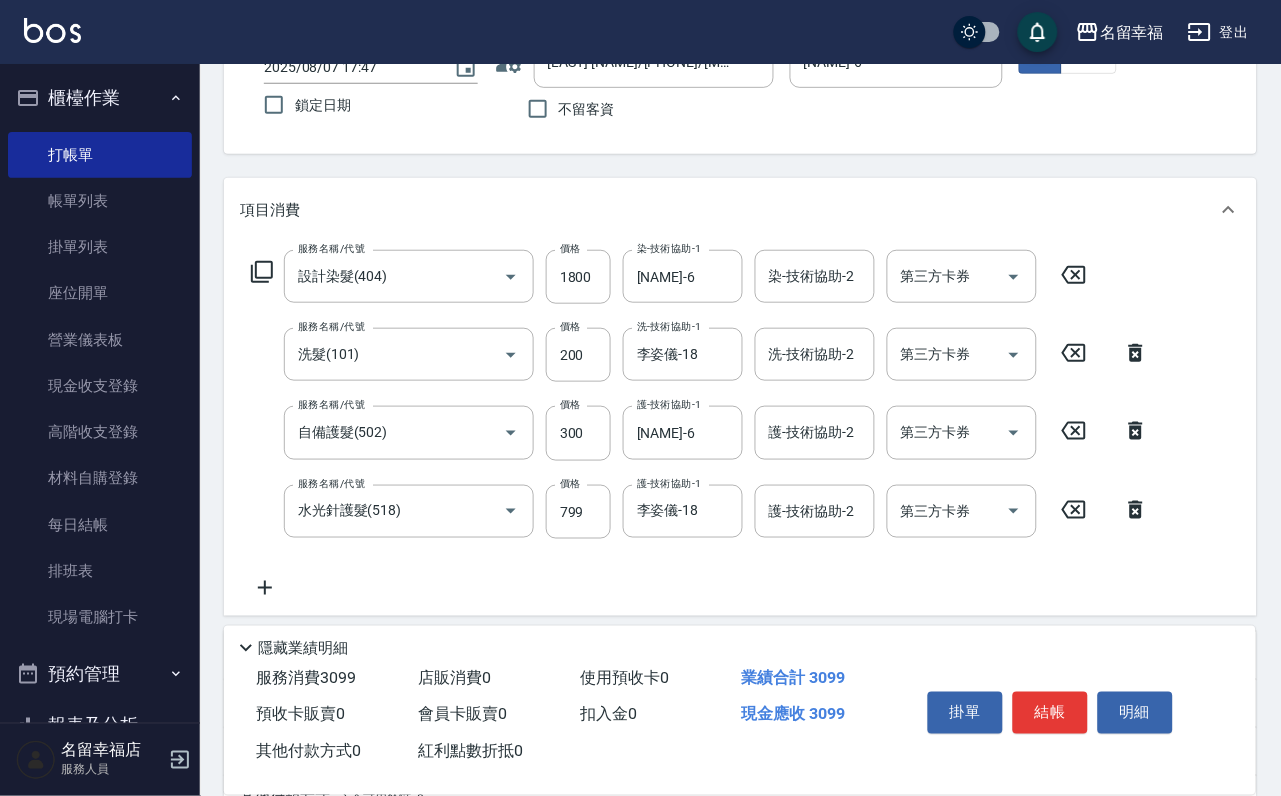 click 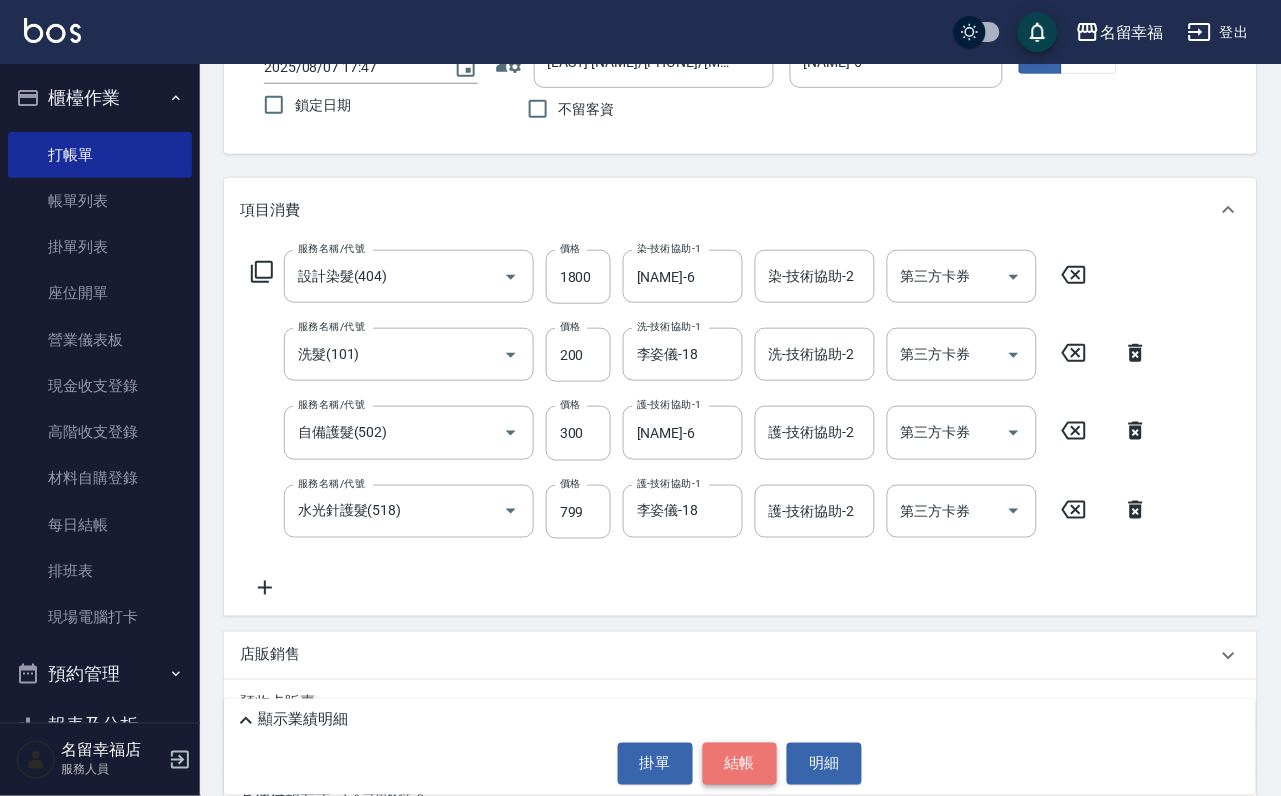 click on "結帳" at bounding box center [740, 764] 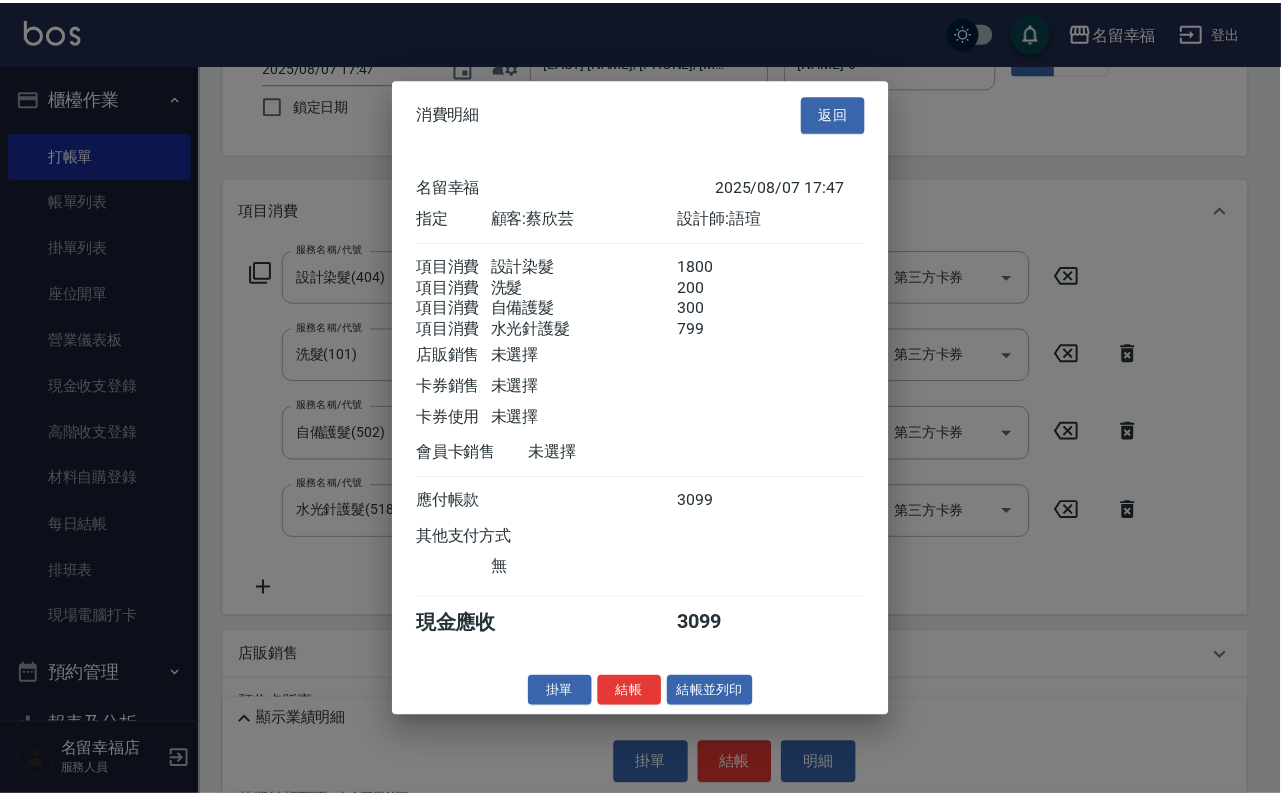 scroll, scrollTop: 450, scrollLeft: 0, axis: vertical 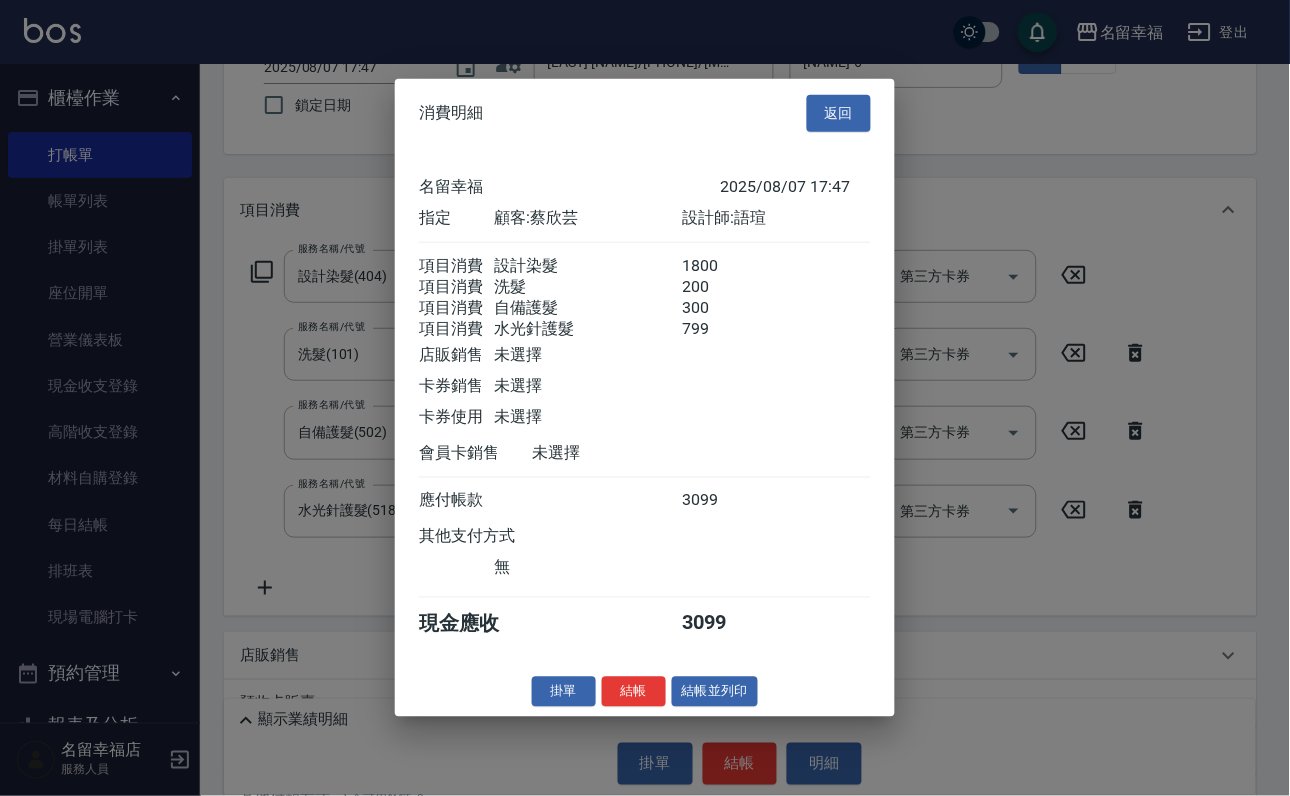 click on "消費明細 返回 名留幸福 [DATE] [TIME] 指定 顧客: 蔡欣芸 設計師: 語瑄 項目消費 設計染髮 1800 項目消費 洗髮 200 項目消費 自備護髮 300 項目消費 水光針護髮 799 店販銷售 未選擇 卡券銷售 未選擇 卡券使用 未選擇 會員卡銷售 未選擇 應付帳款 3099 其他支付方式 無 現金應收 3099 掛單 結帳 結帳並列印 名留幸福 結帳單 日期： [DATE] [TIME] 帳單編號： 0 設計師: 語瑄 顧客： 蔡欣芸 設計染髮 助理: 6 1800 x1 洗髮 助理: 18 200 x1 自備護髮 助理: 6 300 x1 水光針護髮 助理: 18 799 x1 合計： 3099 結帳： 扣入金： 0 入金餘額： 0 卡券金額： 0 付現金額： 3099 名留幸福 結帳單 日期： [DATE] [TIME] 帳單編號： 設計師: 語瑄 顧客： 蔡欣芸 名稱 單價 數量 小計 設計染髮 1800 1 1800 助理: 6 洗髮 200 1 200 助理: 18 自備護髮 300 1 300 助理: 6 水光針護髮 799 1 799 助理: 18 合計： 3099 扣入金： 0 0 0 3099" at bounding box center (645, 398) 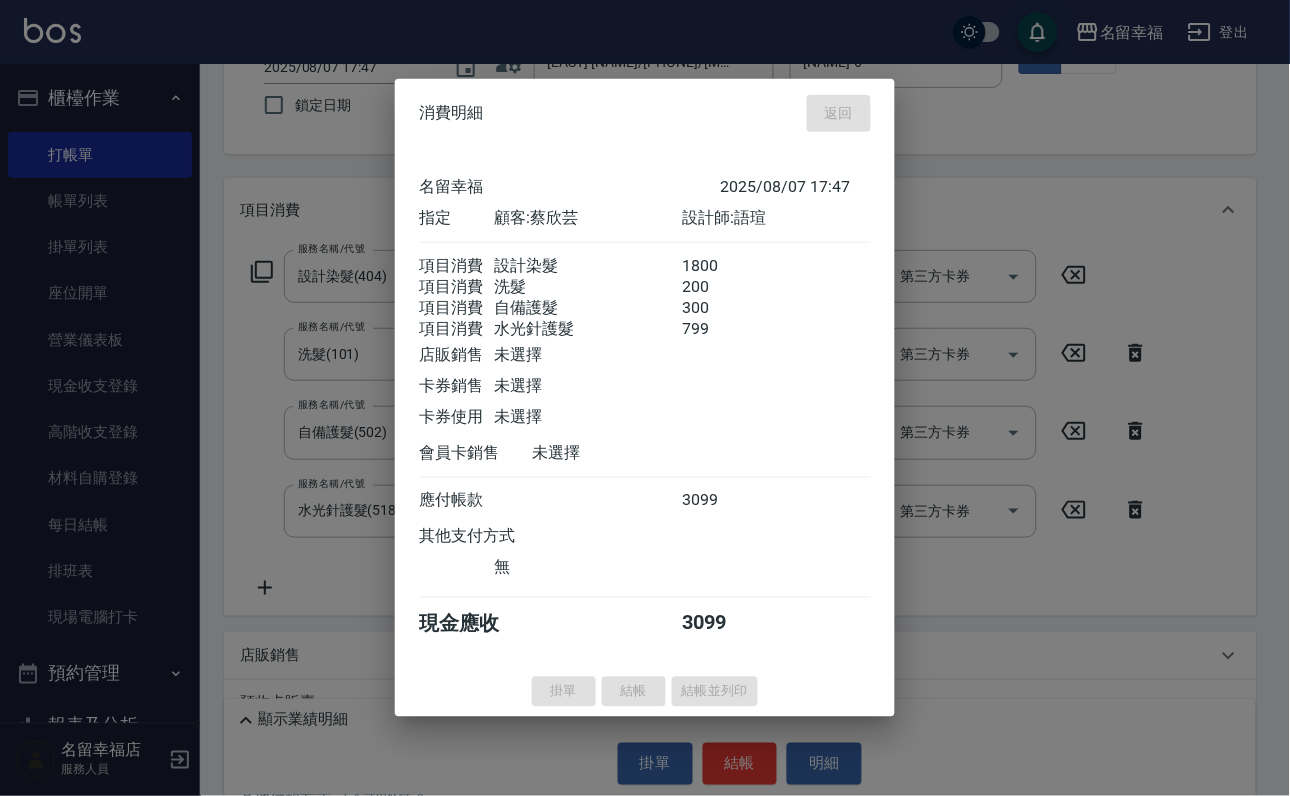 type on "2025/08/07 17:48" 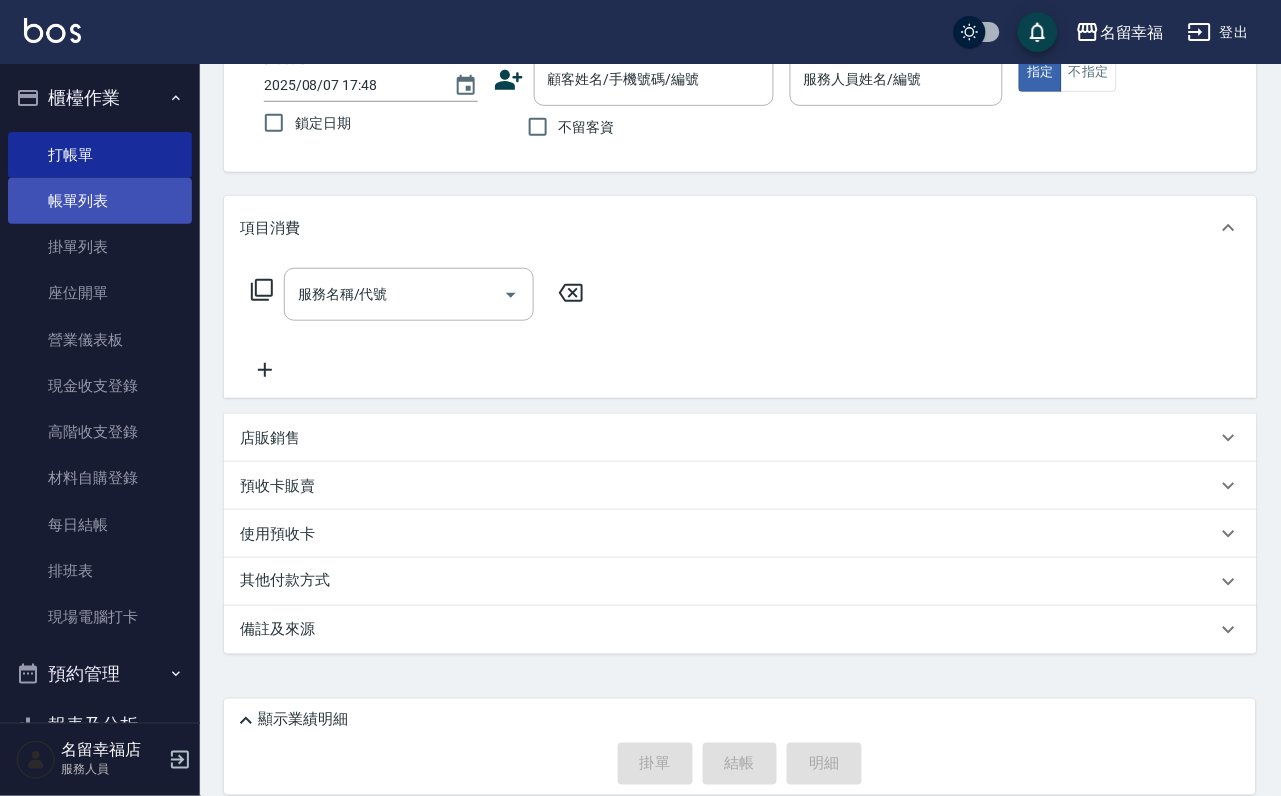 click on "帳單列表" at bounding box center [100, 201] 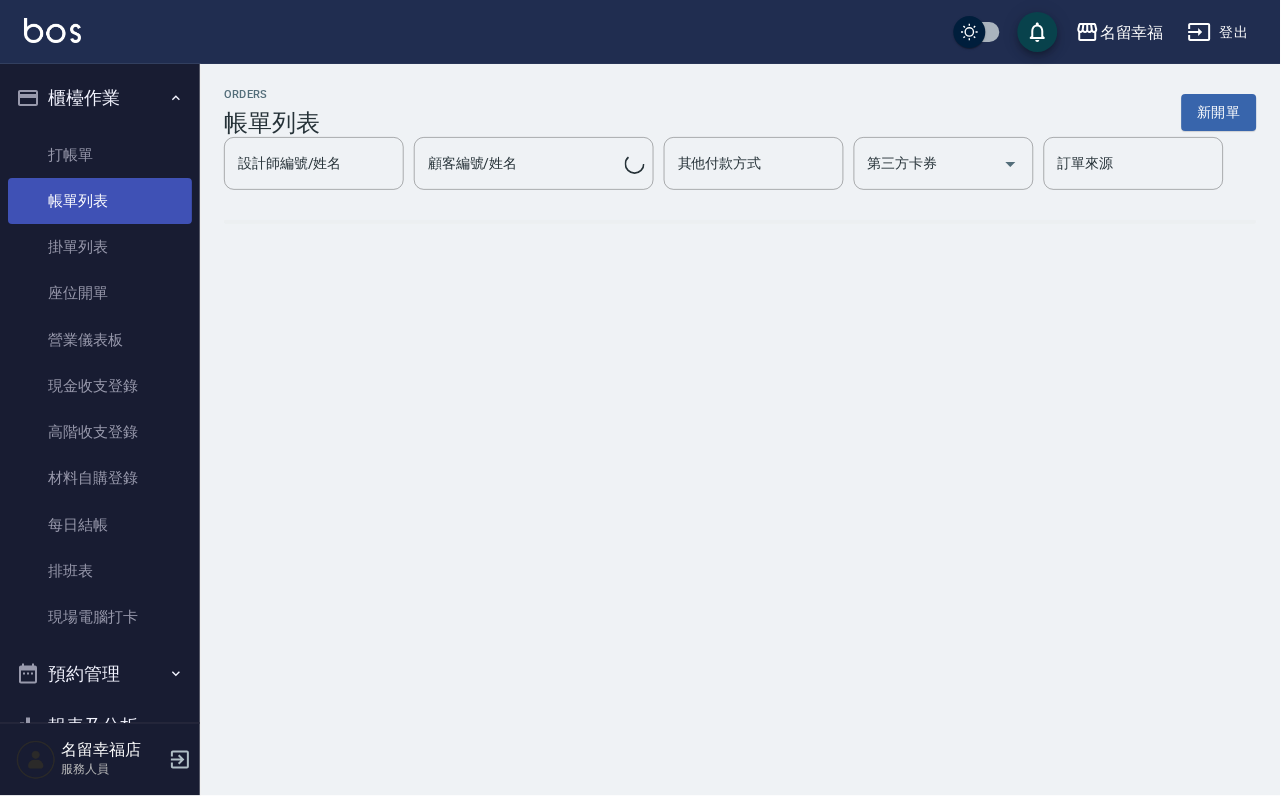 scroll, scrollTop: 0, scrollLeft: 0, axis: both 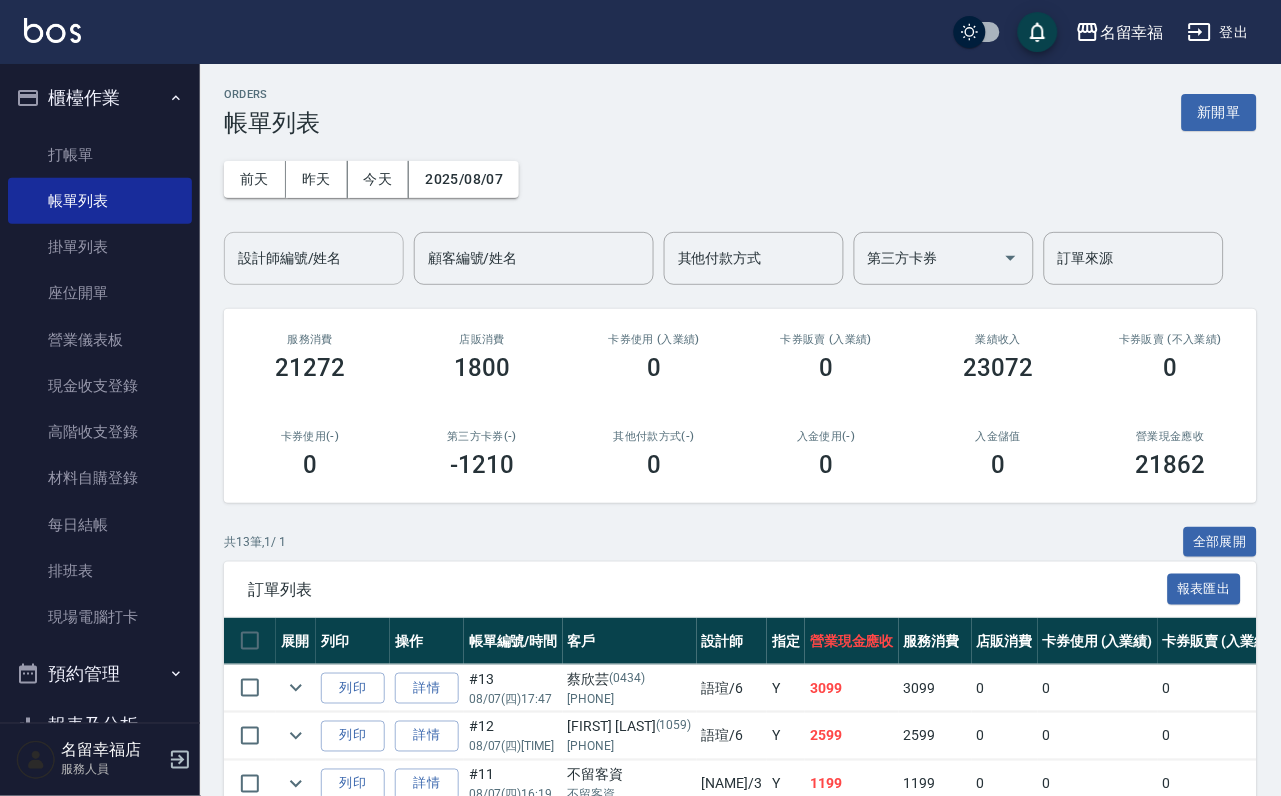 click on "設計師編號/姓名" at bounding box center [314, 258] 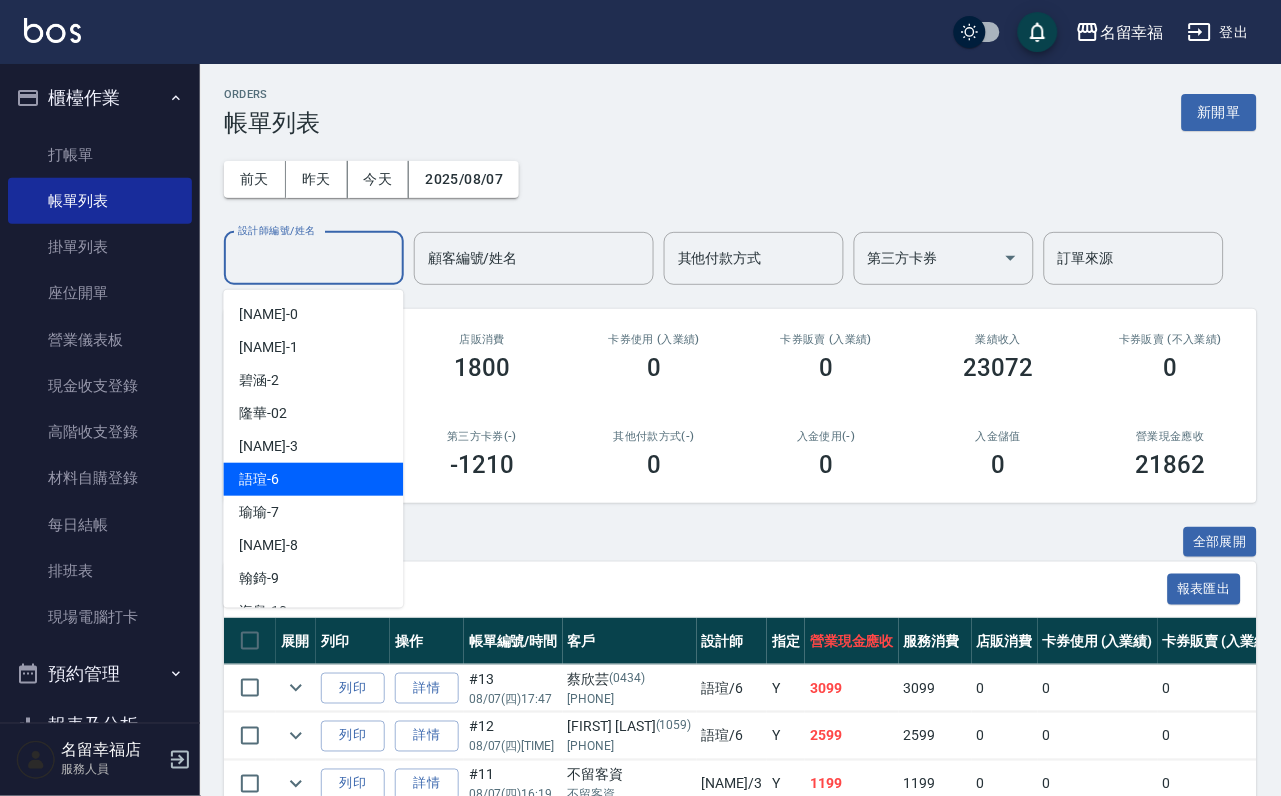 click on "[NAME]-6" at bounding box center (314, 479) 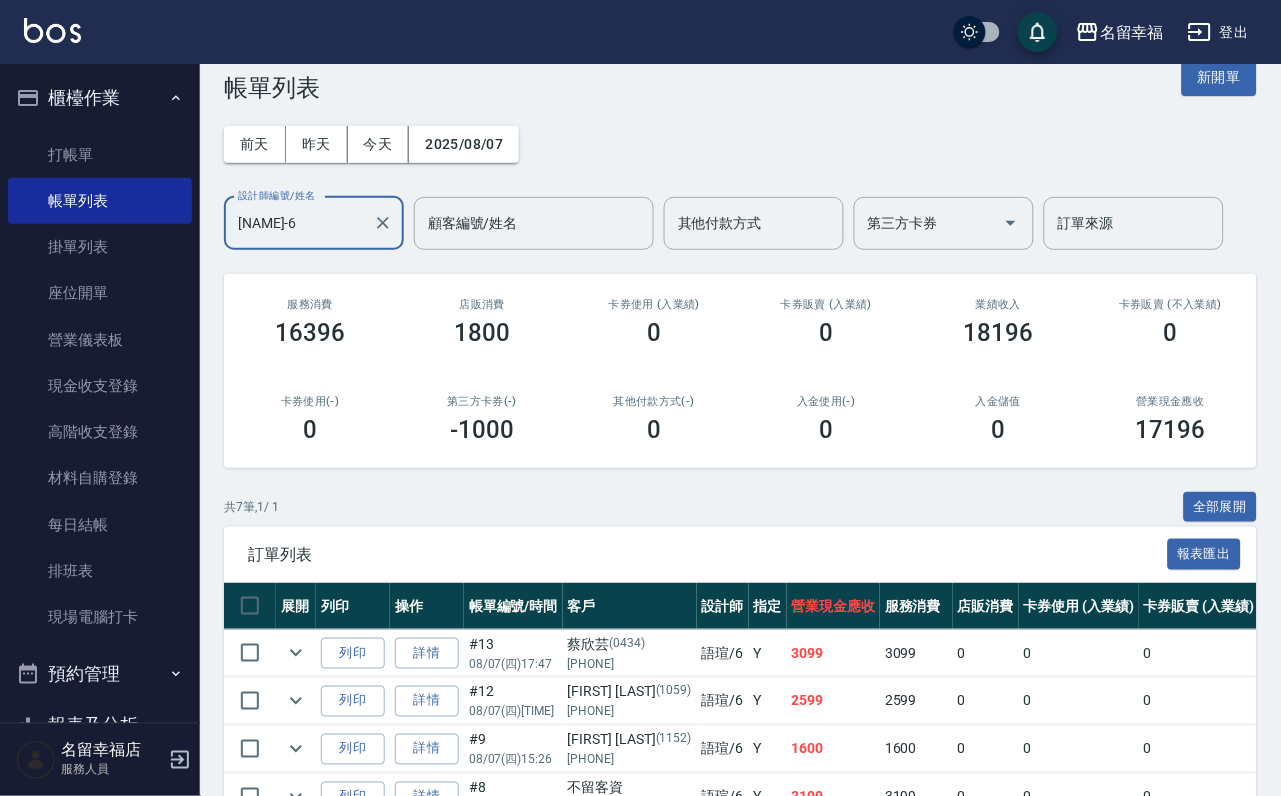 scroll, scrollTop: 0, scrollLeft: 0, axis: both 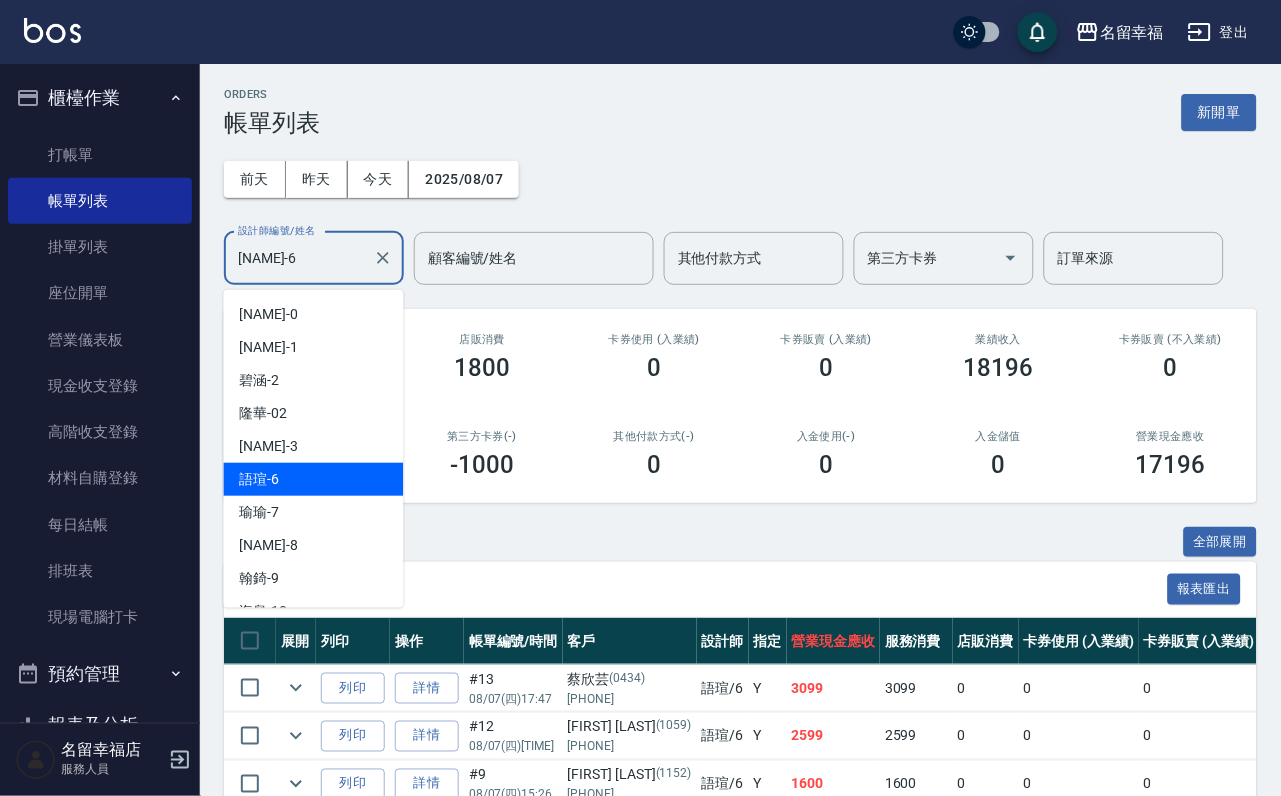 click on "[NAME]-6" at bounding box center (299, 258) 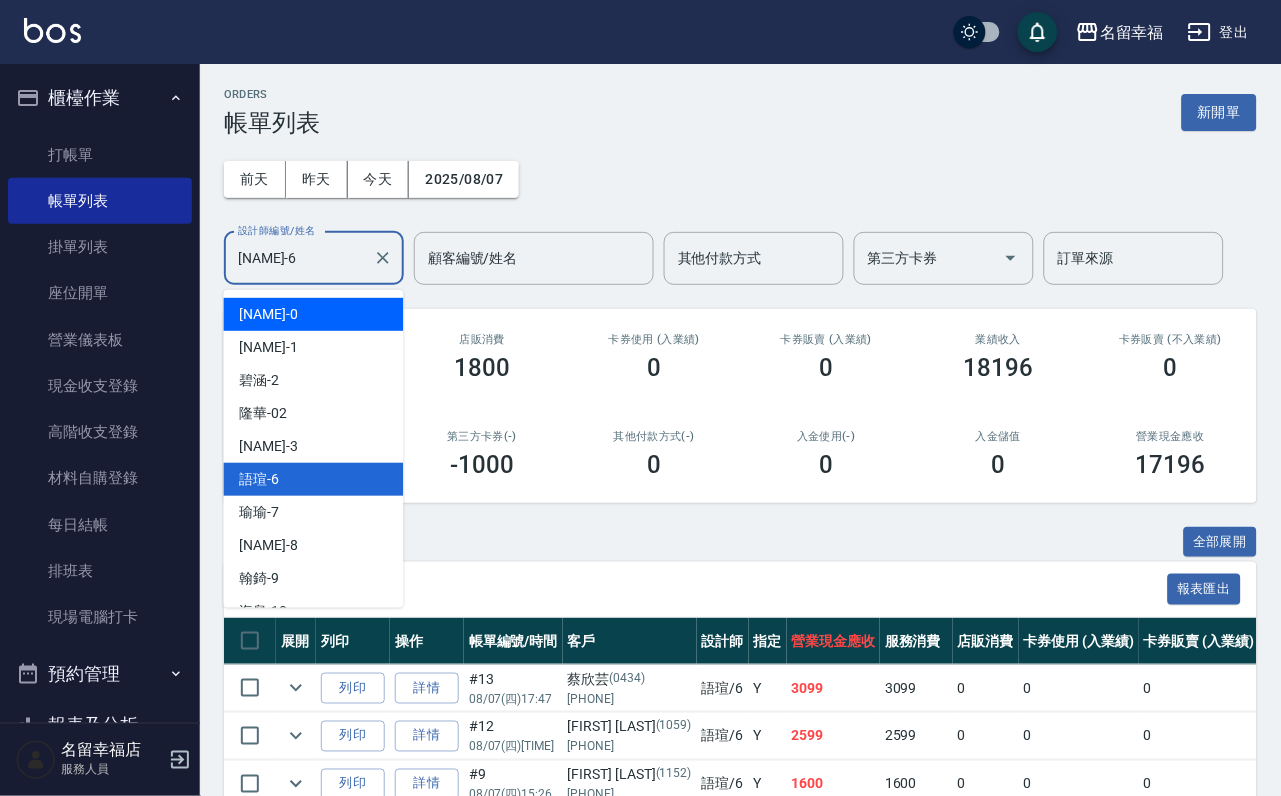 click on "小靜 -0" at bounding box center (314, 314) 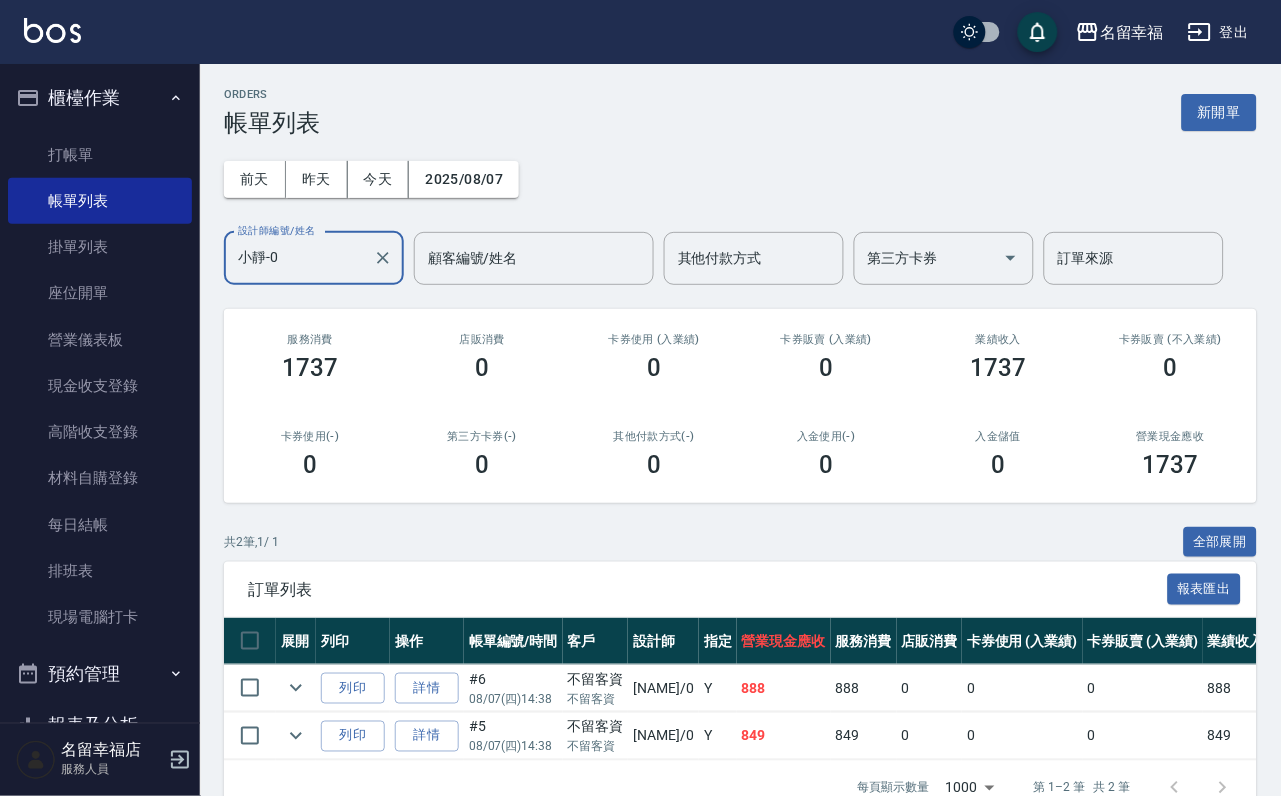 click on "小靜-0" at bounding box center [299, 258] 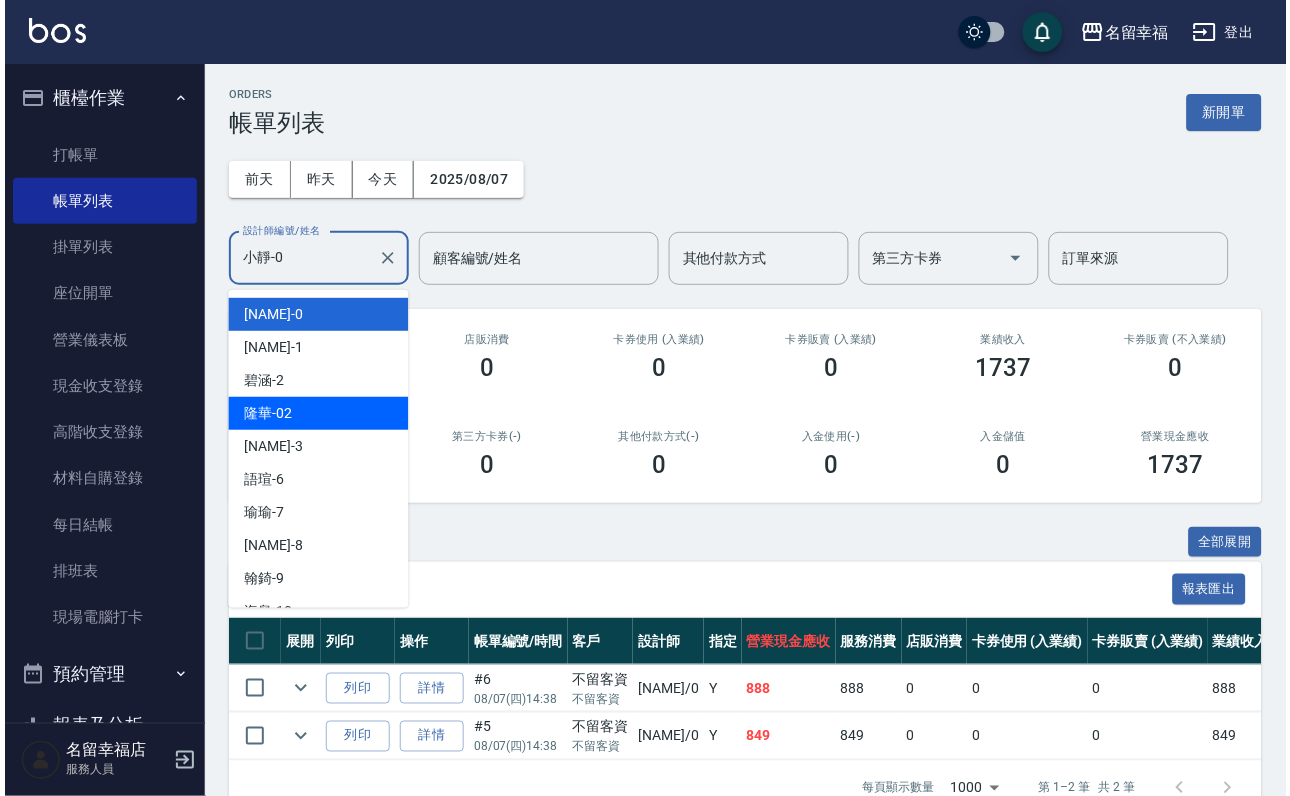 scroll, scrollTop: 150, scrollLeft: 0, axis: vertical 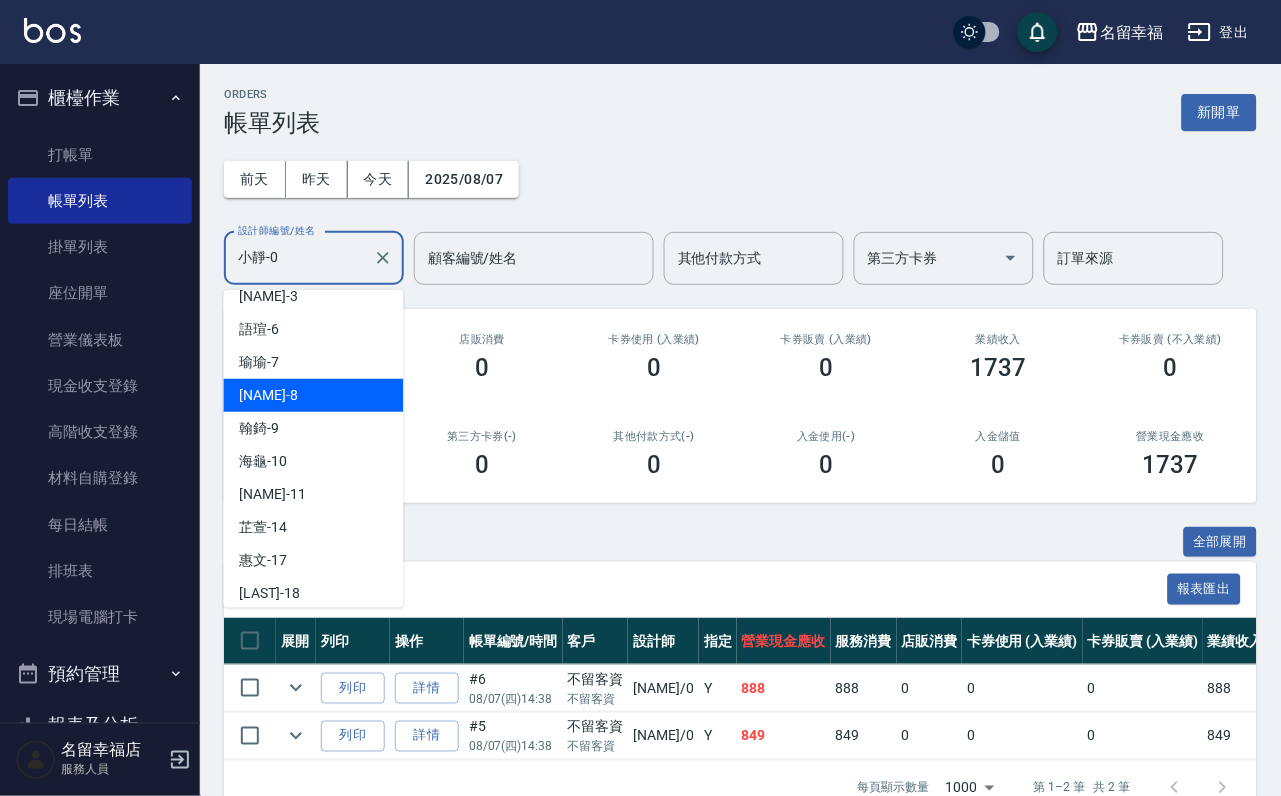 click on "詩婷 -8" at bounding box center [314, 395] 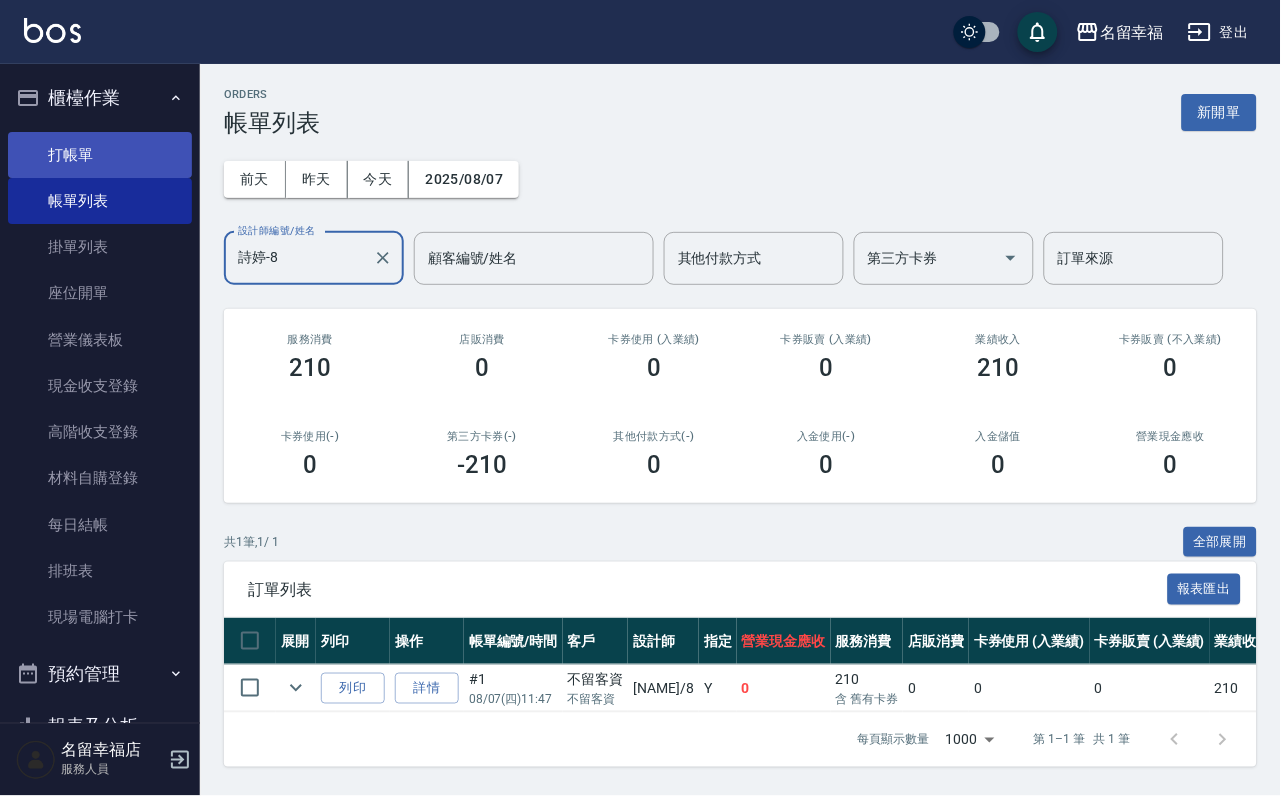 click on "打帳單" at bounding box center [100, 155] 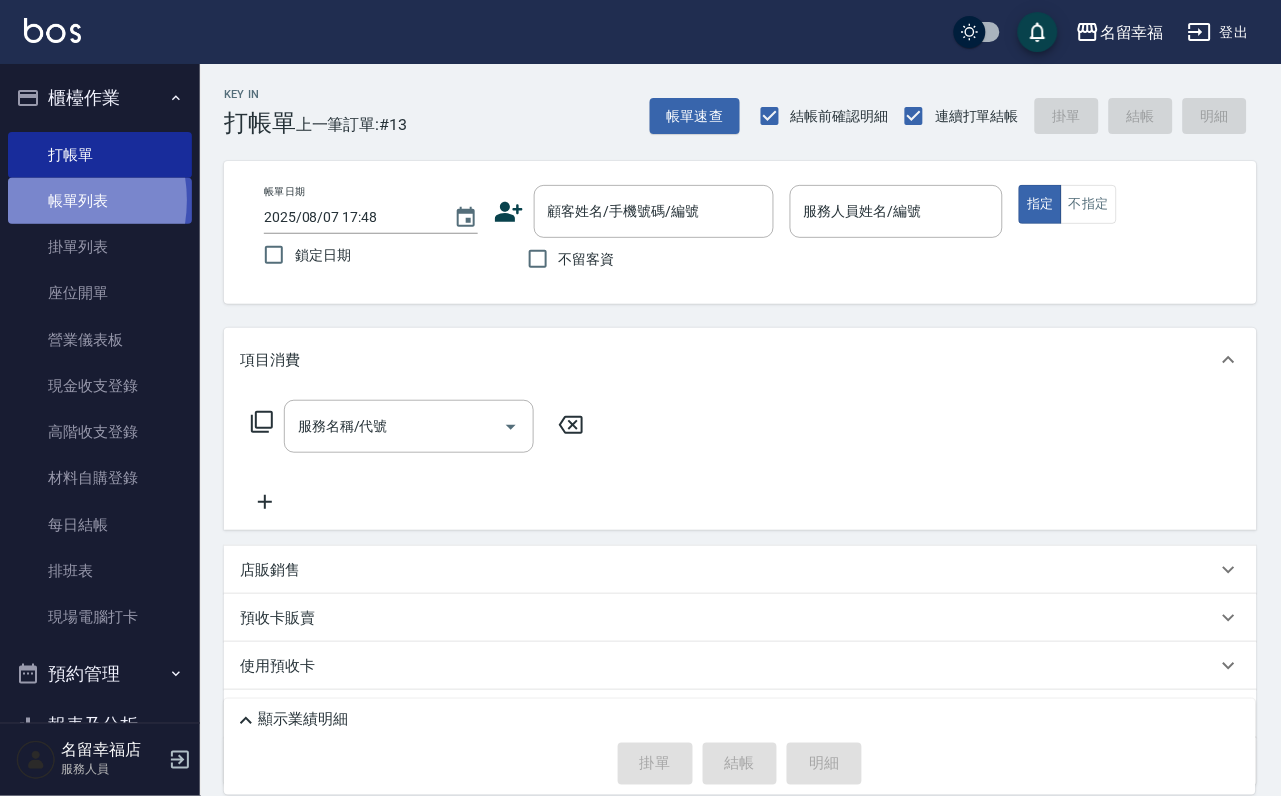 click on "帳單列表" at bounding box center (100, 201) 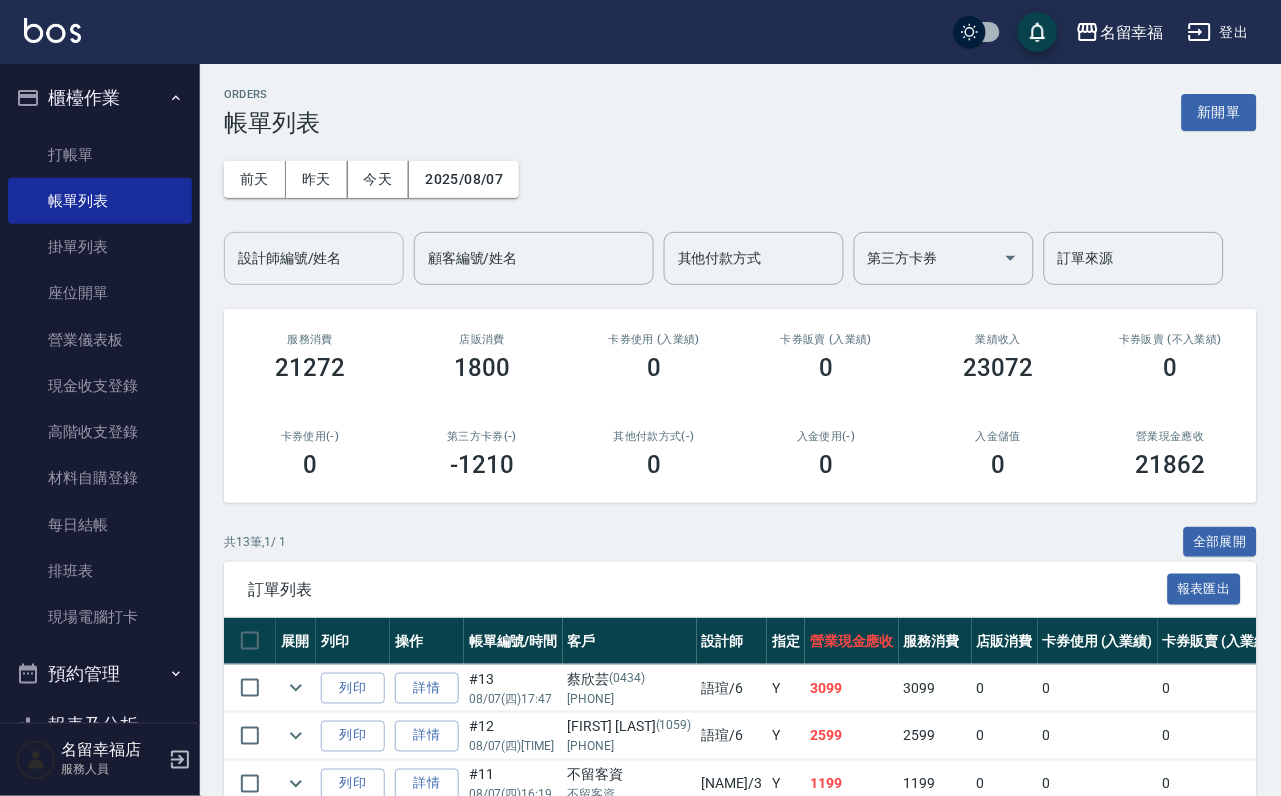 click on "設計師編號/姓名" at bounding box center [314, 258] 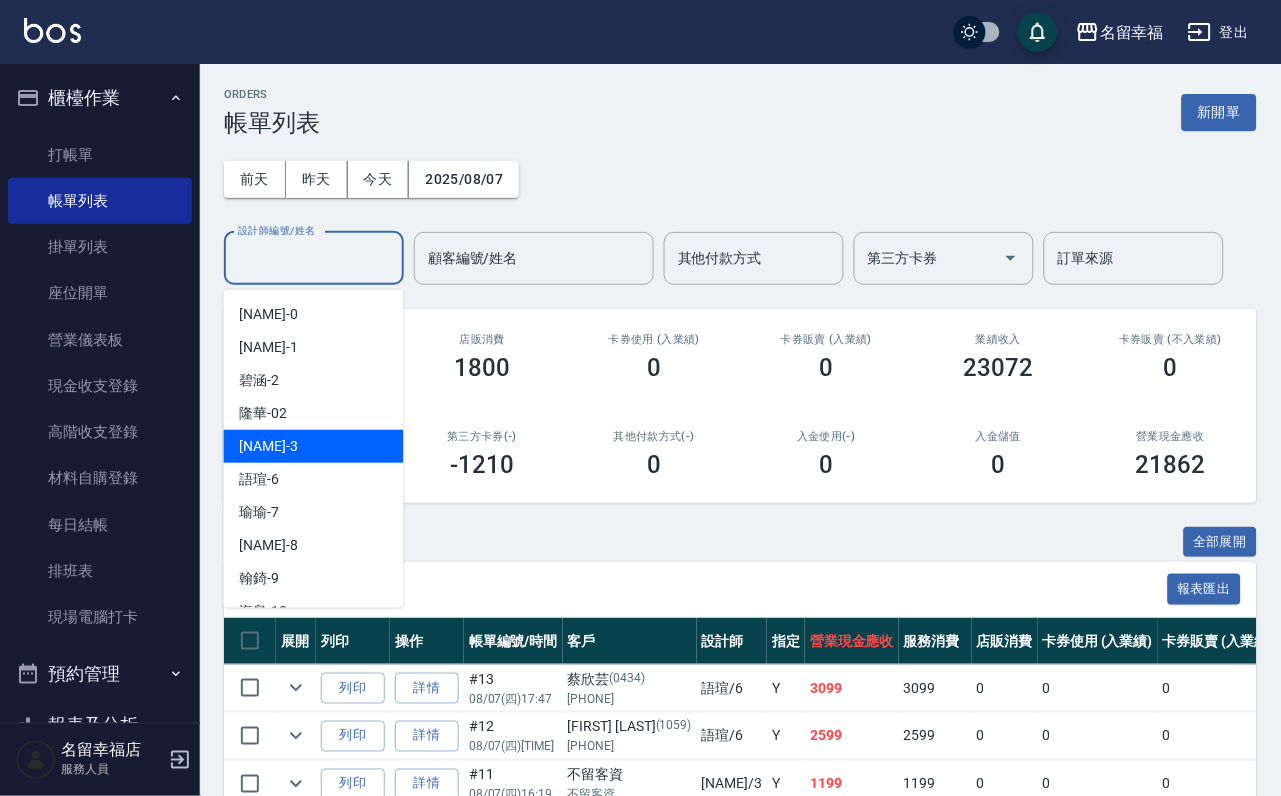 click on "晉瑋 -3" at bounding box center (314, 446) 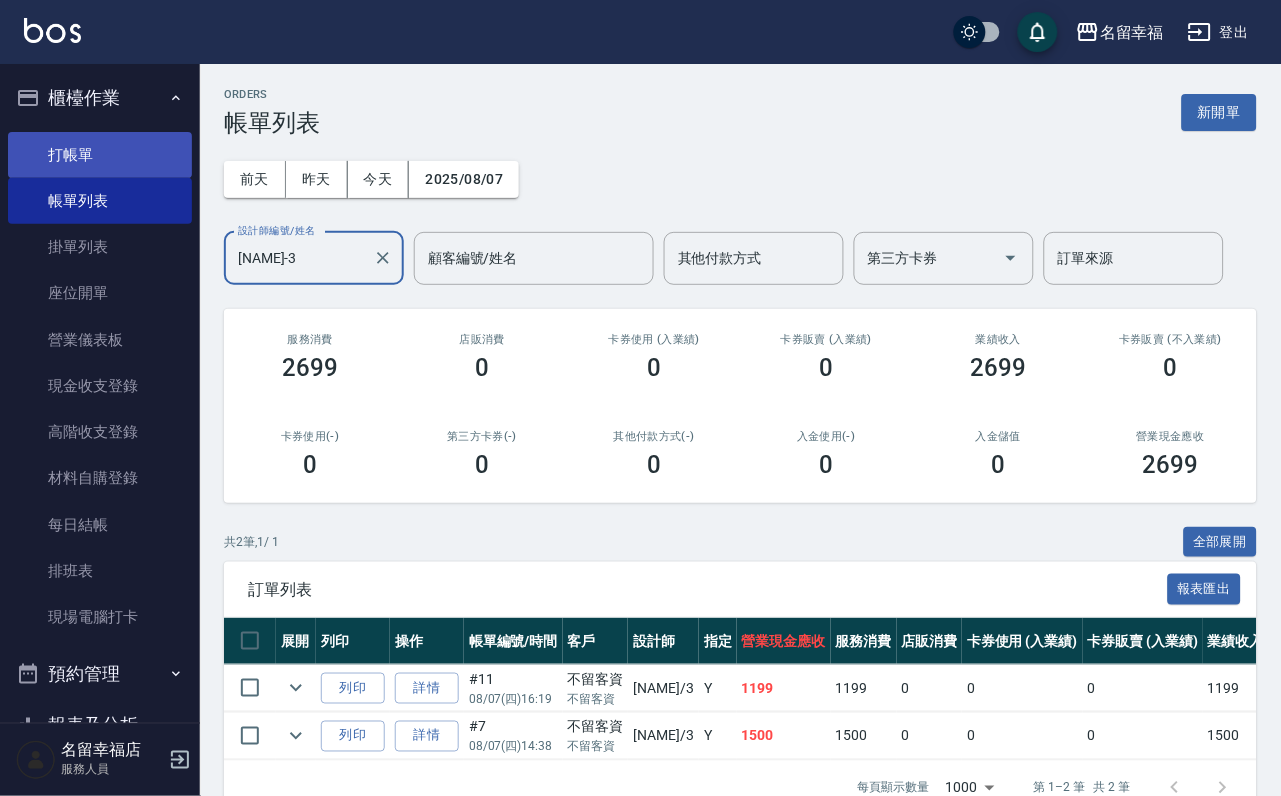 click on "打帳單" at bounding box center [100, 155] 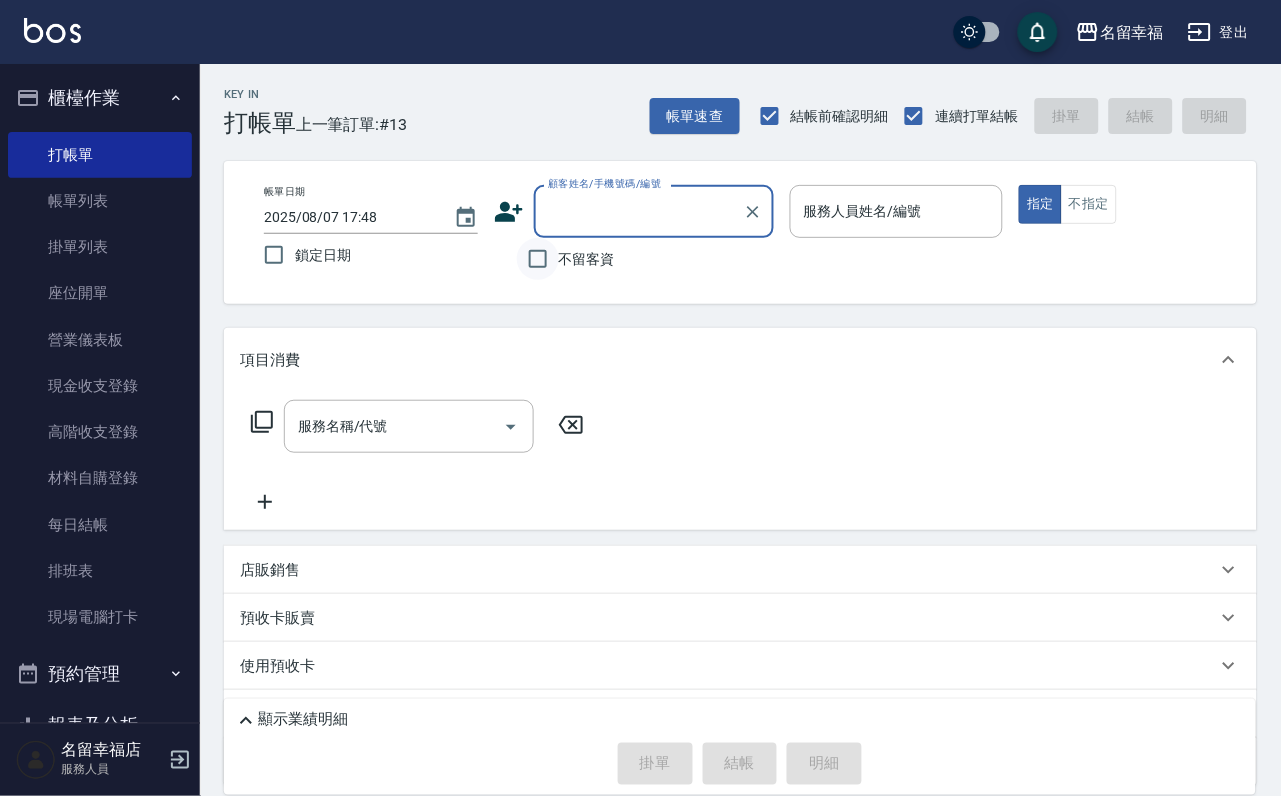 click on "不留客資" at bounding box center [538, 259] 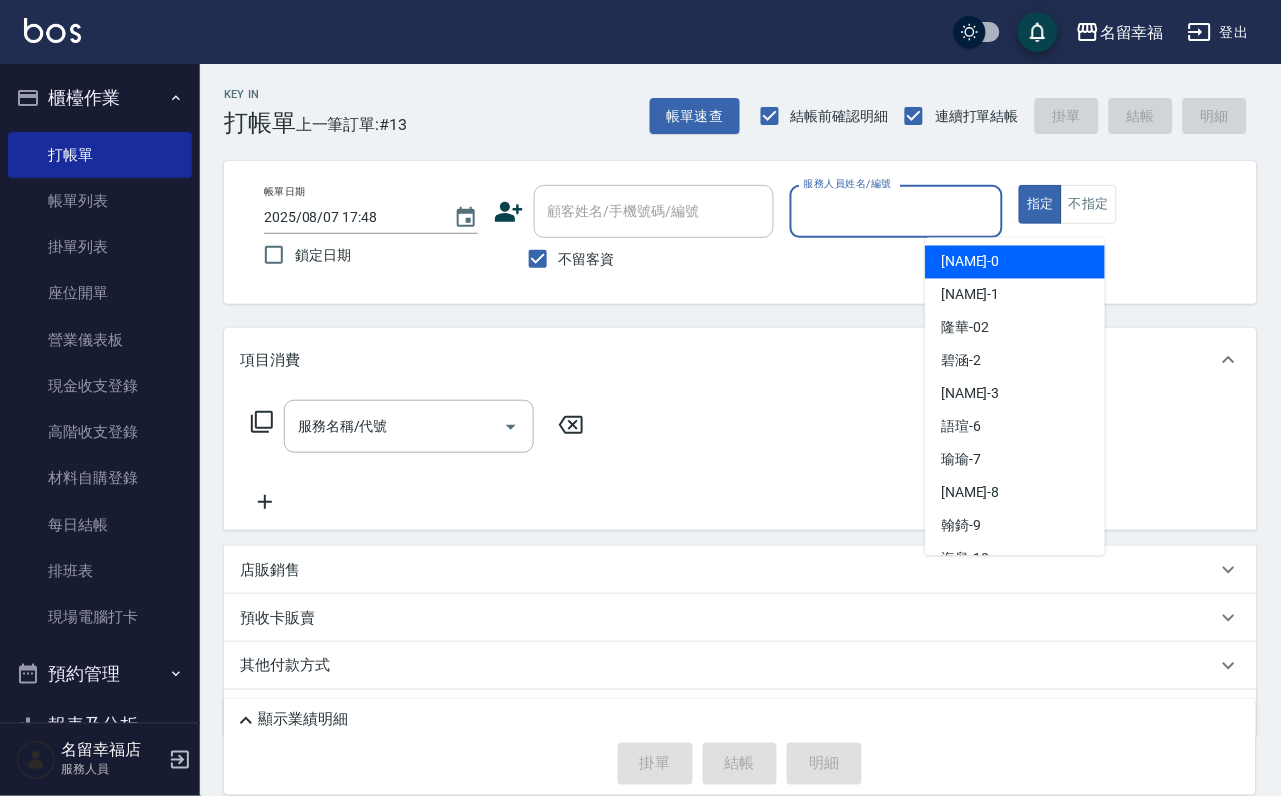 click on "服務人員姓名/編號" at bounding box center (897, 211) 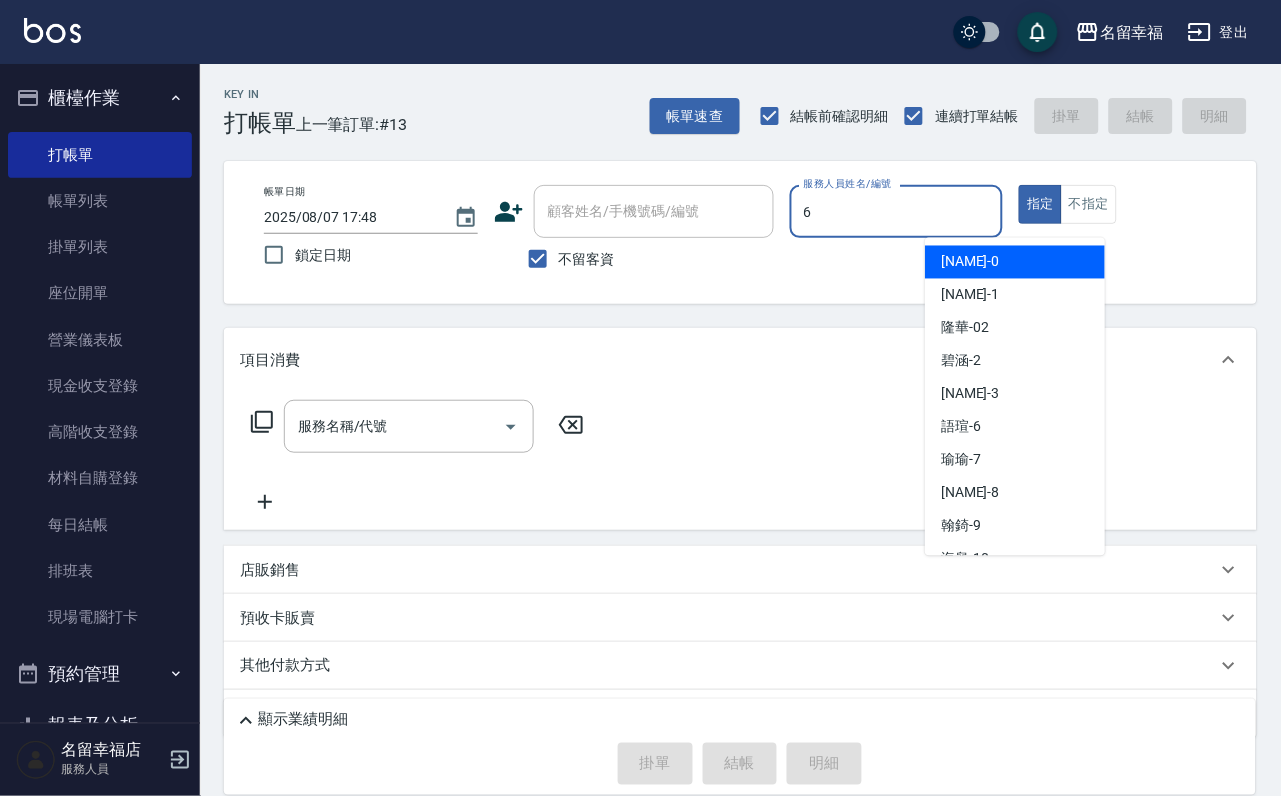type on "[NAME]-6" 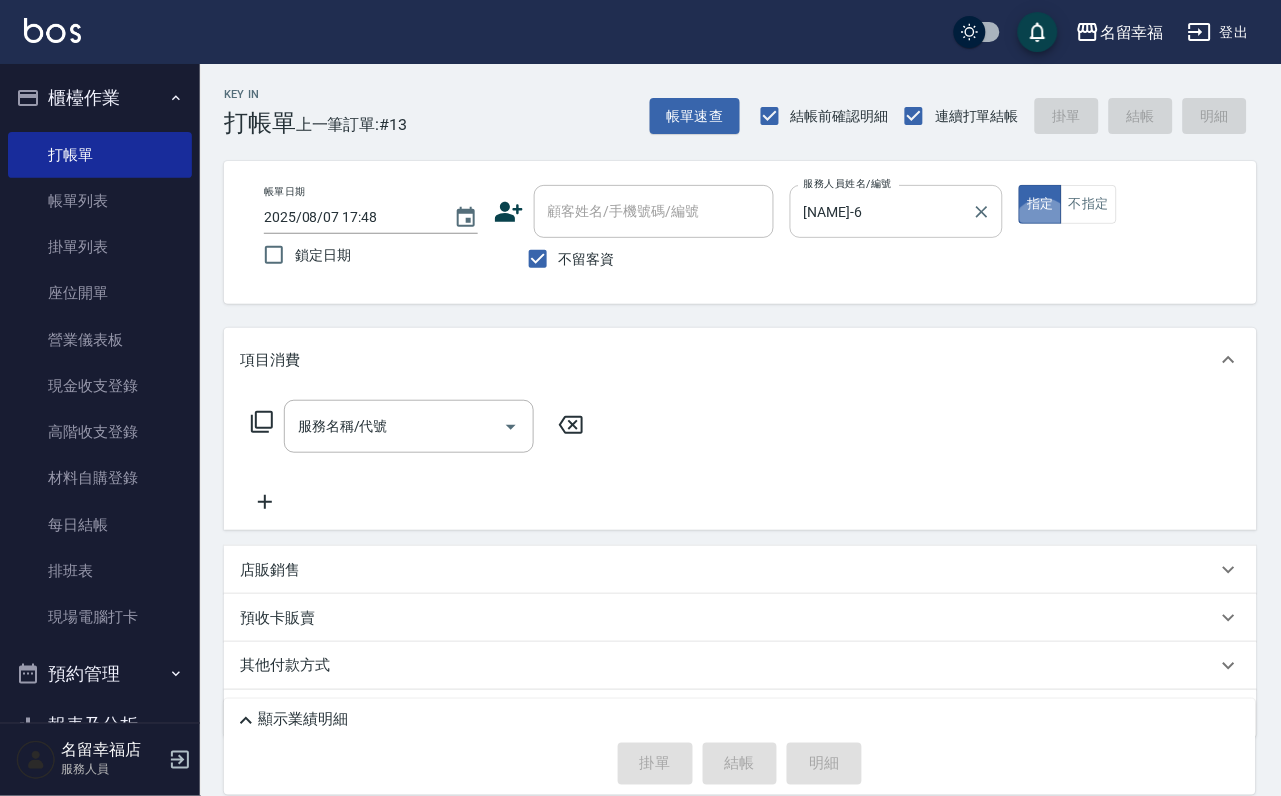 type on "true" 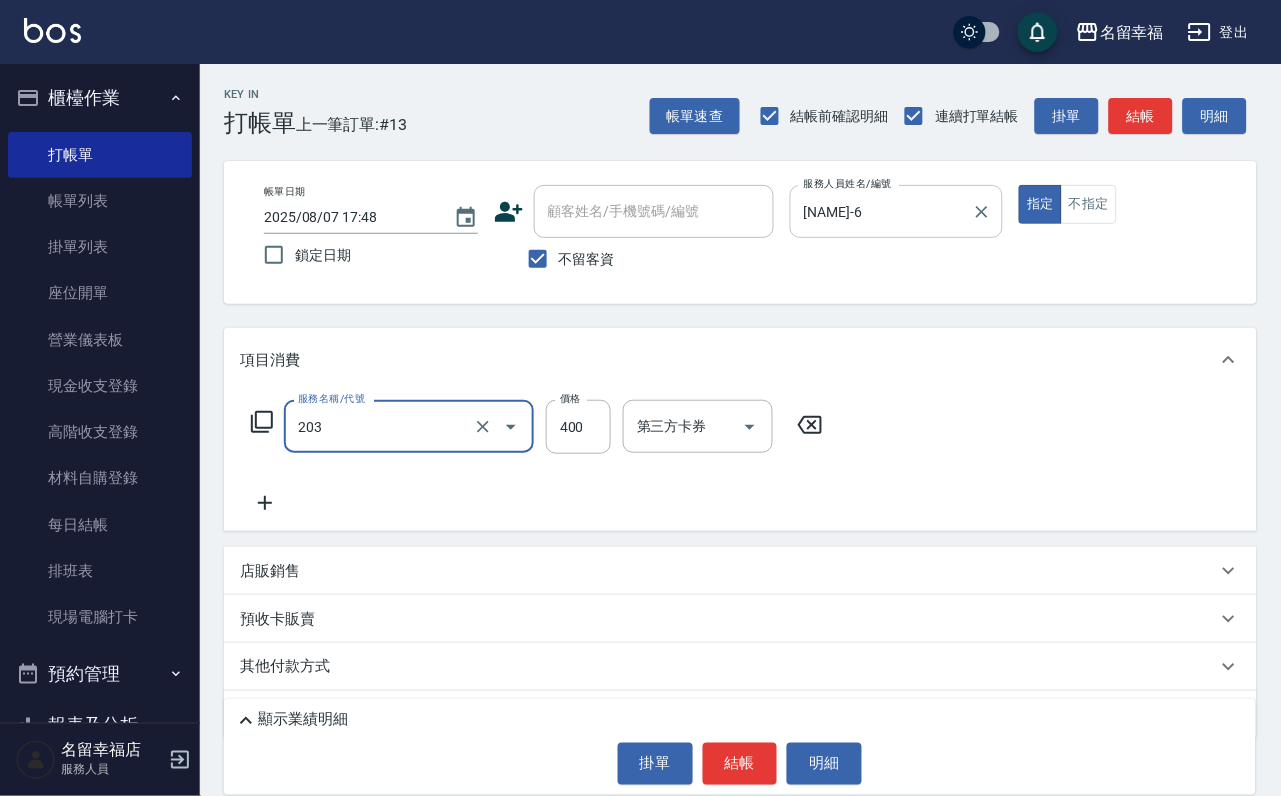 type on "指定單剪(203)" 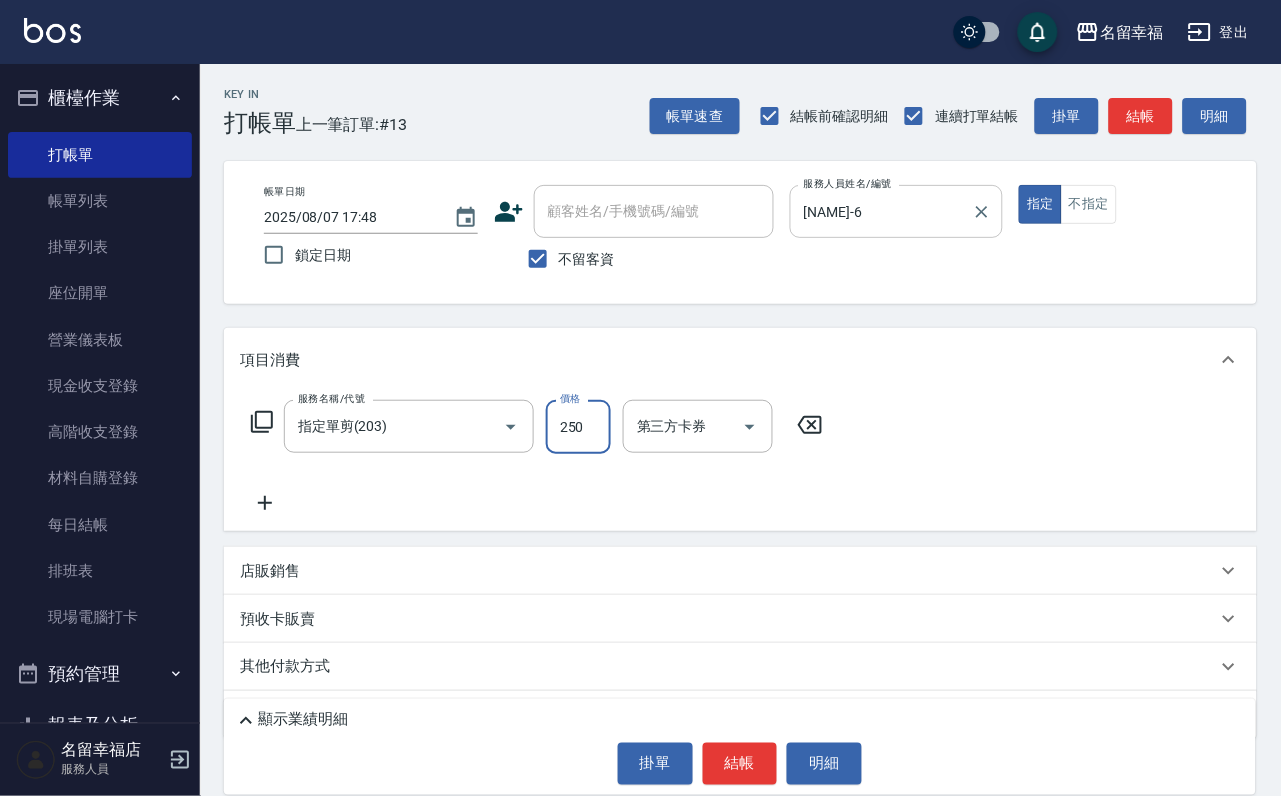 type on "250" 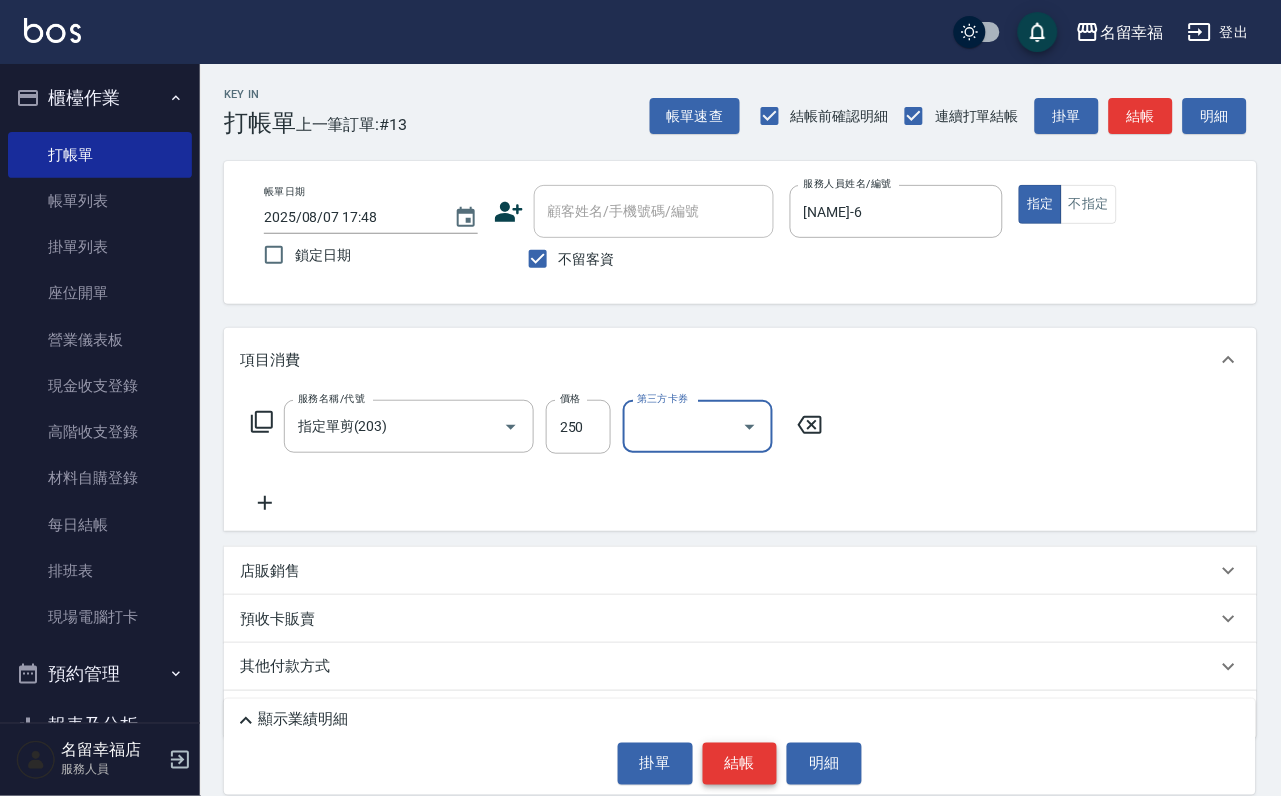 click on "結帳" at bounding box center [740, 764] 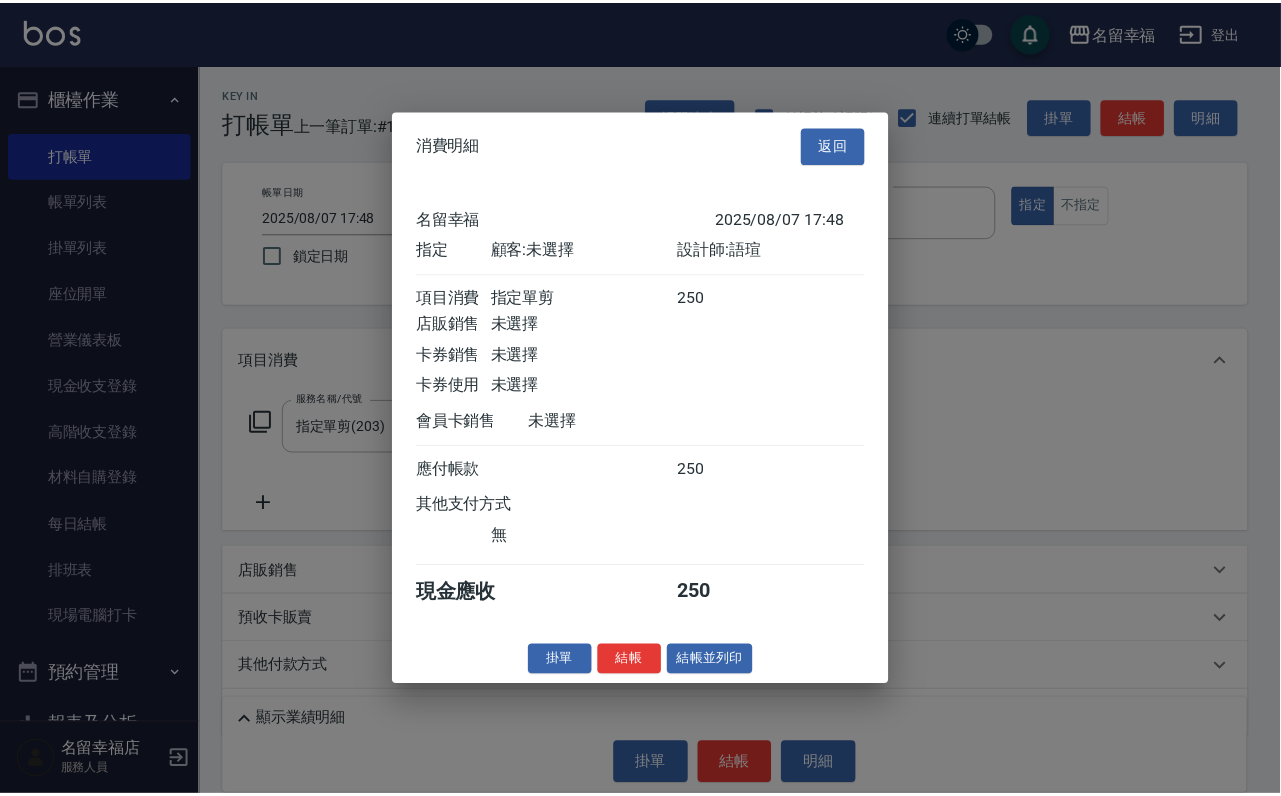 scroll, scrollTop: 247, scrollLeft: 0, axis: vertical 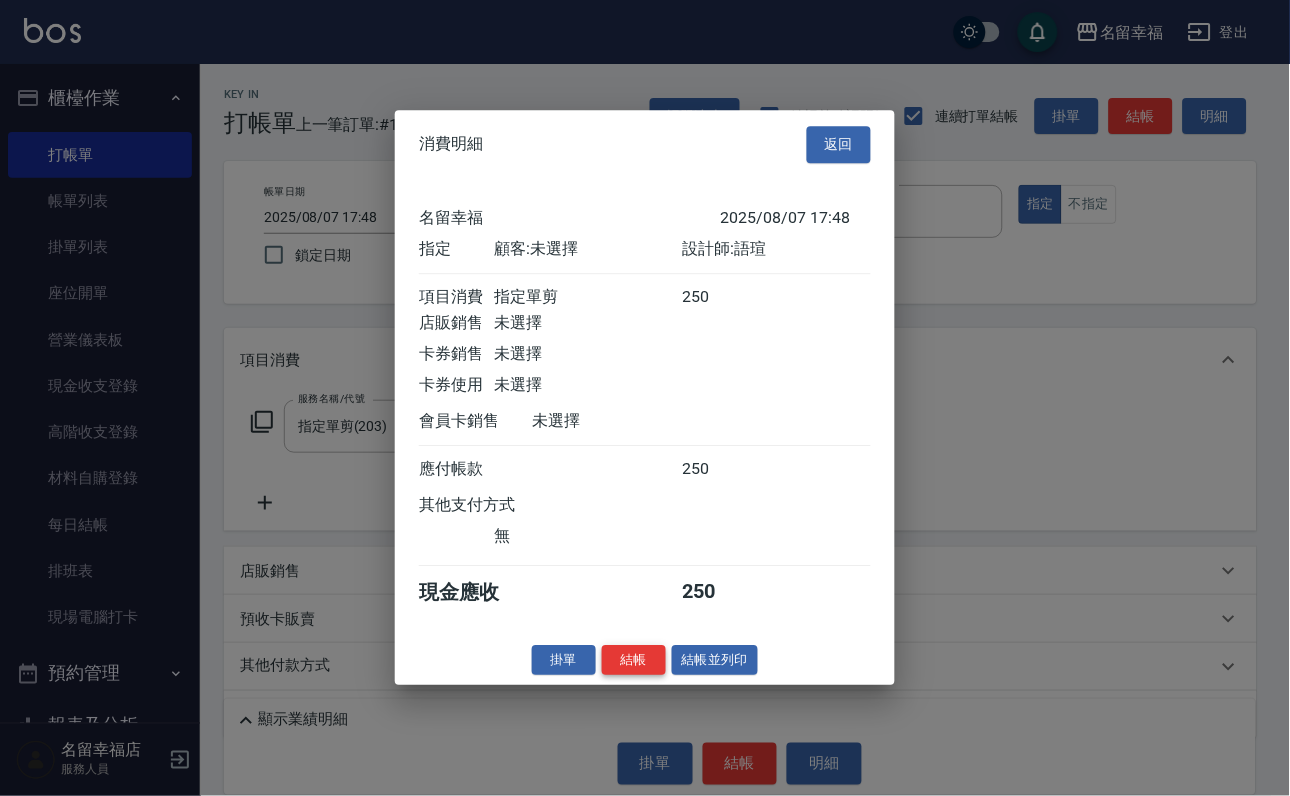 click on "結帳" at bounding box center (634, 660) 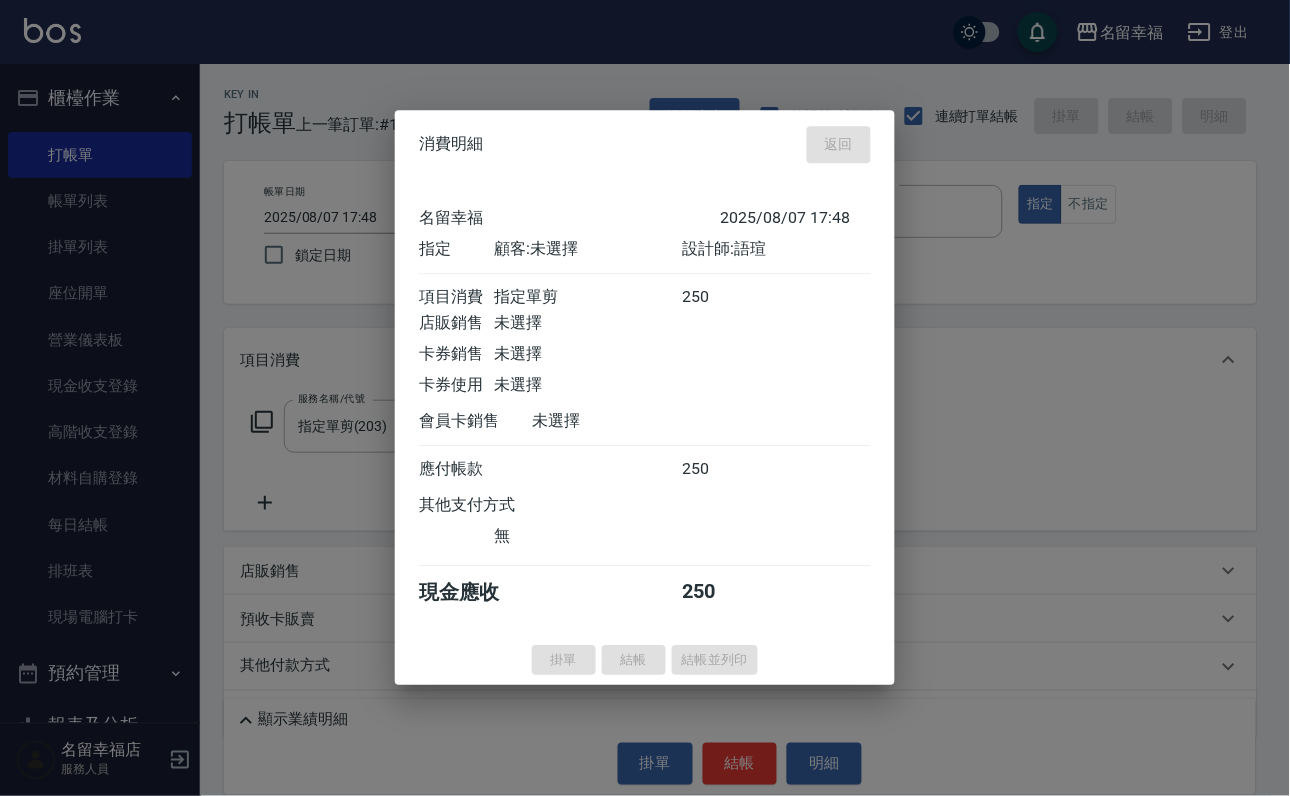 type on "[YYYY]/[MM]/[DD] [HH]:[MM]" 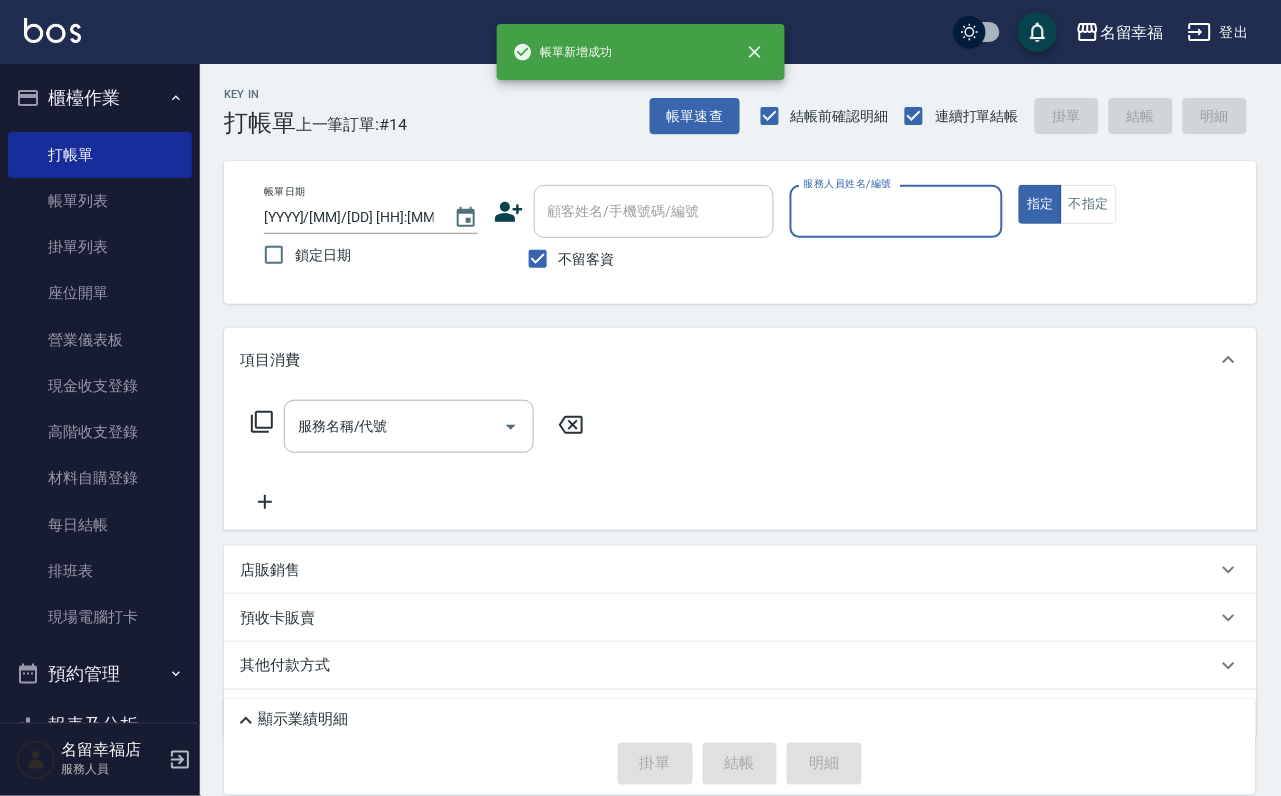 click on "帳單列表" at bounding box center (100, 201) 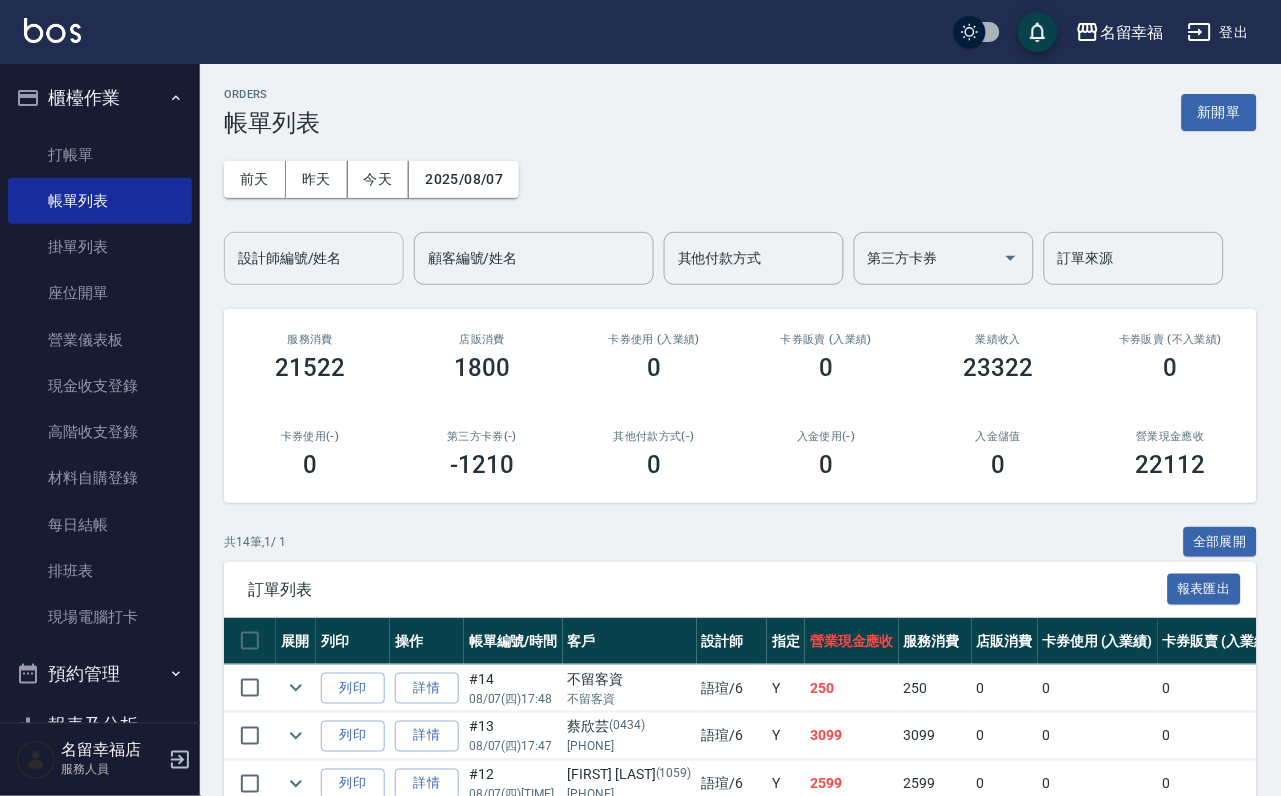 click on "設計師編號/姓名" at bounding box center [314, 258] 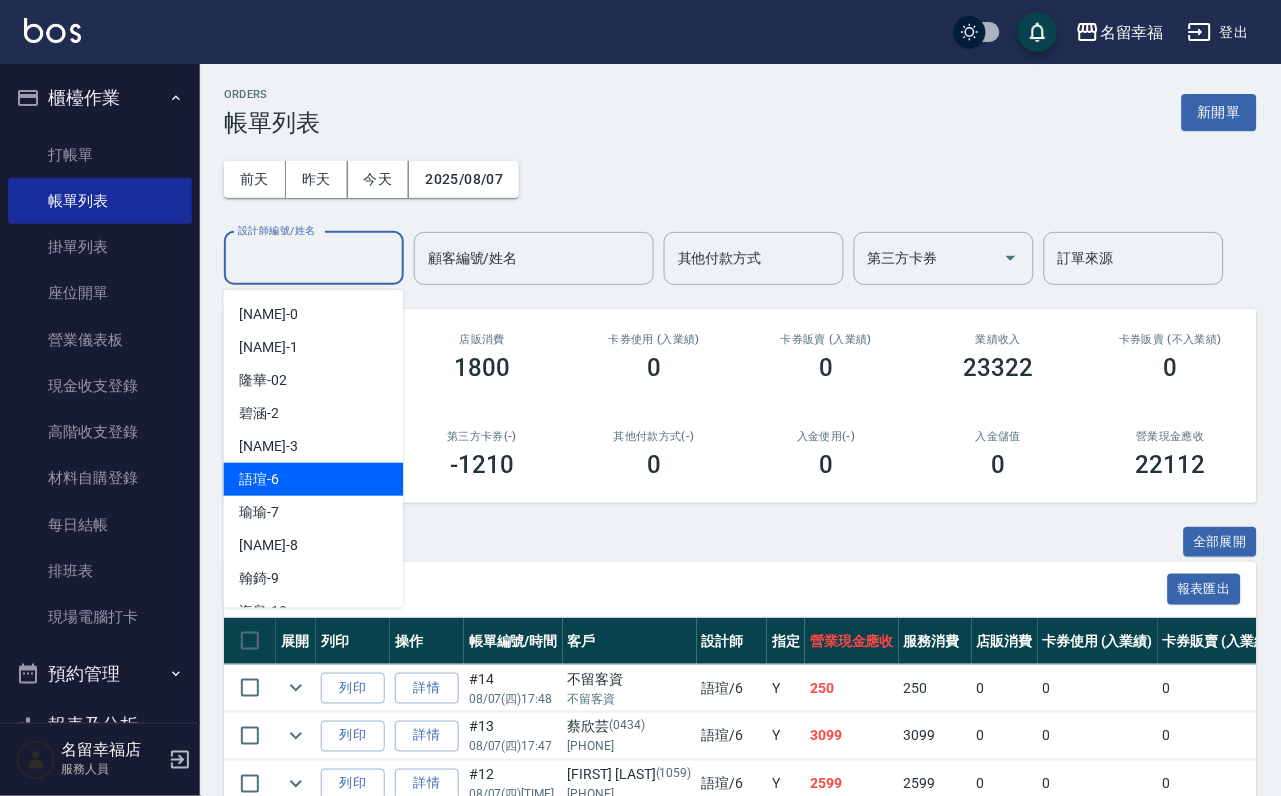 click on "[NAME]-6" at bounding box center (314, 479) 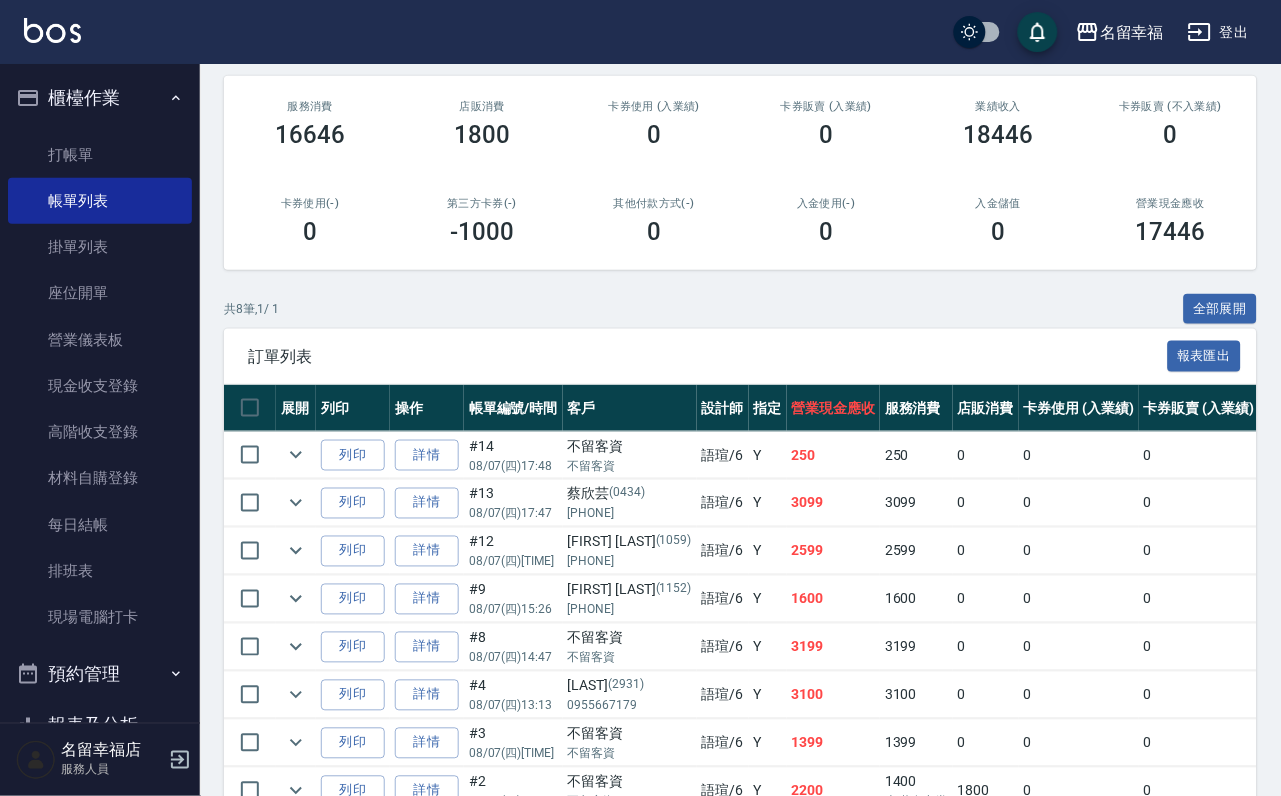 scroll, scrollTop: 150, scrollLeft: 0, axis: vertical 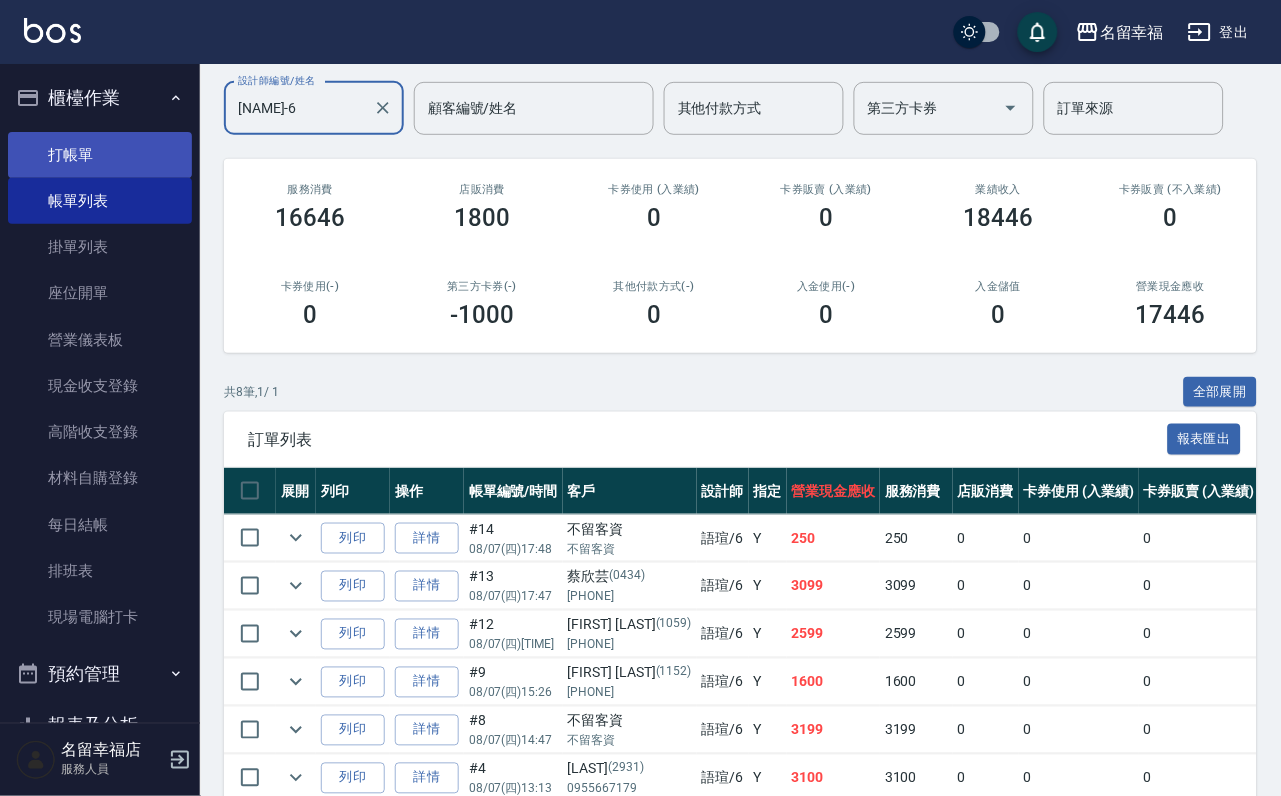 click on "打帳單" at bounding box center (100, 155) 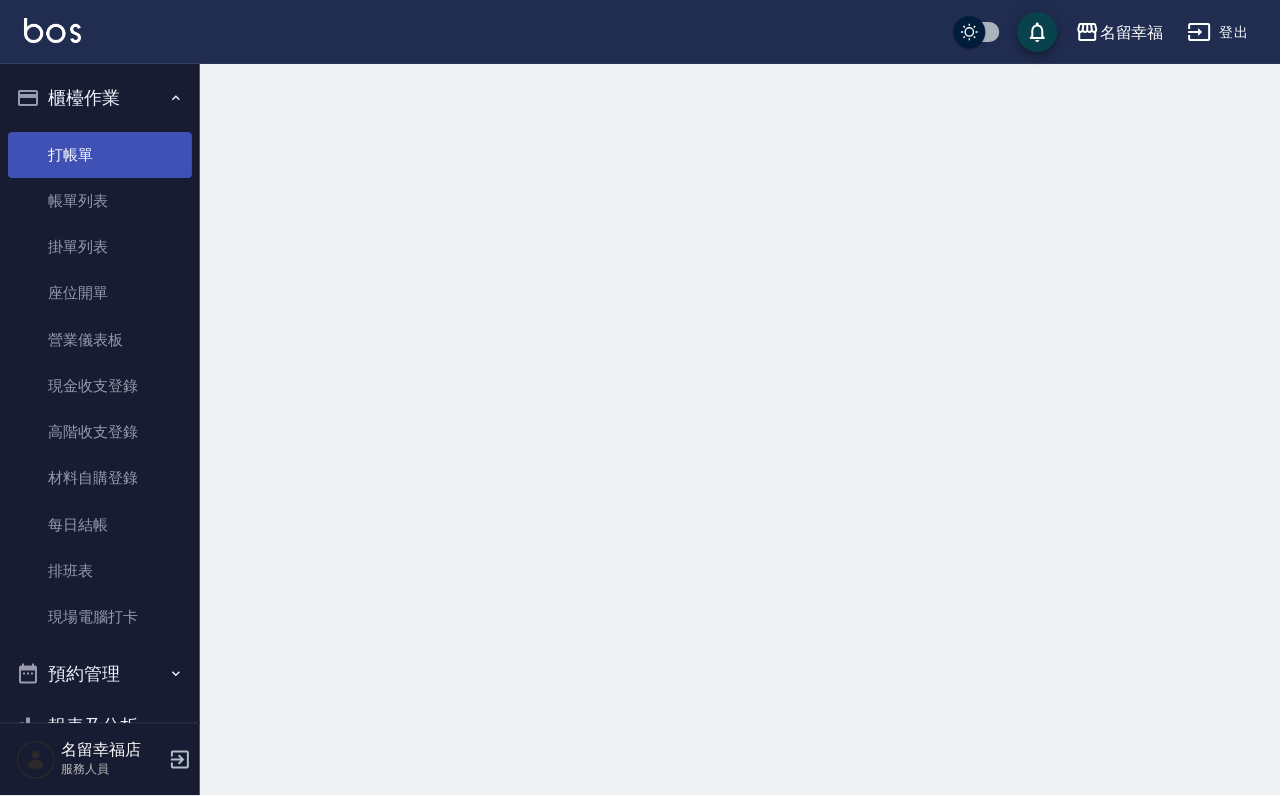 scroll, scrollTop: 0, scrollLeft: 0, axis: both 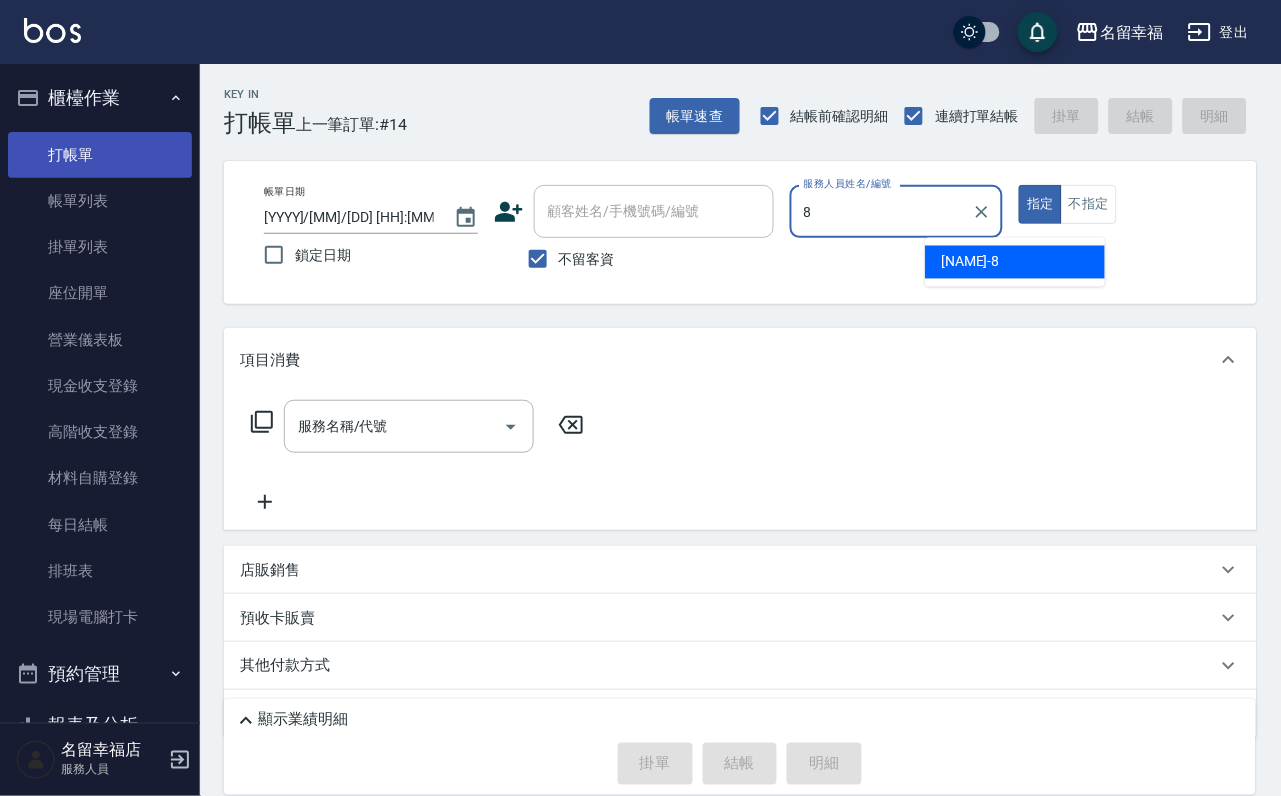 type on "詩婷-8" 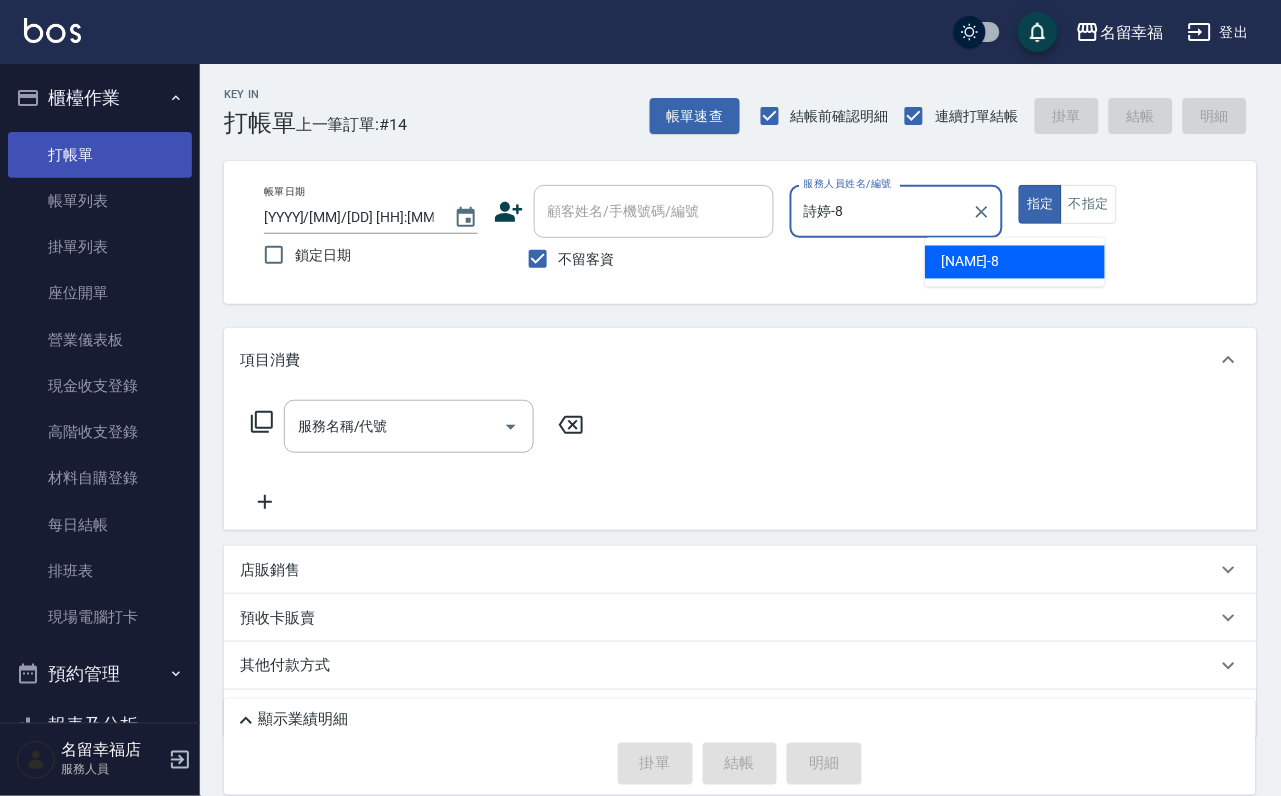 type on "true" 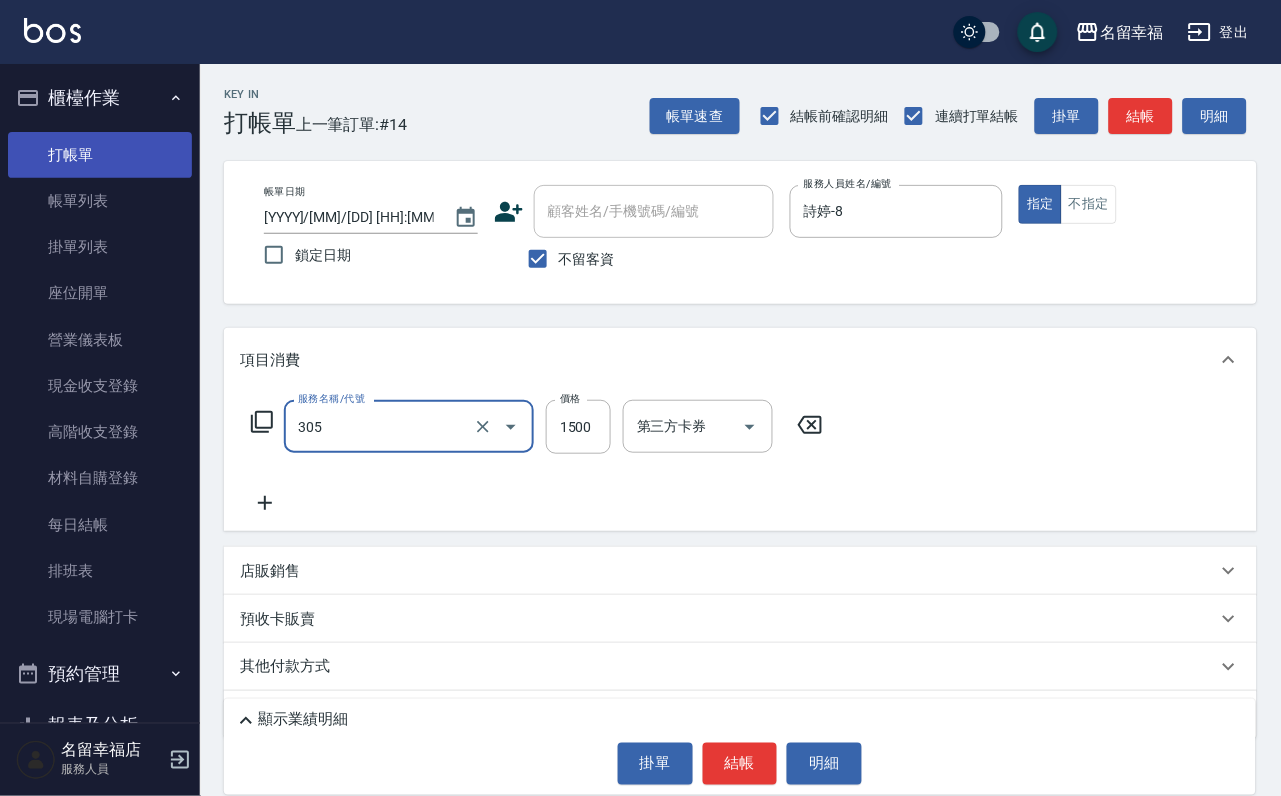 type on "設計燙髮1500(305)" 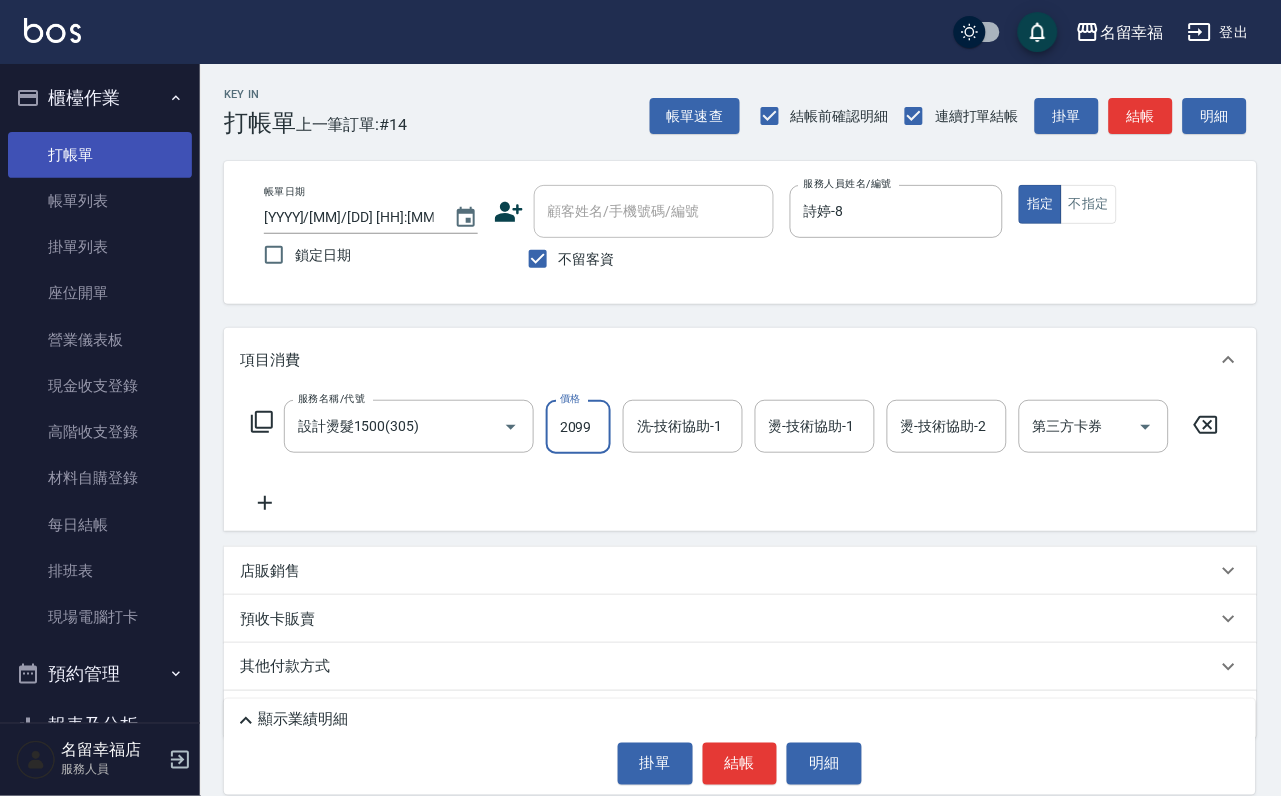 scroll, scrollTop: 0, scrollLeft: 1, axis: horizontal 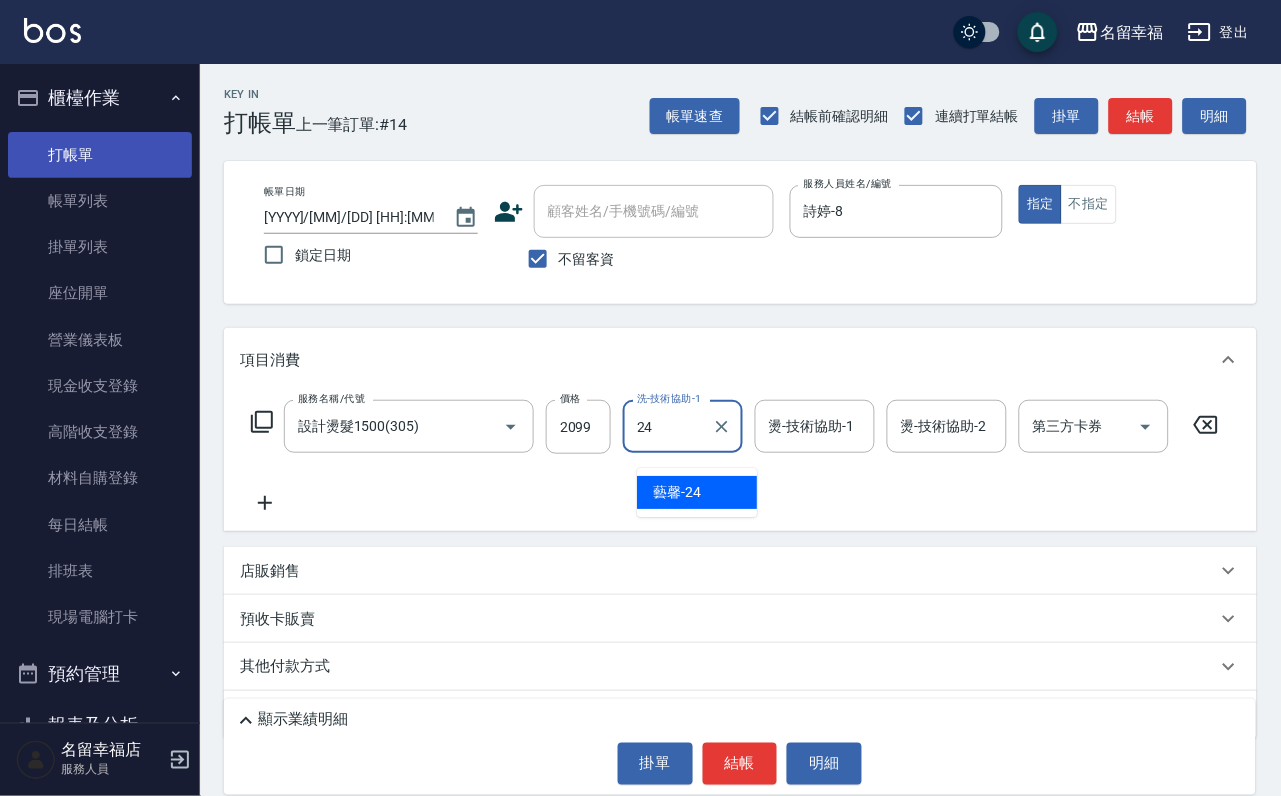 type on "藝馨-24" 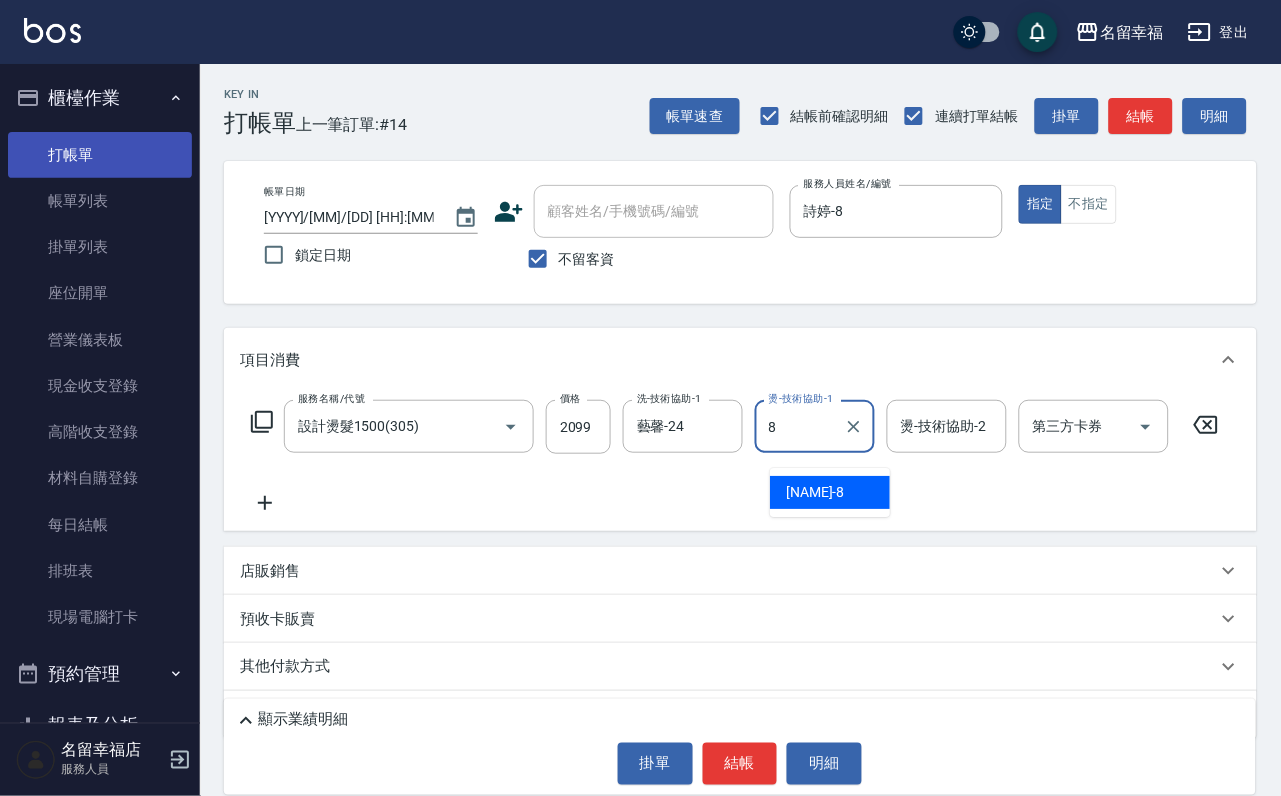type on "詩婷-8" 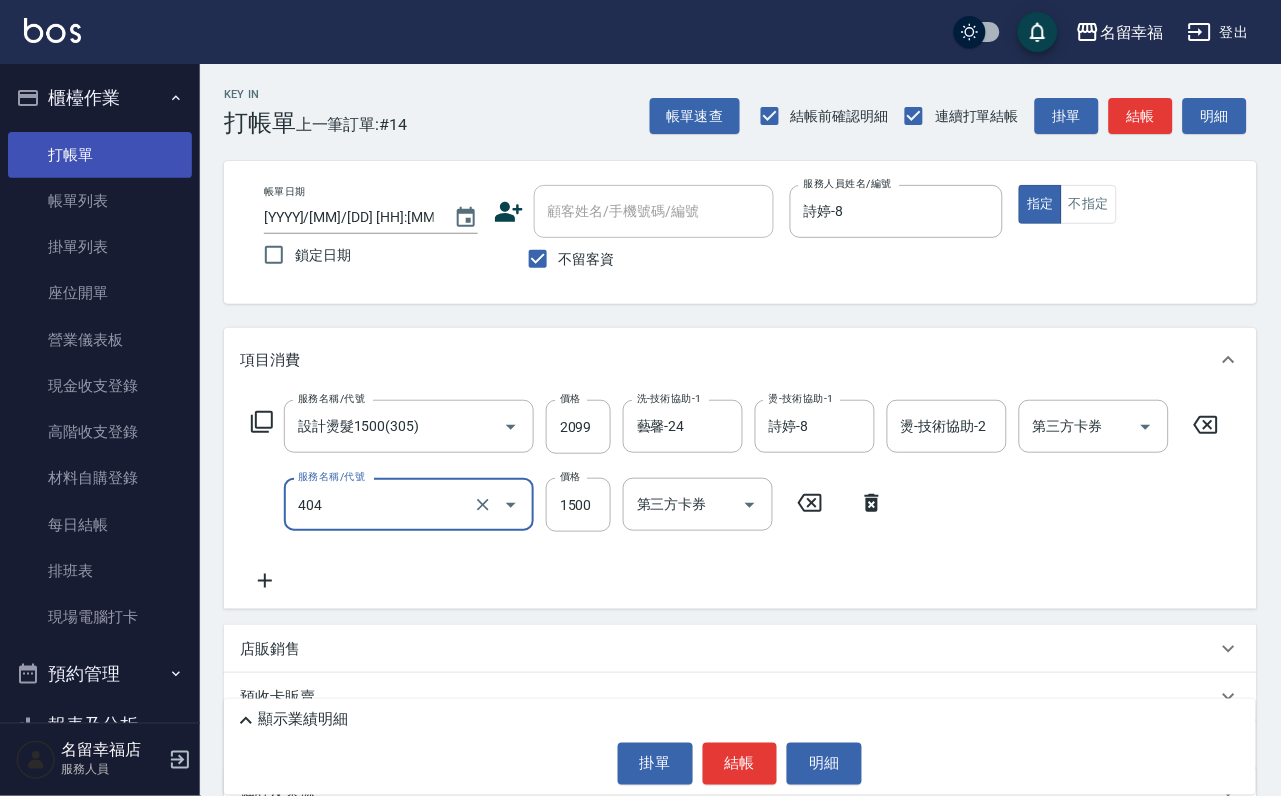 type on "設計染髮(404)" 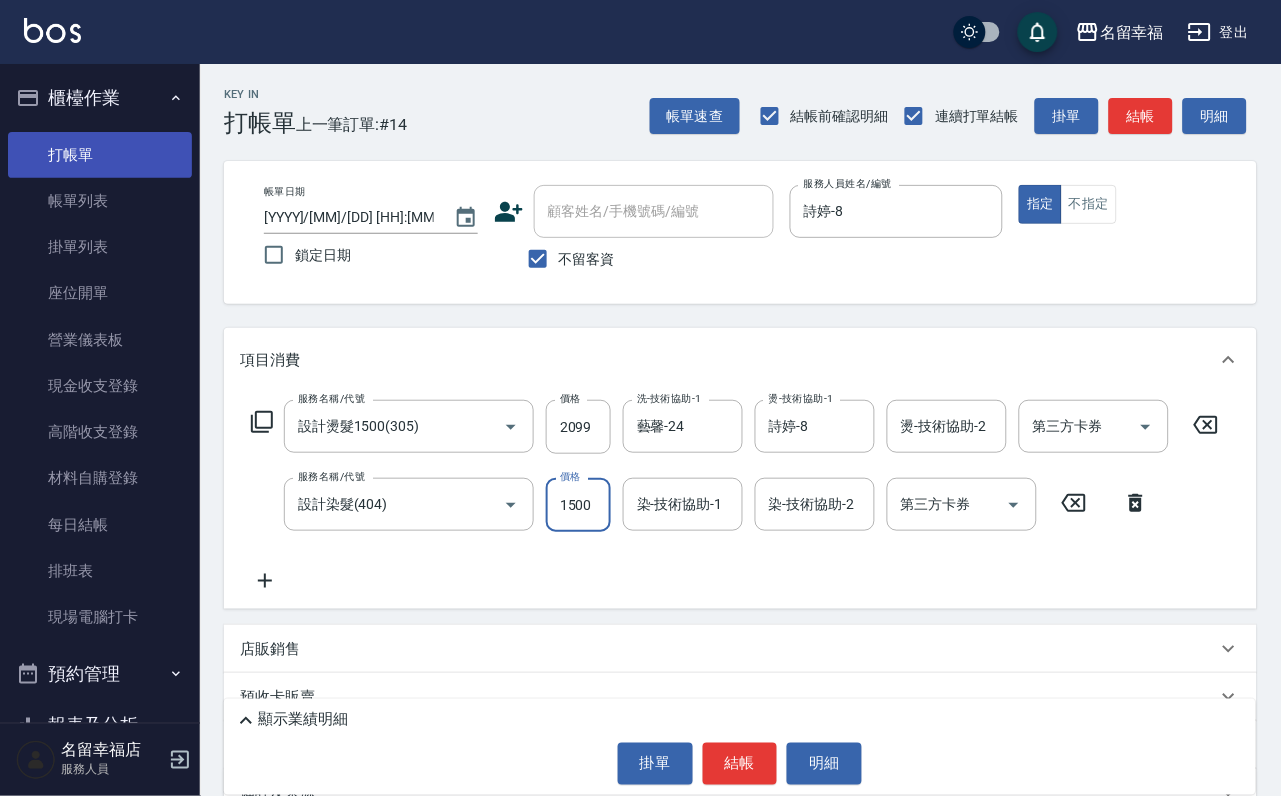 scroll, scrollTop: 0, scrollLeft: 0, axis: both 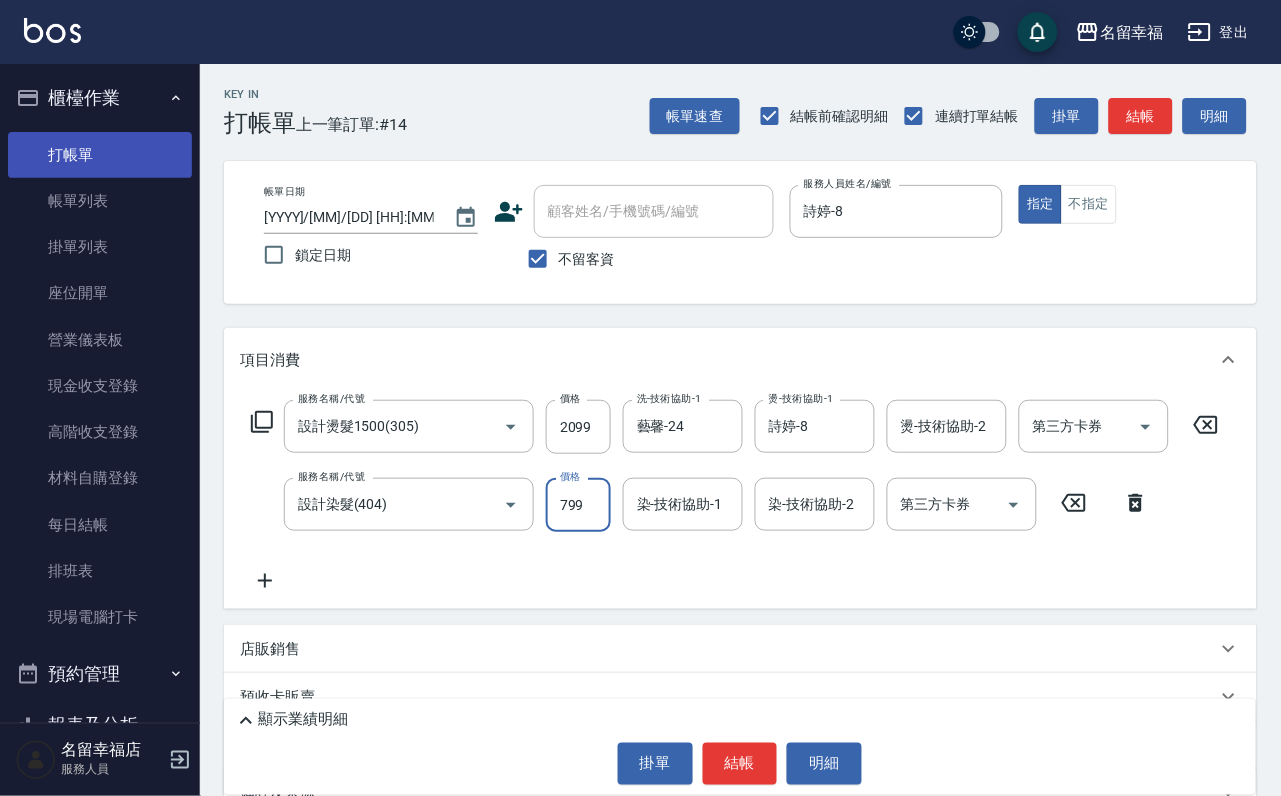 type on "799" 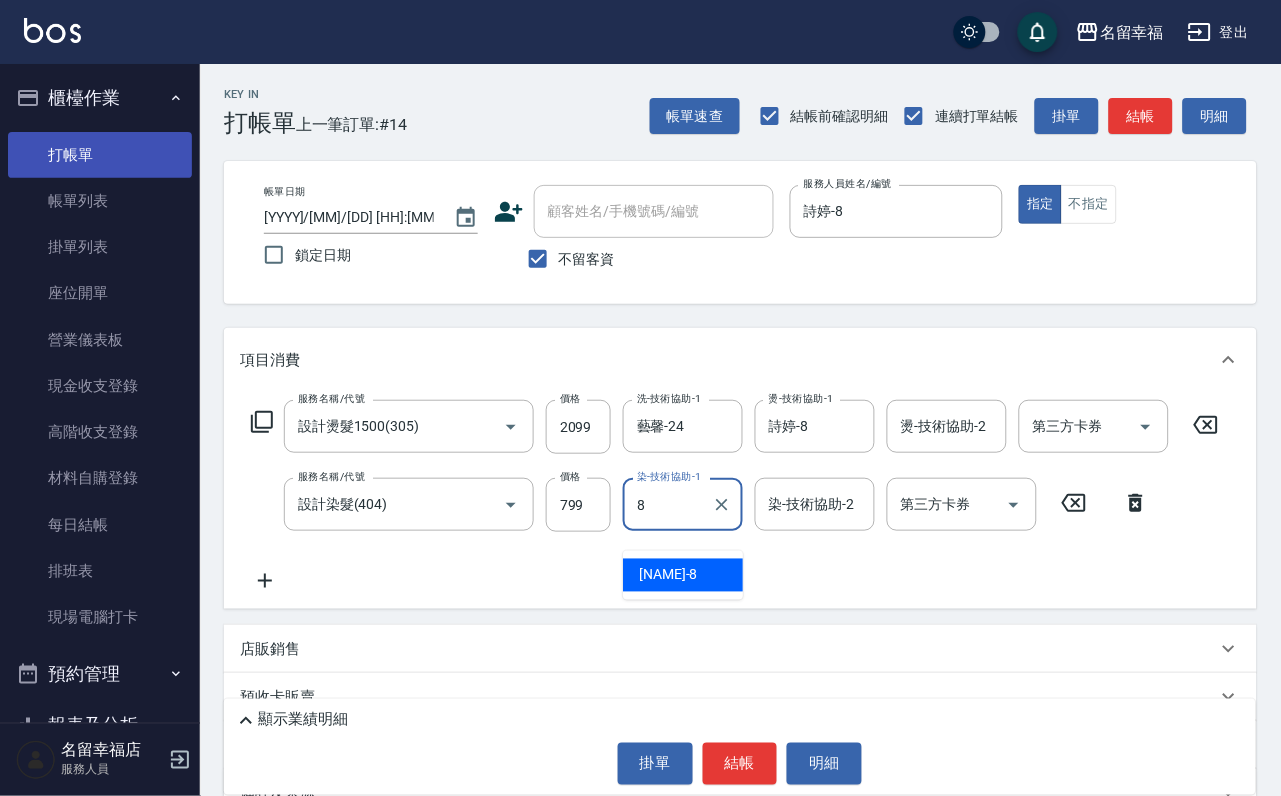 type on "詩婷-8" 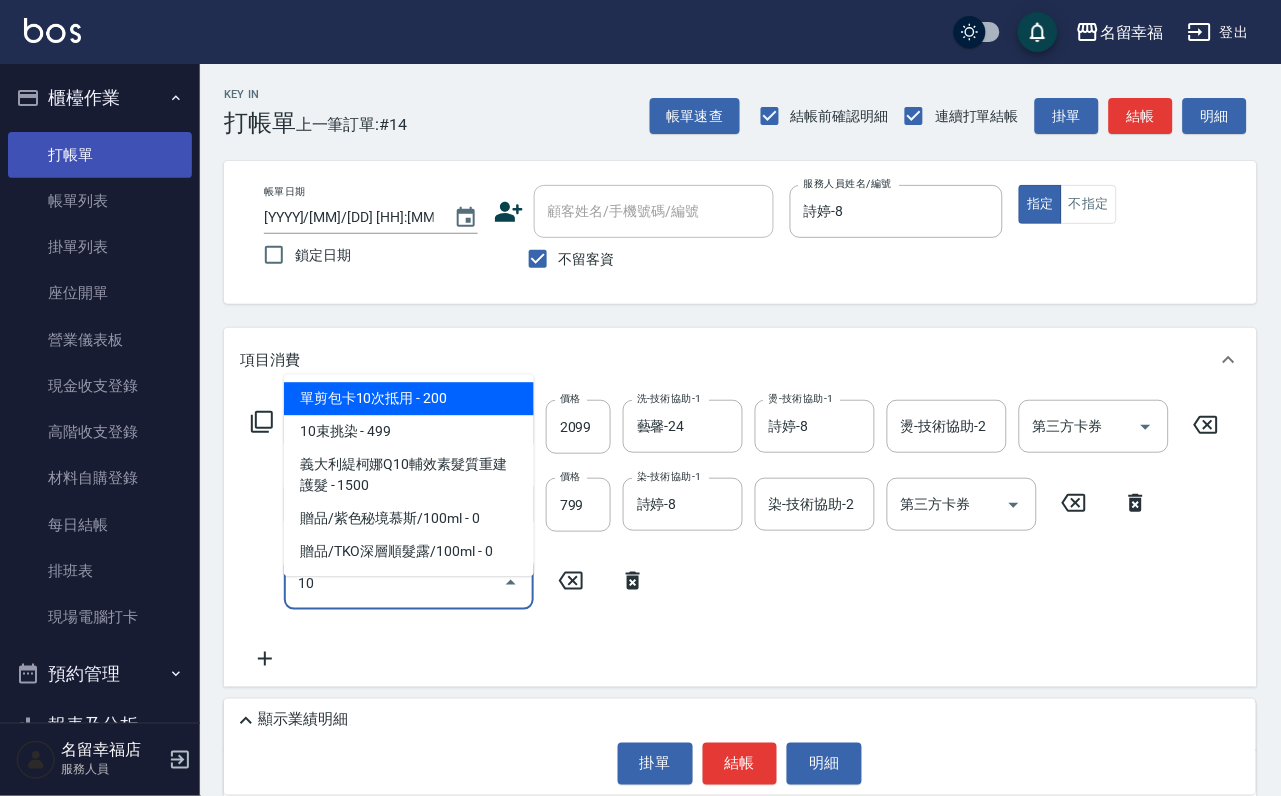 type on "1" 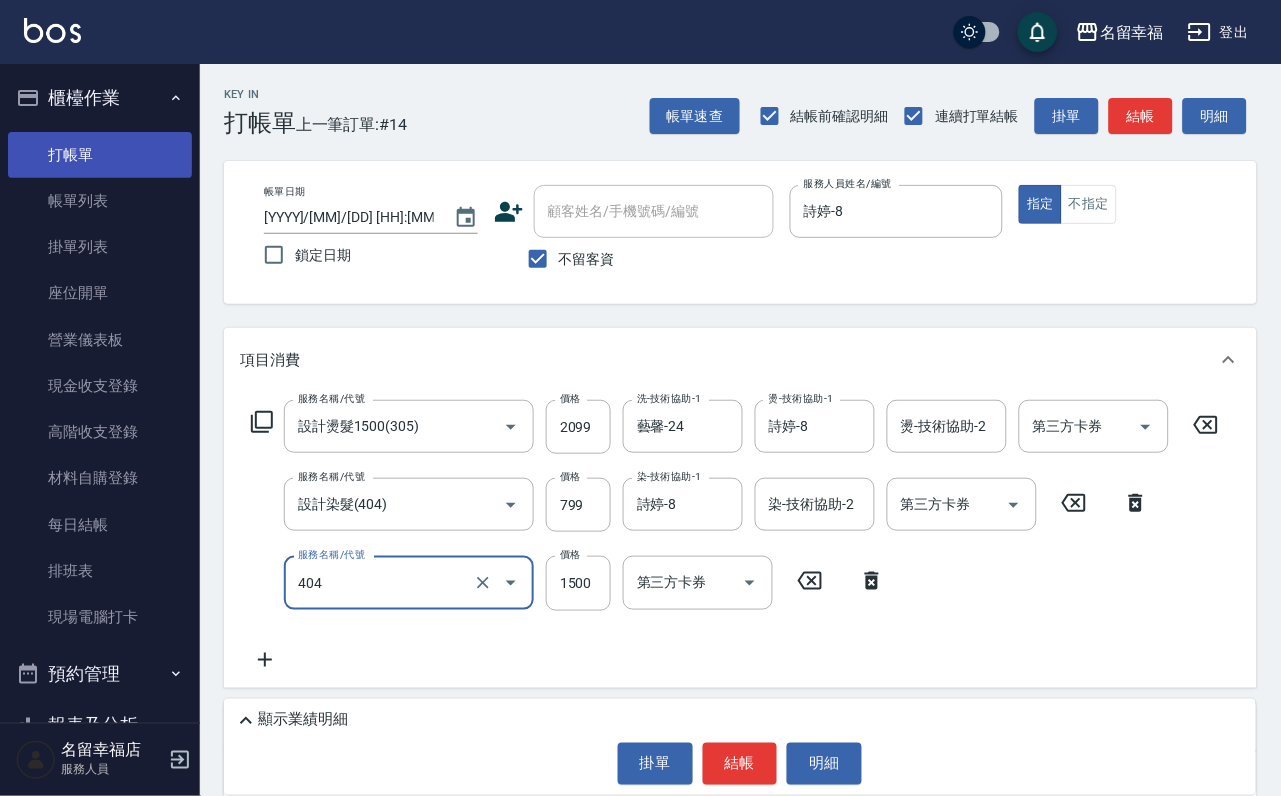 type on "設計染髮(404)" 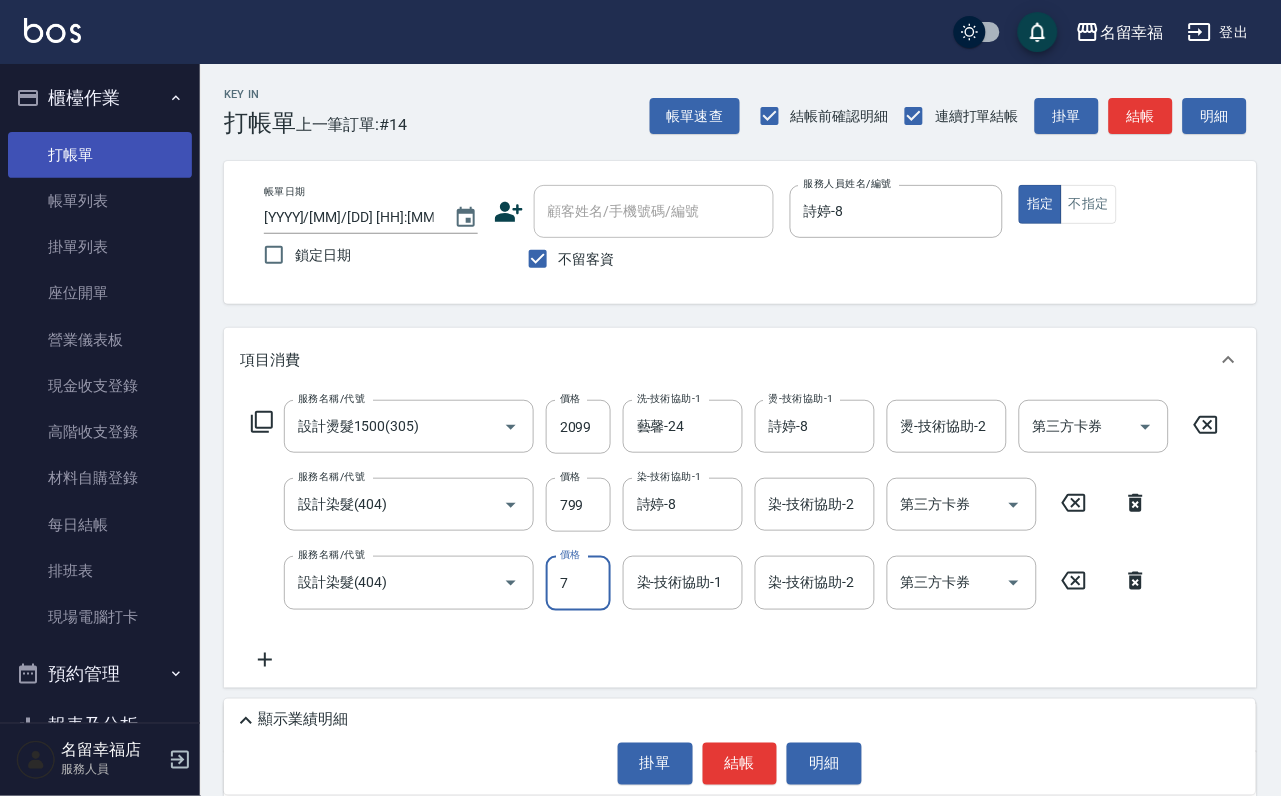 scroll, scrollTop: 0, scrollLeft: 0, axis: both 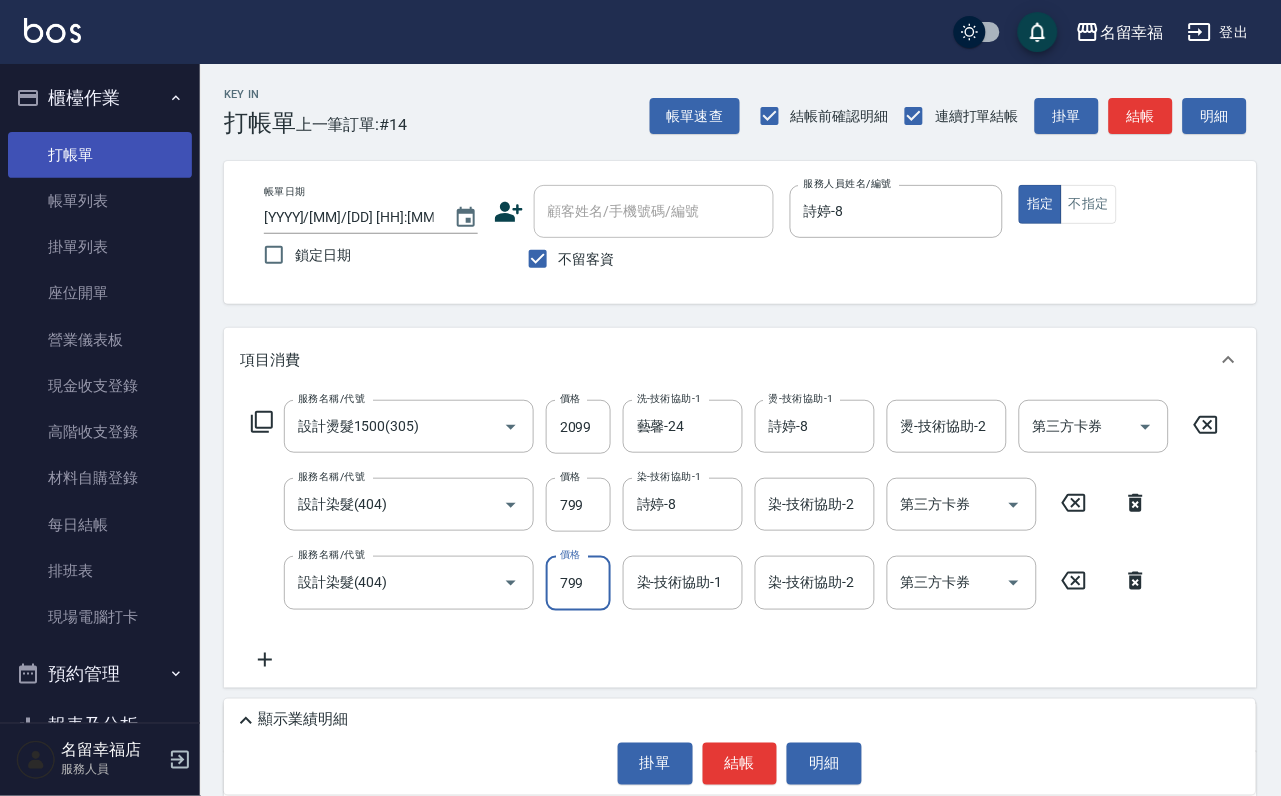 type on "799" 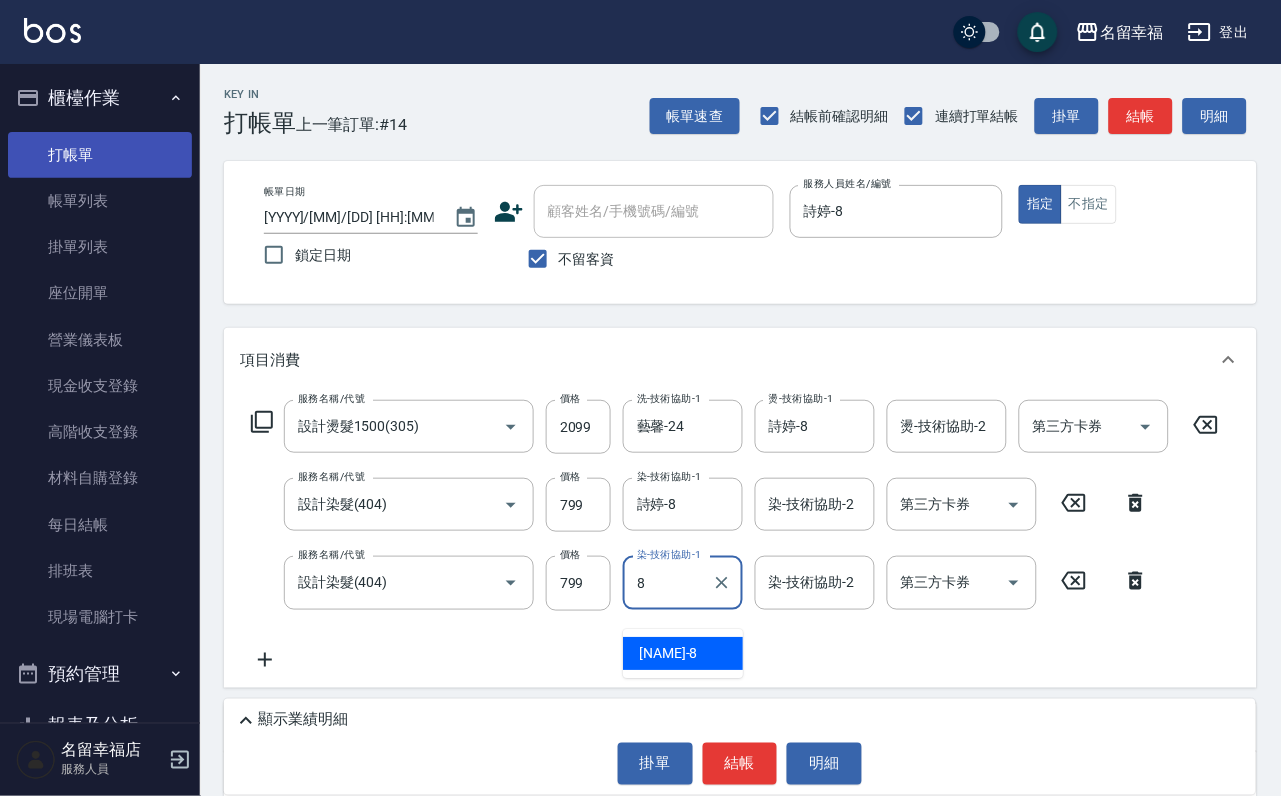 type on "詩婷-8" 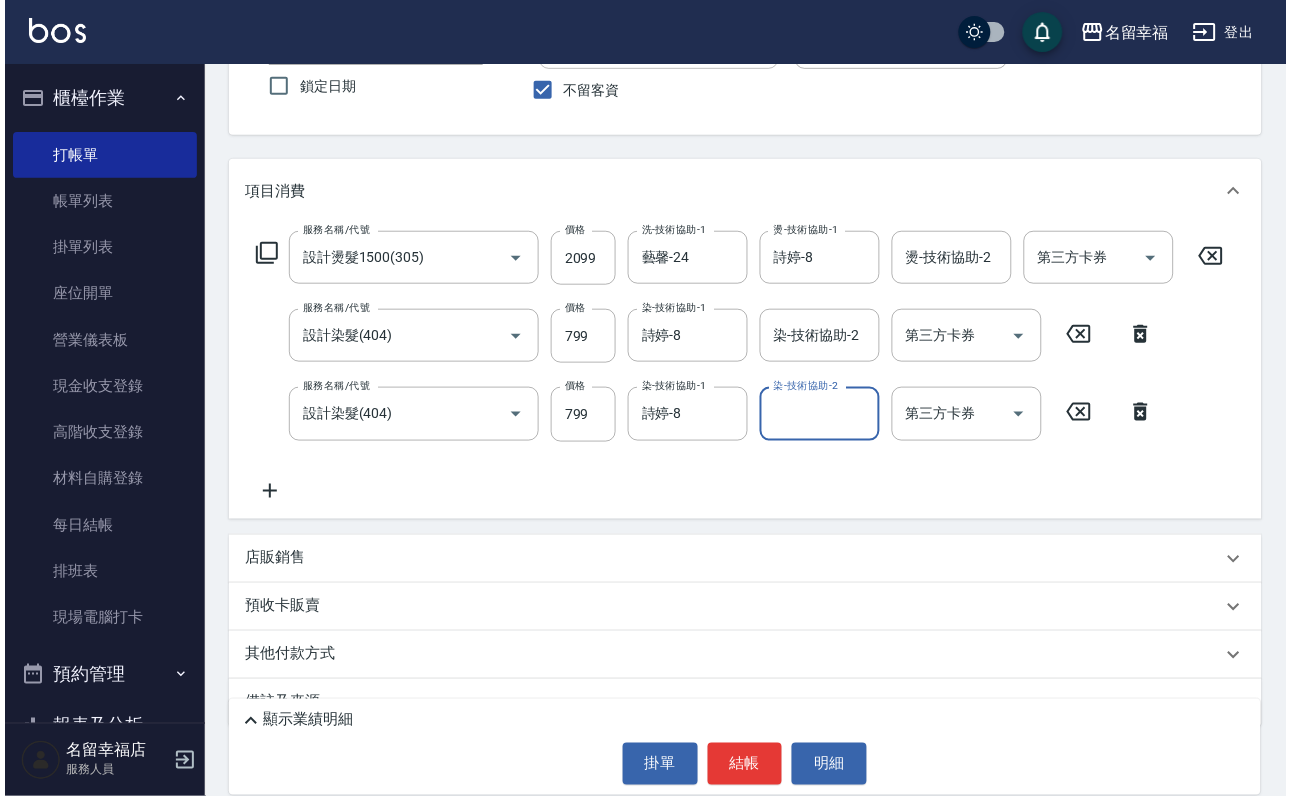 scroll, scrollTop: 298, scrollLeft: 0, axis: vertical 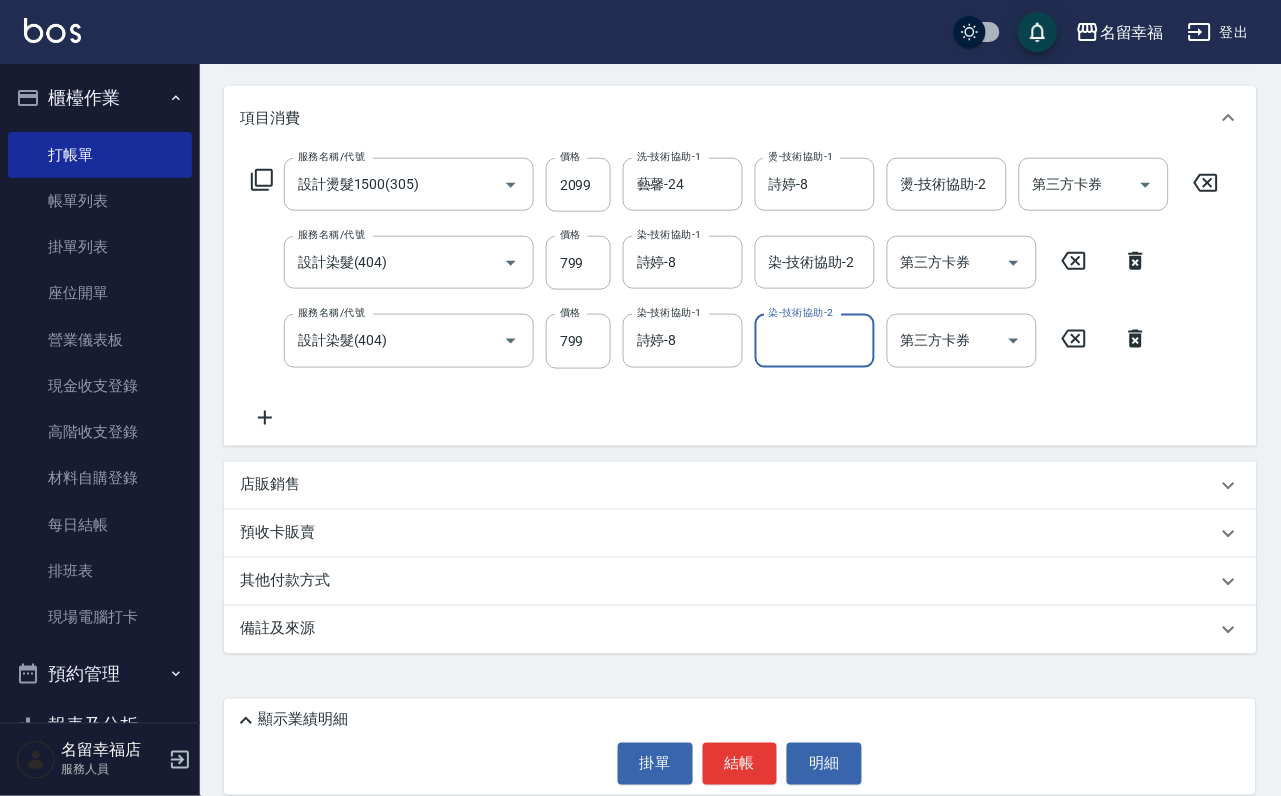 click 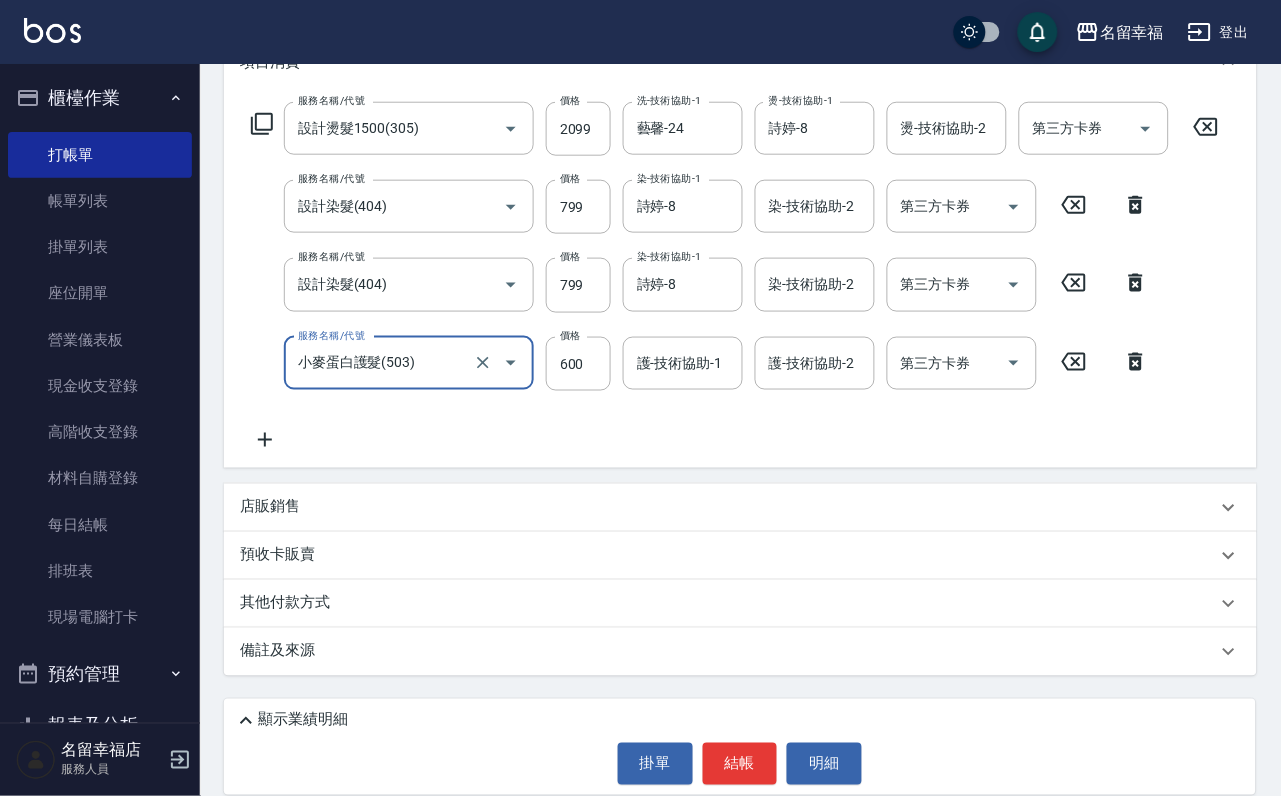 type on "小麥蛋白護髮(503)" 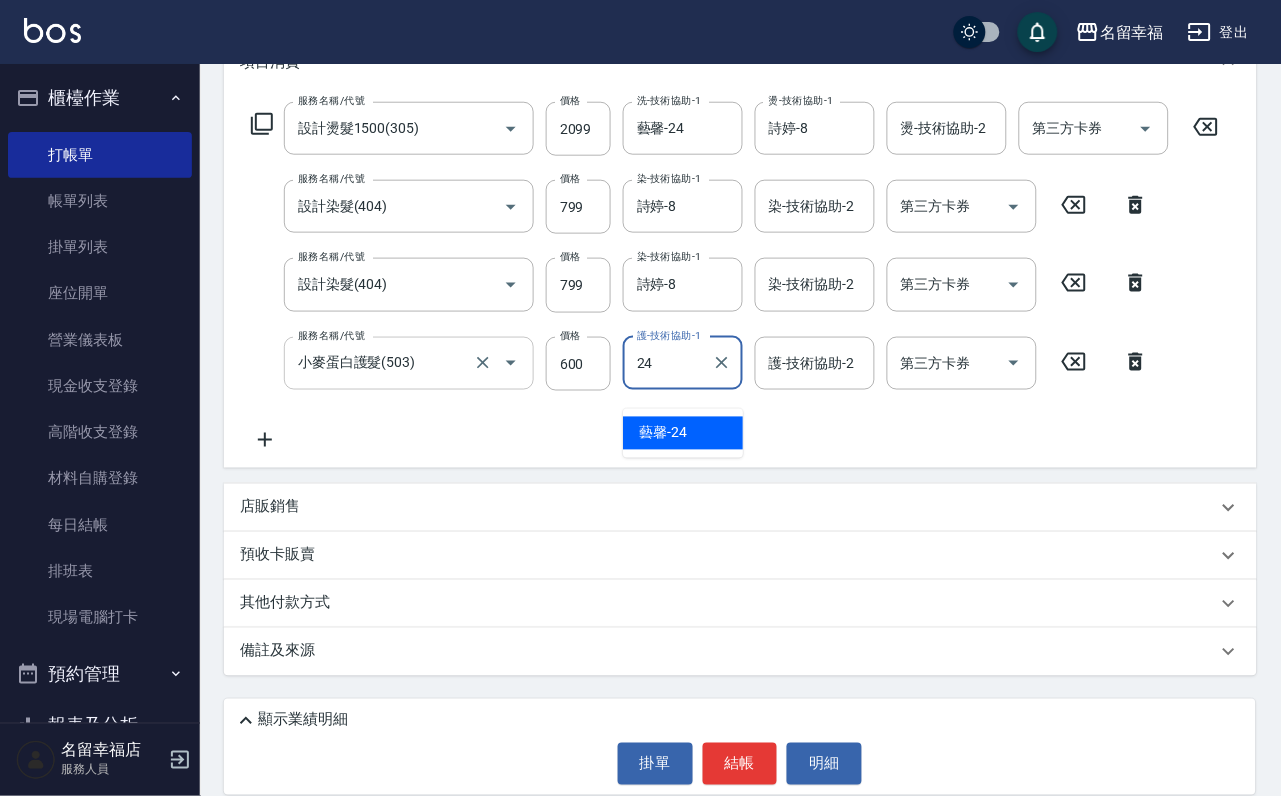 type on "藝馨-24" 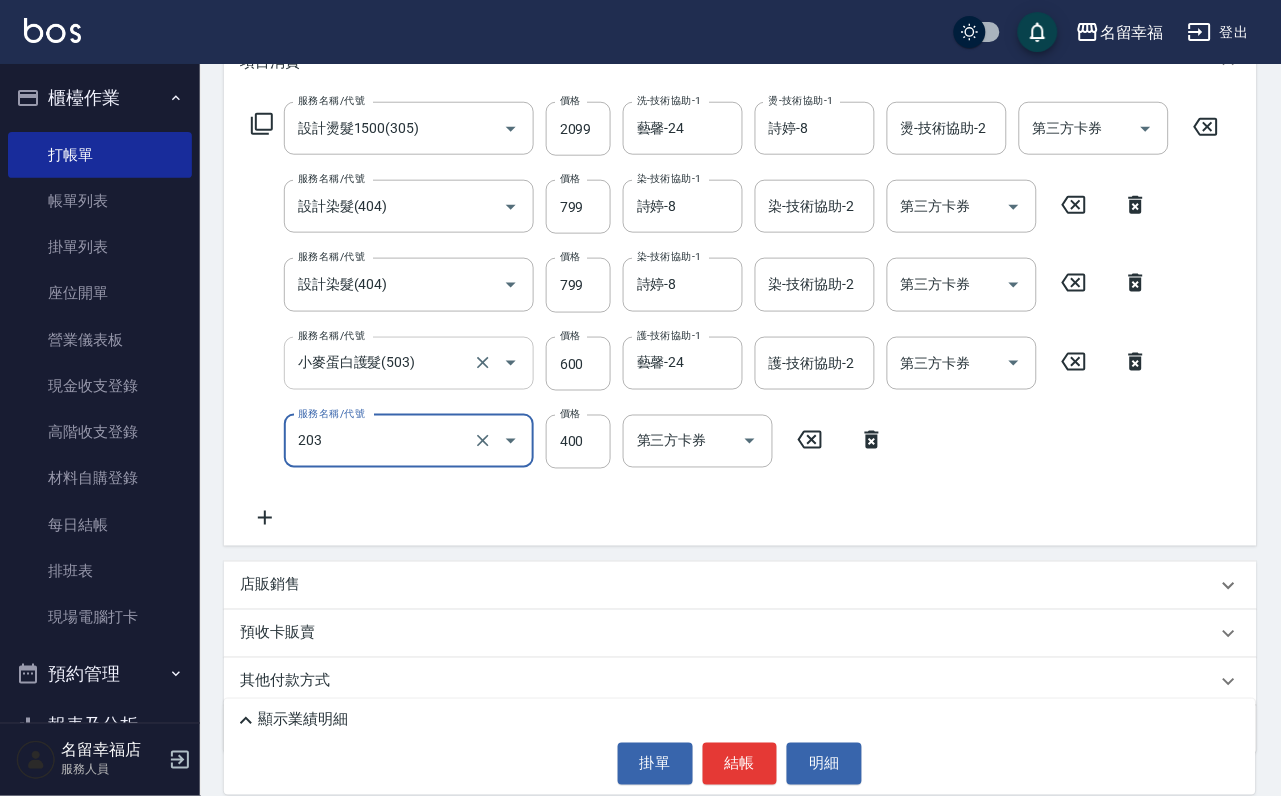 type on "指定單剪(203)" 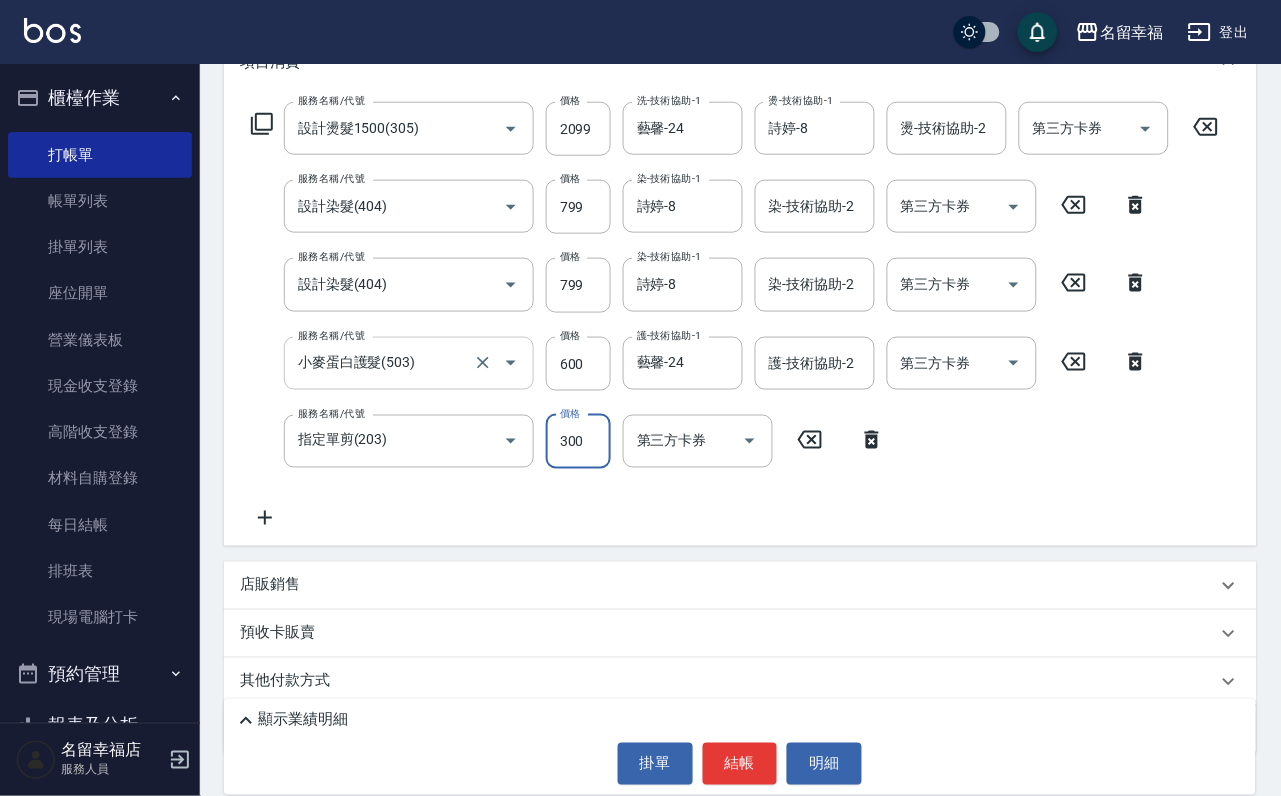type on "300" 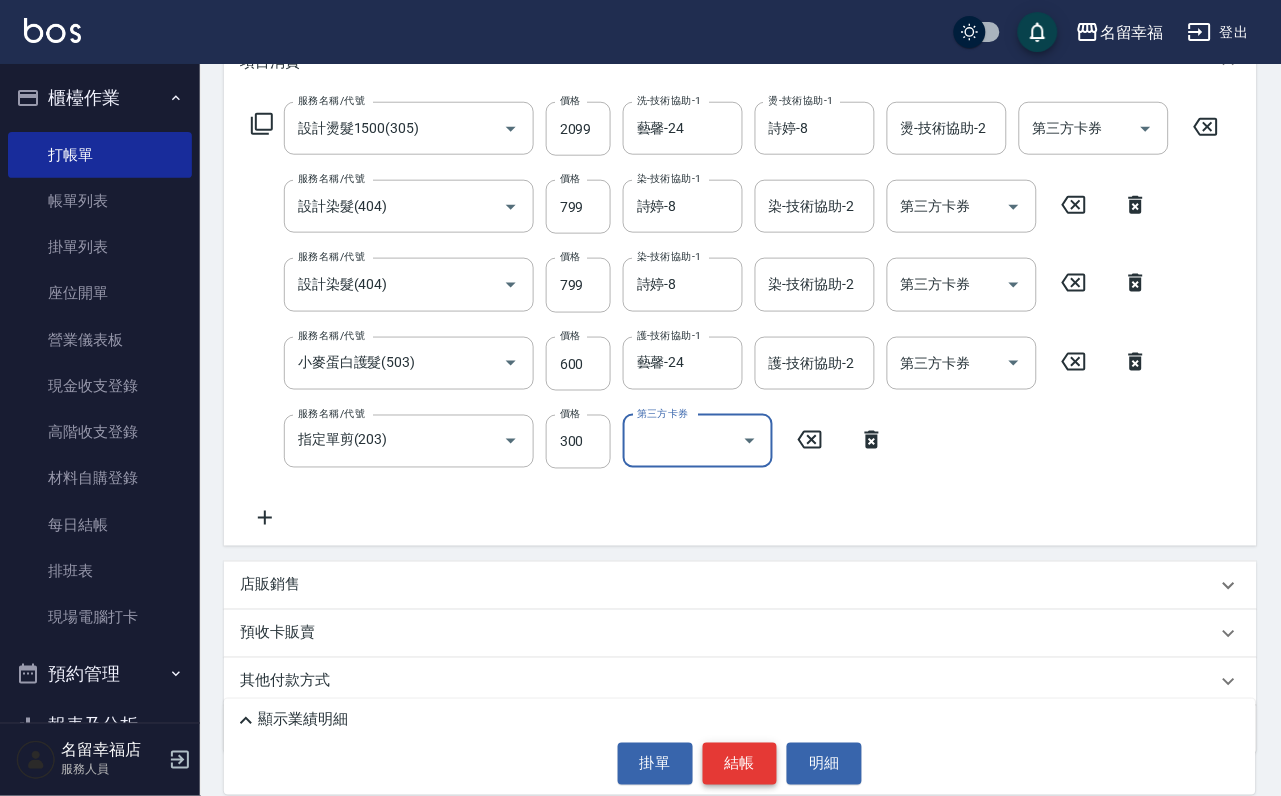 click on "結帳" at bounding box center (740, 764) 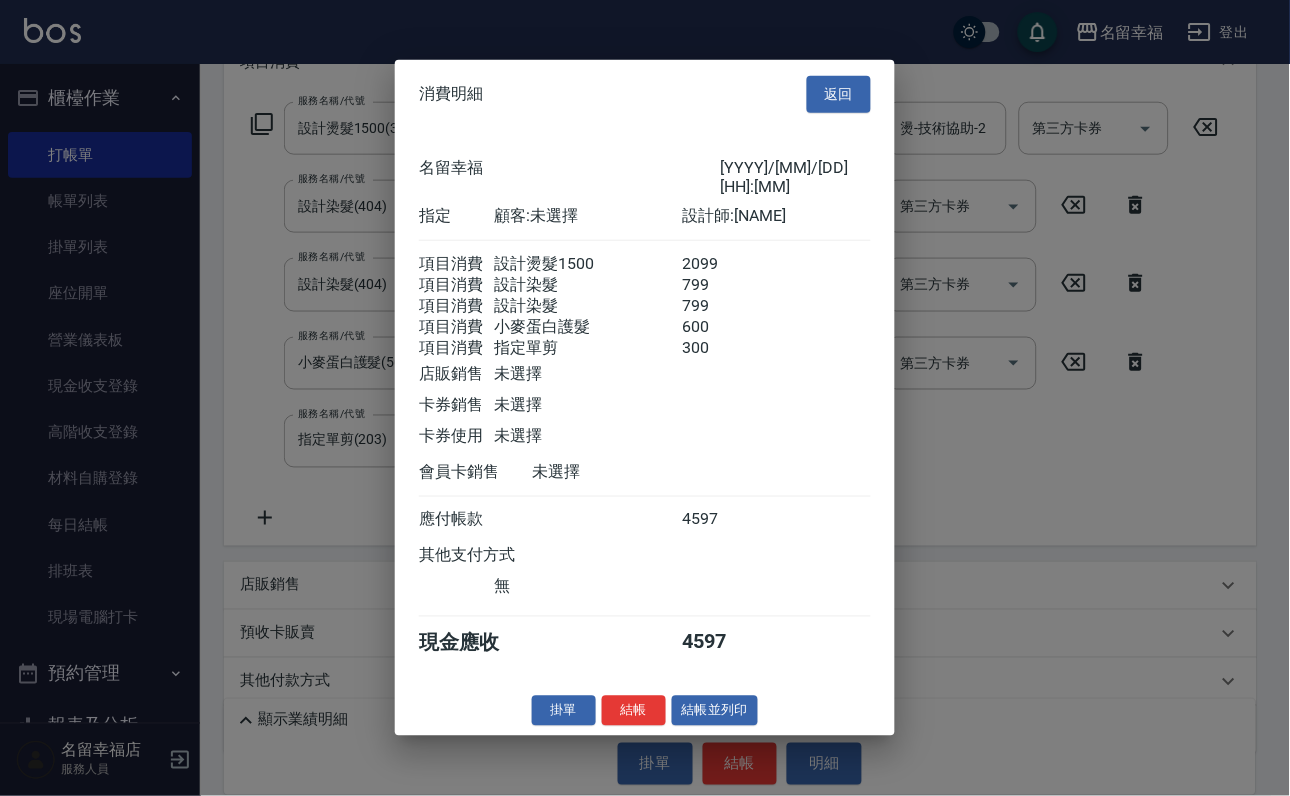 scroll, scrollTop: 545, scrollLeft: 0, axis: vertical 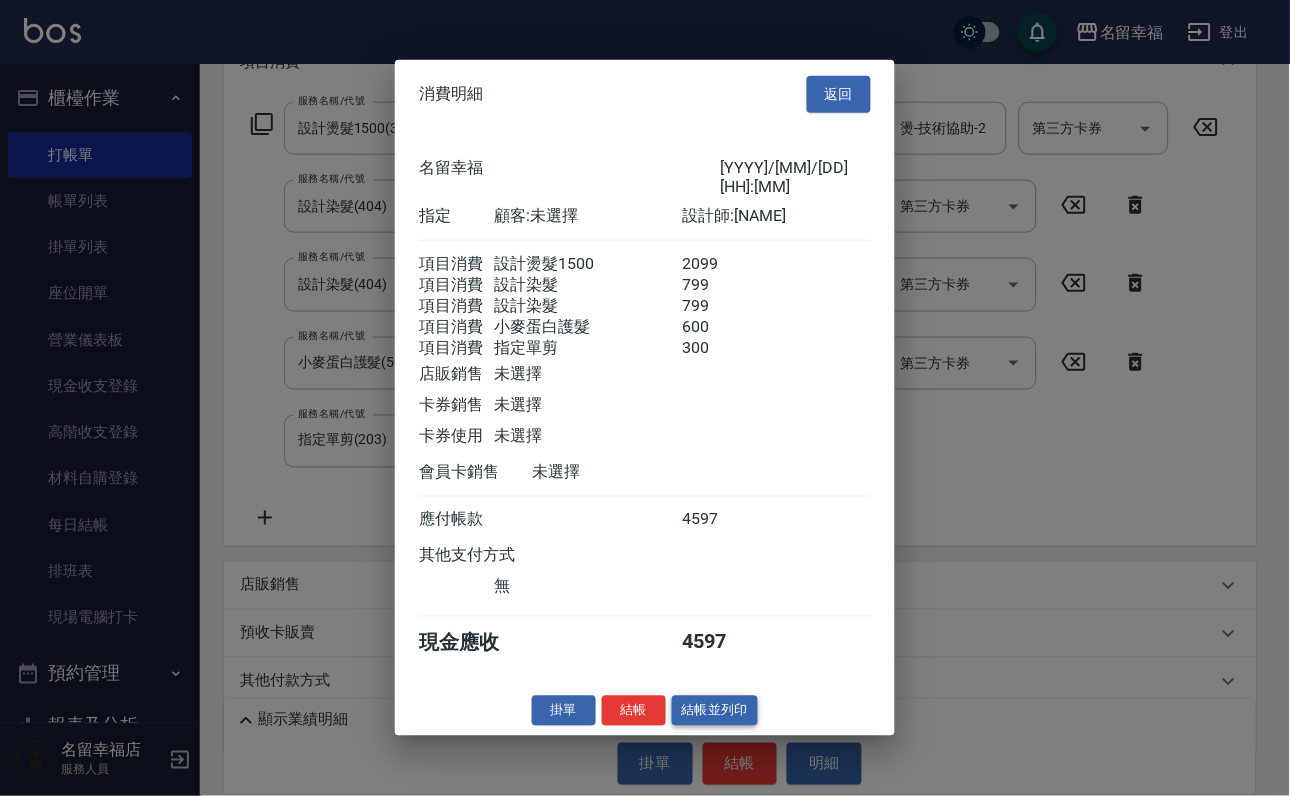 click on "結帳並列印" at bounding box center (715, 710) 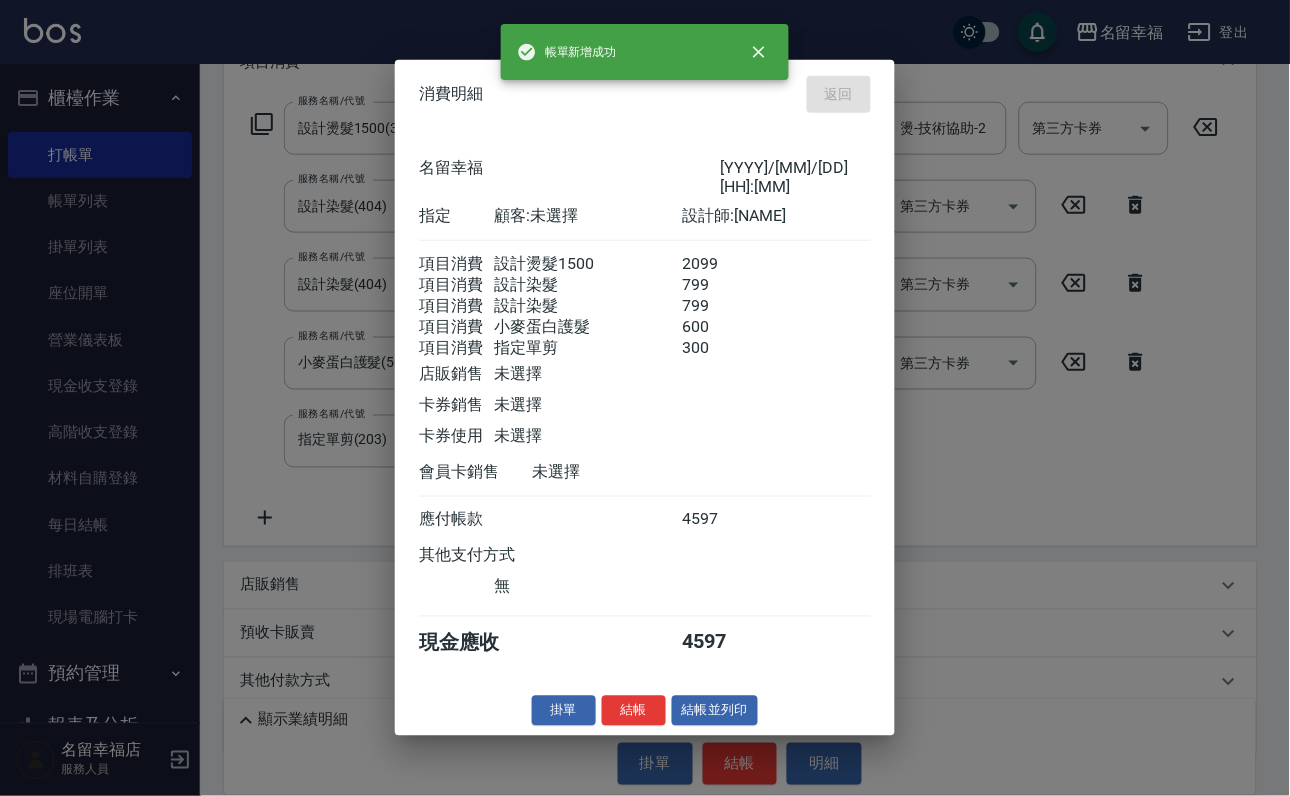 type on "[DATE] [TIME]" 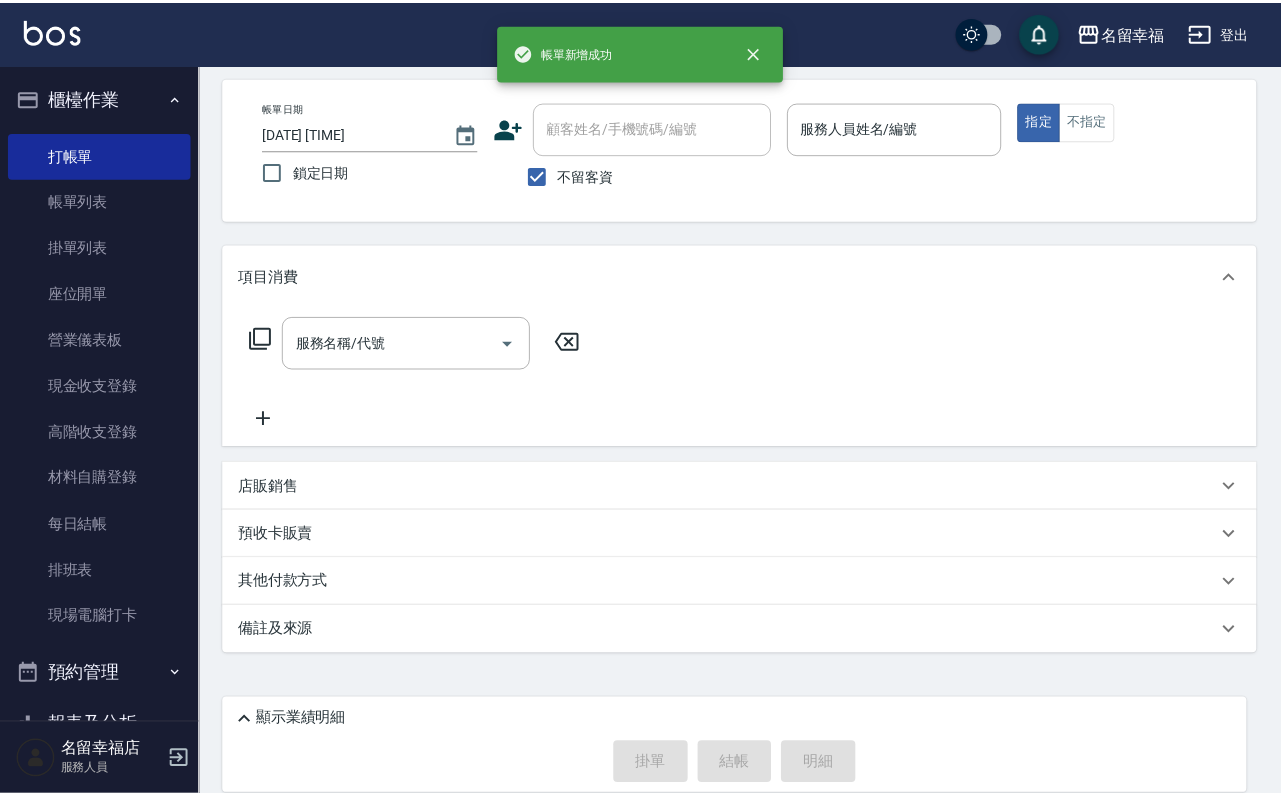 scroll, scrollTop: 119, scrollLeft: 0, axis: vertical 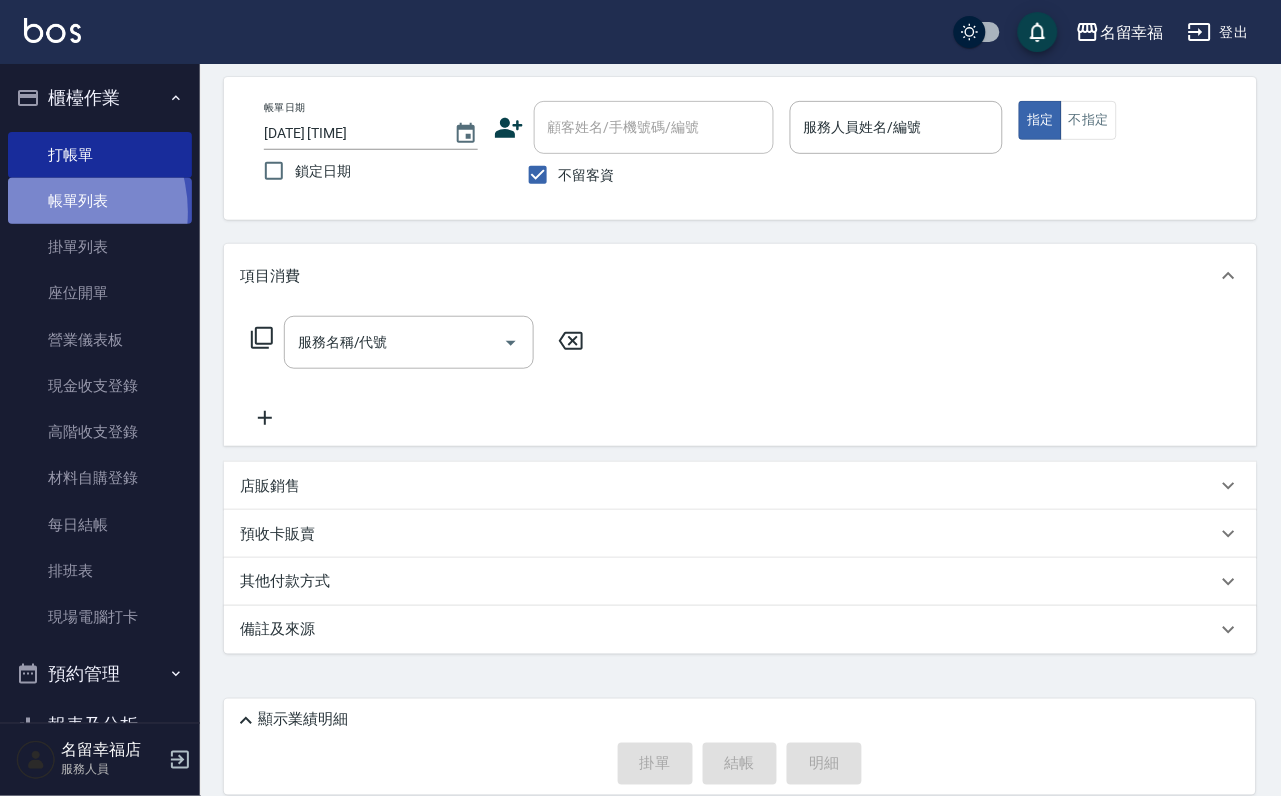 click on "帳單列表" at bounding box center (100, 201) 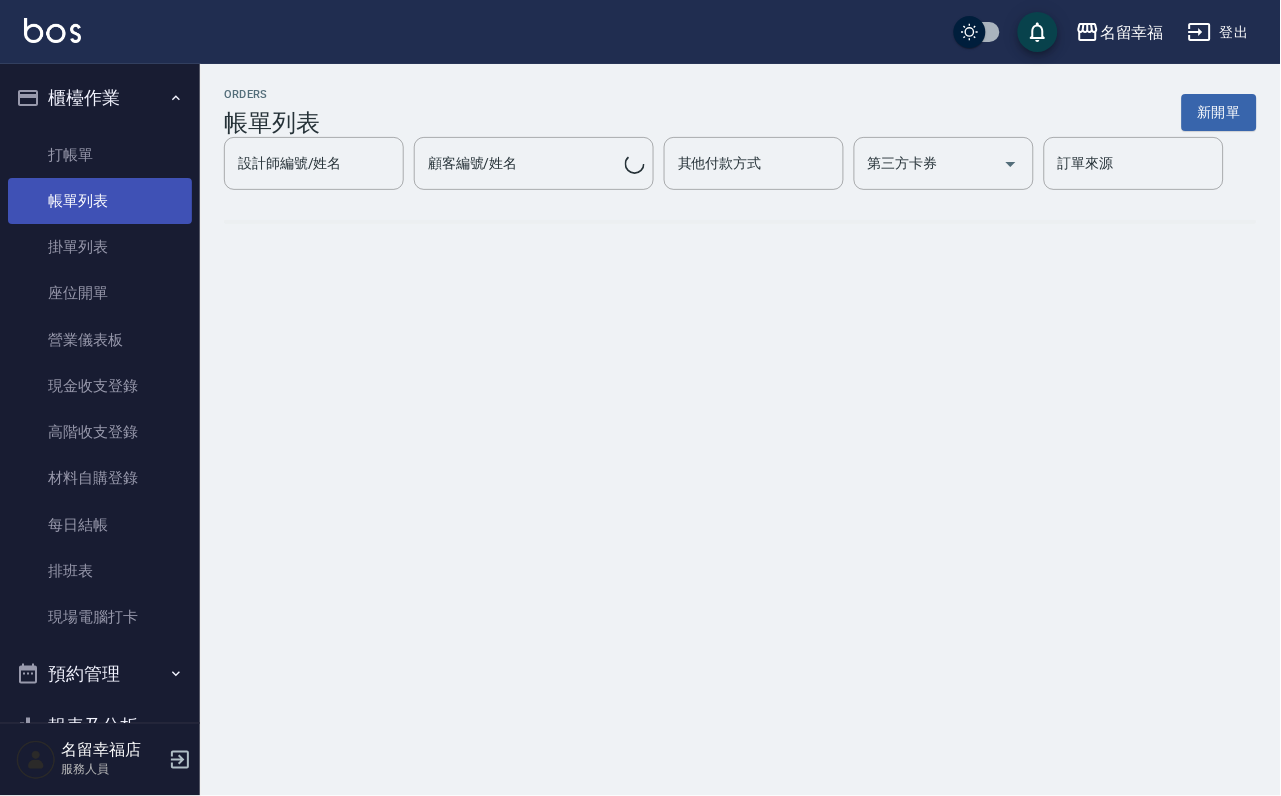 scroll, scrollTop: 0, scrollLeft: 0, axis: both 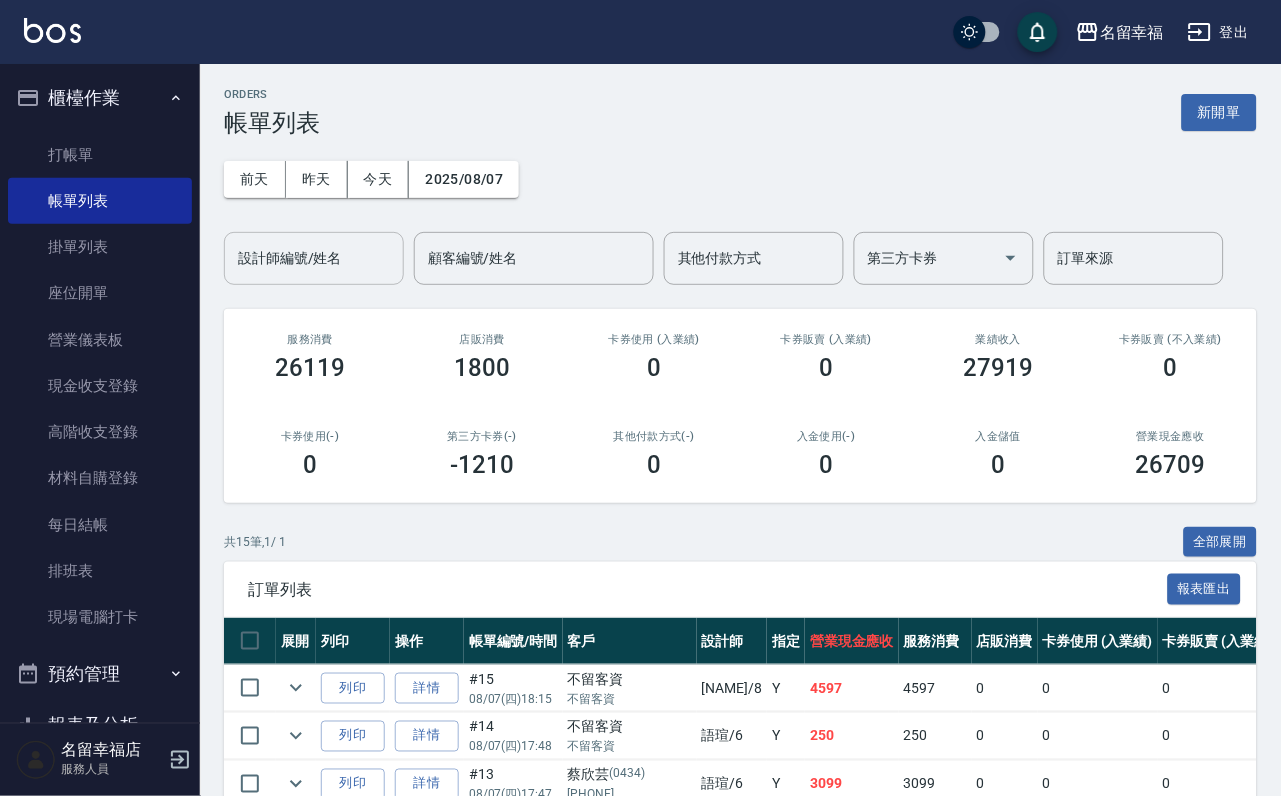 click on "設計師編號/姓名" at bounding box center (314, 258) 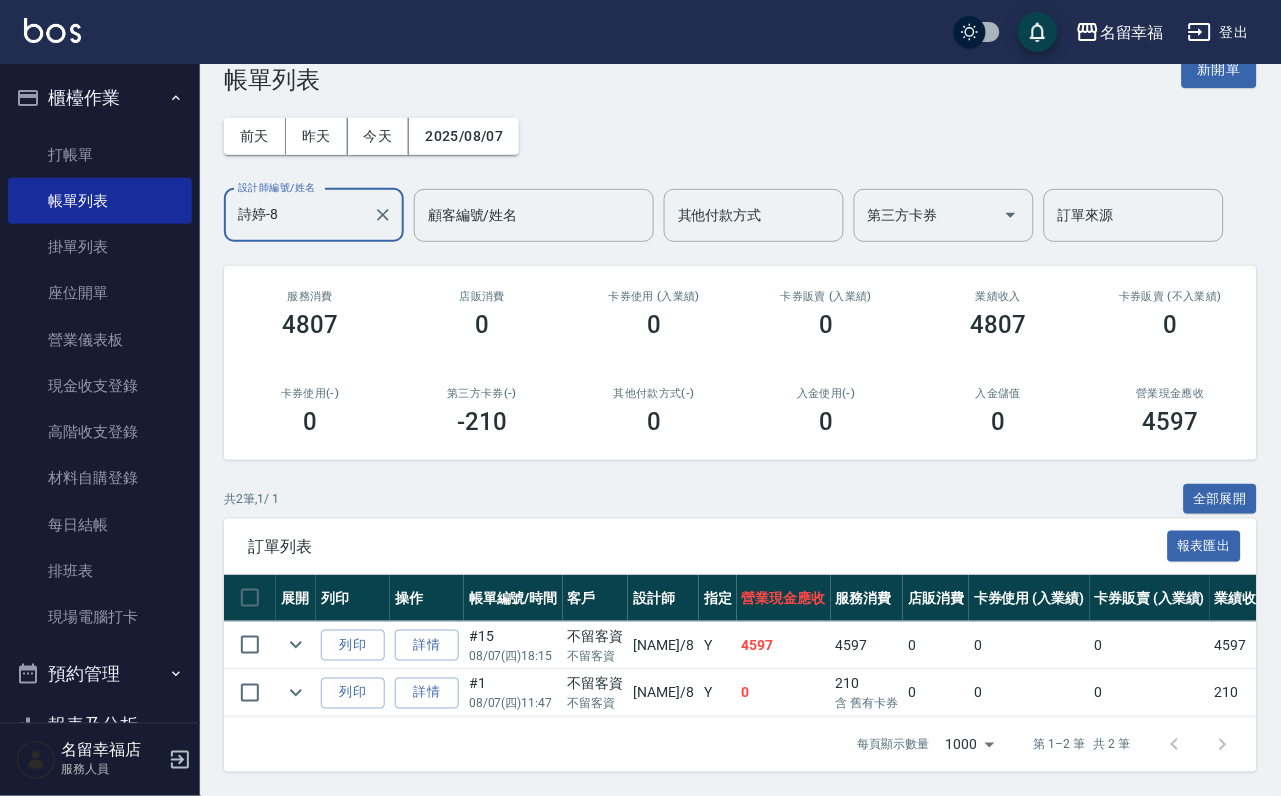 scroll, scrollTop: 169, scrollLeft: 0, axis: vertical 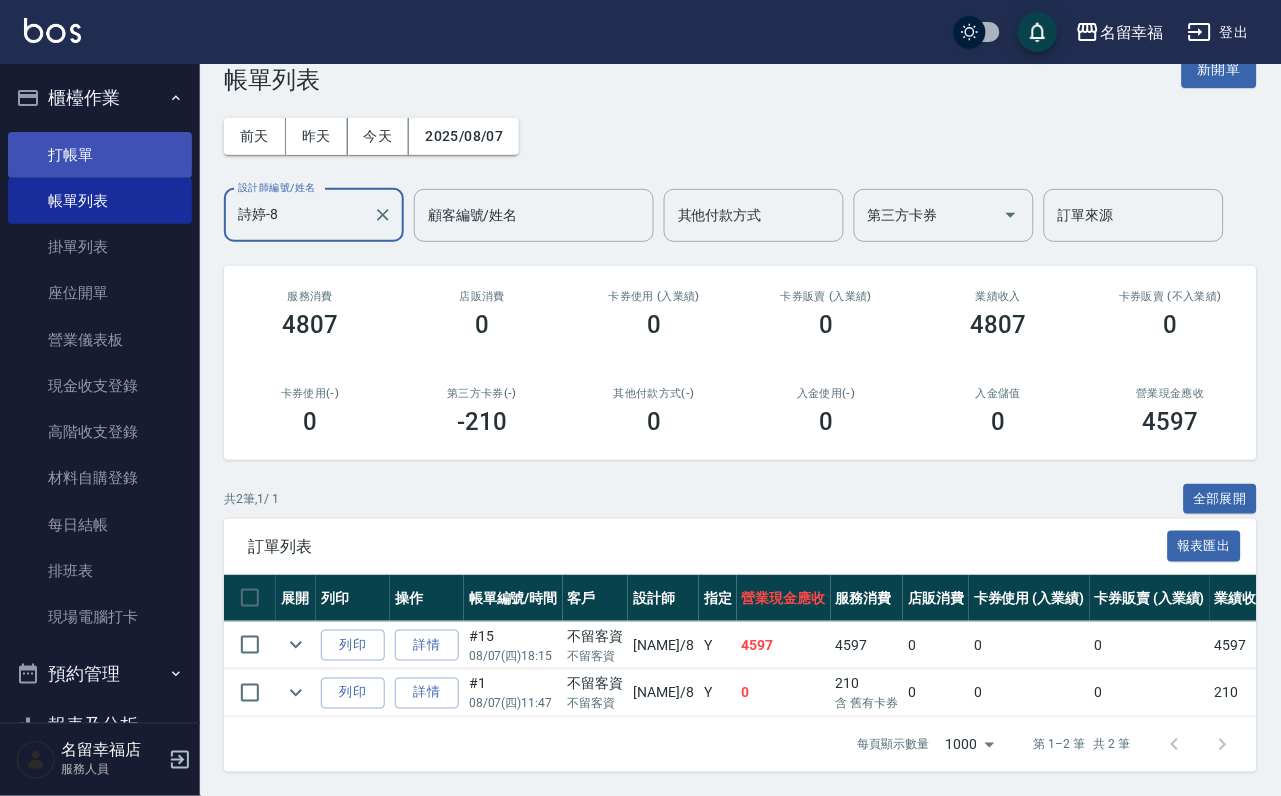 type on "詩婷-8" 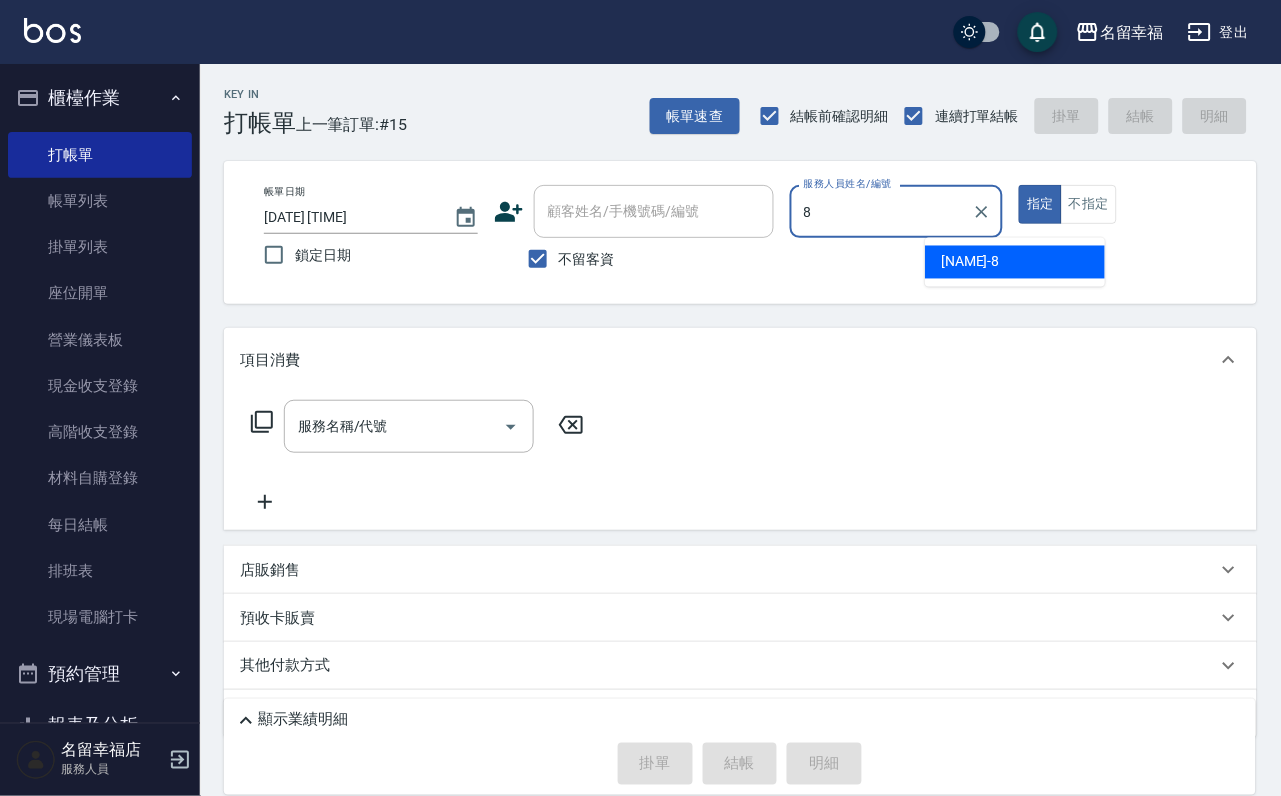 type on "詩婷-8" 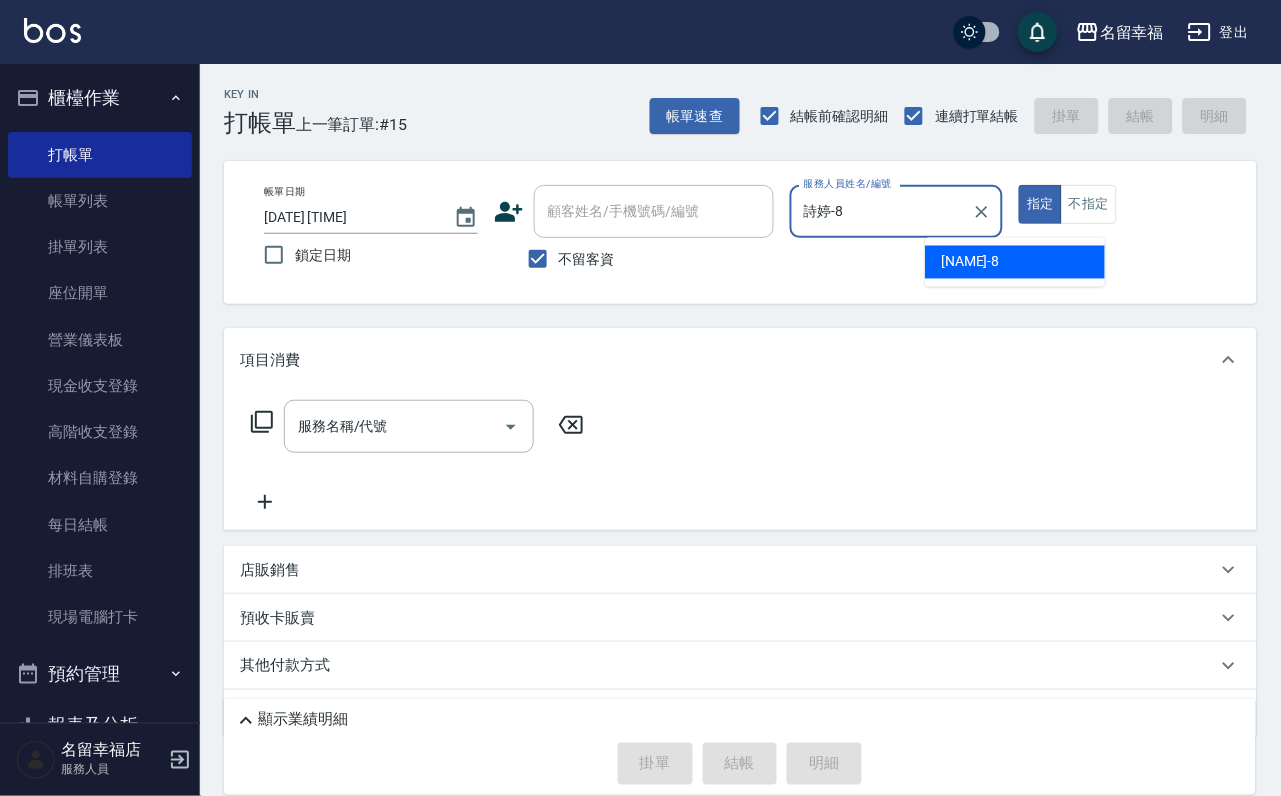 type on "true" 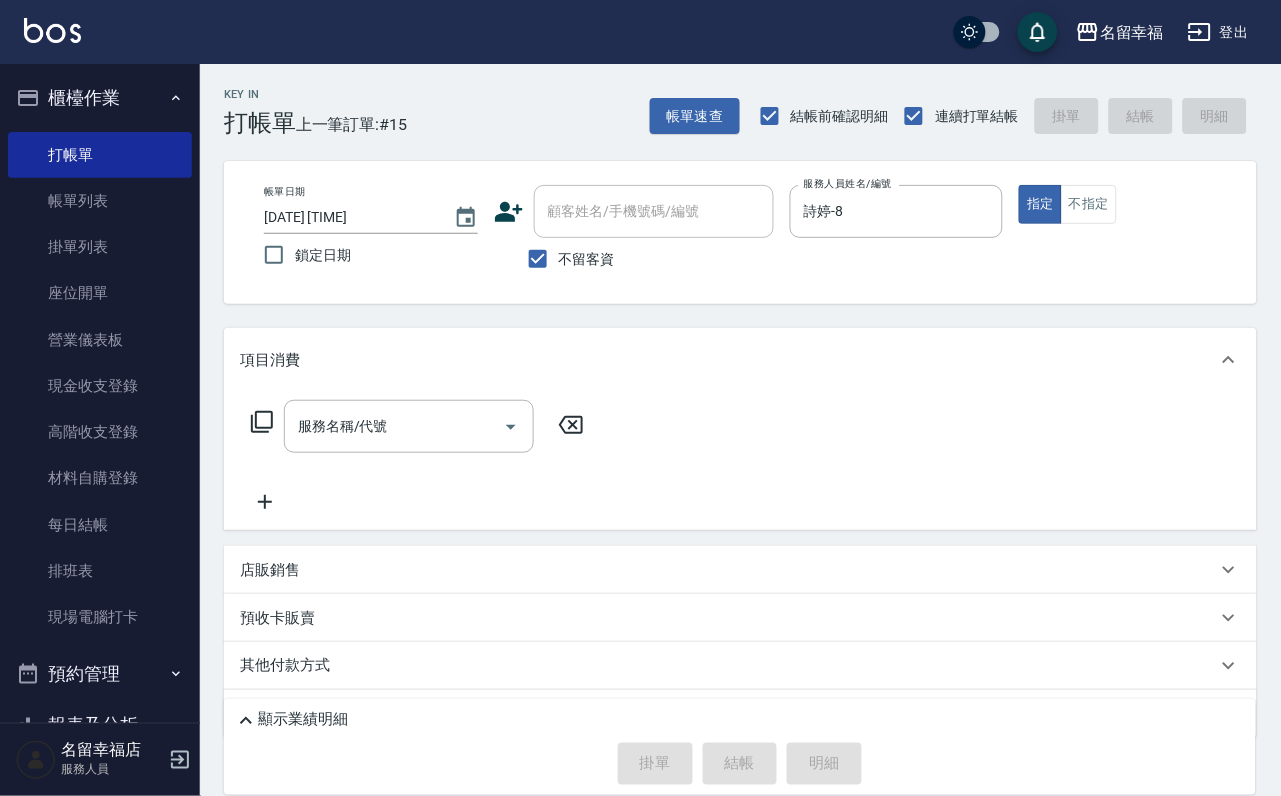 click on "服務名稱/代號 服務名稱/代號" at bounding box center (418, 426) 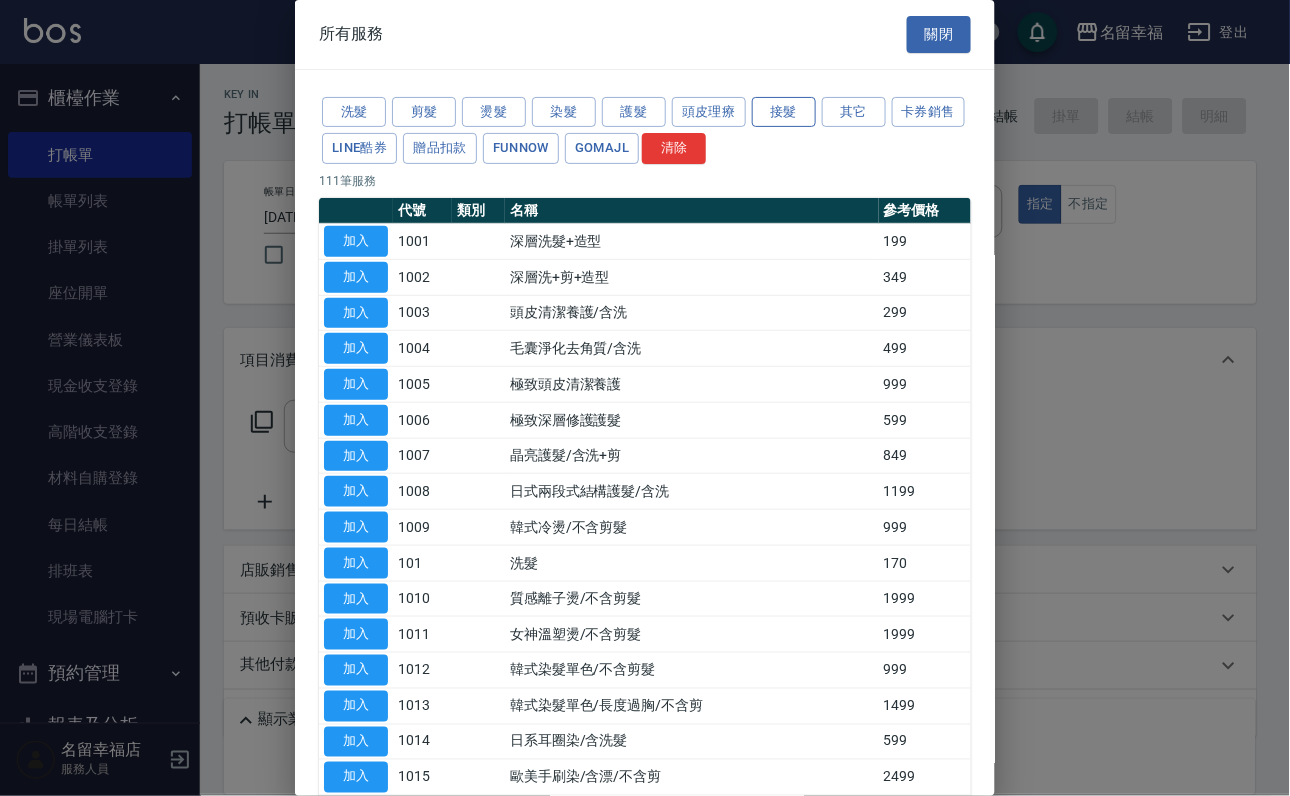 click on "接髮" at bounding box center (784, 112) 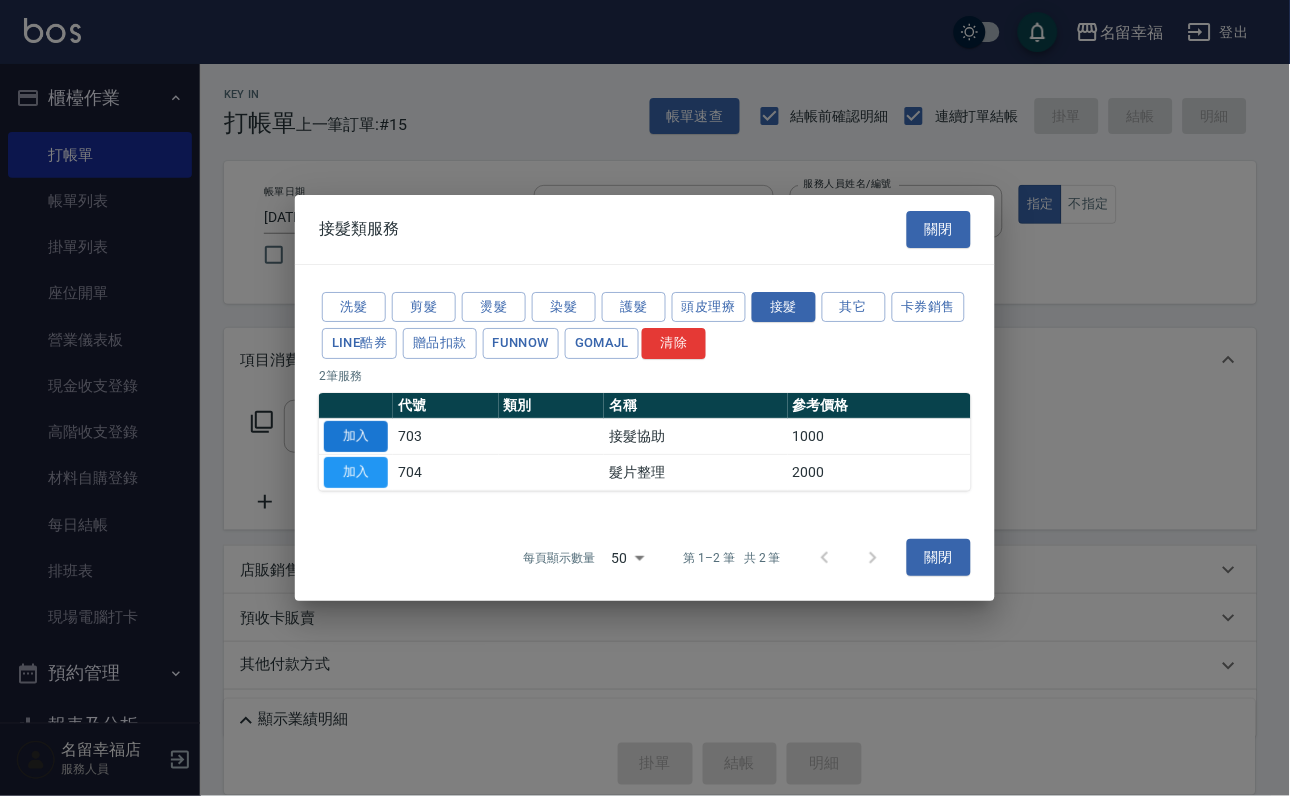 click on "加入" at bounding box center (356, 436) 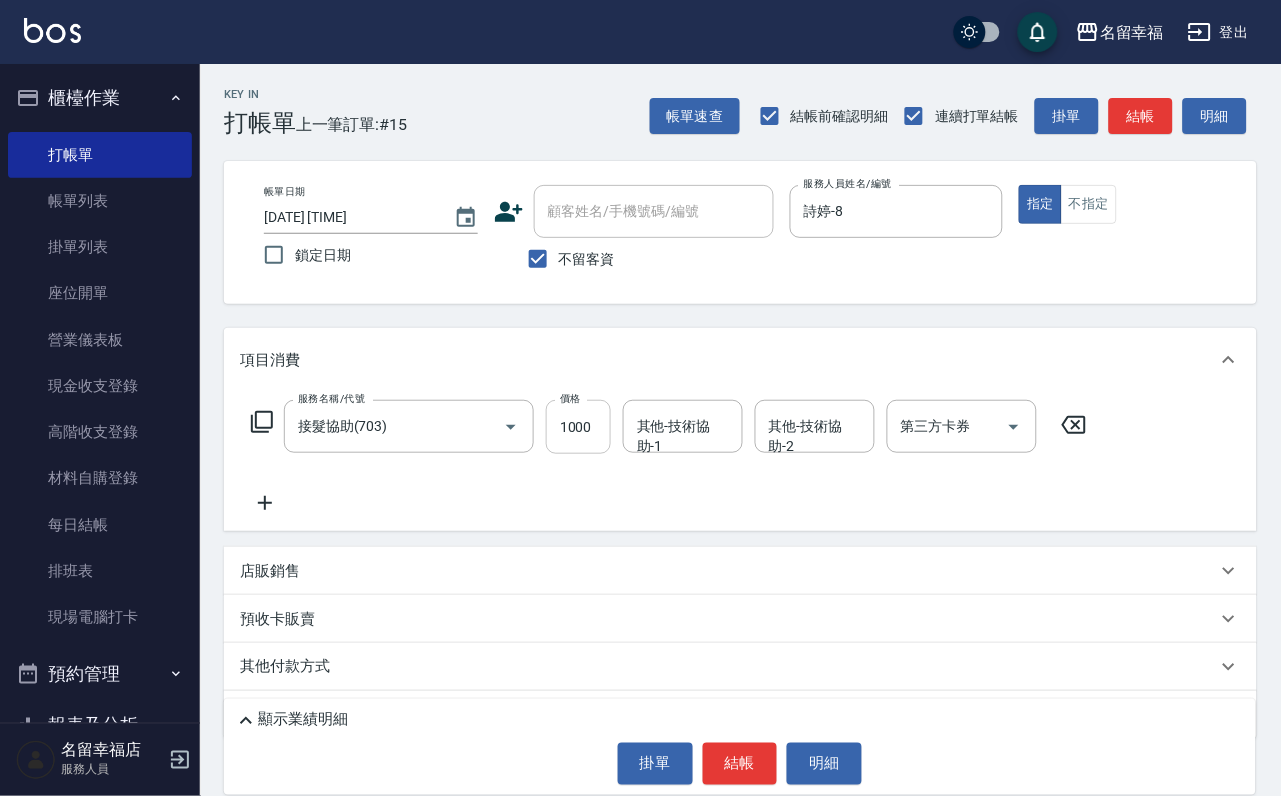 click on "1000" at bounding box center (578, 427) 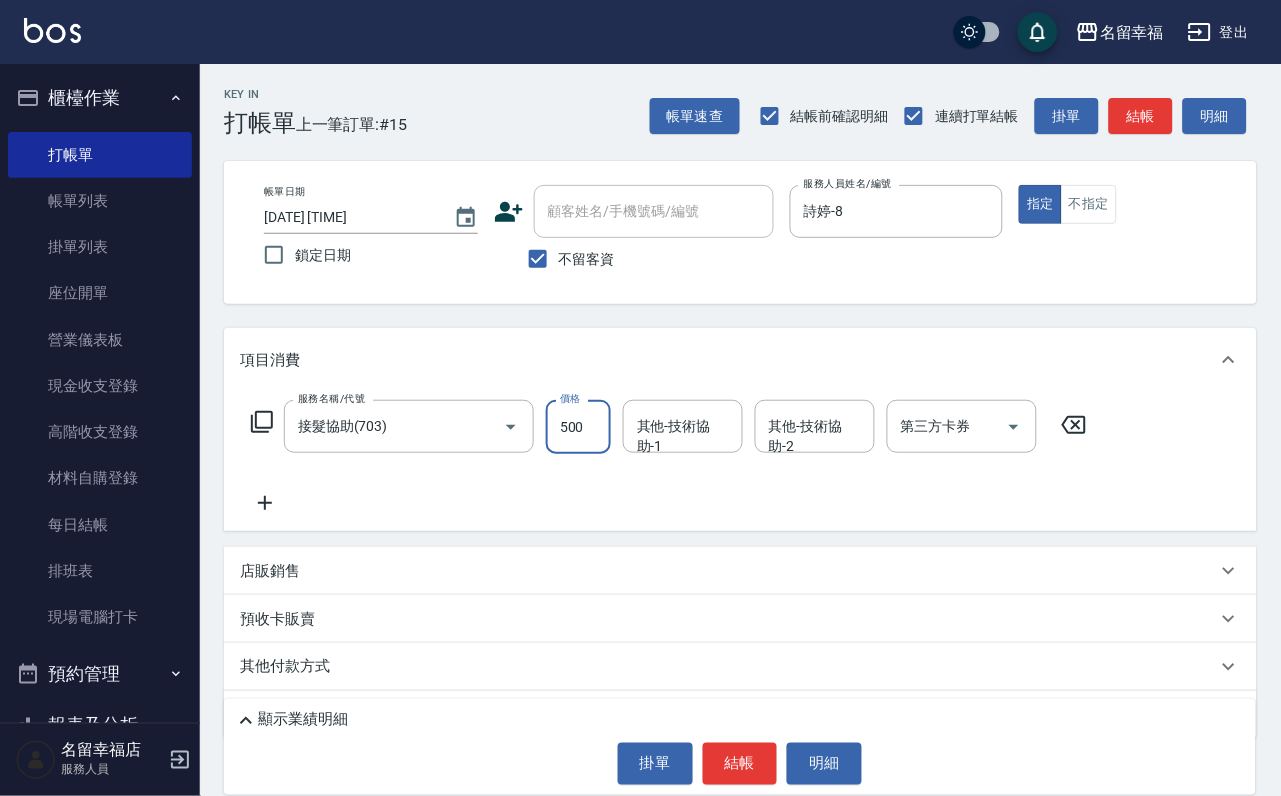 type on "500" 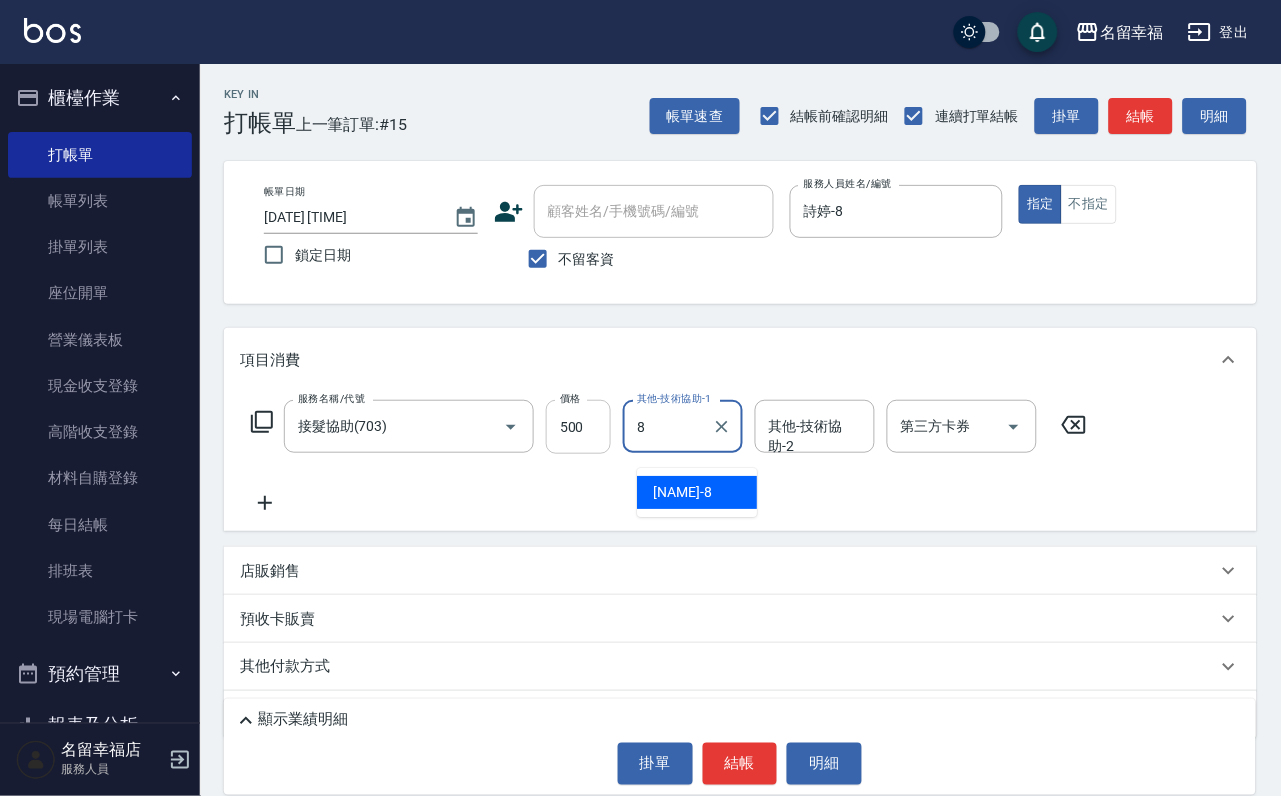 type on "詩婷-8" 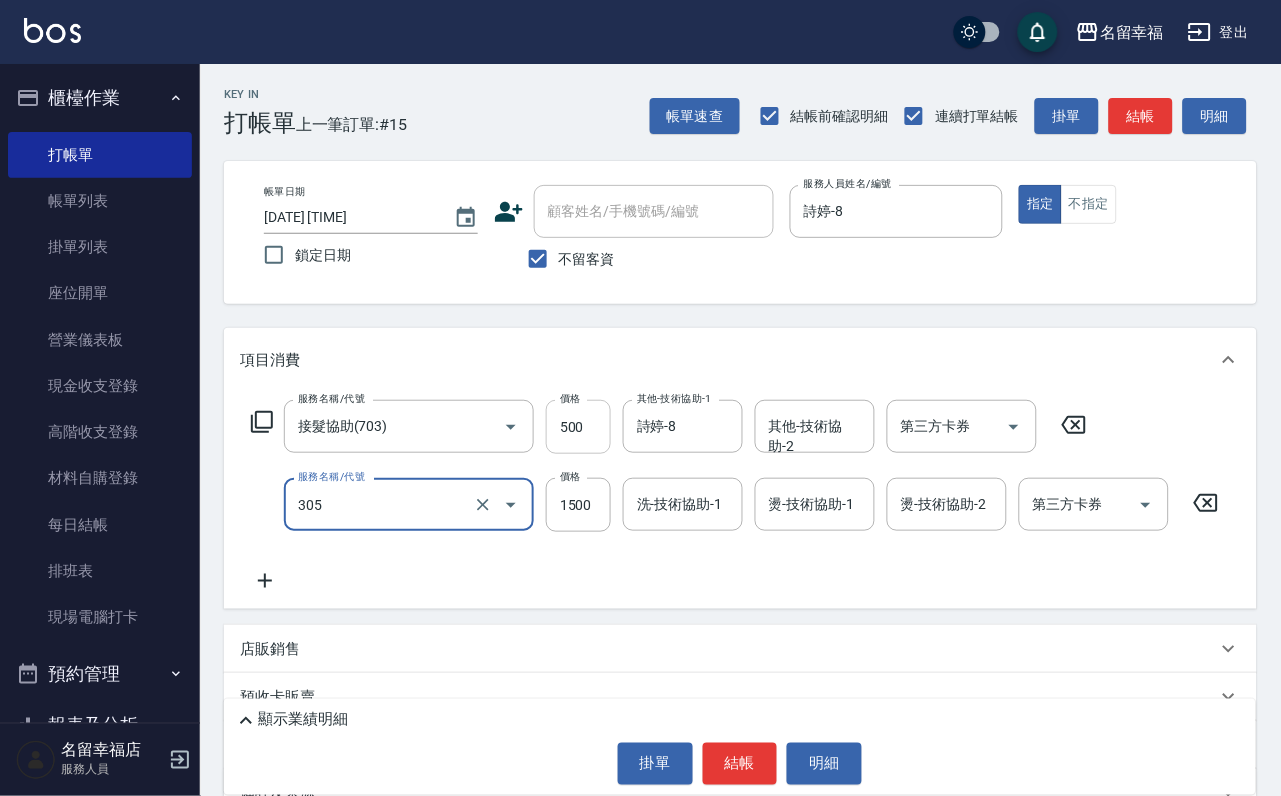 type on "設計燙髮1500(305)" 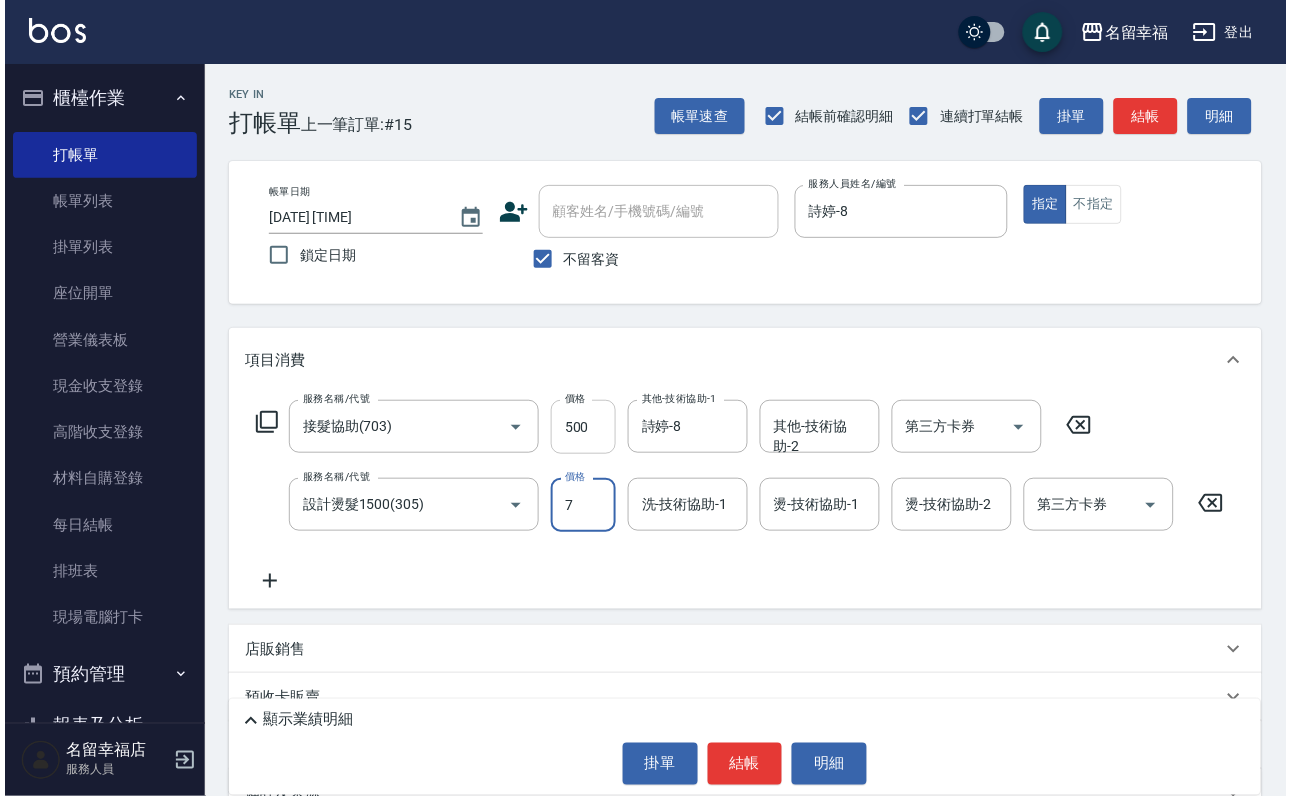 scroll, scrollTop: 0, scrollLeft: 0, axis: both 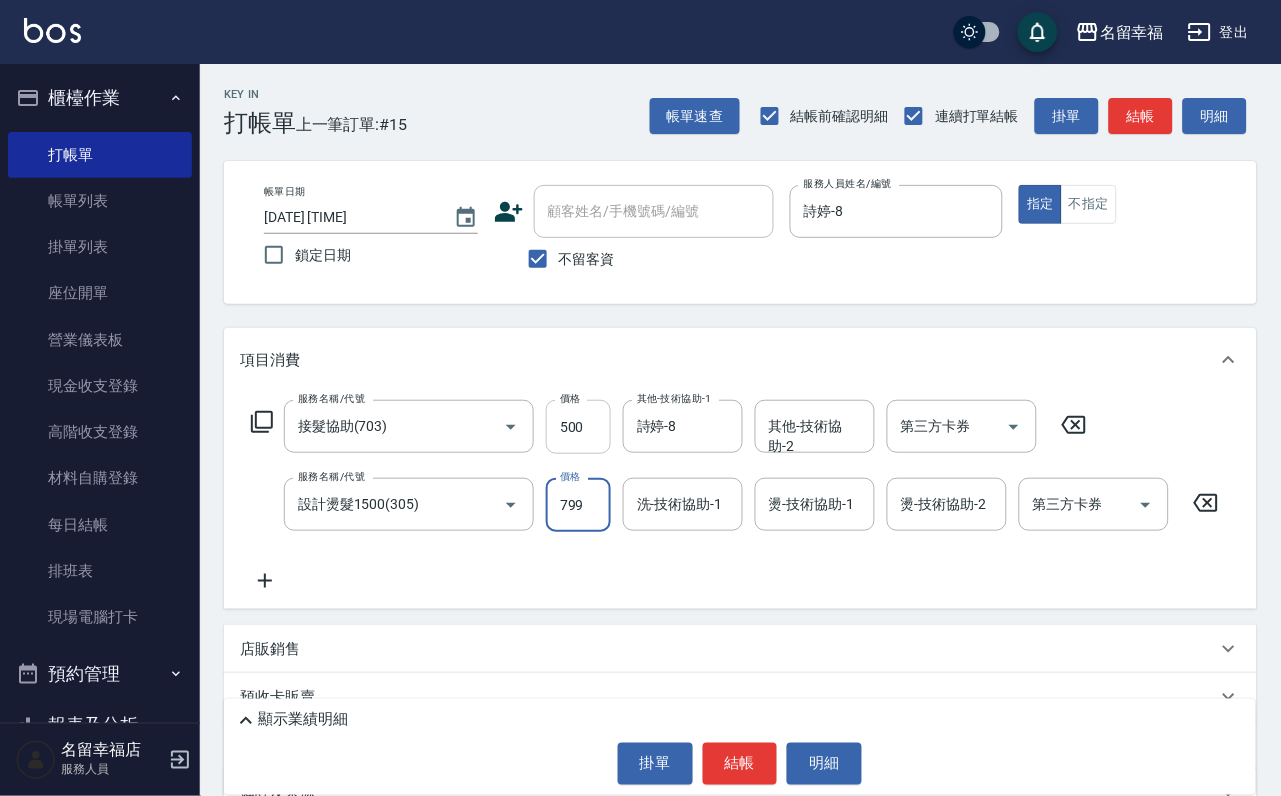 type on "799" 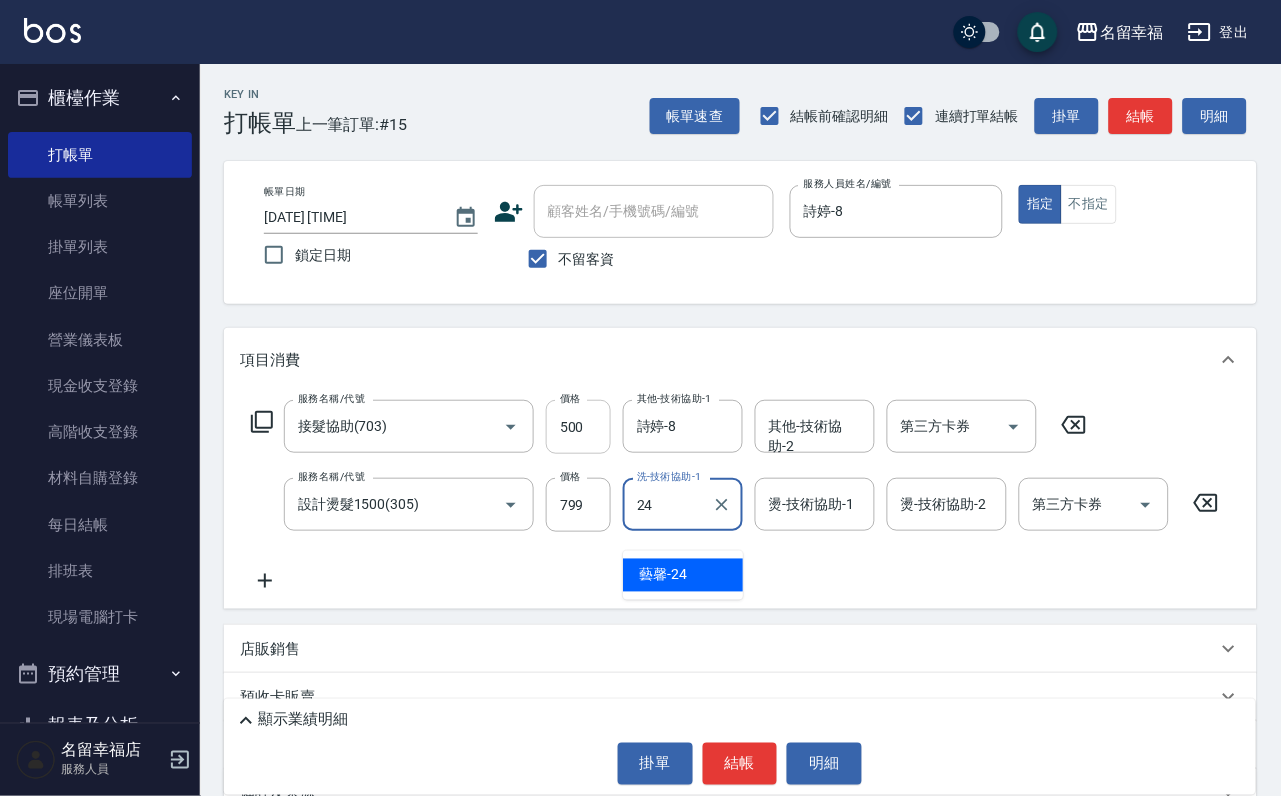 type on "藝馨-24" 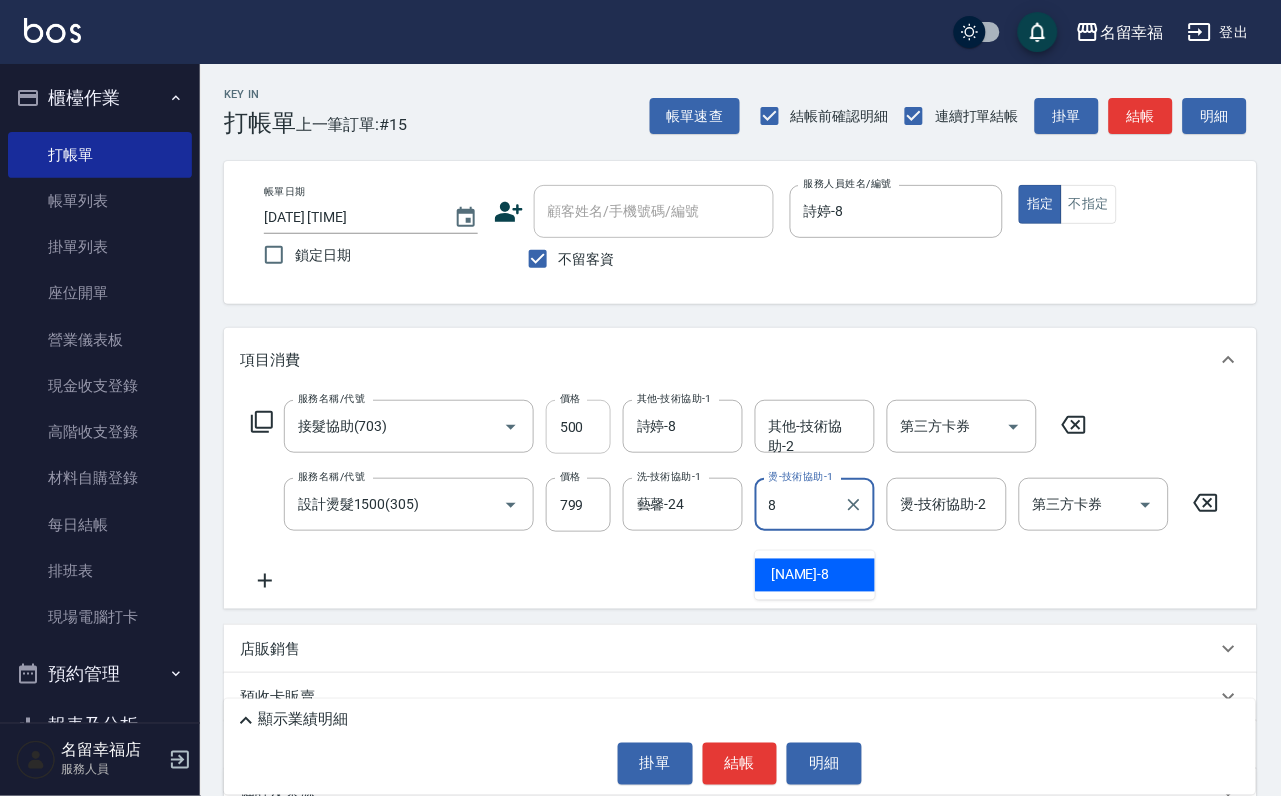 type on "詩婷-8" 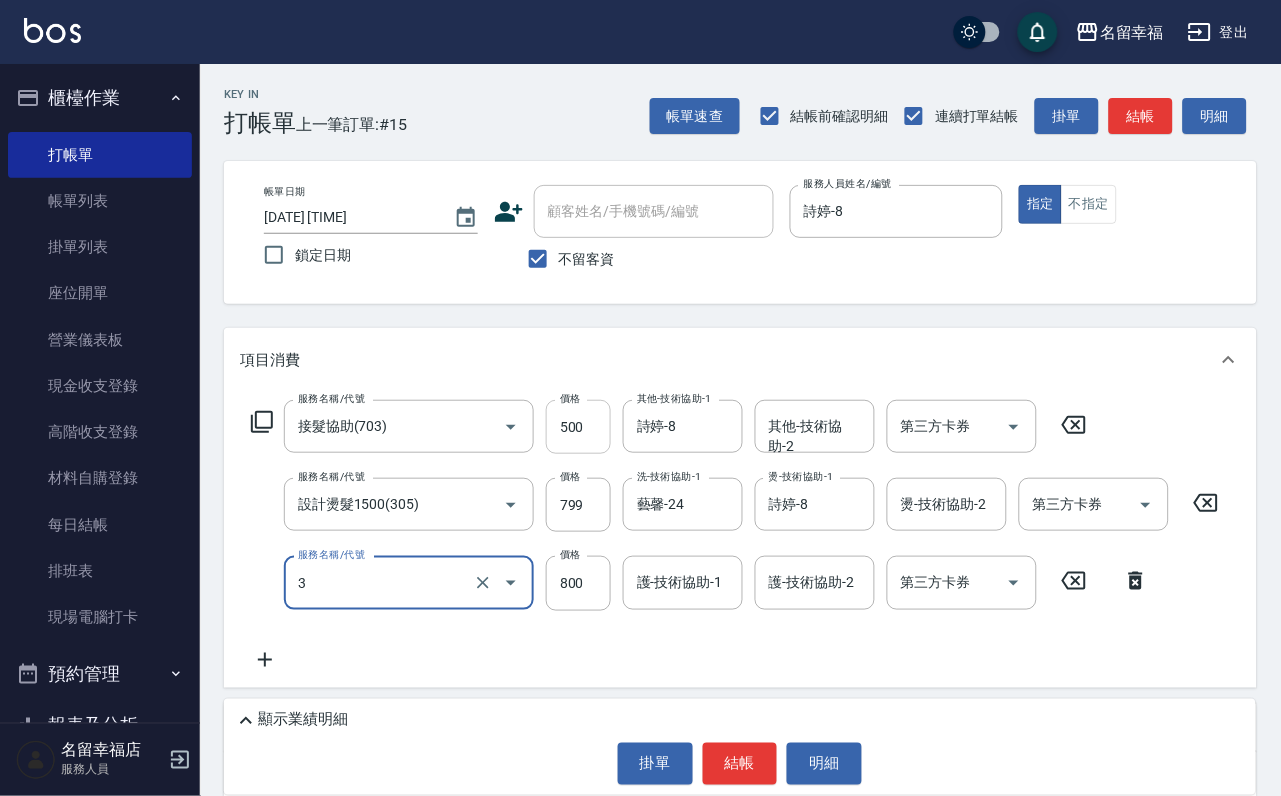 type on "髮原素洗髮包卡3次抵用(107)" 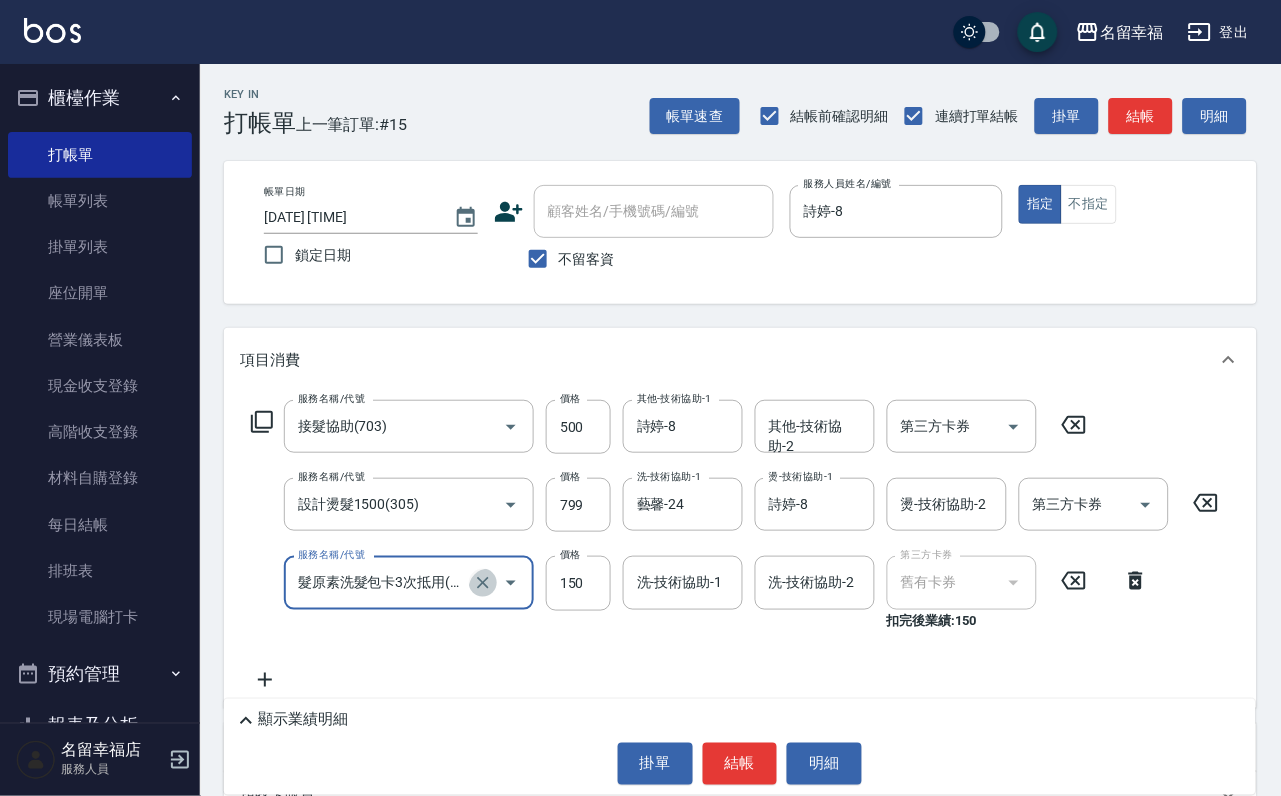 click 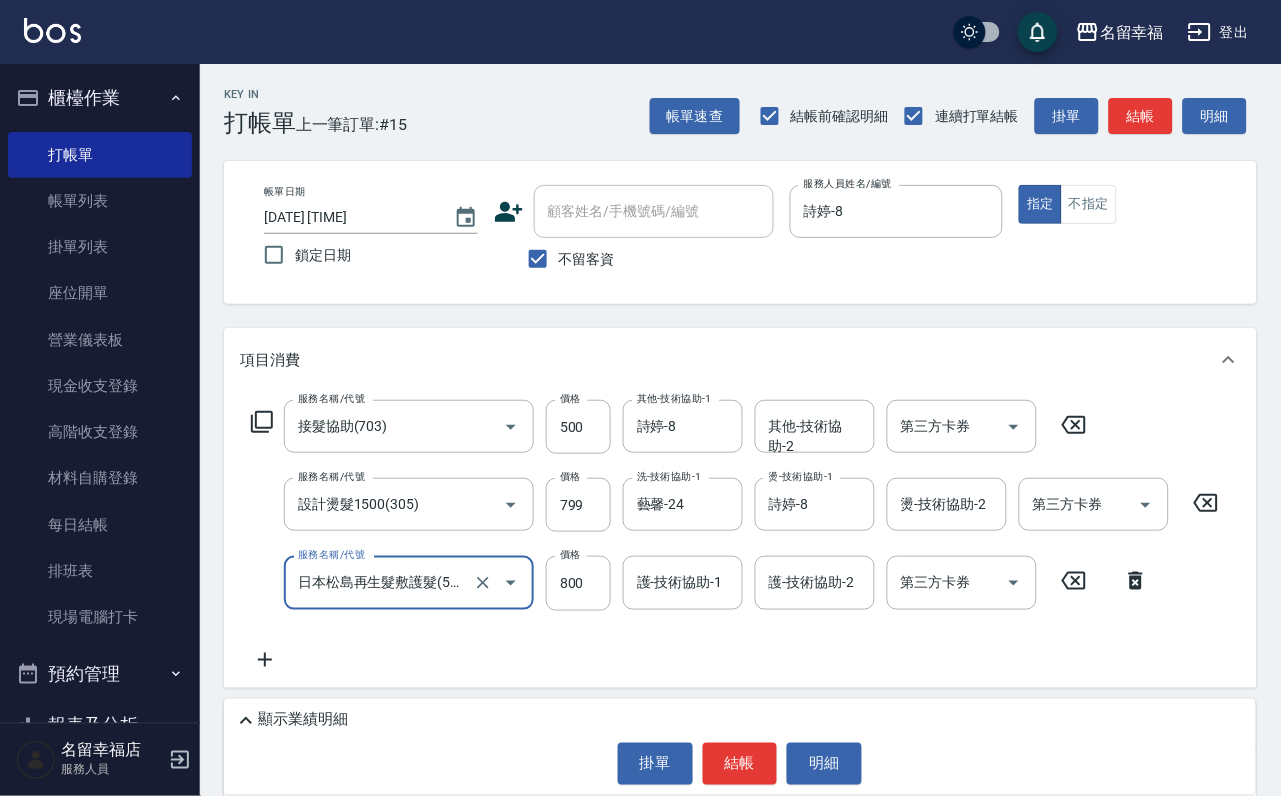 type on "日本松島再生髮敷護髮(506)" 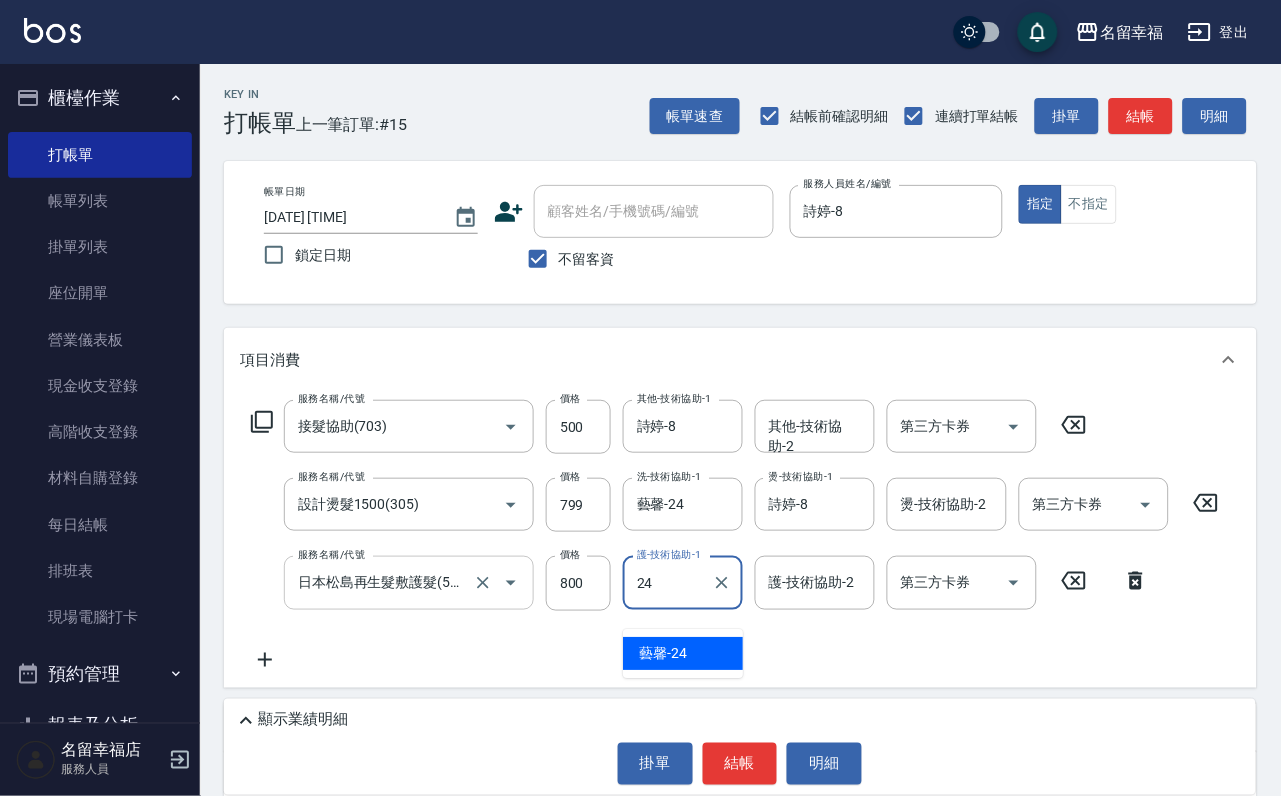 type on "藝馨-24" 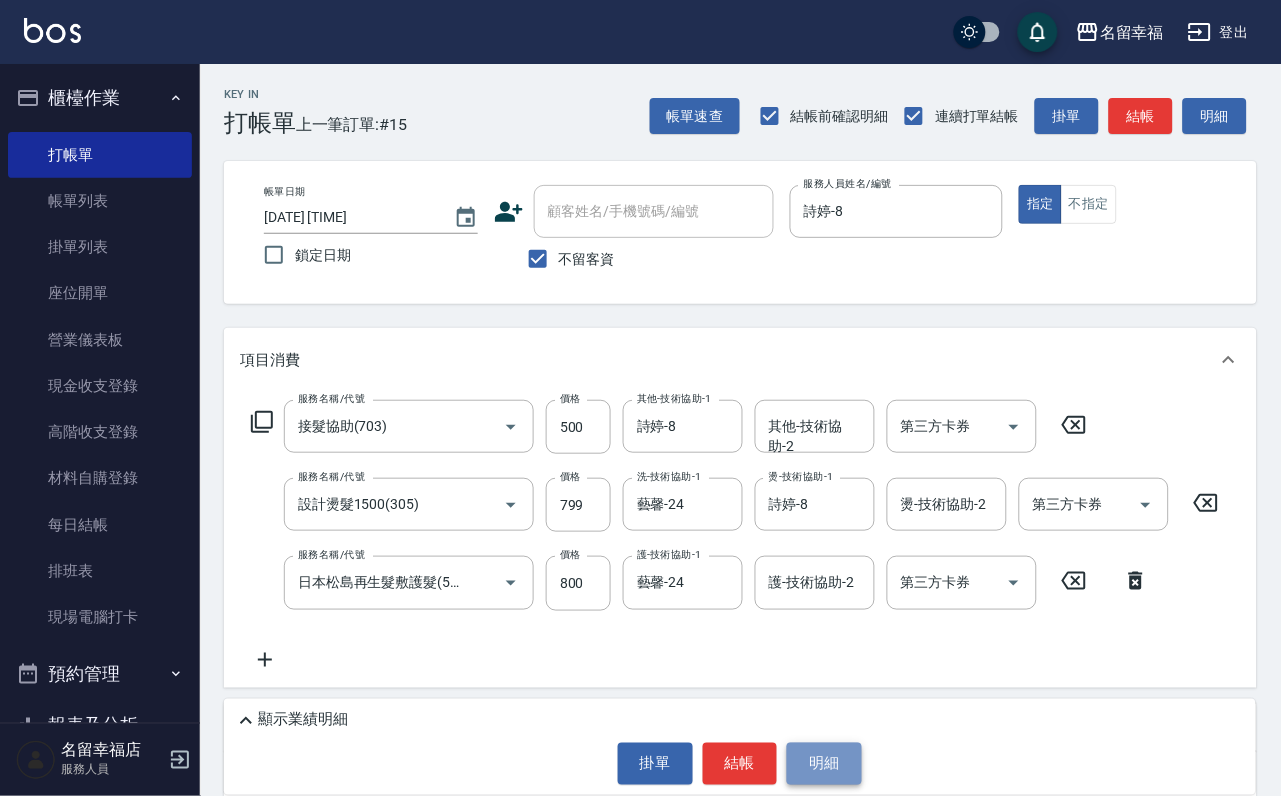 click on "明細" at bounding box center [824, 764] 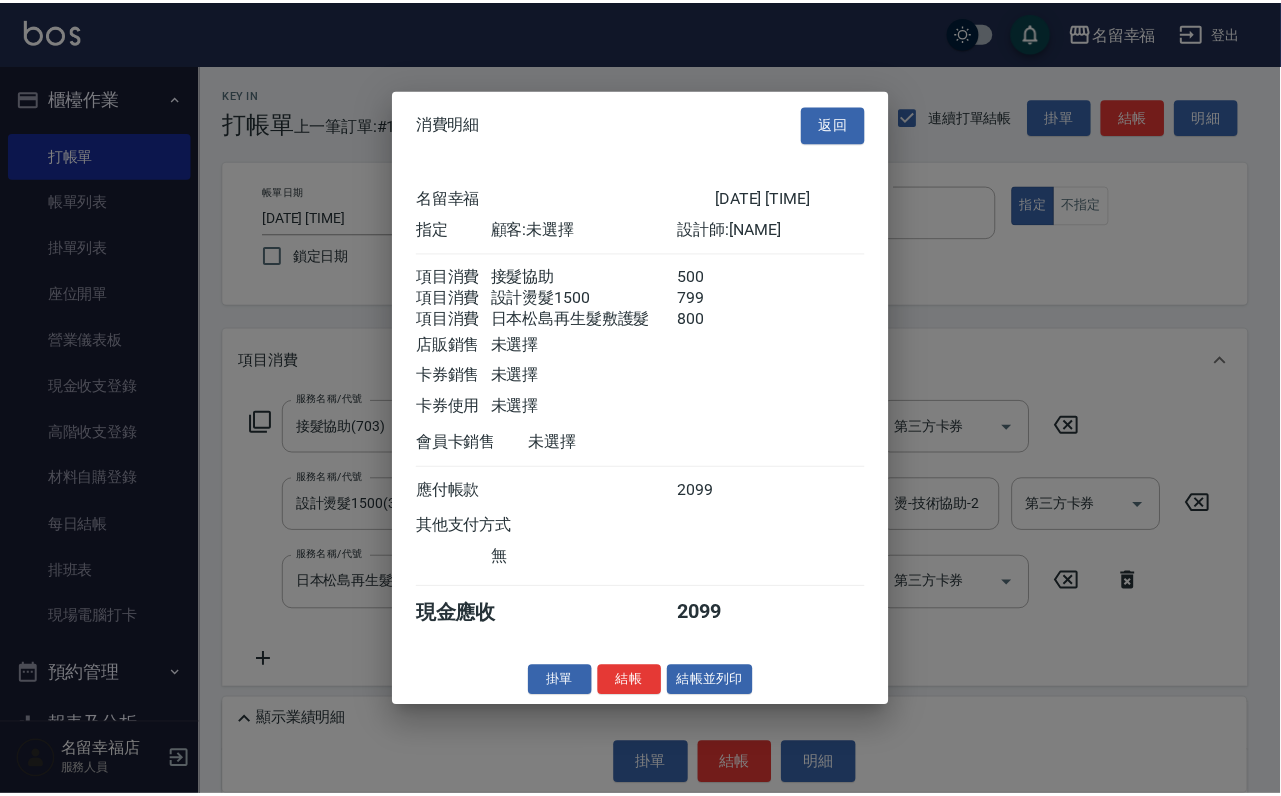 scroll, scrollTop: 396, scrollLeft: 0, axis: vertical 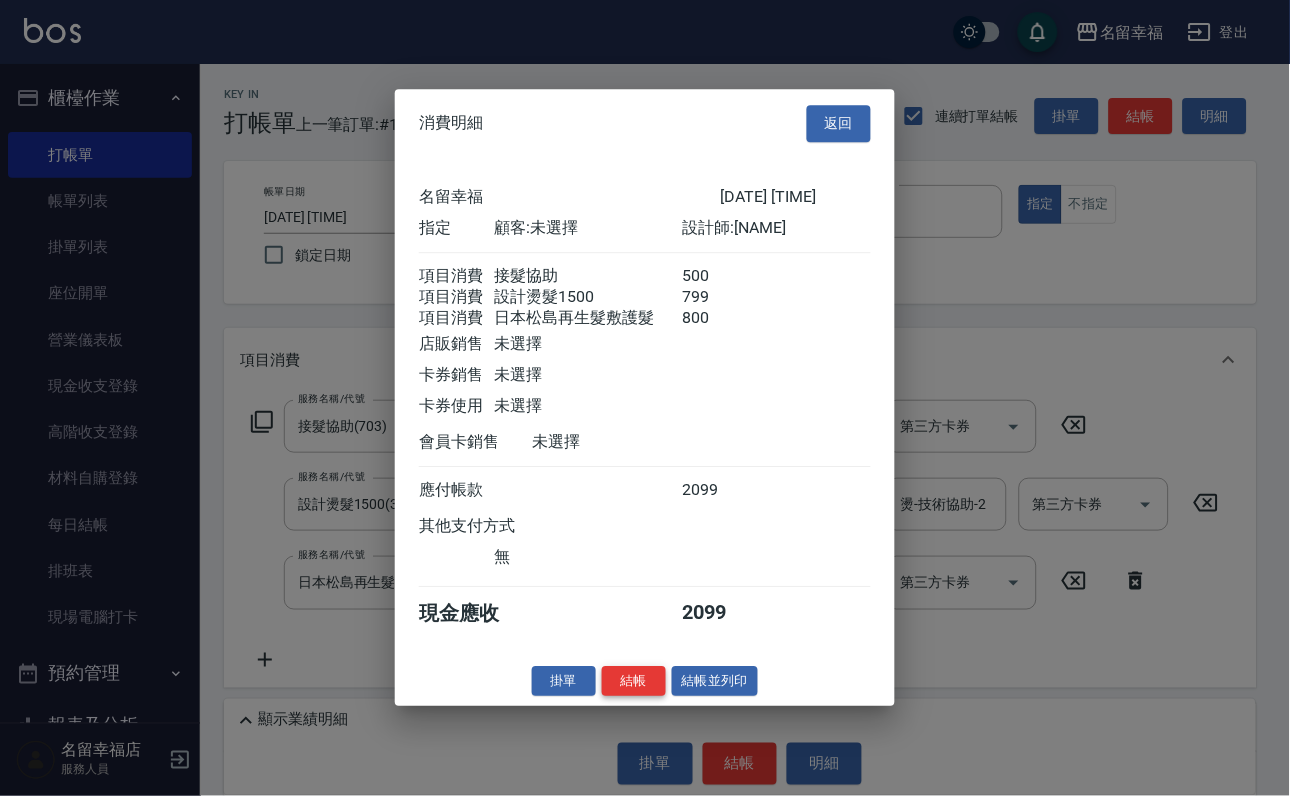 click on "結帳" at bounding box center (634, 681) 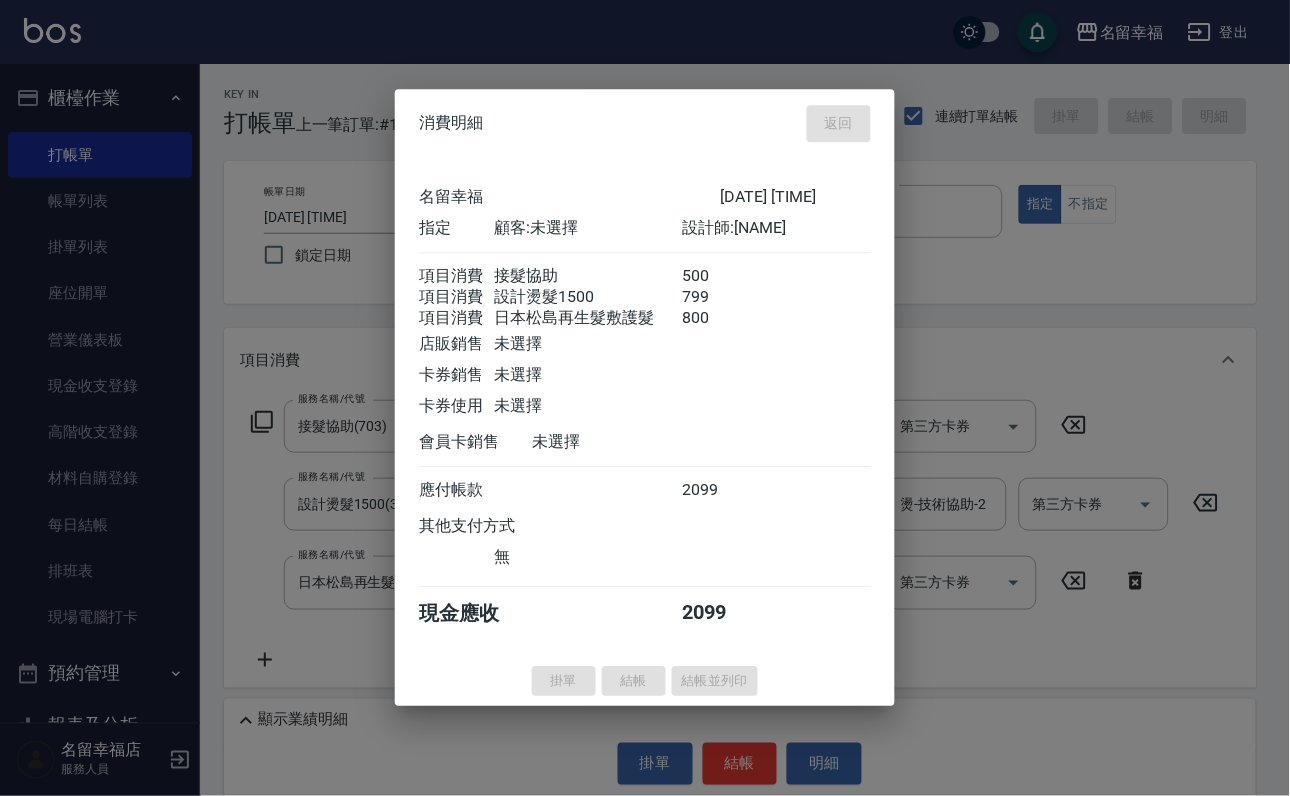 type 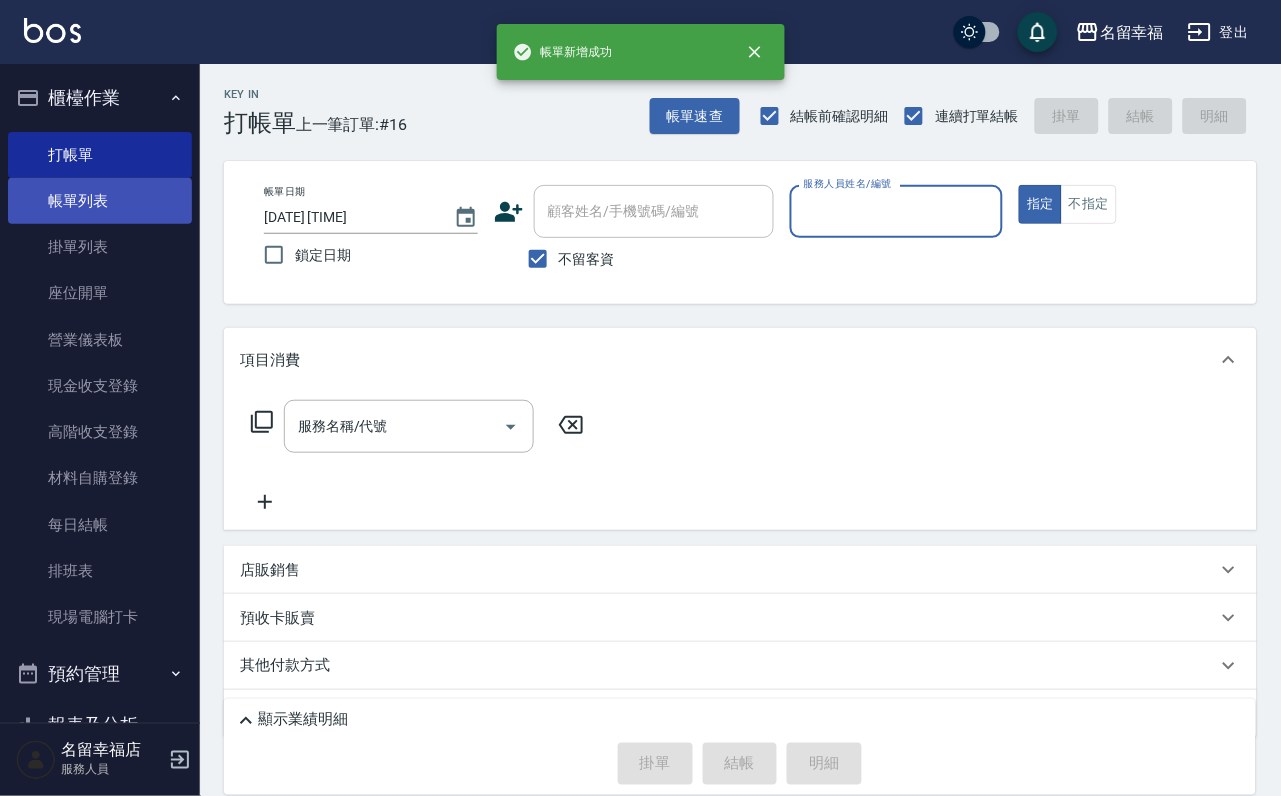 click on "帳單列表" at bounding box center (100, 201) 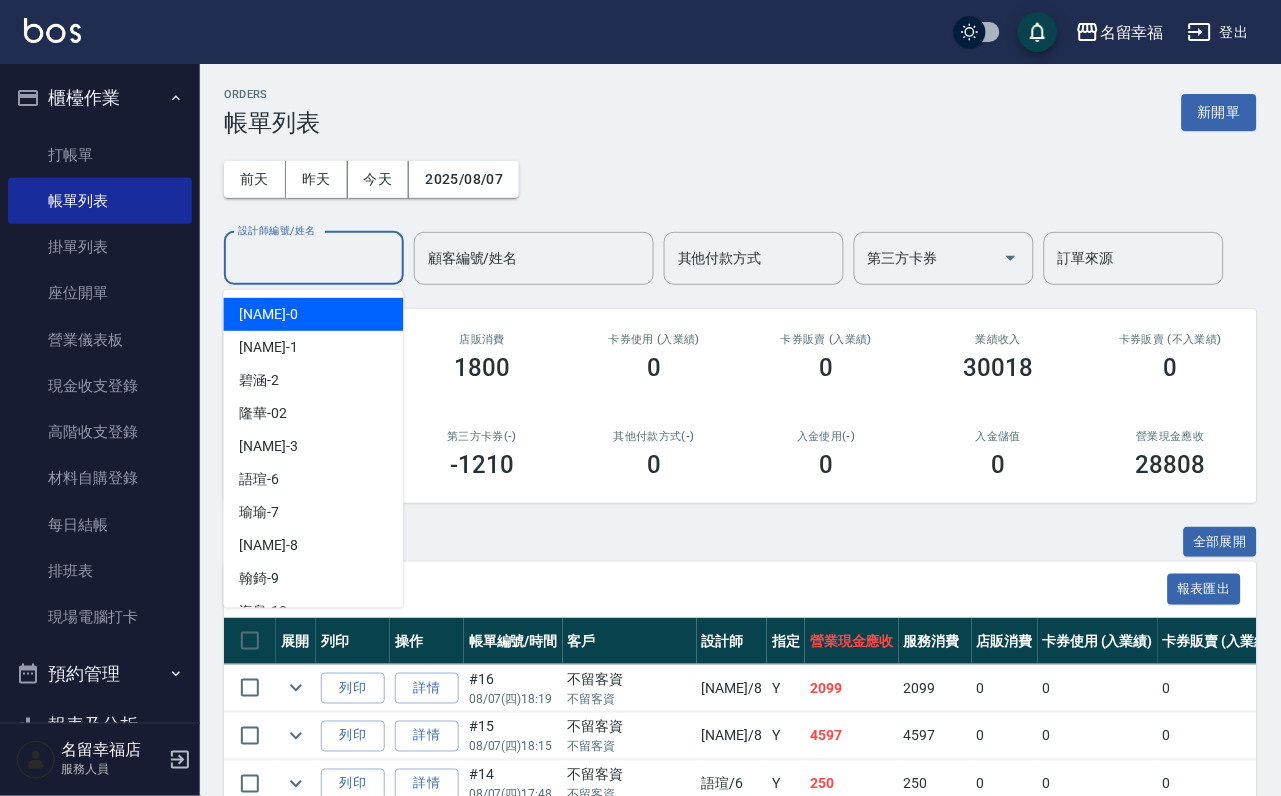 click on "設計師編號/姓名" at bounding box center (314, 258) 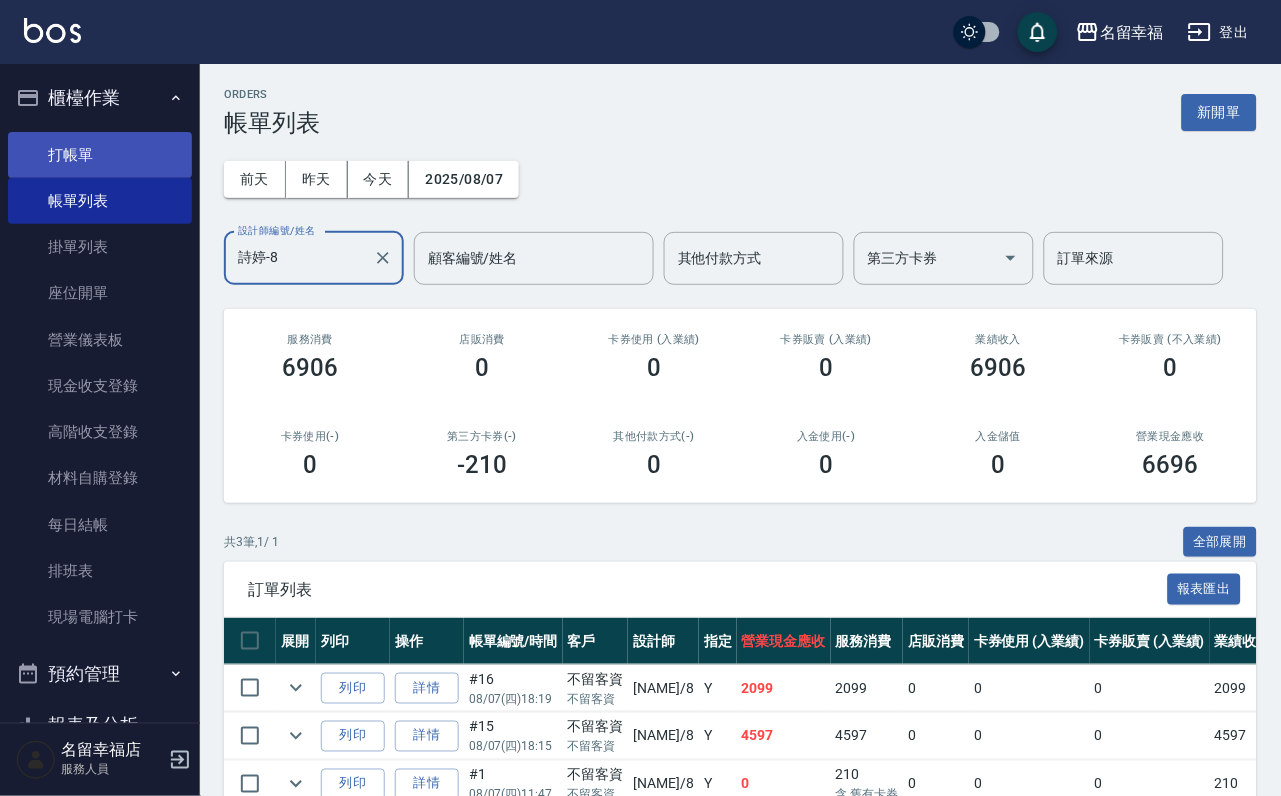 type on "詩婷-8" 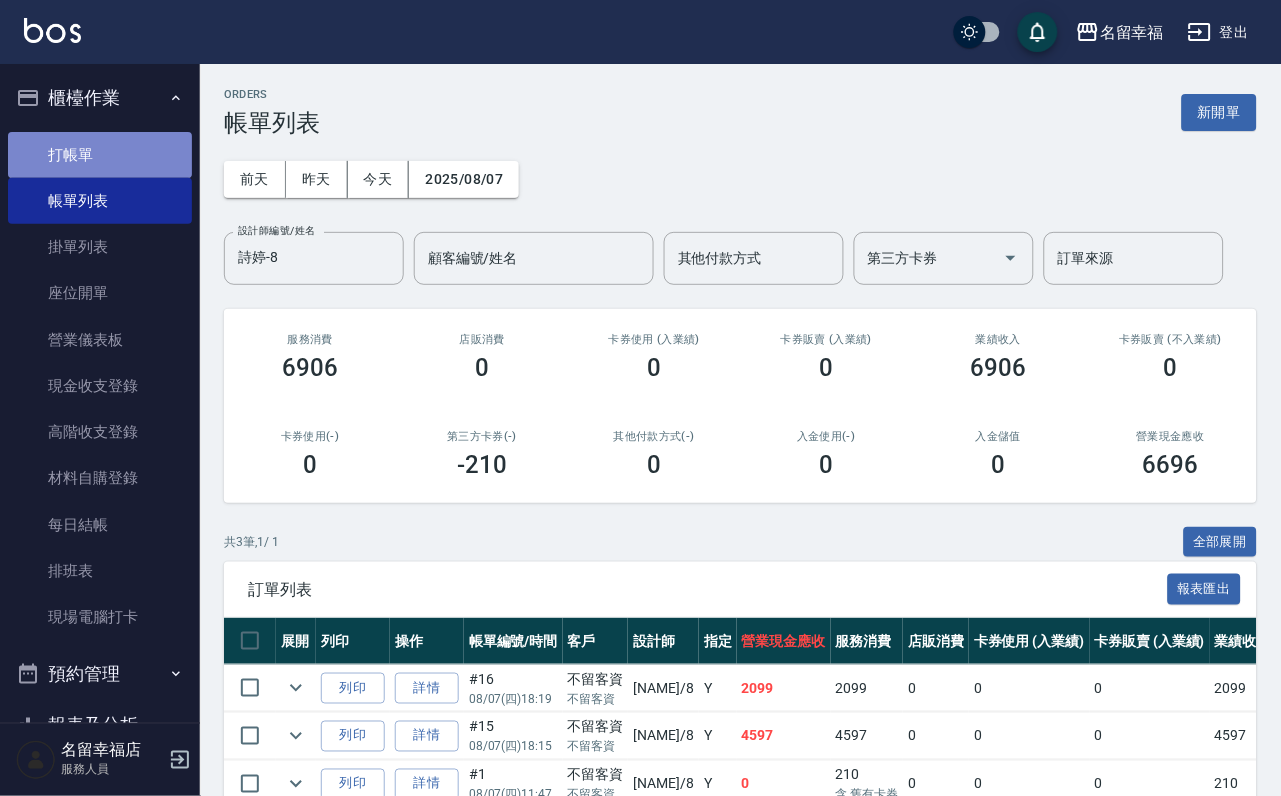 click on "打帳單" at bounding box center [100, 155] 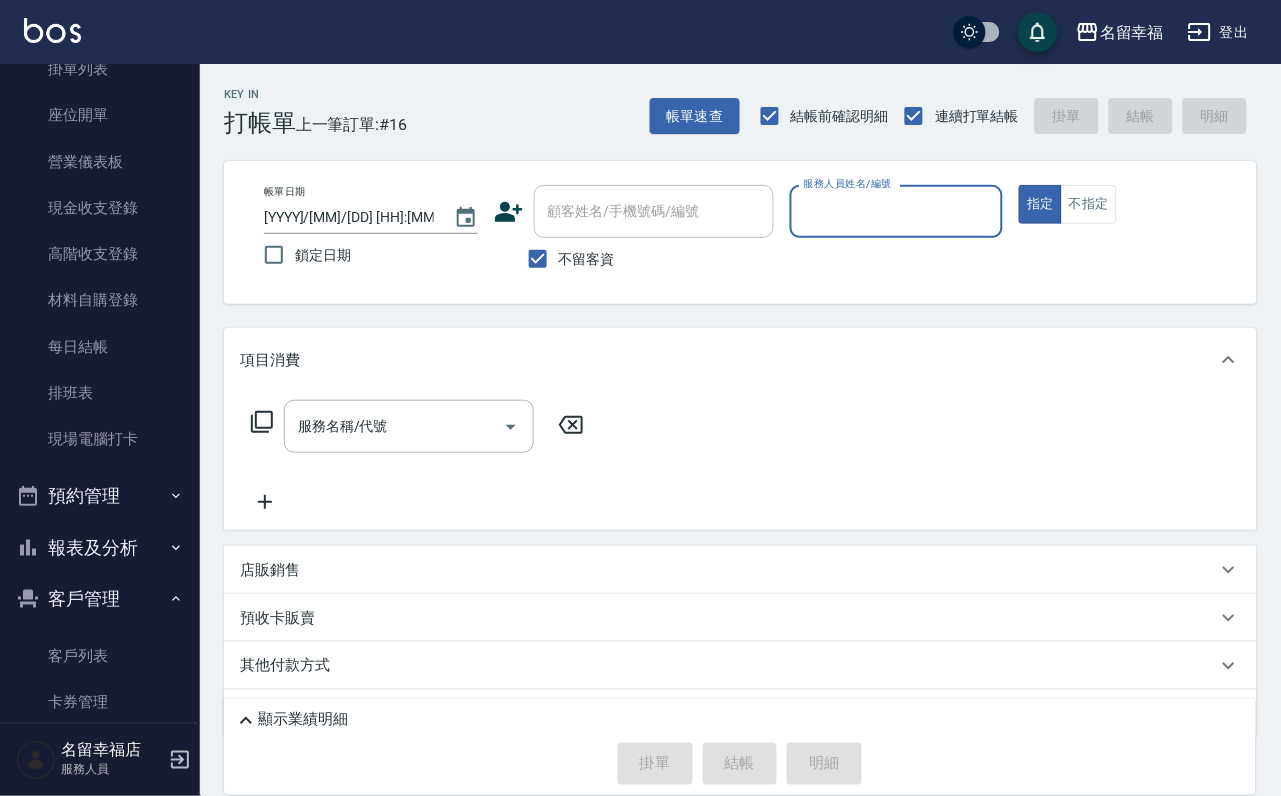 scroll, scrollTop: 394, scrollLeft: 0, axis: vertical 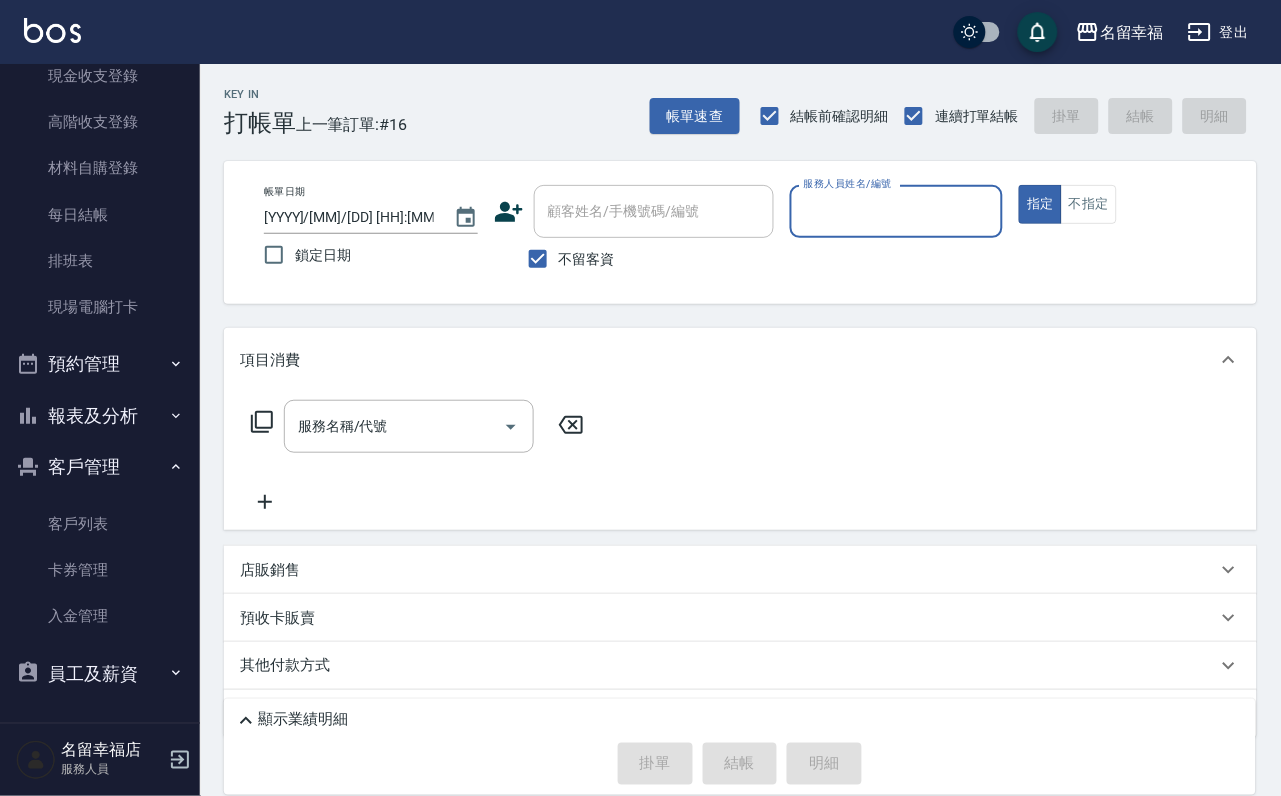click on "預約管理" at bounding box center (100, 364) 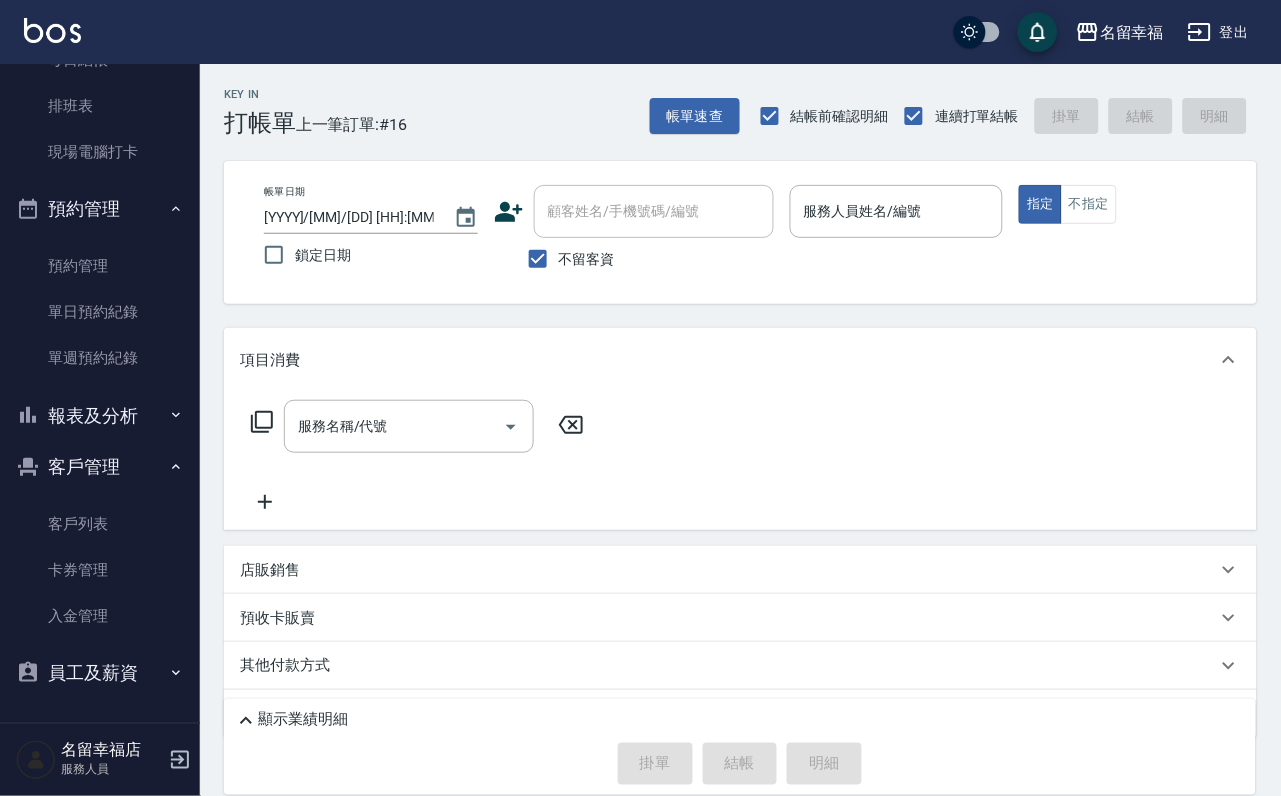 scroll, scrollTop: 559, scrollLeft: 0, axis: vertical 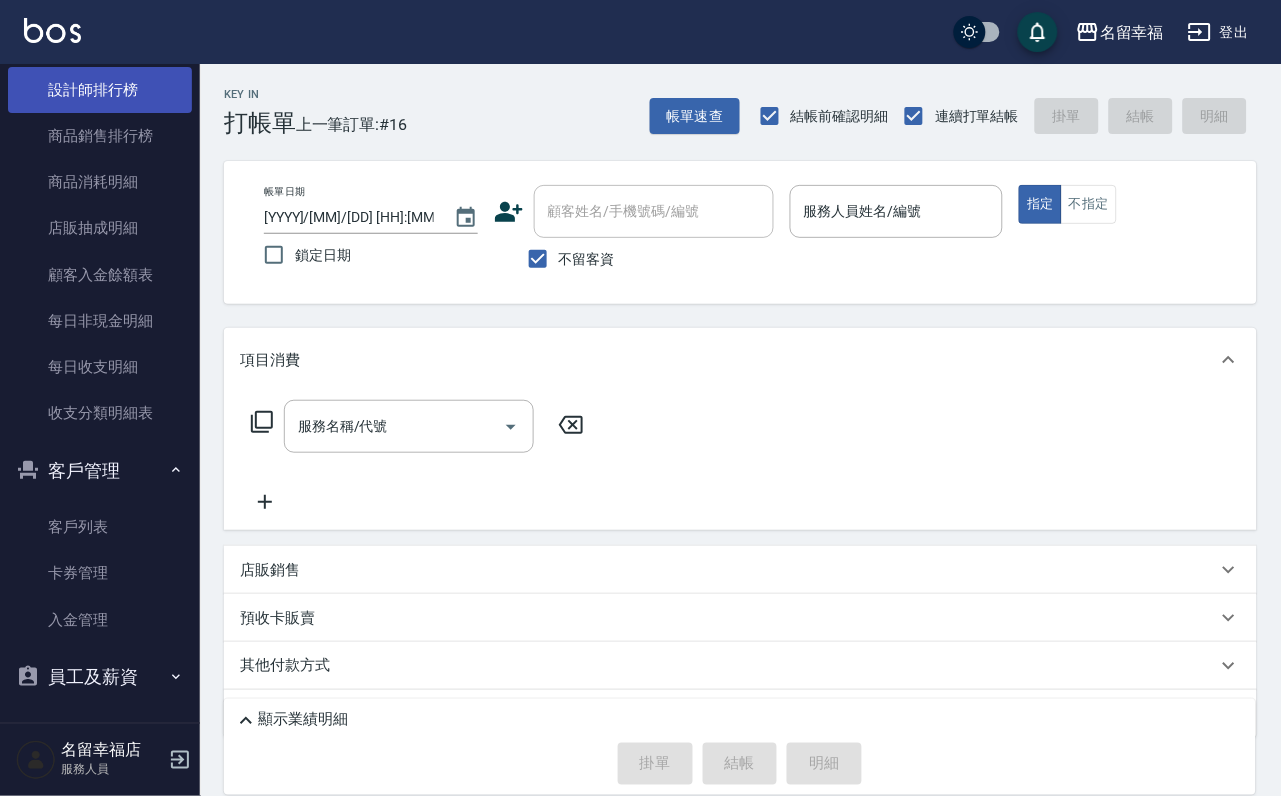 click on "設計師排行榜" at bounding box center (100, 90) 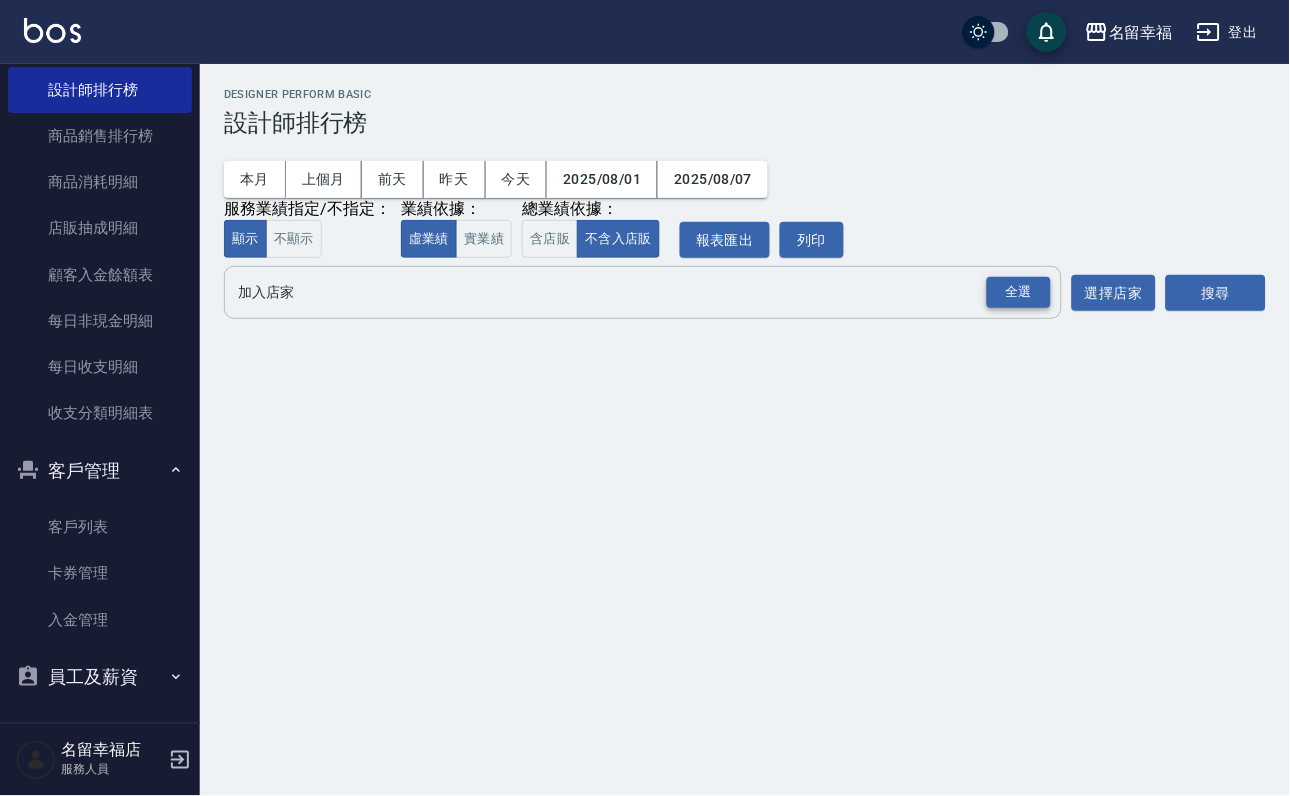 click on "全選" at bounding box center [1019, 292] 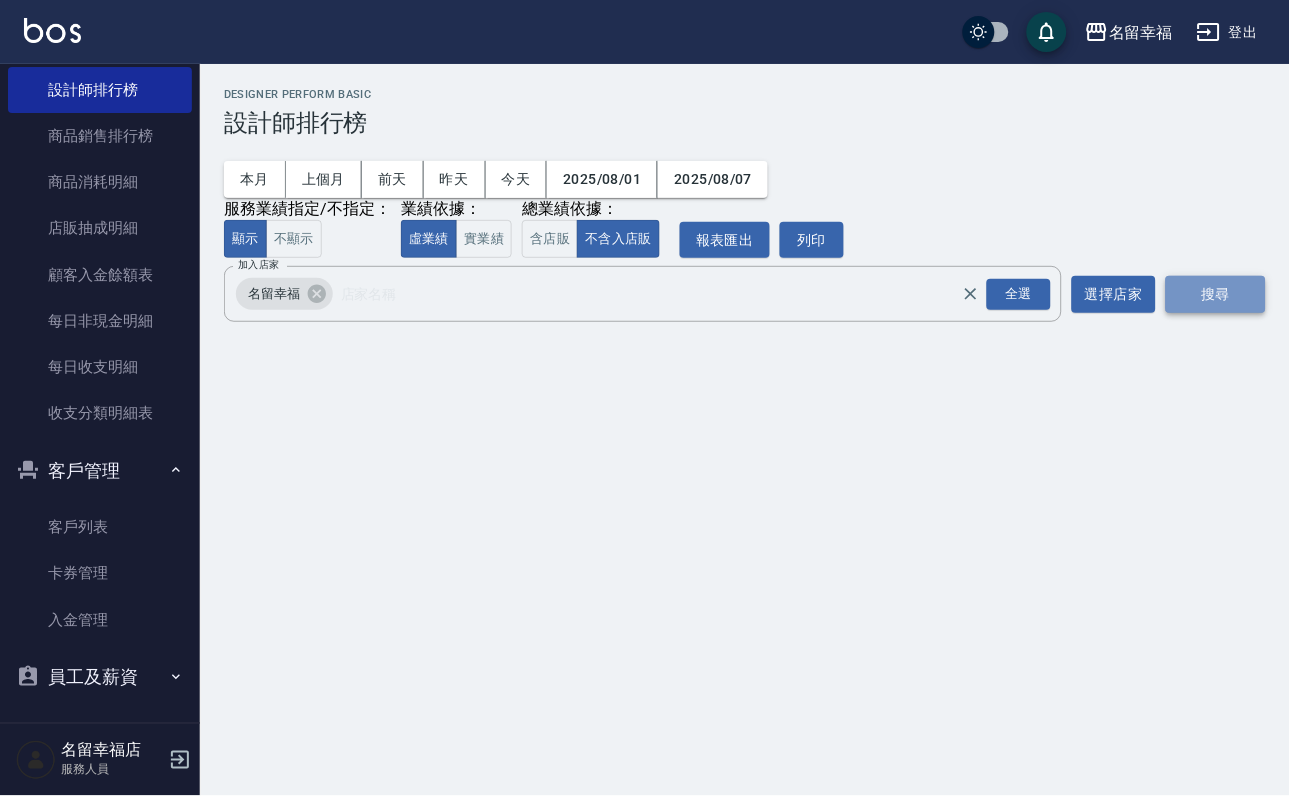 click on "搜尋" at bounding box center (1216, 294) 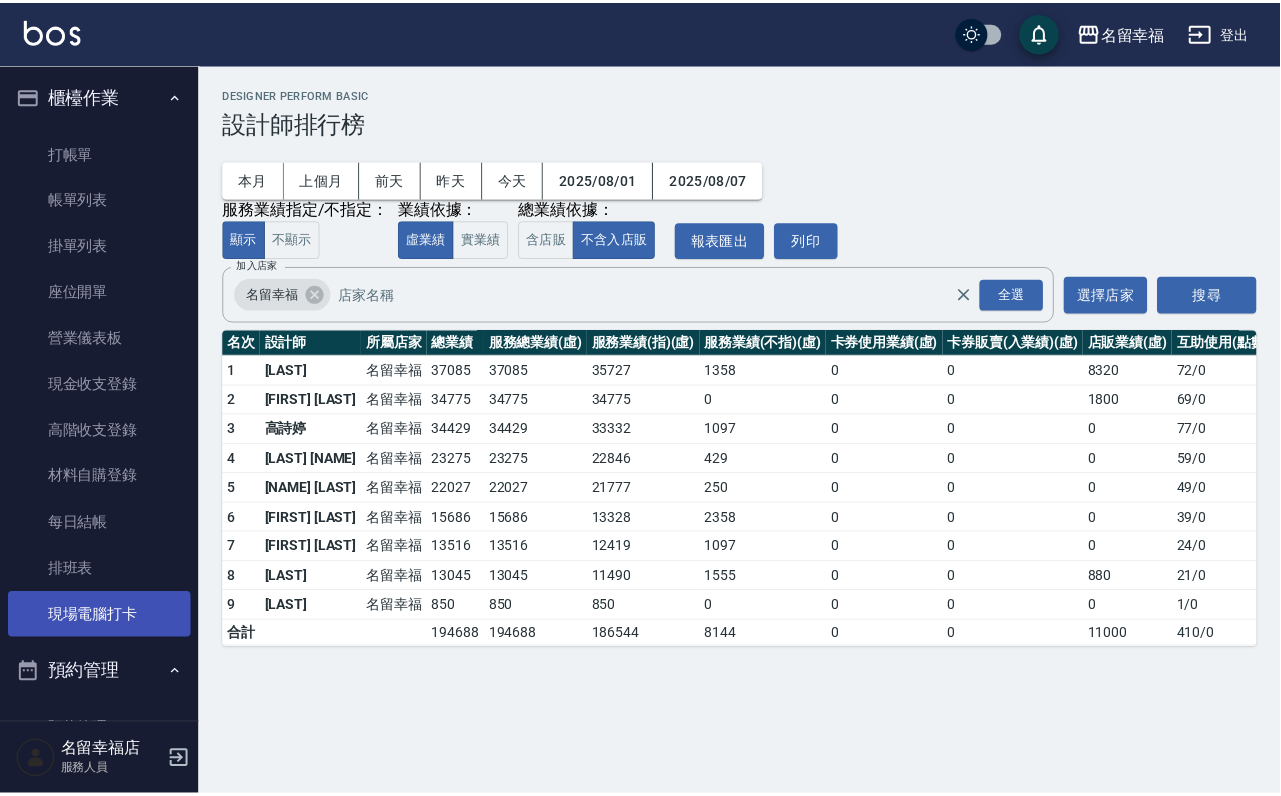 scroll, scrollTop: 0, scrollLeft: 0, axis: both 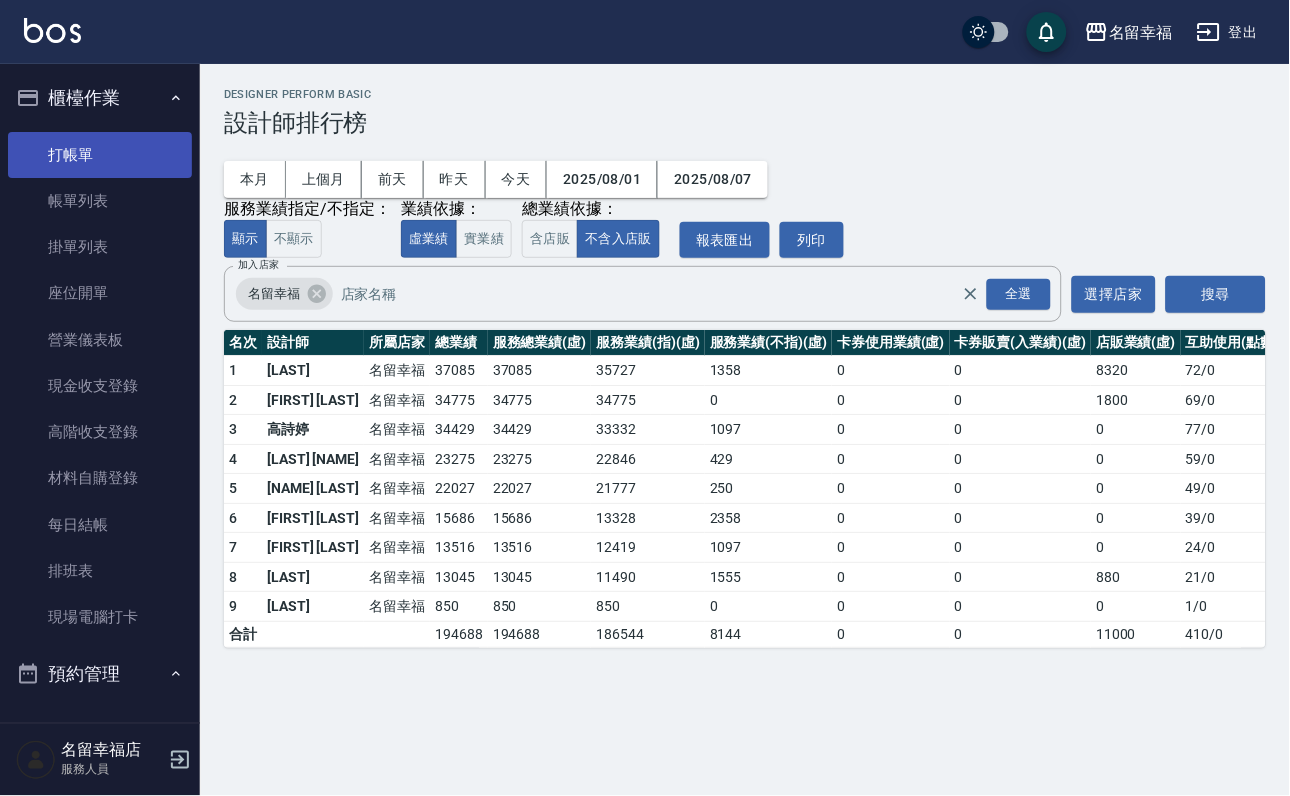 click on "打帳單" at bounding box center (100, 155) 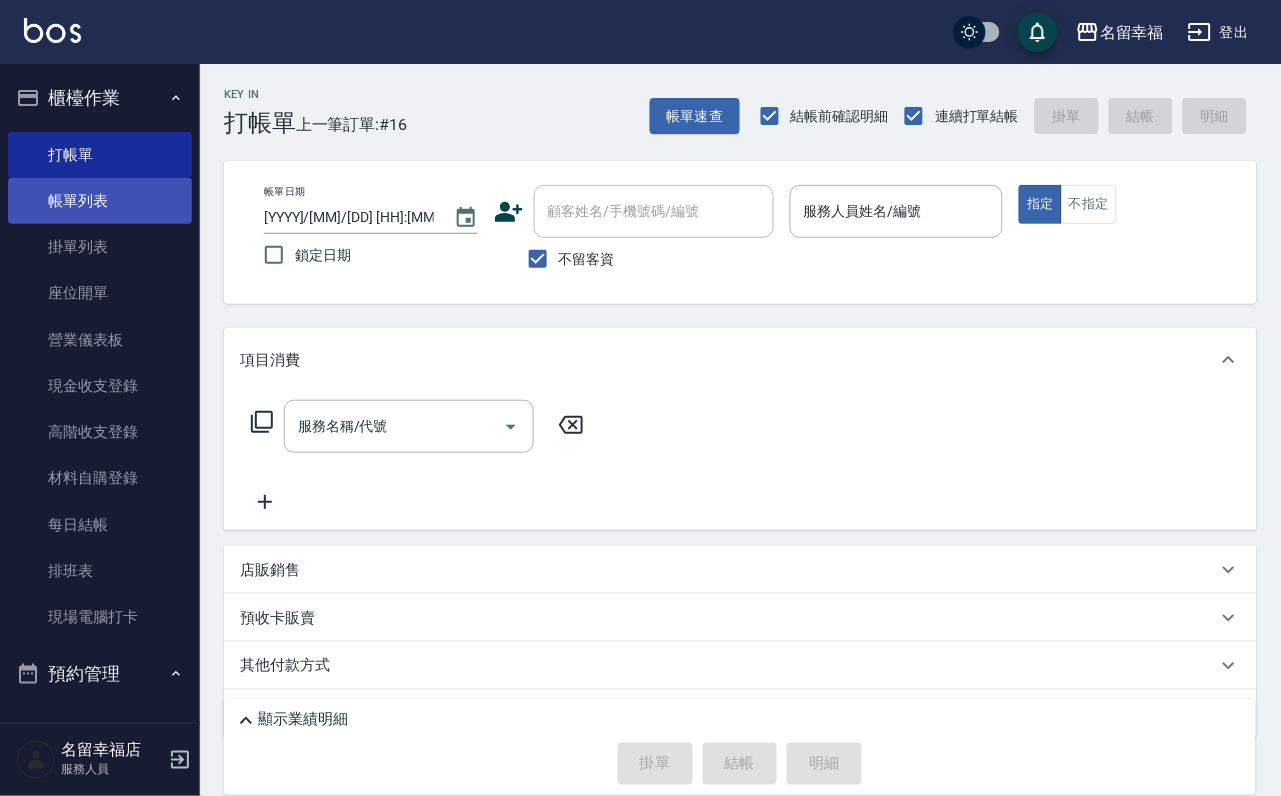 click on "帳單列表" at bounding box center [100, 201] 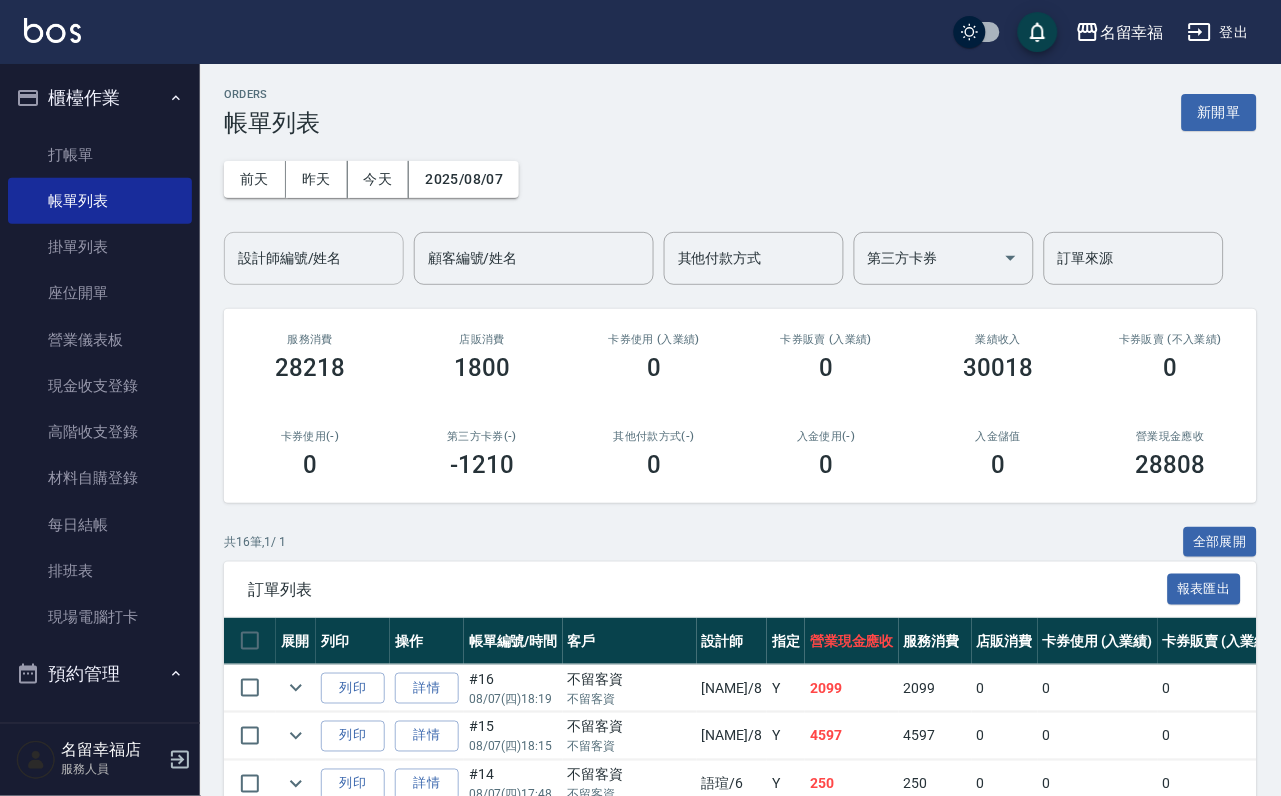 click on "設計師編號/姓名" at bounding box center [314, 258] 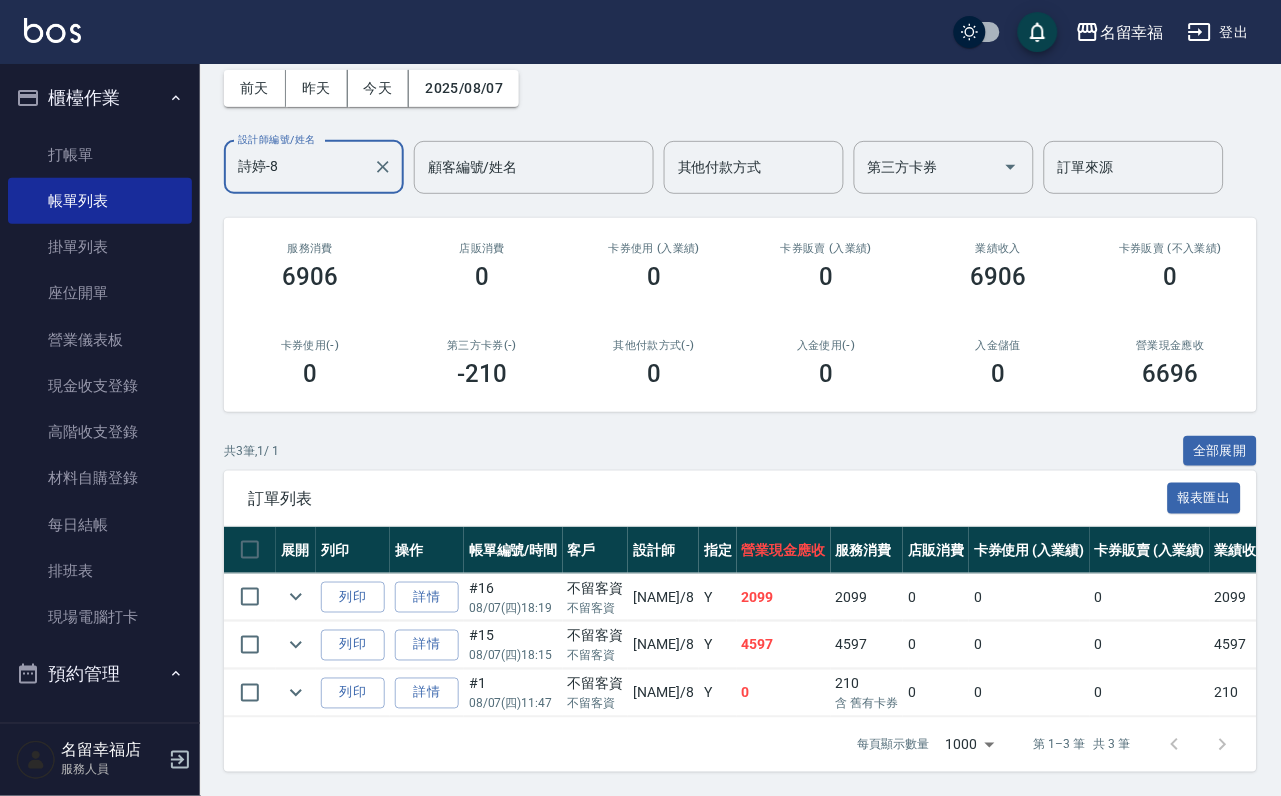 scroll, scrollTop: 231, scrollLeft: 0, axis: vertical 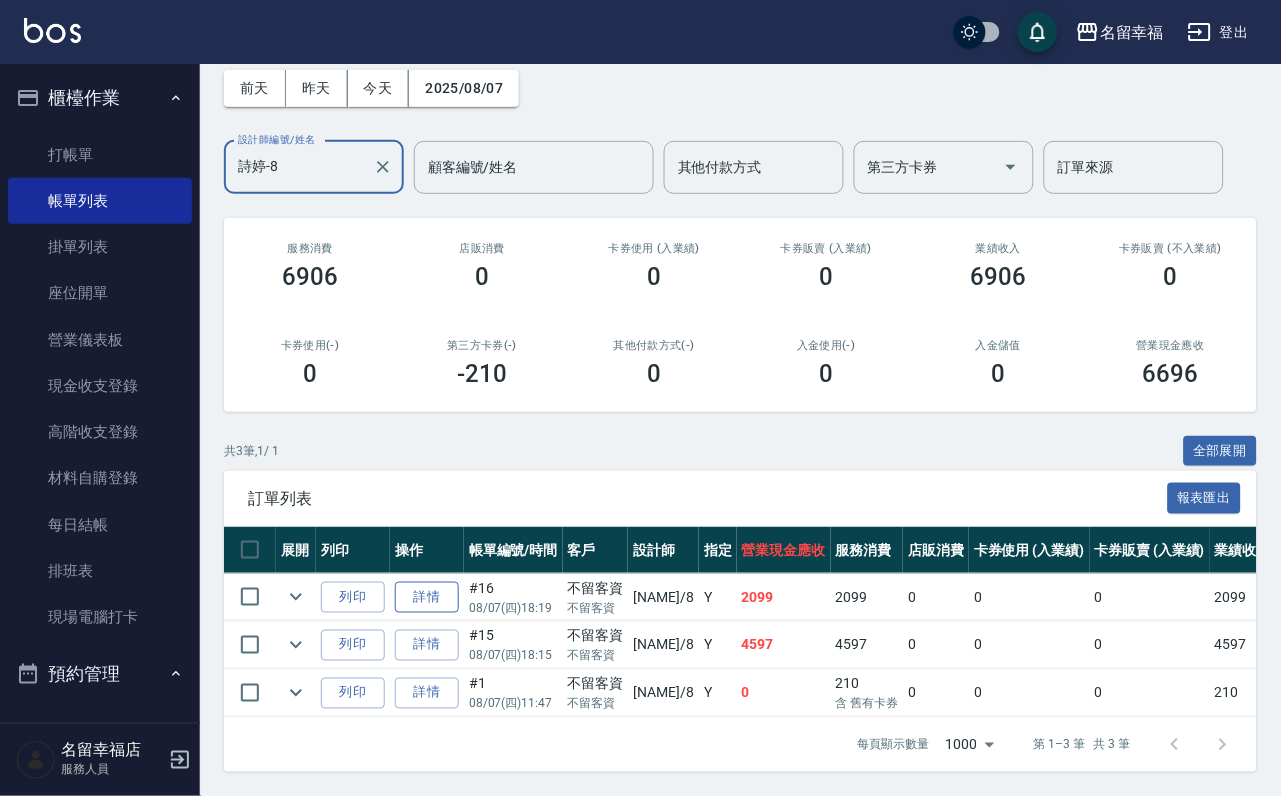type on "詩婷-8" 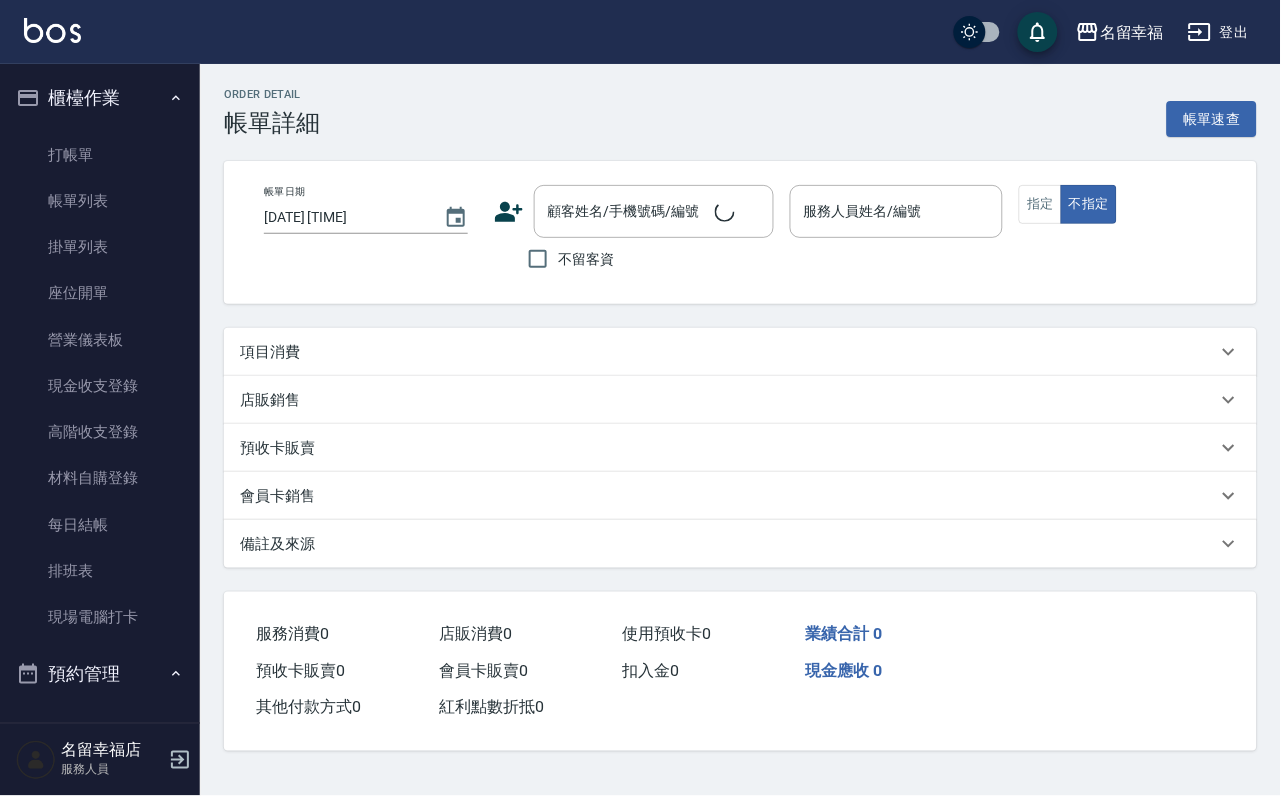 scroll, scrollTop: 0, scrollLeft: 0, axis: both 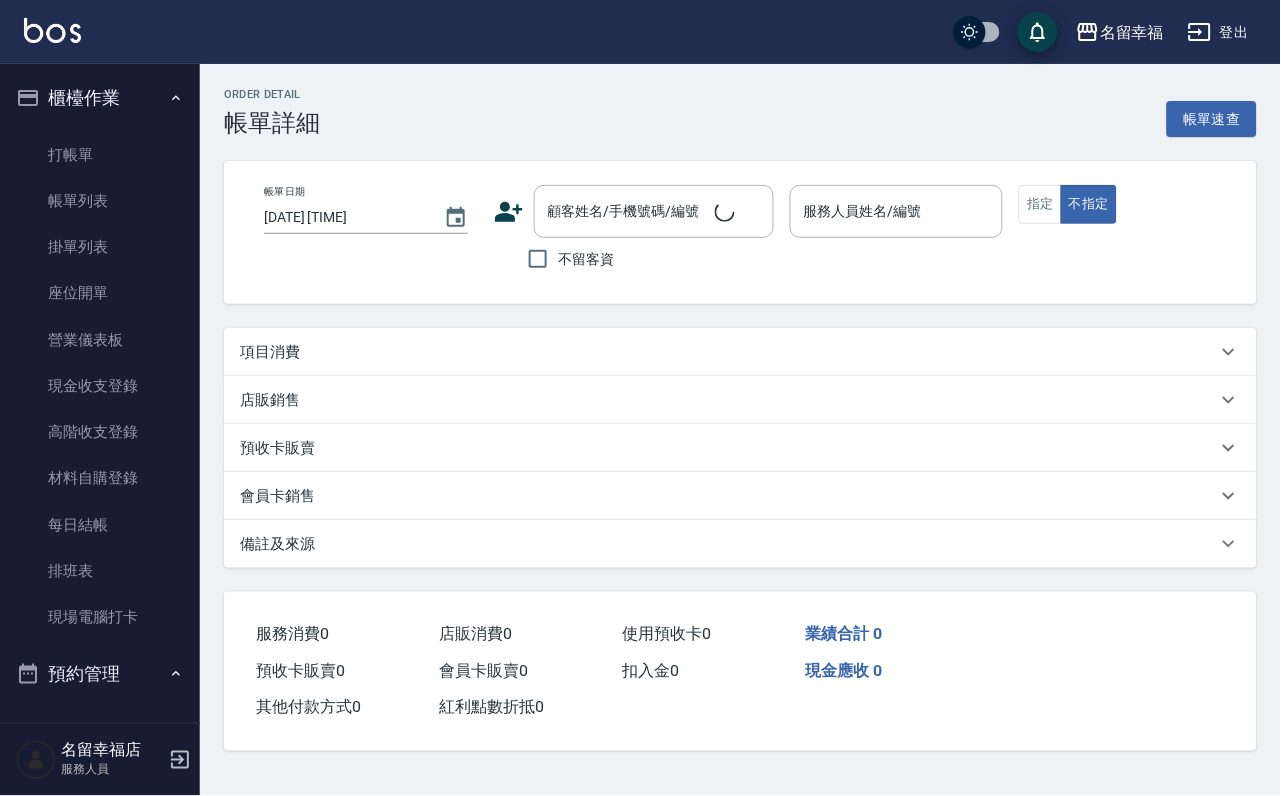 type on "[DATE] [TIME]" 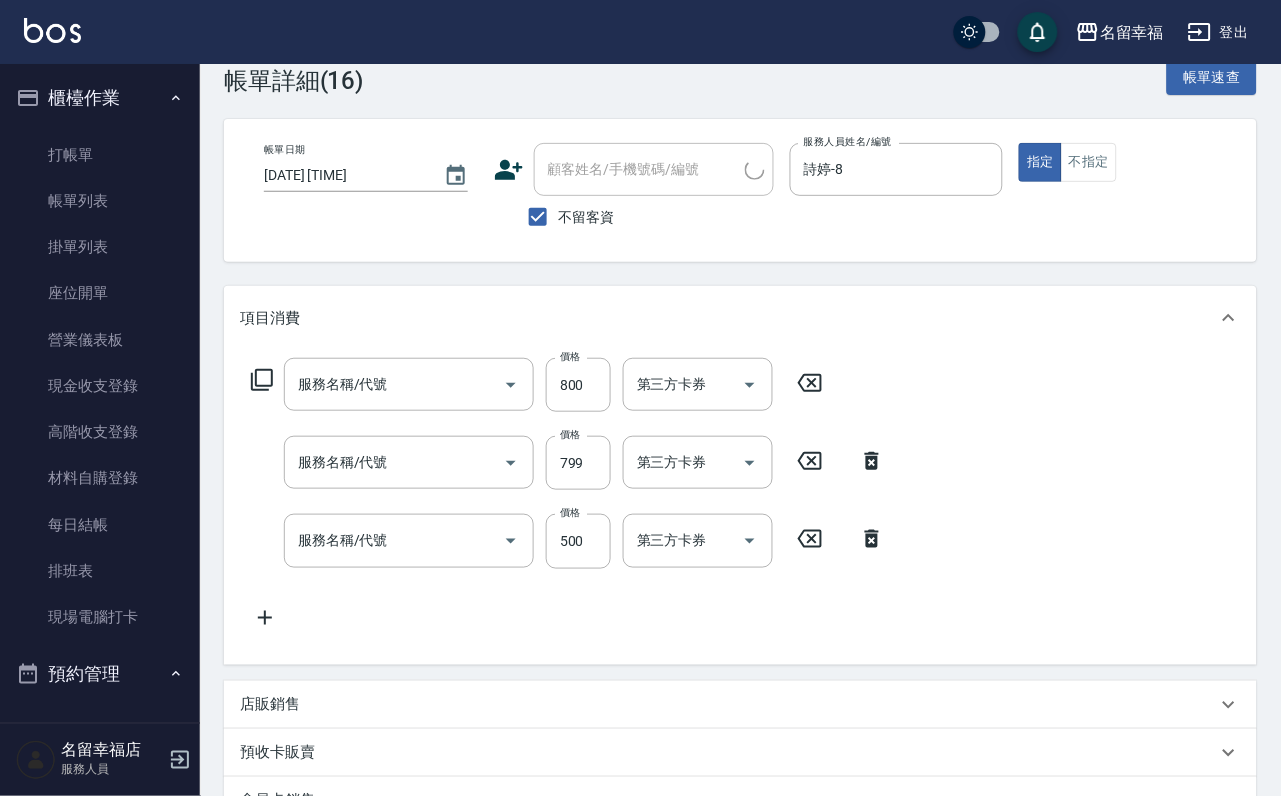 type on "日本松島再生髮敷護髮(506)" 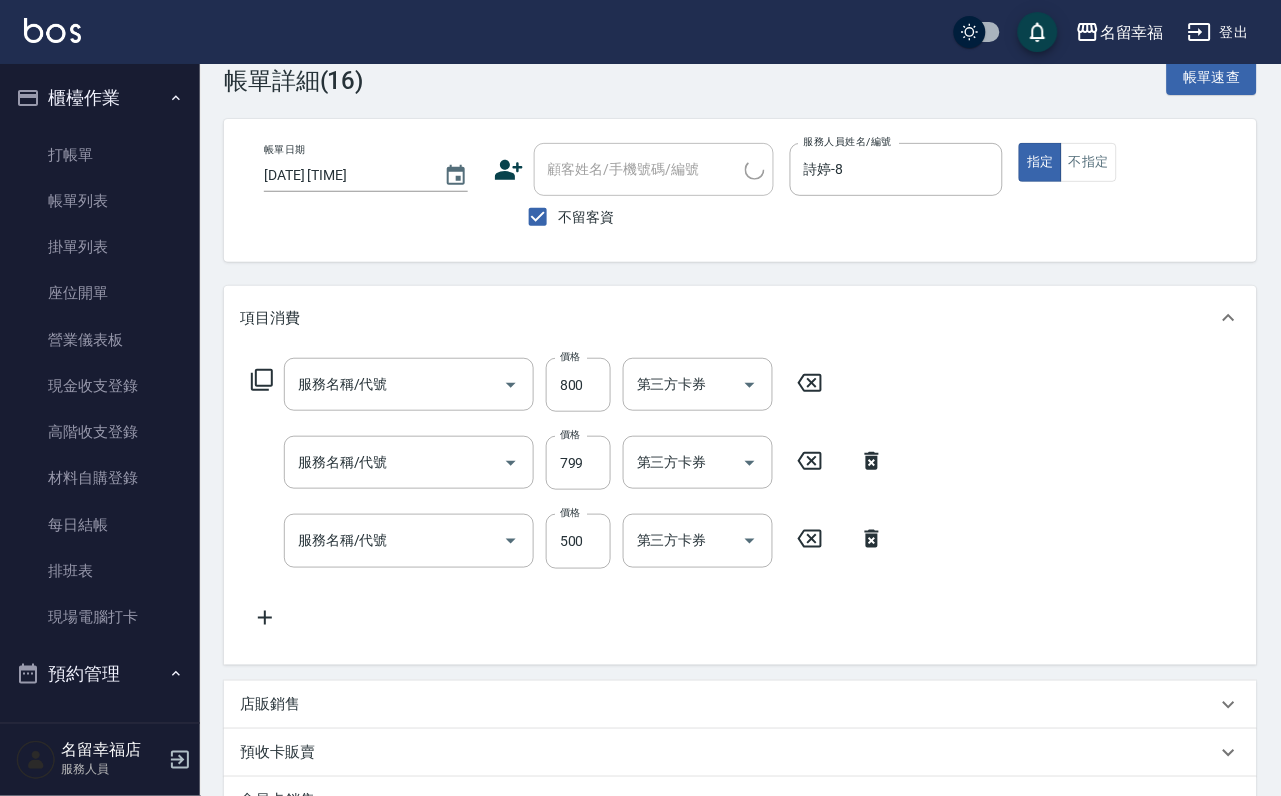 type on "設計燙髮1500(305)" 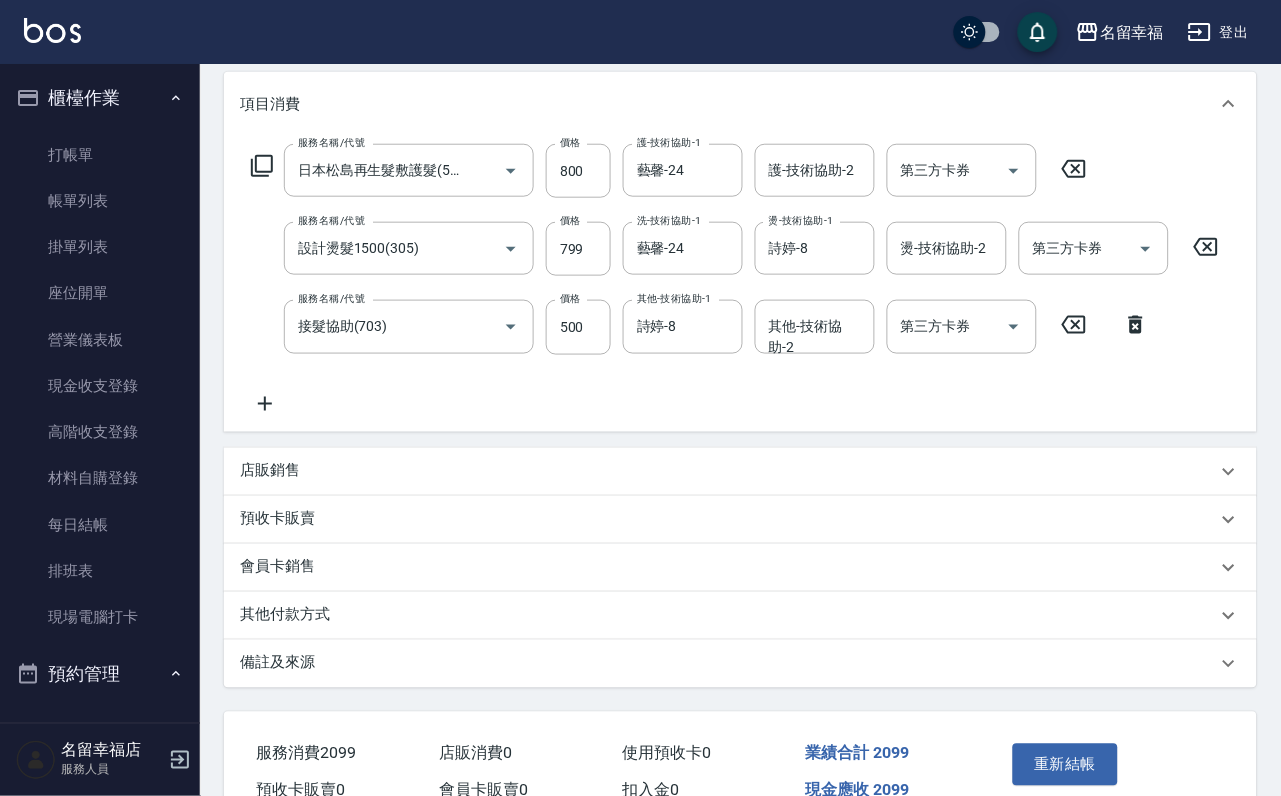 scroll, scrollTop: 342, scrollLeft: 0, axis: vertical 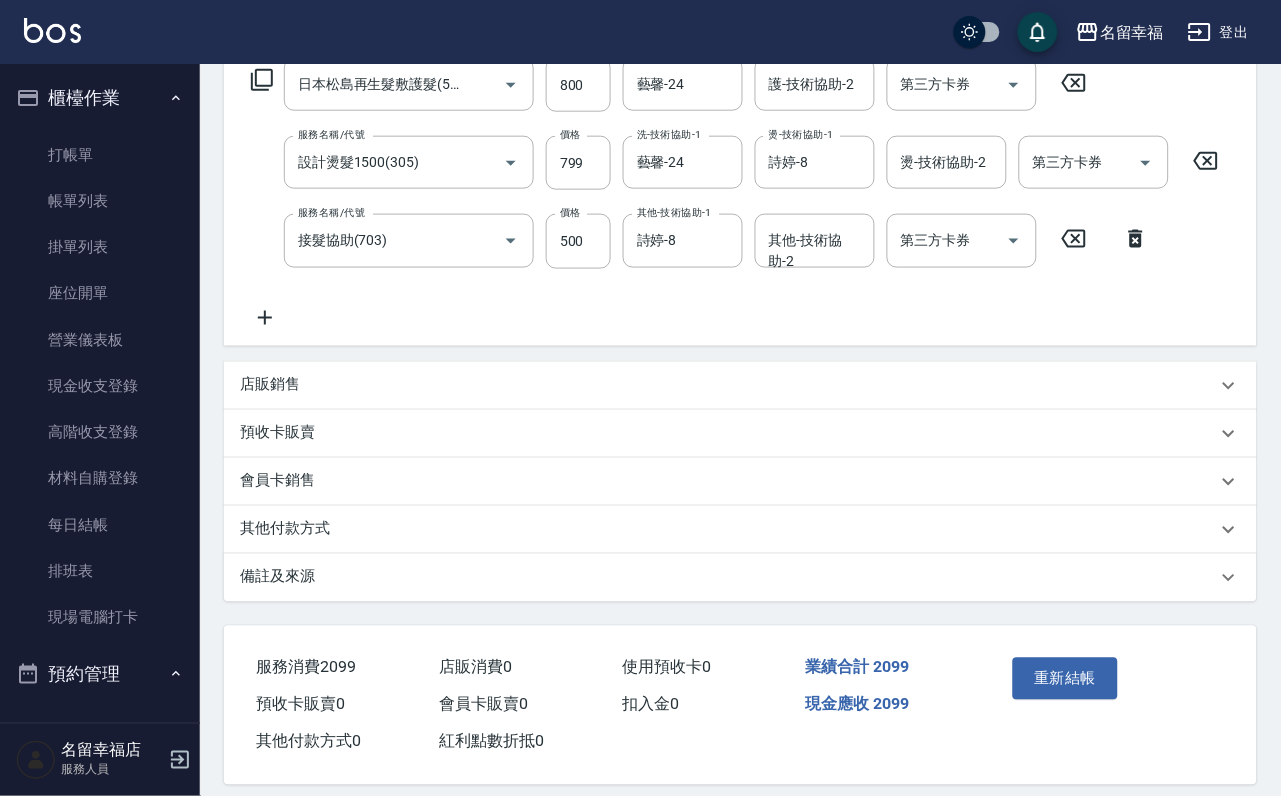 click 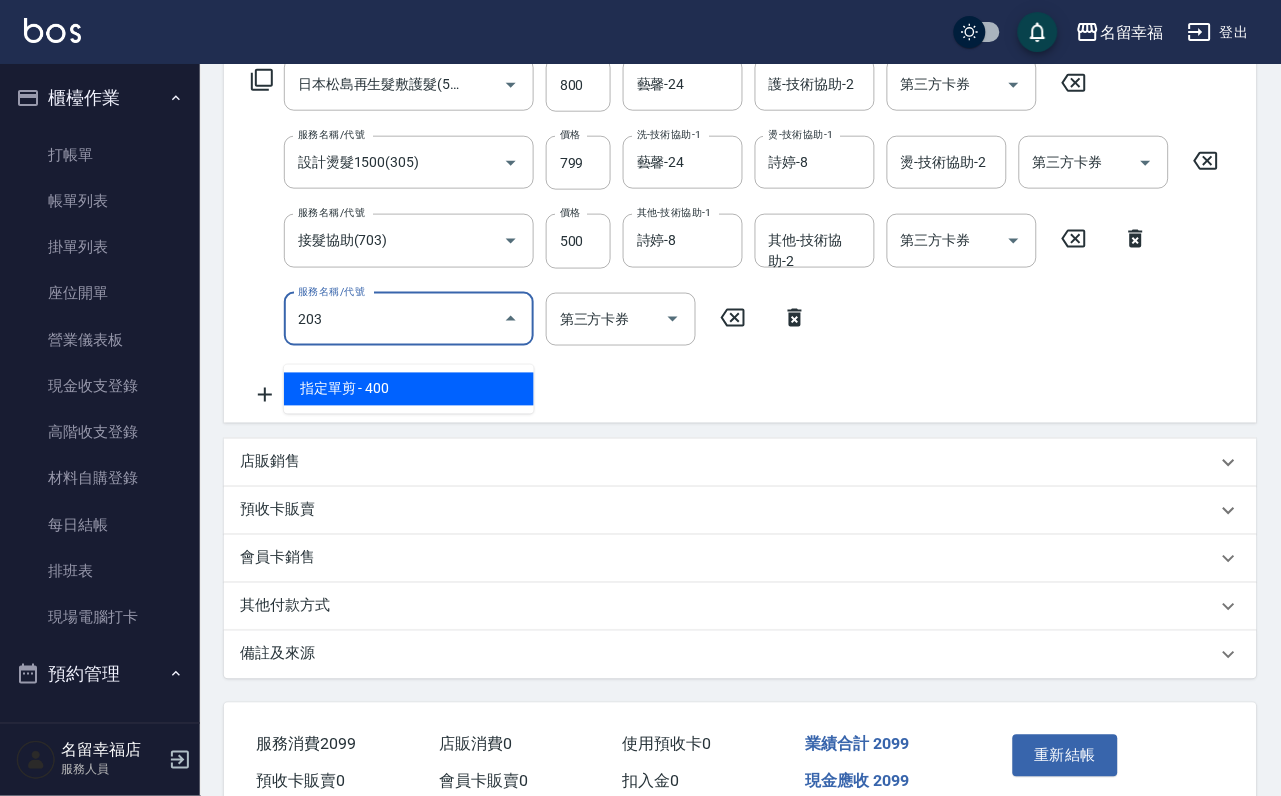 type on "指定單剪(203)" 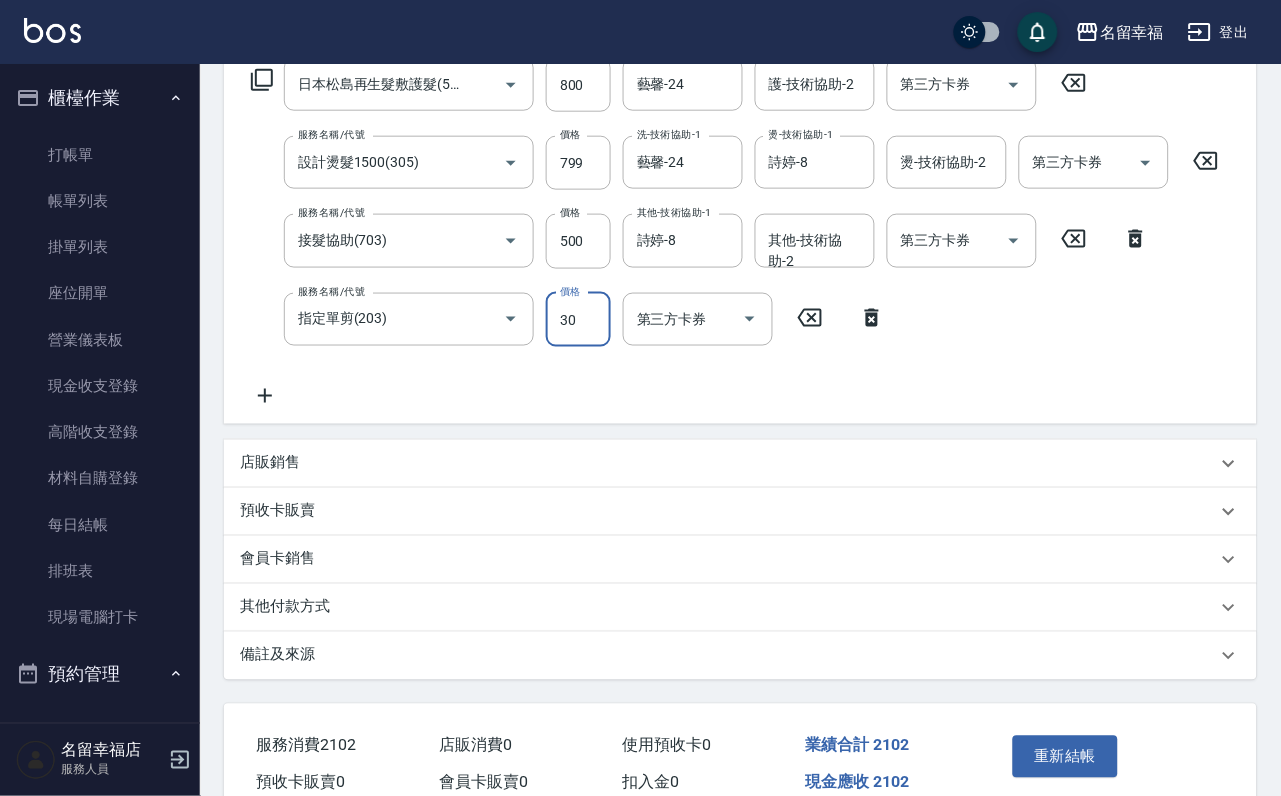 type on "300" 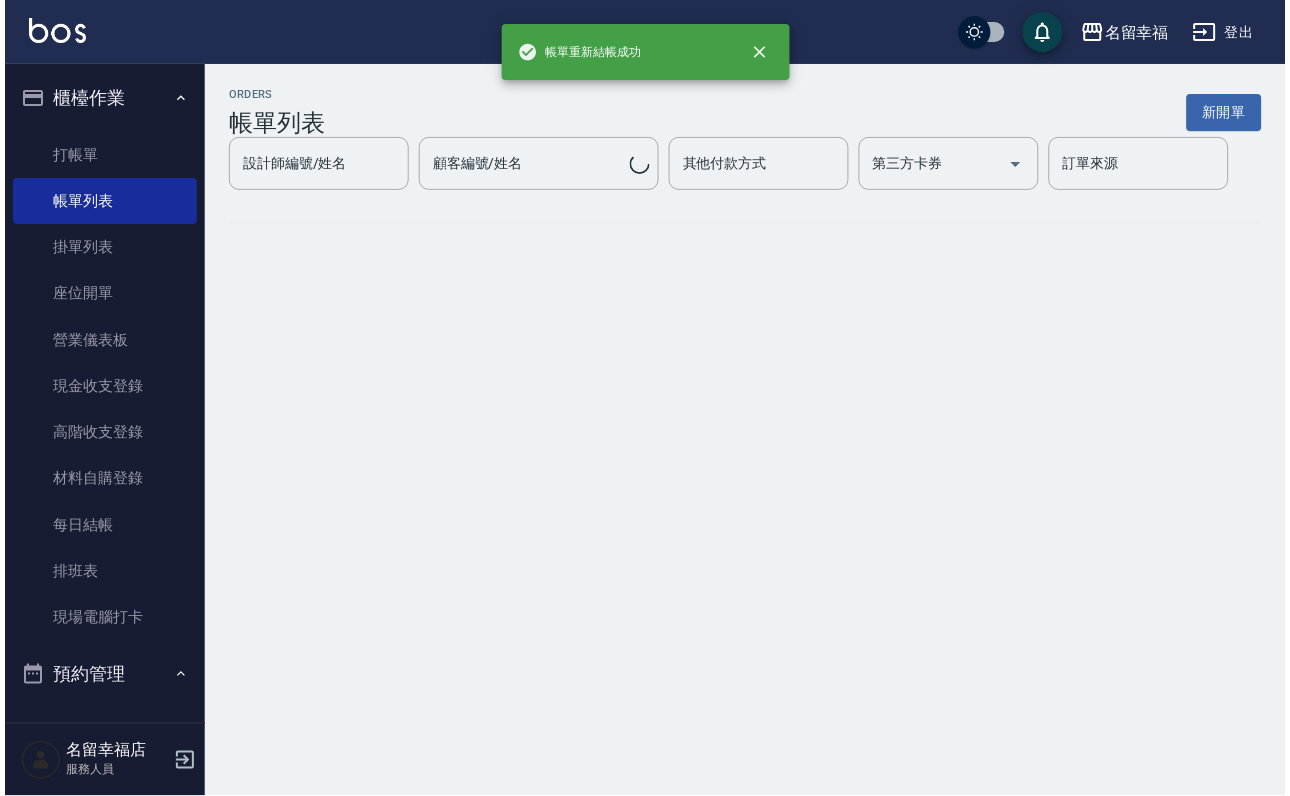 scroll, scrollTop: 0, scrollLeft: 0, axis: both 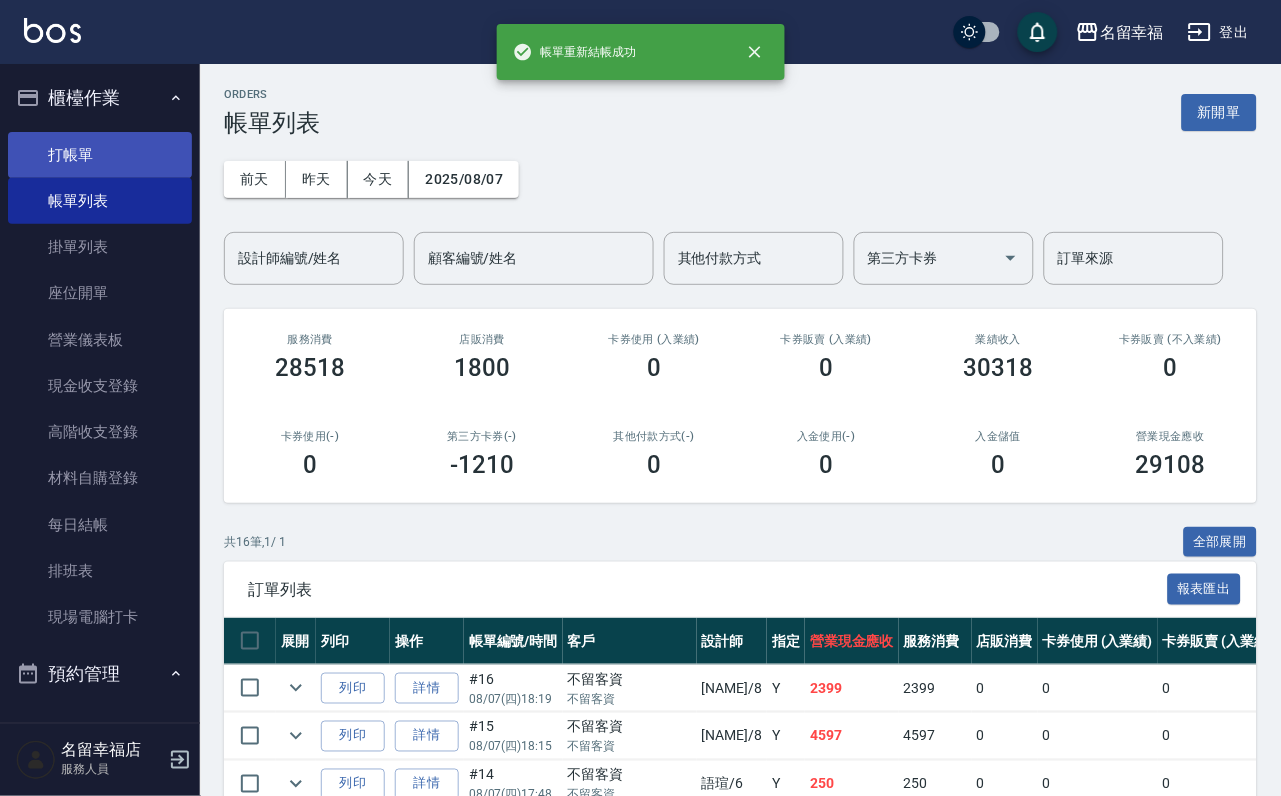 click on "打帳單" at bounding box center [100, 155] 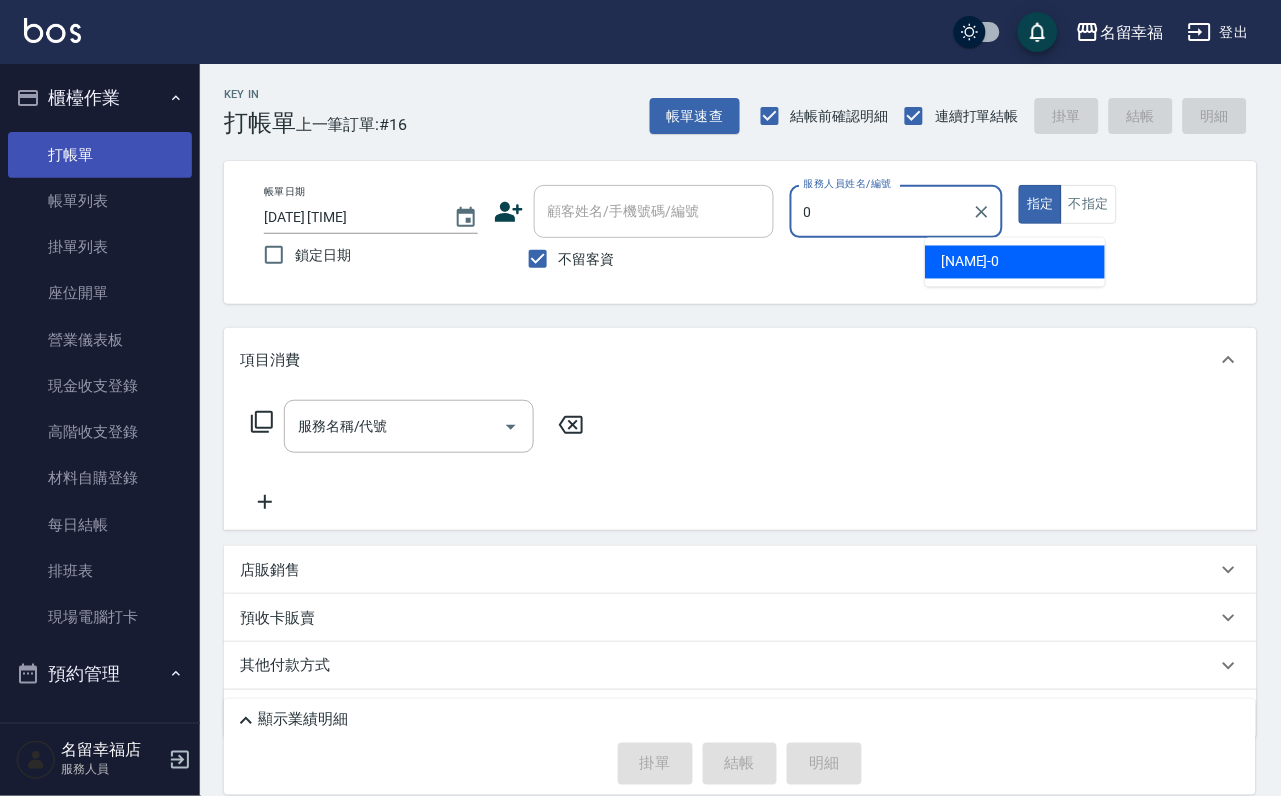 type on "小靜-0" 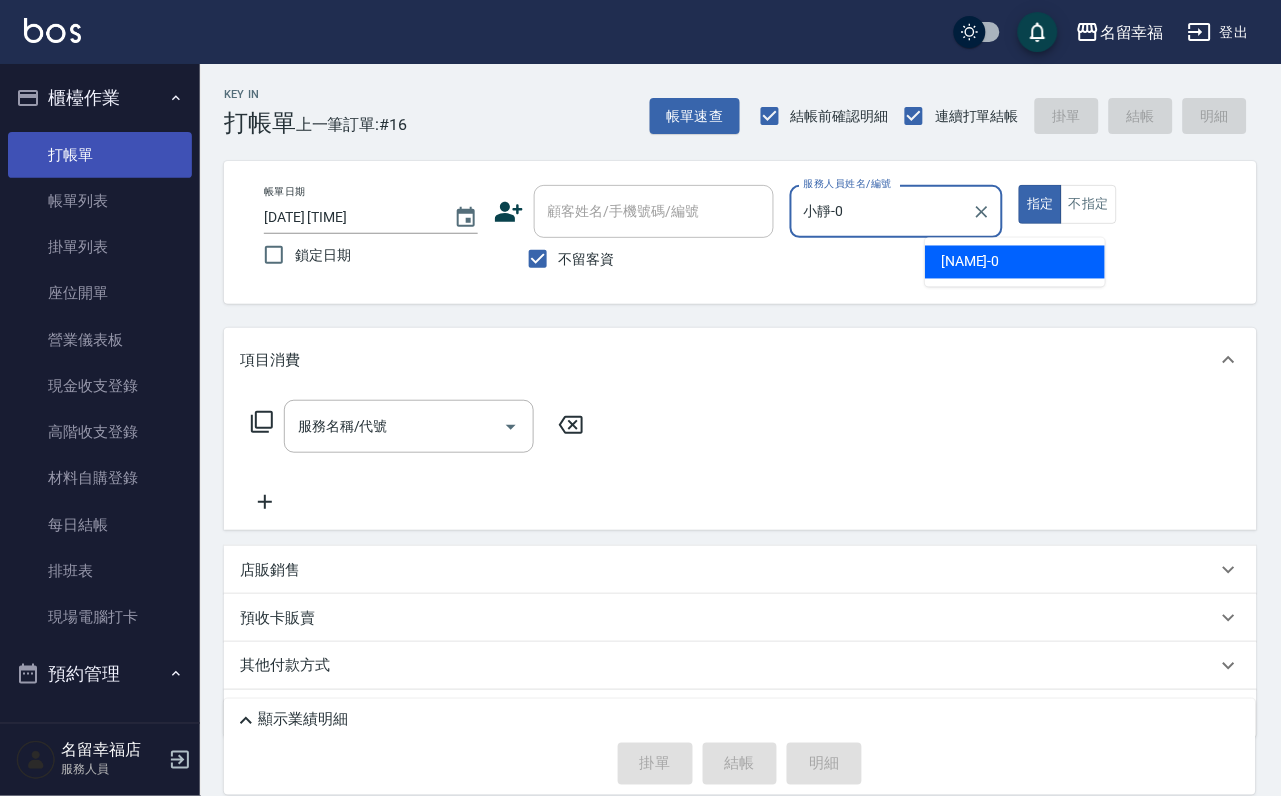 type on "true" 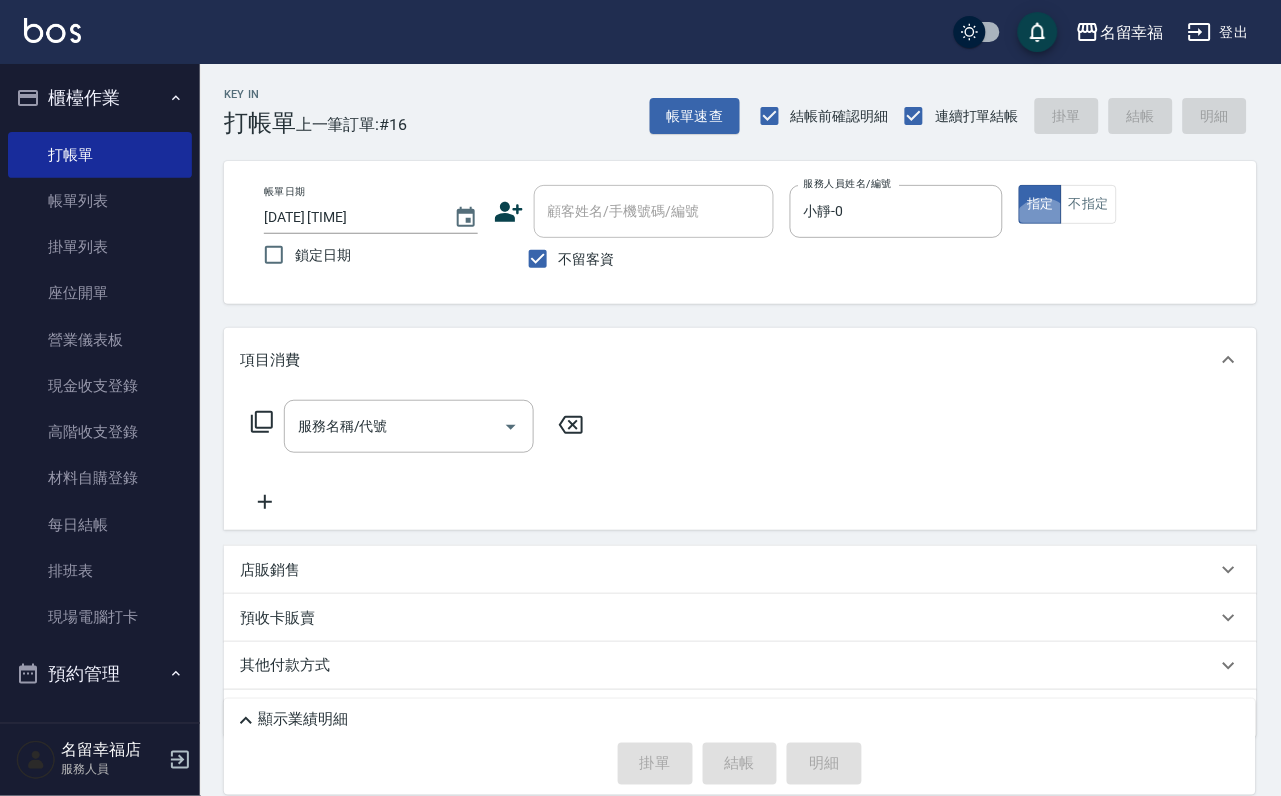click on "帳單日期 [DATE] [TIME] 鎖定日期 顧客姓名/手機號碼/編號 顧客姓名/手機號碼/編號 不留客資 服務人員姓名/編號 小靜-0 服務人員姓名/編號 指定 不指定" at bounding box center (740, 232) 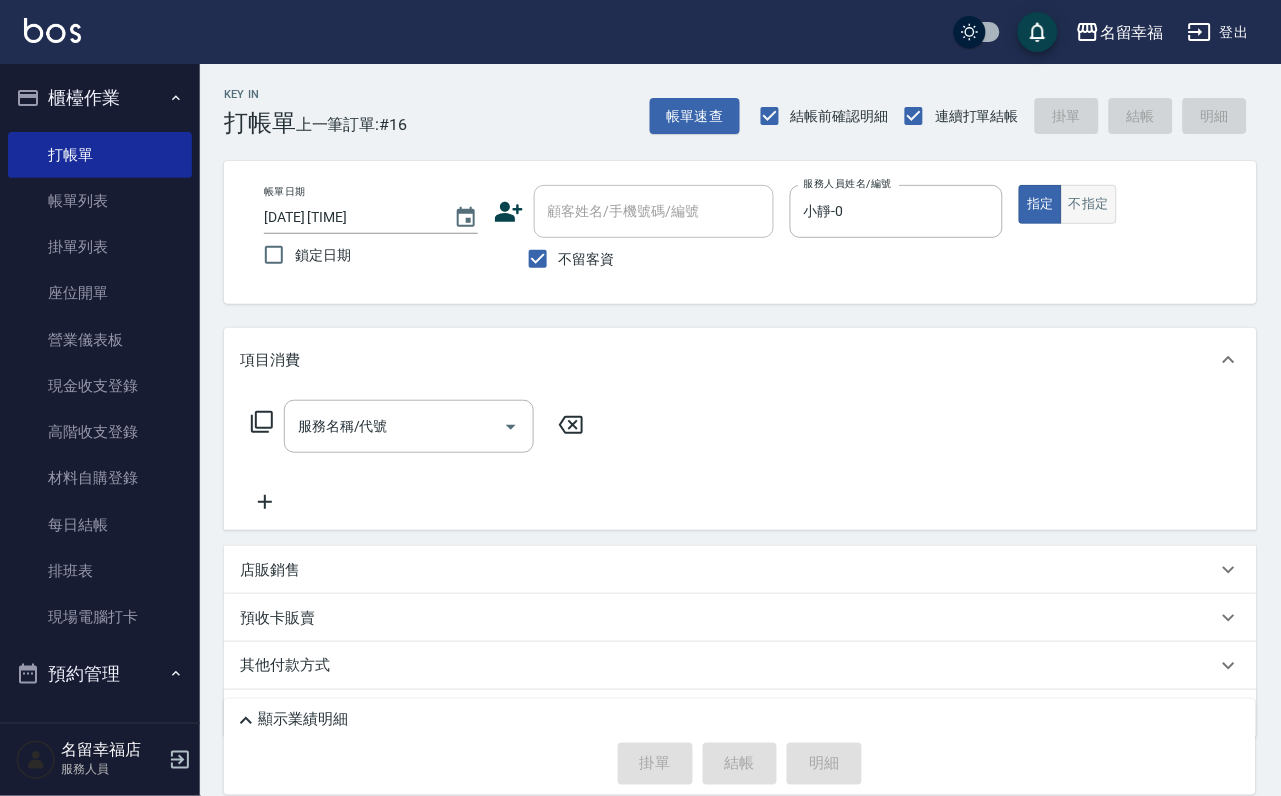 click on "不指定" at bounding box center [1089, 204] 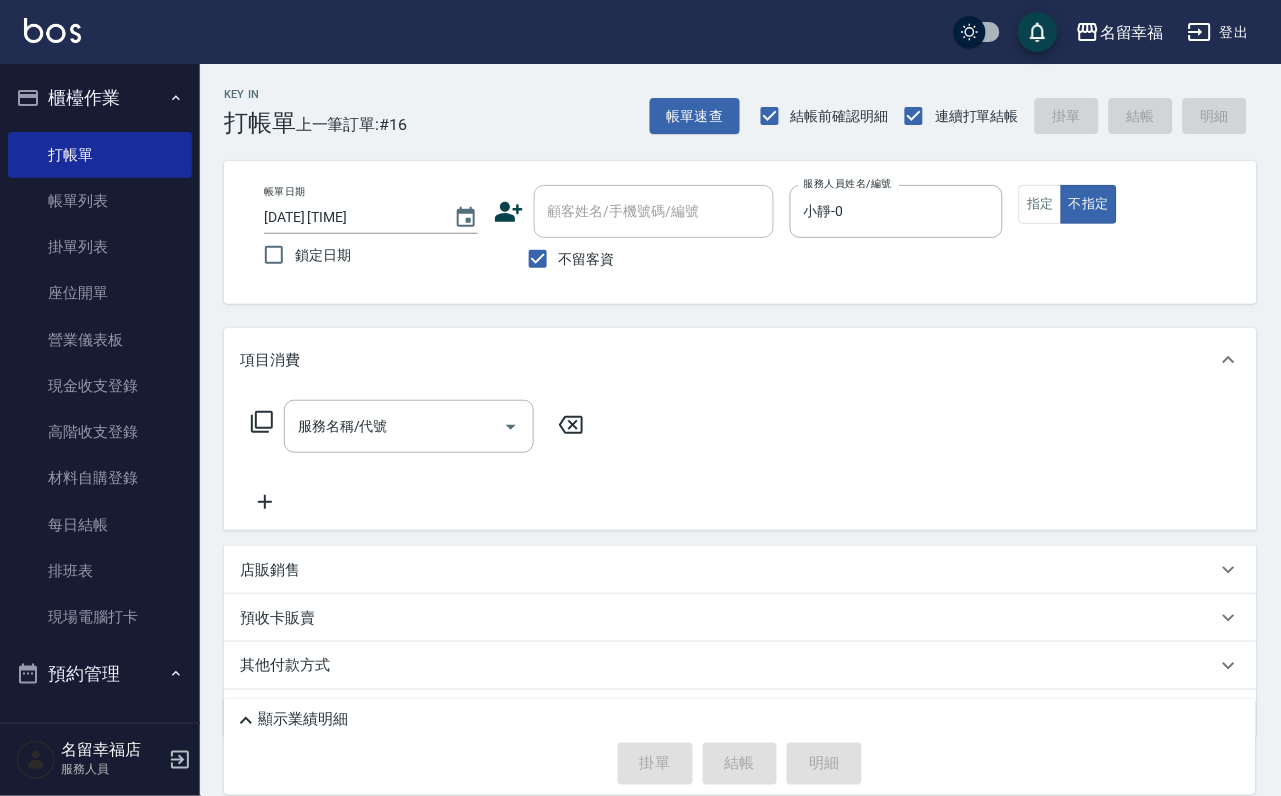 click 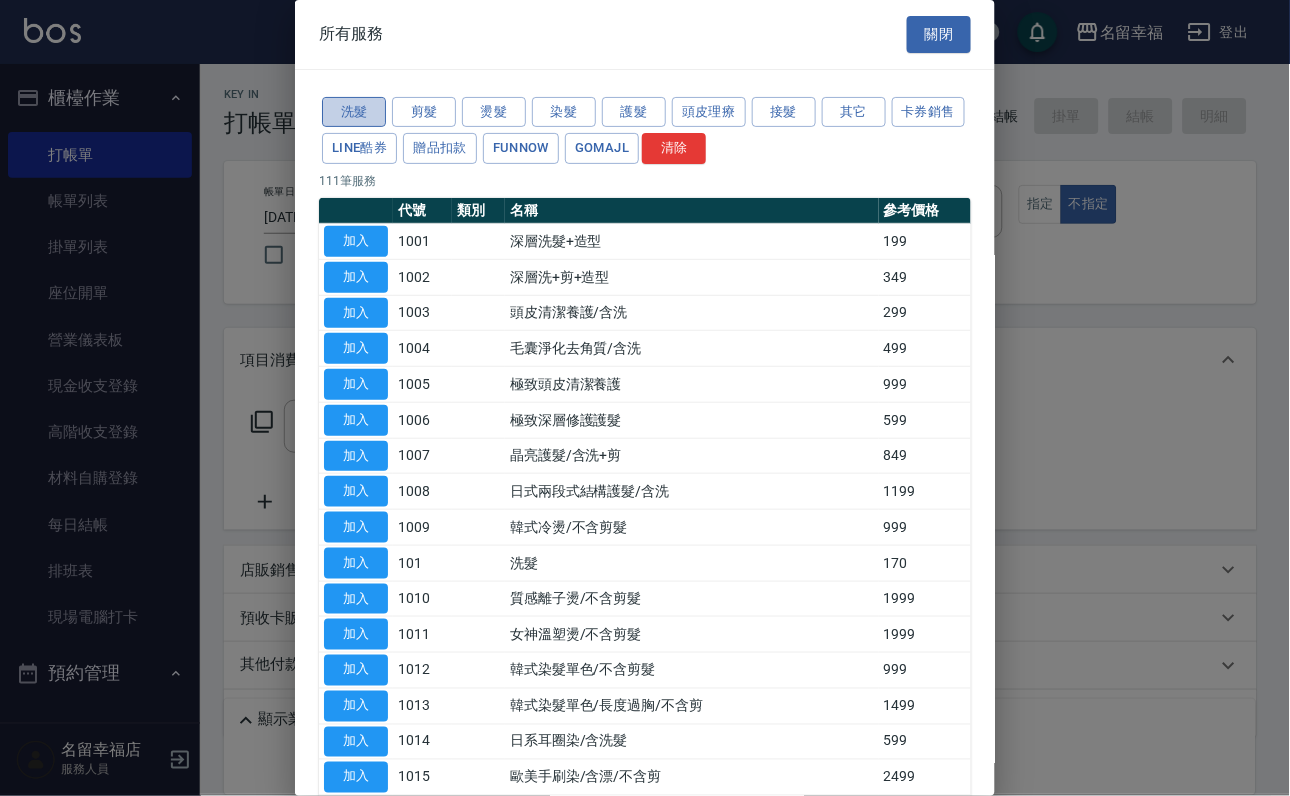 click on "洗髮" at bounding box center (354, 112) 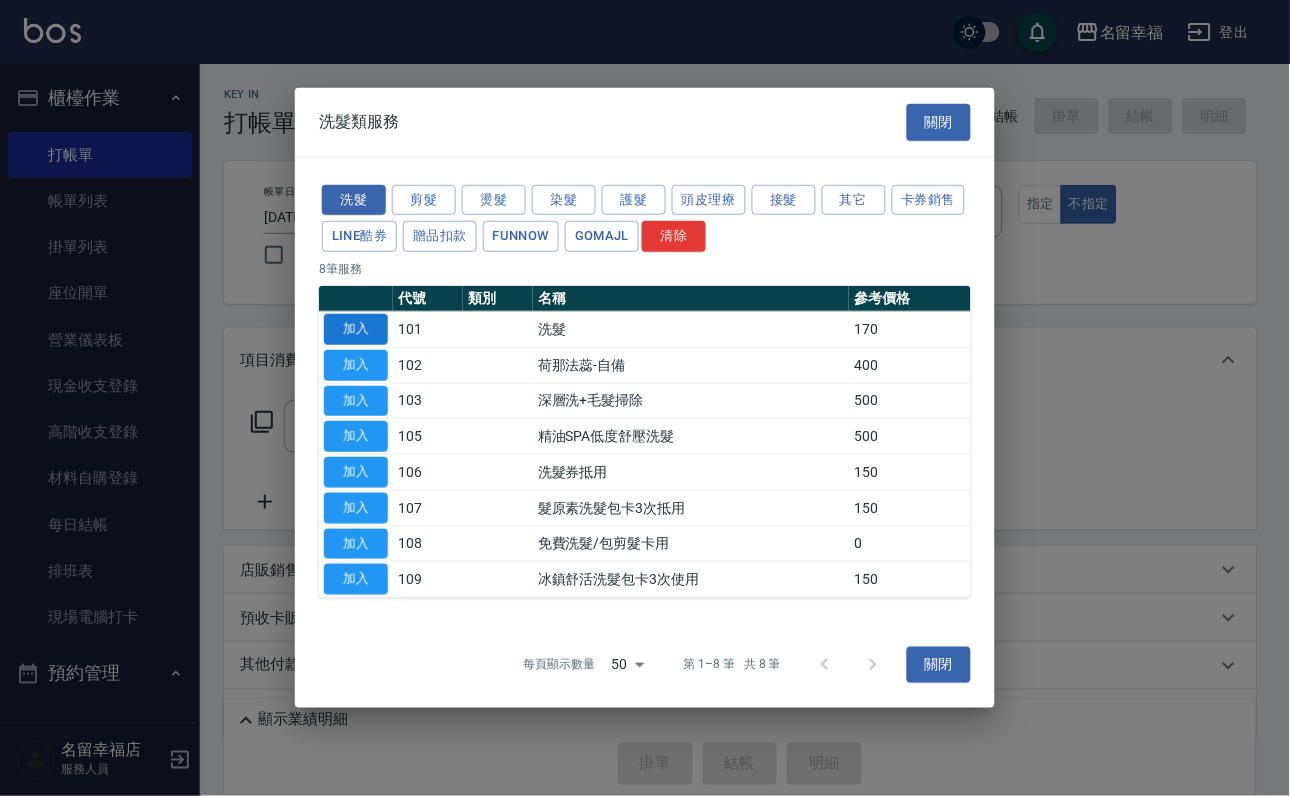 click on "加入" at bounding box center (356, 329) 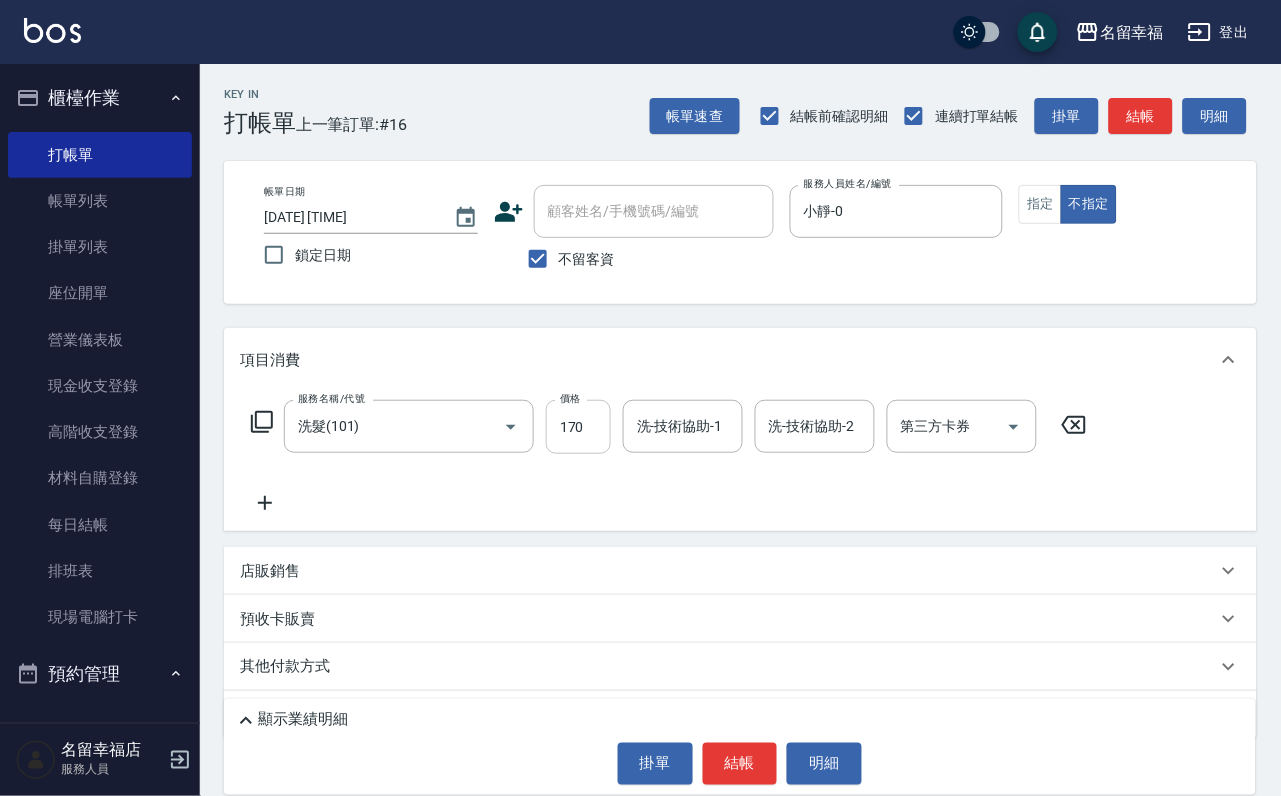 click on "170" at bounding box center (578, 427) 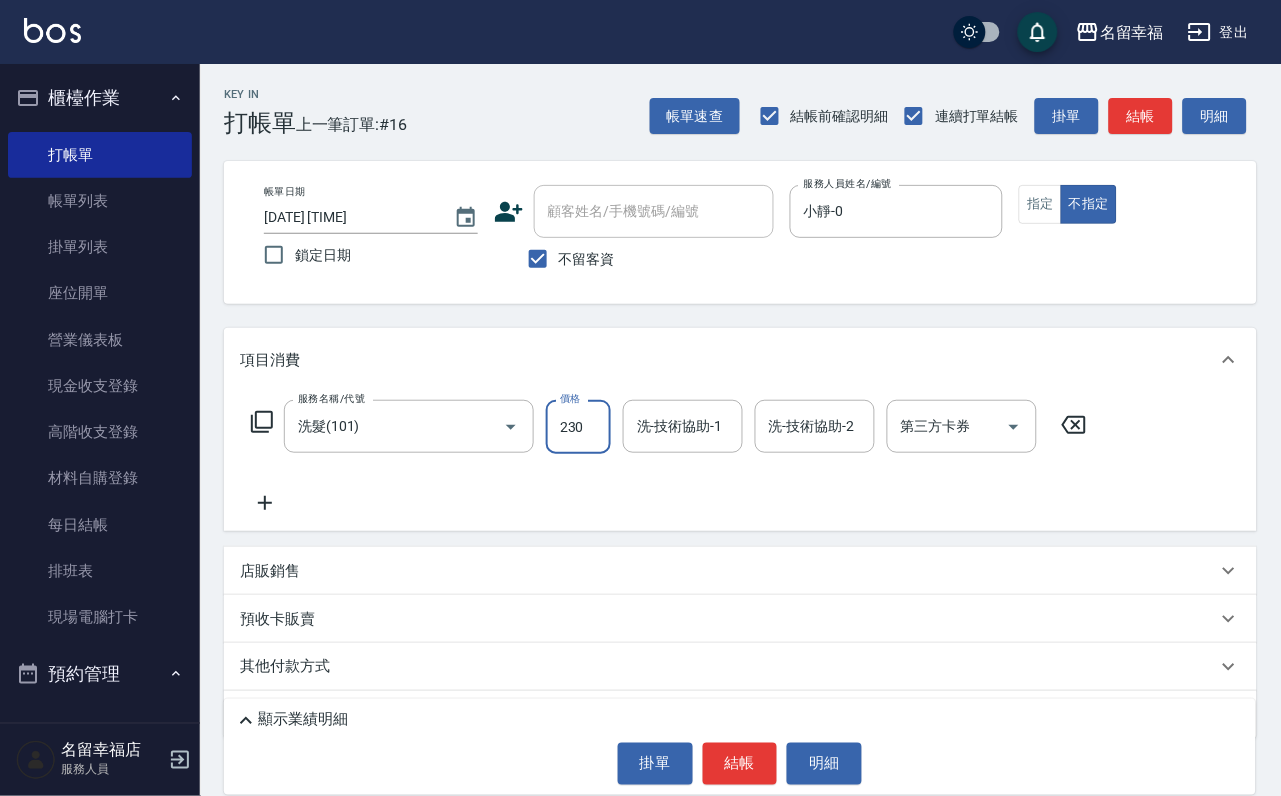 type on "230" 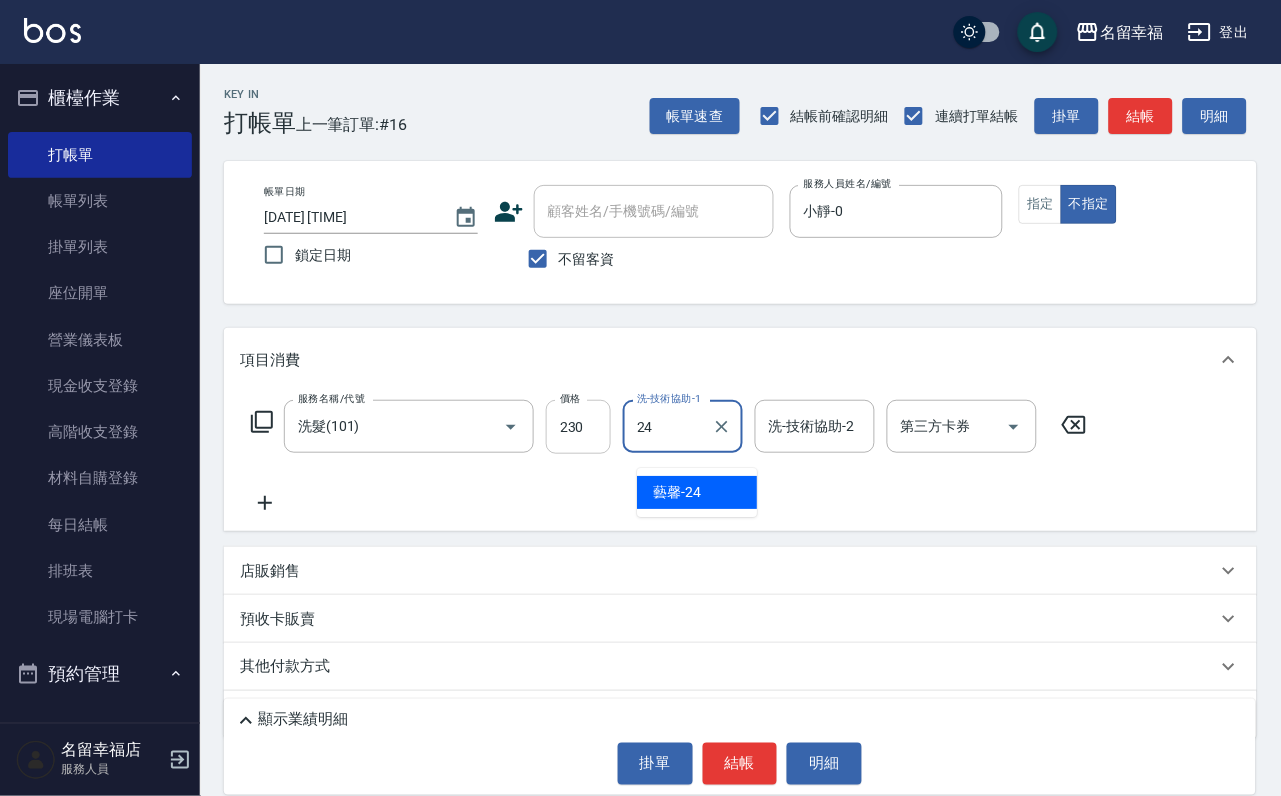 type on "藝馨-24" 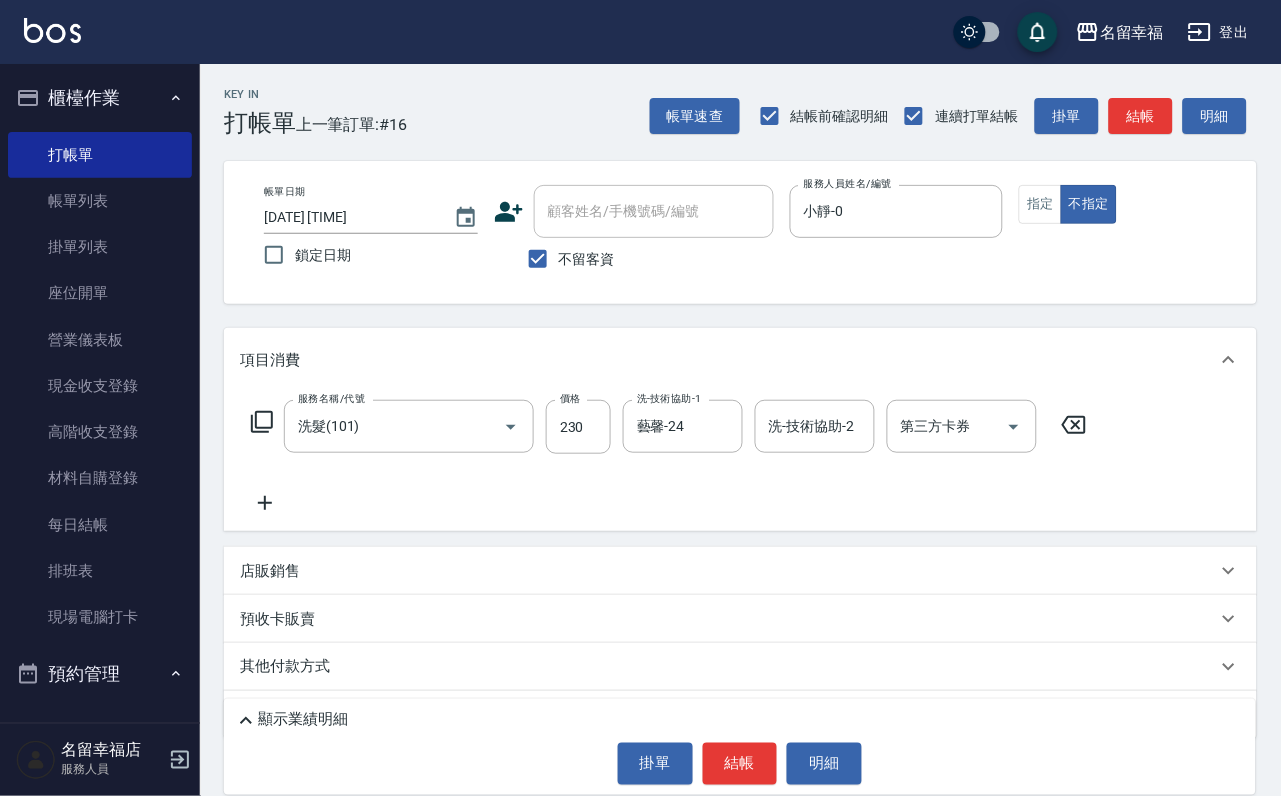 click 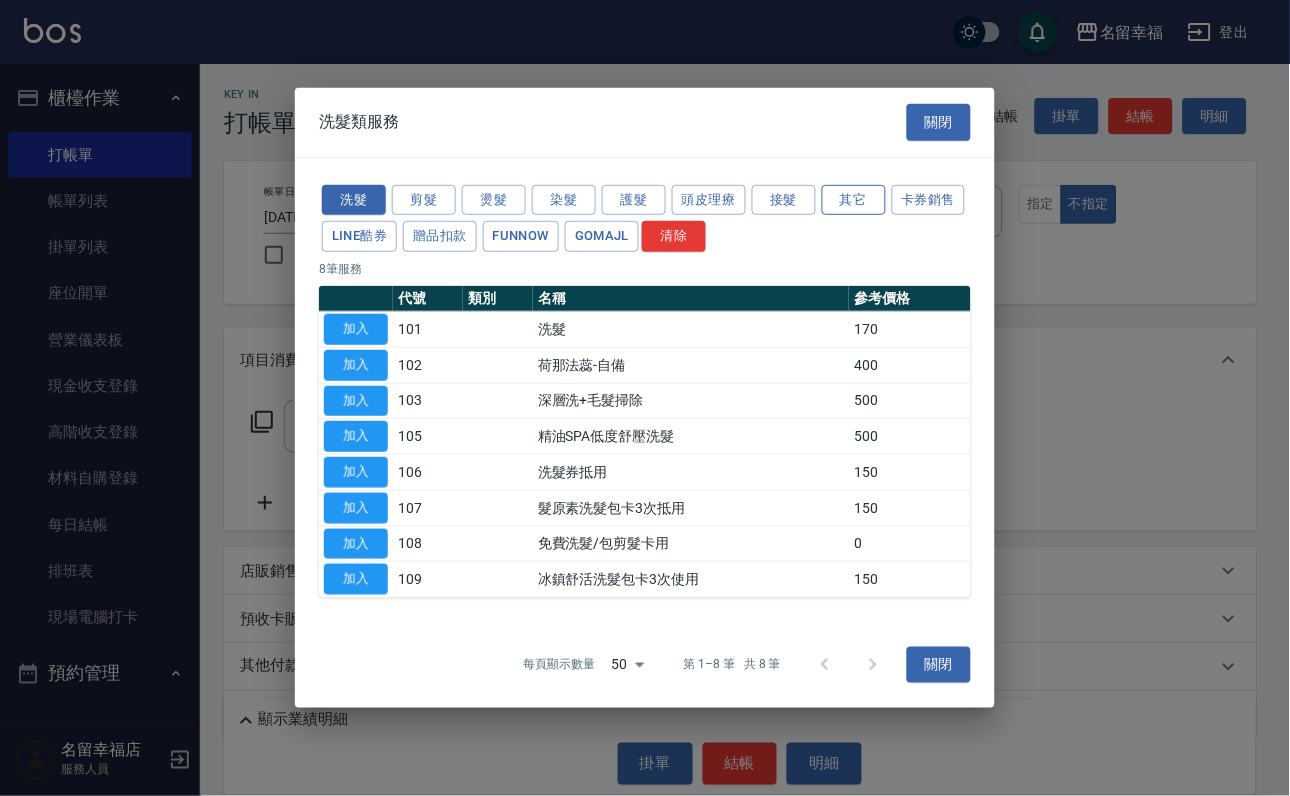 click on "其它" at bounding box center [854, 199] 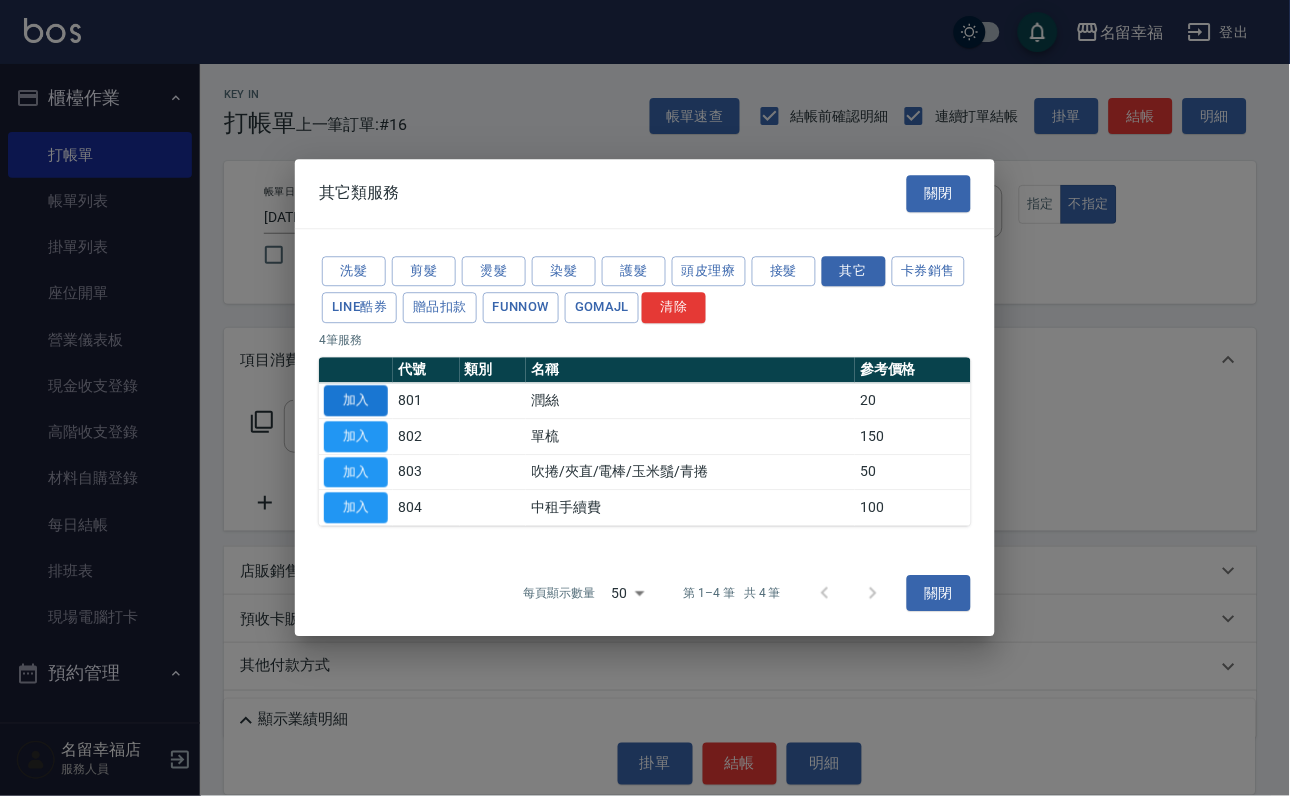 click on "加入" at bounding box center (356, 400) 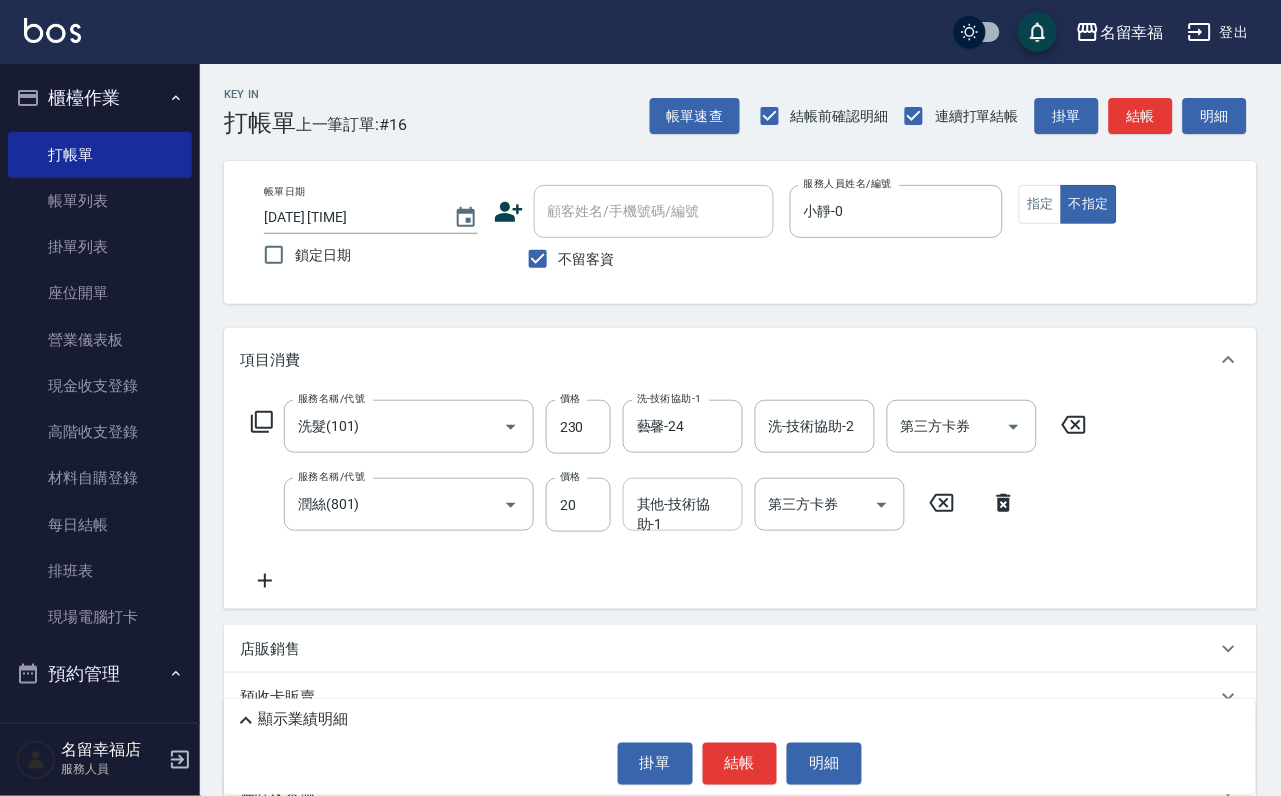 drag, startPoint x: 710, startPoint y: 537, endPoint x: 690, endPoint y: 550, distance: 23.853722 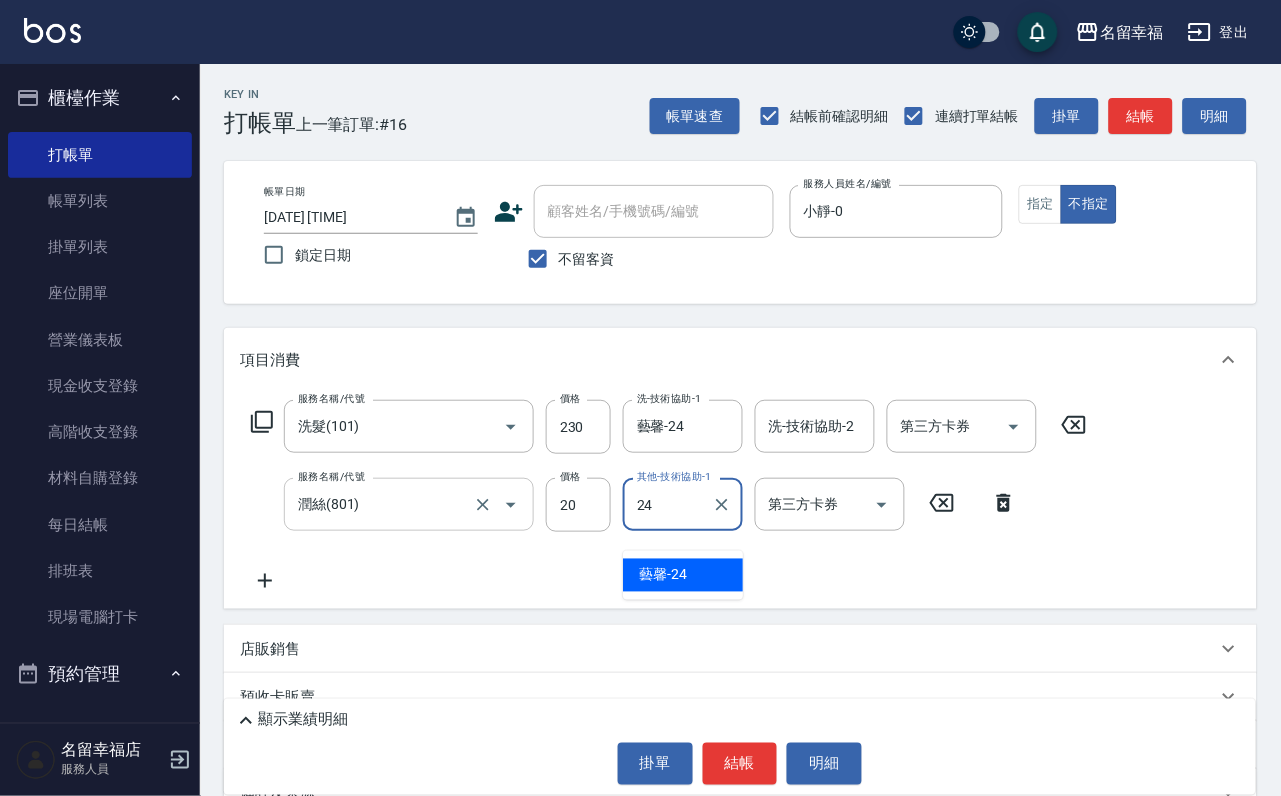 type on "藝馨-24" 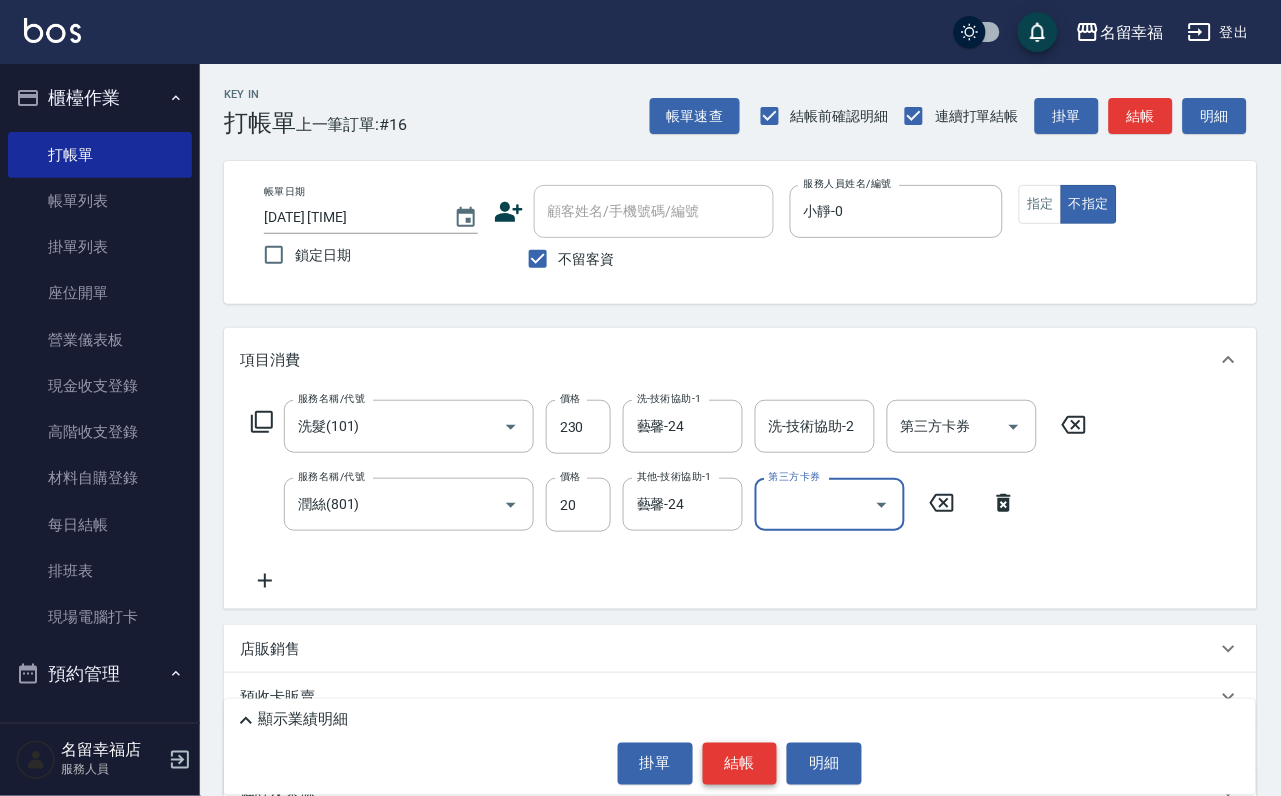 click on "結帳" at bounding box center [740, 764] 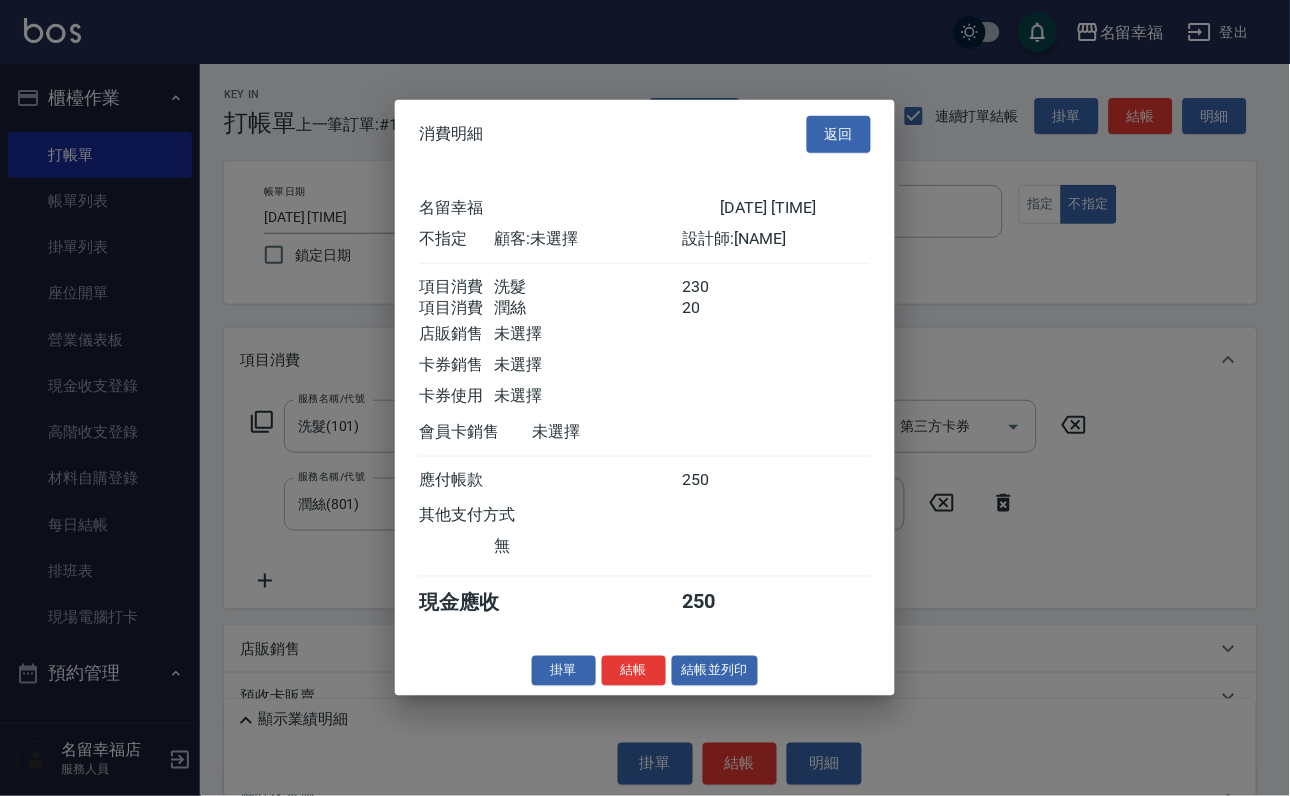 scroll, scrollTop: 359, scrollLeft: 0, axis: vertical 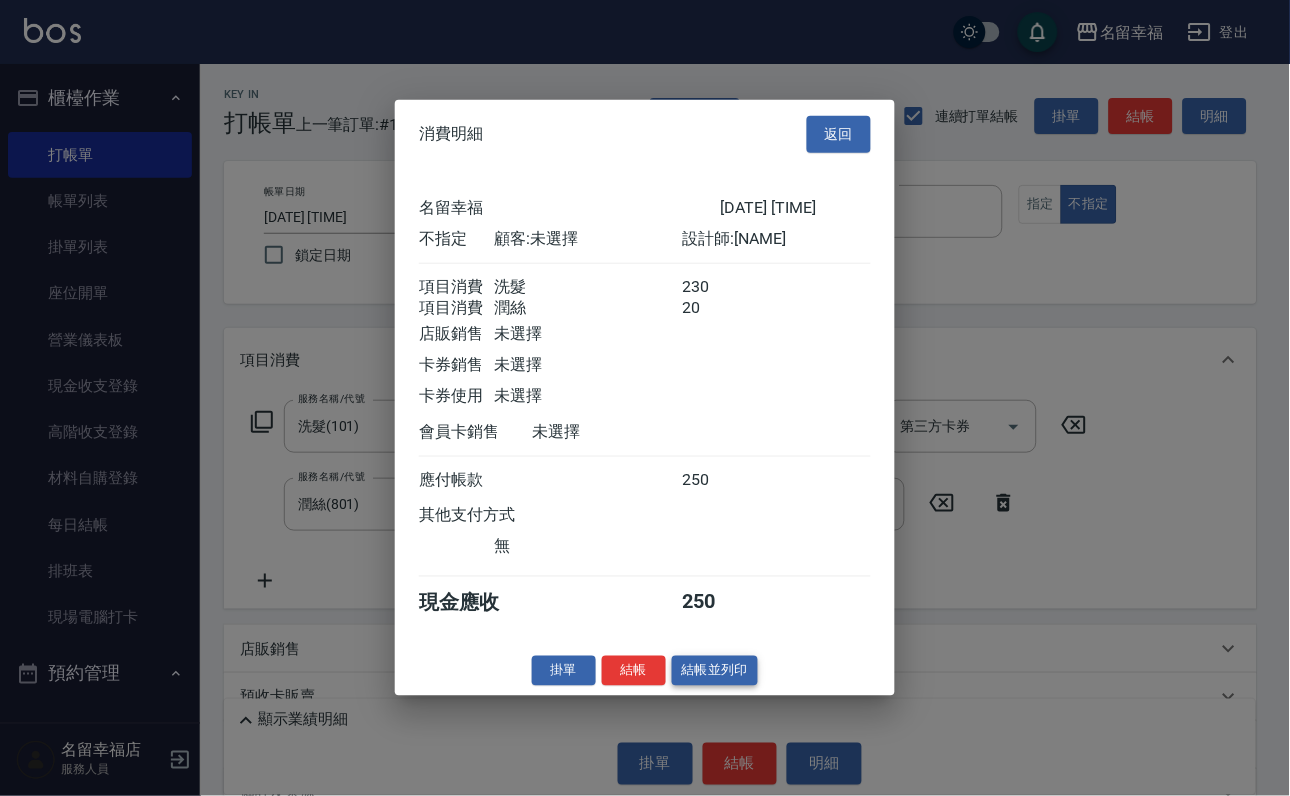 click on "結帳並列印" at bounding box center (715, 670) 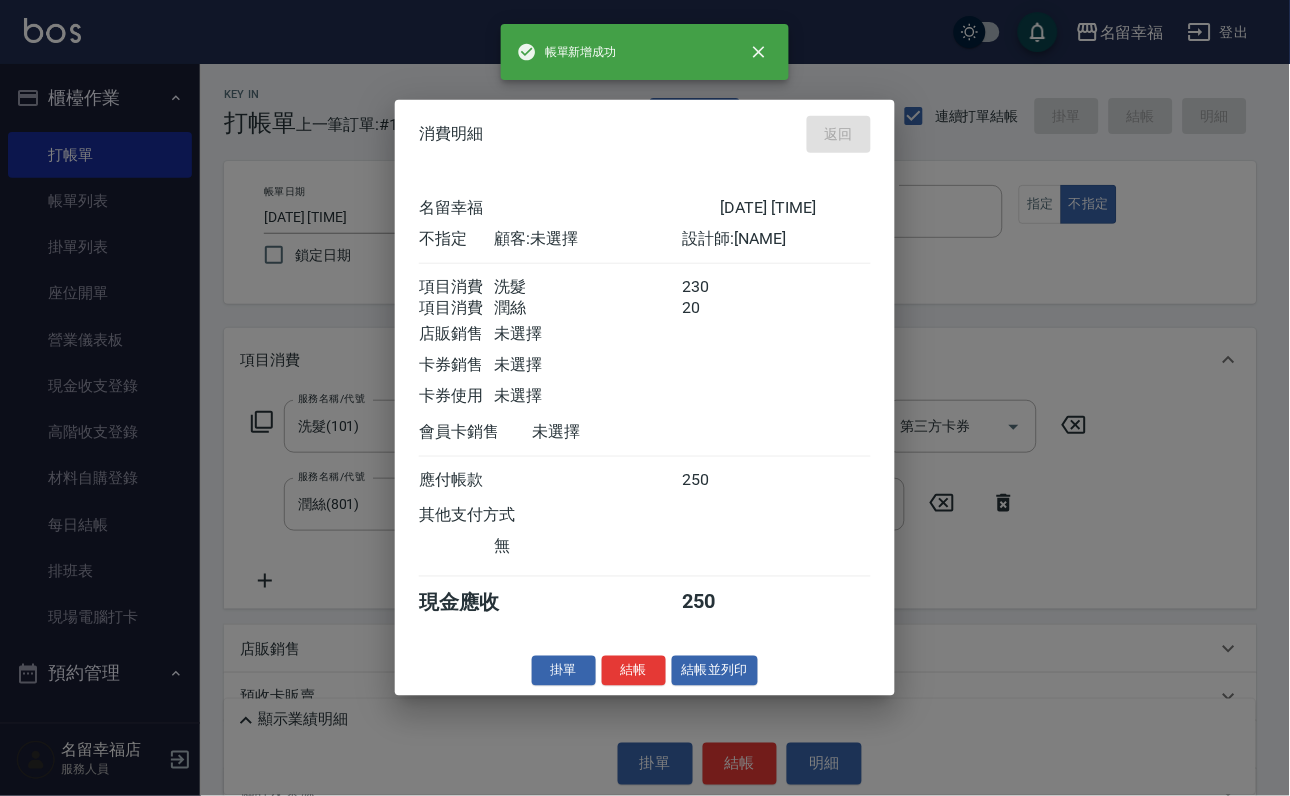 type on "[YYYY]/[MM]/[DD] [HH]:[MM]" 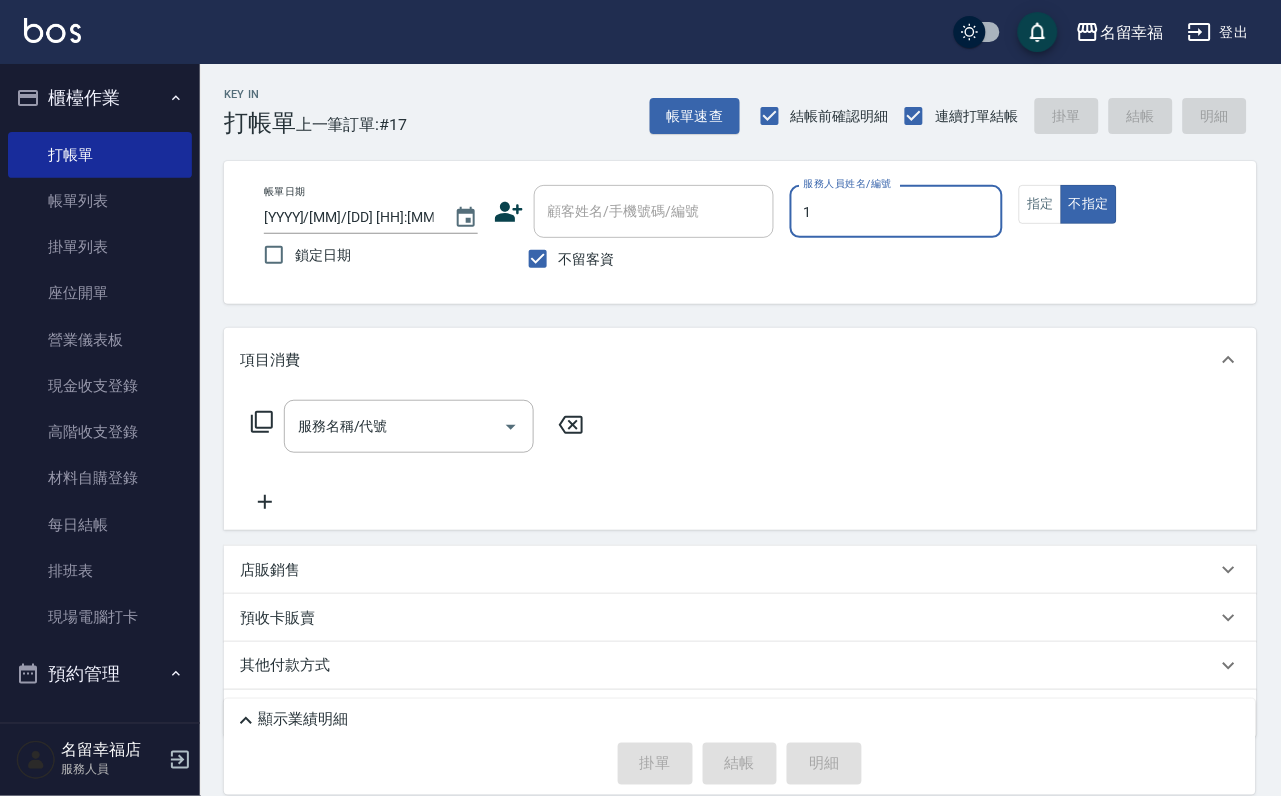 type on "1" 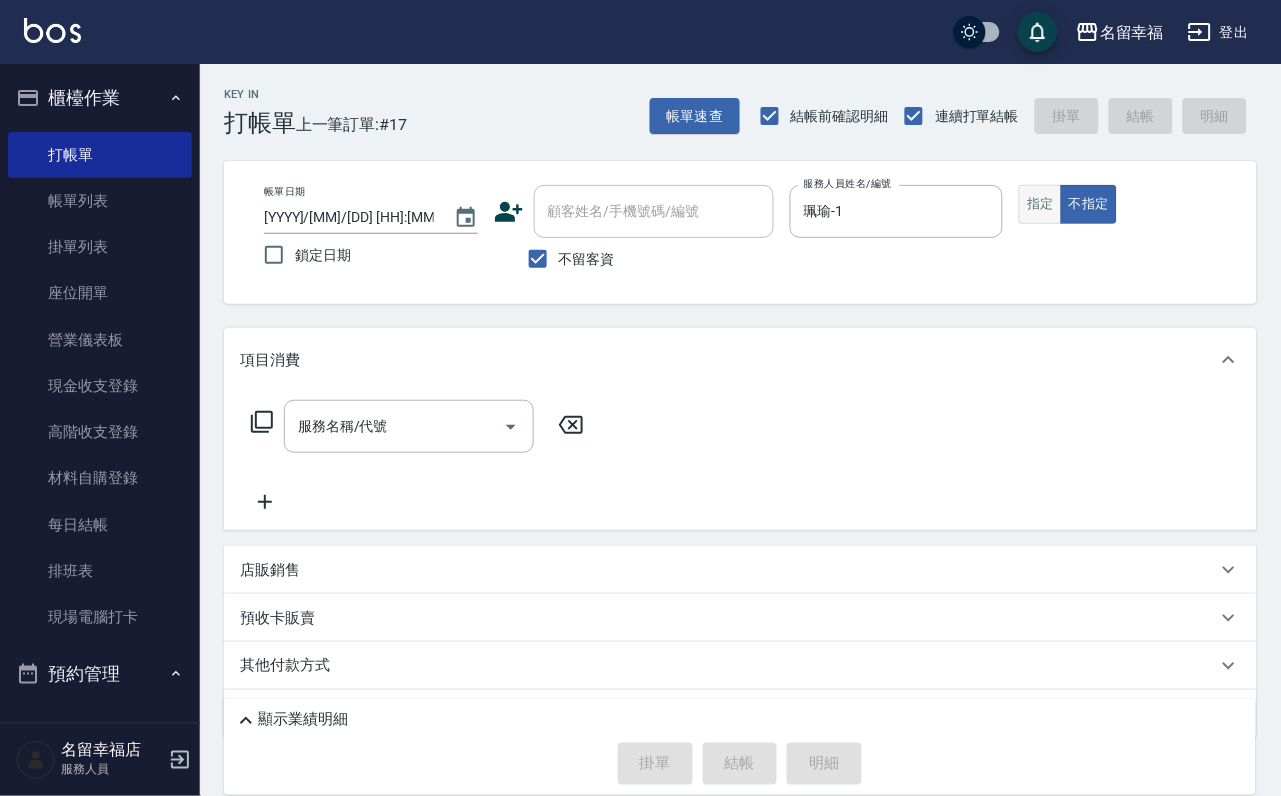 click on "指定" at bounding box center [1040, 204] 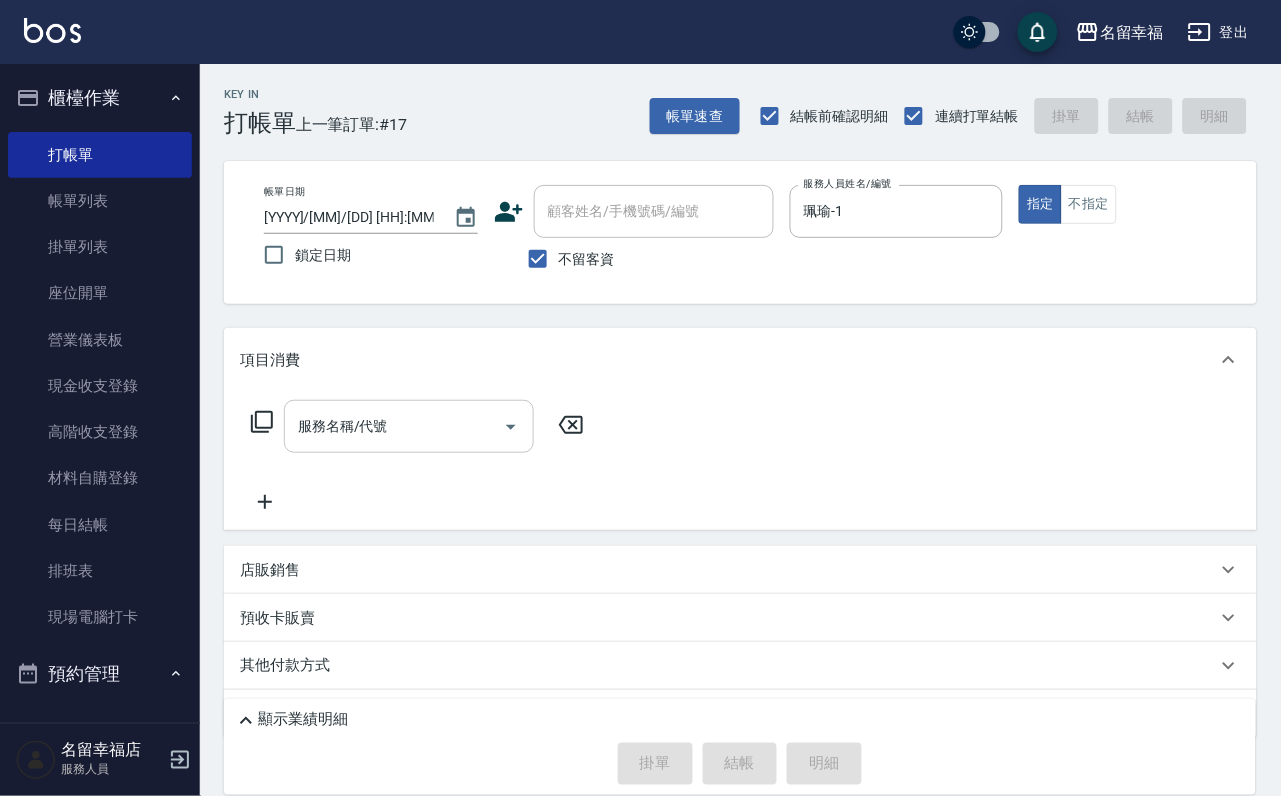 click on "服務名稱/代號" at bounding box center (394, 426) 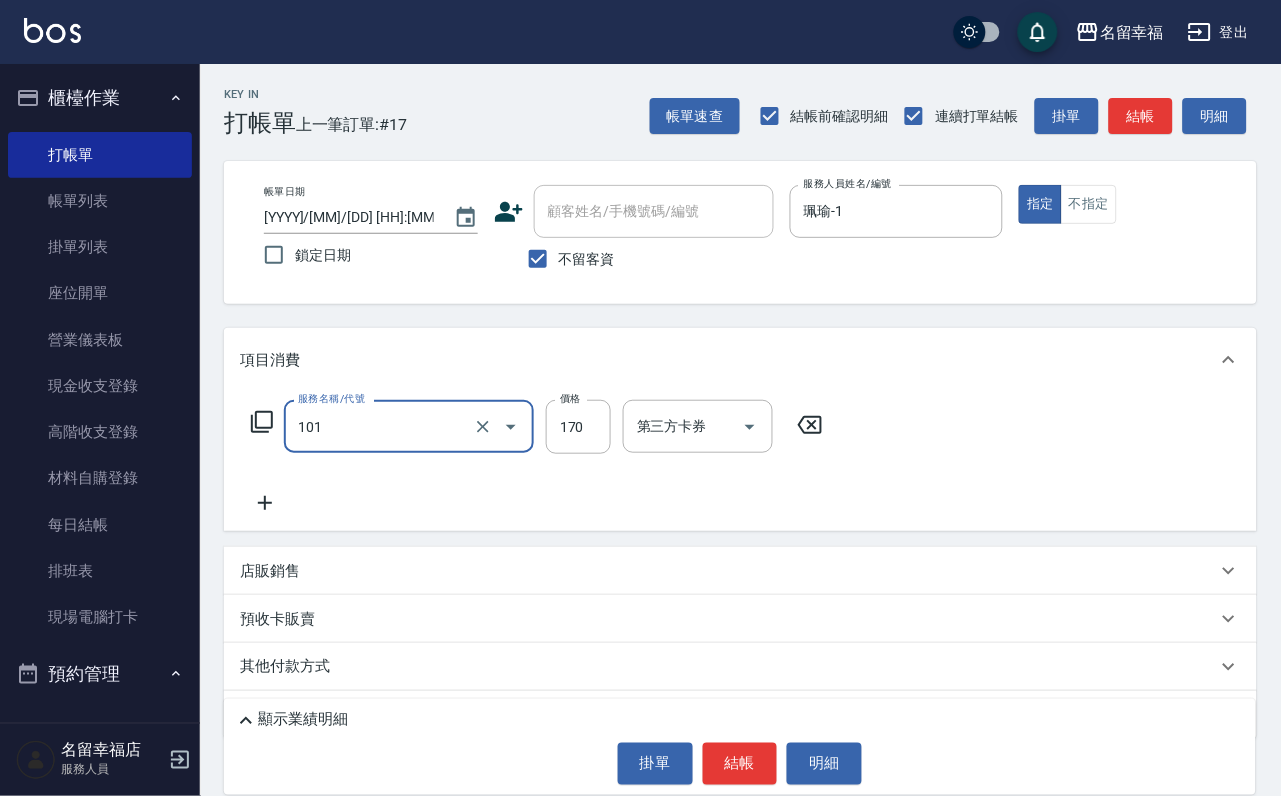 type on "洗髮(101)" 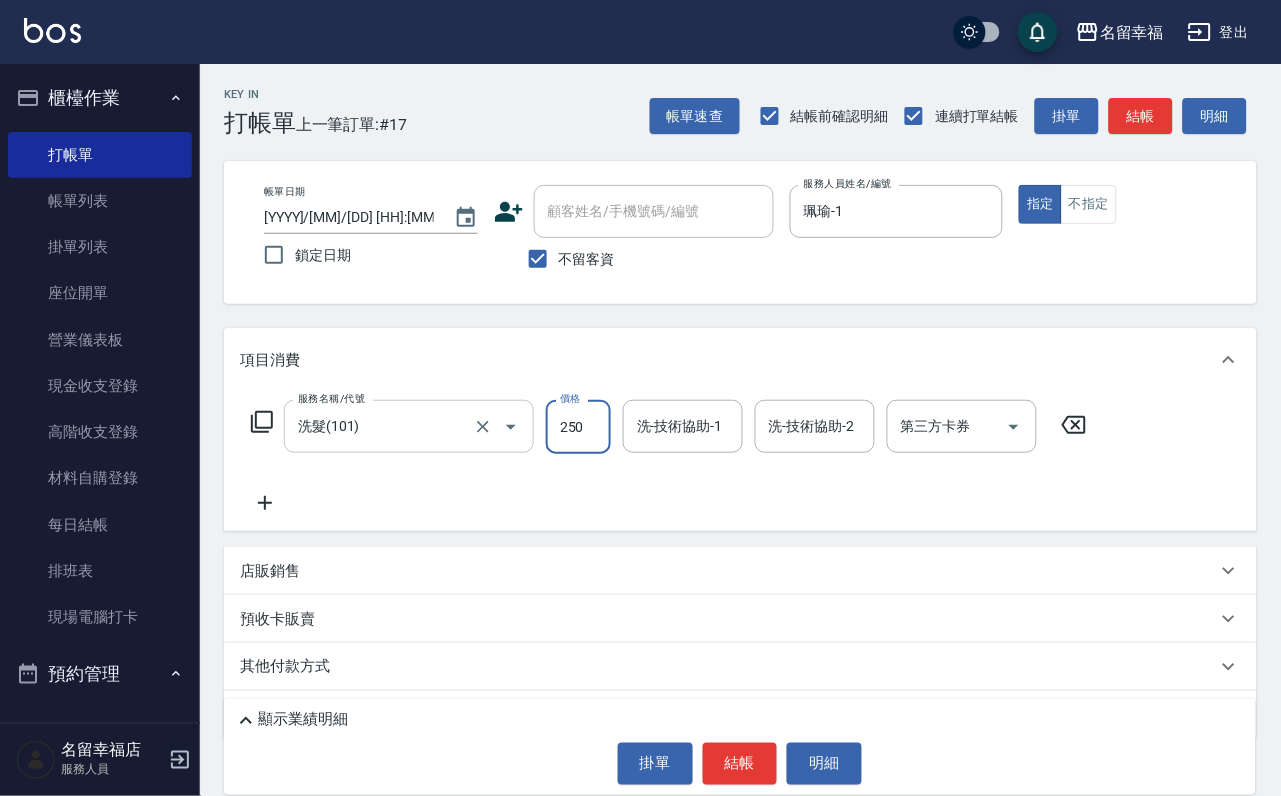 type on "250" 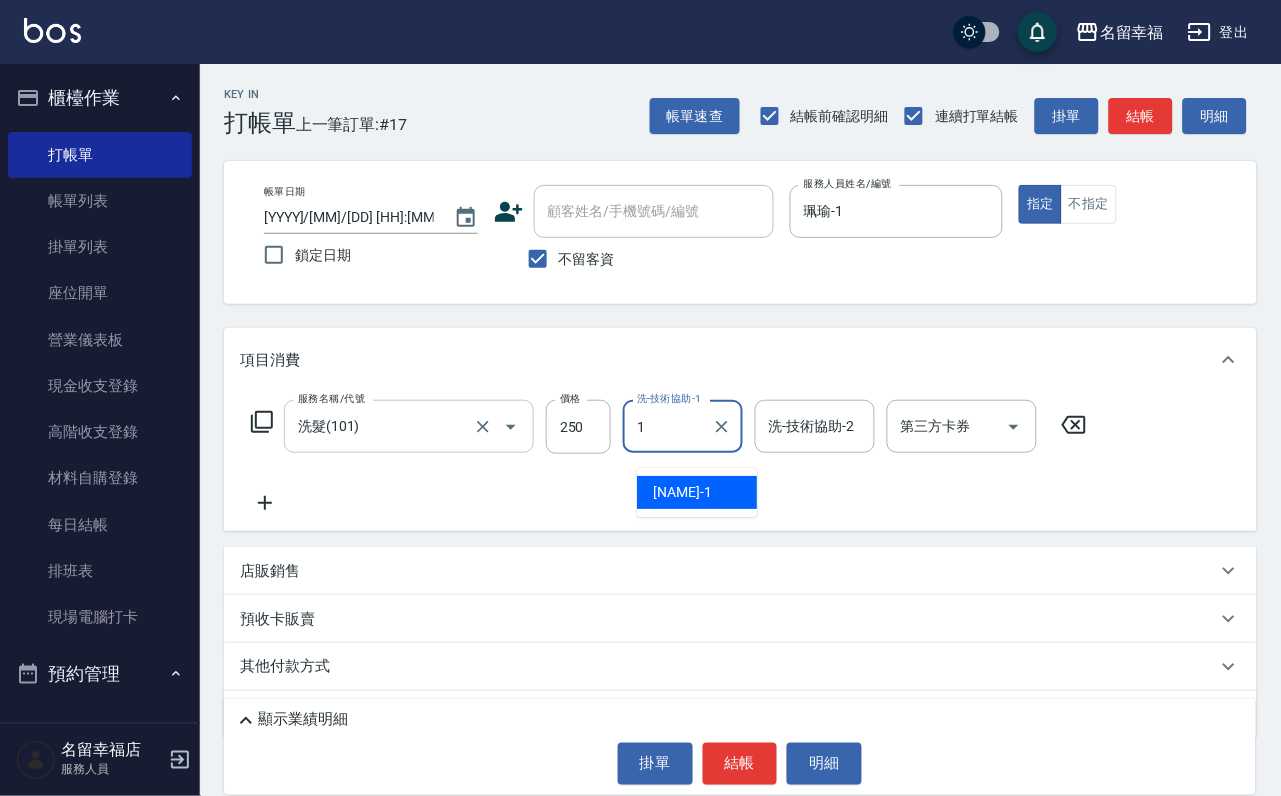 type on "珮瑜-1" 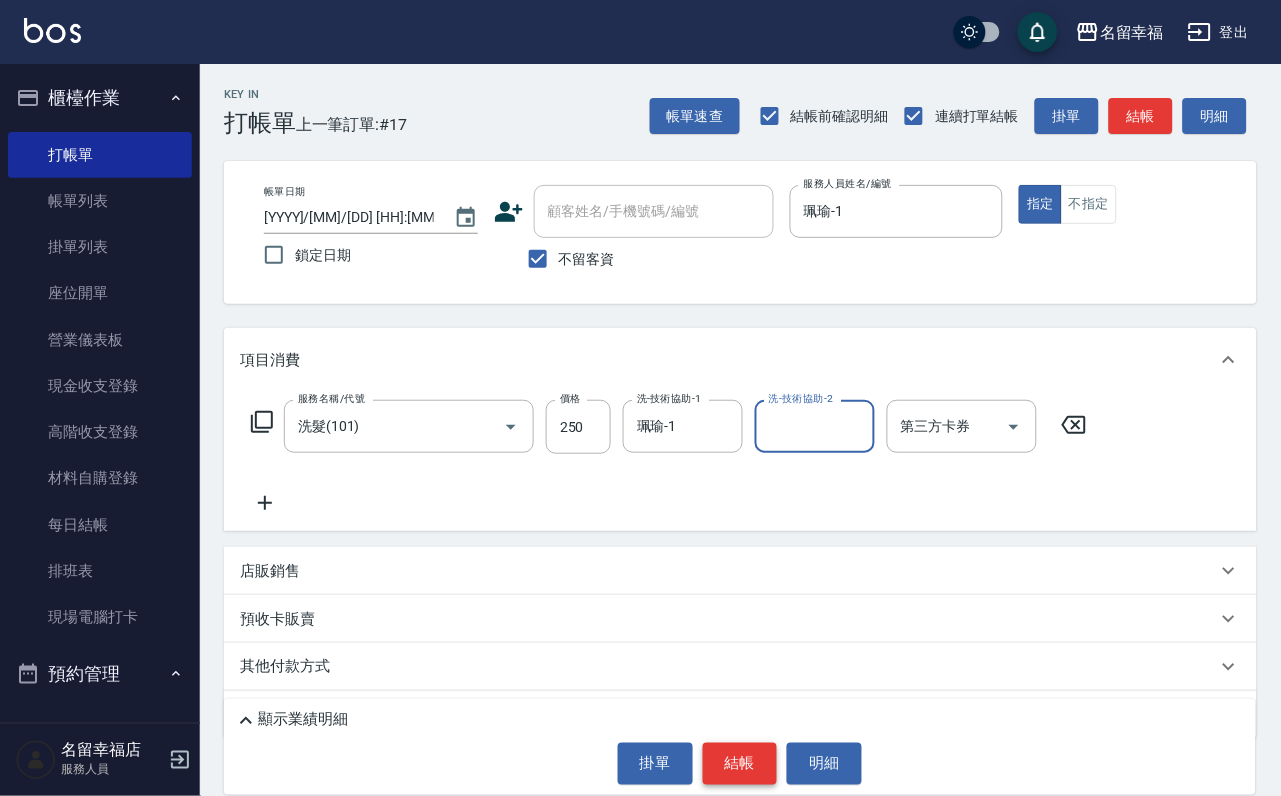 drag, startPoint x: 726, startPoint y: 773, endPoint x: 716, endPoint y: 770, distance: 10.440307 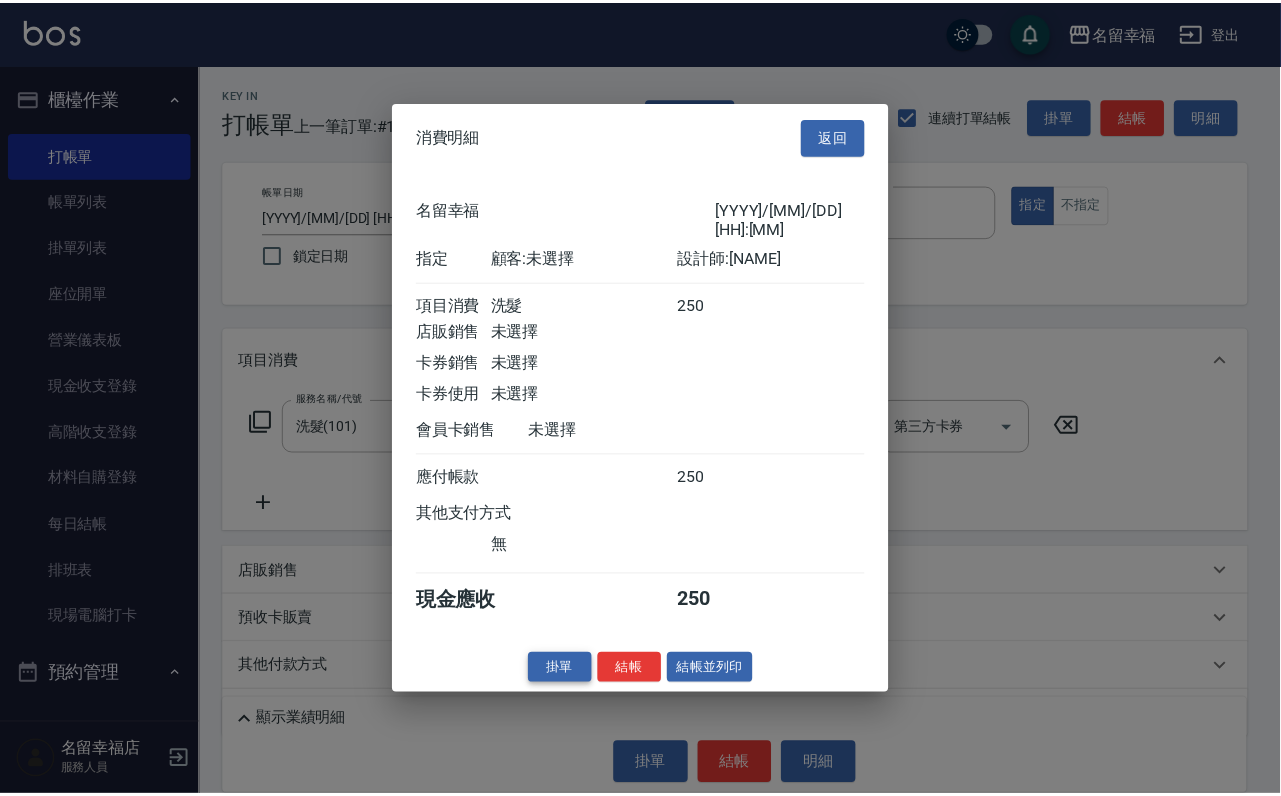 scroll, scrollTop: 247, scrollLeft: 0, axis: vertical 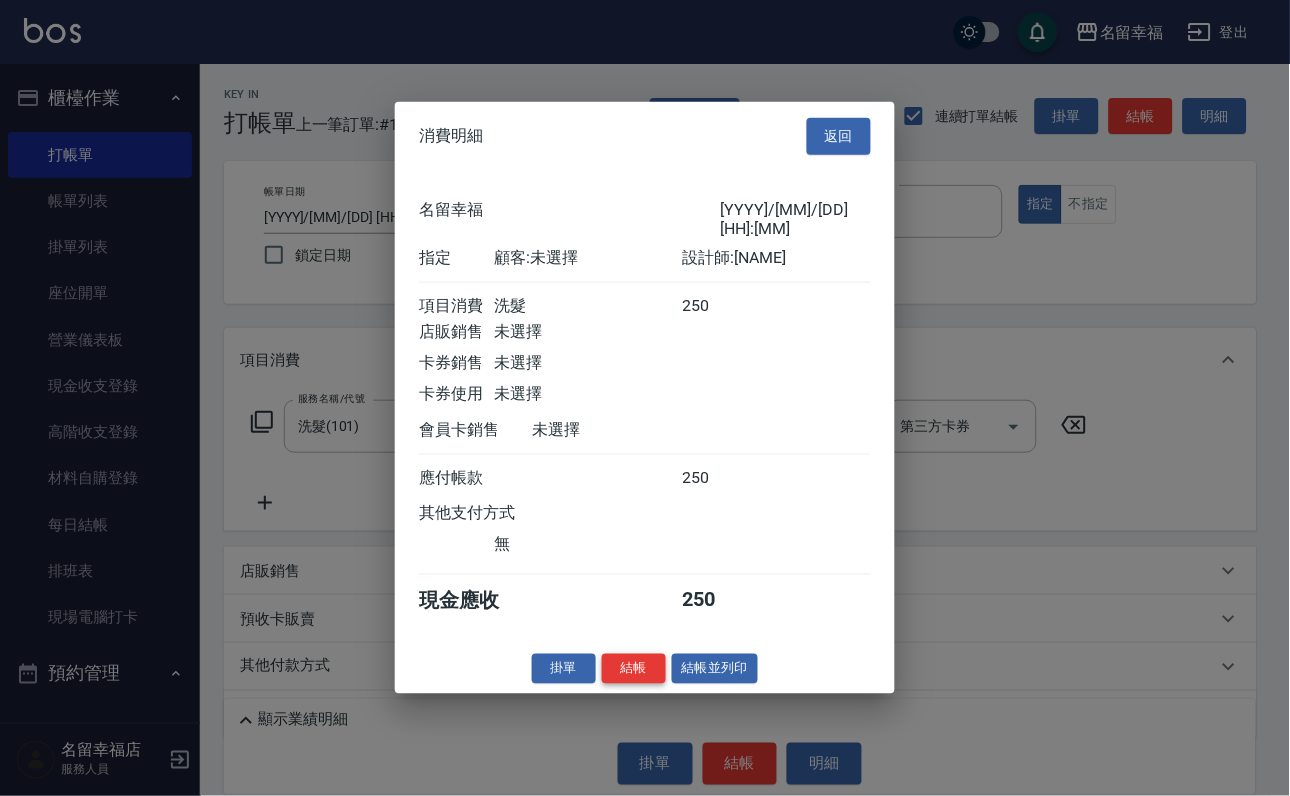 click on "結帳" at bounding box center [634, 668] 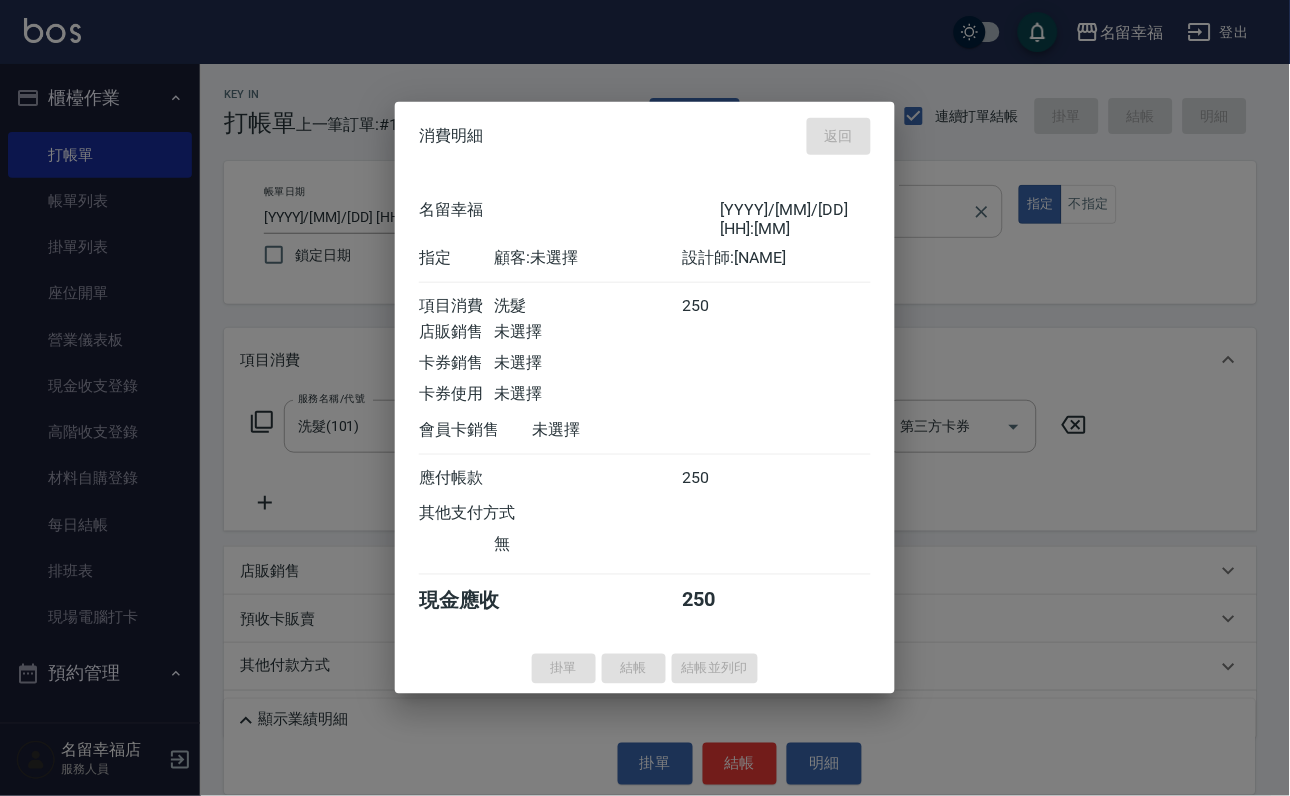 type on "[YYYY]/[MM]/[DD] [HH]:[MM]" 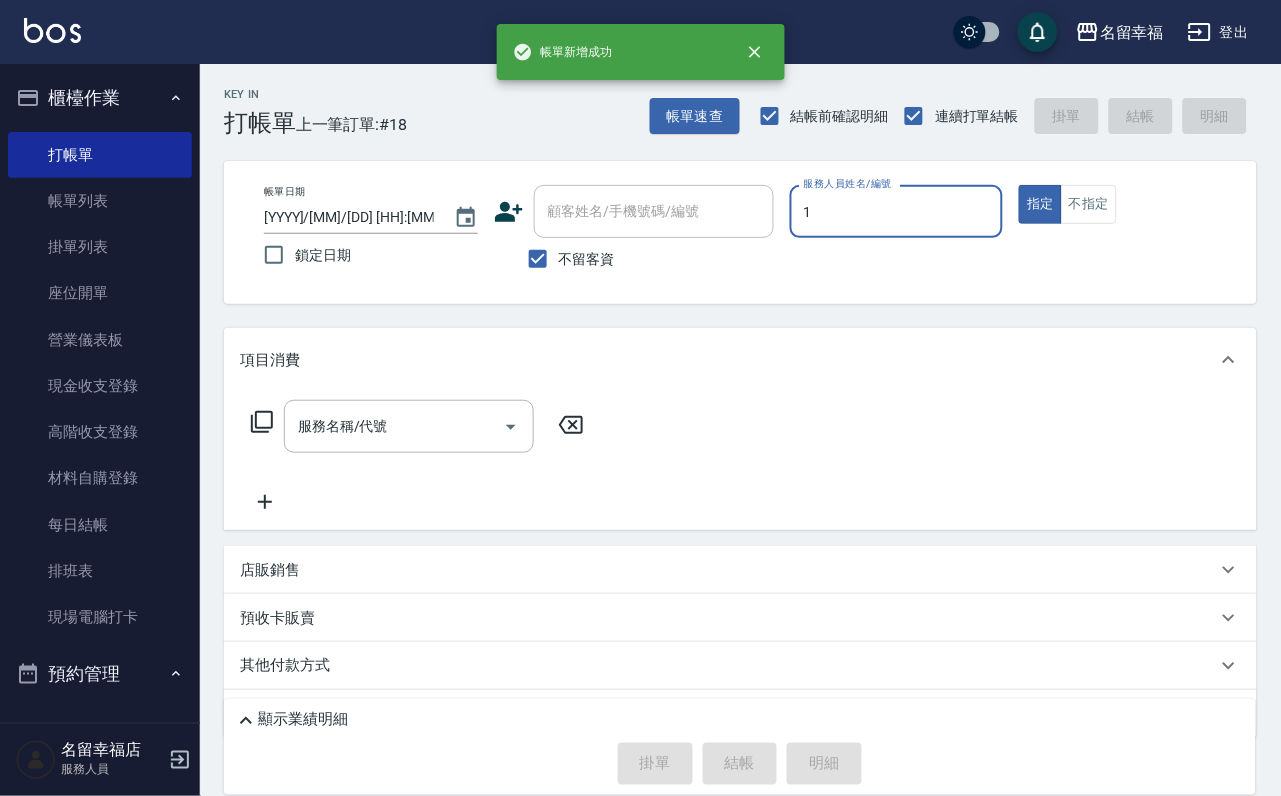 type on "珮瑜-1" 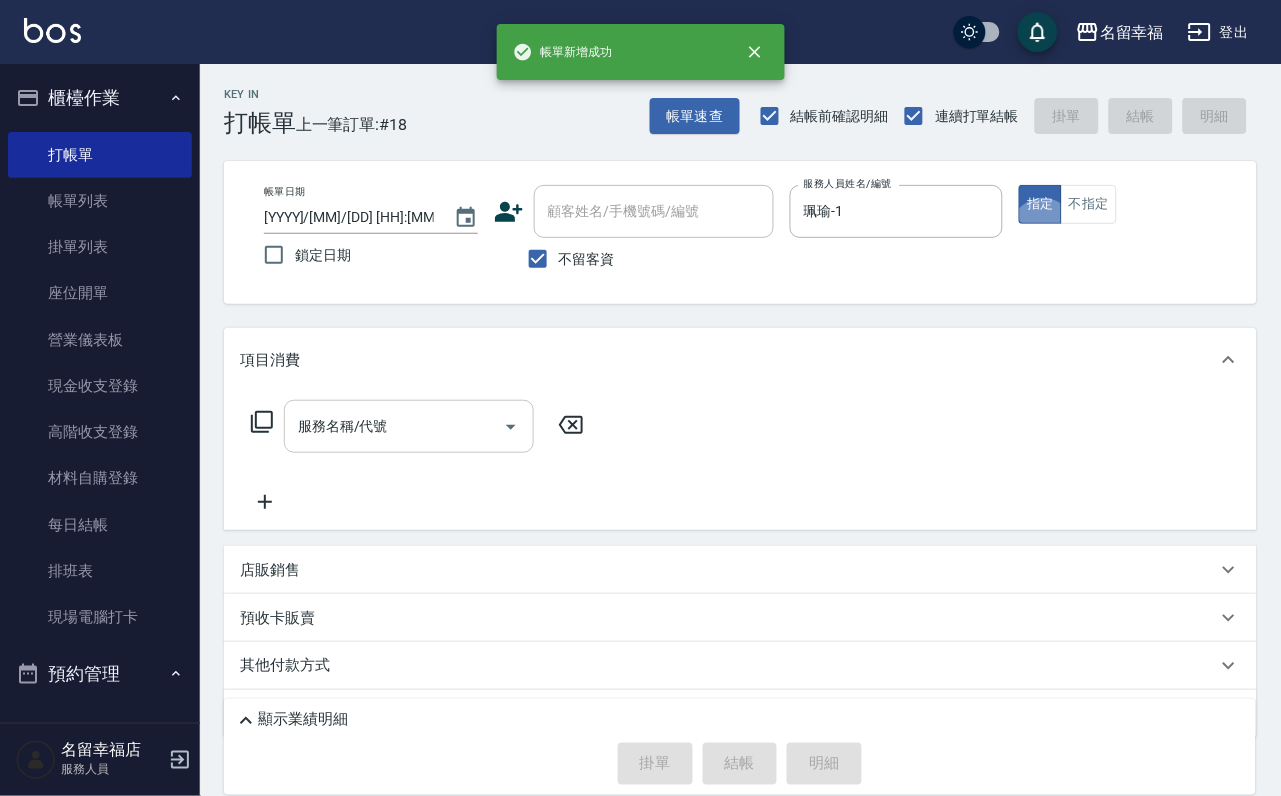 click on "服務名稱/代號" at bounding box center [394, 426] 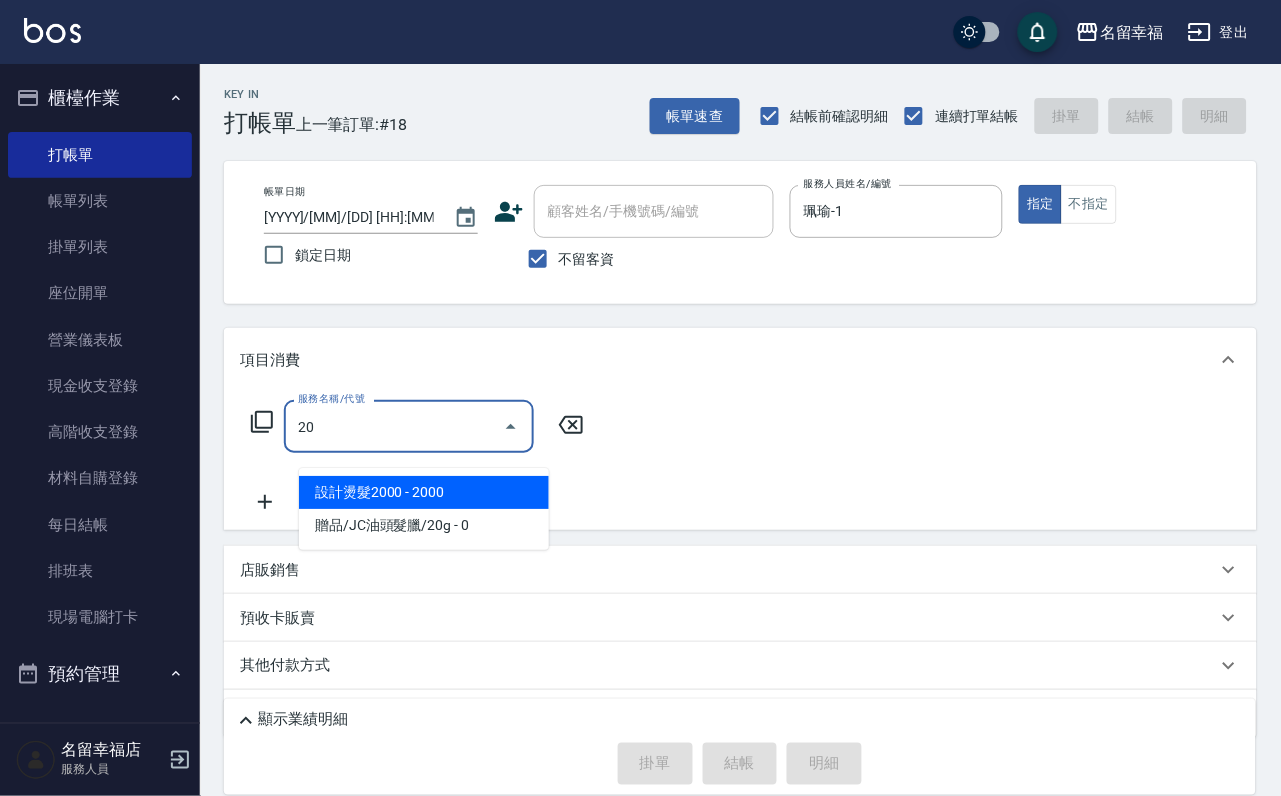 type on "設計燙髮2000(306)" 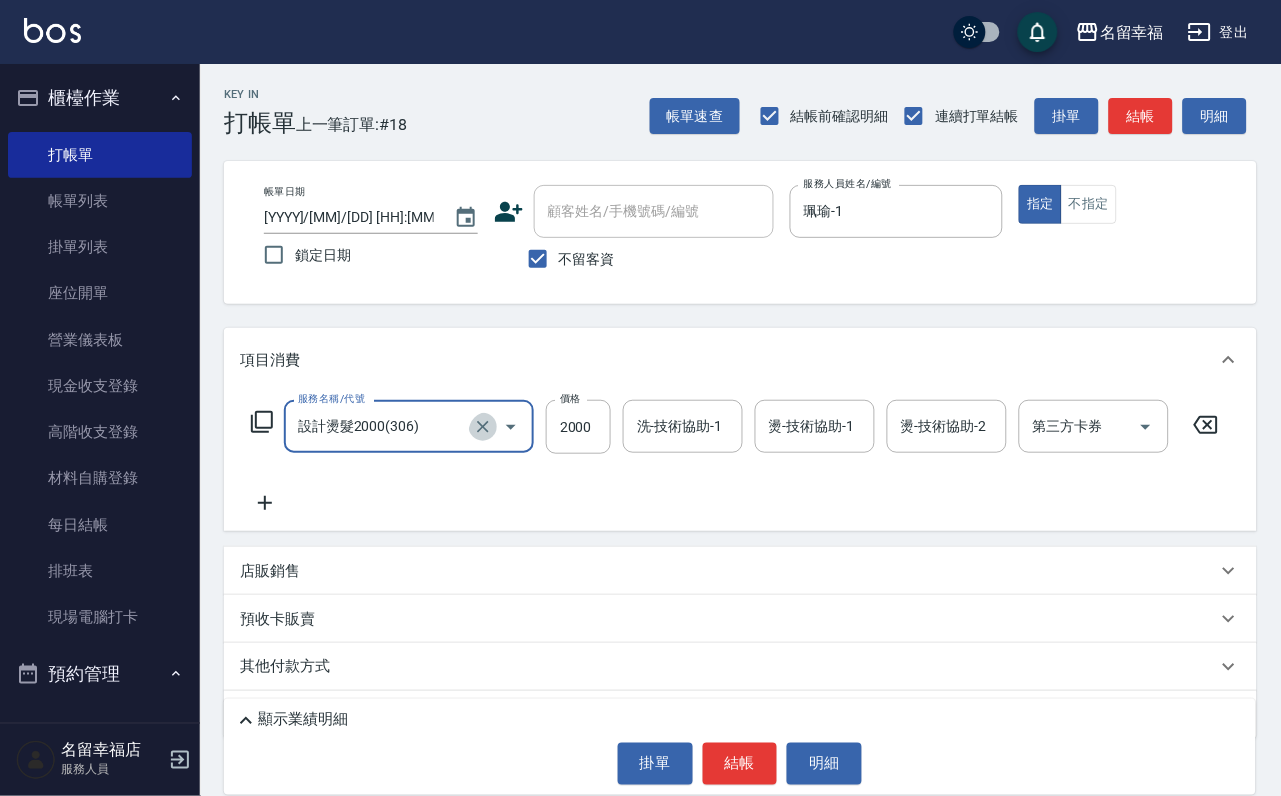 drag, startPoint x: 479, startPoint y: 449, endPoint x: 386, endPoint y: 441, distance: 93.34345 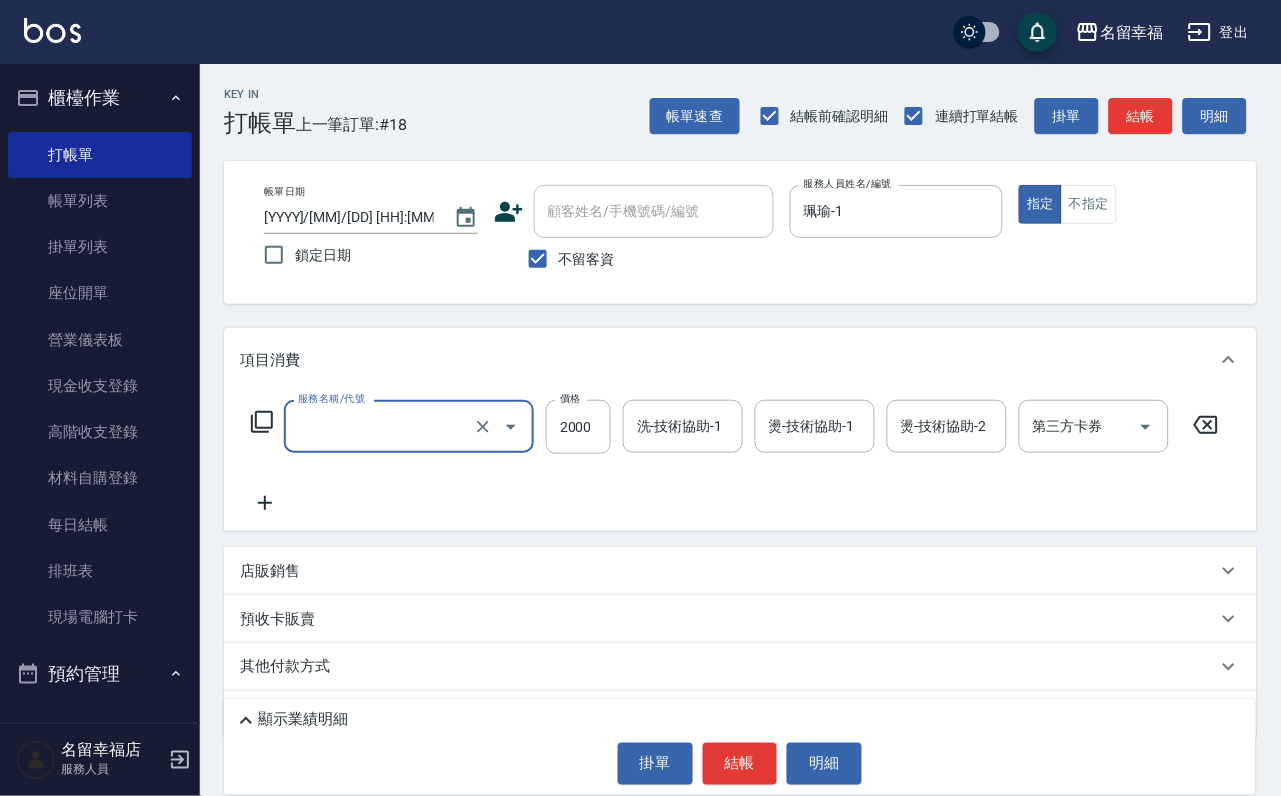 click on "服務名稱/代號" at bounding box center [381, 426] 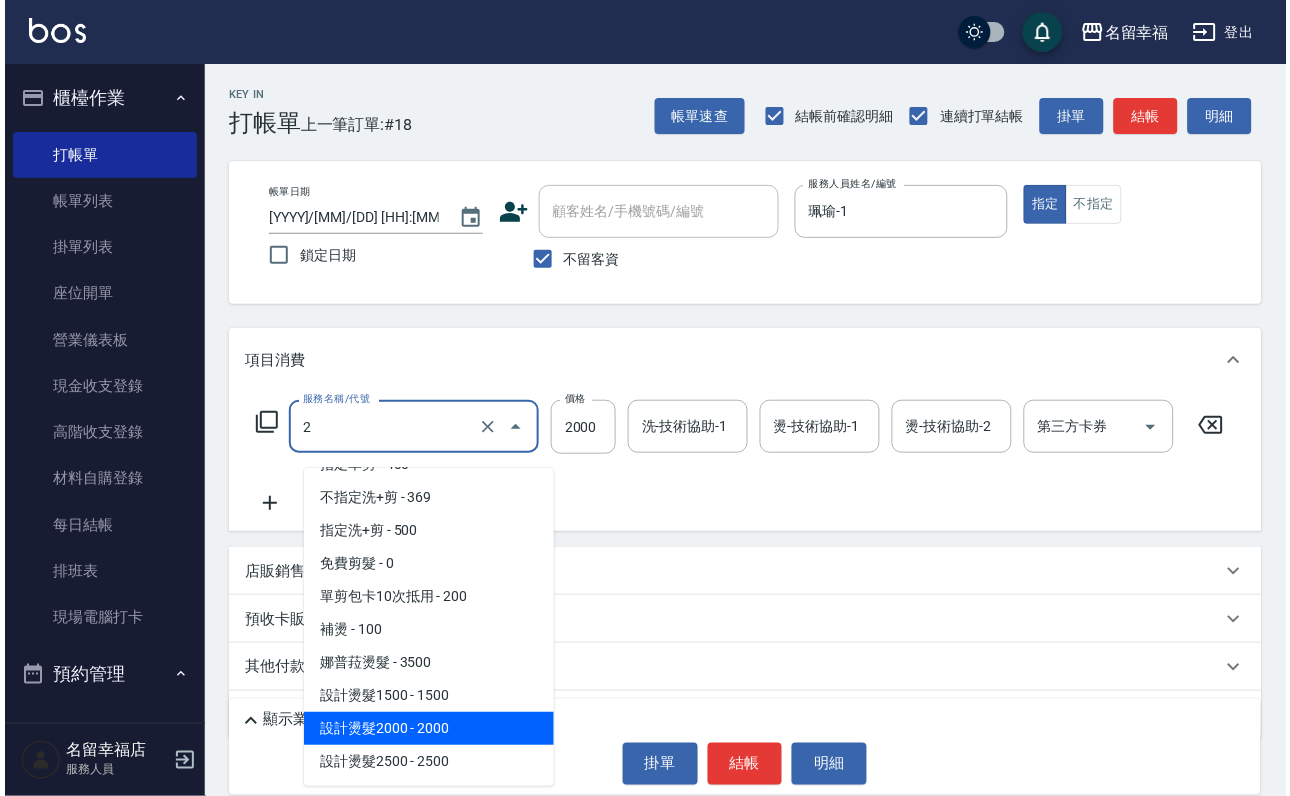 scroll, scrollTop: 0, scrollLeft: 0, axis: both 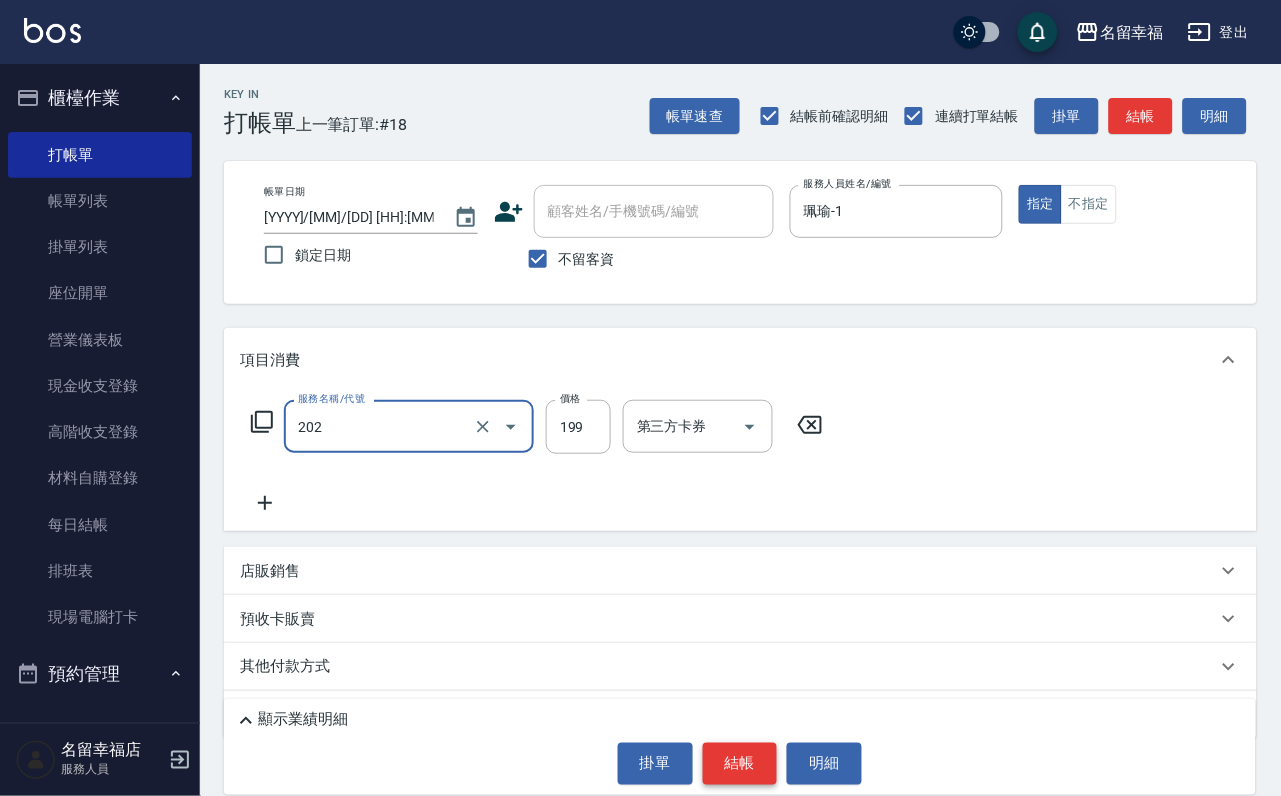 type on "不指定單剪(202)" 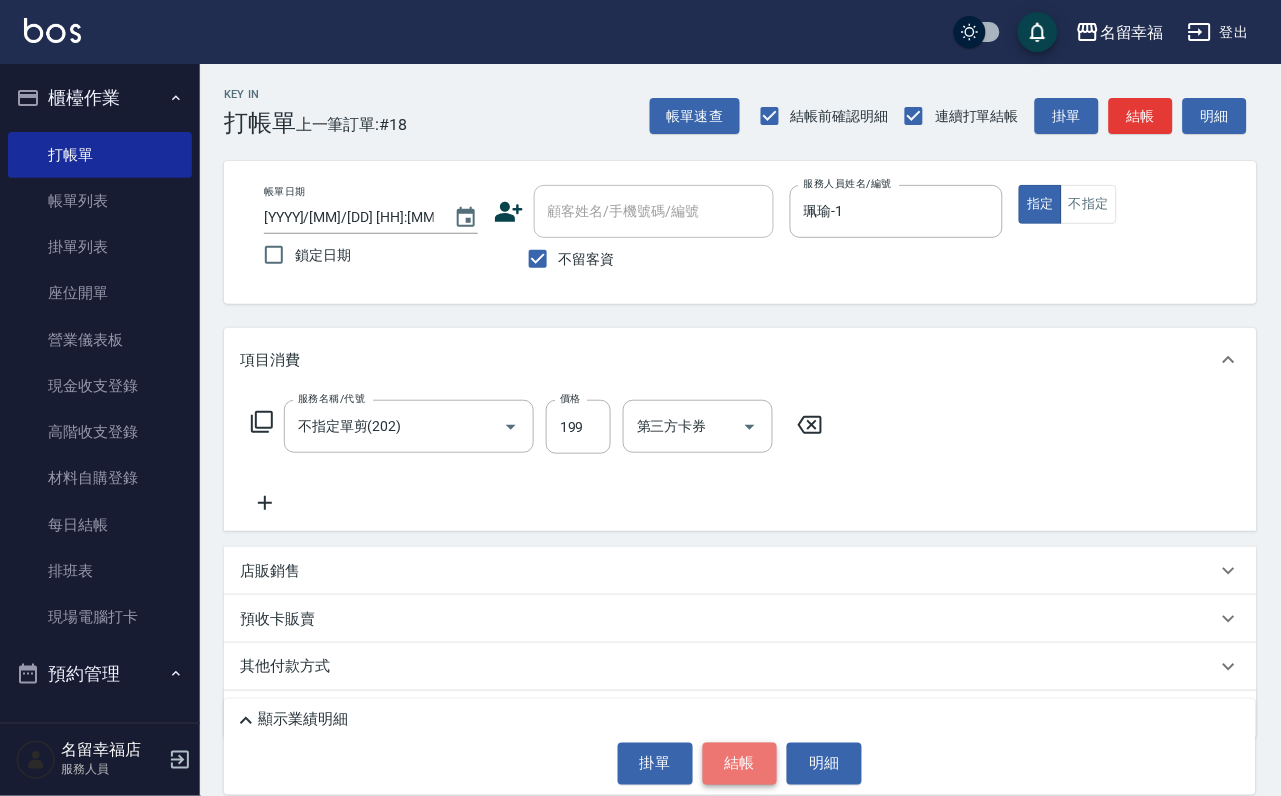 drag, startPoint x: 743, startPoint y: 757, endPoint x: 732, endPoint y: 744, distance: 17.029387 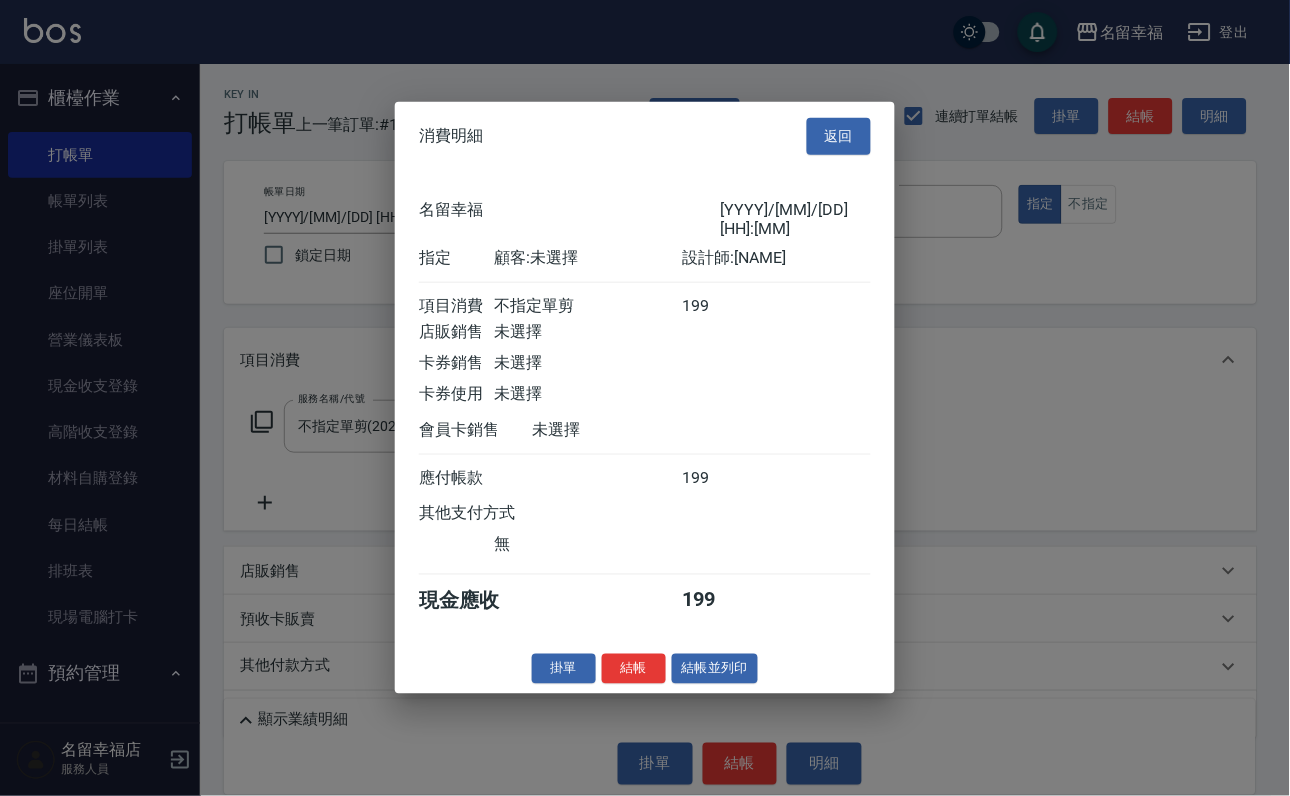 scroll, scrollTop: 247, scrollLeft: 0, axis: vertical 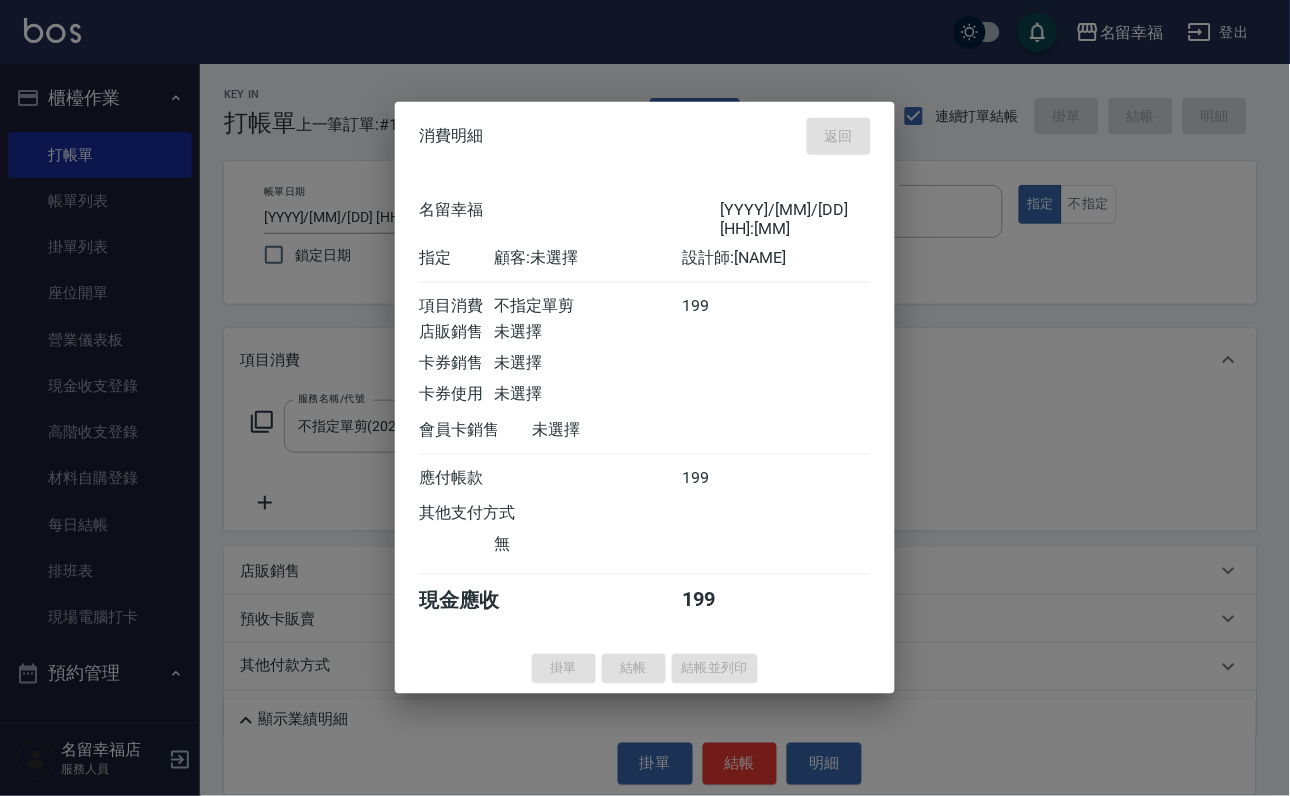 type 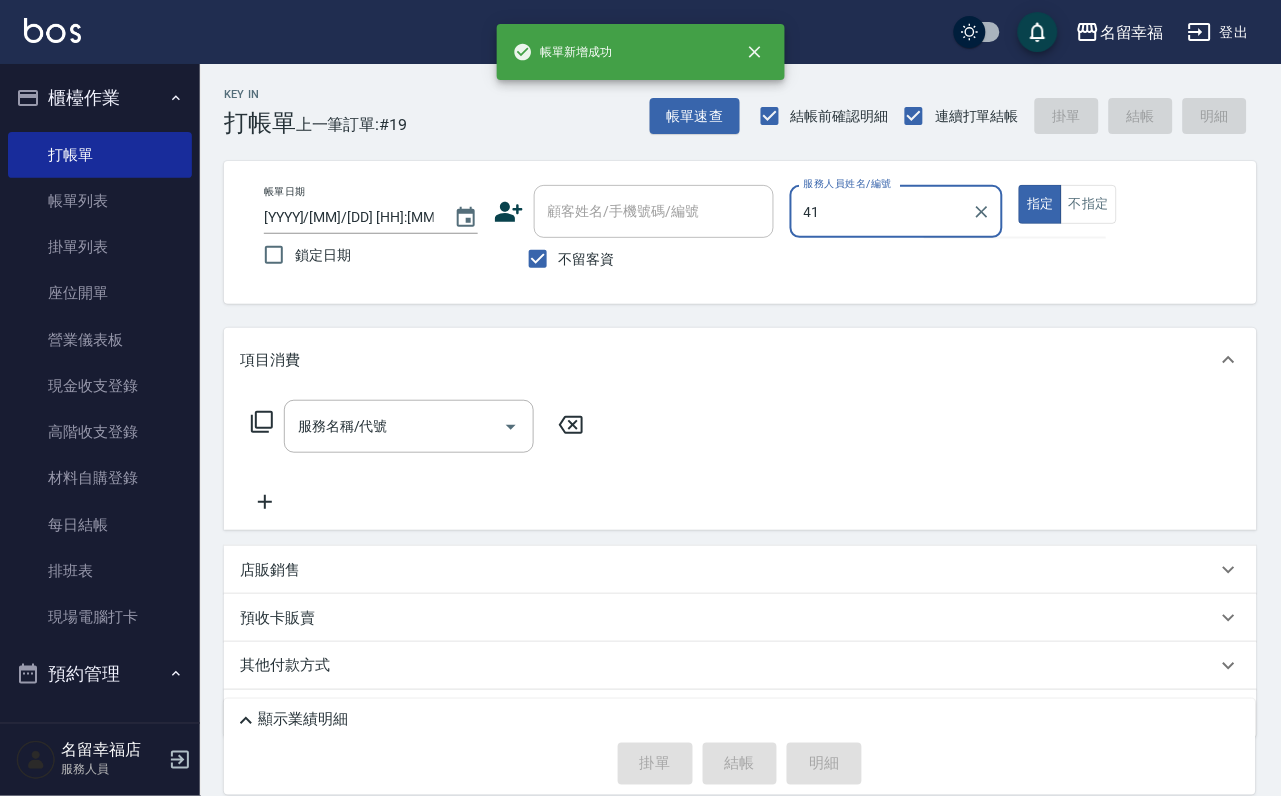 type on "41" 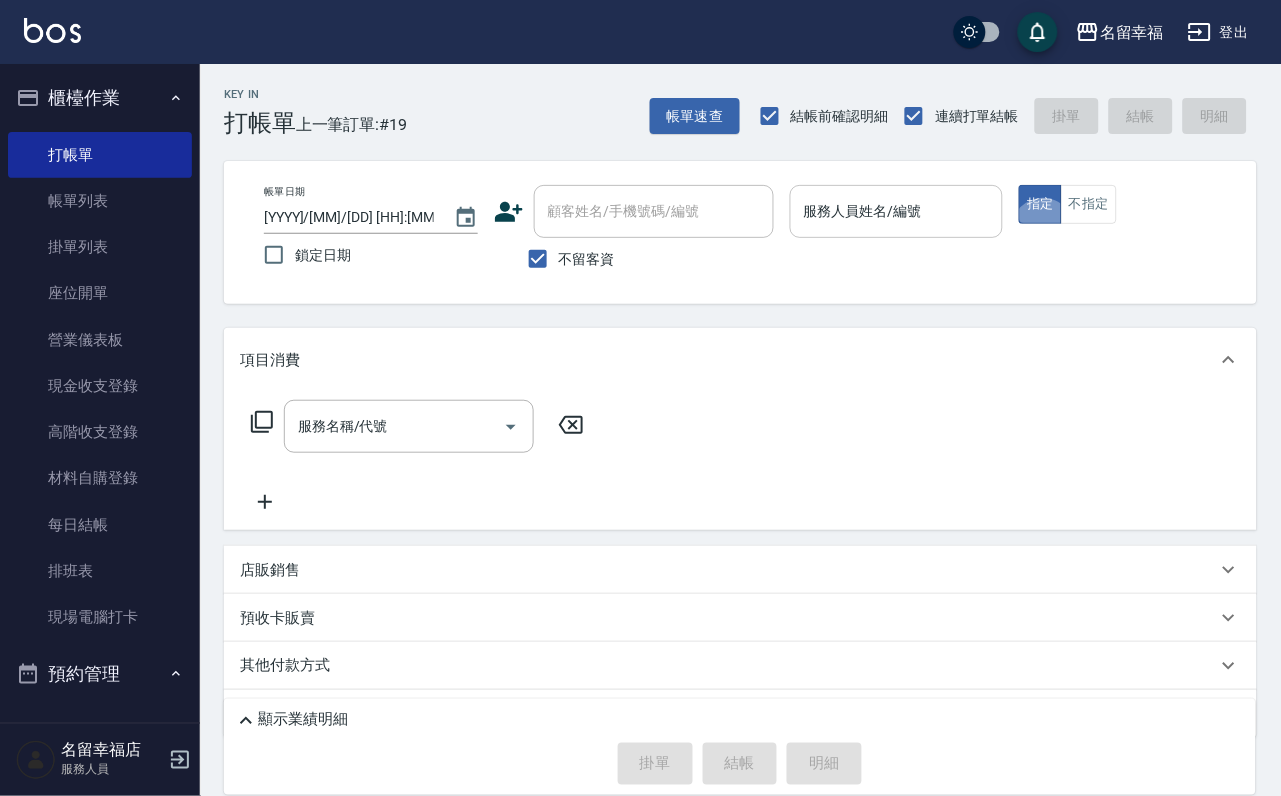 click on "服務人員姓名/編號" at bounding box center (897, 211) 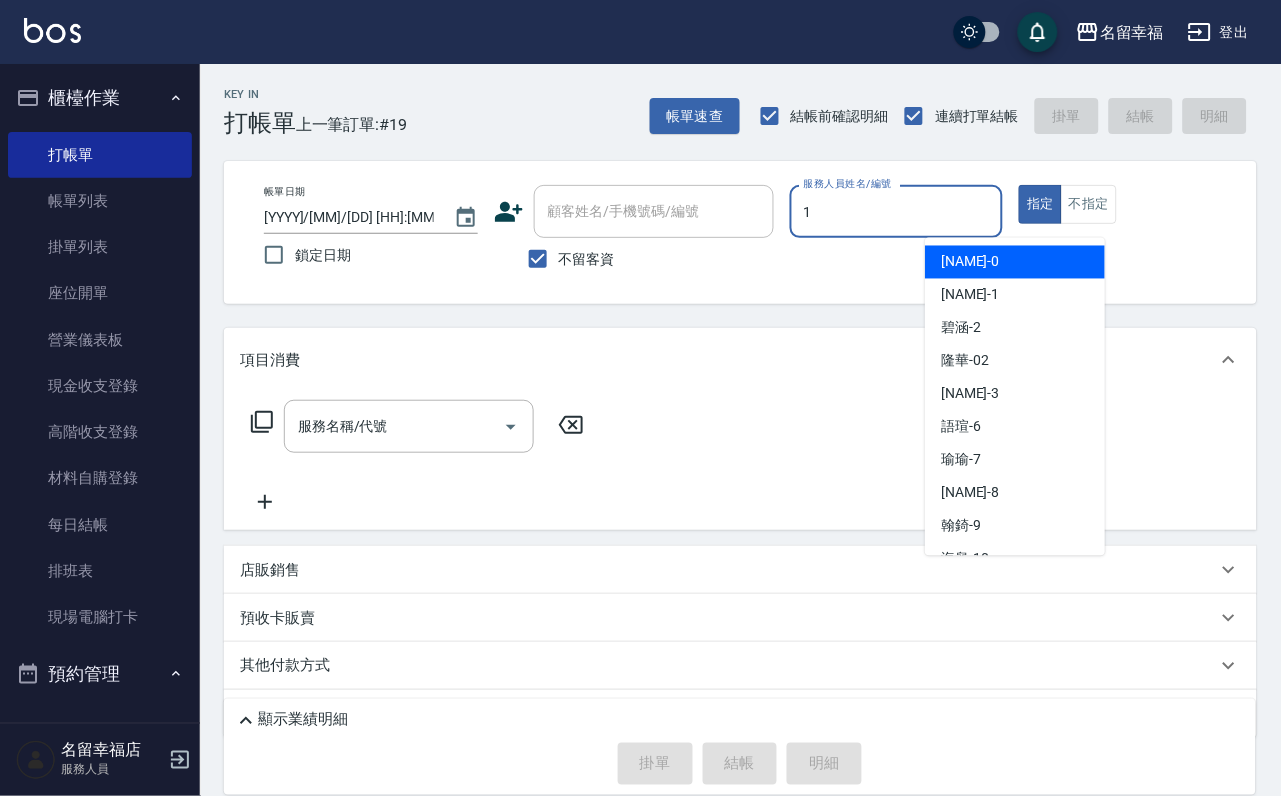 type on "珮瑜-1" 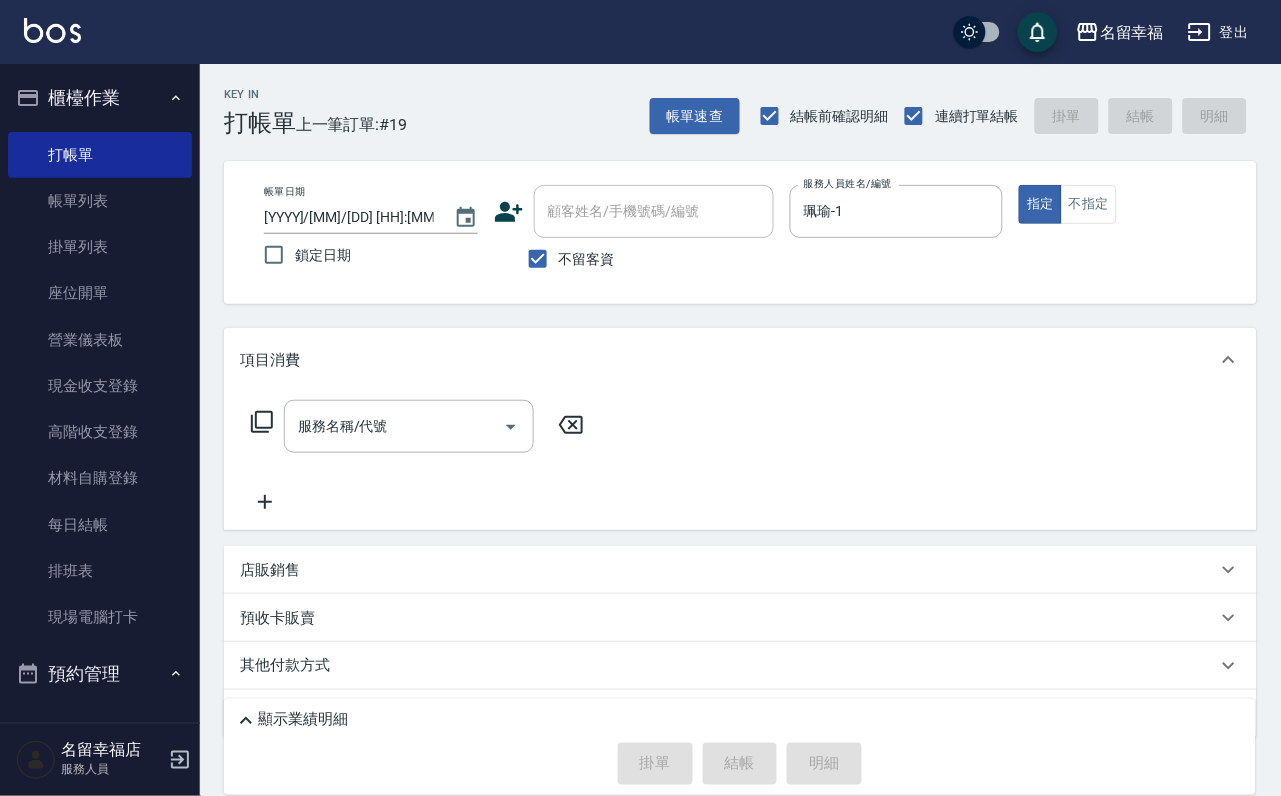 click 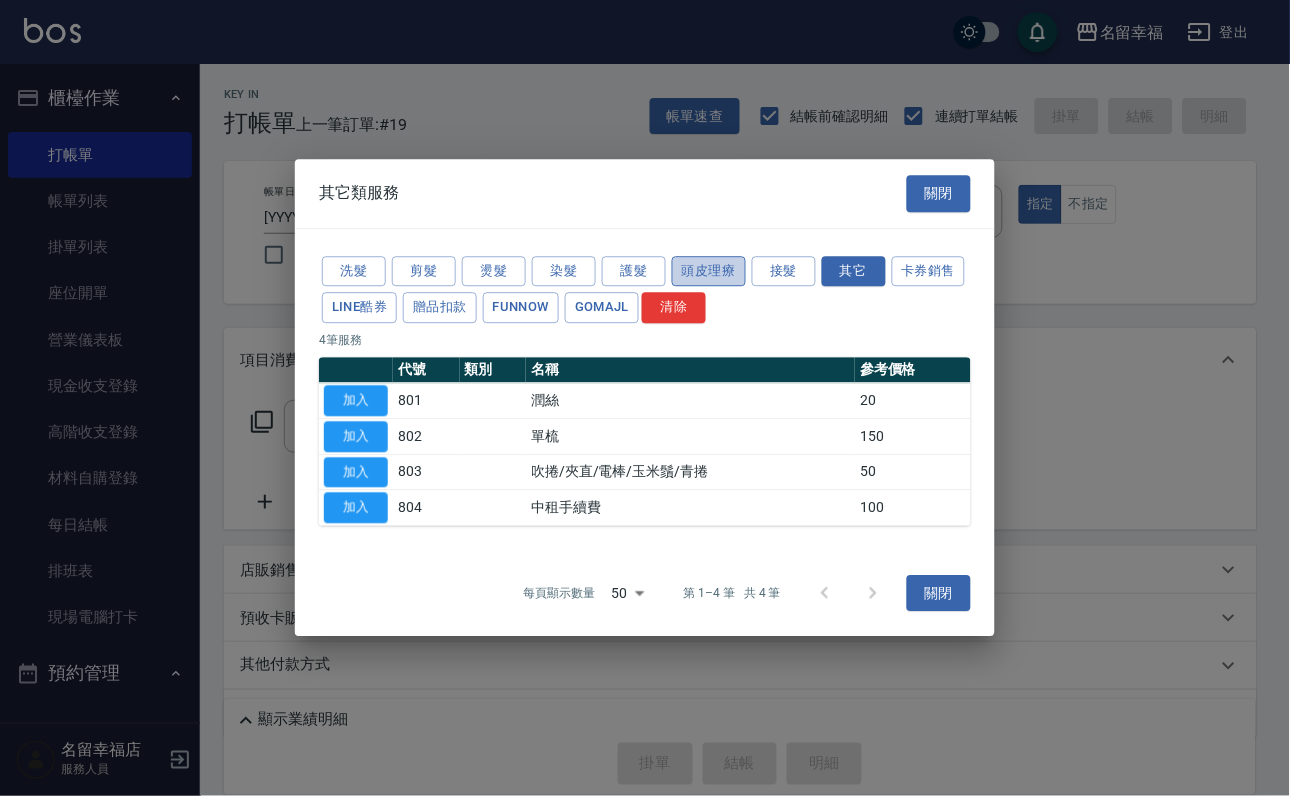 click on "頭皮理療" at bounding box center [709, 271] 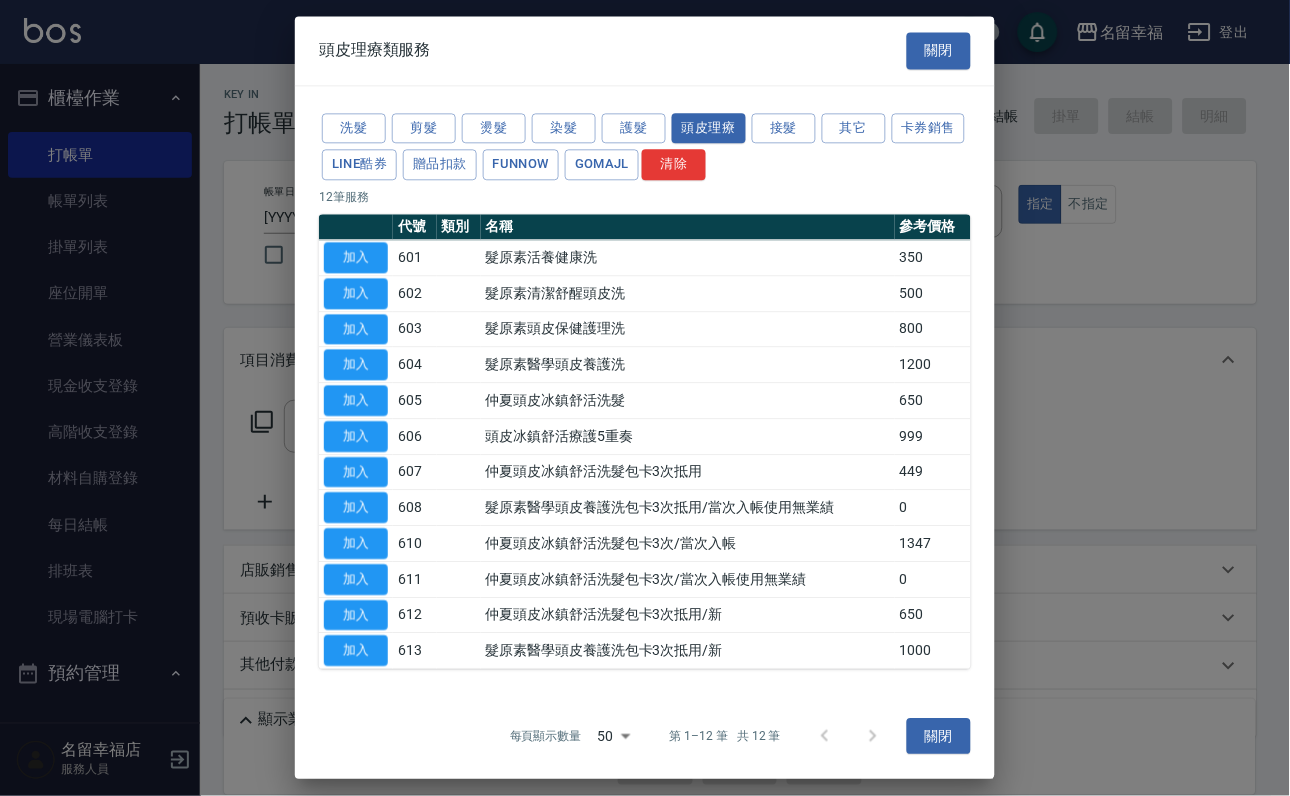 drag, startPoint x: 362, startPoint y: 474, endPoint x: 417, endPoint y: 479, distance: 55.226807 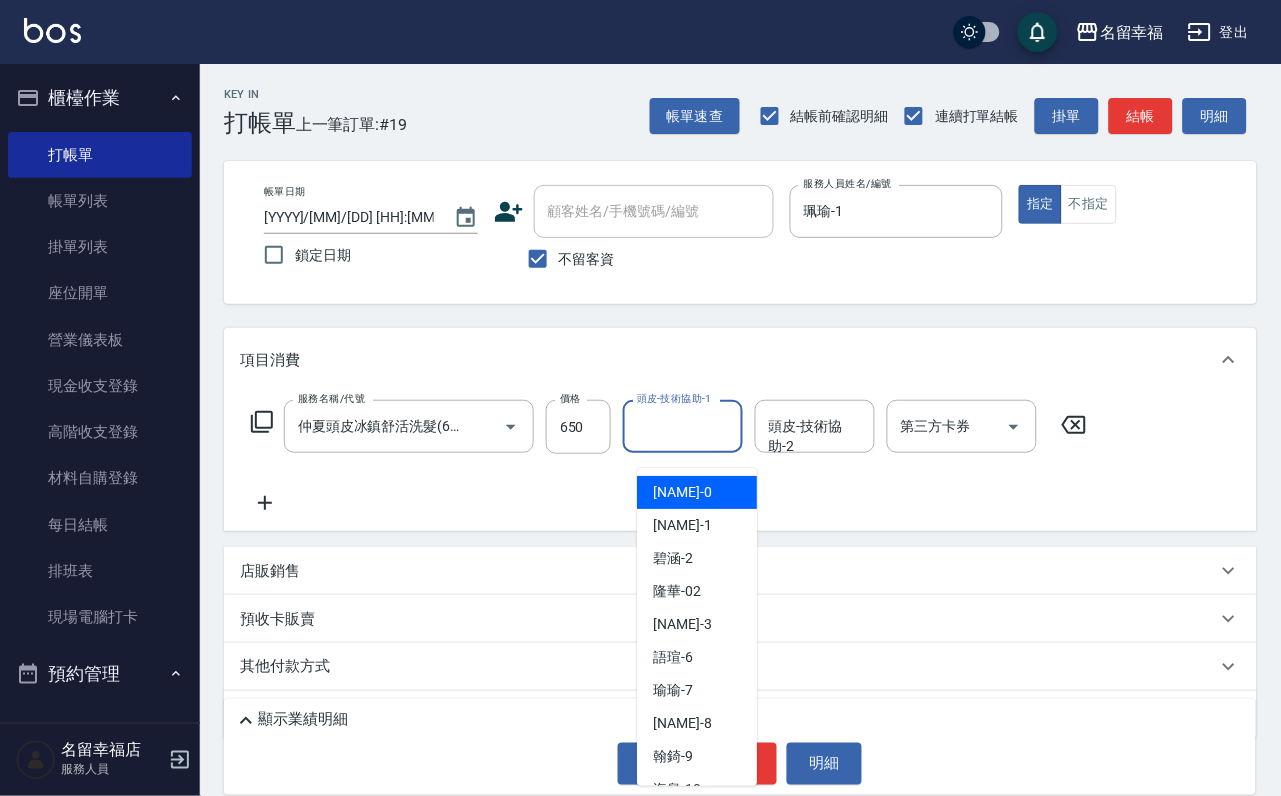 drag, startPoint x: 707, startPoint y: 455, endPoint x: 695, endPoint y: 452, distance: 12.369317 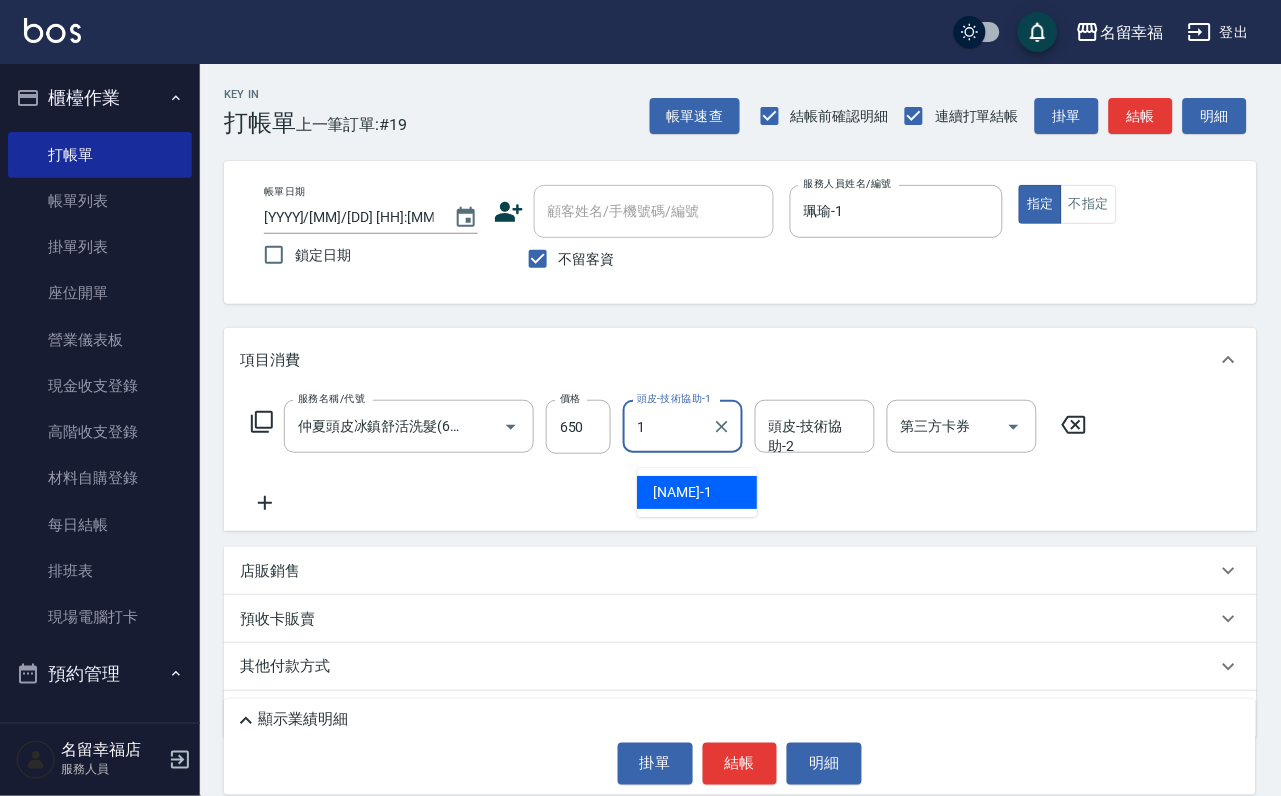 type on "珮瑜-1" 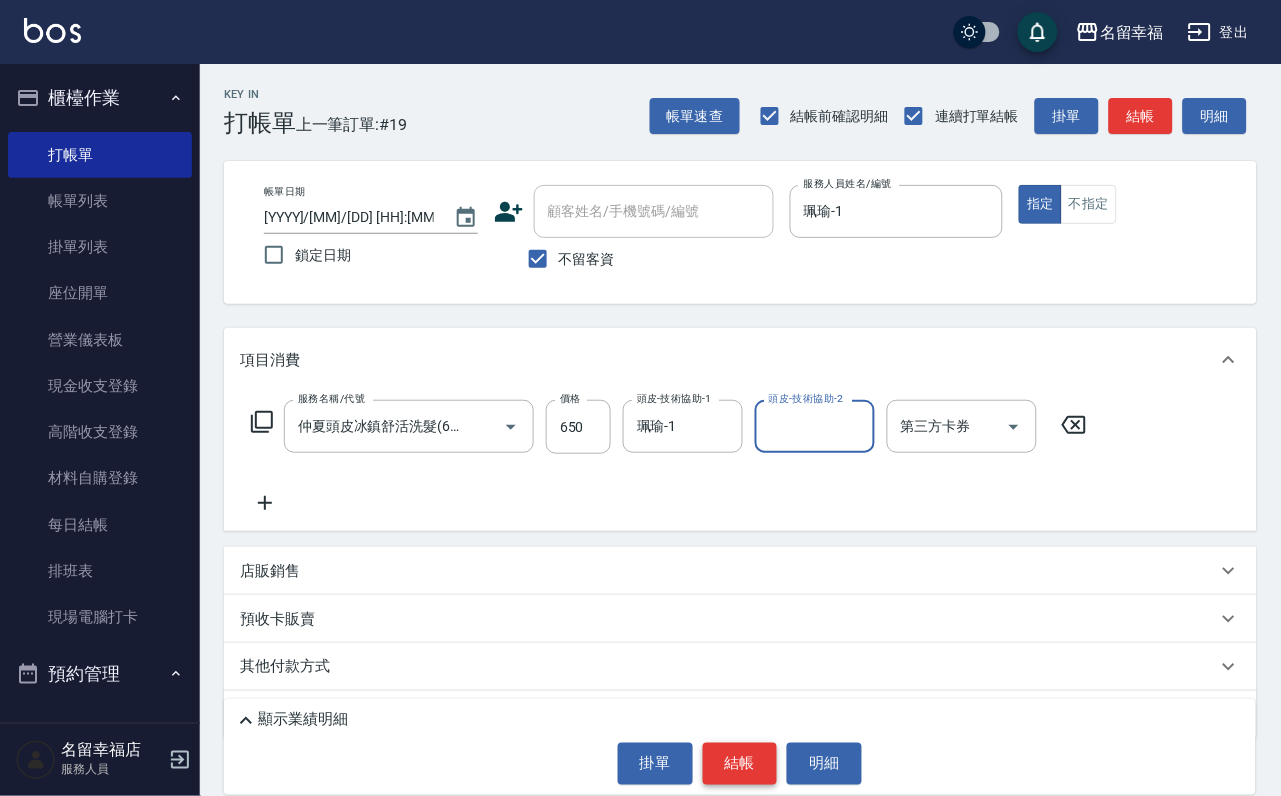 click on "結帳" at bounding box center [740, 764] 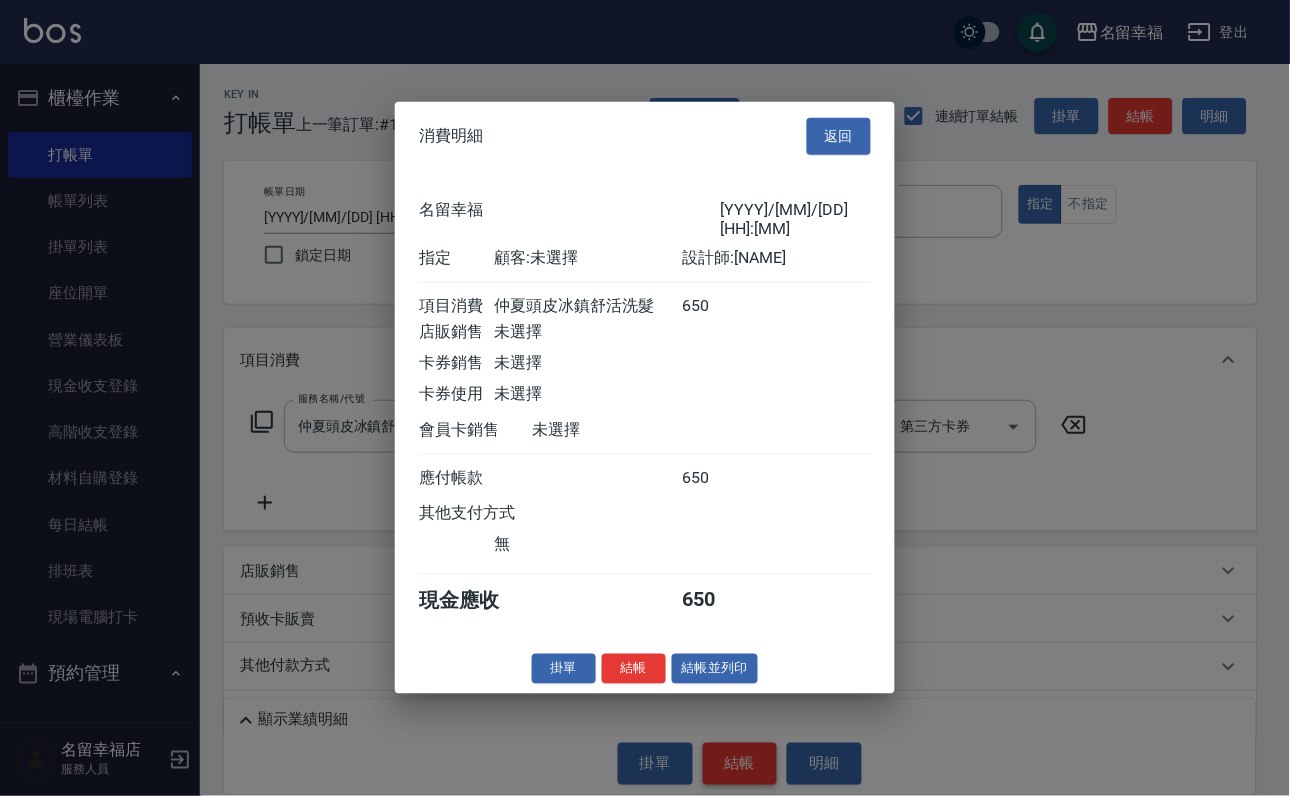 scroll, scrollTop: 247, scrollLeft: 0, axis: vertical 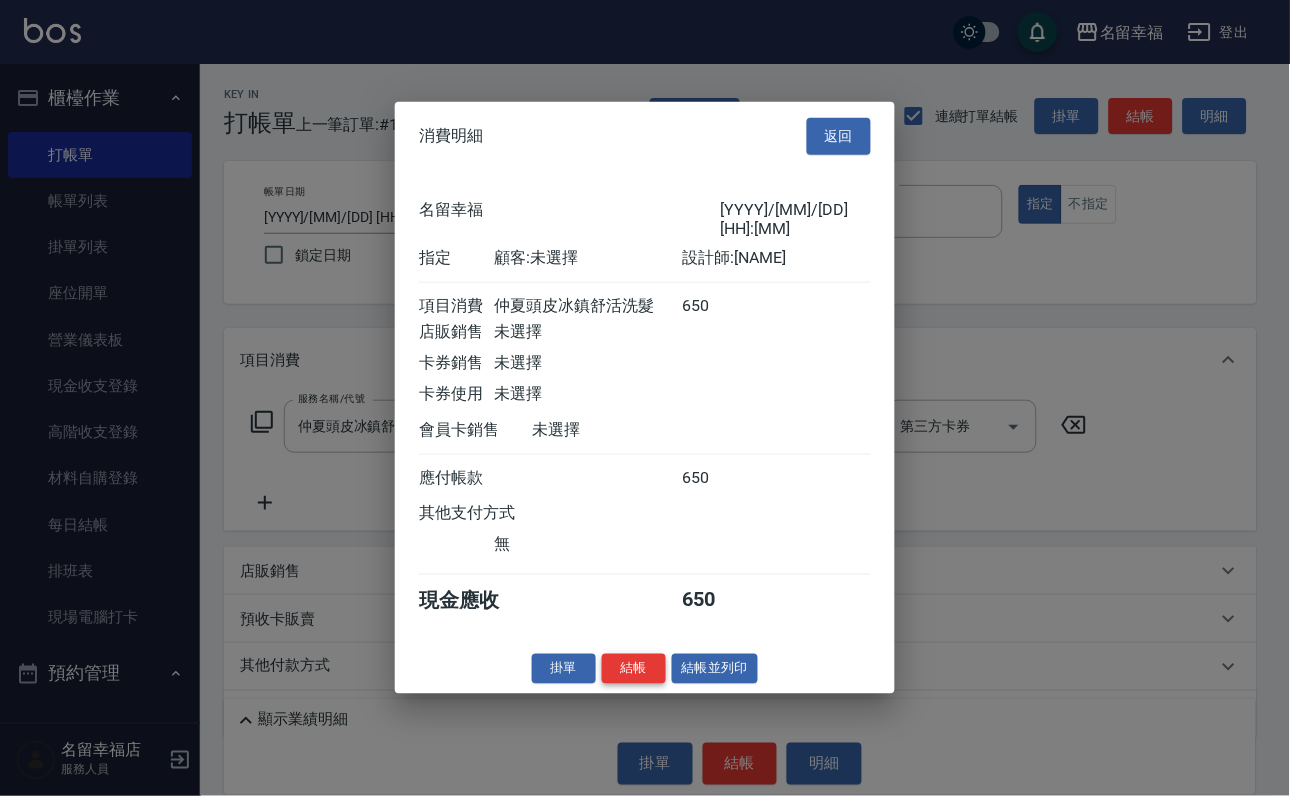 click on "結帳" at bounding box center (634, 668) 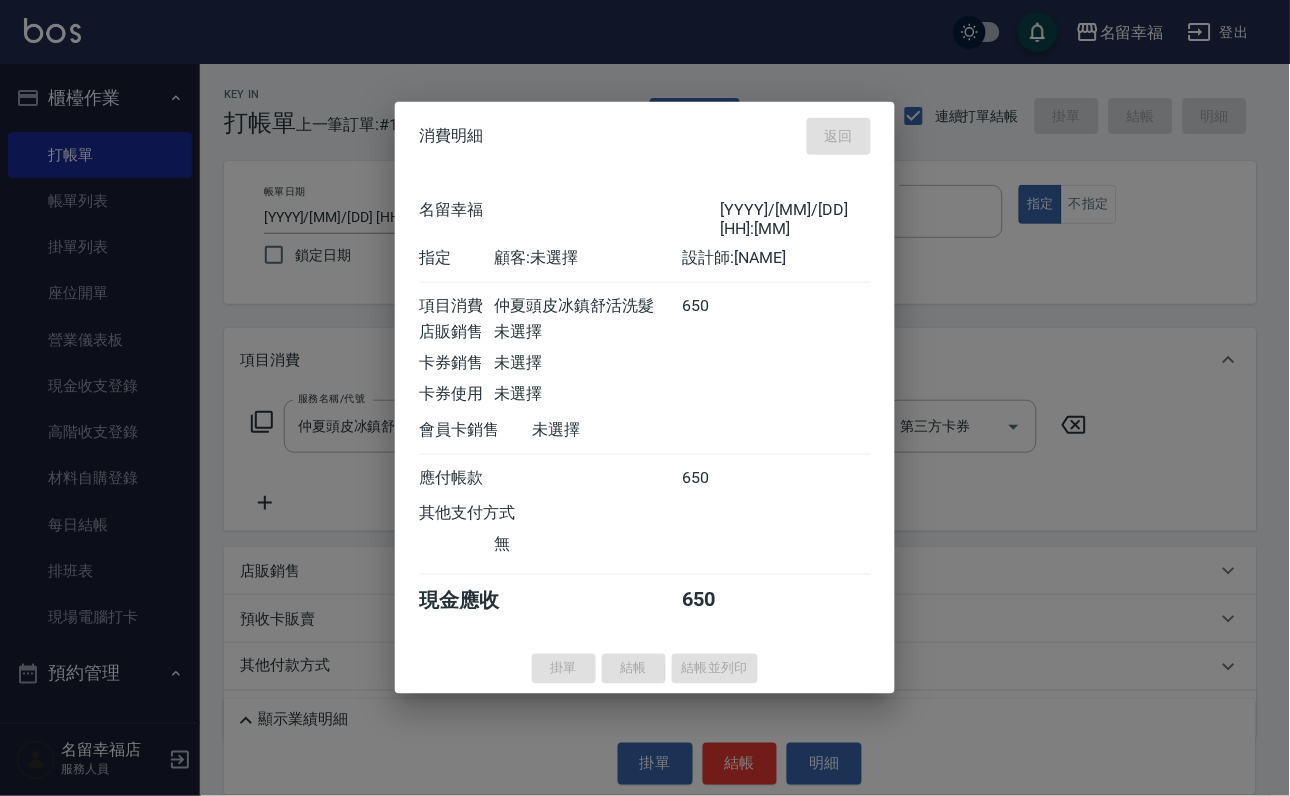 type 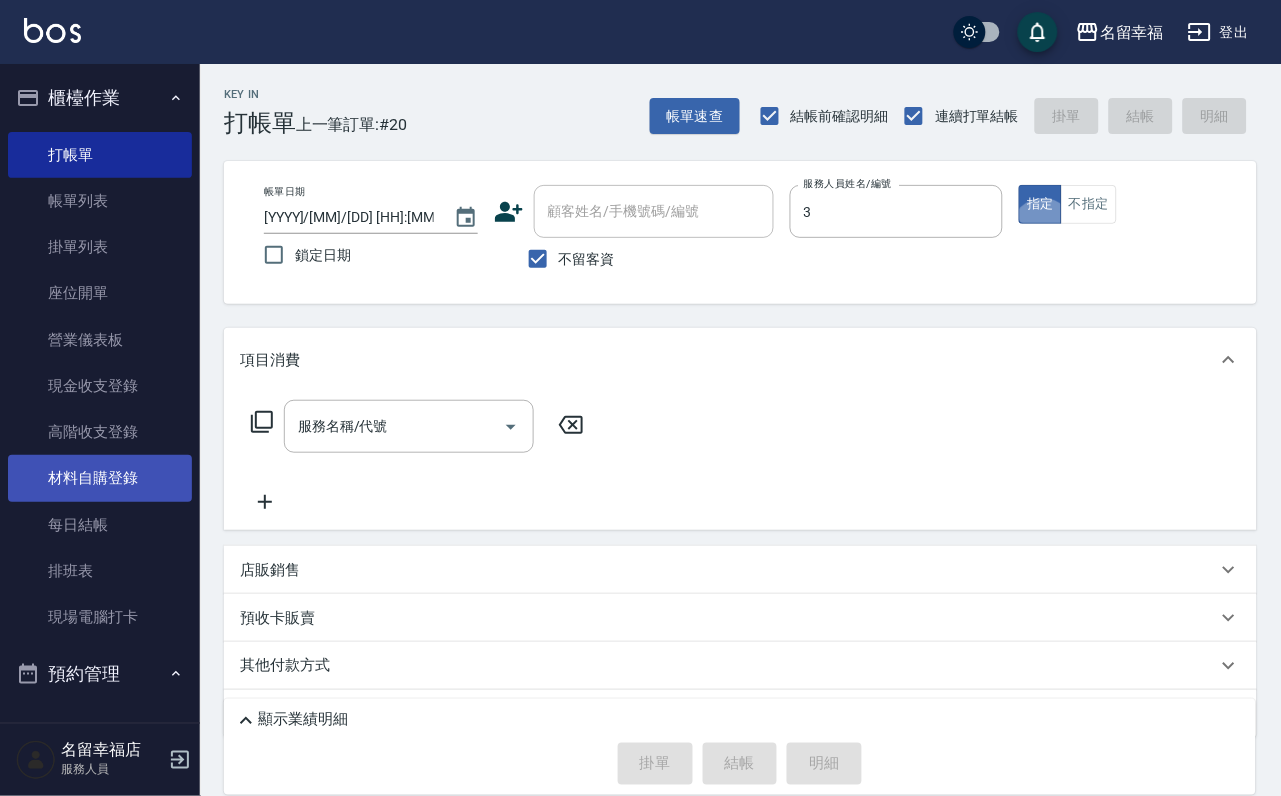 type on "[NAME]-3" 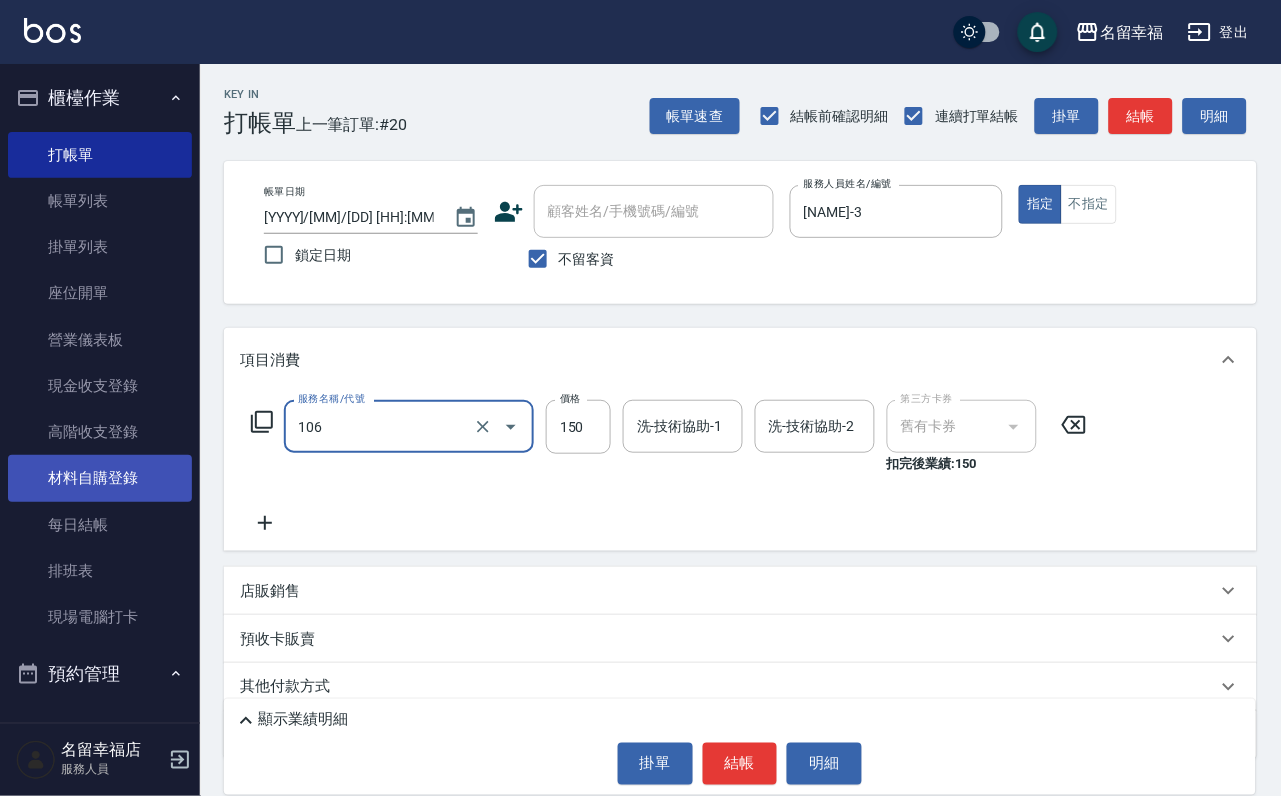 type on "洗髮券抵用(106)" 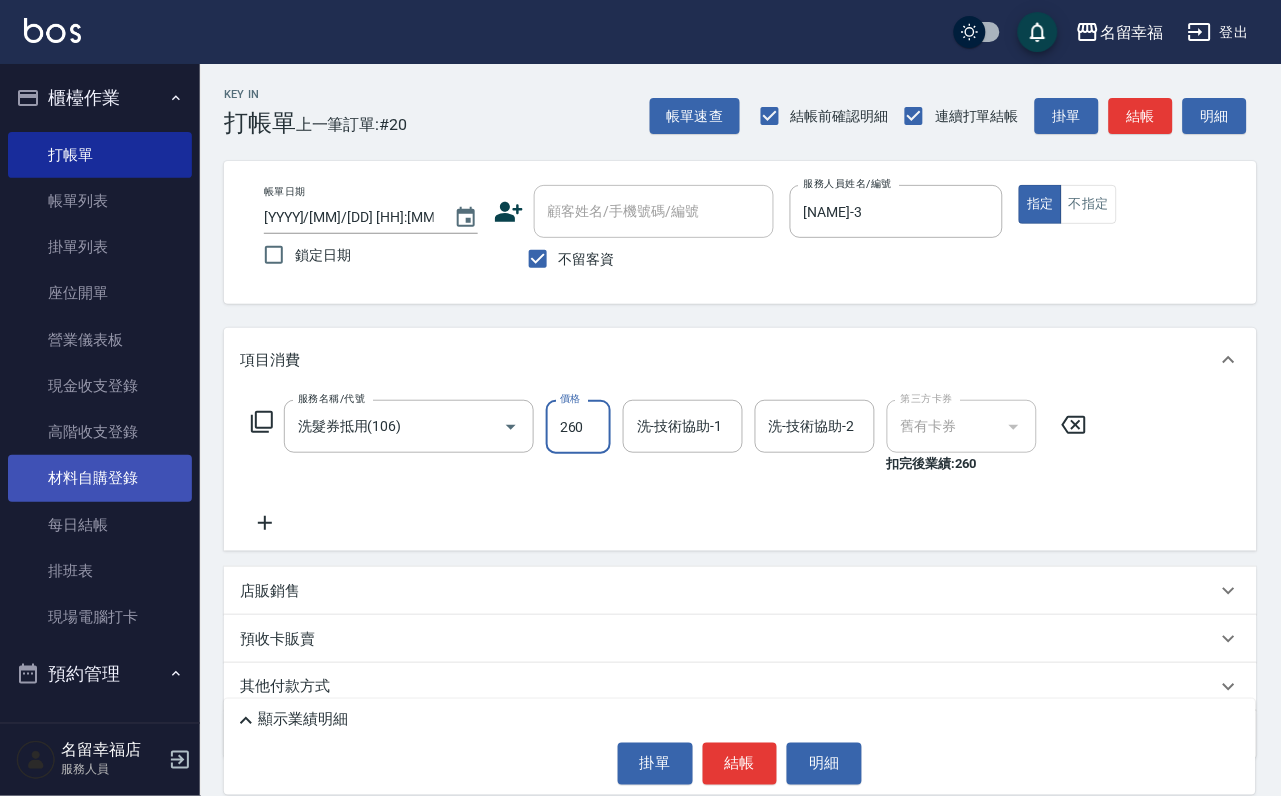 type on "260" 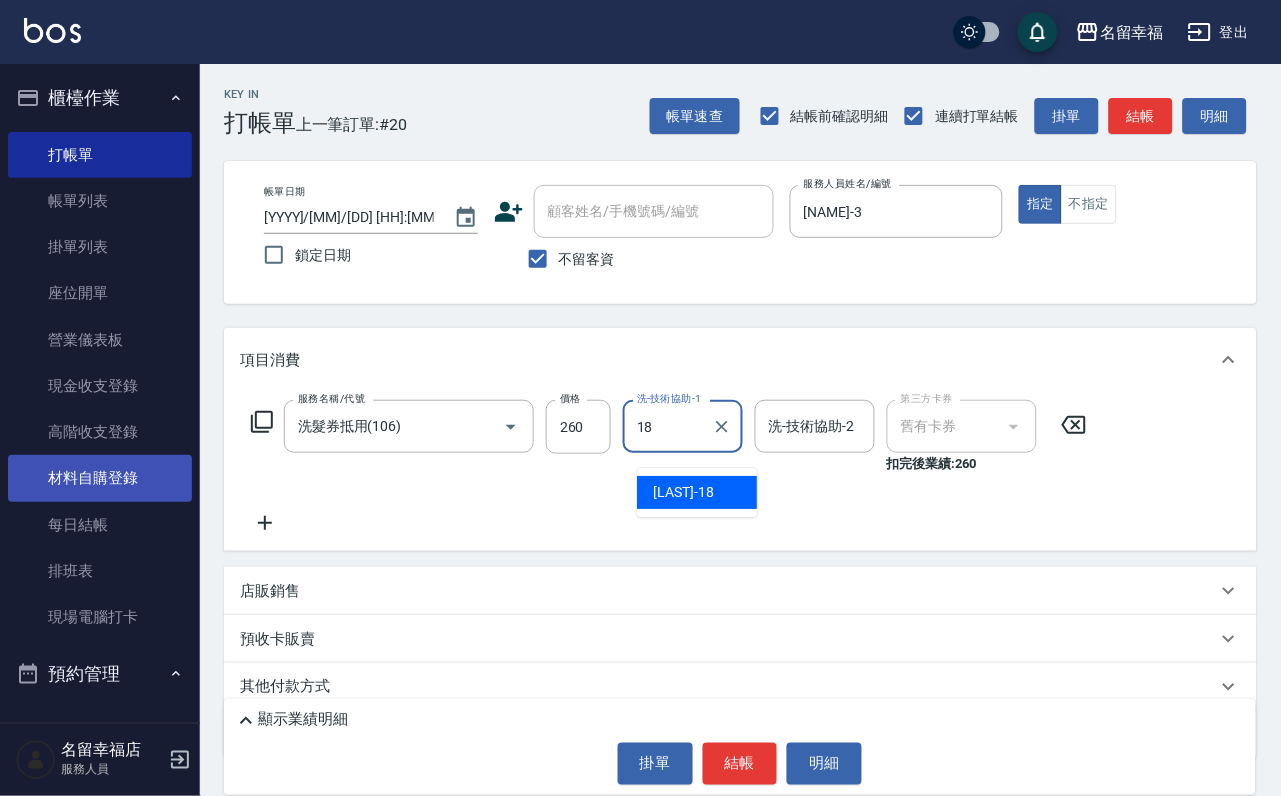 type on "李姿儀-18" 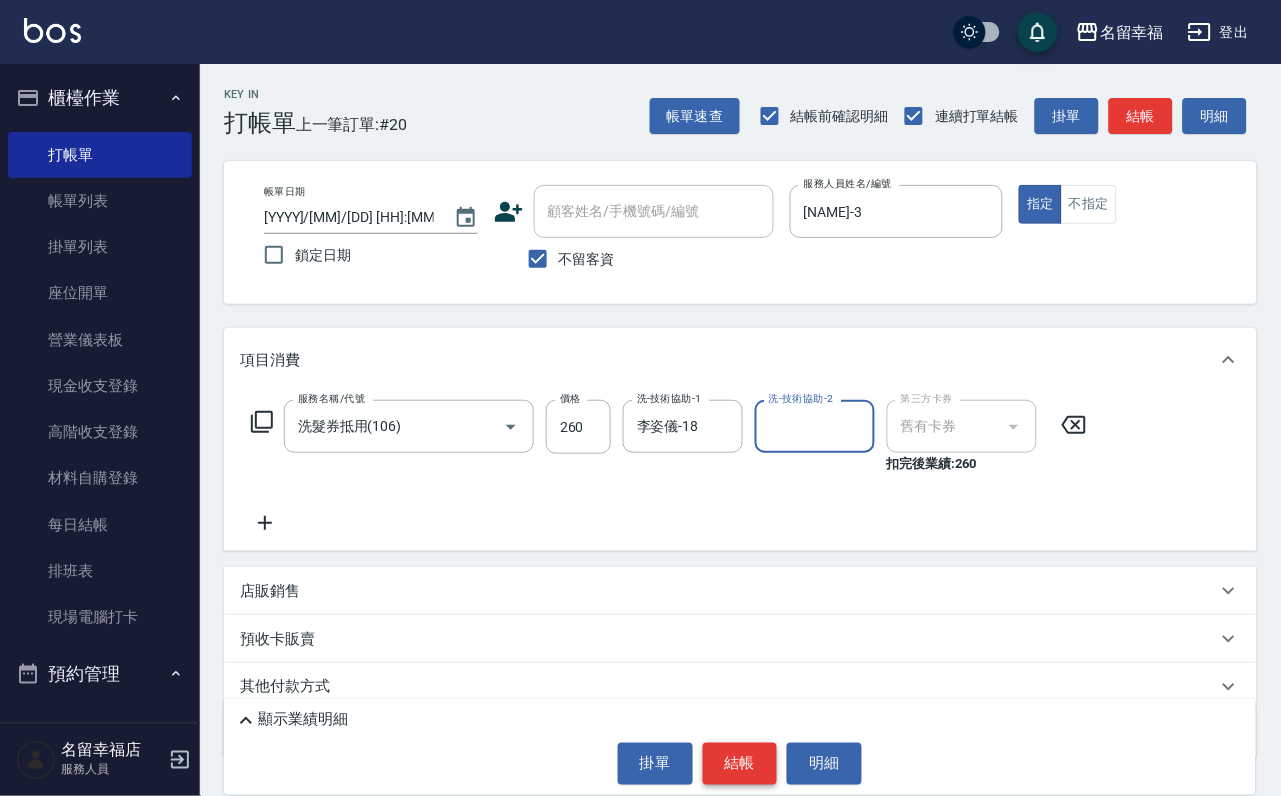 click on "結帳" at bounding box center [740, 764] 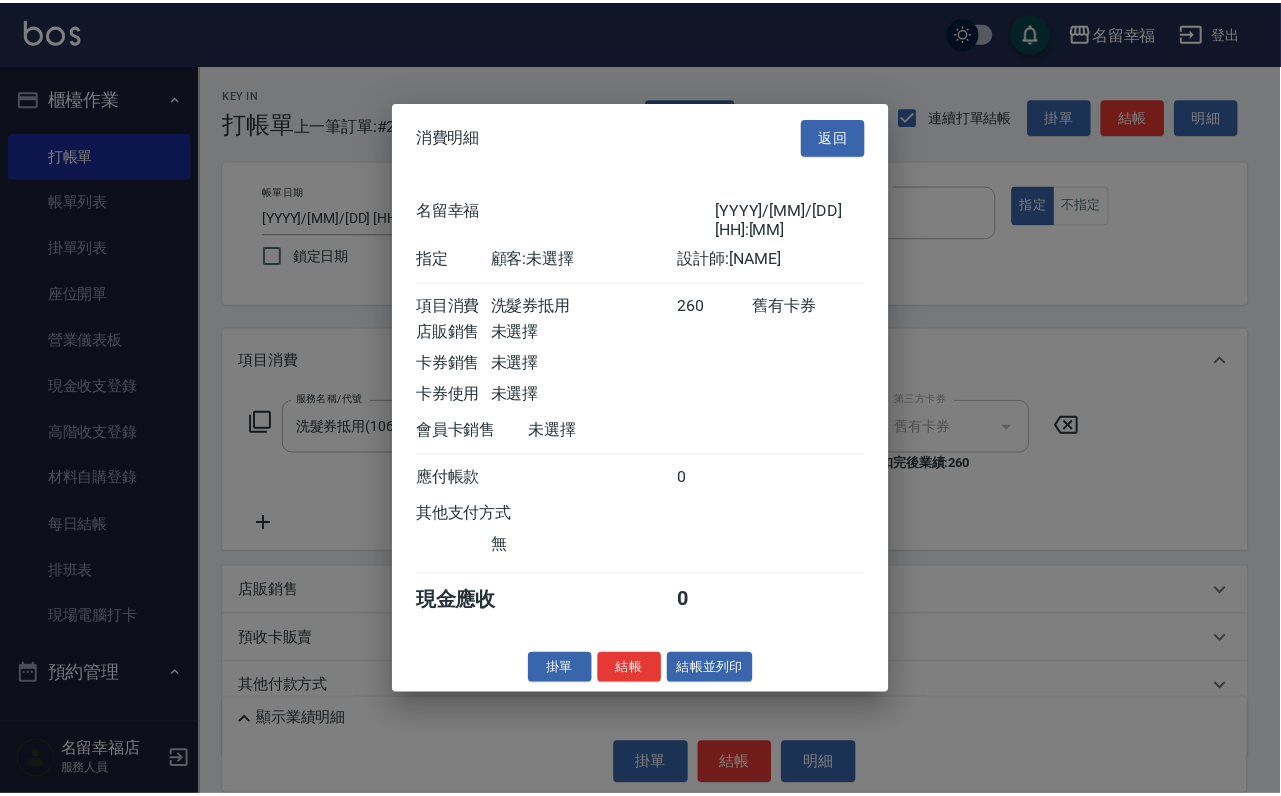scroll, scrollTop: 247, scrollLeft: 0, axis: vertical 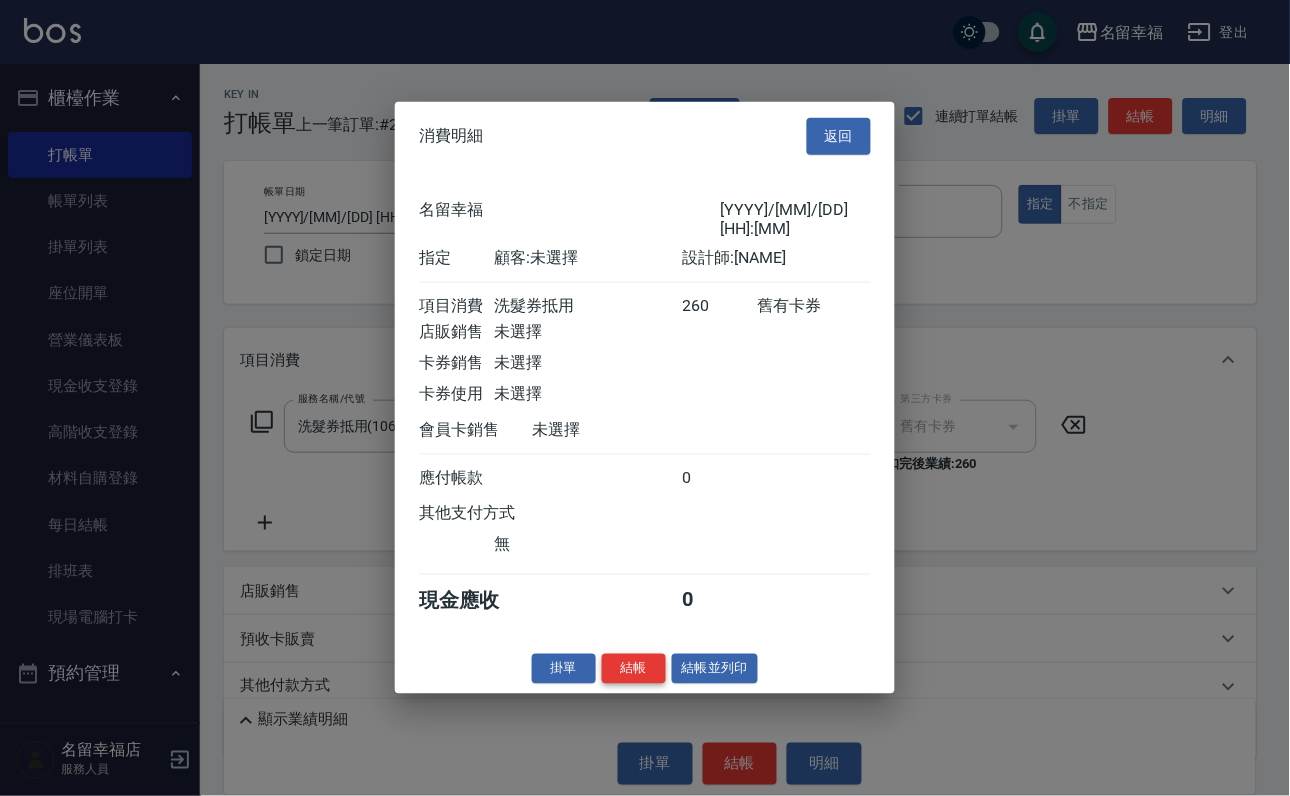 click on "結帳" at bounding box center [634, 668] 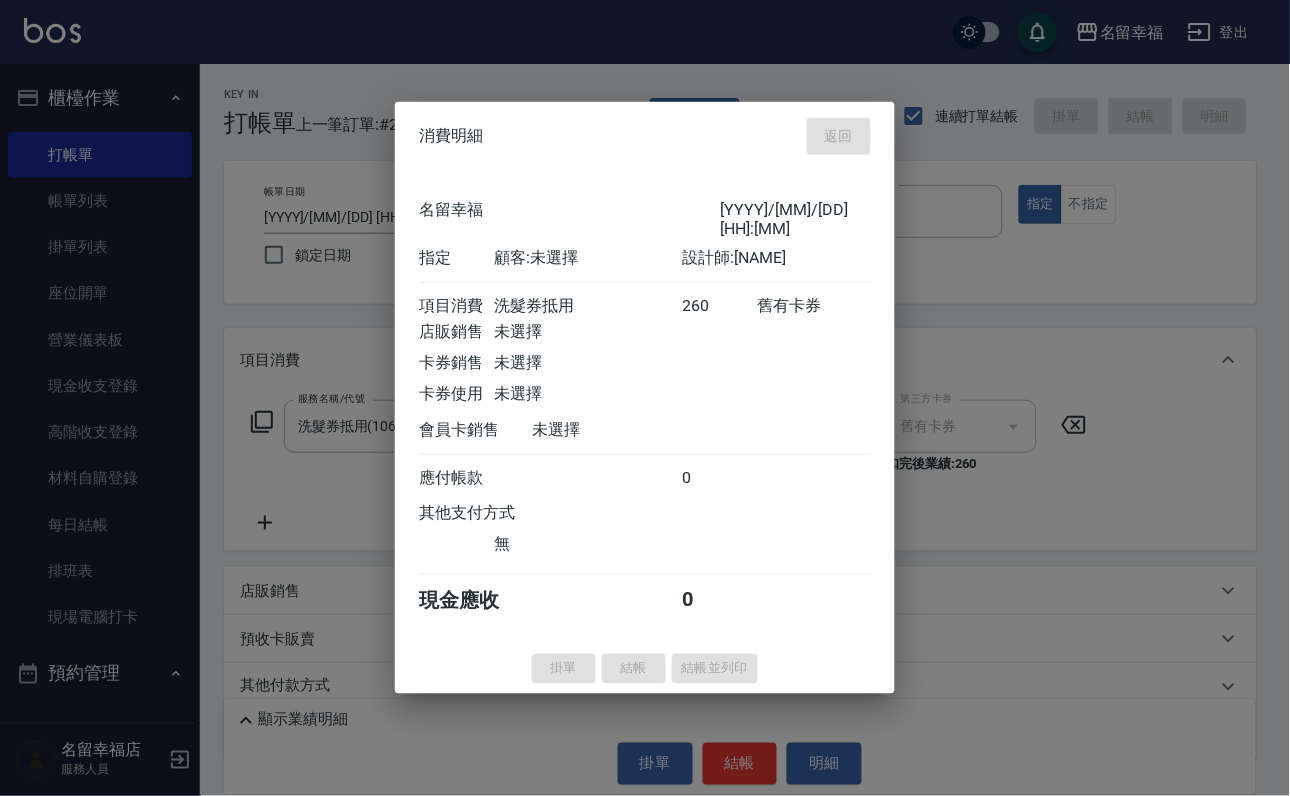 type 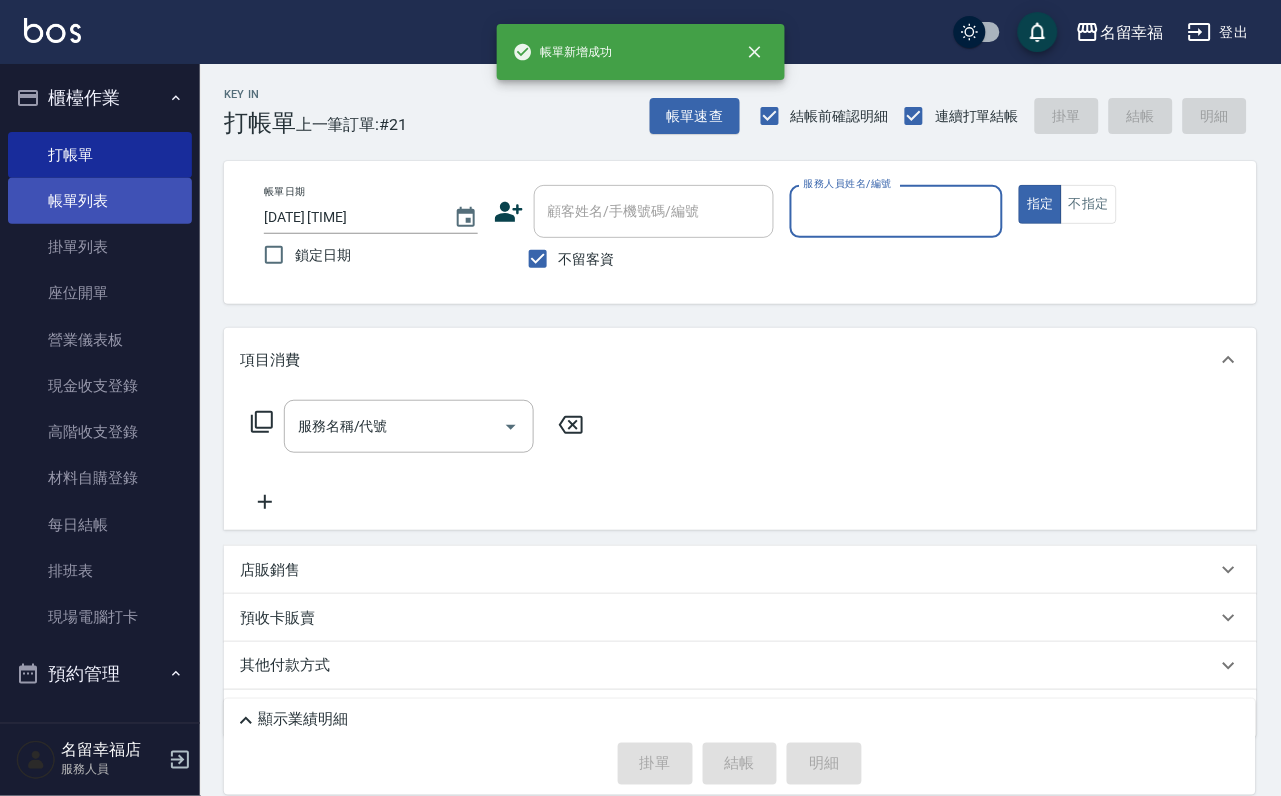 click on "帳單列表" at bounding box center (100, 201) 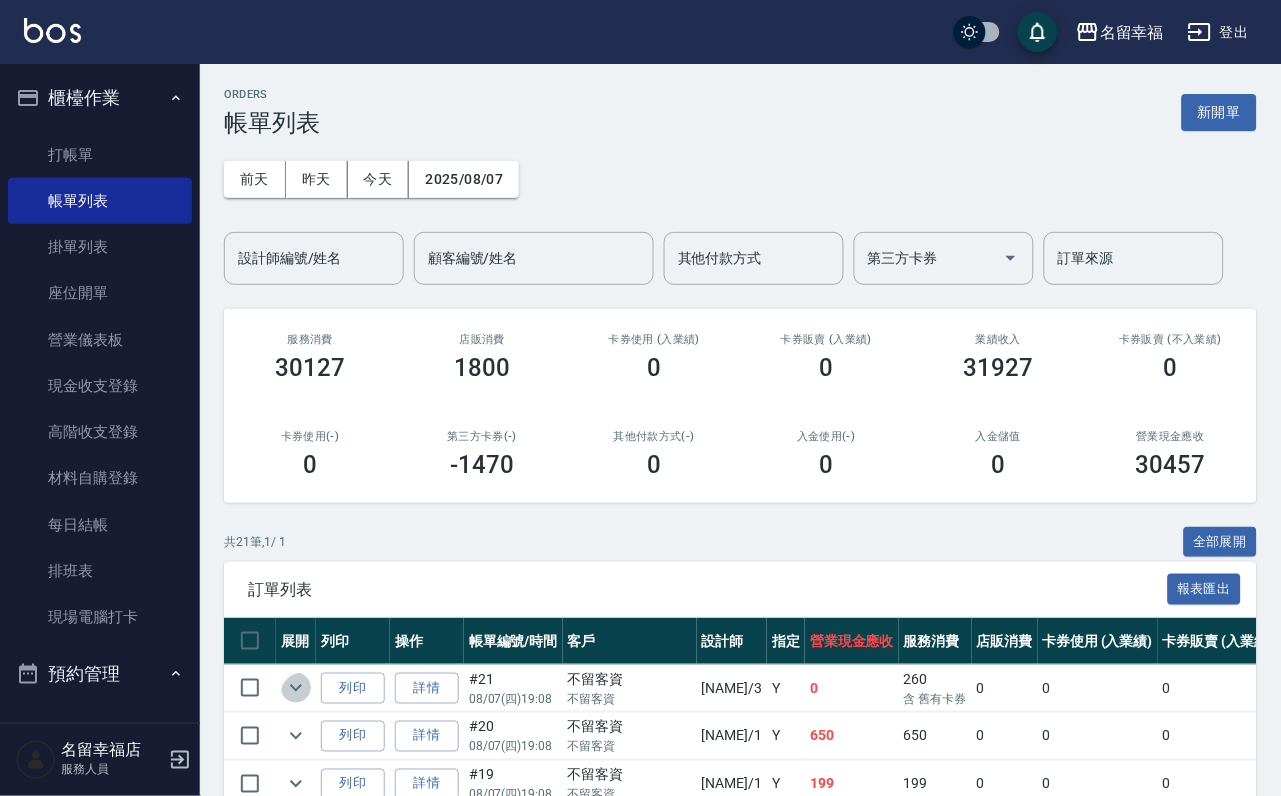 click 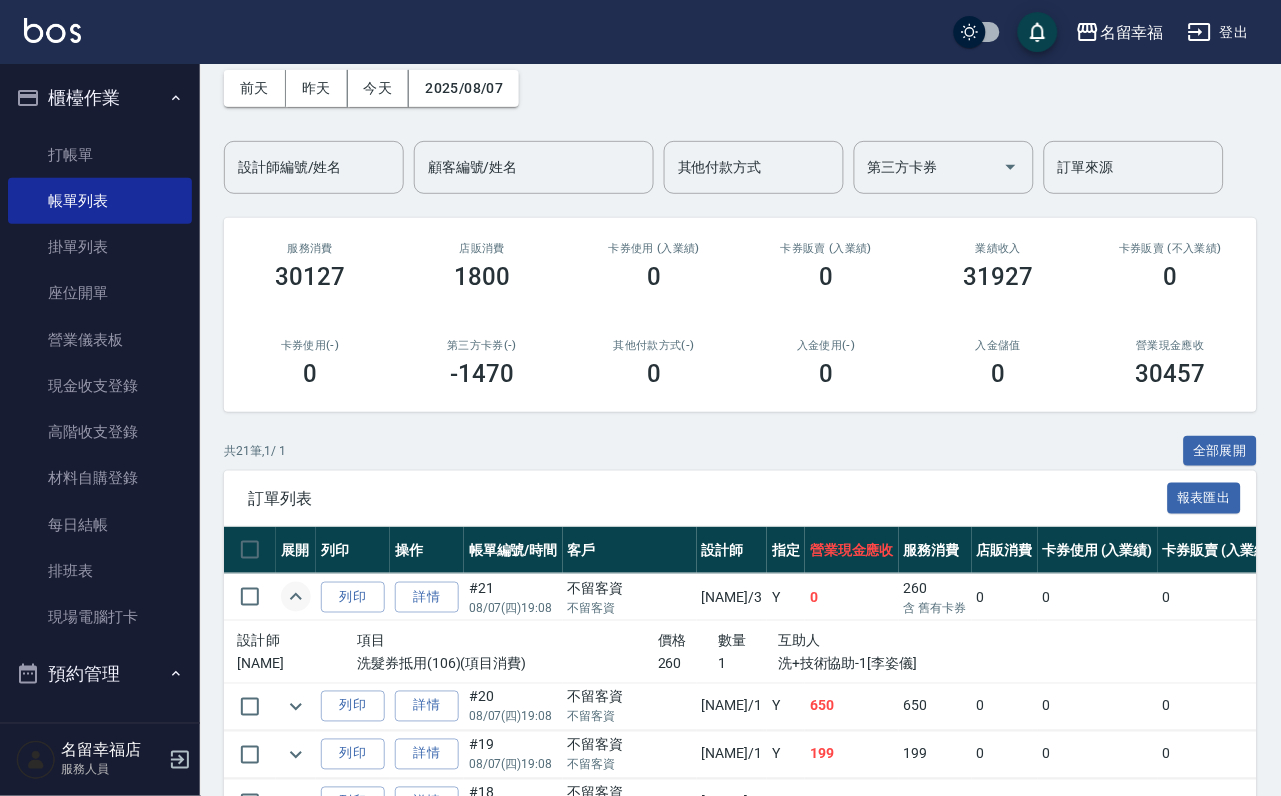 scroll, scrollTop: 150, scrollLeft: 0, axis: vertical 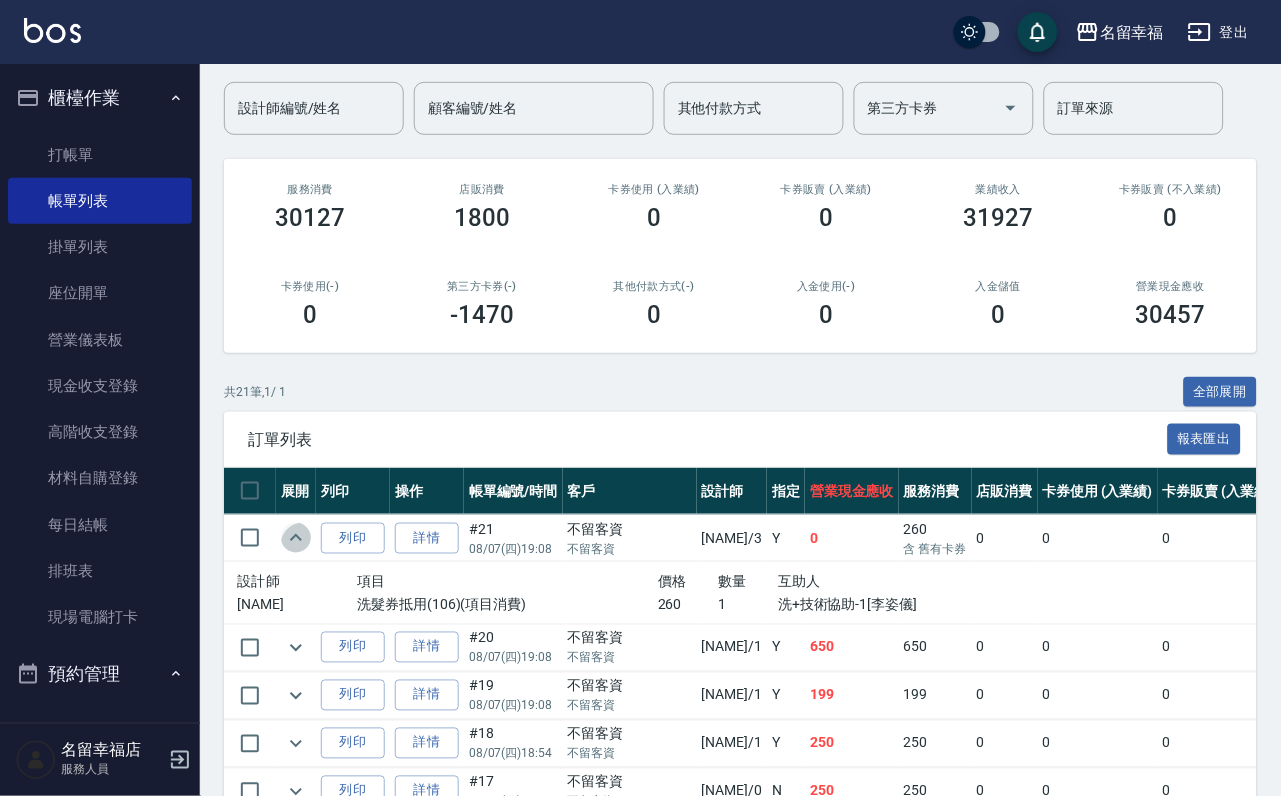 click 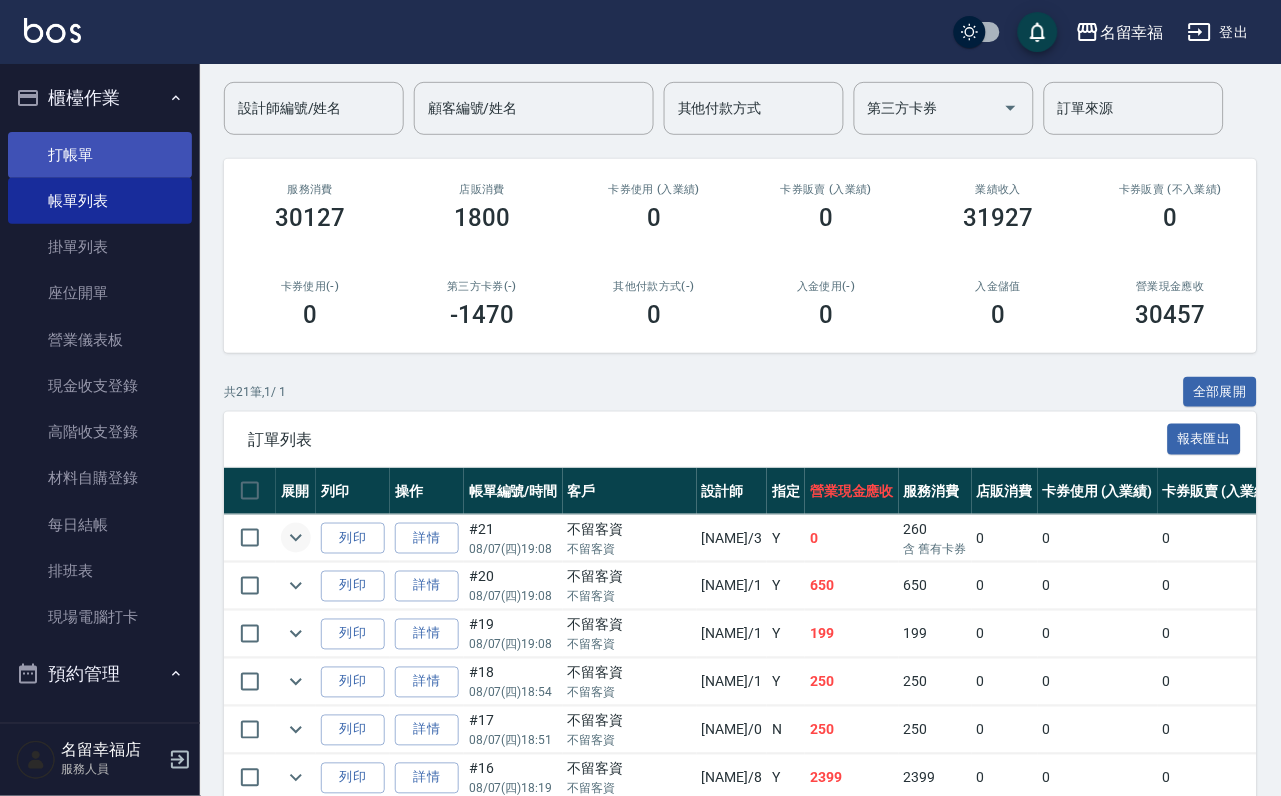click on "打帳單" at bounding box center (100, 155) 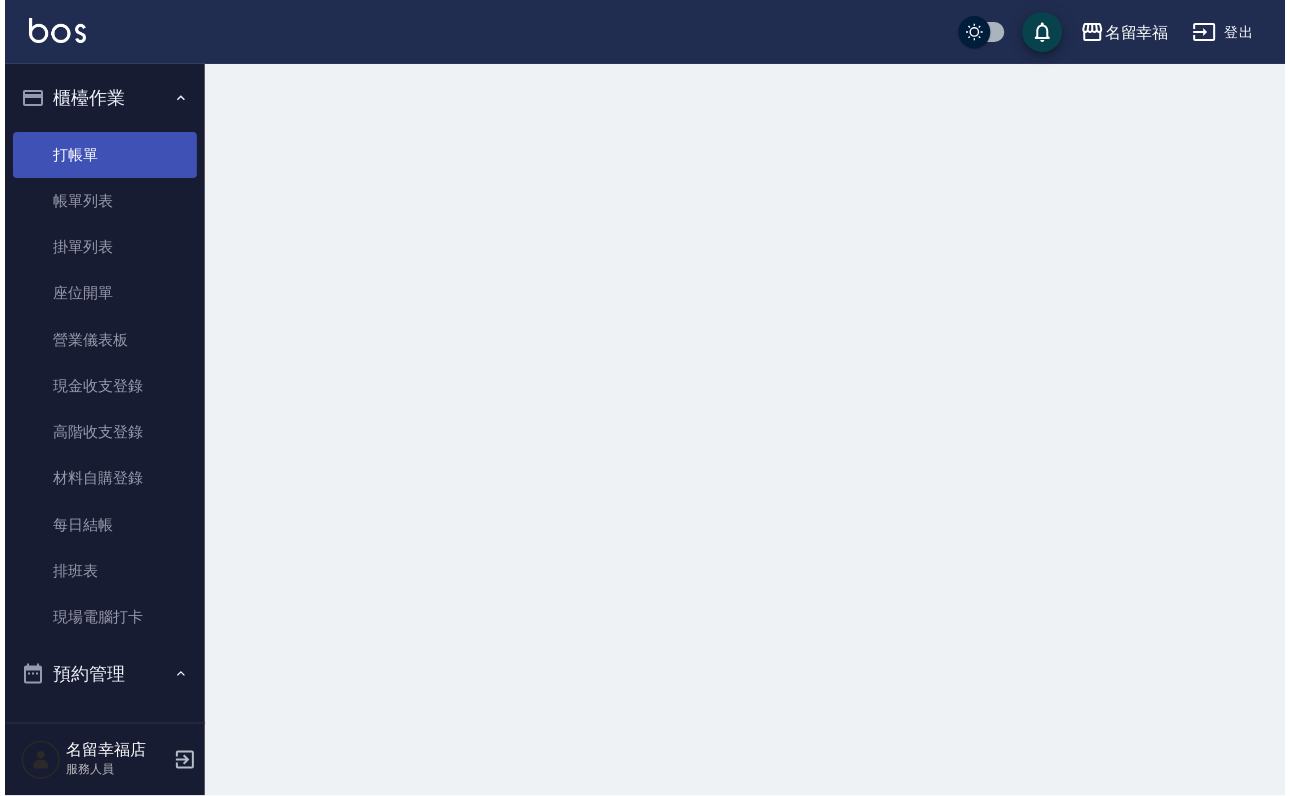 scroll, scrollTop: 0, scrollLeft: 0, axis: both 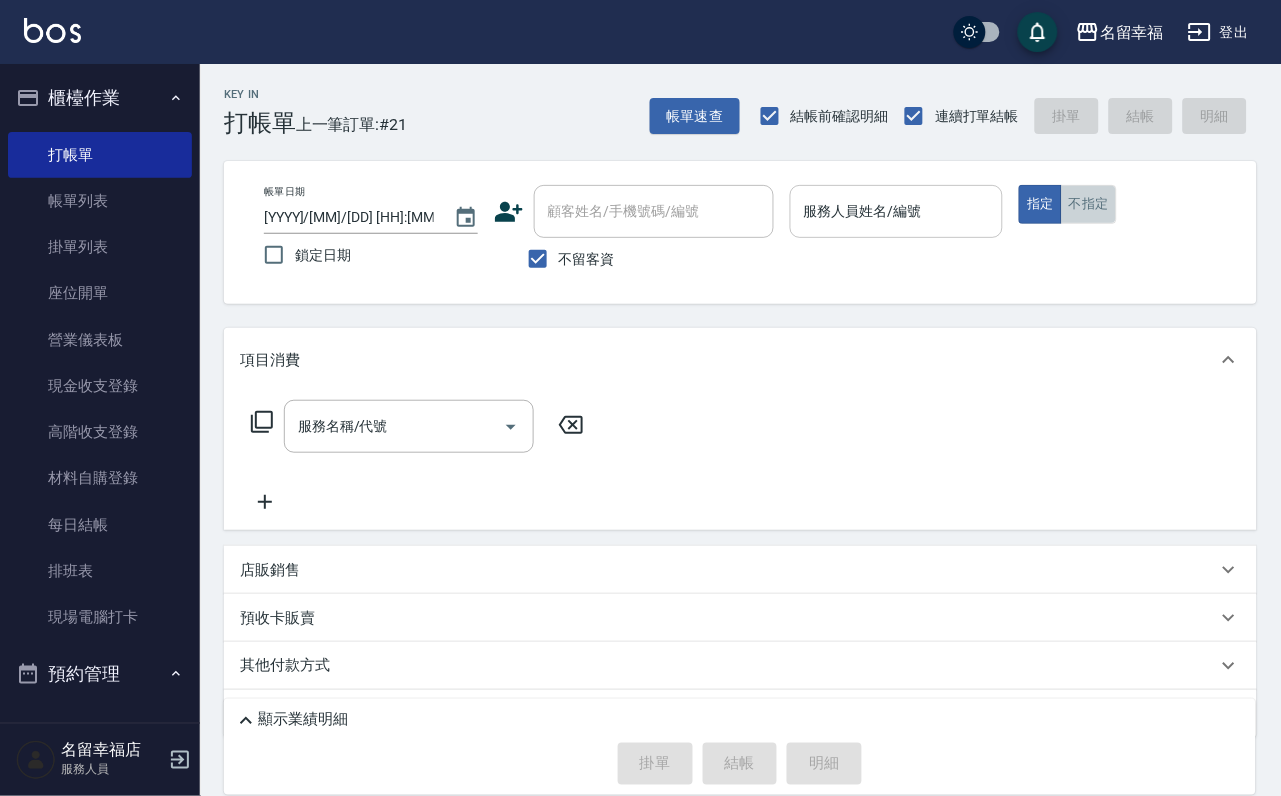 drag, startPoint x: 1178, startPoint y: 219, endPoint x: 1094, endPoint y: 198, distance: 86.58522 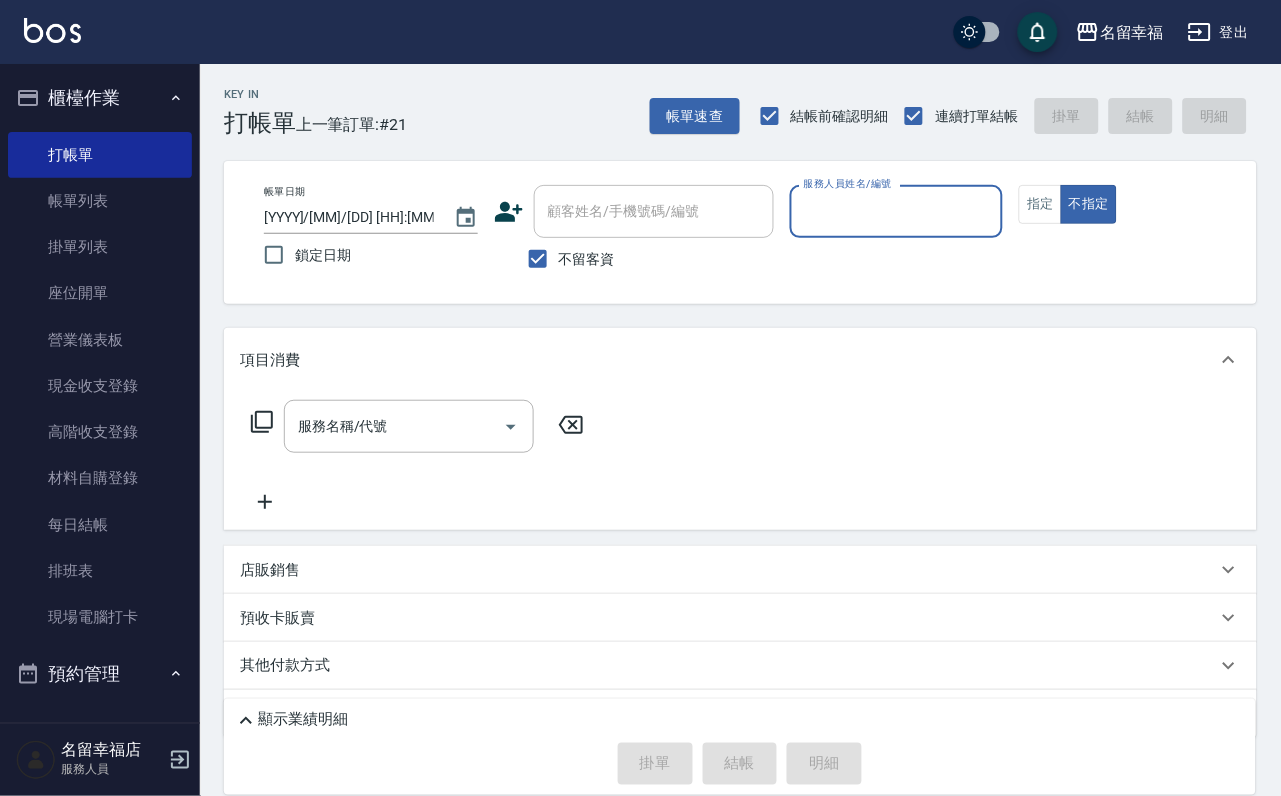 click on "服務人員姓名/編號" at bounding box center (897, 211) 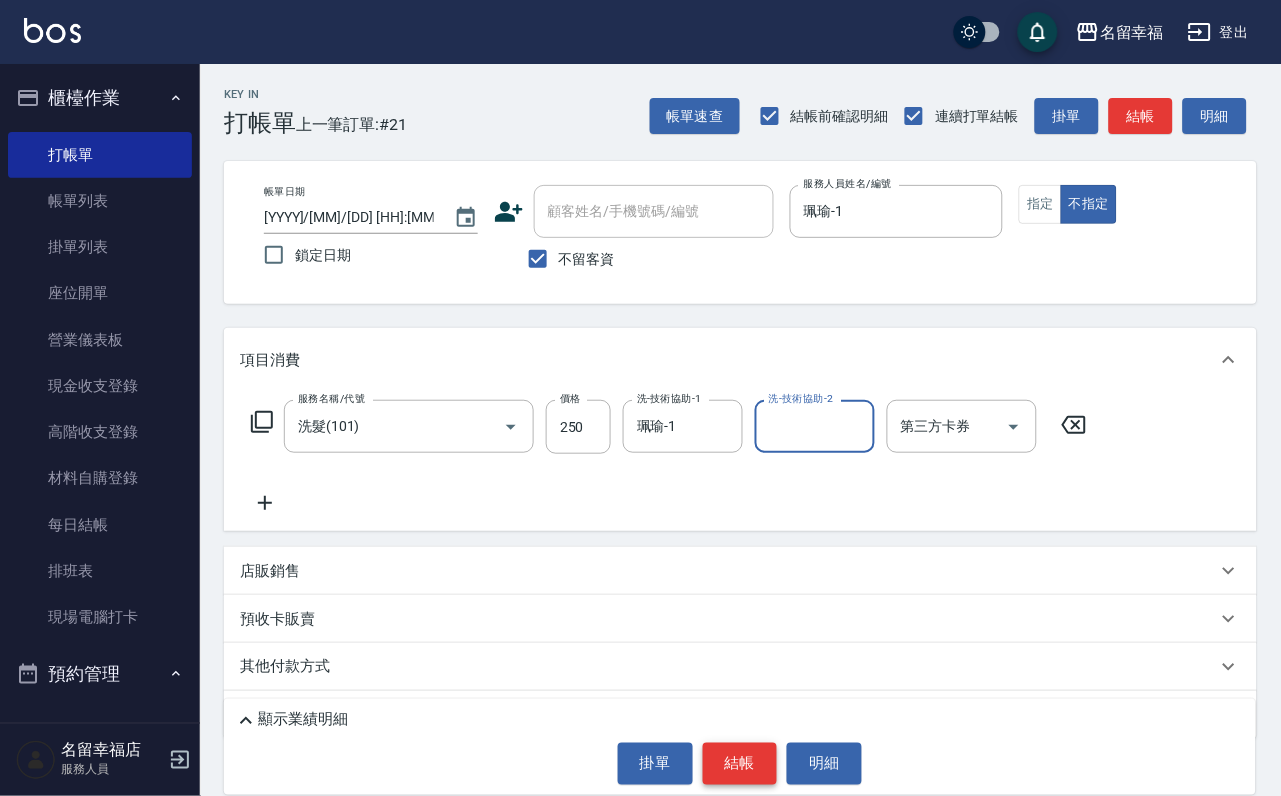 click on "結帳" at bounding box center [740, 764] 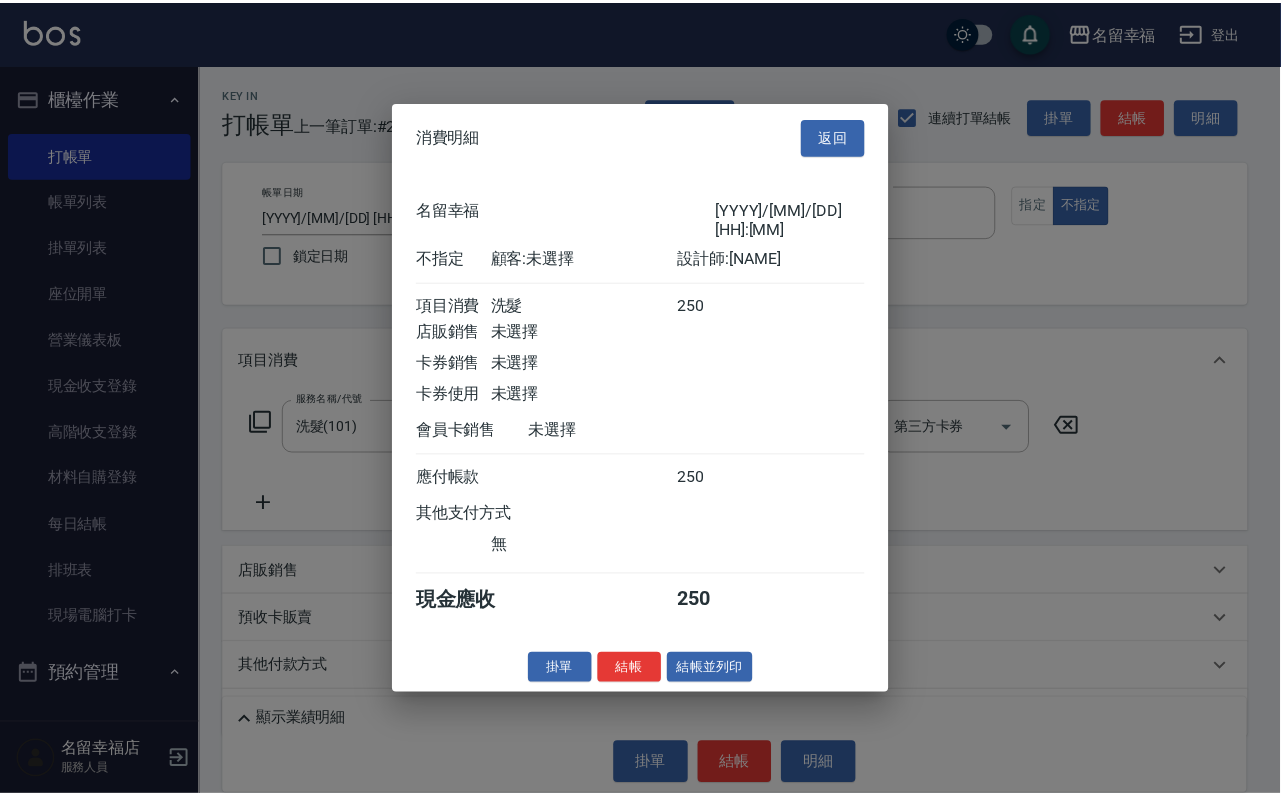 scroll, scrollTop: 284, scrollLeft: 0, axis: vertical 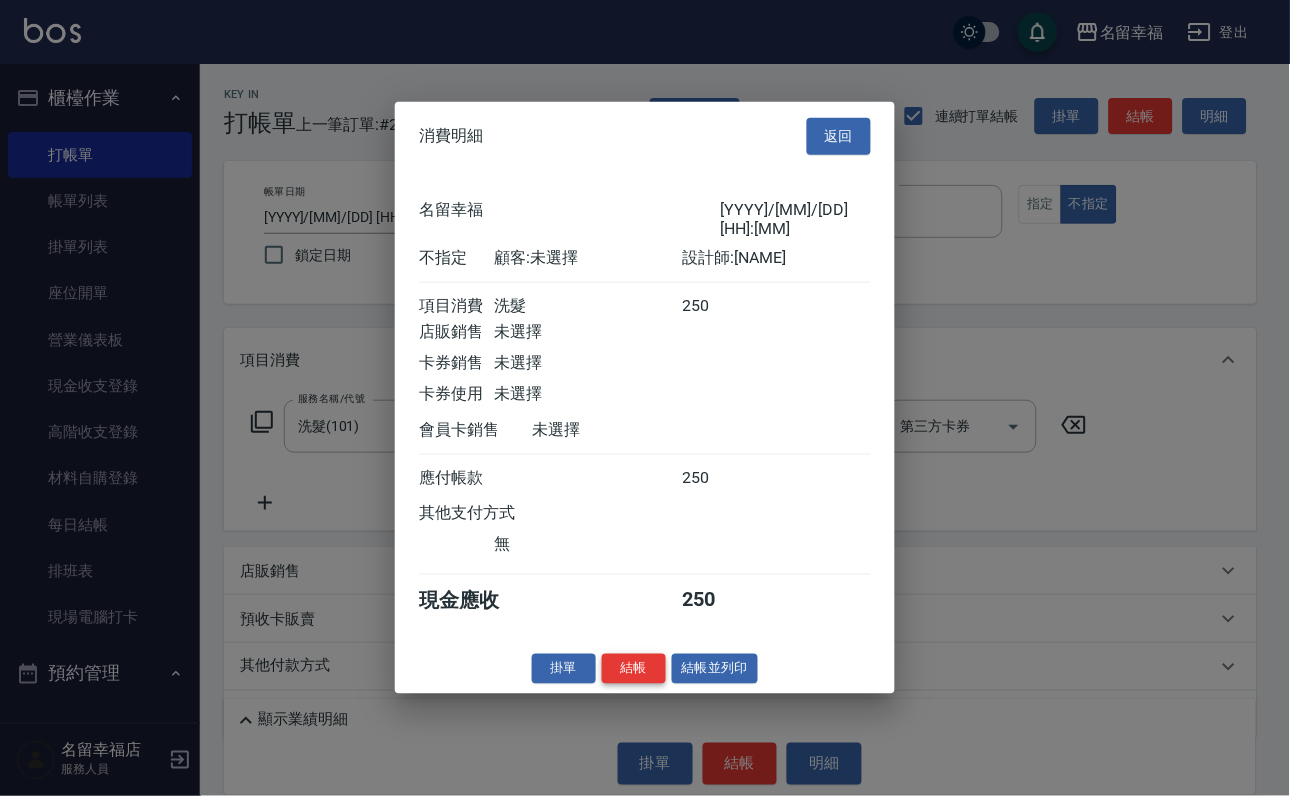 click on "結帳" at bounding box center (634, 668) 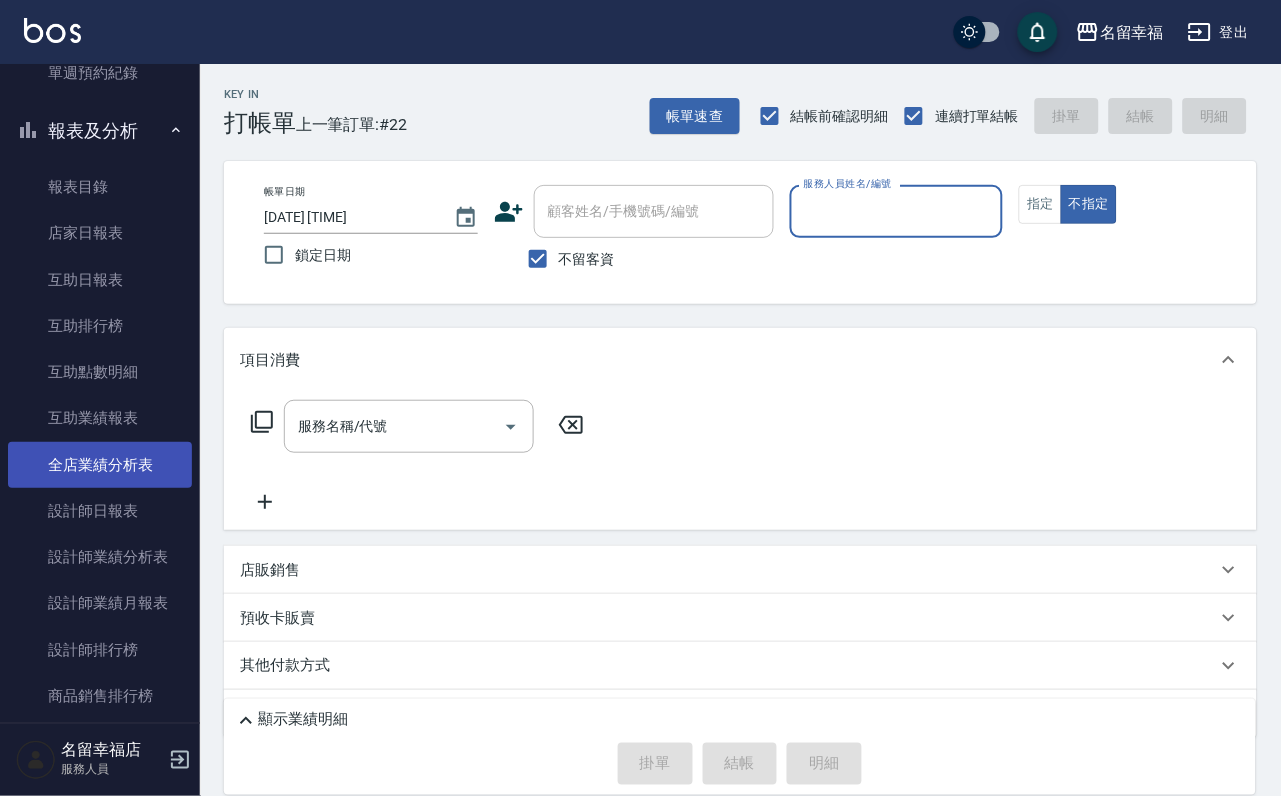 scroll, scrollTop: 1530, scrollLeft: 0, axis: vertical 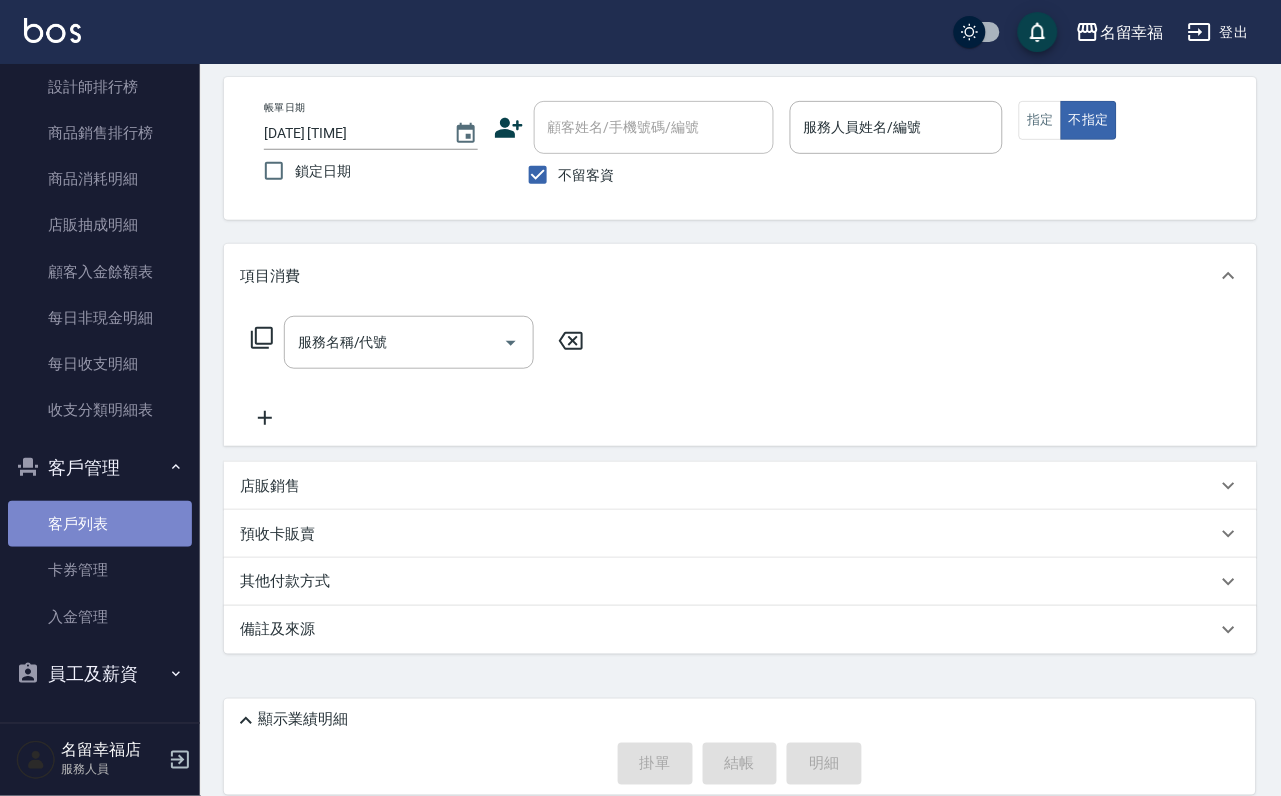 click on "客戶列表" at bounding box center [100, 524] 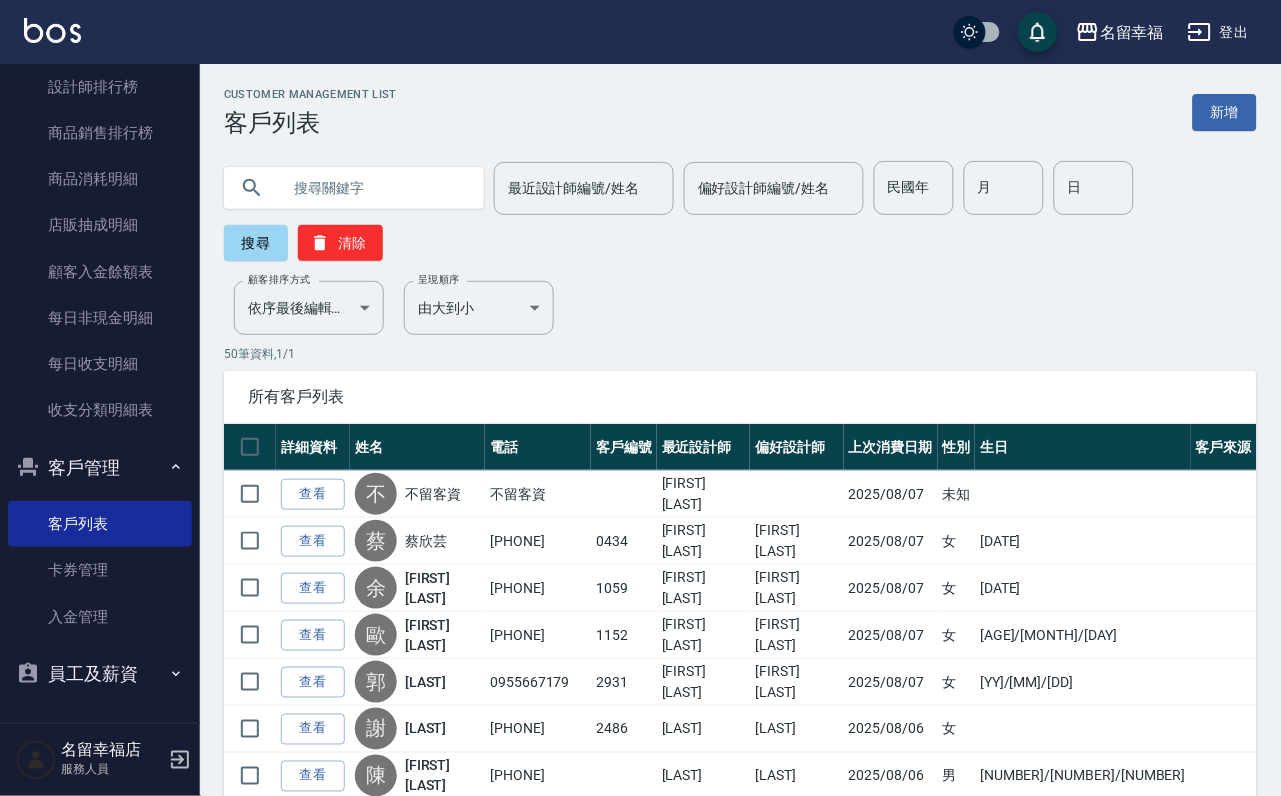 click at bounding box center [374, 188] 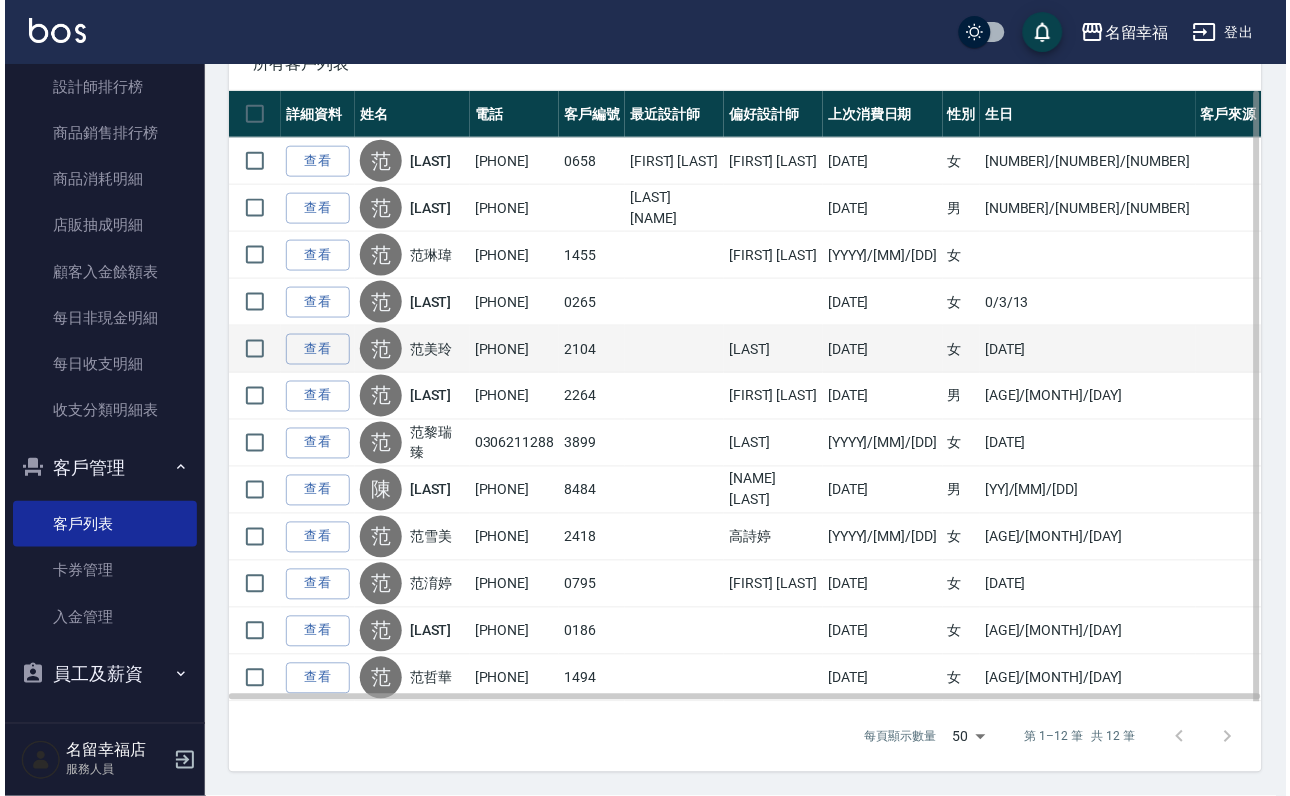 scroll, scrollTop: 0, scrollLeft: 0, axis: both 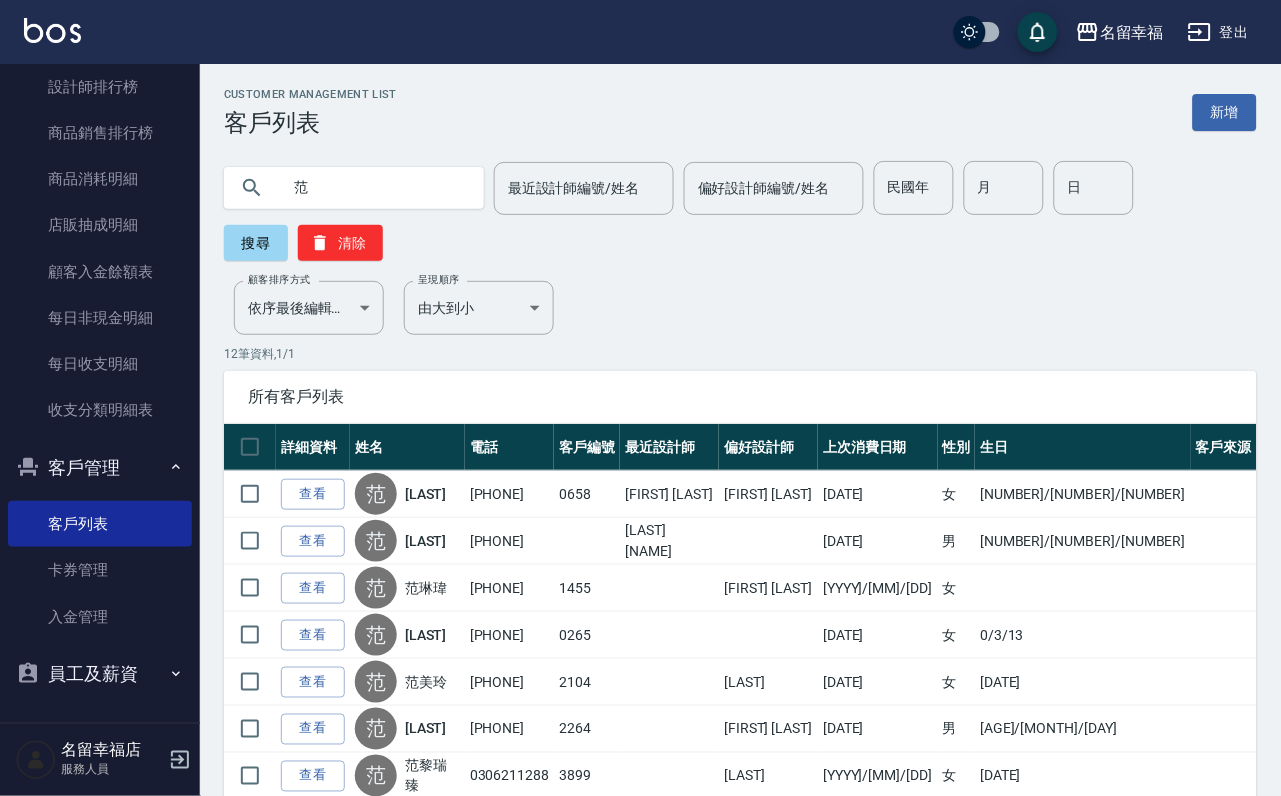 click on "范" at bounding box center (374, 188) 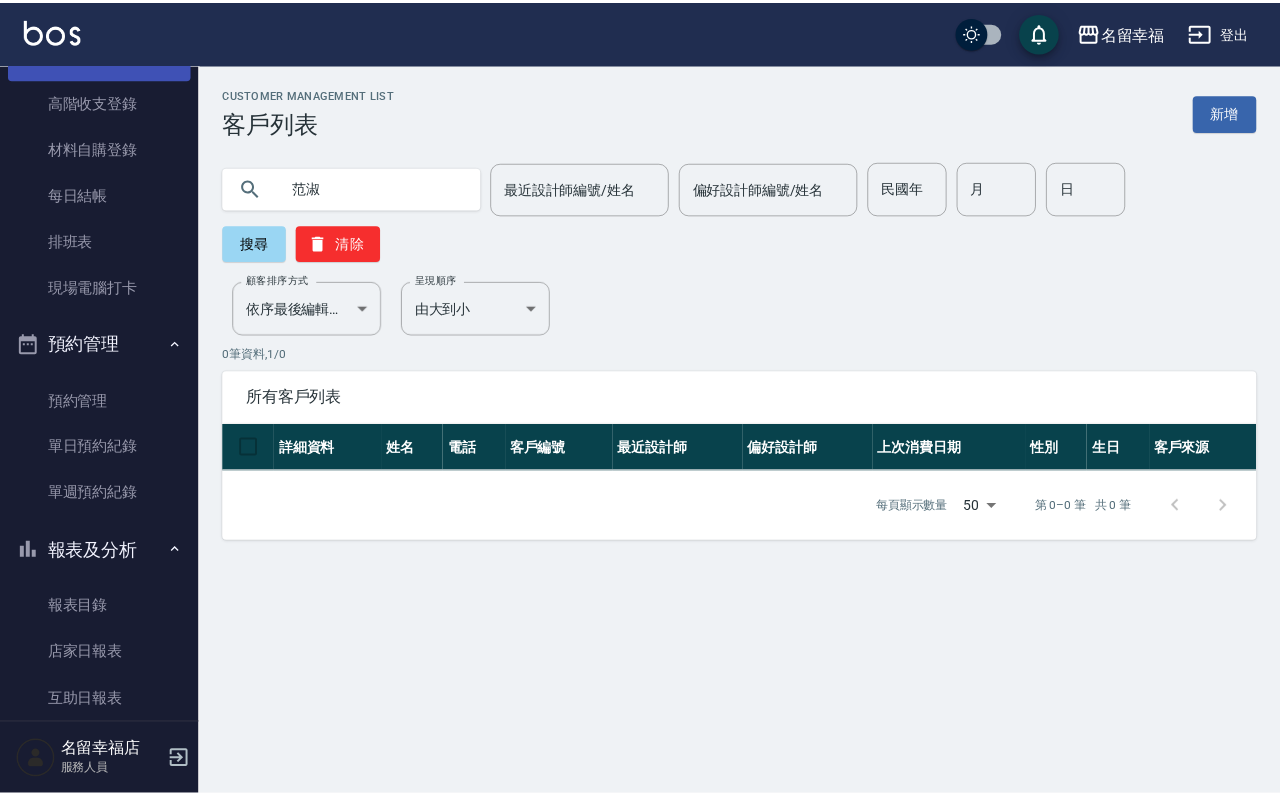 scroll, scrollTop: 0, scrollLeft: 0, axis: both 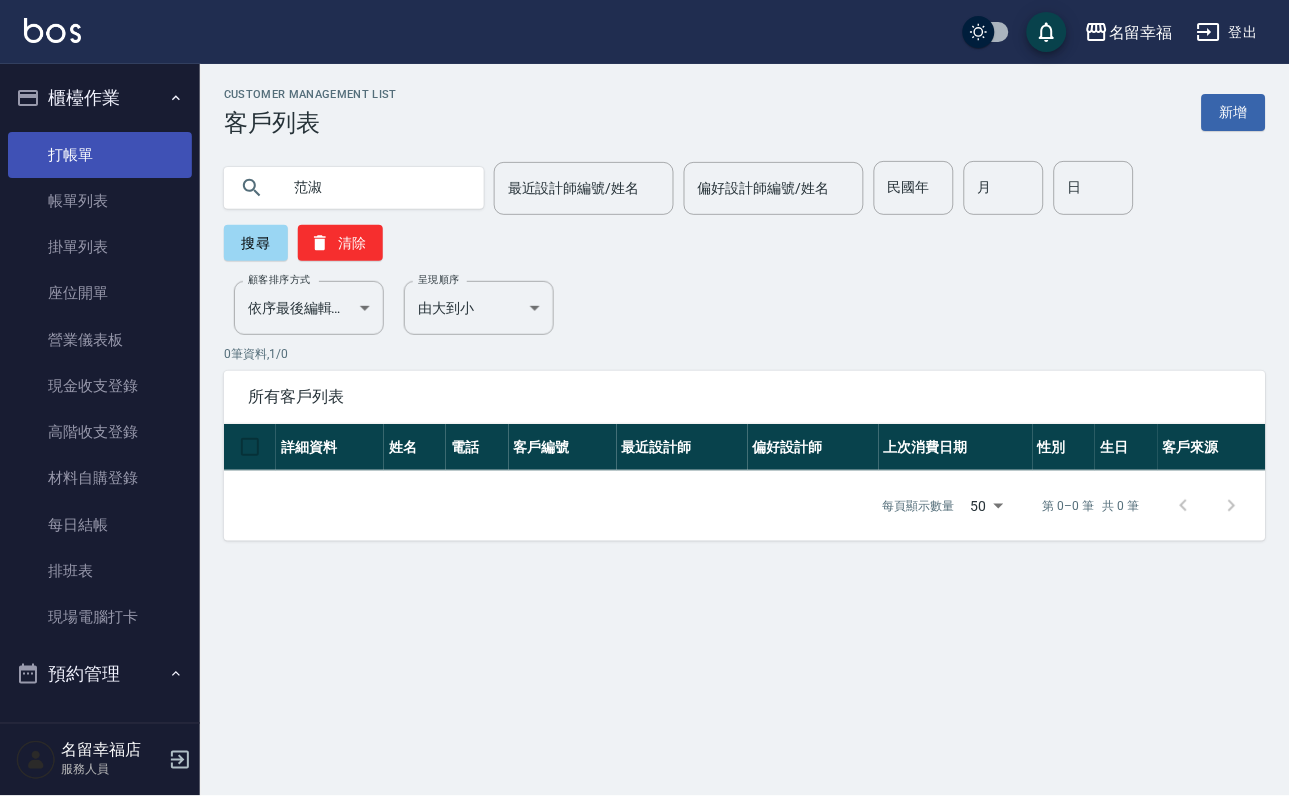click on "打帳單" at bounding box center (100, 155) 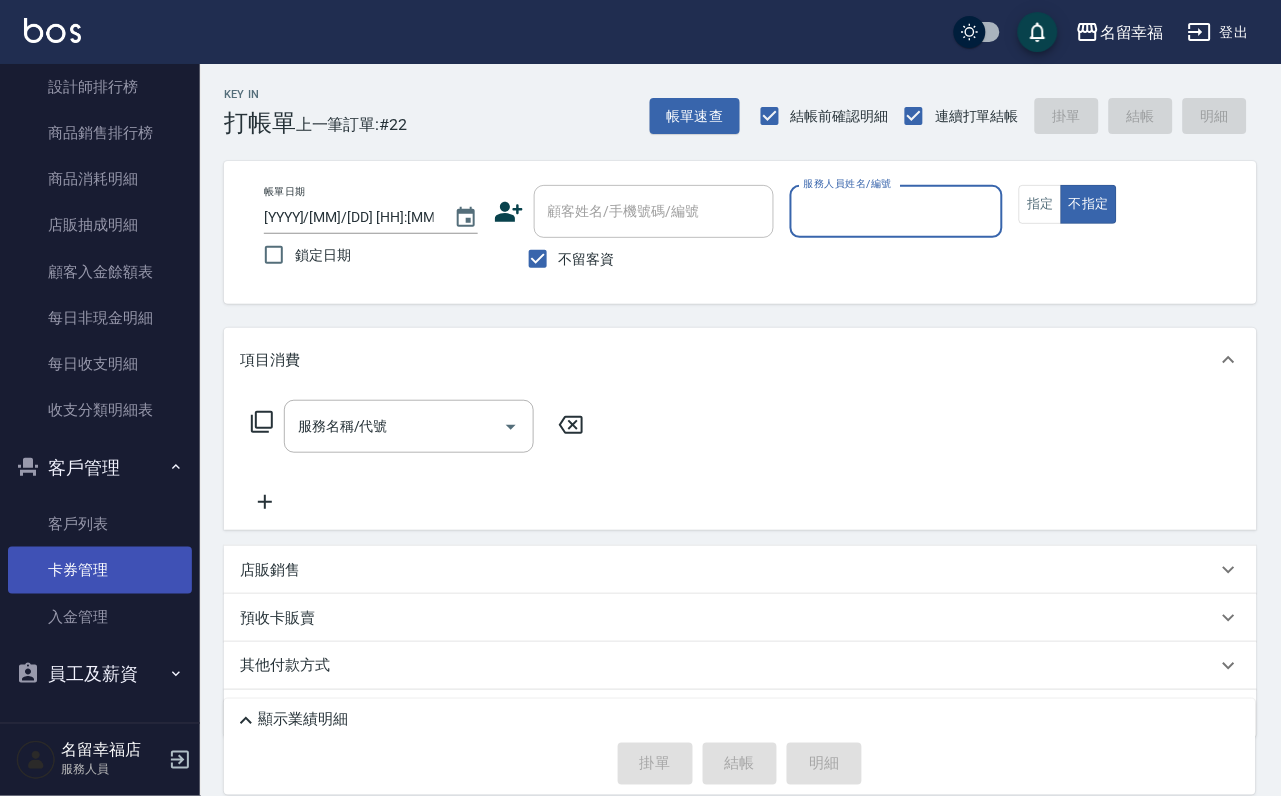 scroll, scrollTop: 1530, scrollLeft: 0, axis: vertical 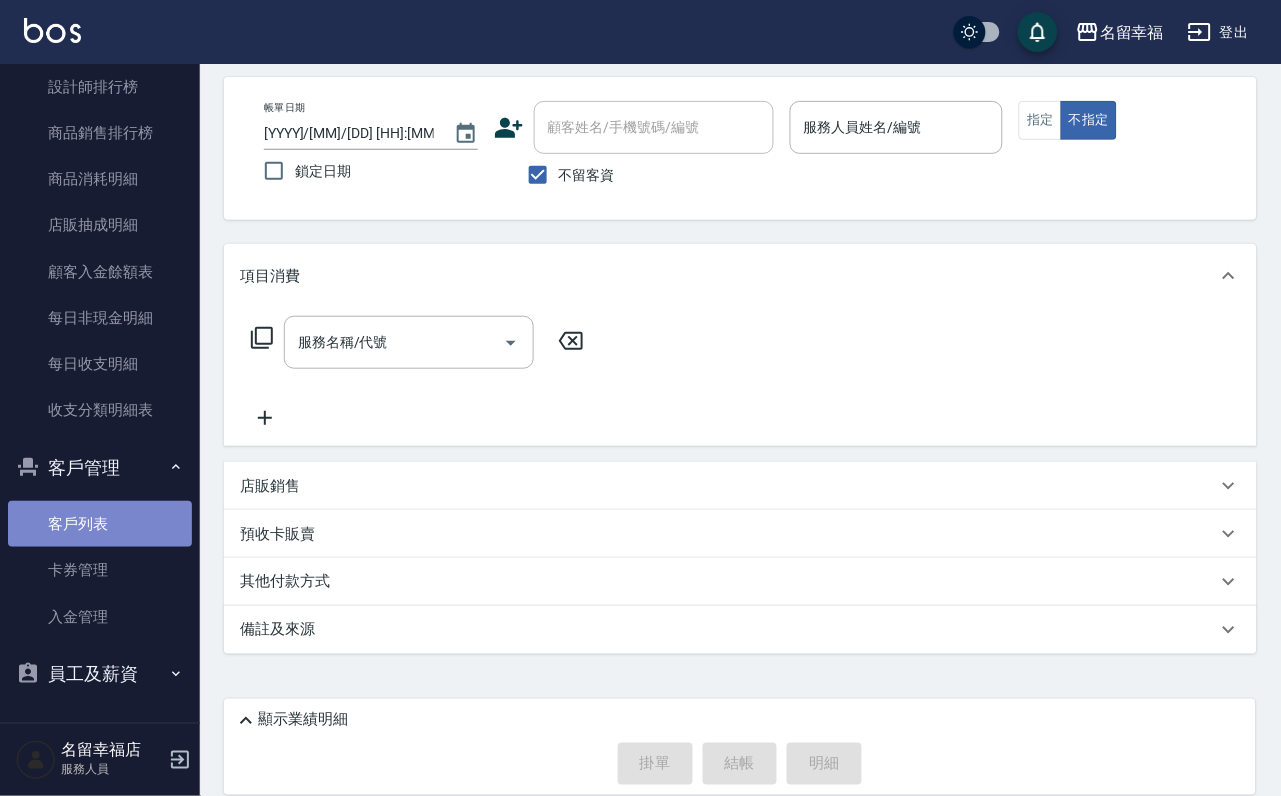 click on "客戶列表" at bounding box center (100, 524) 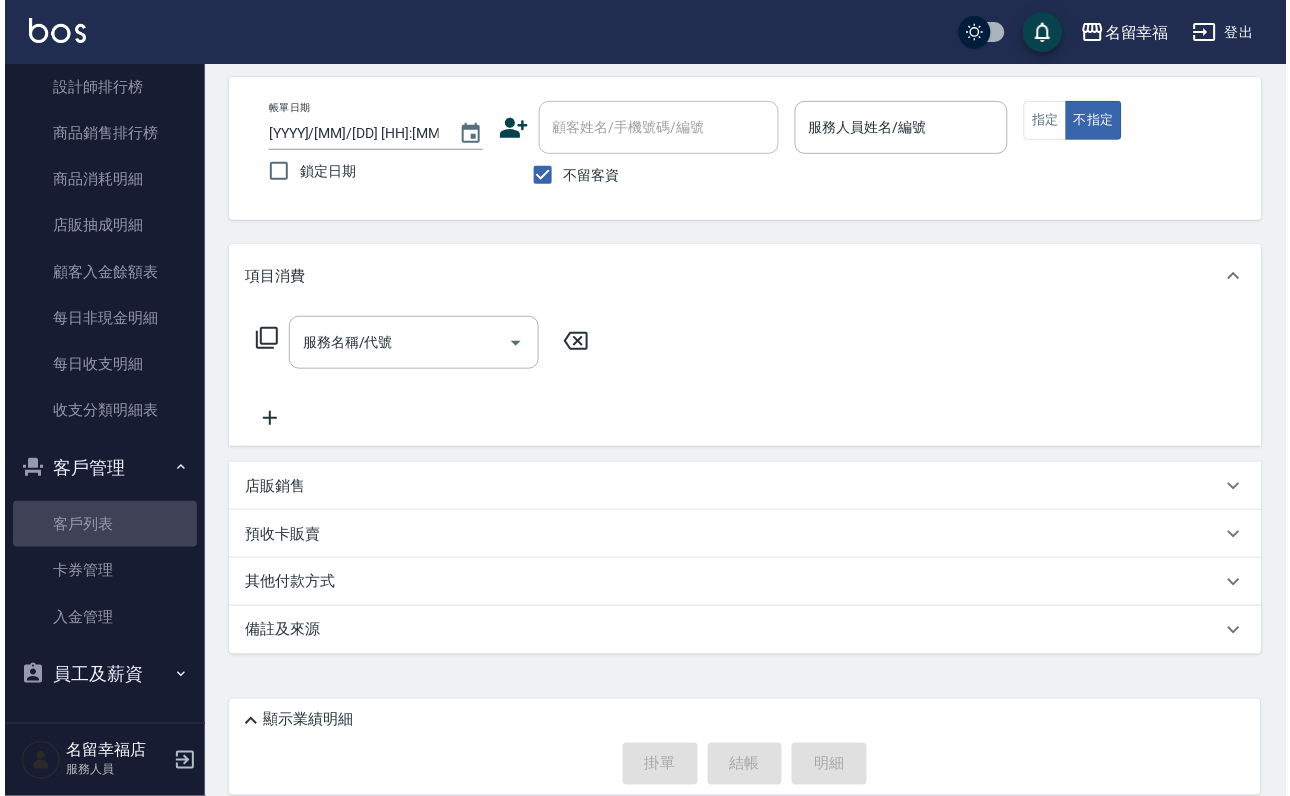 scroll, scrollTop: 0, scrollLeft: 0, axis: both 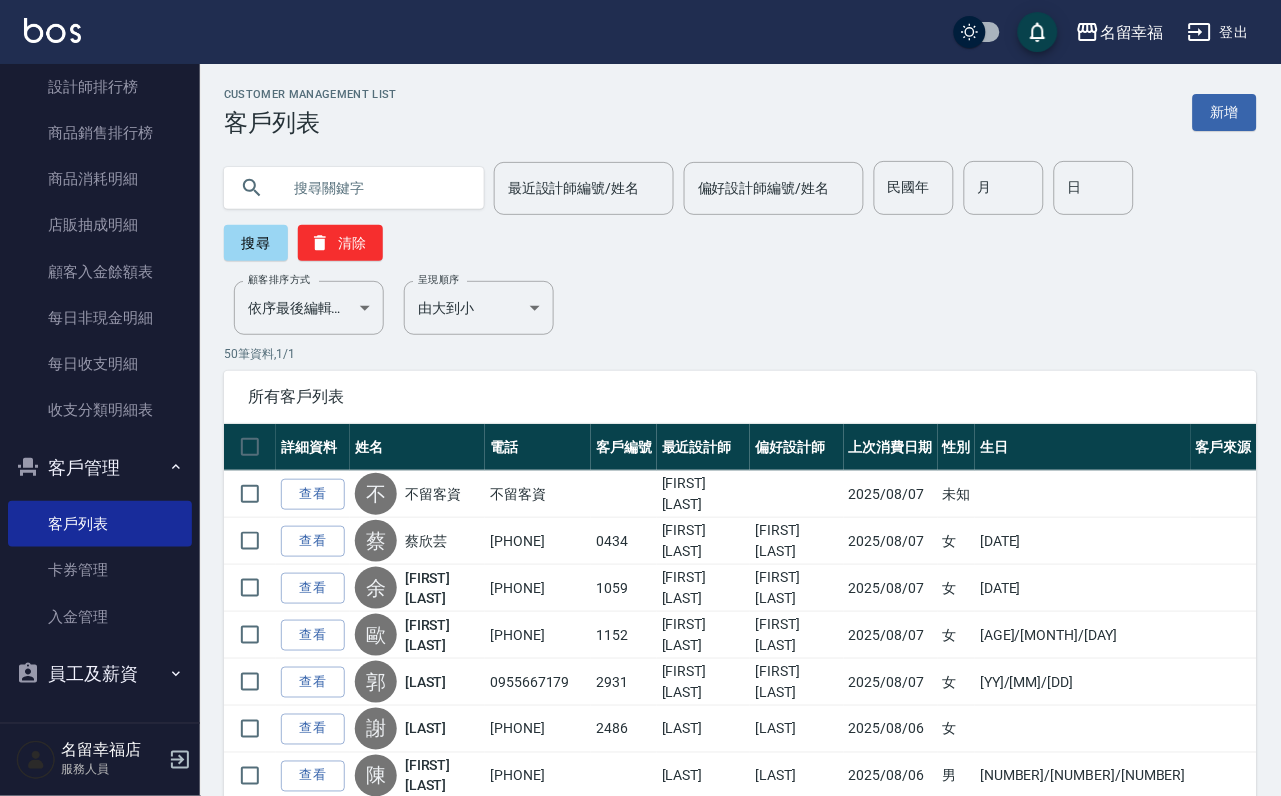 click at bounding box center (374, 188) 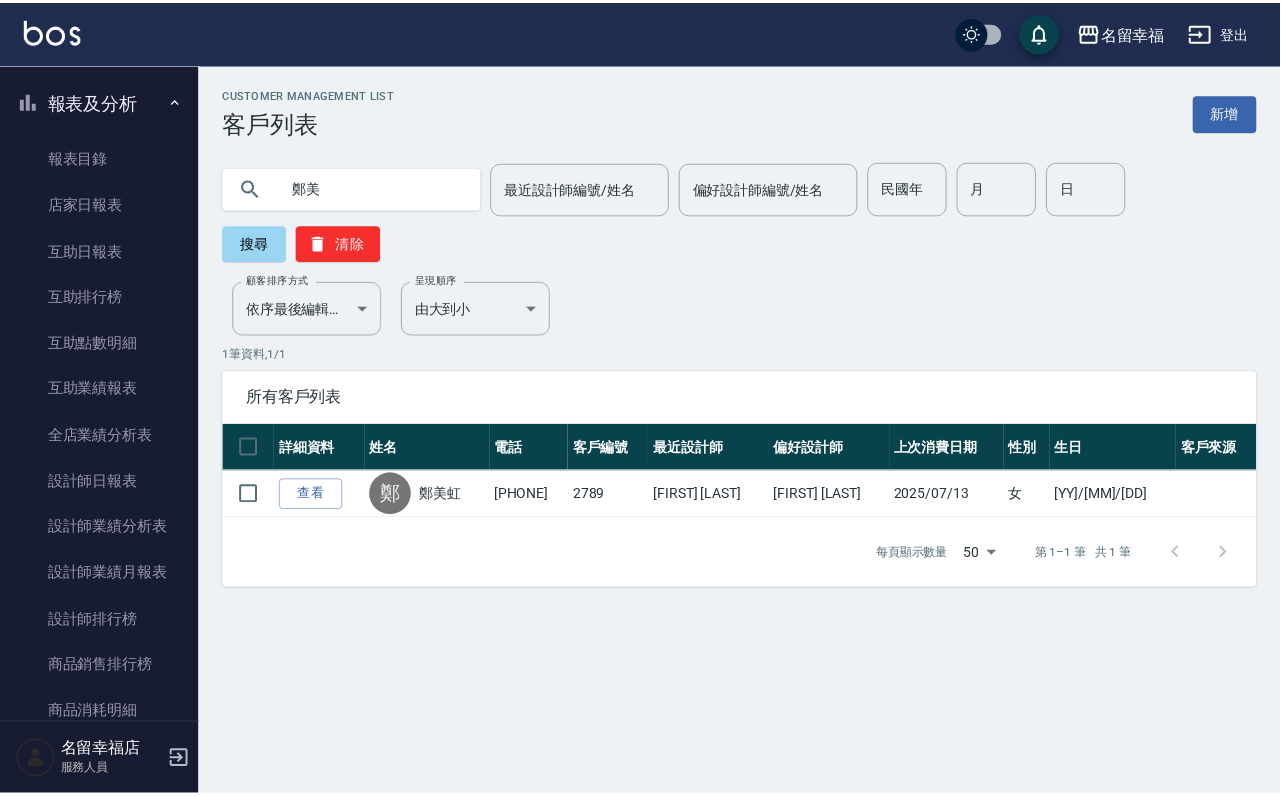 scroll, scrollTop: 30, scrollLeft: 0, axis: vertical 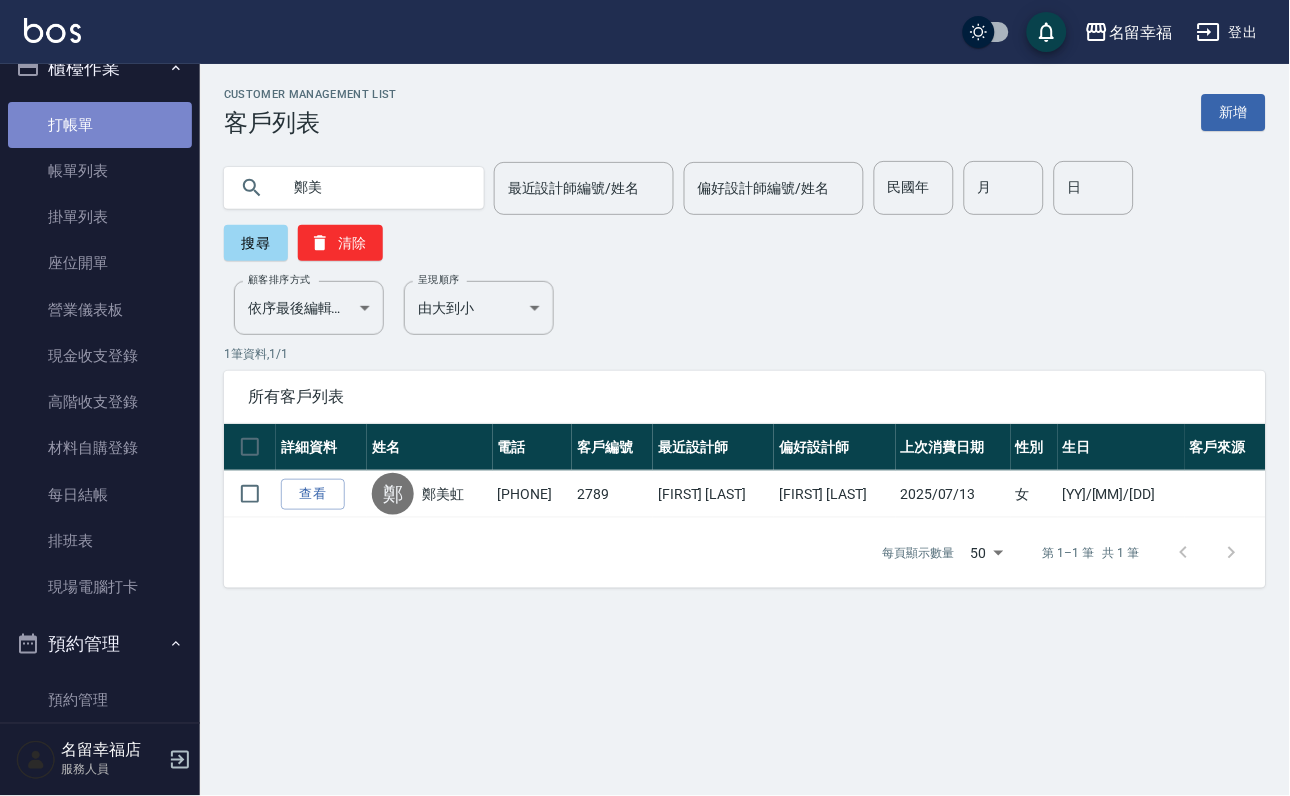 click on "打帳單" at bounding box center [100, 125] 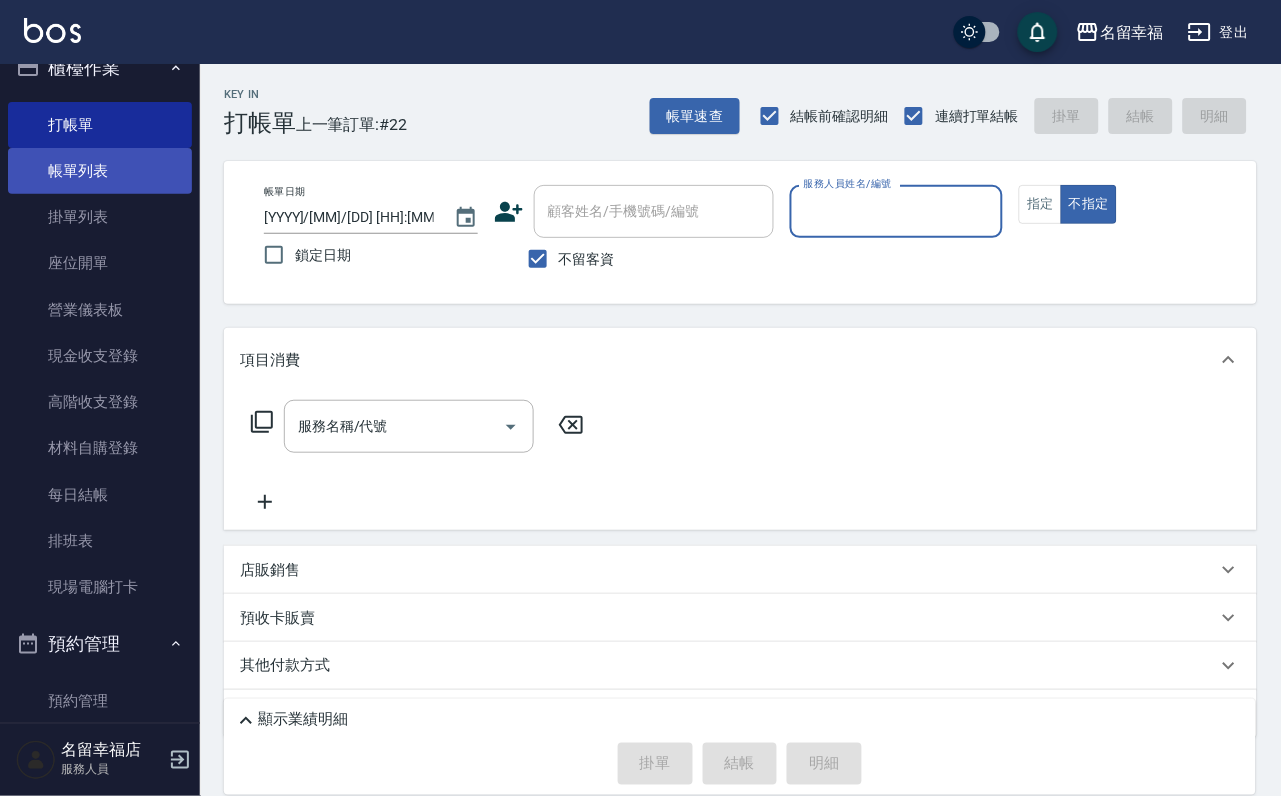 click on "帳單列表" at bounding box center (100, 171) 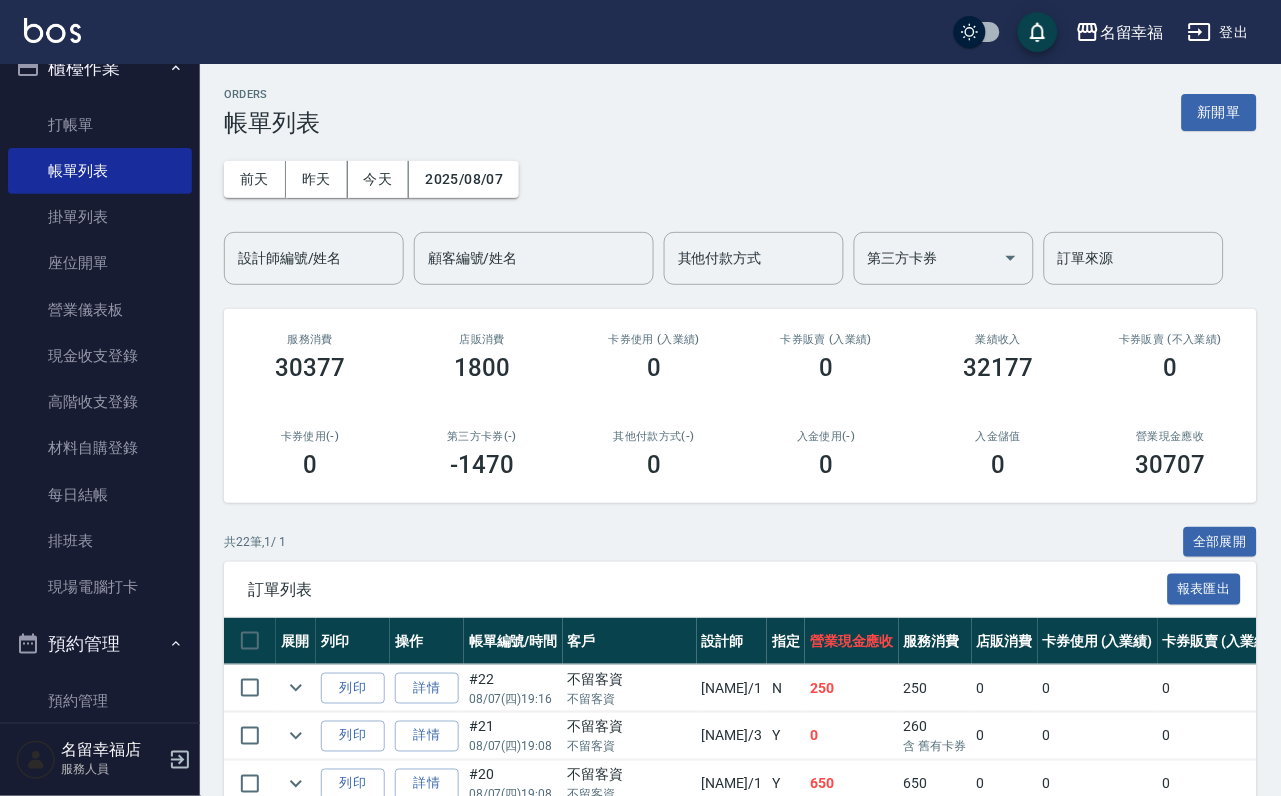click on "設計師編號/姓名" at bounding box center (314, 258) 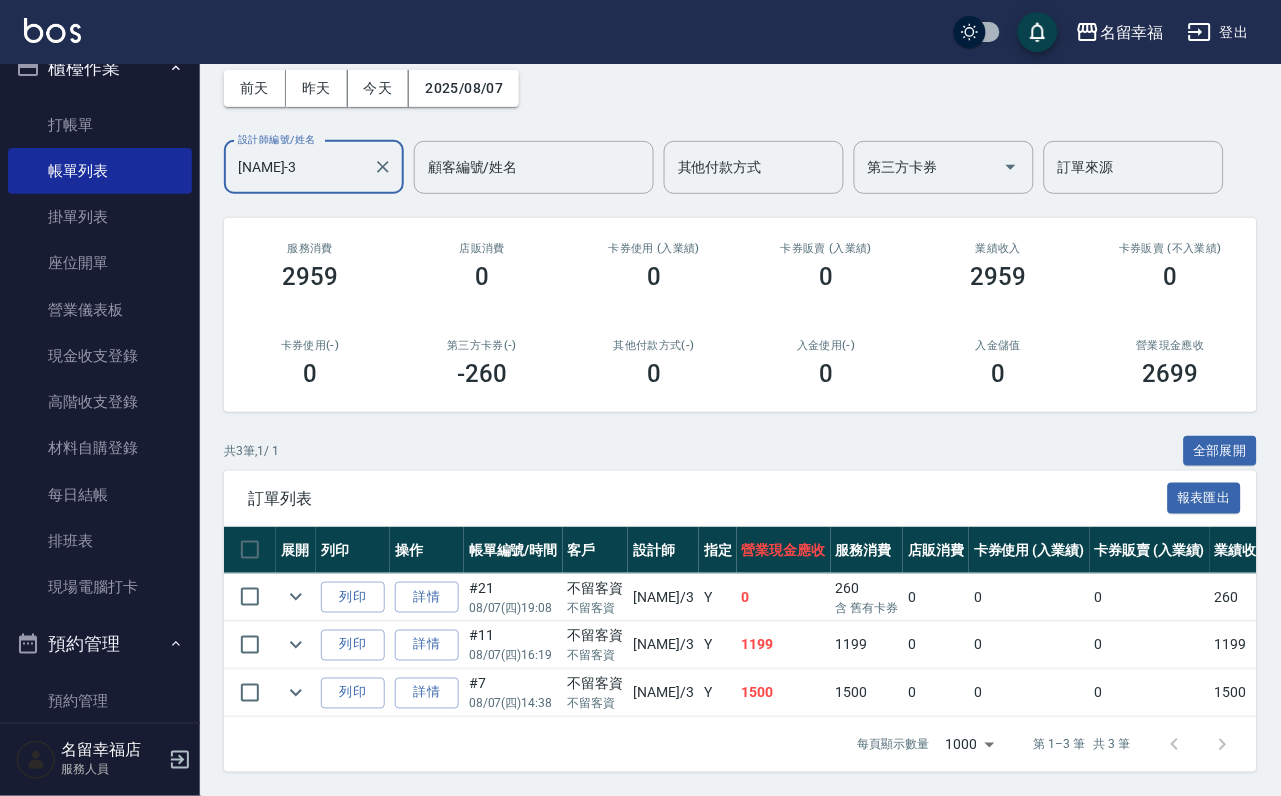 scroll, scrollTop: 231, scrollLeft: 0, axis: vertical 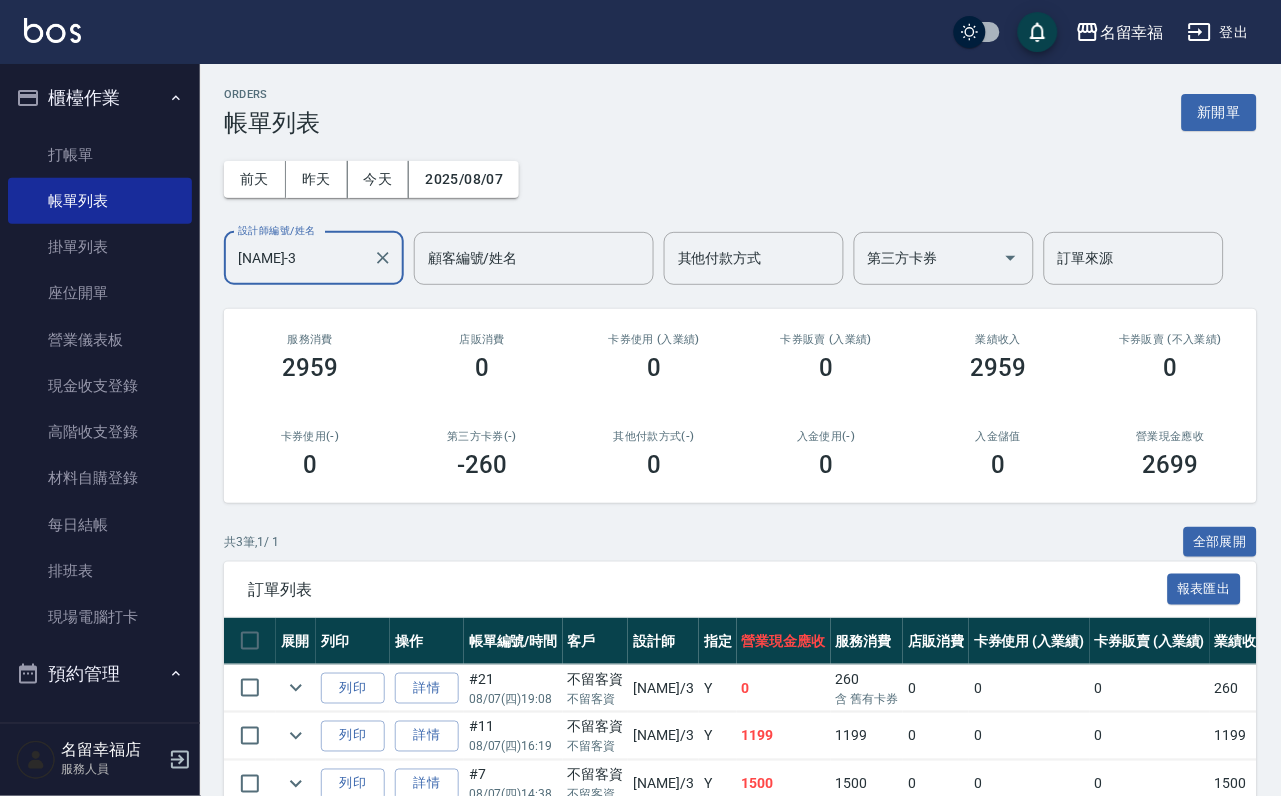 drag, startPoint x: 368, startPoint y: 249, endPoint x: 338, endPoint y: 262, distance: 32.695564 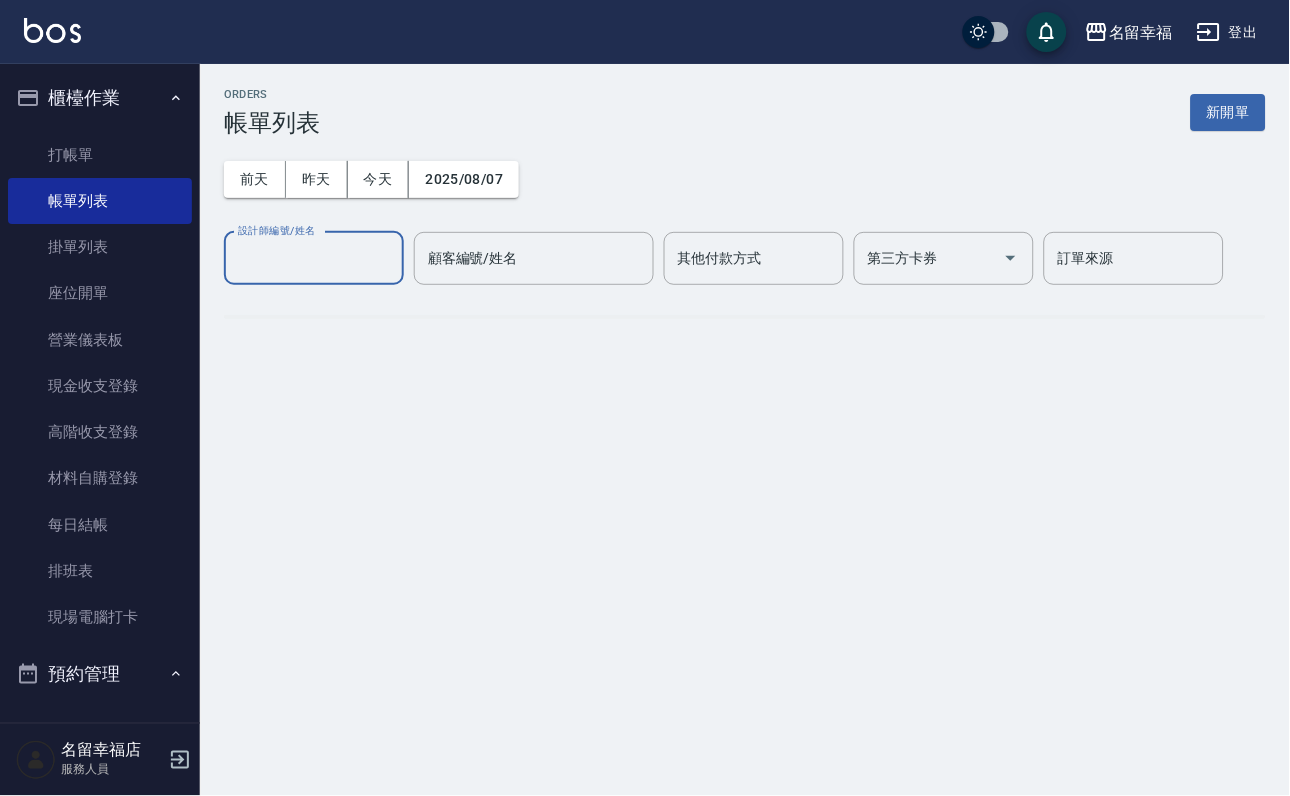 click on "設計師編號/姓名" at bounding box center [314, 258] 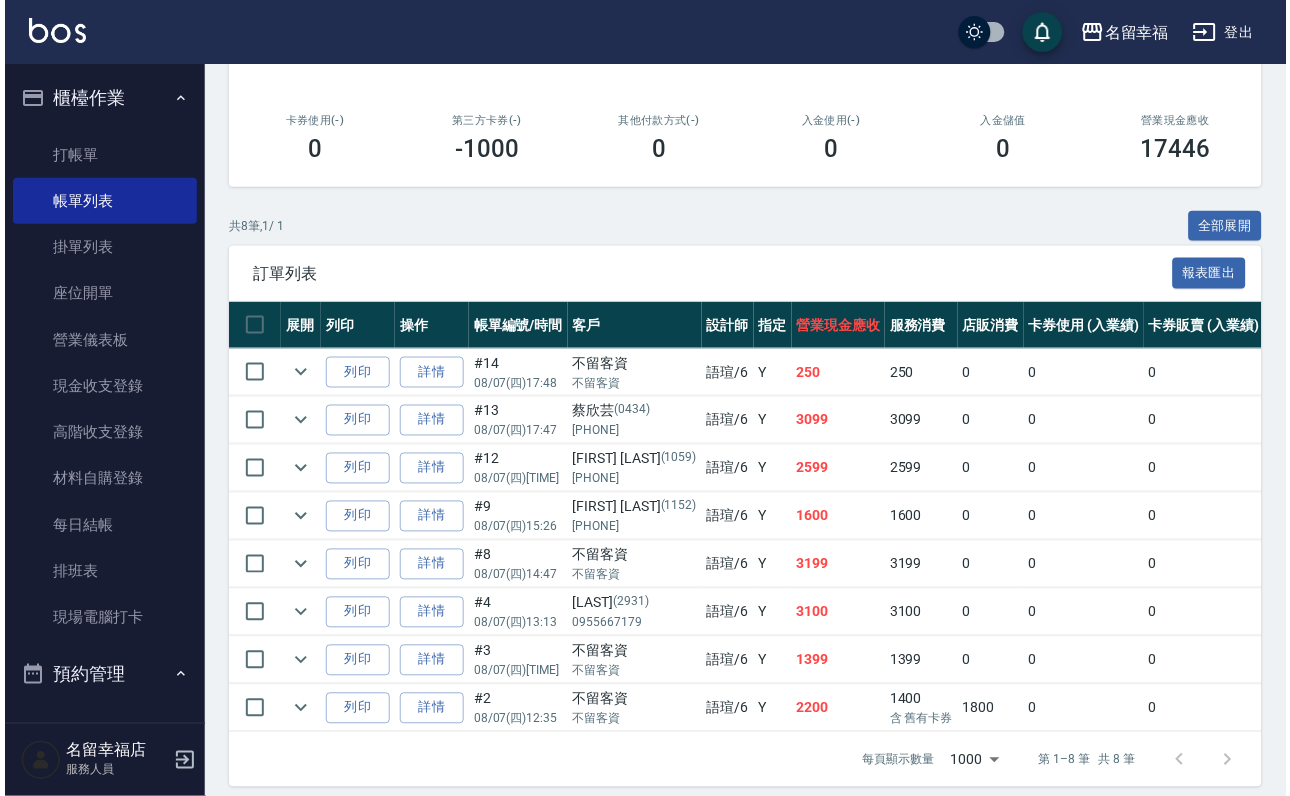 scroll, scrollTop: 0, scrollLeft: 0, axis: both 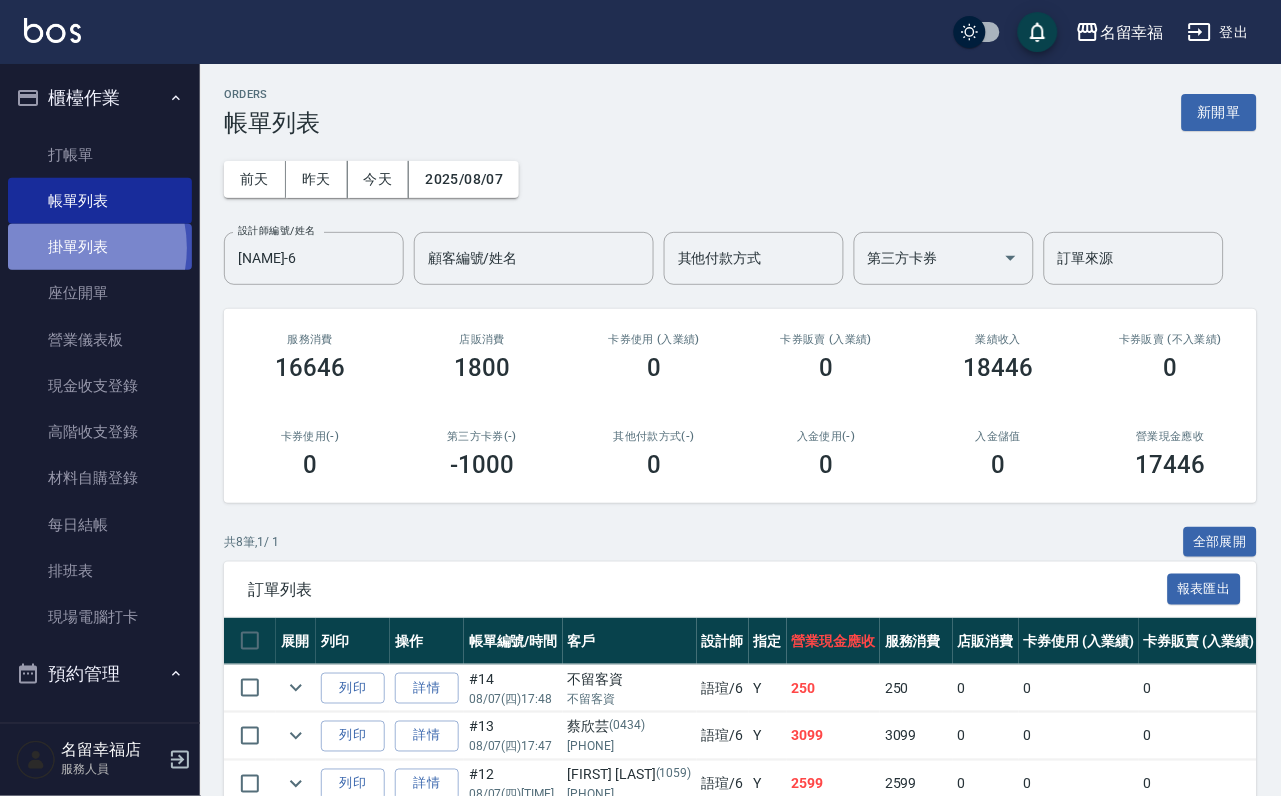 click on "掛單列表" at bounding box center (100, 247) 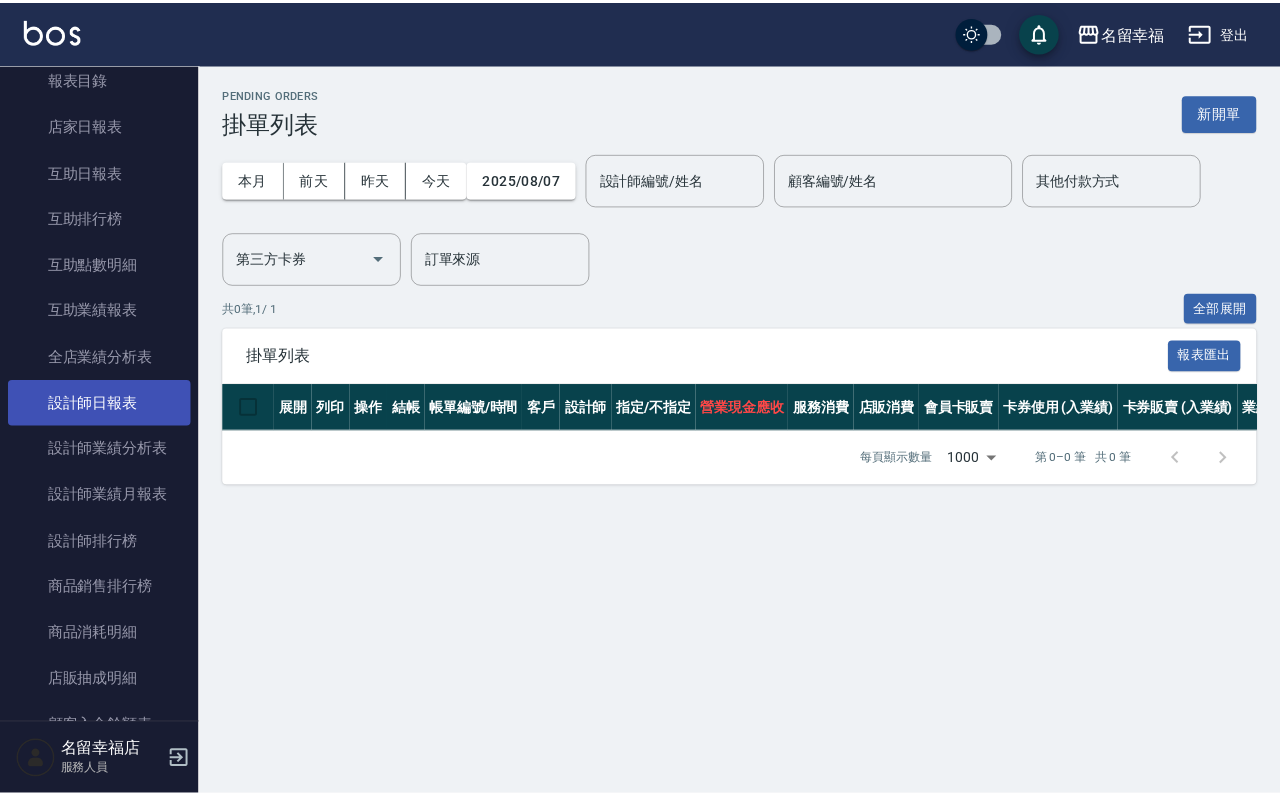 scroll, scrollTop: 900, scrollLeft: 0, axis: vertical 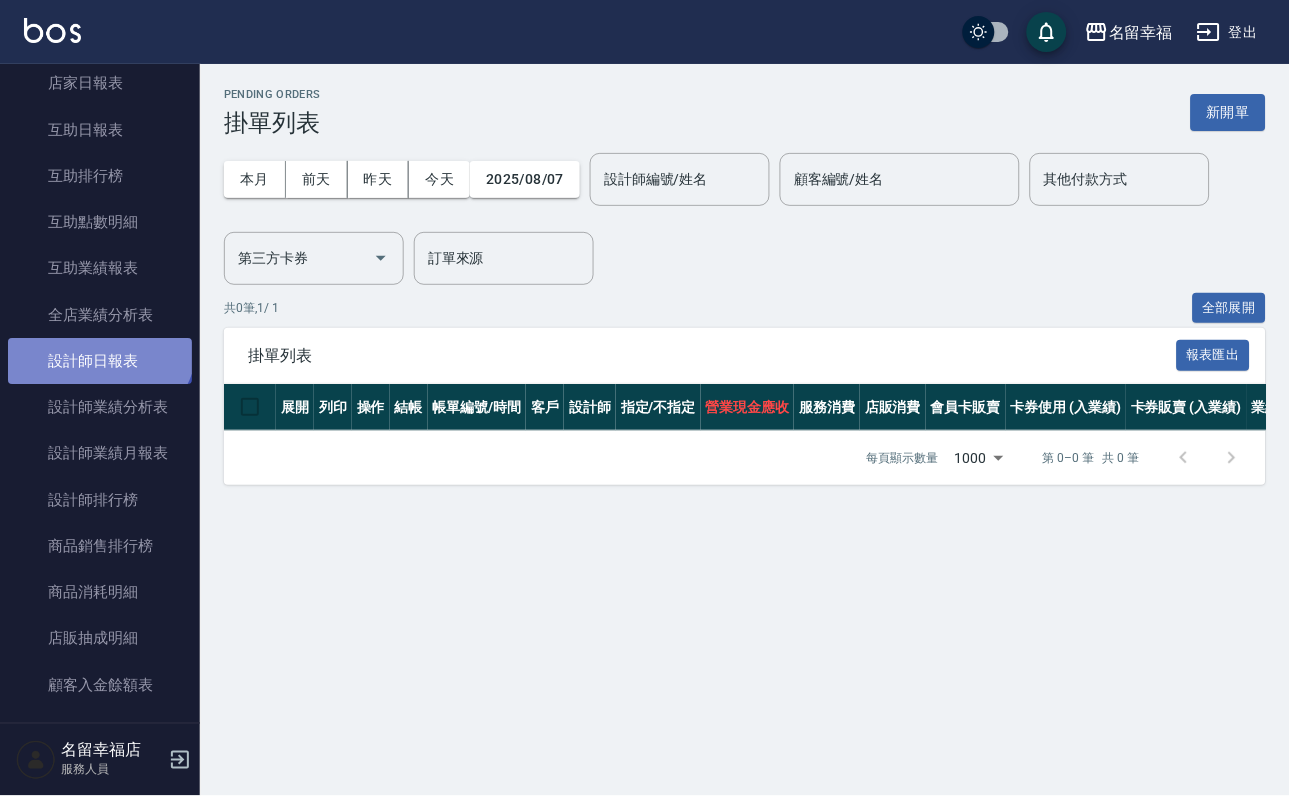 click on "設計師日報表" at bounding box center [100, 361] 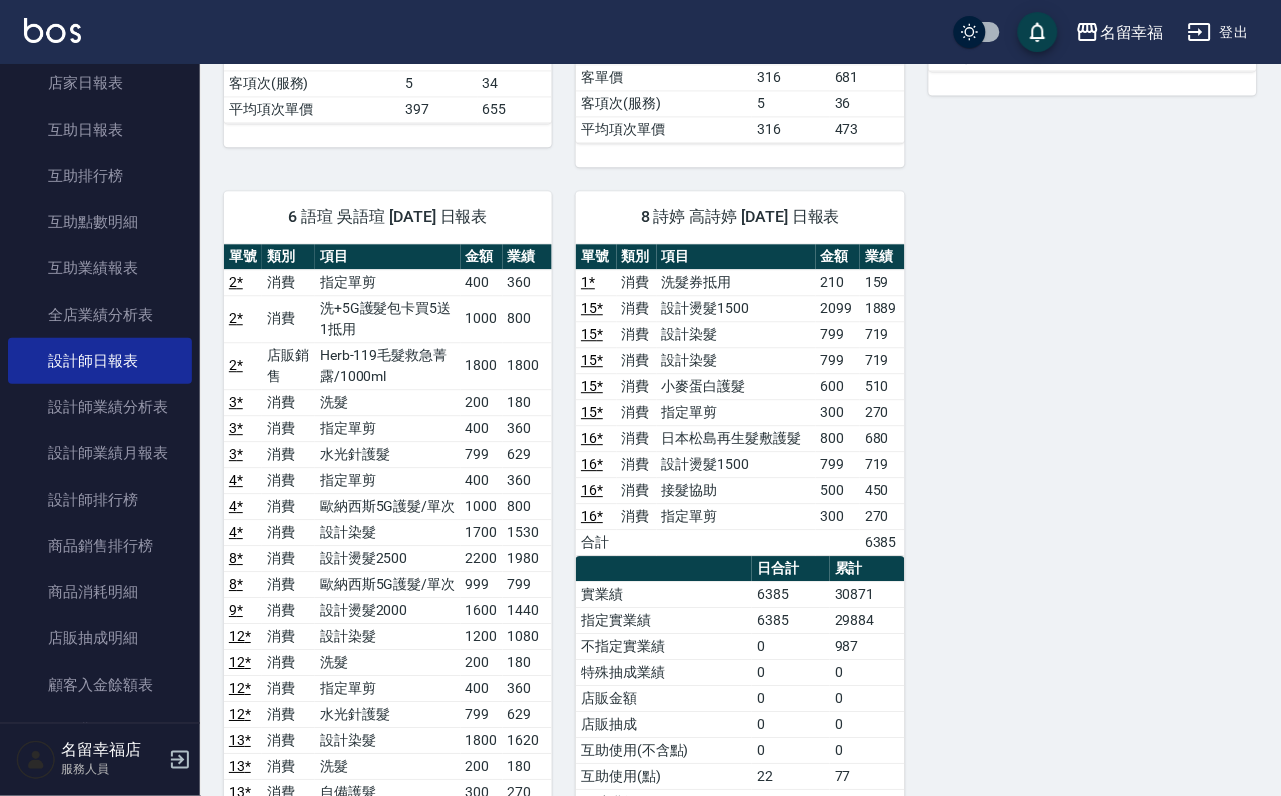 scroll, scrollTop: 1050, scrollLeft: 0, axis: vertical 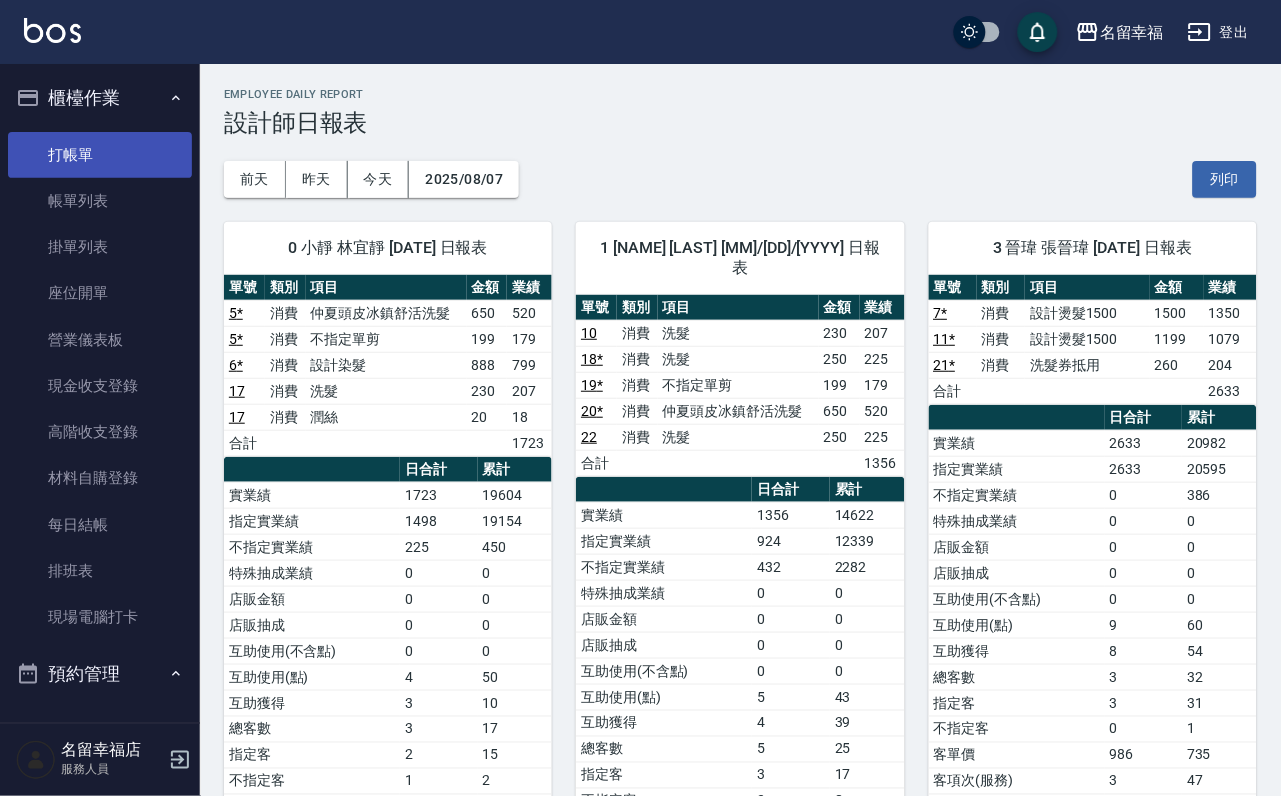 click on "打帳單" at bounding box center (100, 155) 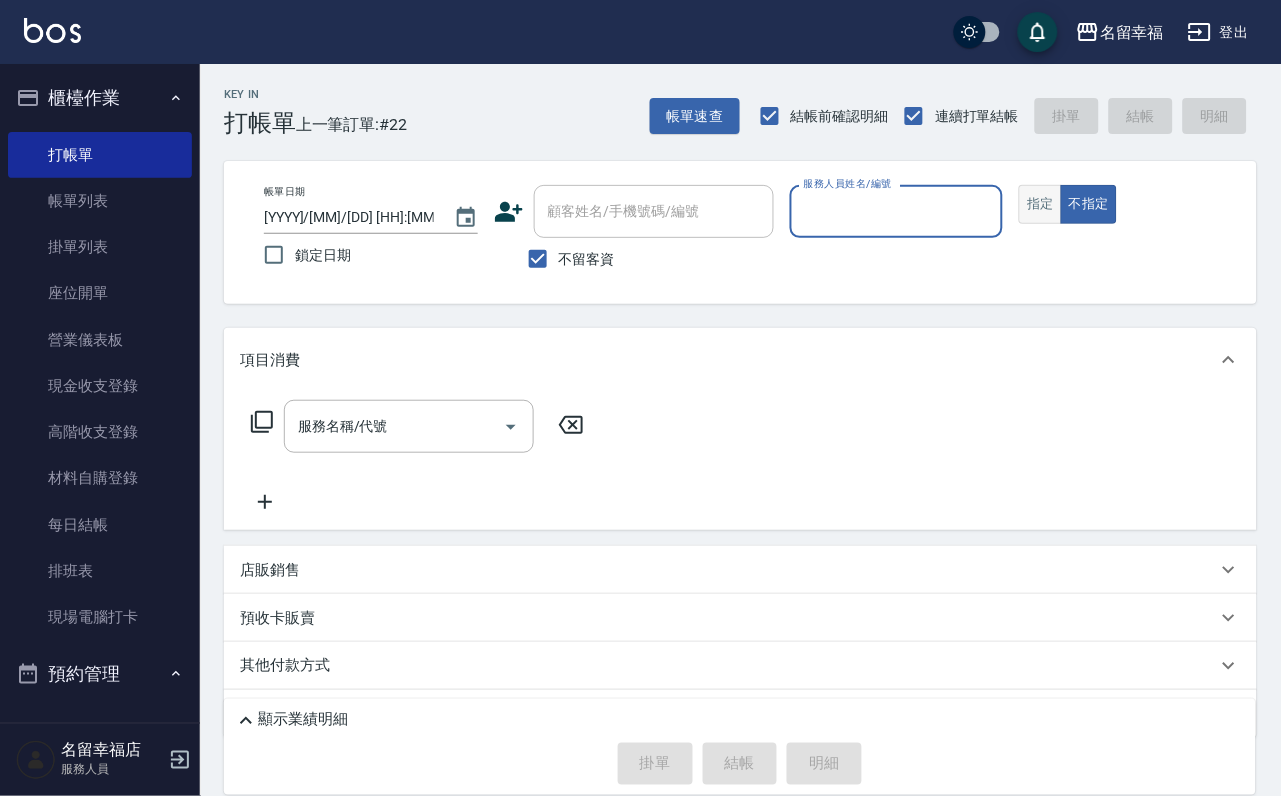 click on "指定" at bounding box center (1040, 204) 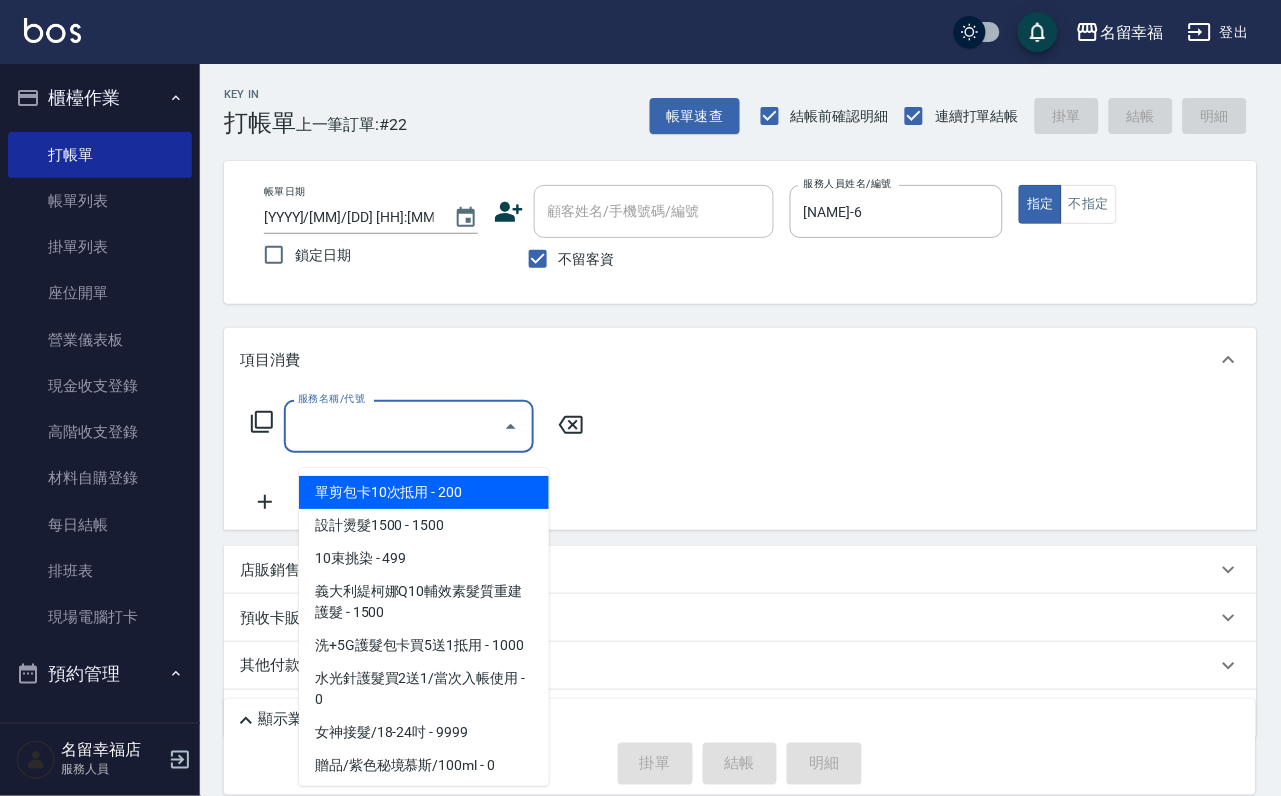 click 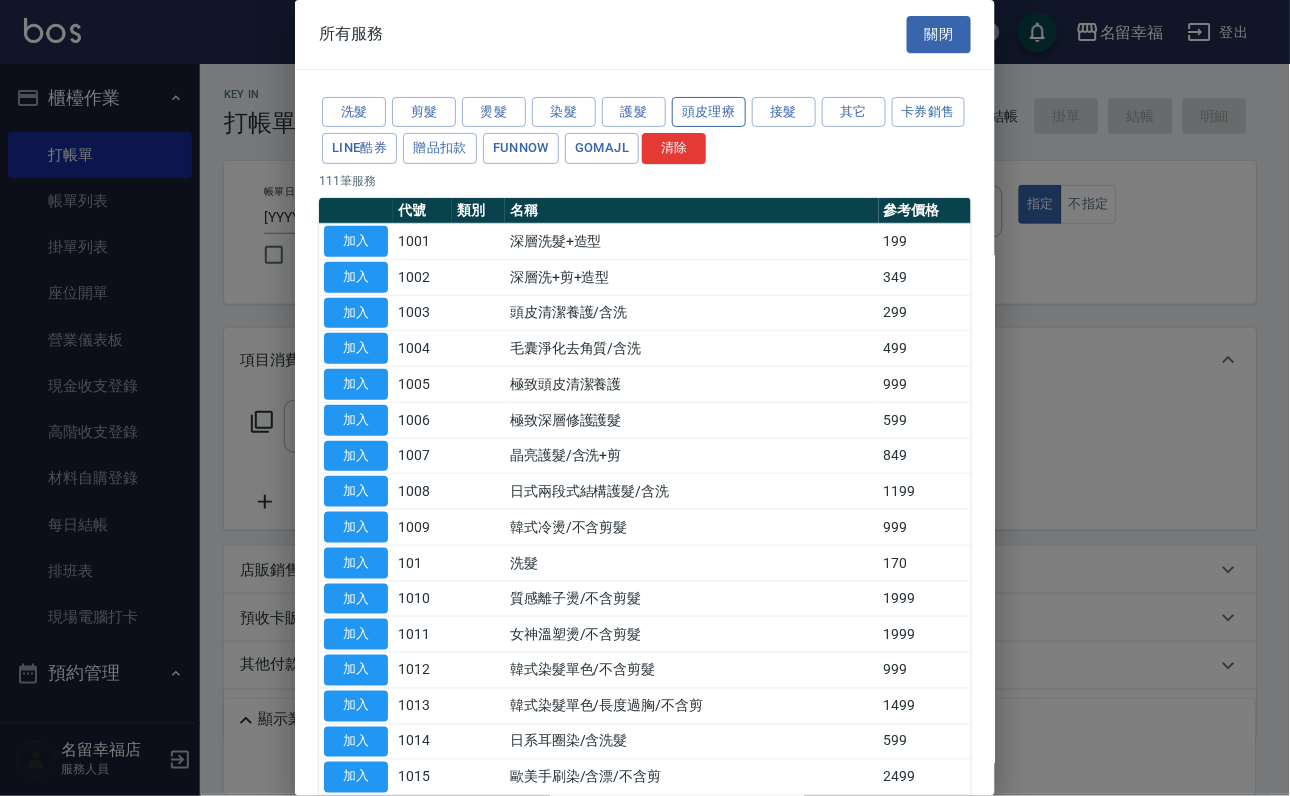 click on "頭皮理療" at bounding box center (709, 112) 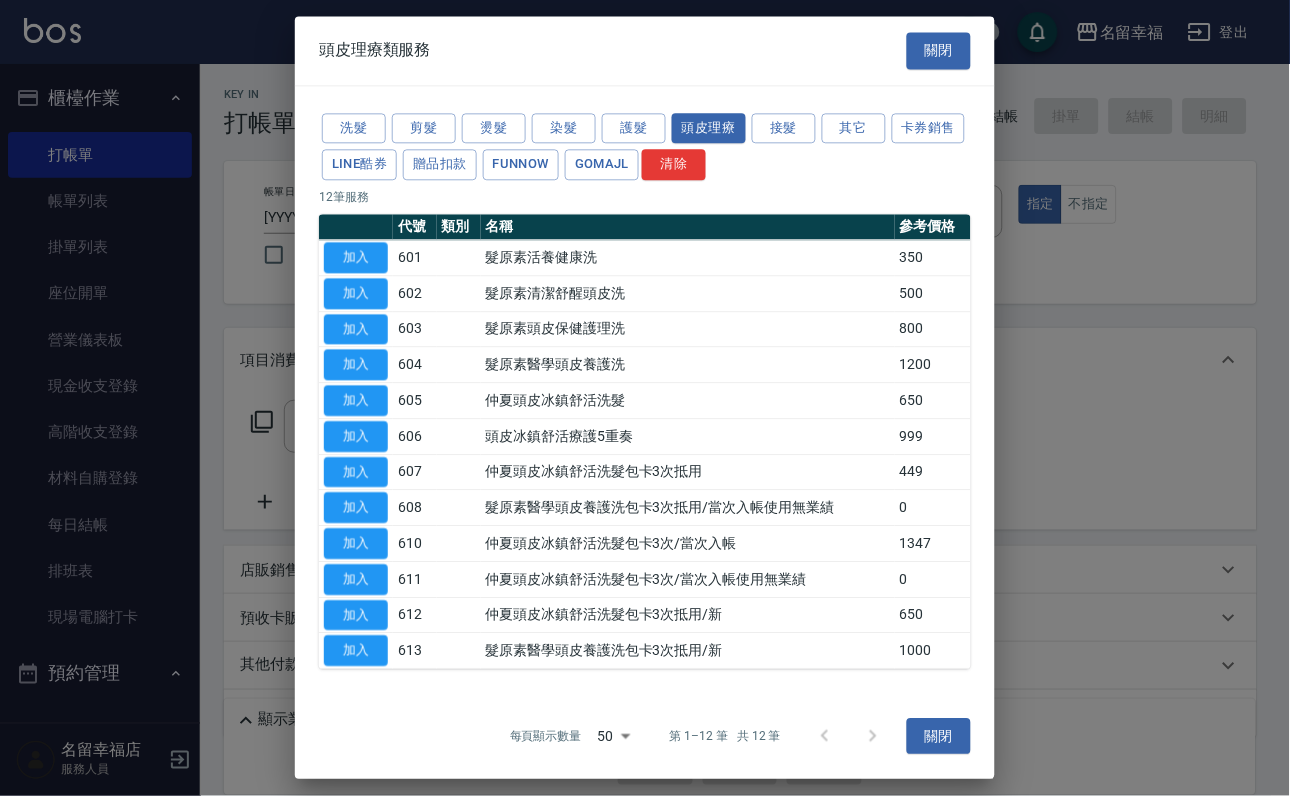 scroll, scrollTop: 183, scrollLeft: 0, axis: vertical 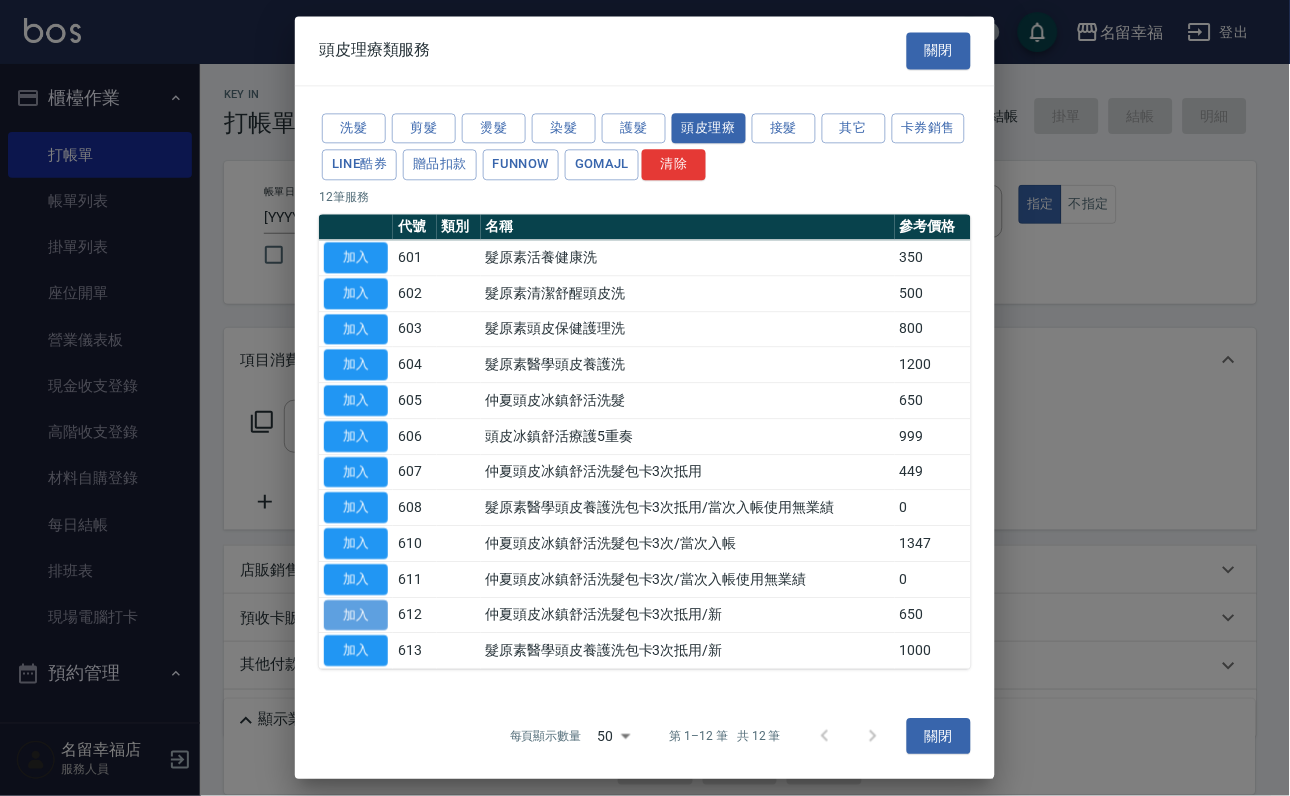 click on "加入" at bounding box center (356, 615) 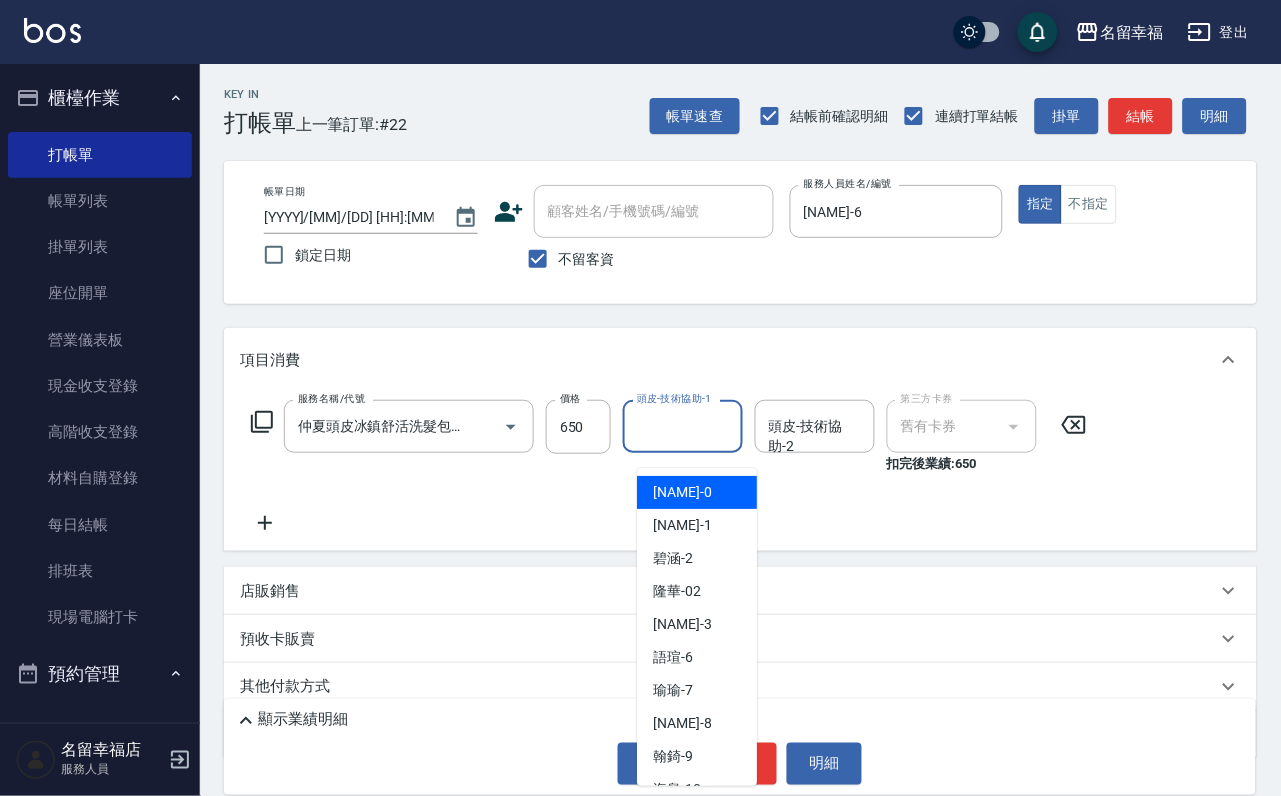 click on "頭皮-技術協助-1 頭皮-技術協助-1" at bounding box center (683, 426) 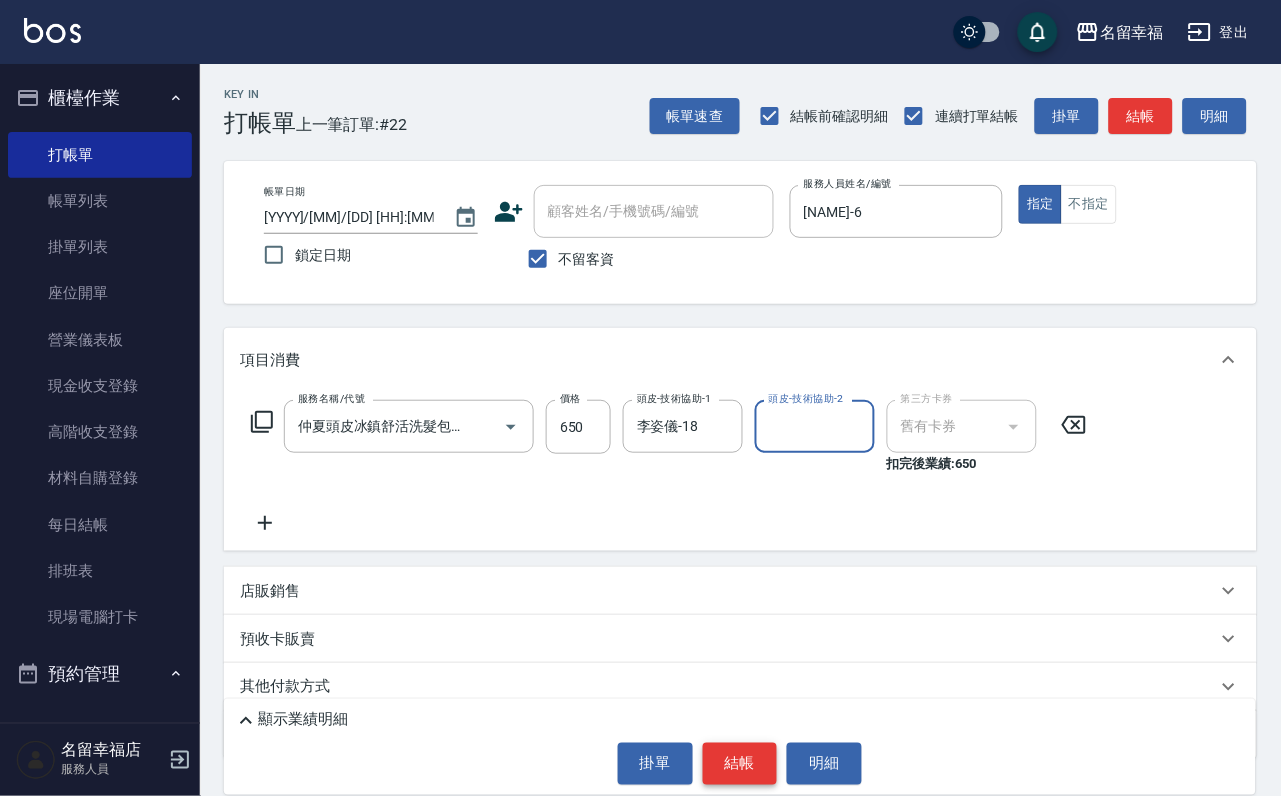 click on "結帳" at bounding box center [740, 764] 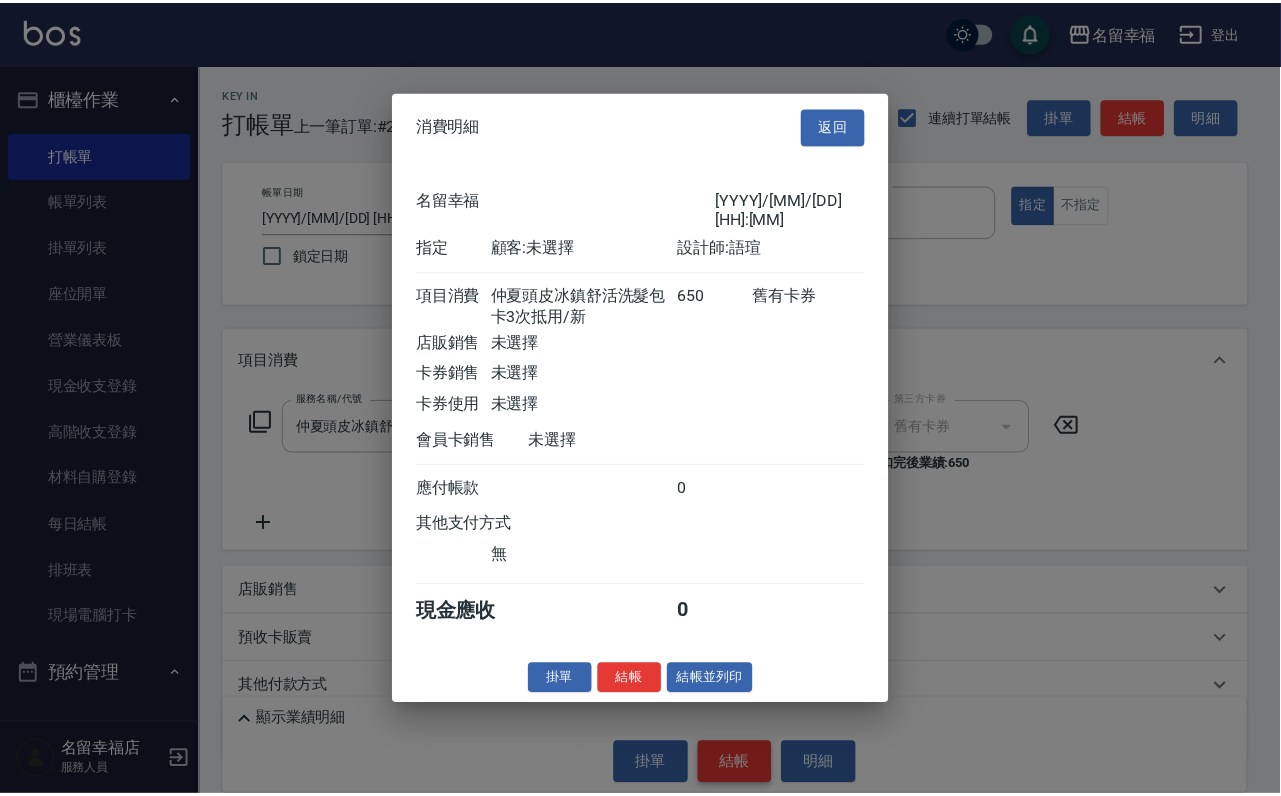 scroll, scrollTop: 284, scrollLeft: 0, axis: vertical 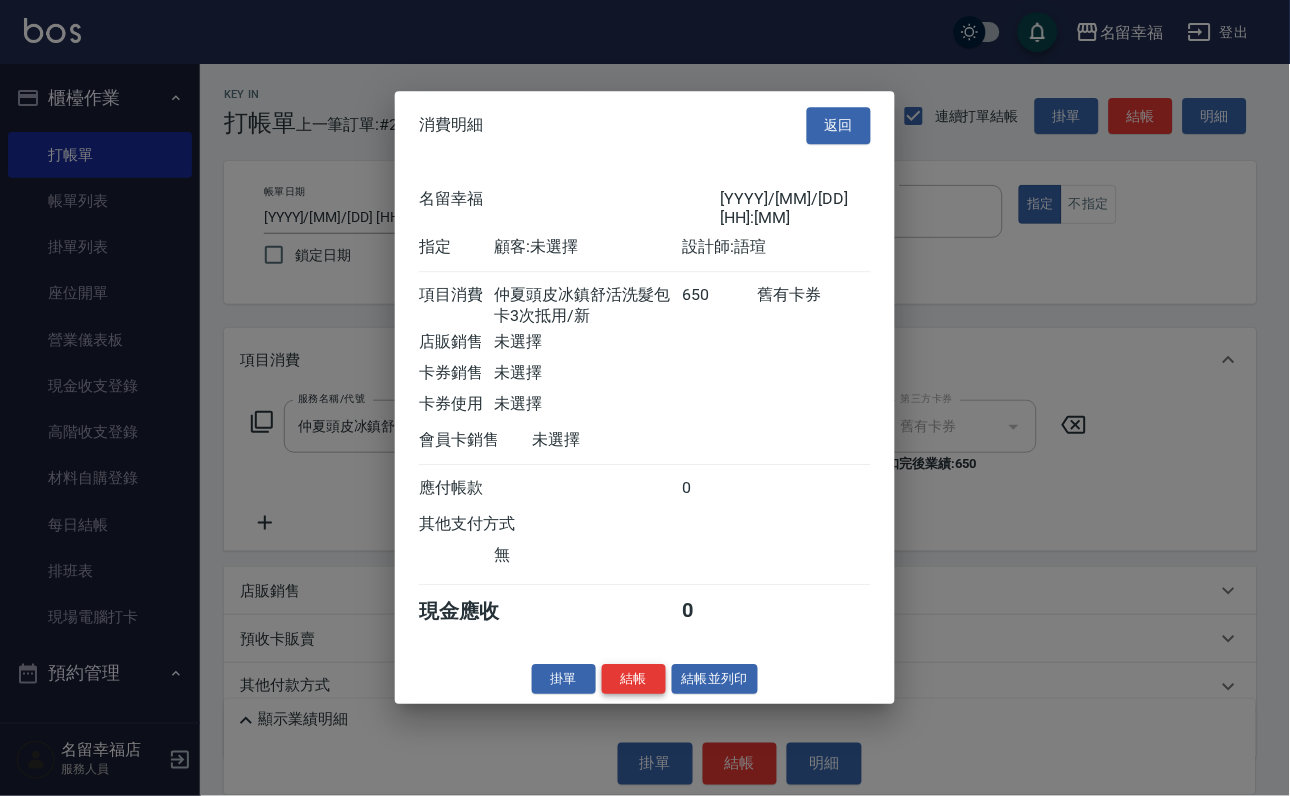 click on "結帳" at bounding box center (634, 679) 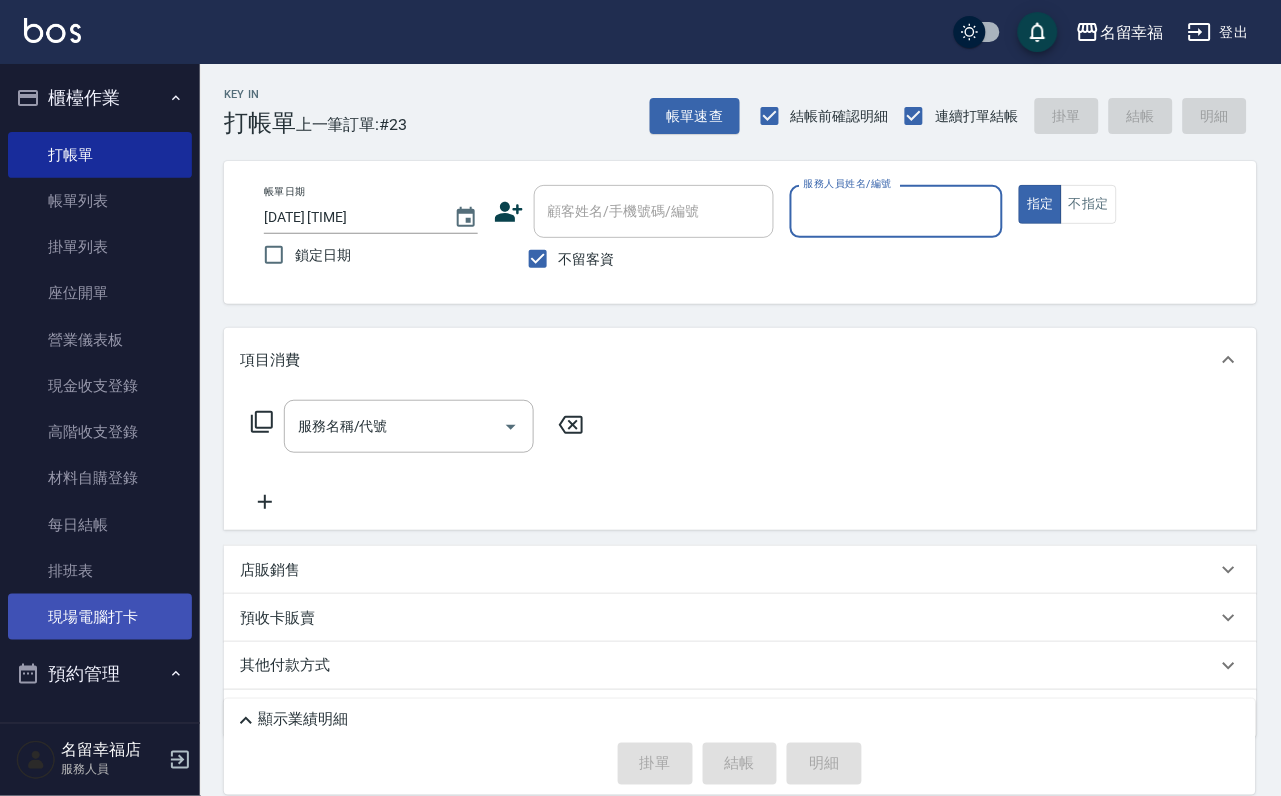 click on "現場電腦打卡" at bounding box center [100, 617] 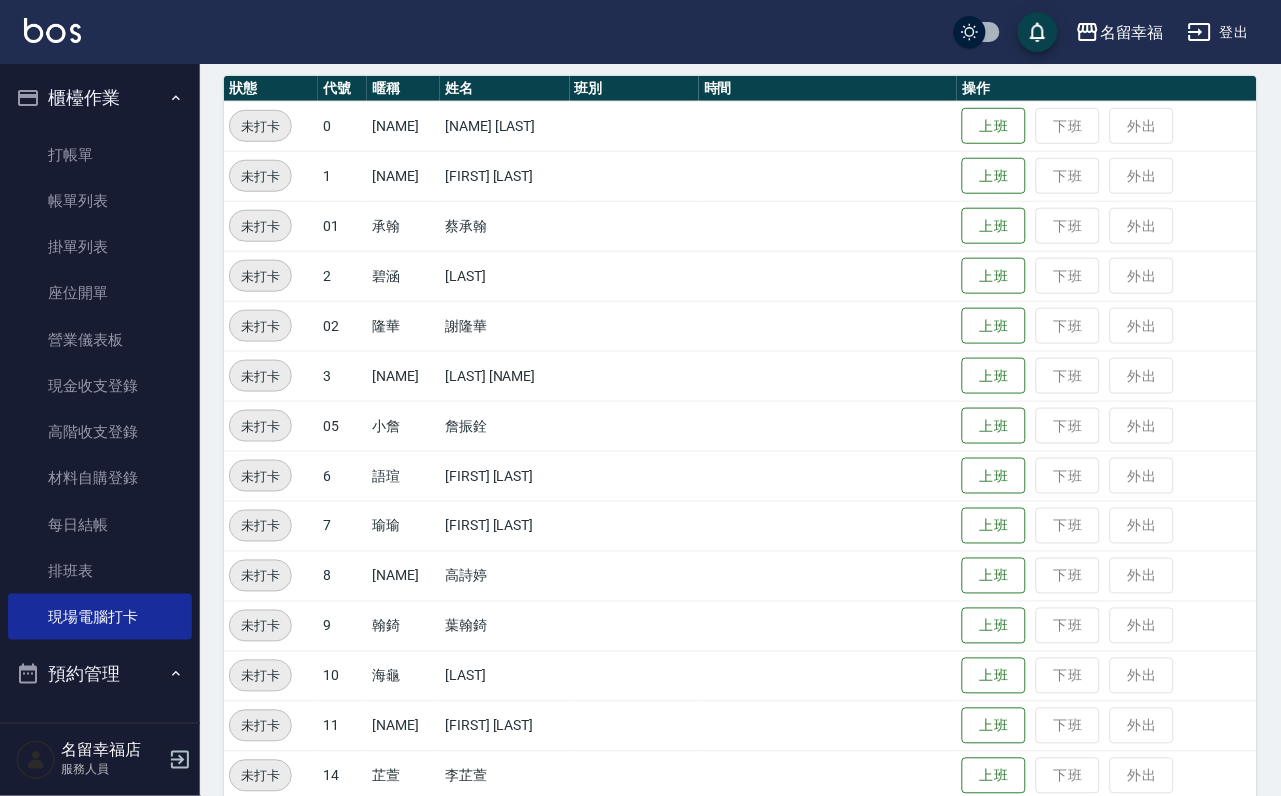 scroll, scrollTop: 0, scrollLeft: 0, axis: both 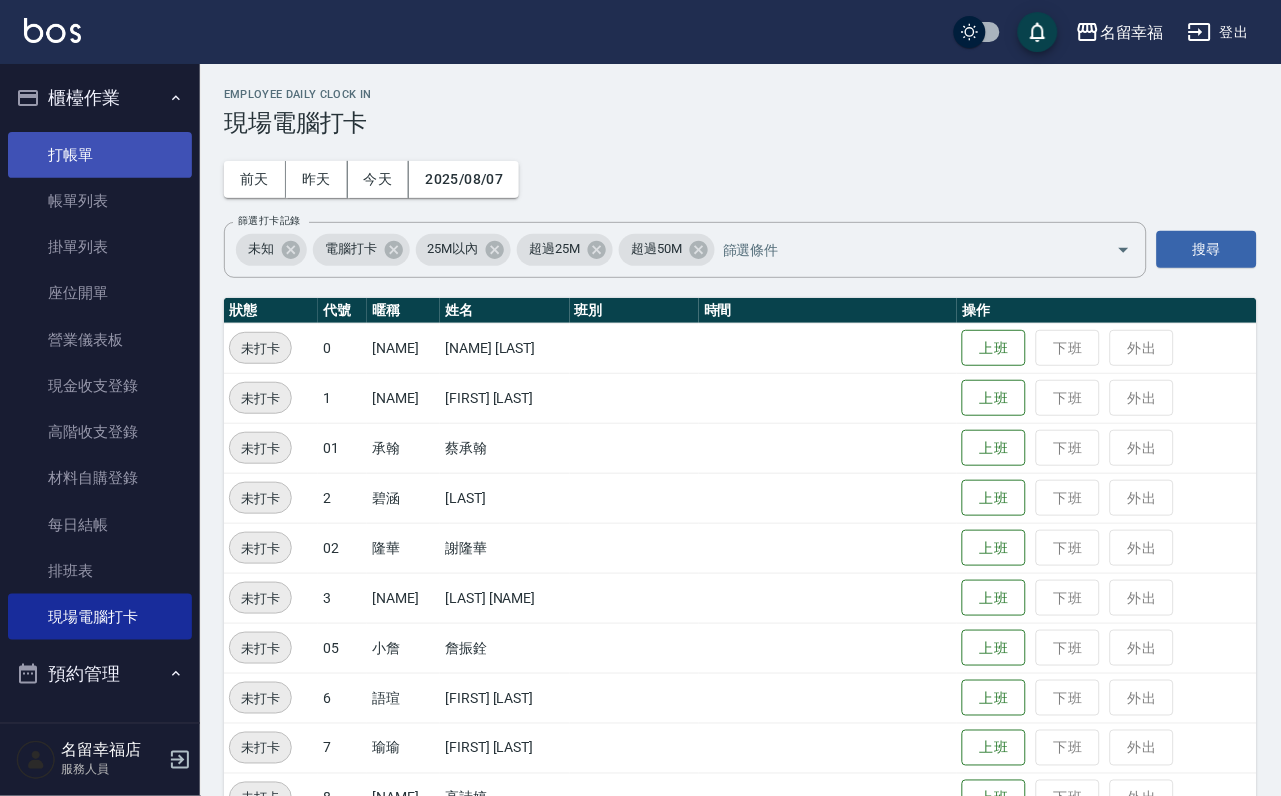click on "打帳單" at bounding box center [100, 155] 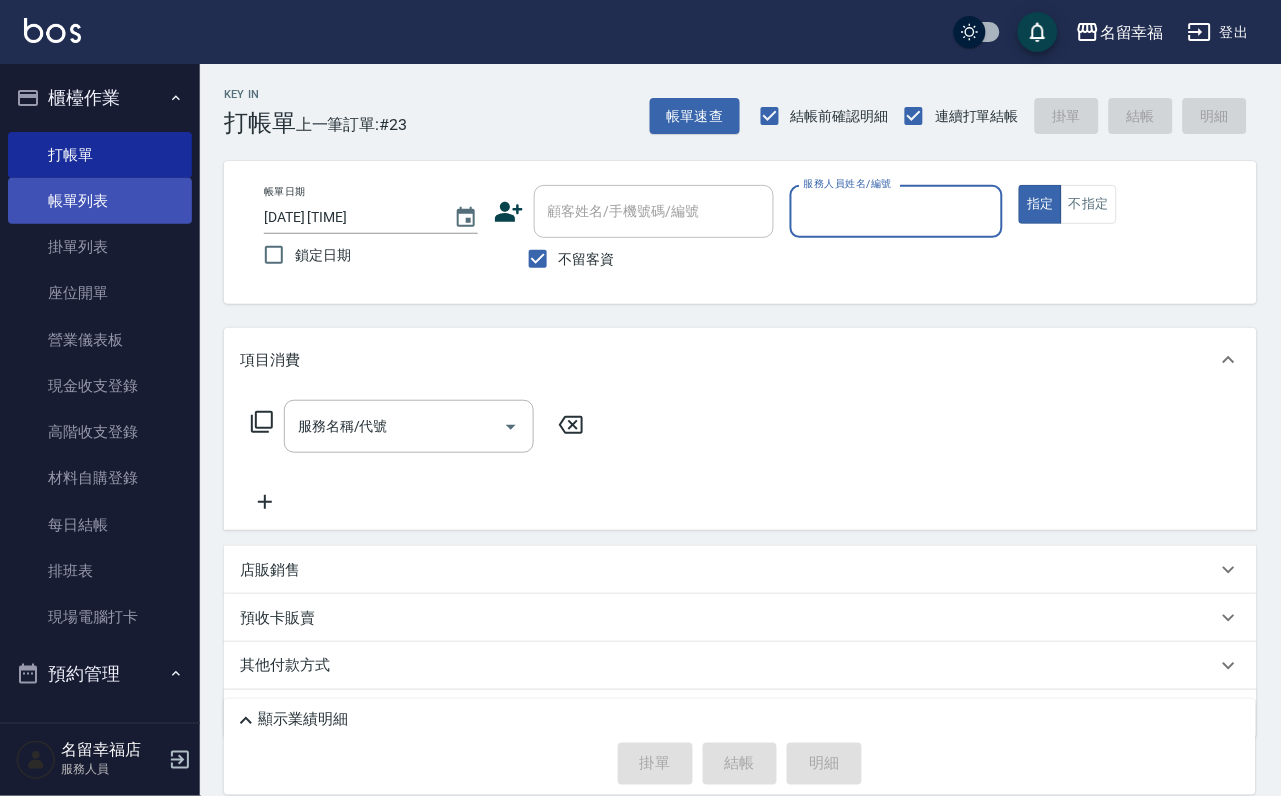 click on "帳單列表" at bounding box center (100, 201) 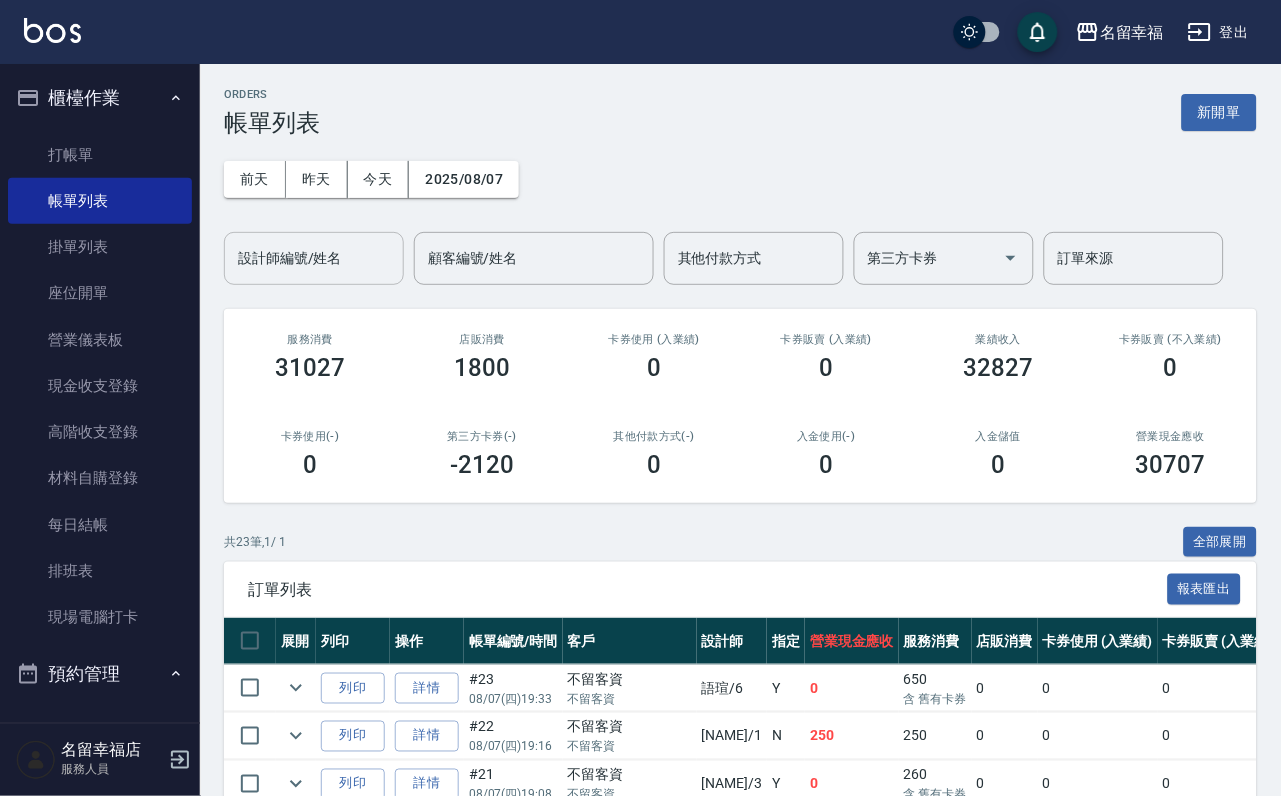 click on "設計師編號/姓名" at bounding box center (314, 258) 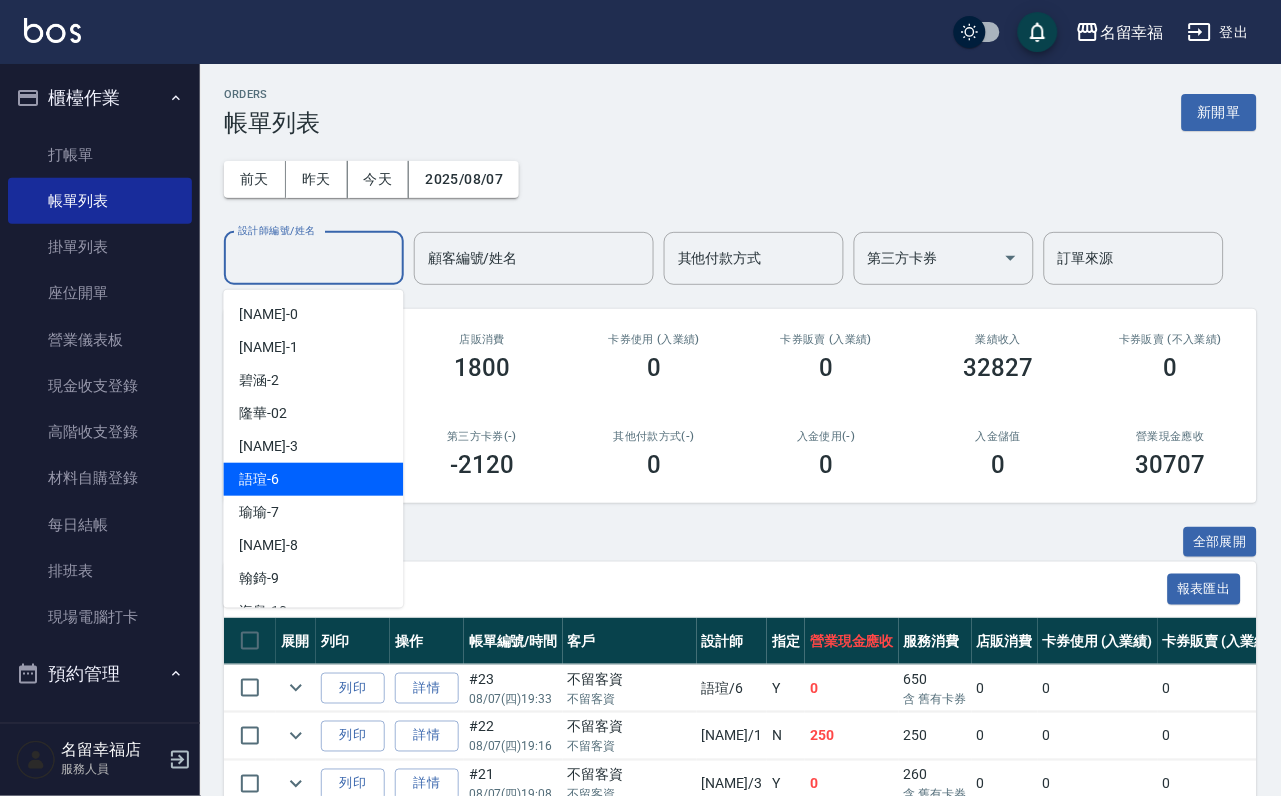 click on "[NAME]-6" at bounding box center (260, 479) 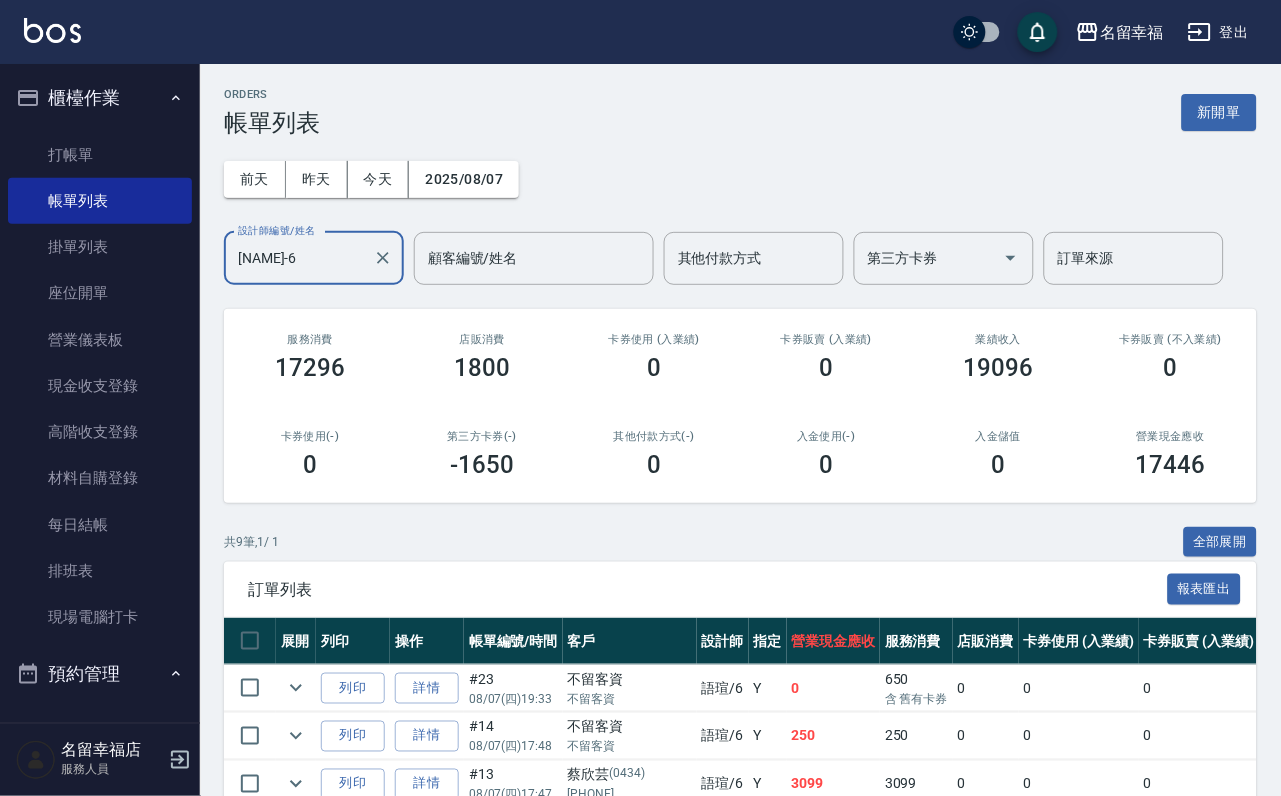 click on "[NAME]-6" at bounding box center (299, 258) 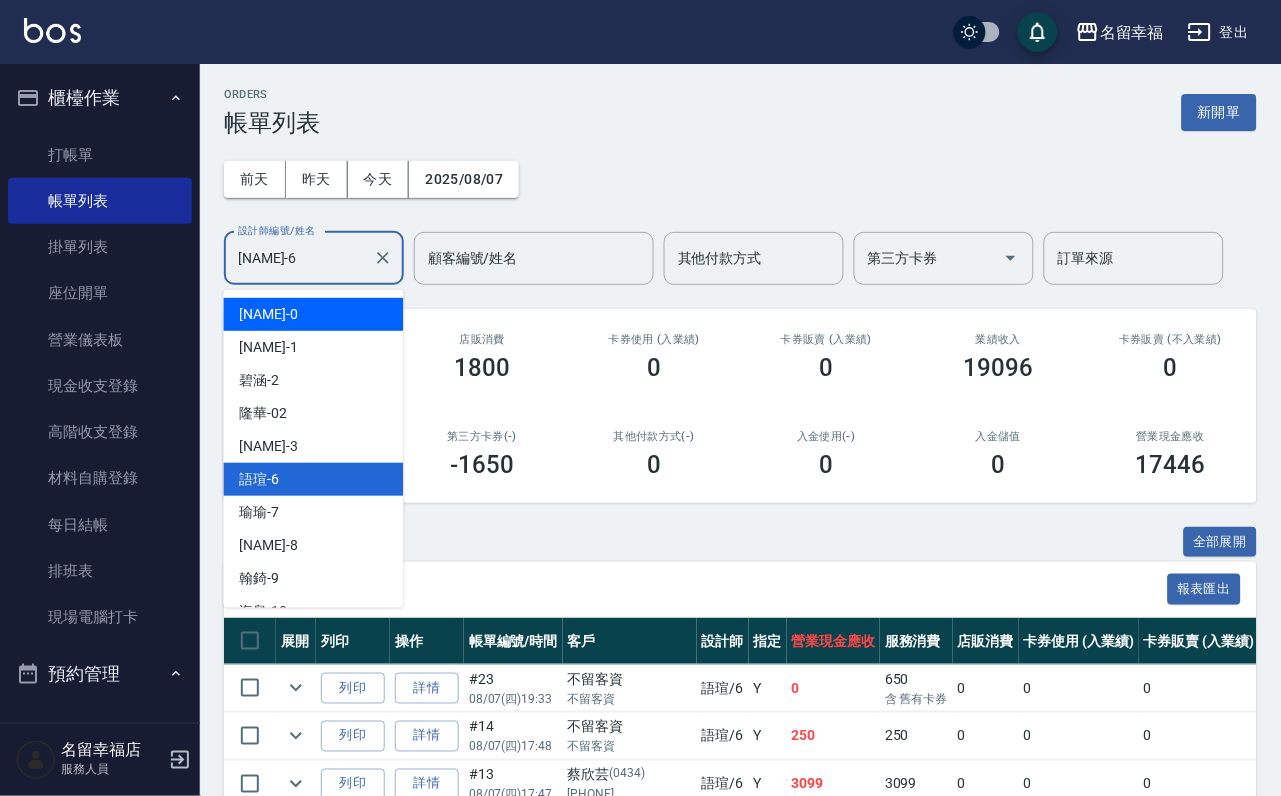 click on "小靜 -0" at bounding box center [314, 314] 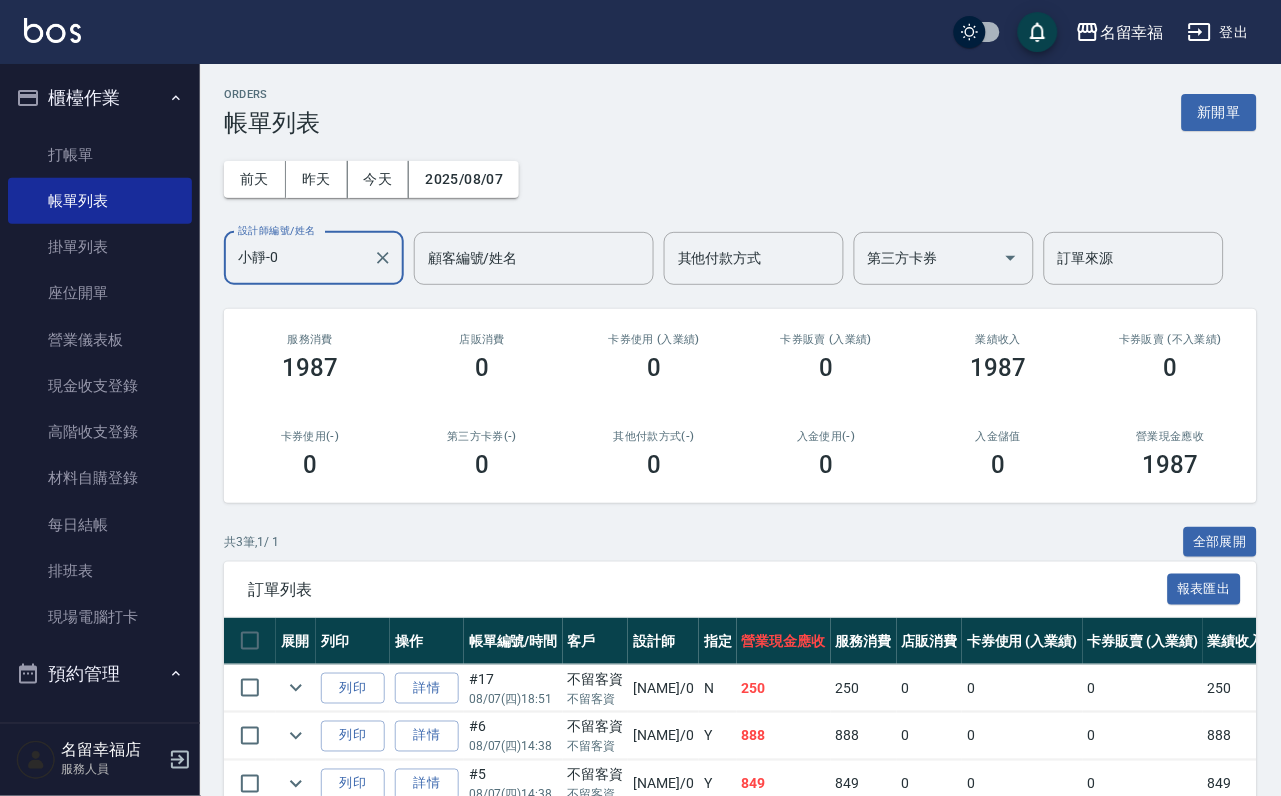 click on "小靜-0" at bounding box center [299, 258] 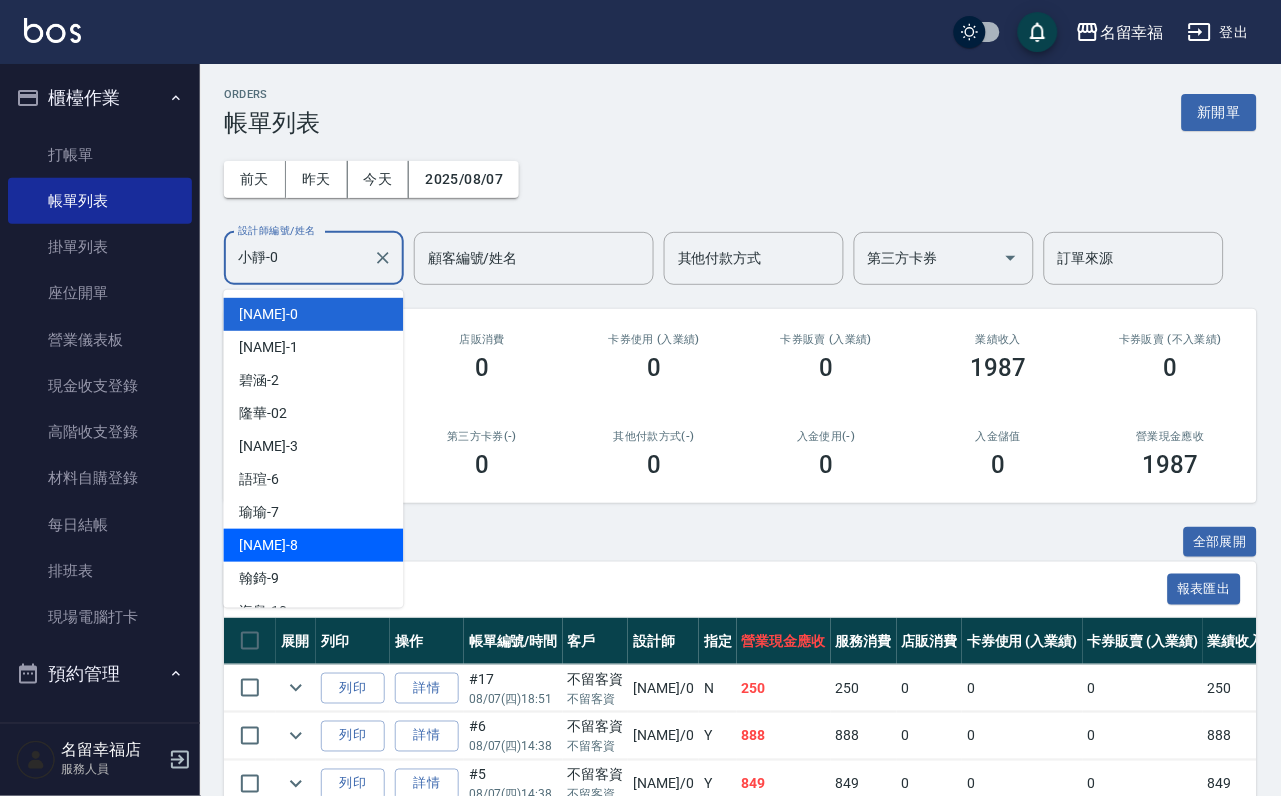click on "詩婷 -8" at bounding box center [314, 545] 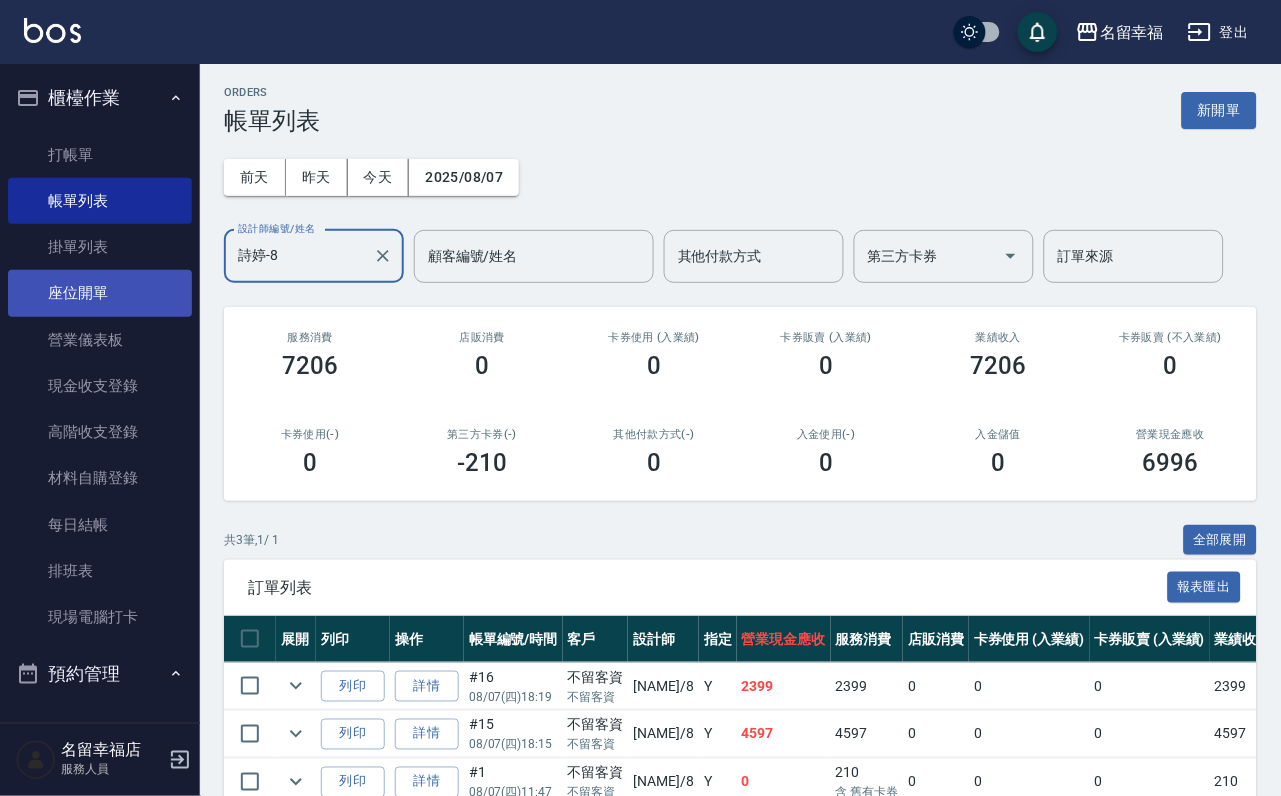 scroll, scrollTop: 0, scrollLeft: 0, axis: both 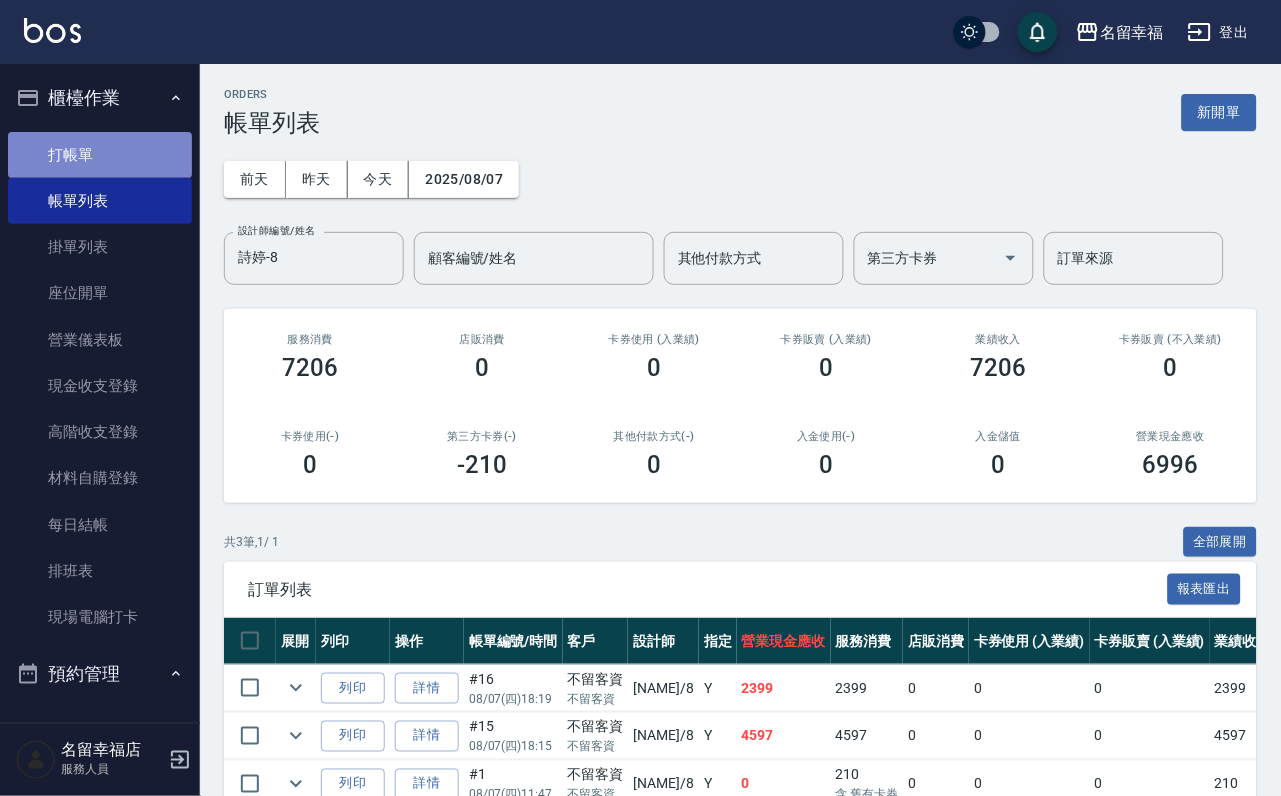 click on "打帳單" at bounding box center (100, 155) 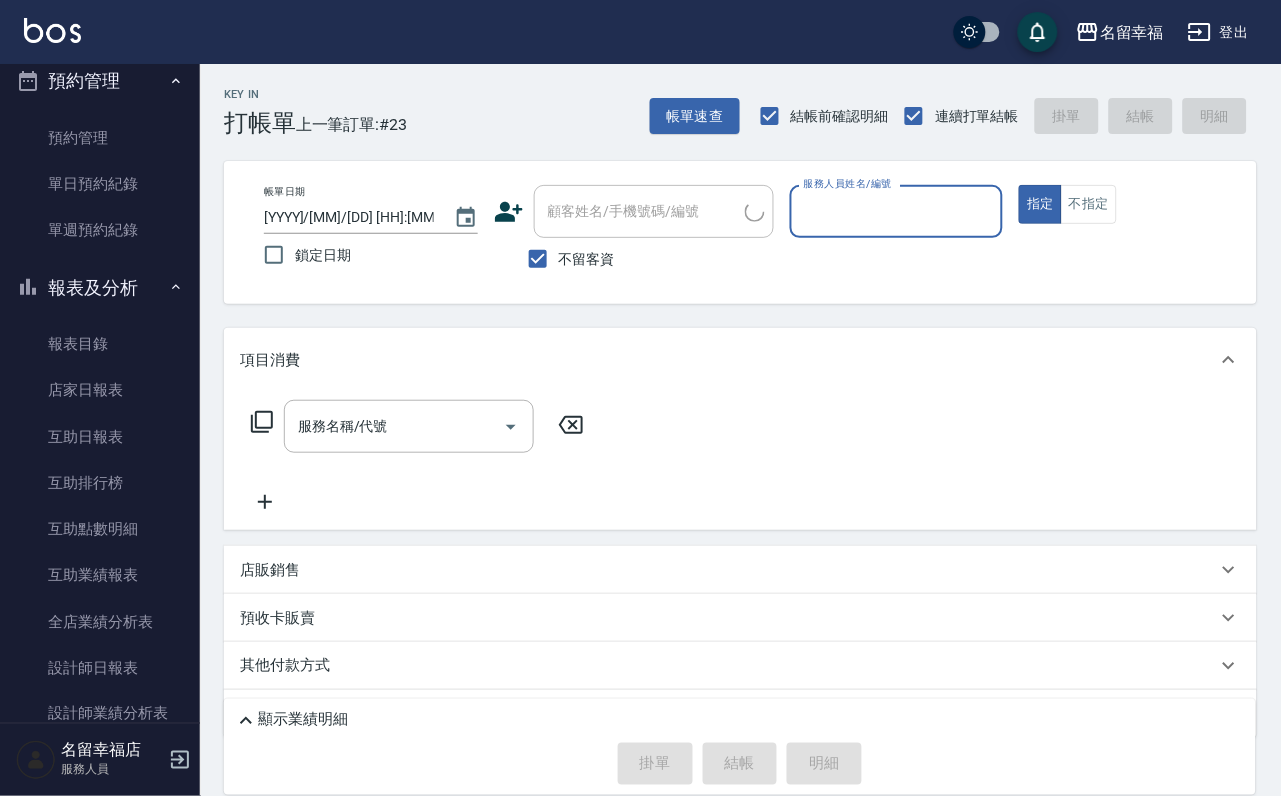 scroll, scrollTop: 750, scrollLeft: 0, axis: vertical 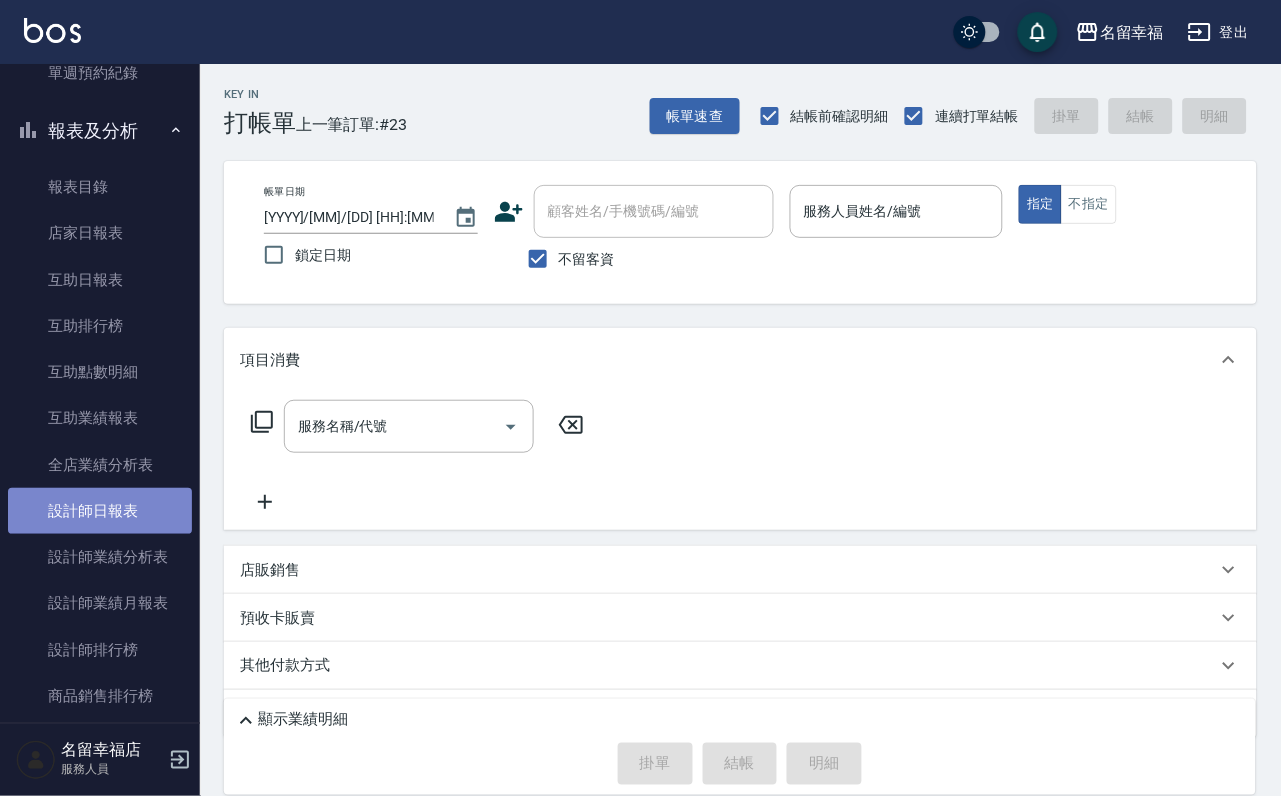 click on "設計師日報表" at bounding box center (100, 511) 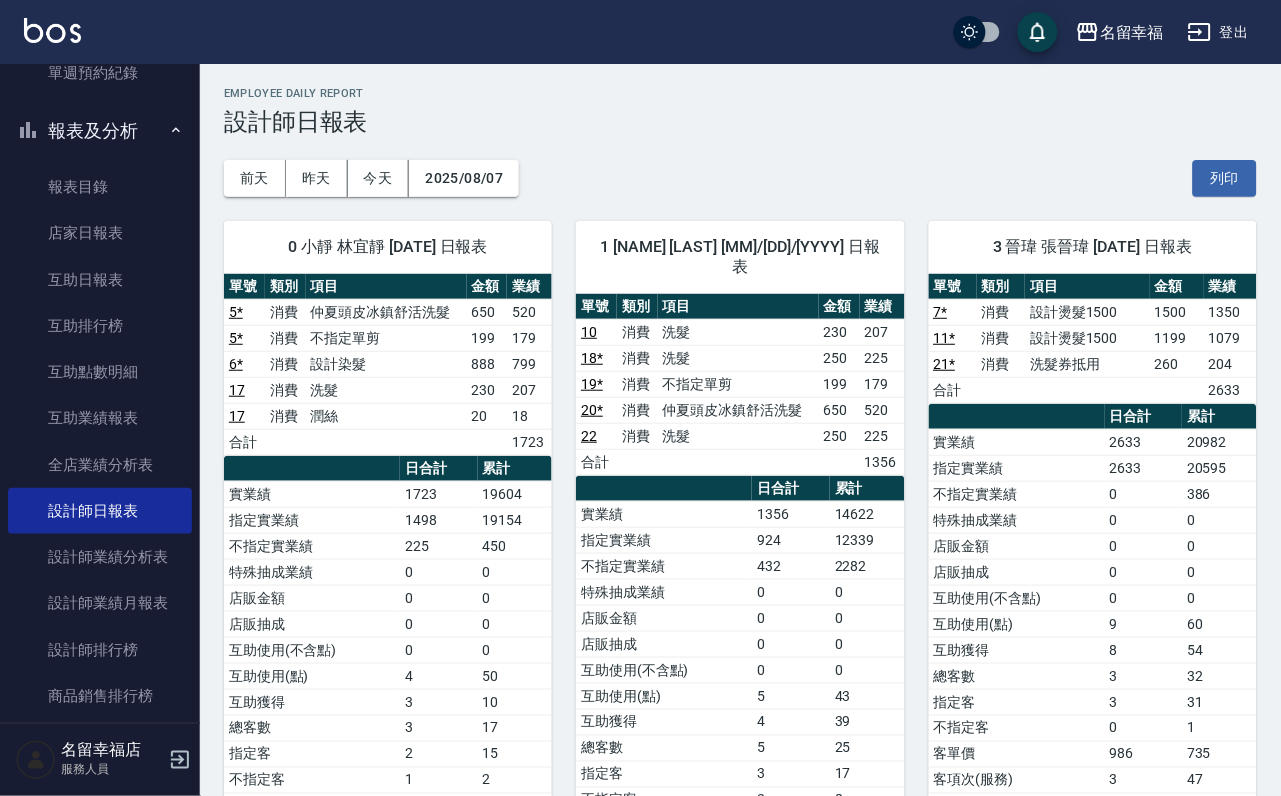 scroll, scrollTop: 0, scrollLeft: 0, axis: both 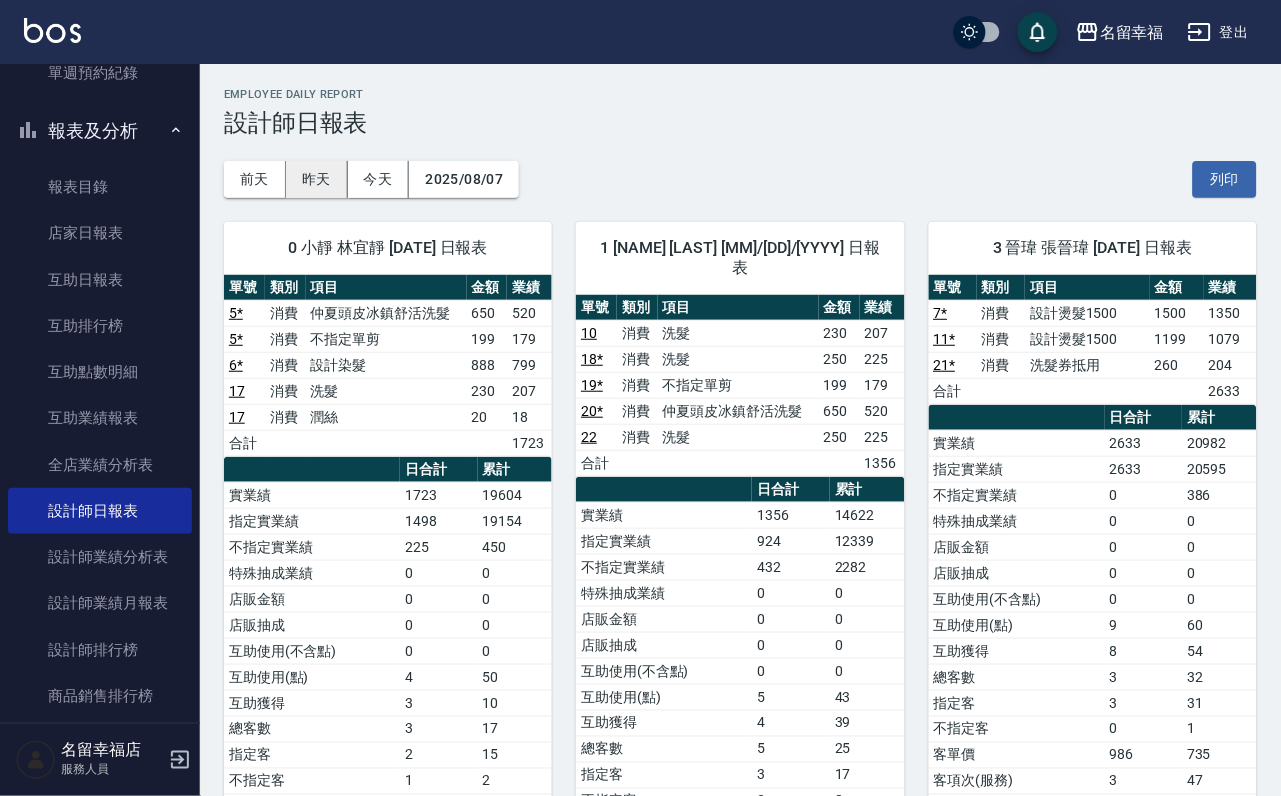 click on "昨天" at bounding box center (317, 179) 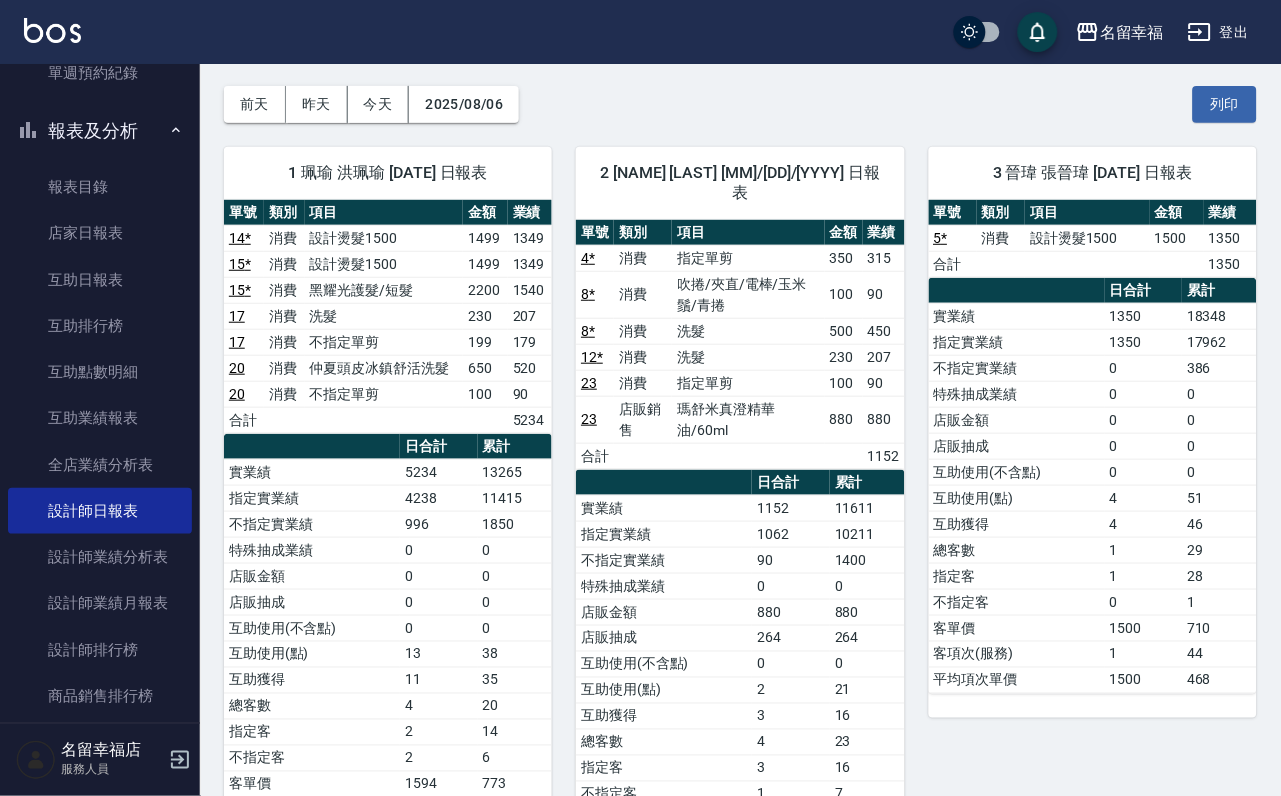 scroll, scrollTop: 0, scrollLeft: 0, axis: both 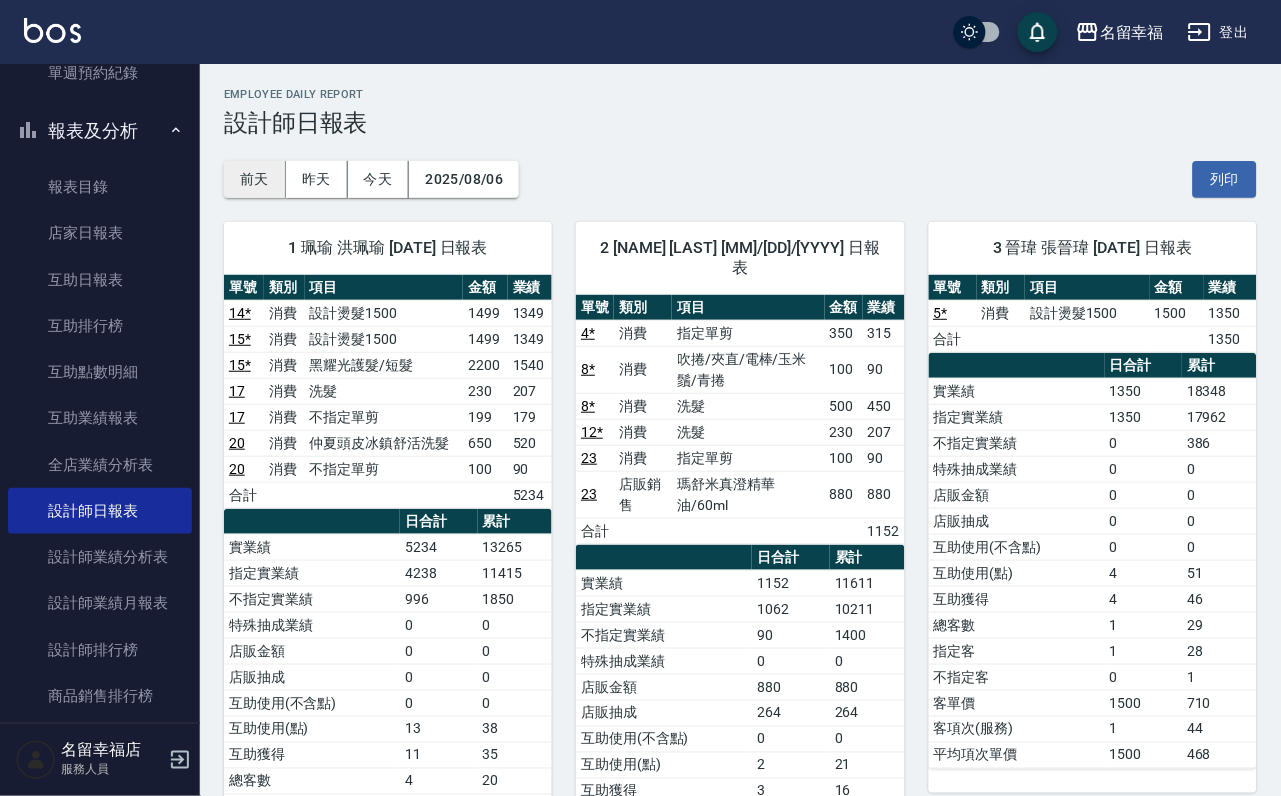 click on "前天" at bounding box center (255, 179) 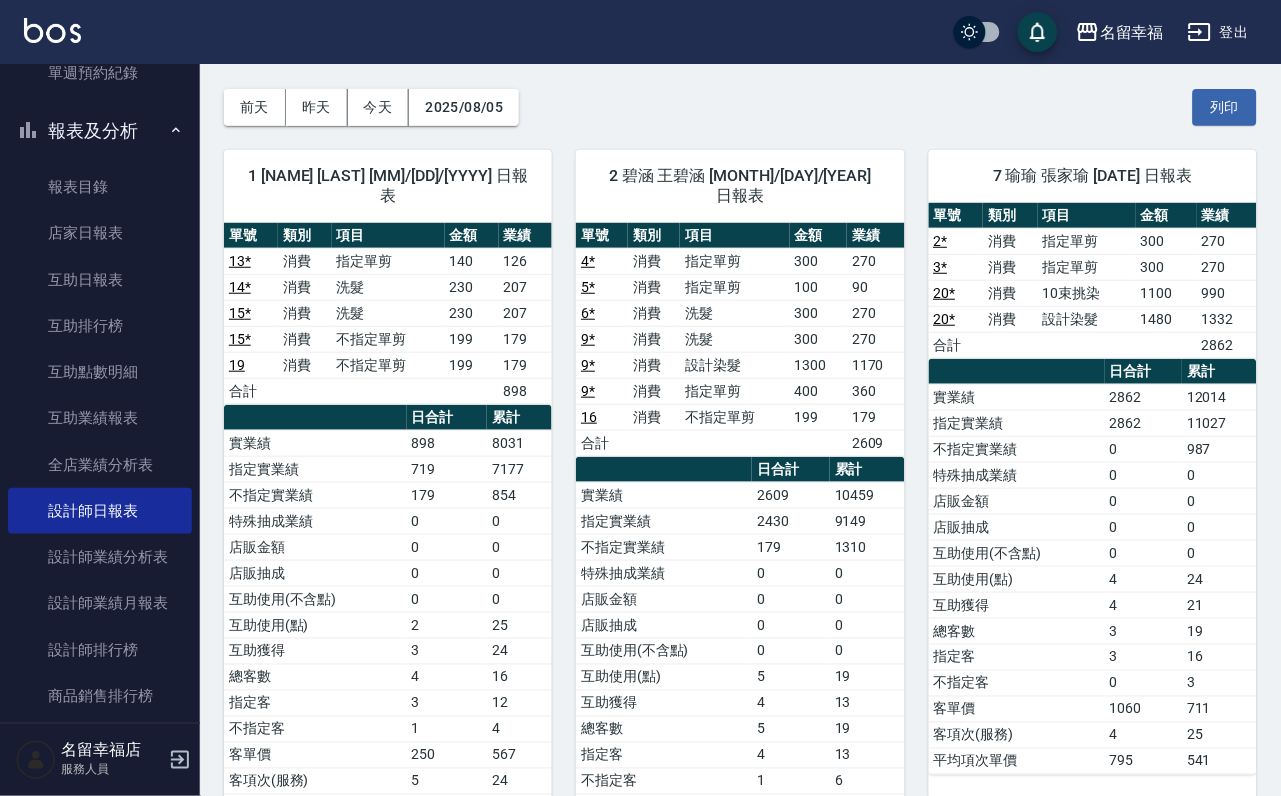 scroll, scrollTop: 0, scrollLeft: 0, axis: both 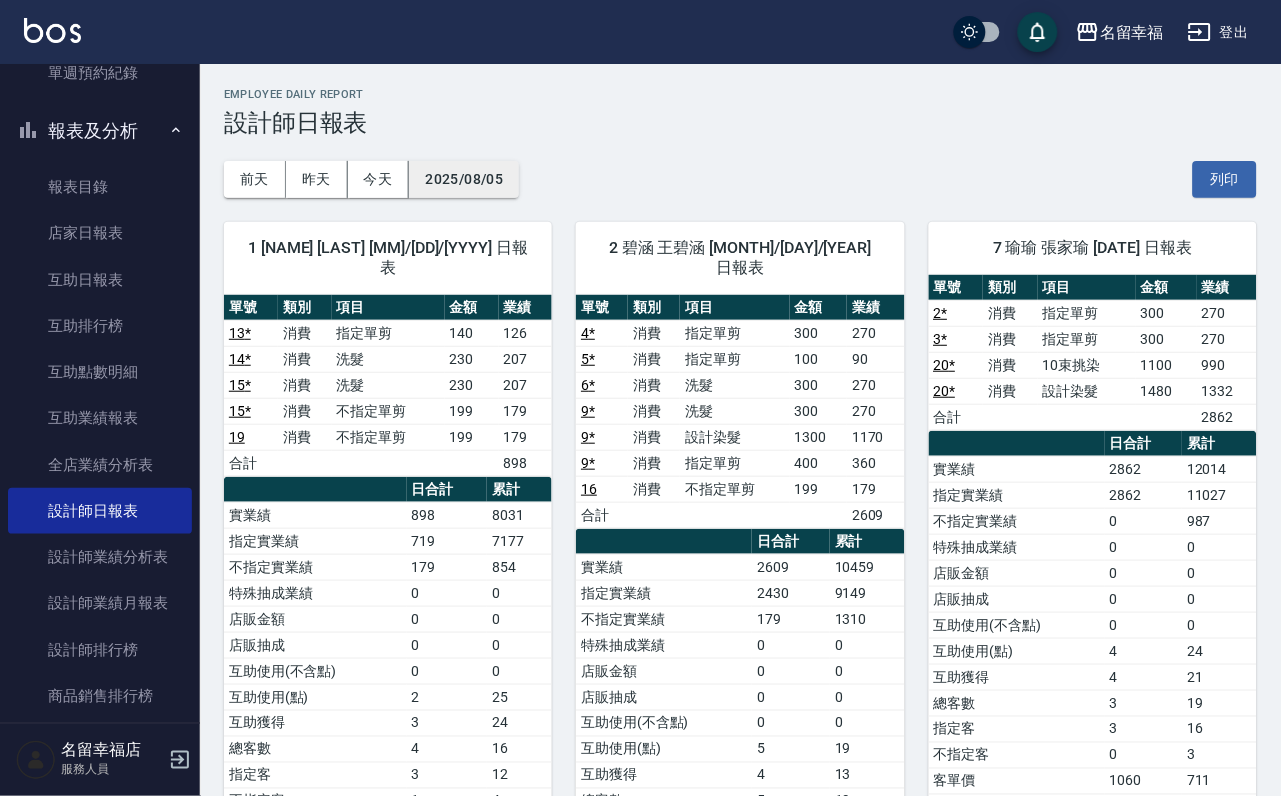click on "2025/08/05" at bounding box center (464, 179) 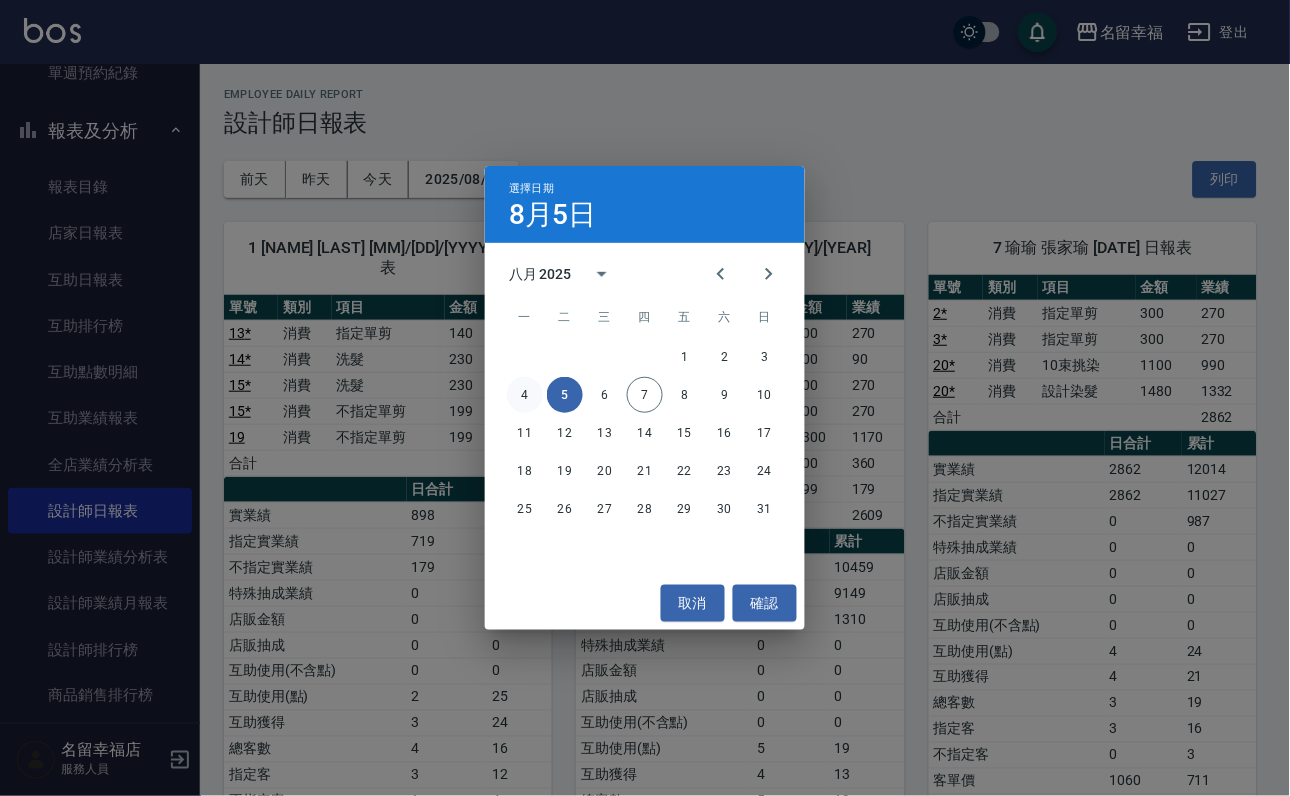 click on "4" at bounding box center (525, 395) 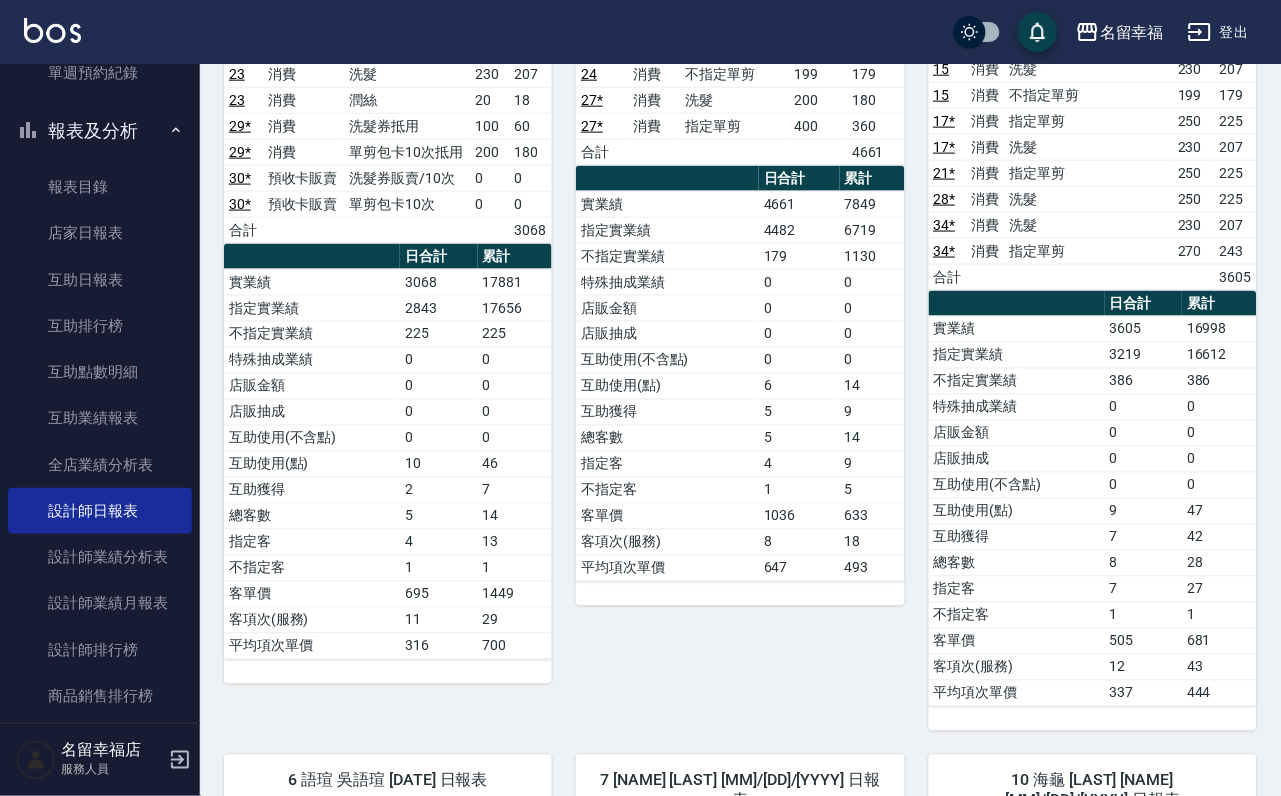 scroll, scrollTop: 0, scrollLeft: 0, axis: both 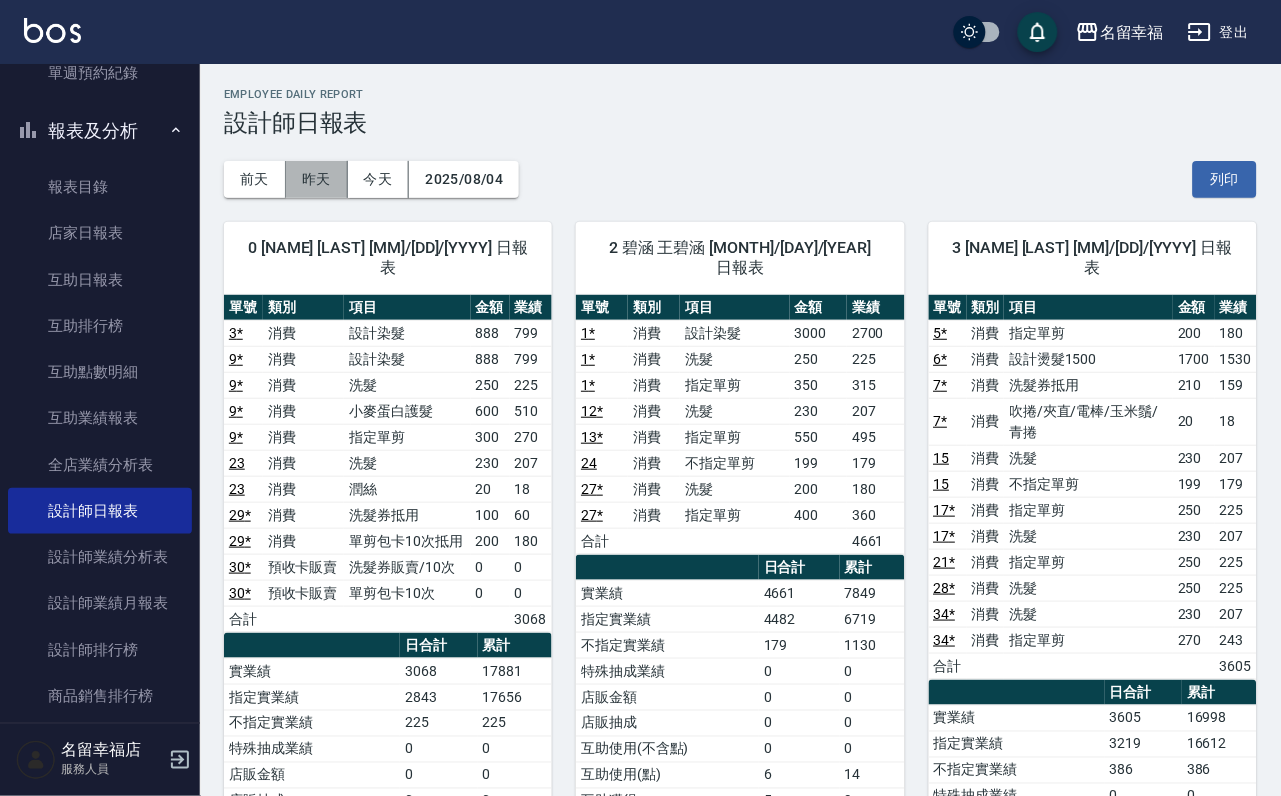 click on "昨天" at bounding box center [317, 179] 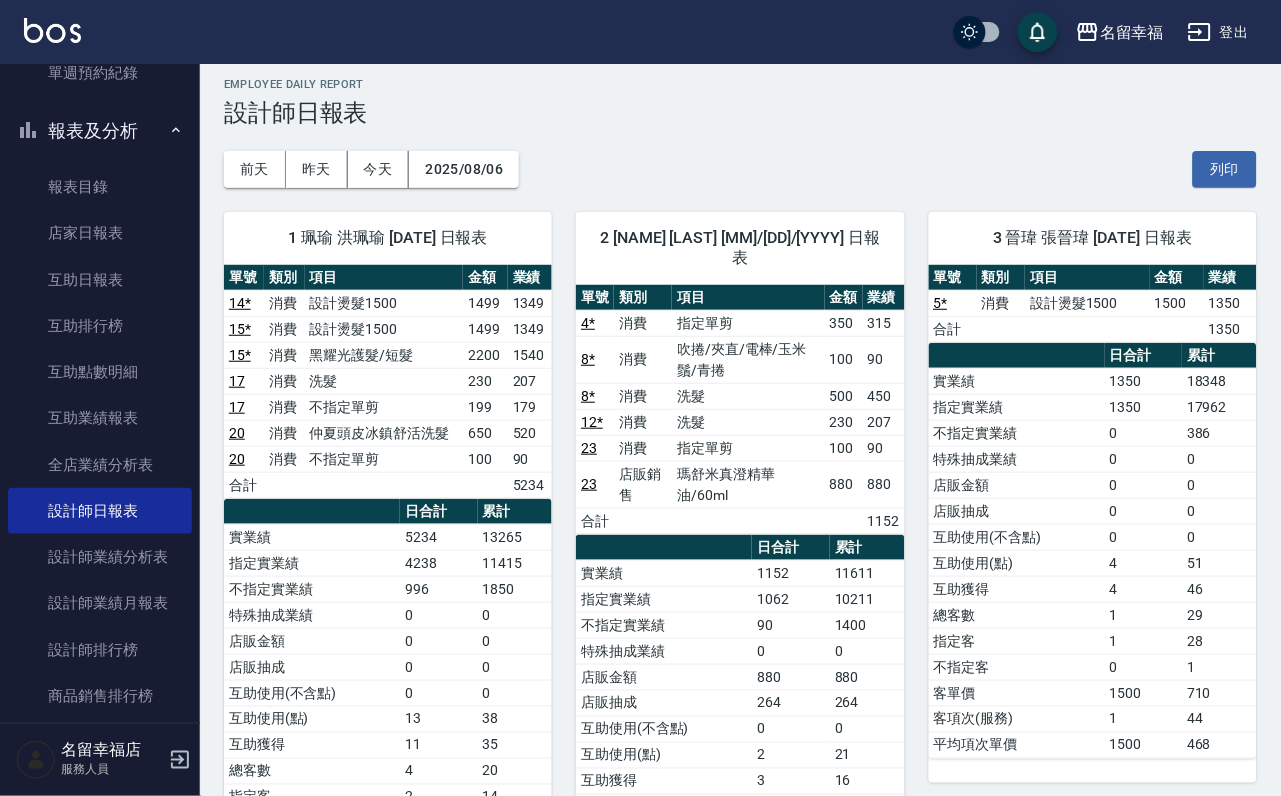scroll, scrollTop: 0, scrollLeft: 0, axis: both 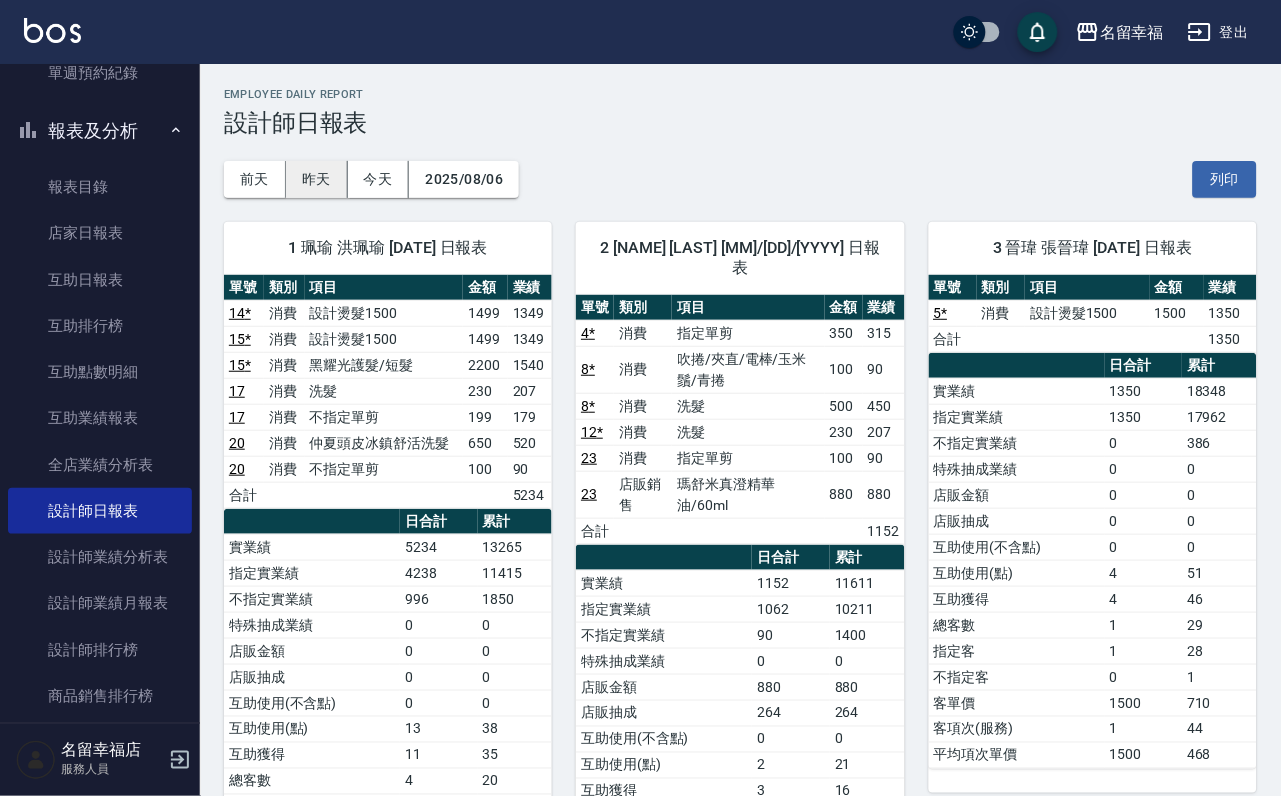 click on "昨天" at bounding box center [317, 179] 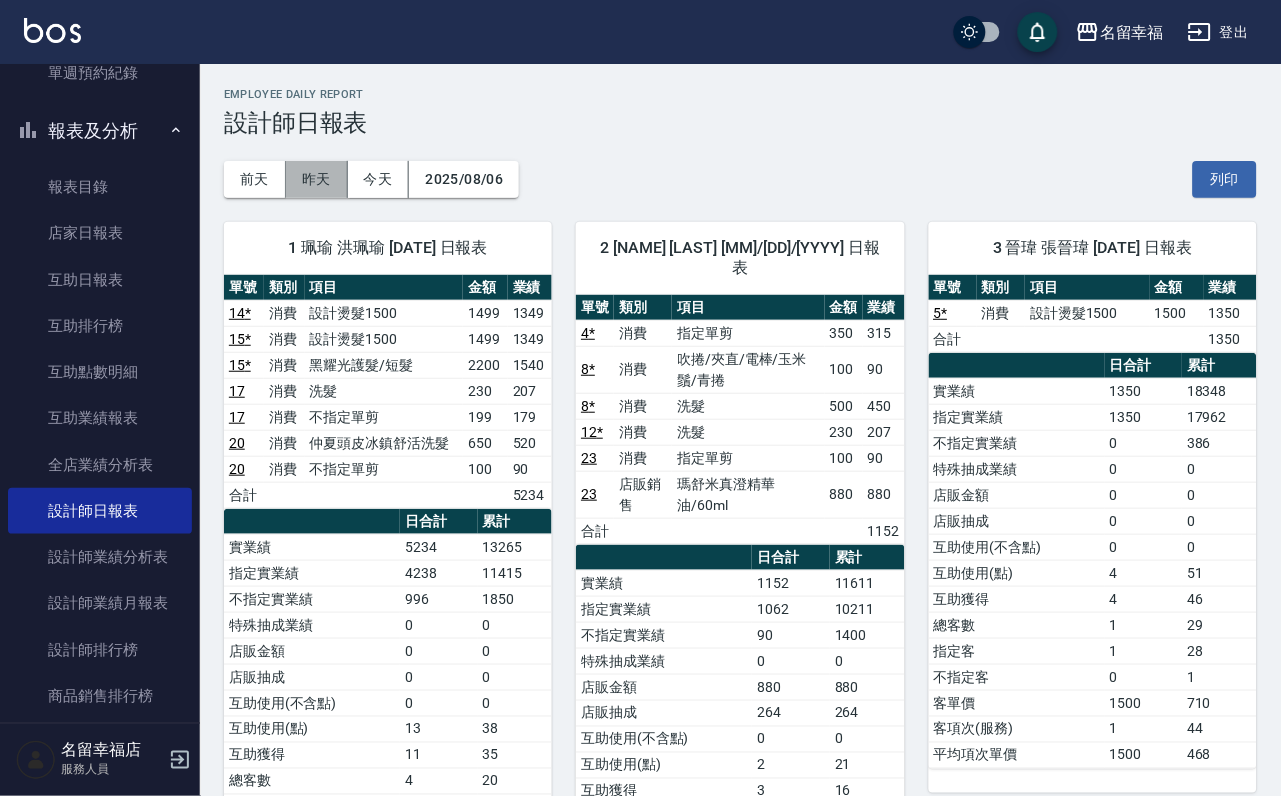 click on "昨天" at bounding box center [317, 179] 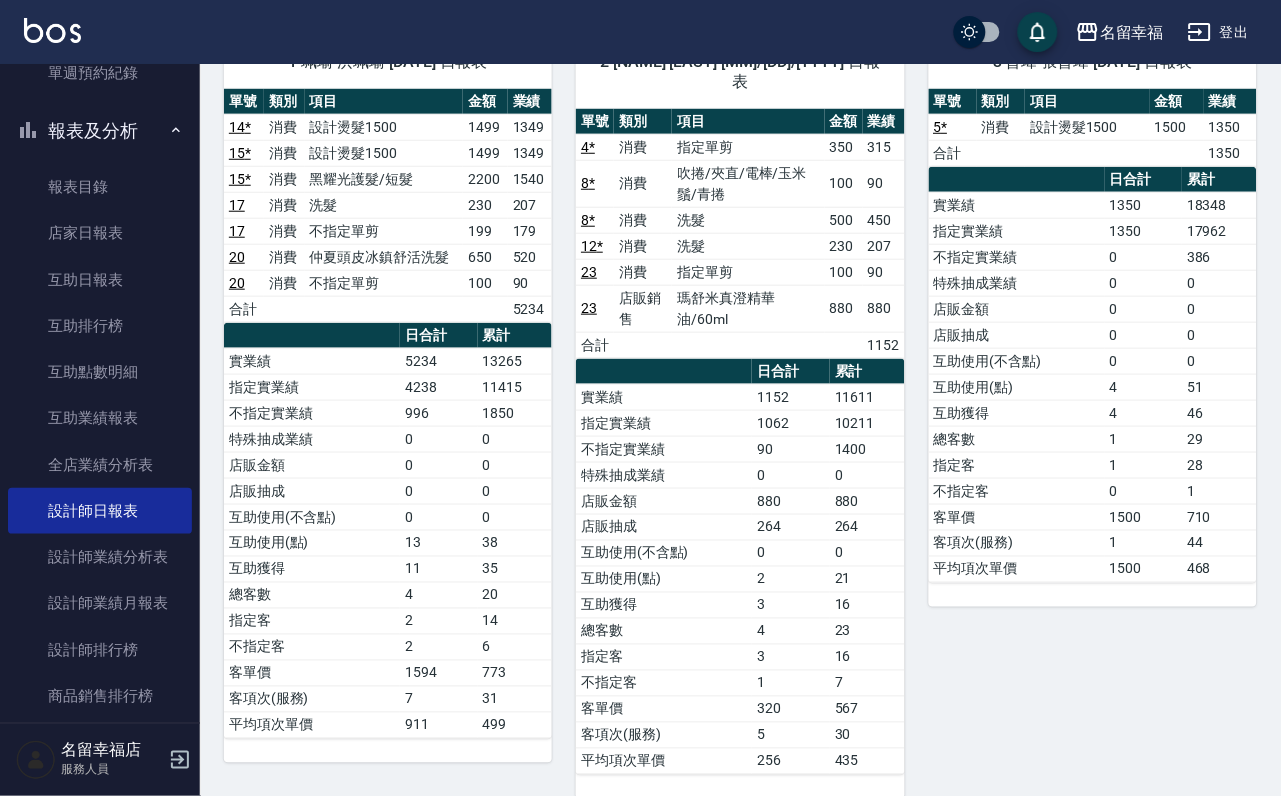 scroll, scrollTop: 0, scrollLeft: 0, axis: both 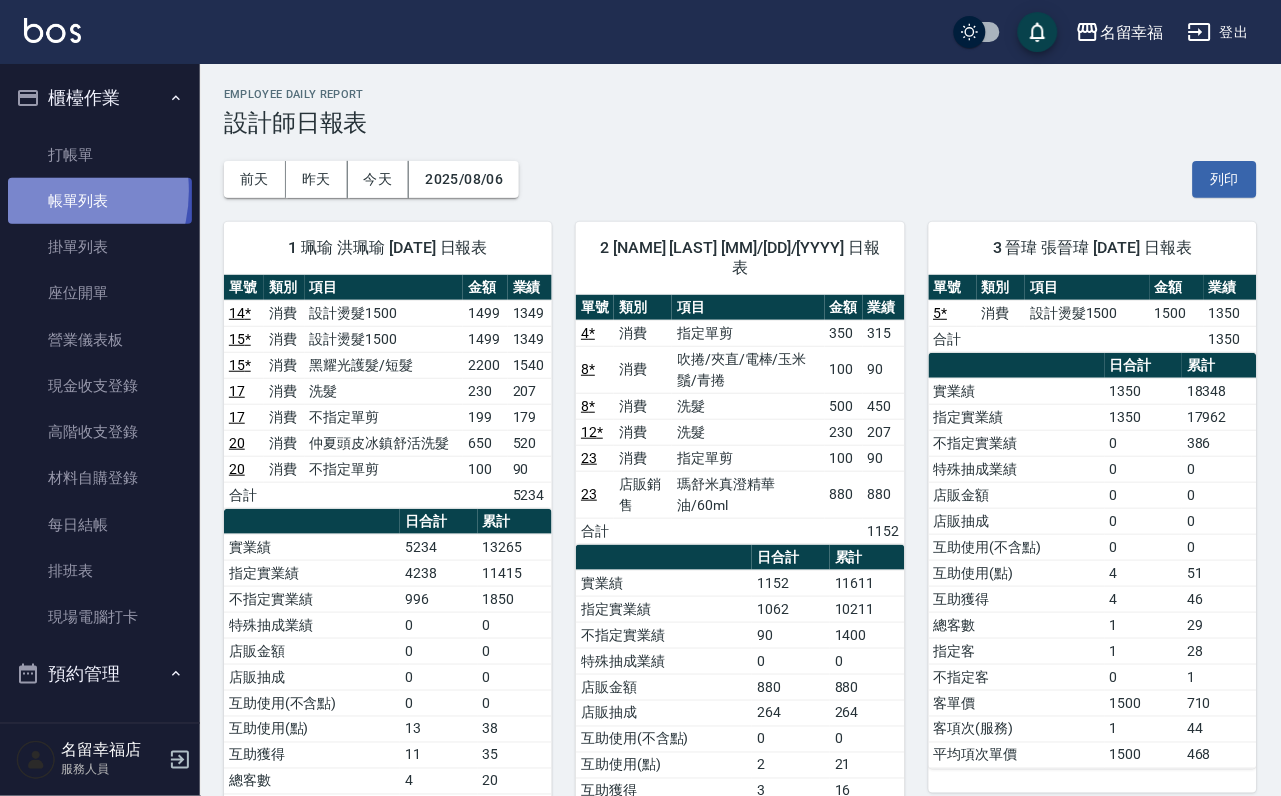 click on "帳單列表" at bounding box center (100, 201) 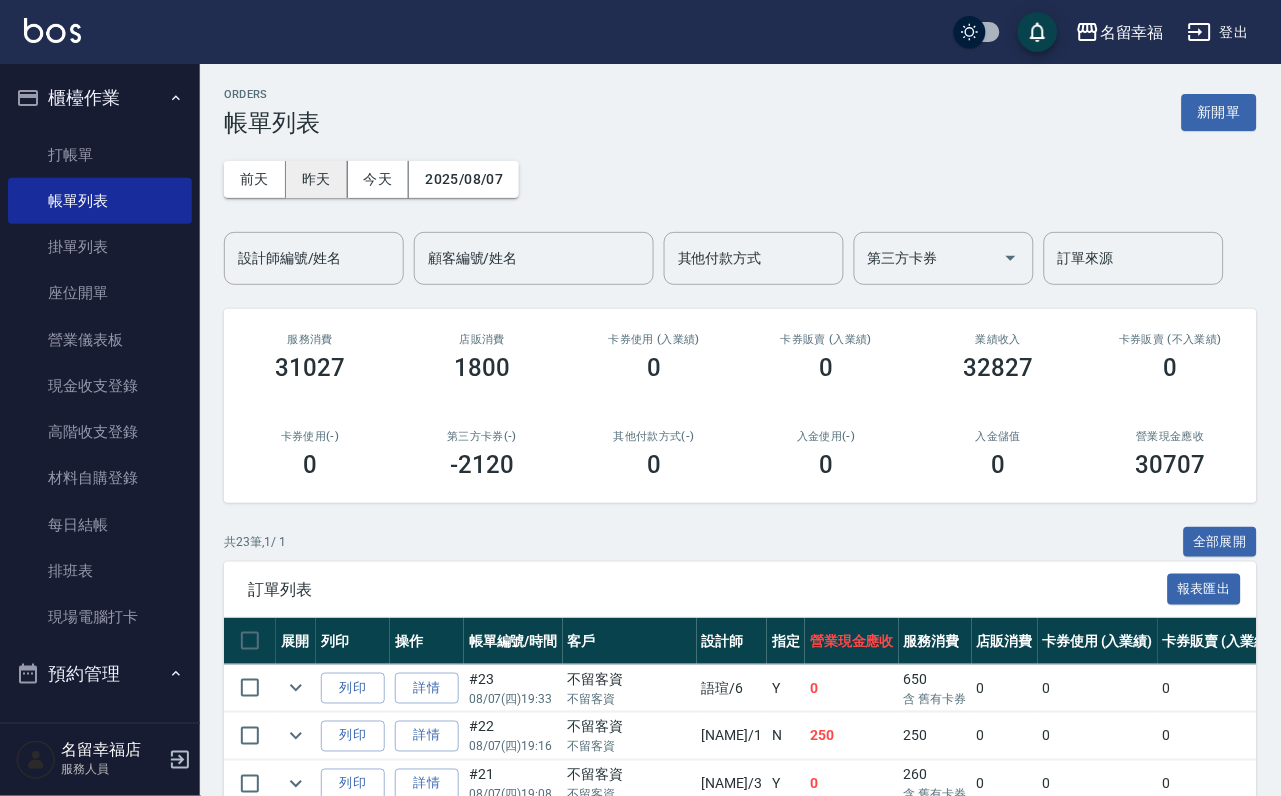 click on "昨天" at bounding box center (317, 179) 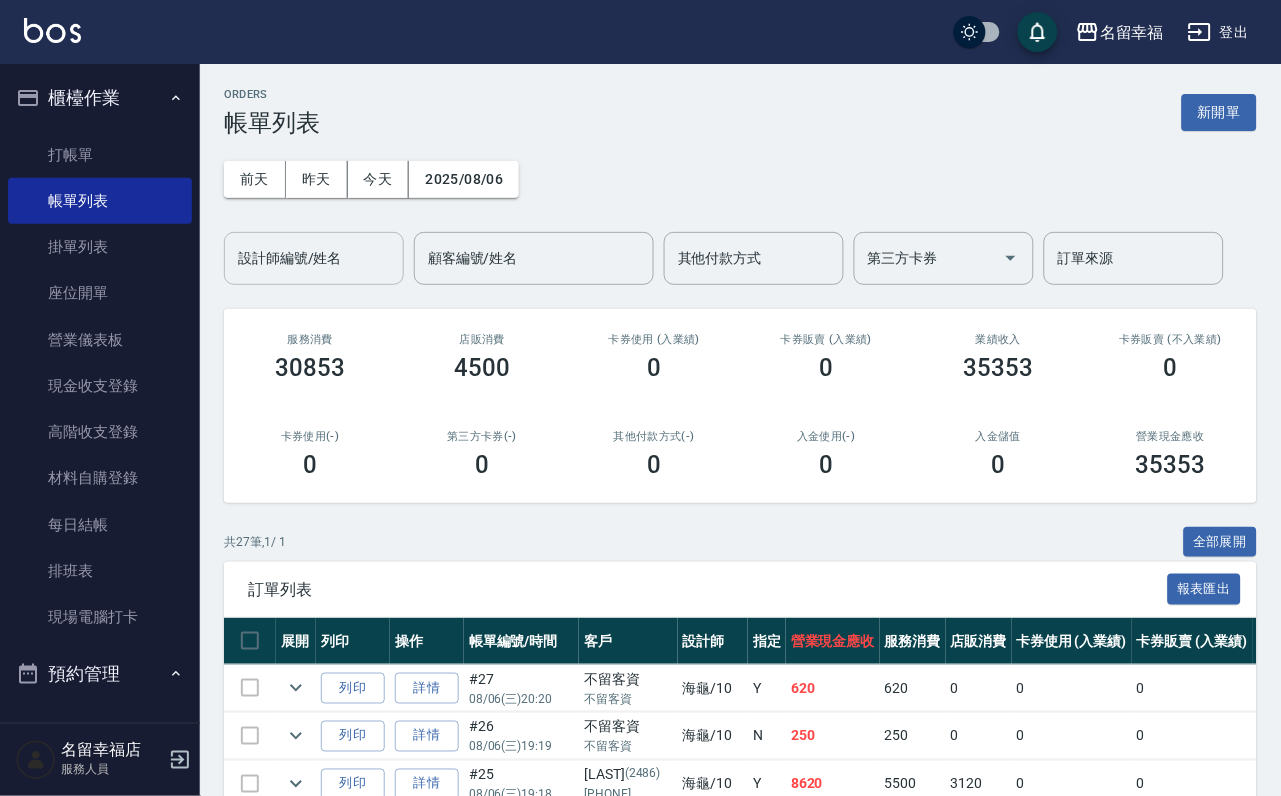 drag, startPoint x: 320, startPoint y: 263, endPoint x: 315, endPoint y: 283, distance: 20.615528 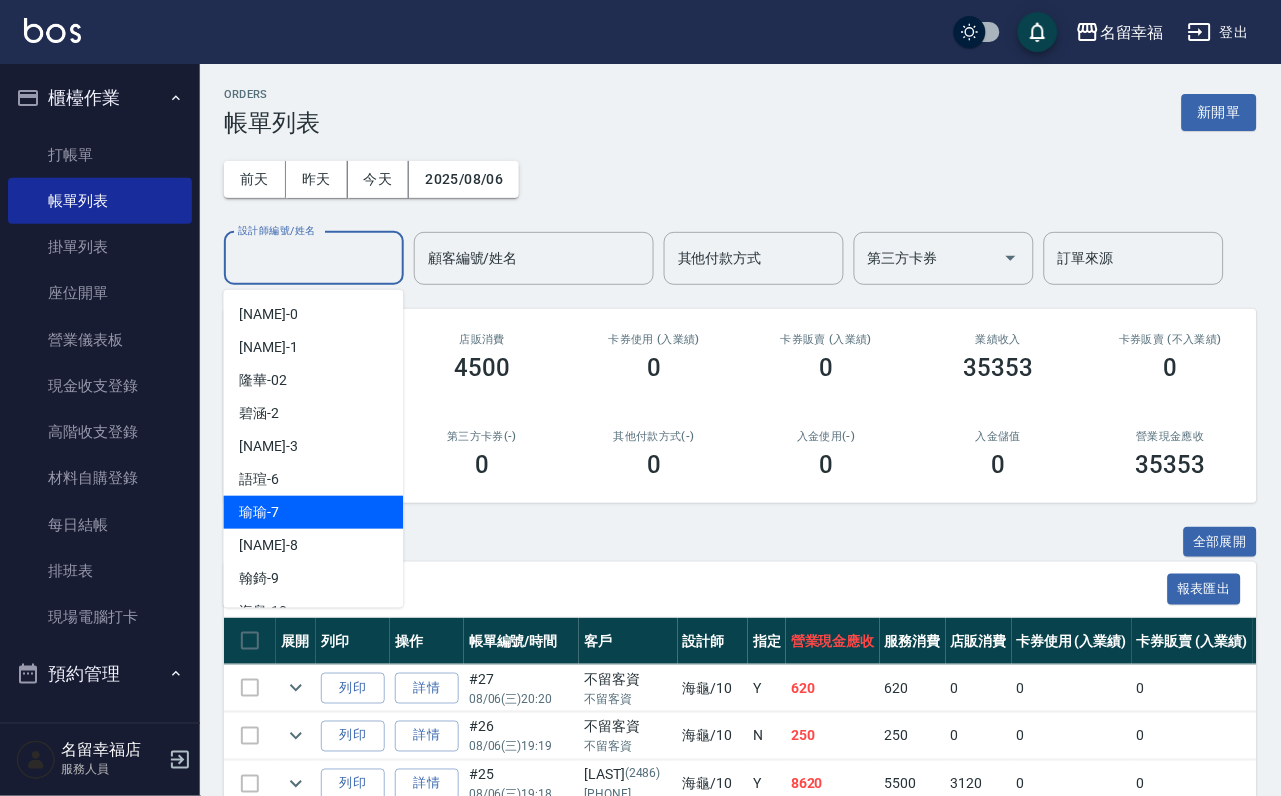 scroll, scrollTop: 150, scrollLeft: 0, axis: vertical 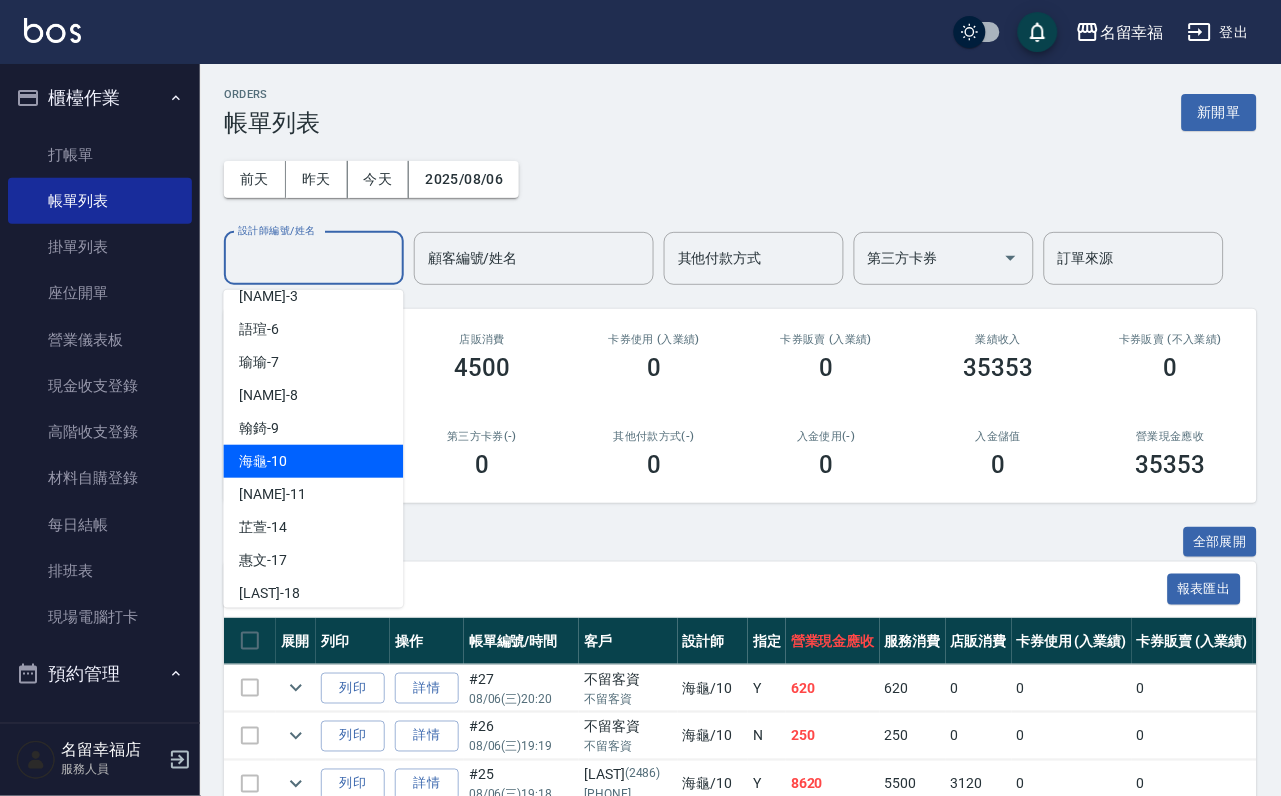 drag, startPoint x: 315, startPoint y: 441, endPoint x: 318, endPoint y: 460, distance: 19.235384 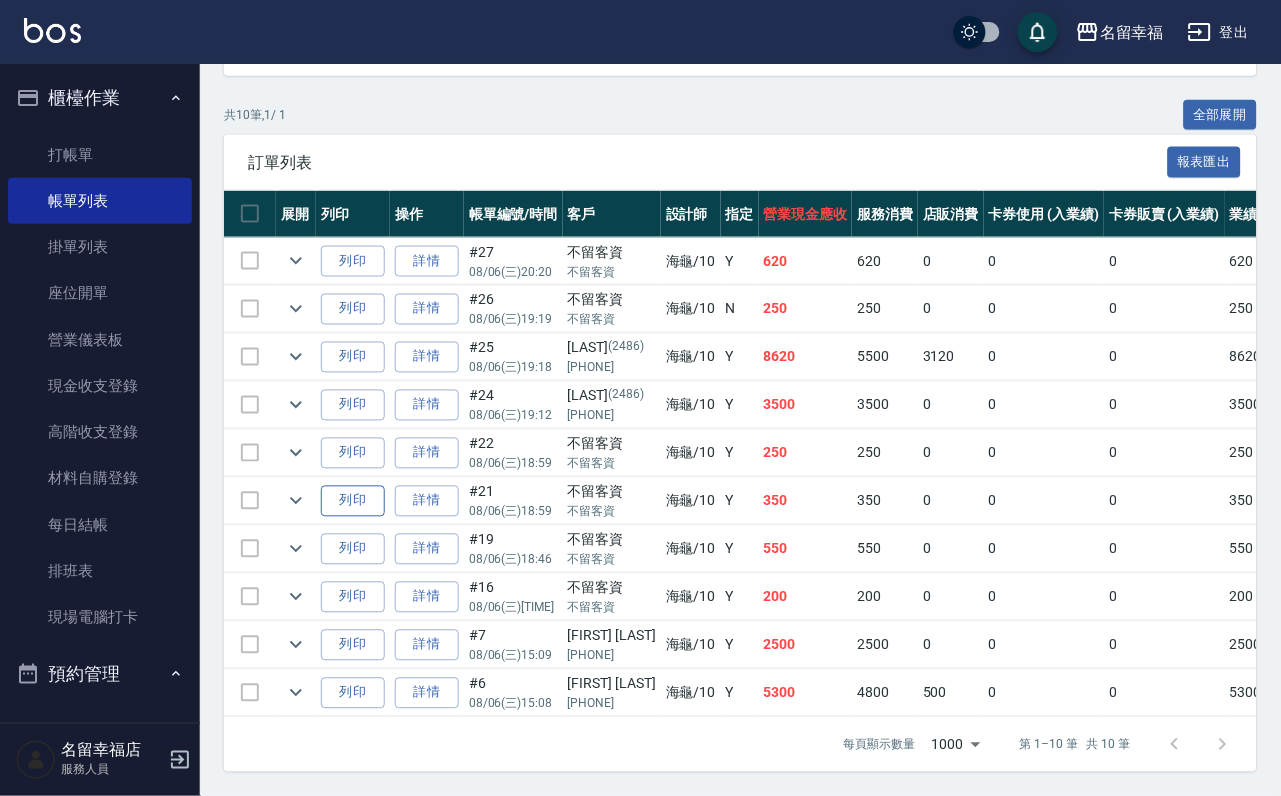 scroll, scrollTop: 672, scrollLeft: 0, axis: vertical 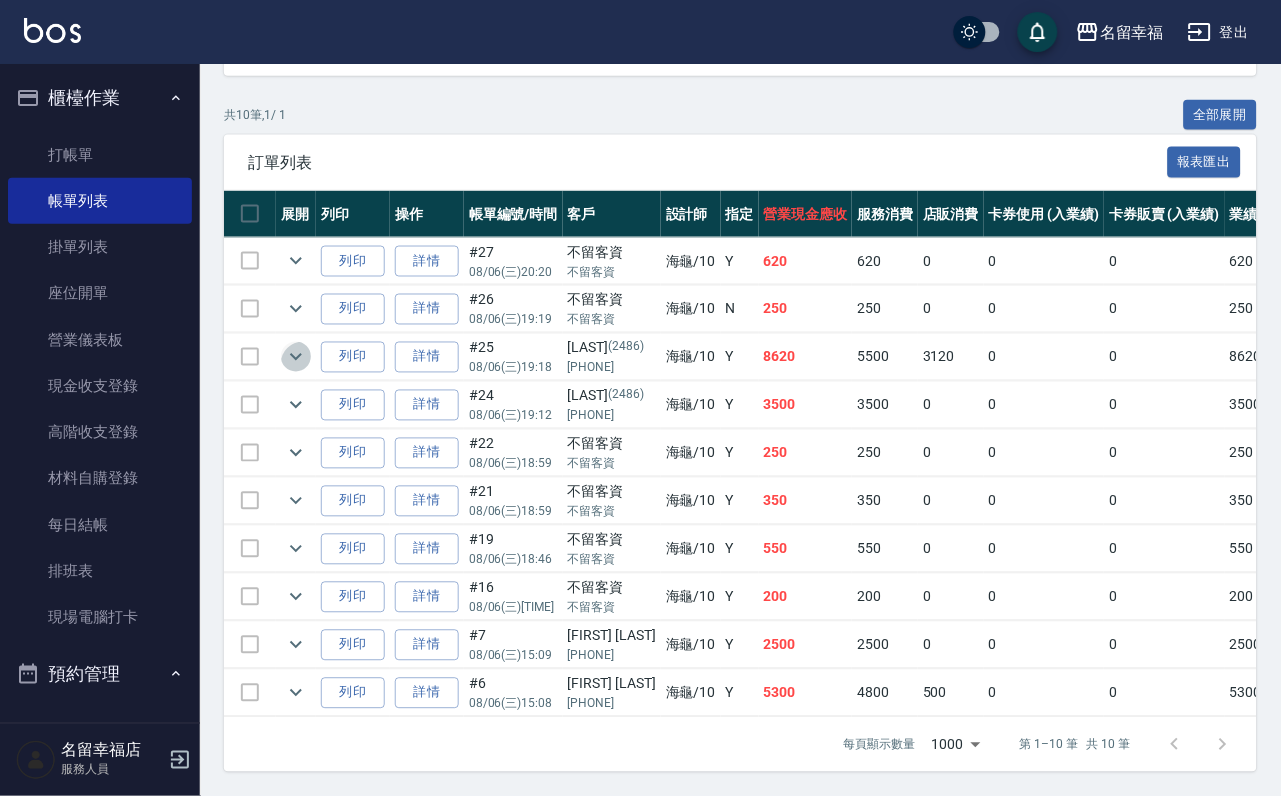 click 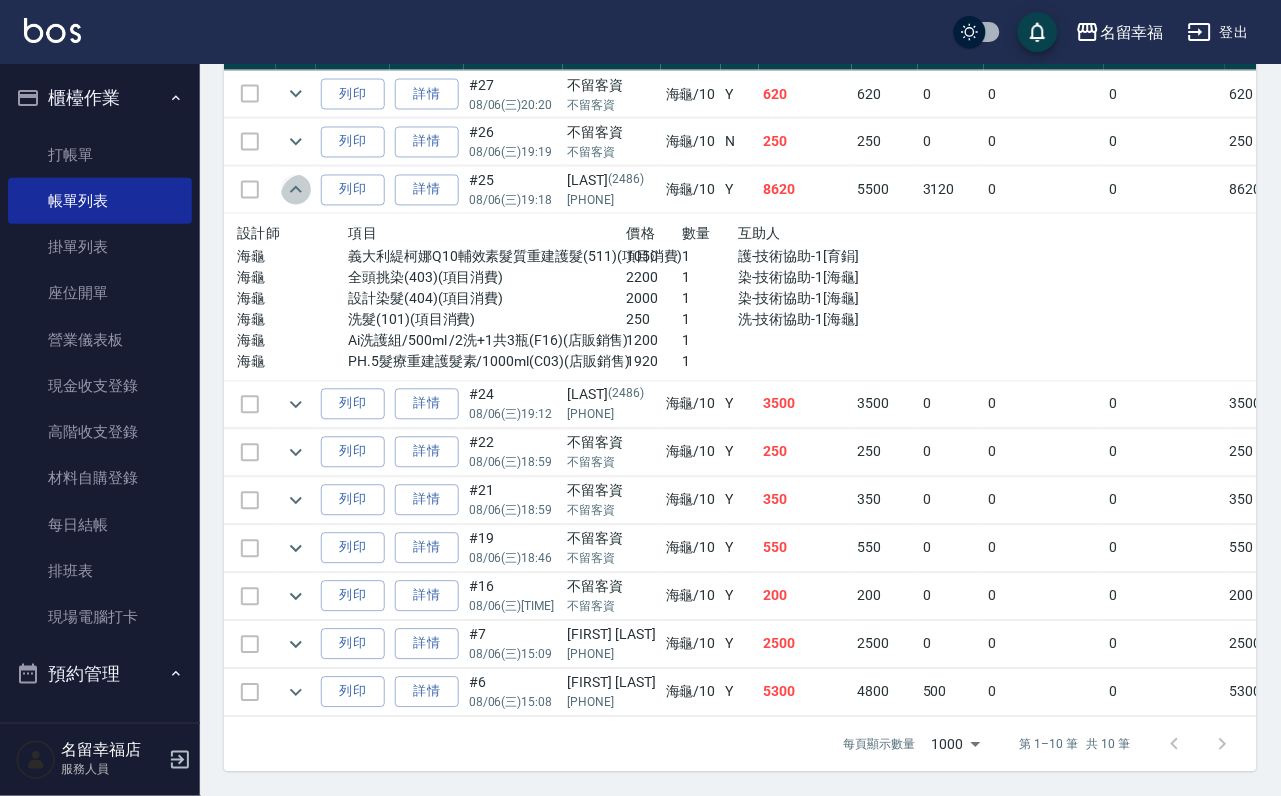 click 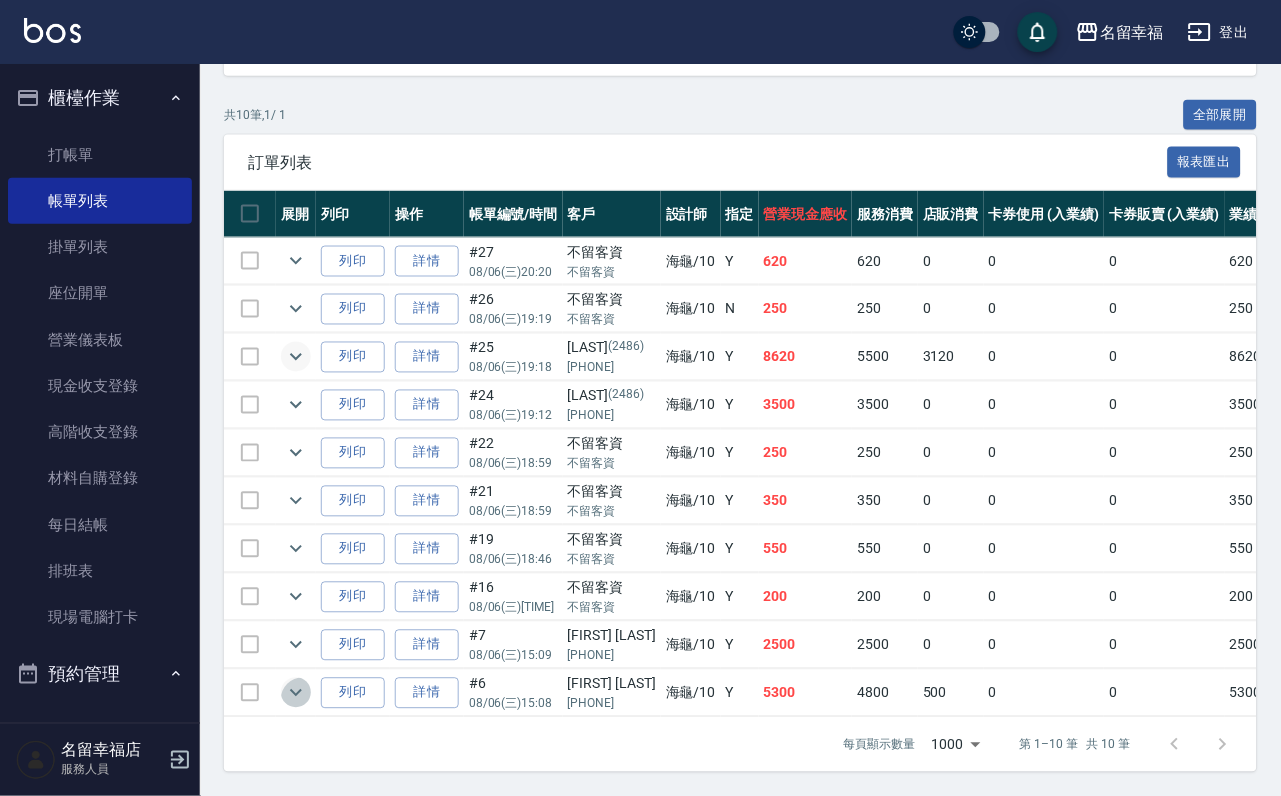 click 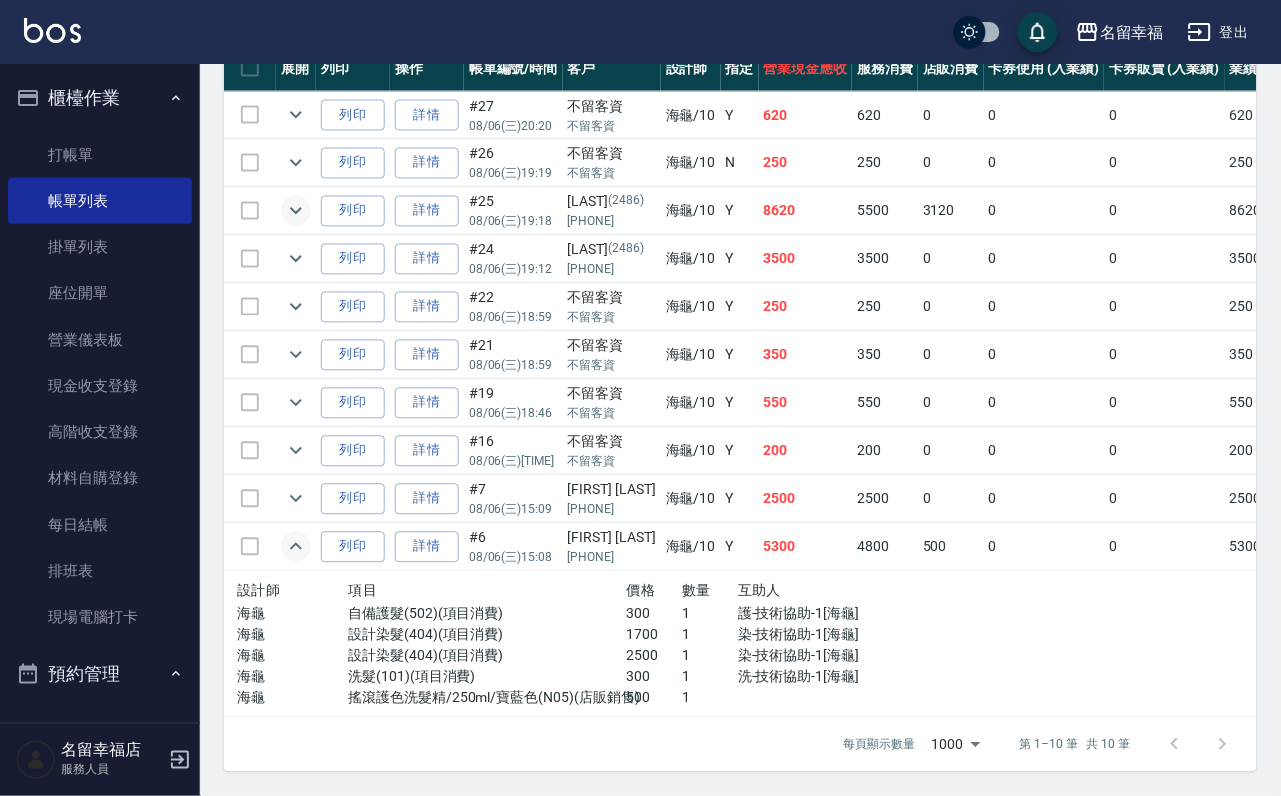 scroll, scrollTop: 822, scrollLeft: 0, axis: vertical 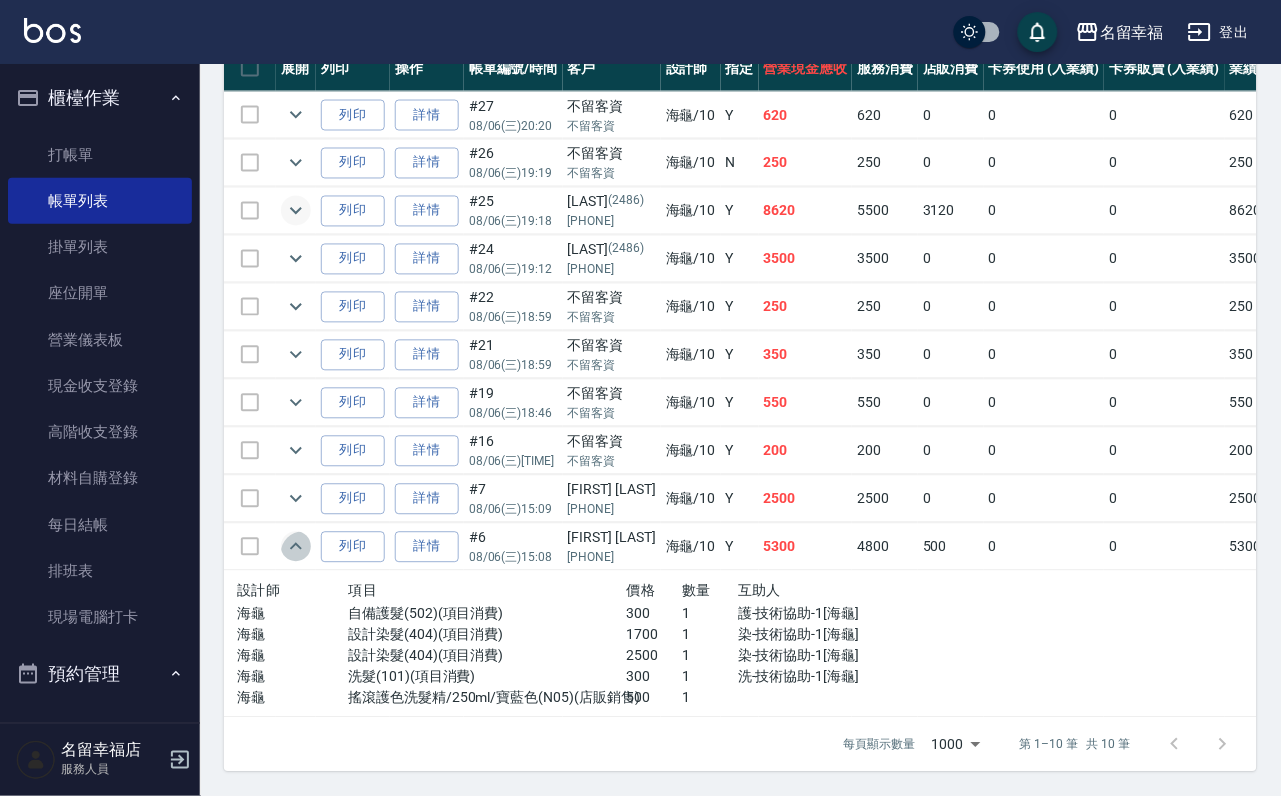 click 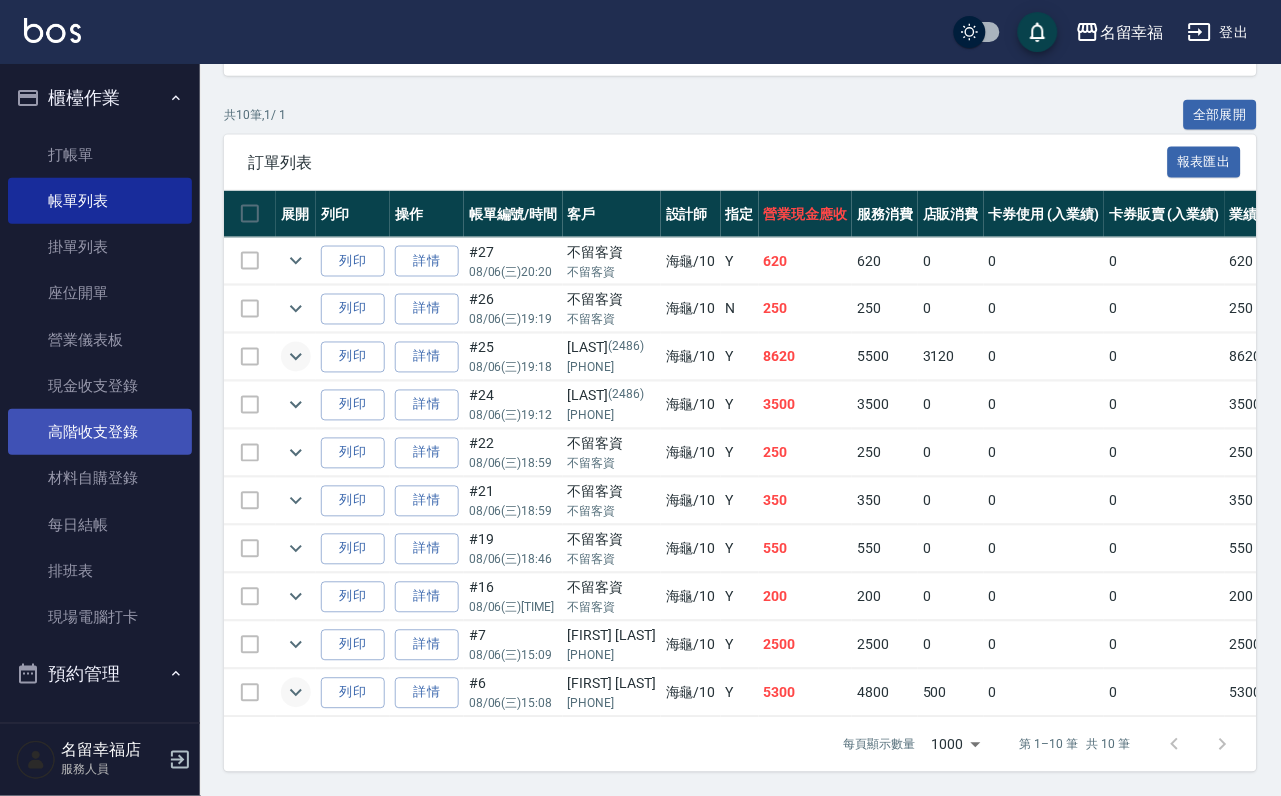 scroll, scrollTop: 0, scrollLeft: 0, axis: both 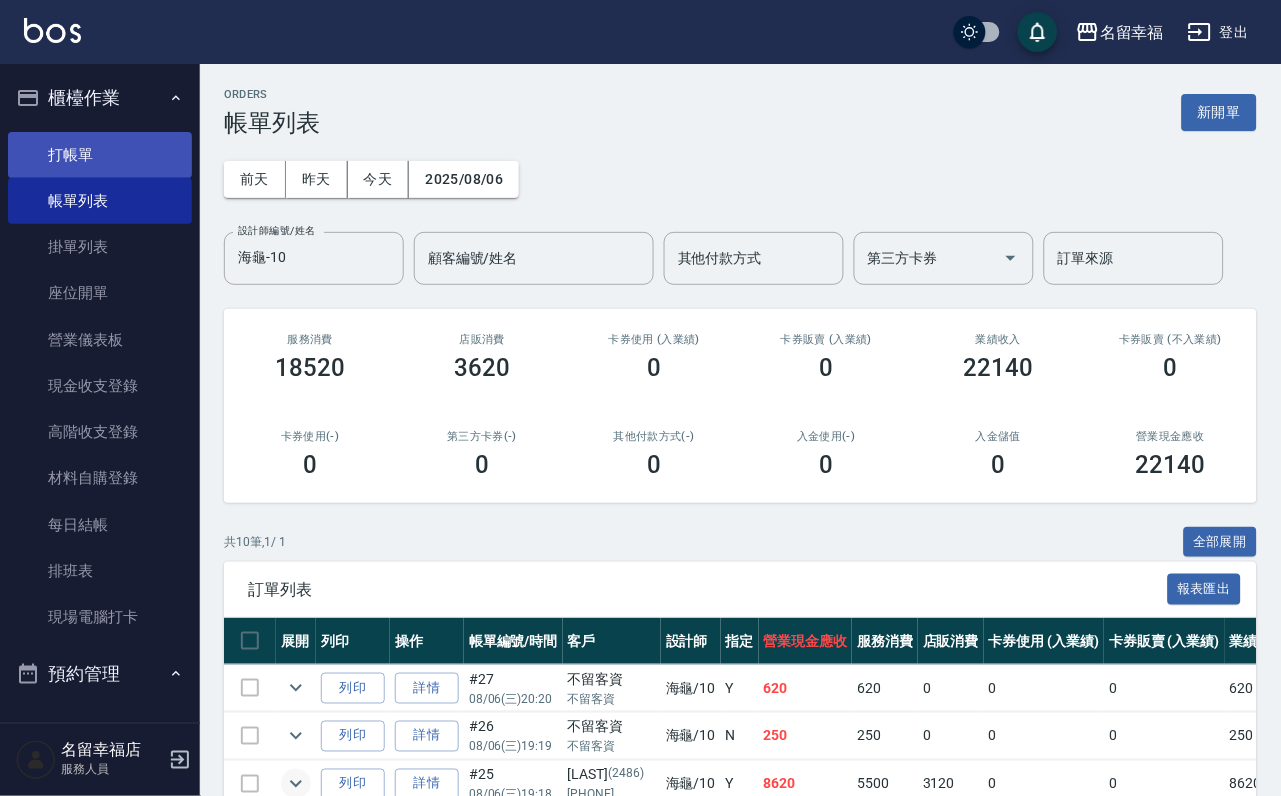click on "打帳單" at bounding box center (100, 155) 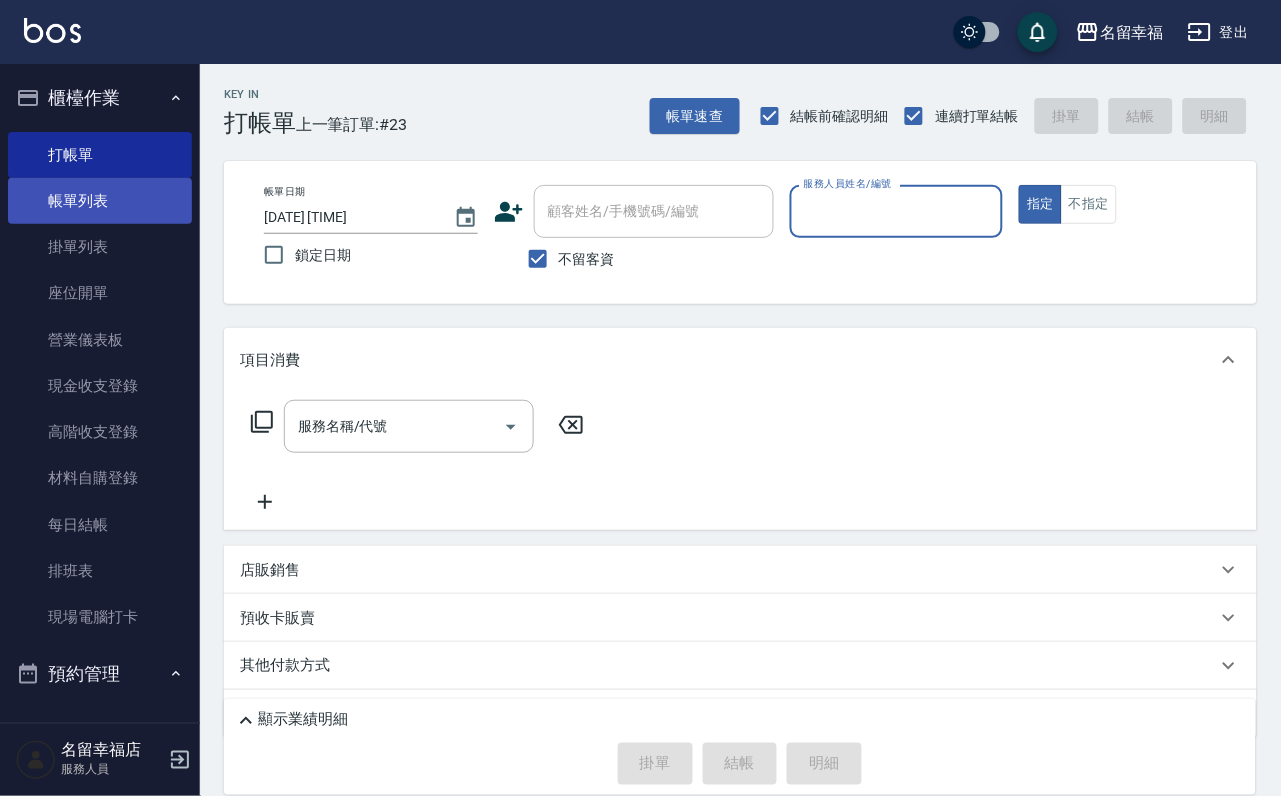 click on "帳單列表" at bounding box center [100, 201] 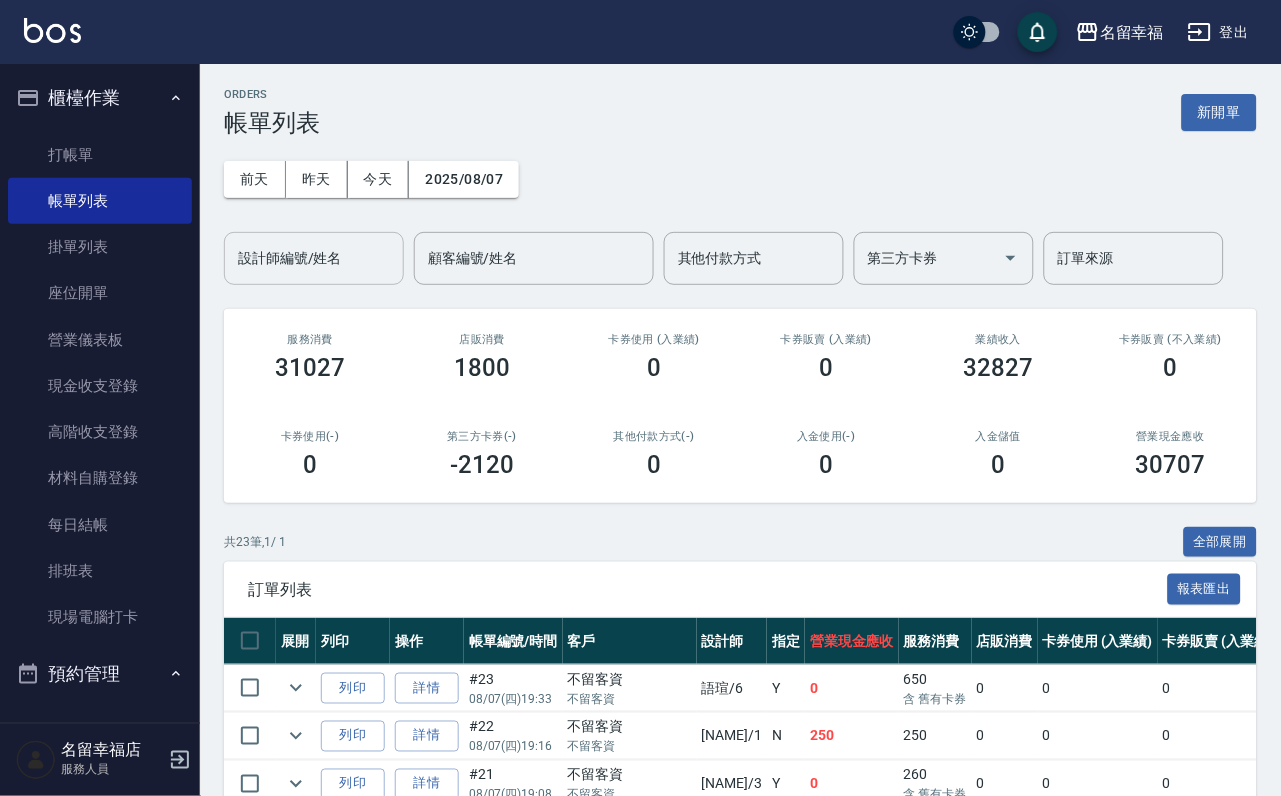 click on "設計師編號/姓名" at bounding box center (314, 258) 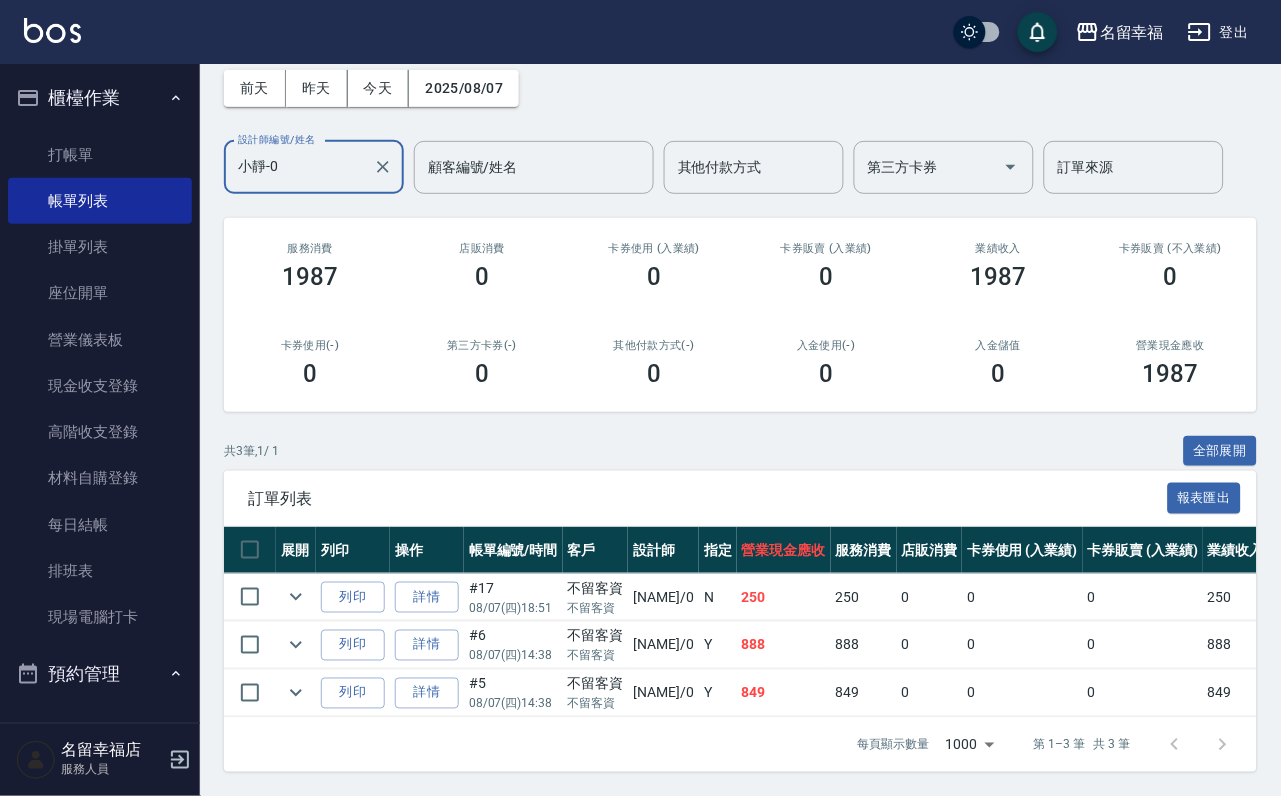 scroll, scrollTop: 231, scrollLeft: 0, axis: vertical 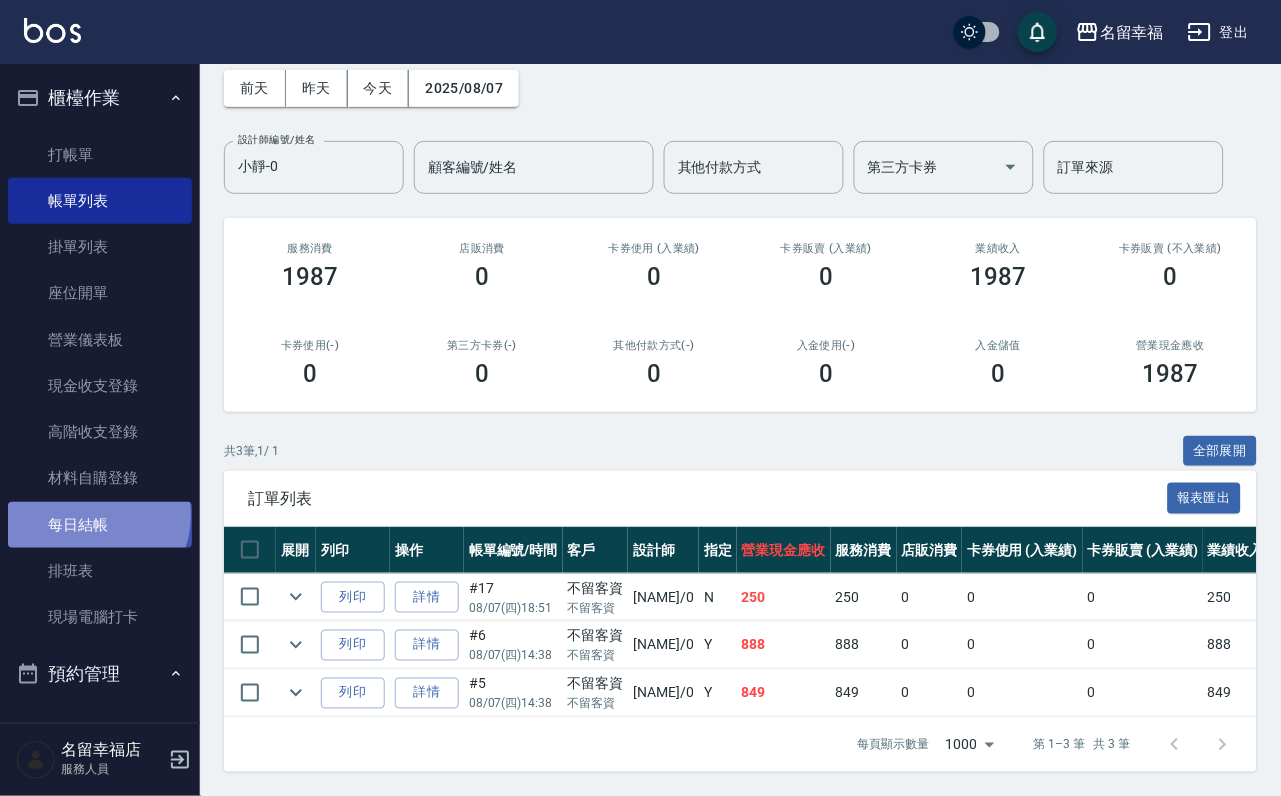click on "每日結帳" at bounding box center (100, 525) 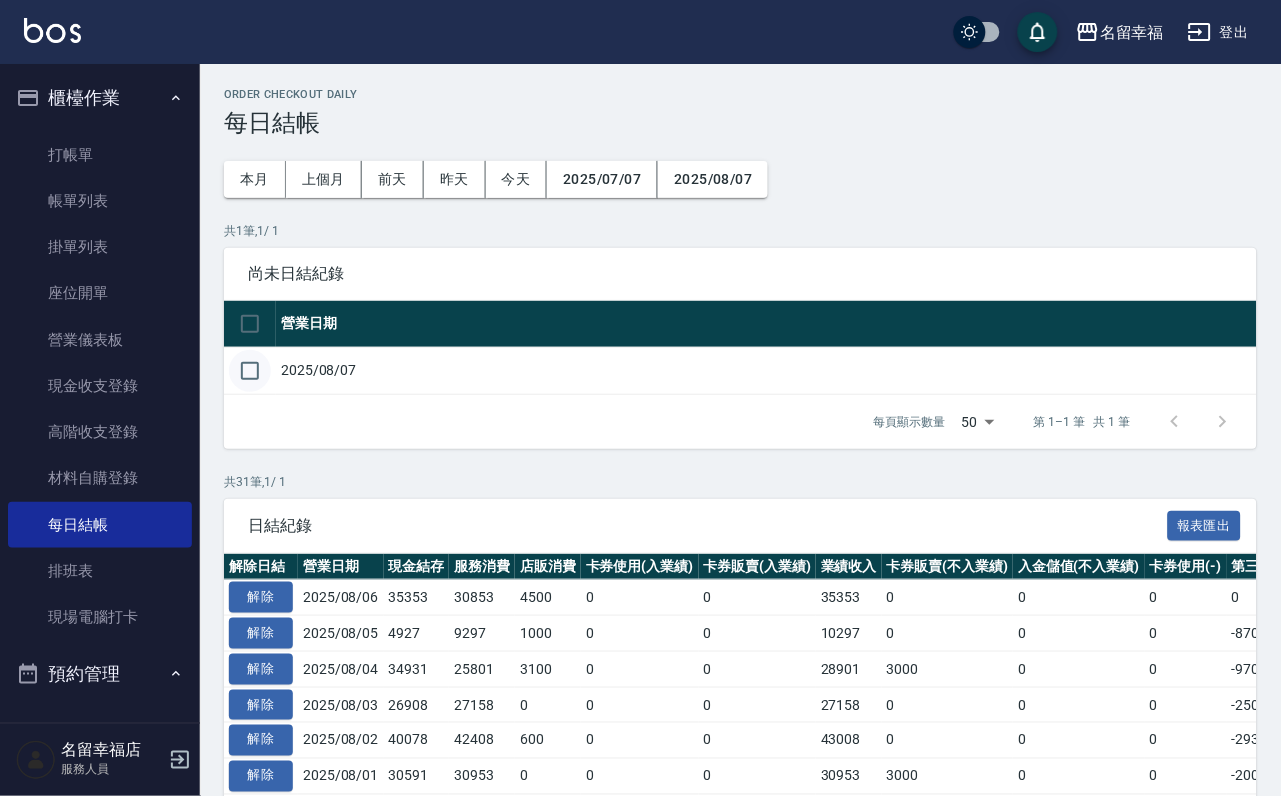 click at bounding box center (250, 371) 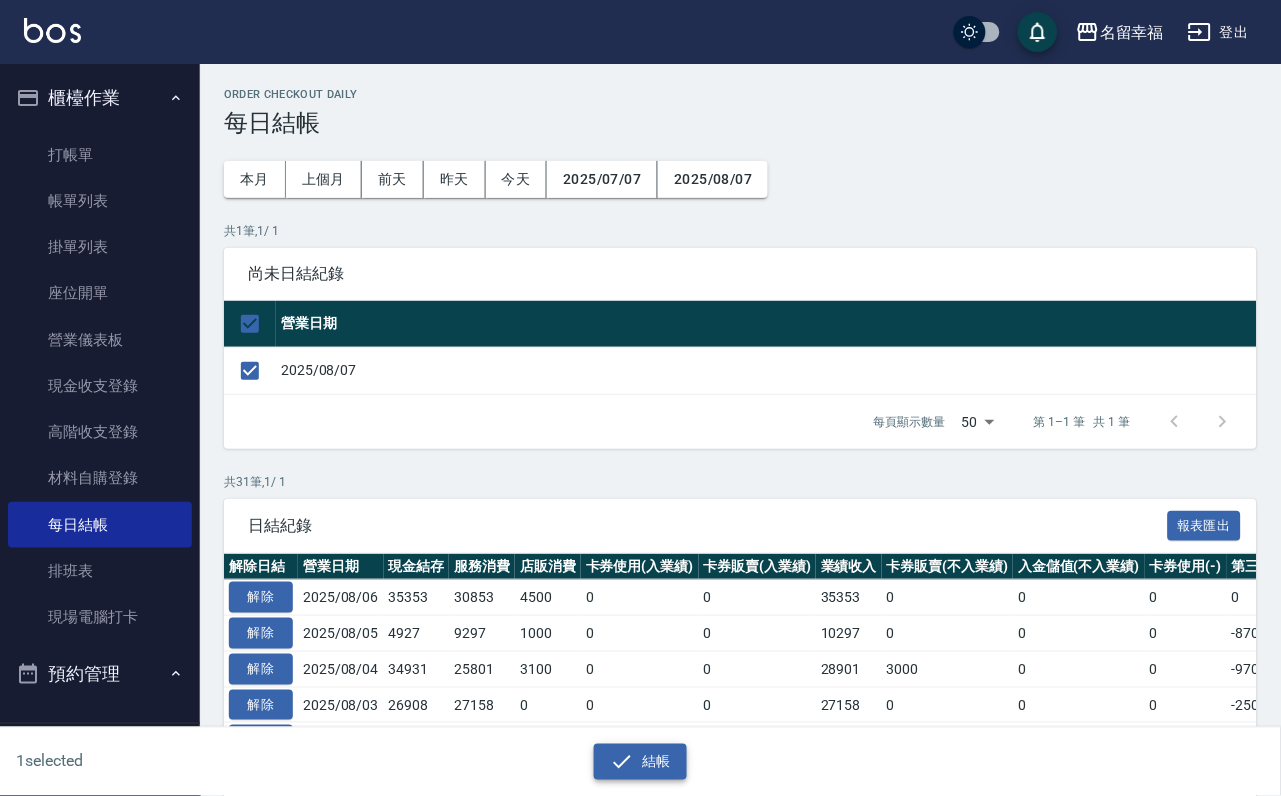 click 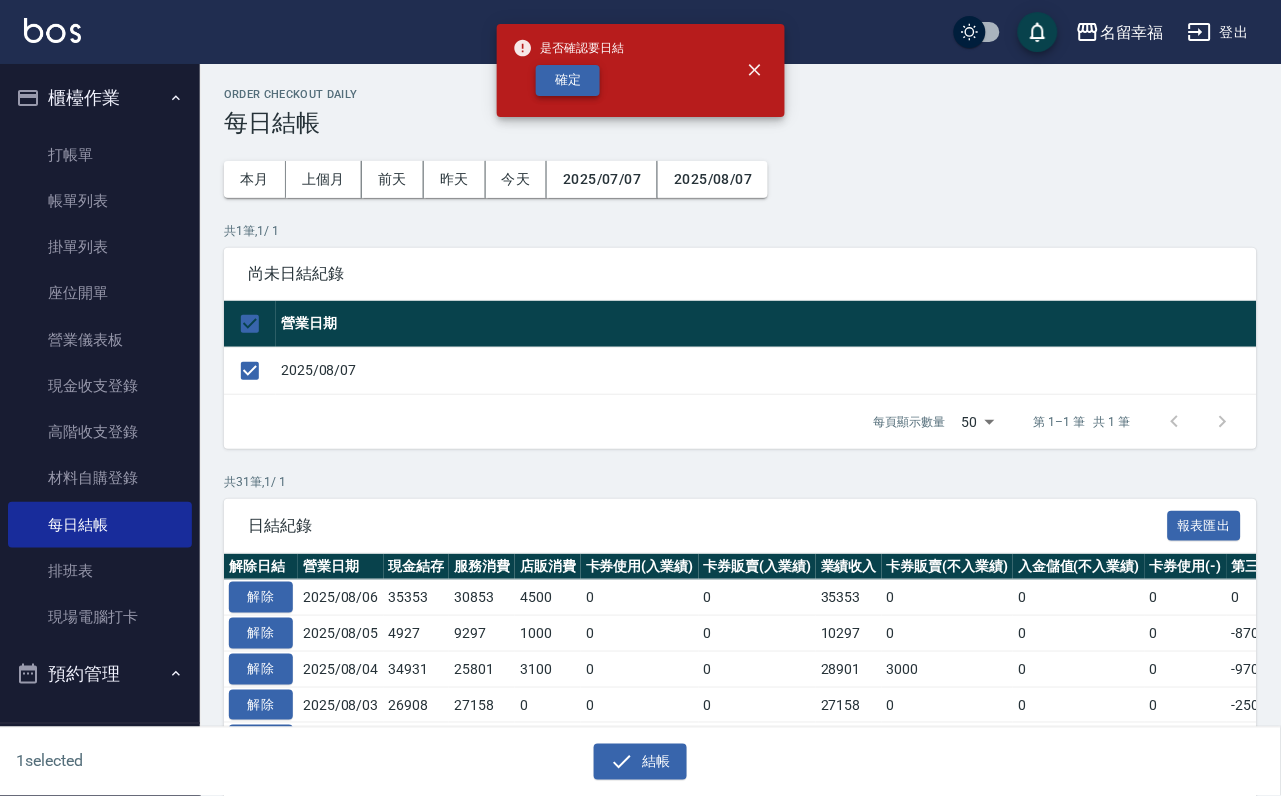 click on "確定" at bounding box center [568, 80] 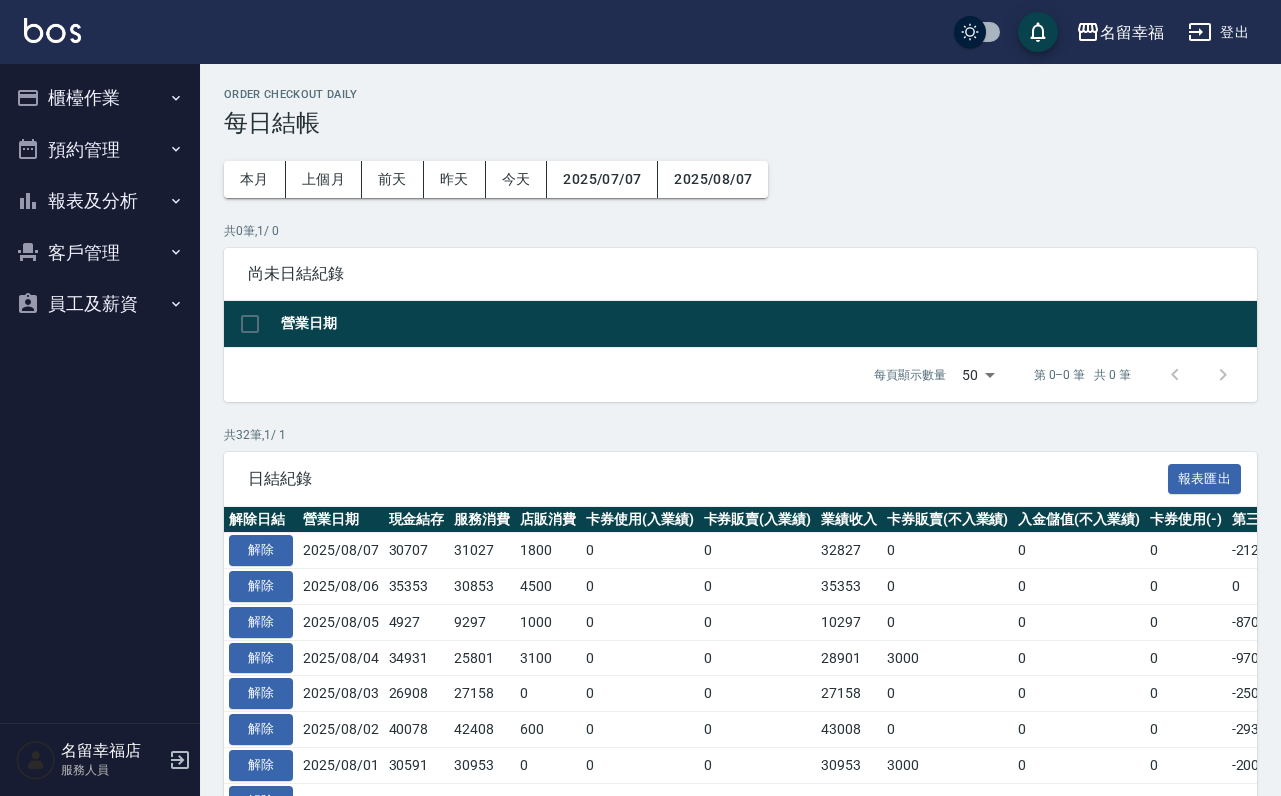 scroll, scrollTop: 0, scrollLeft: 0, axis: both 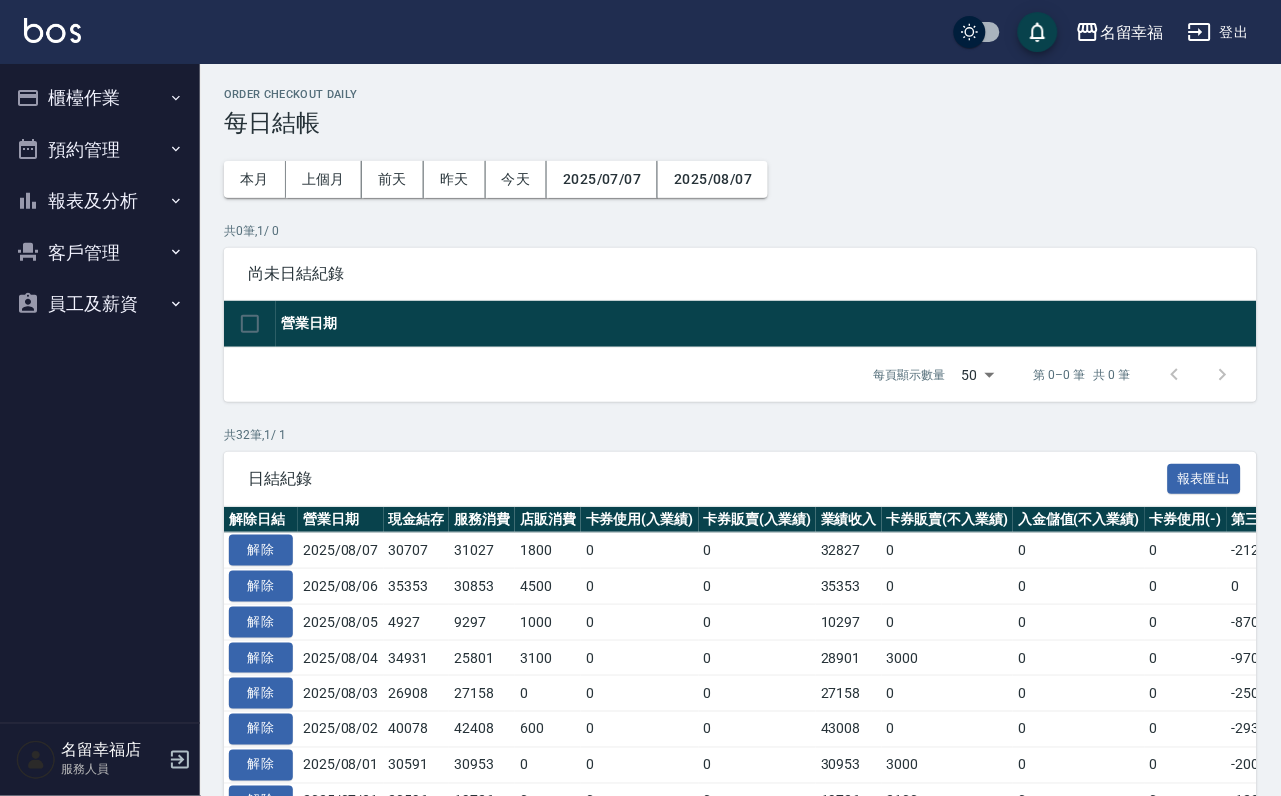 click on "櫃檯作業" at bounding box center [100, 98] 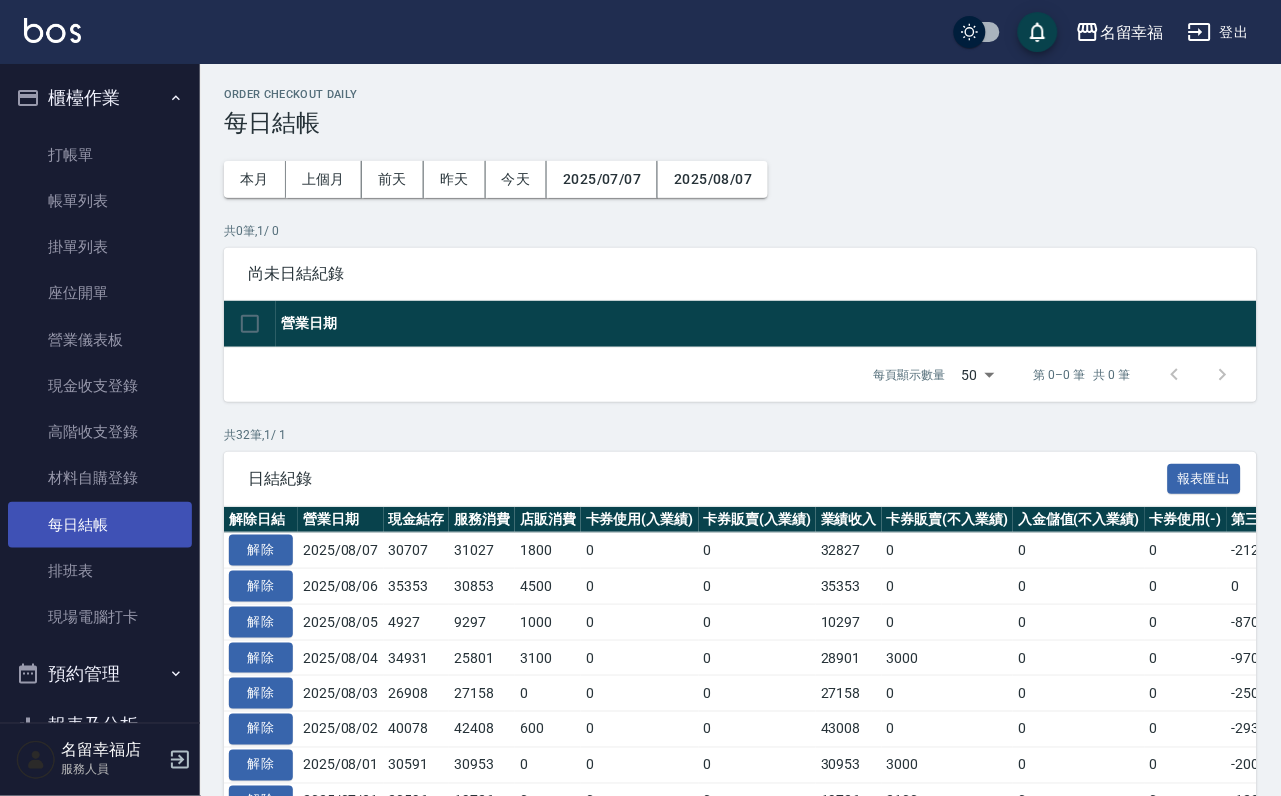 click on "每日結帳" at bounding box center (100, 525) 